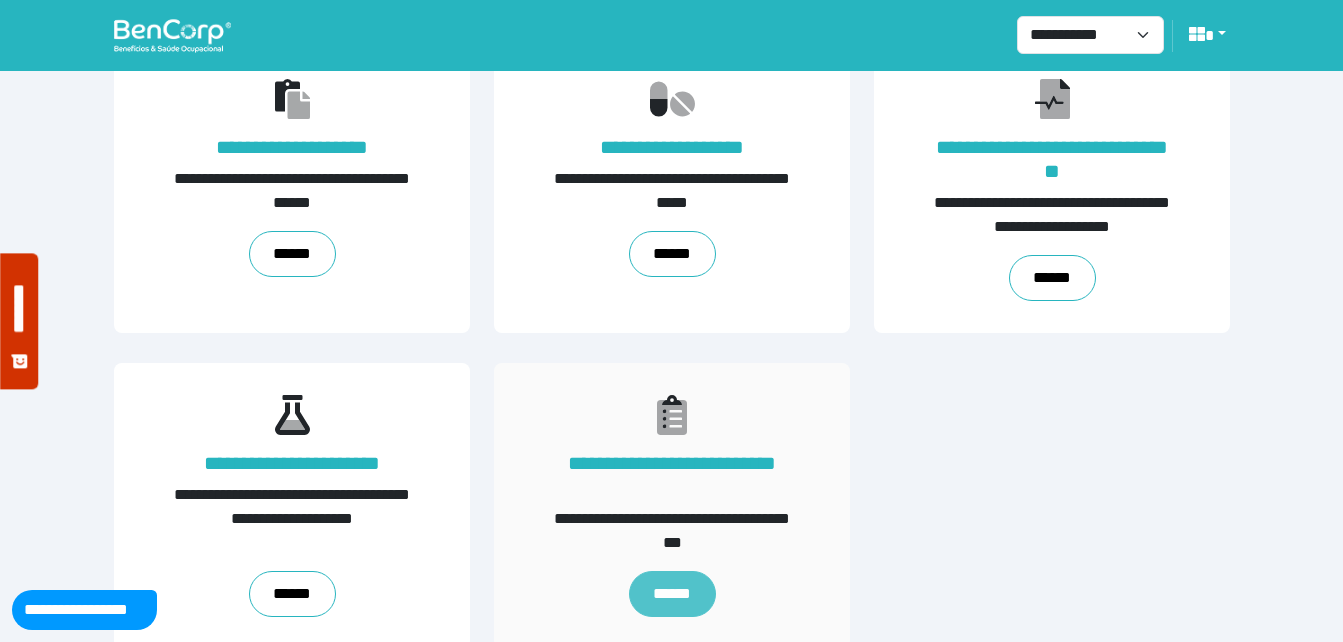 scroll, scrollTop: 454, scrollLeft: 0, axis: vertical 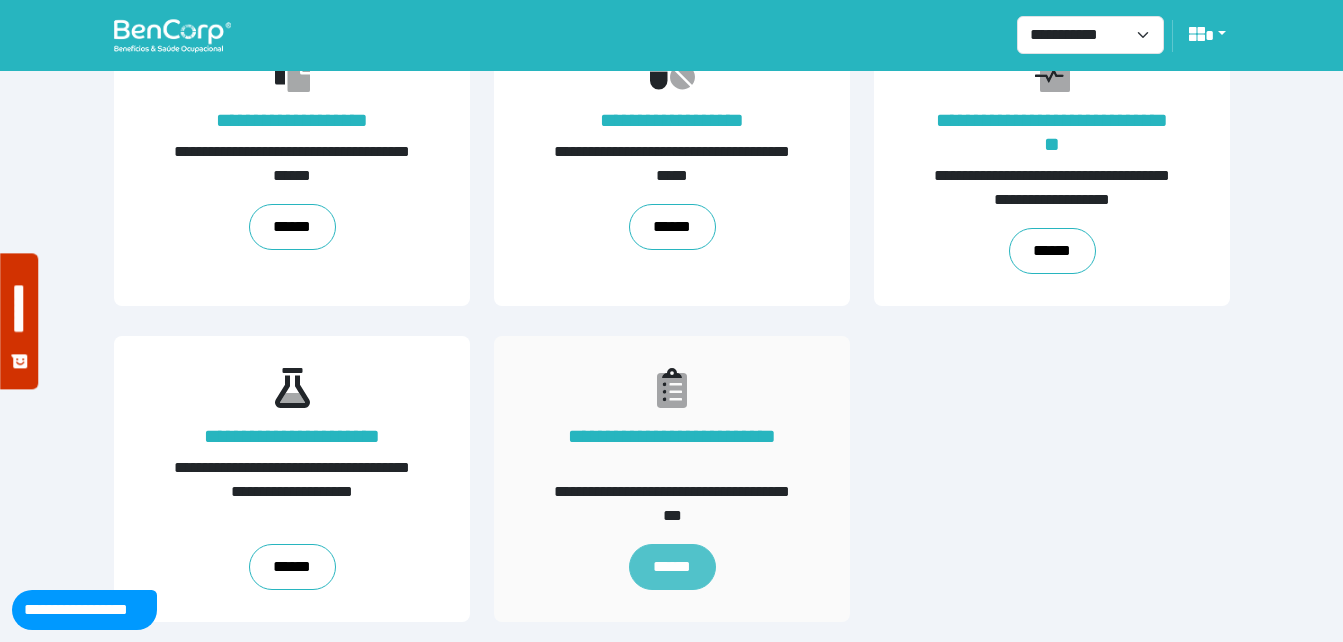 click on "******" at bounding box center (671, 567) 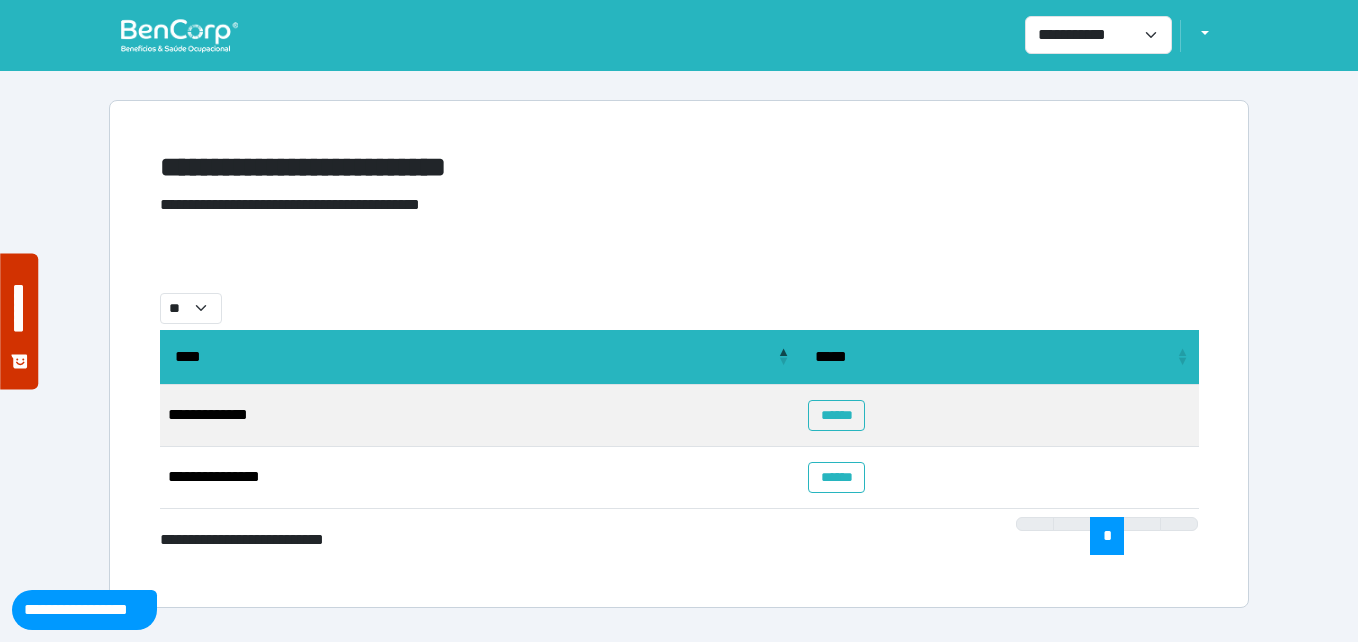 scroll, scrollTop: 0, scrollLeft: 0, axis: both 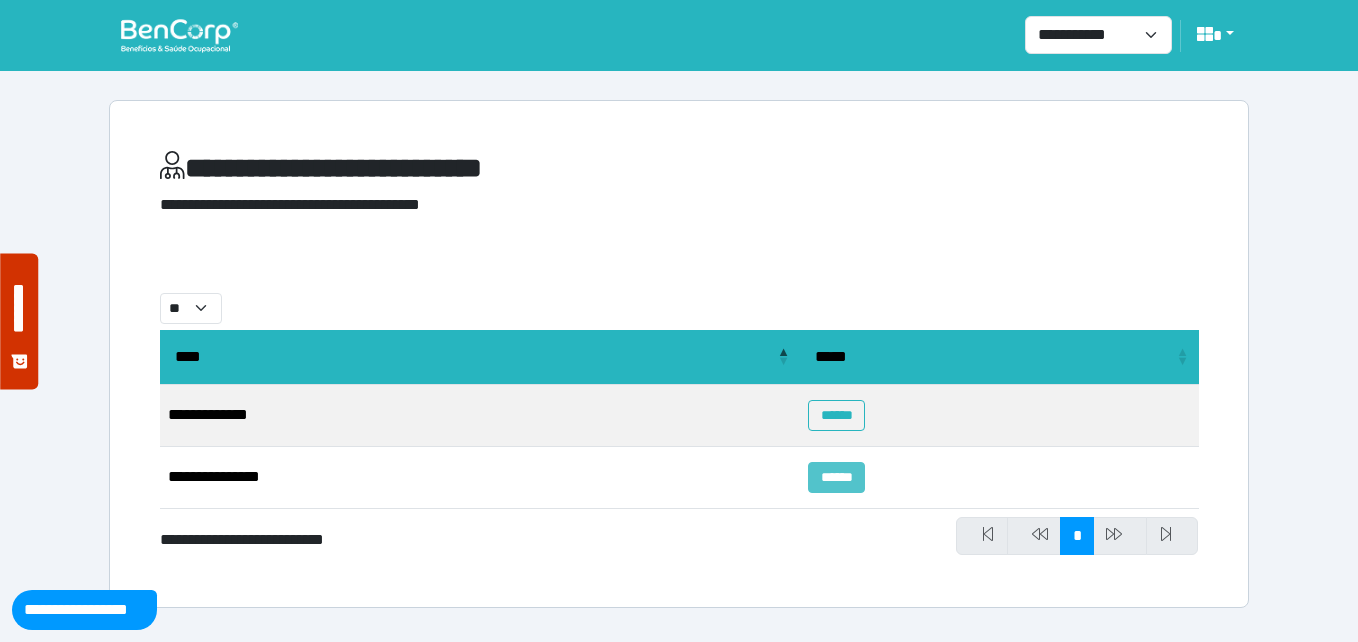 click on "******" at bounding box center (836, 477) 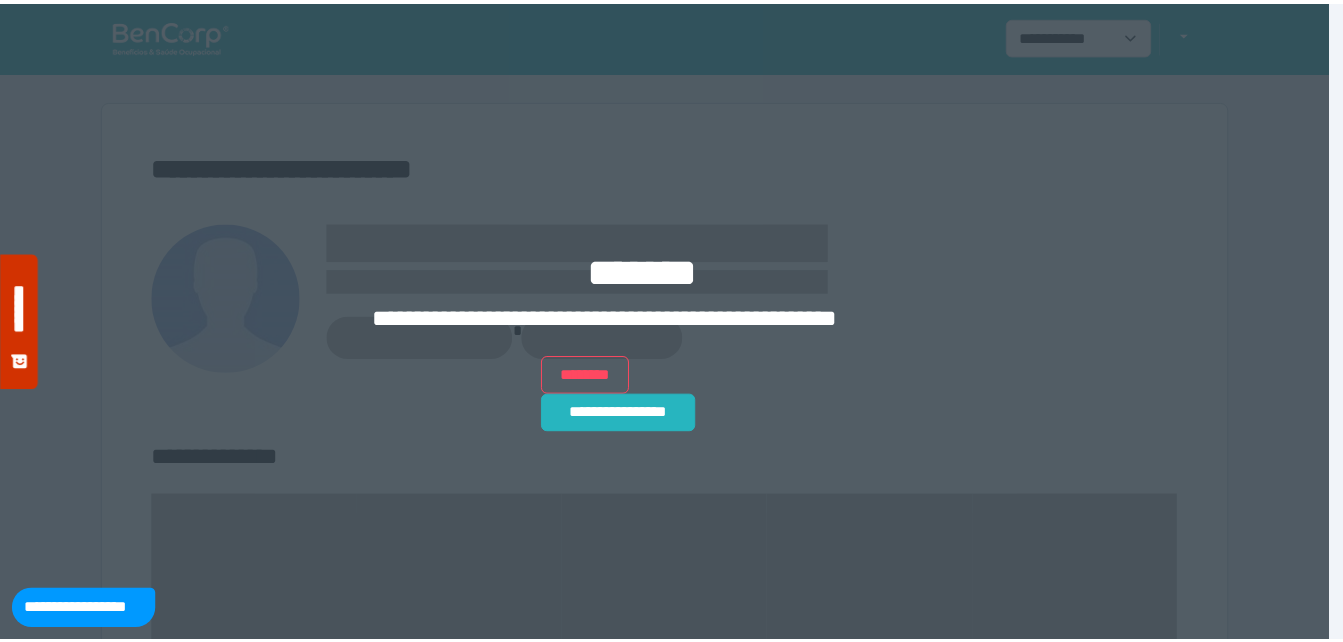 scroll, scrollTop: 0, scrollLeft: 0, axis: both 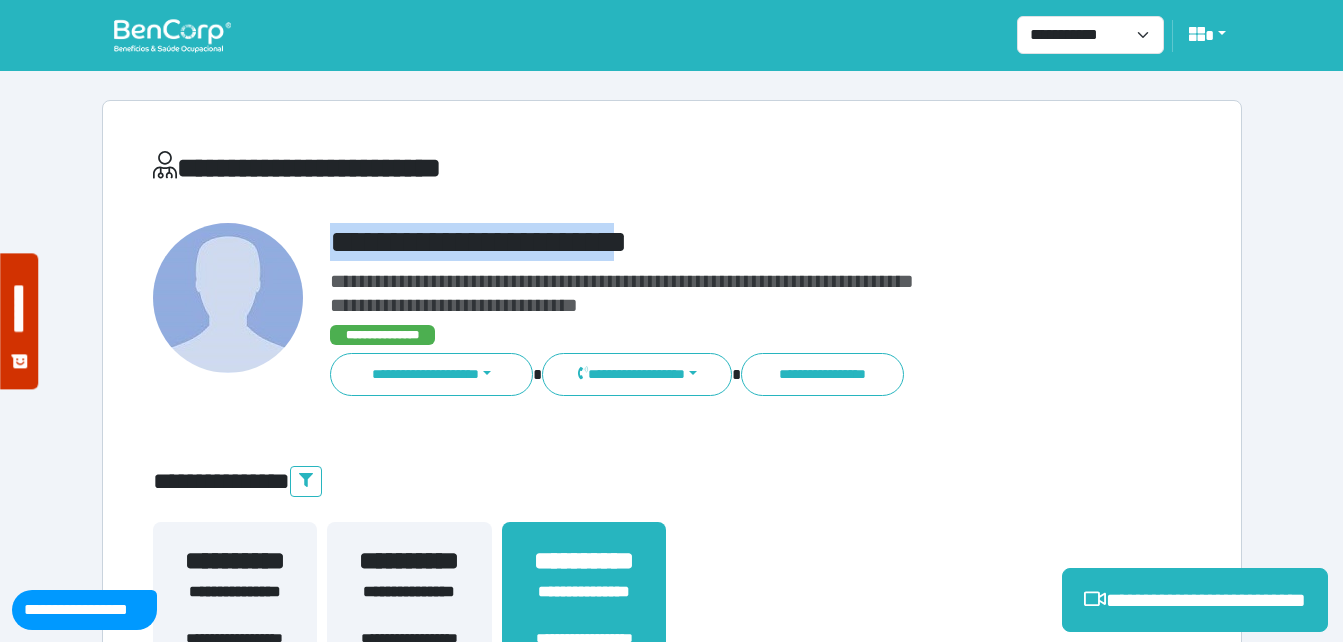drag, startPoint x: 324, startPoint y: 240, endPoint x: 670, endPoint y: 242, distance: 346.00577 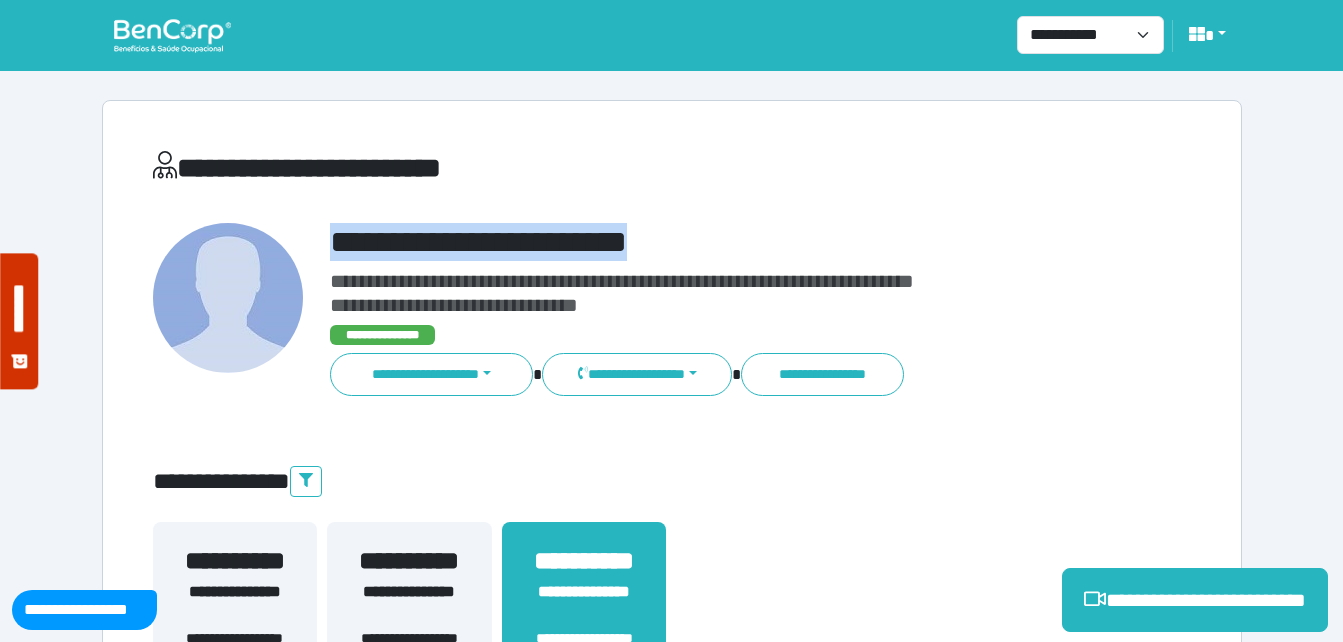 copy on "**********" 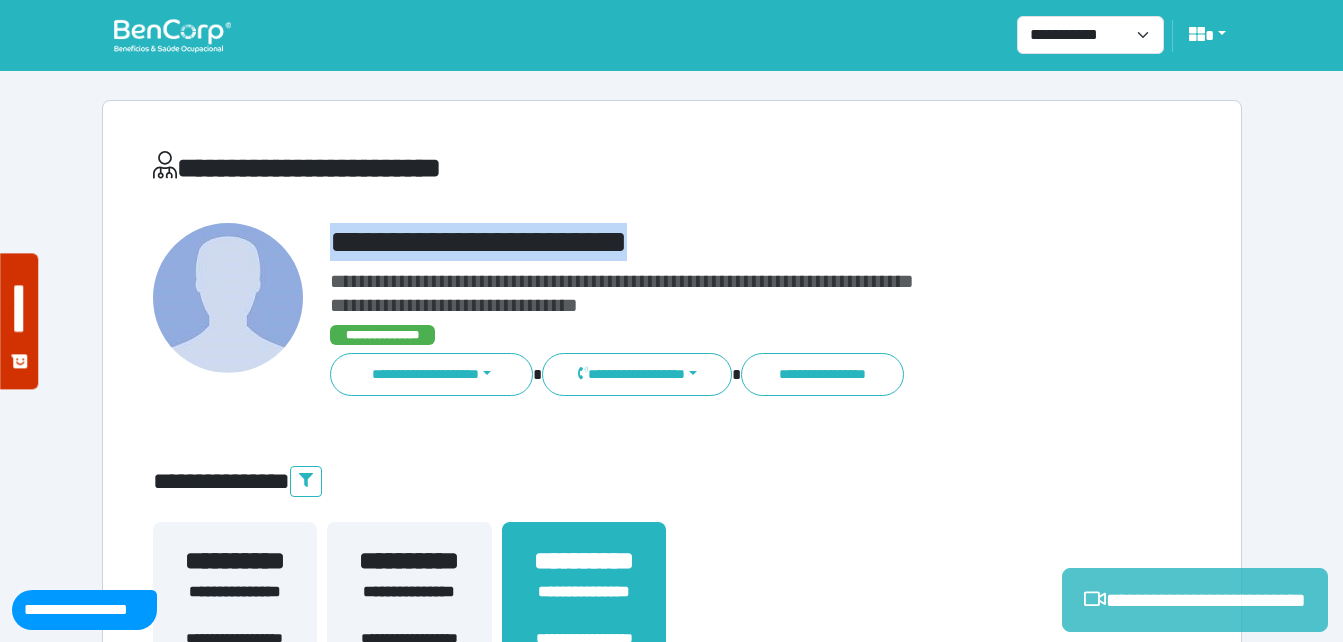 click on "**********" at bounding box center (1195, 600) 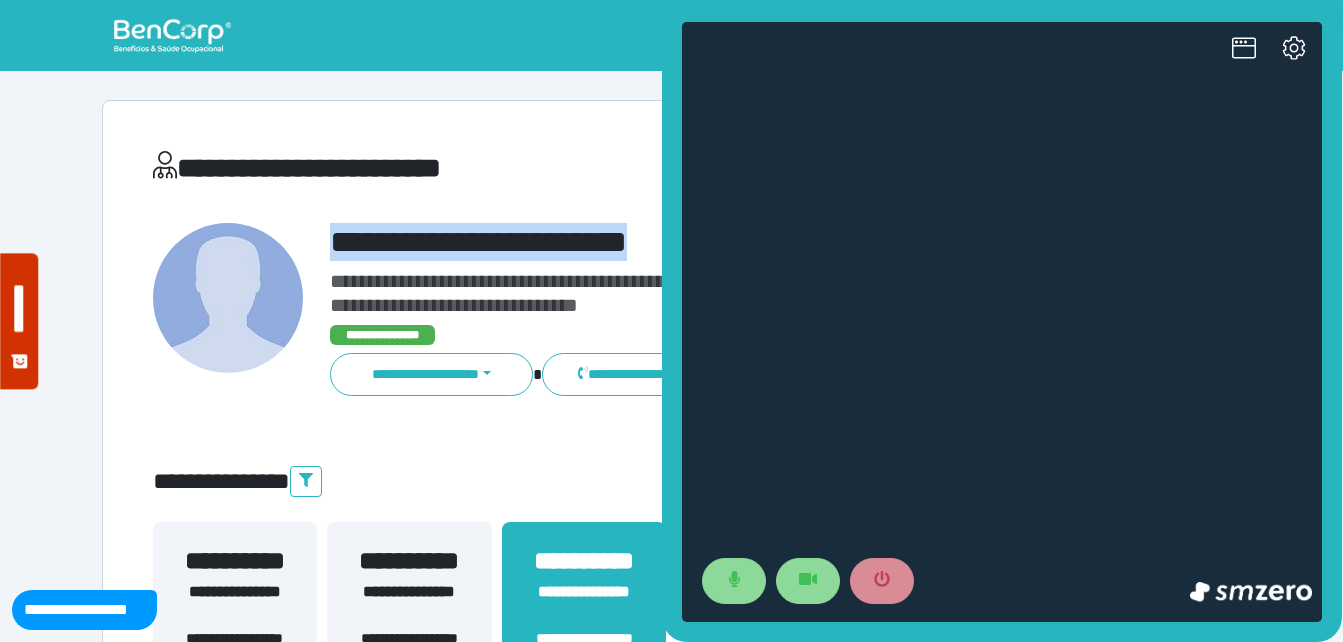 scroll, scrollTop: 0, scrollLeft: 0, axis: both 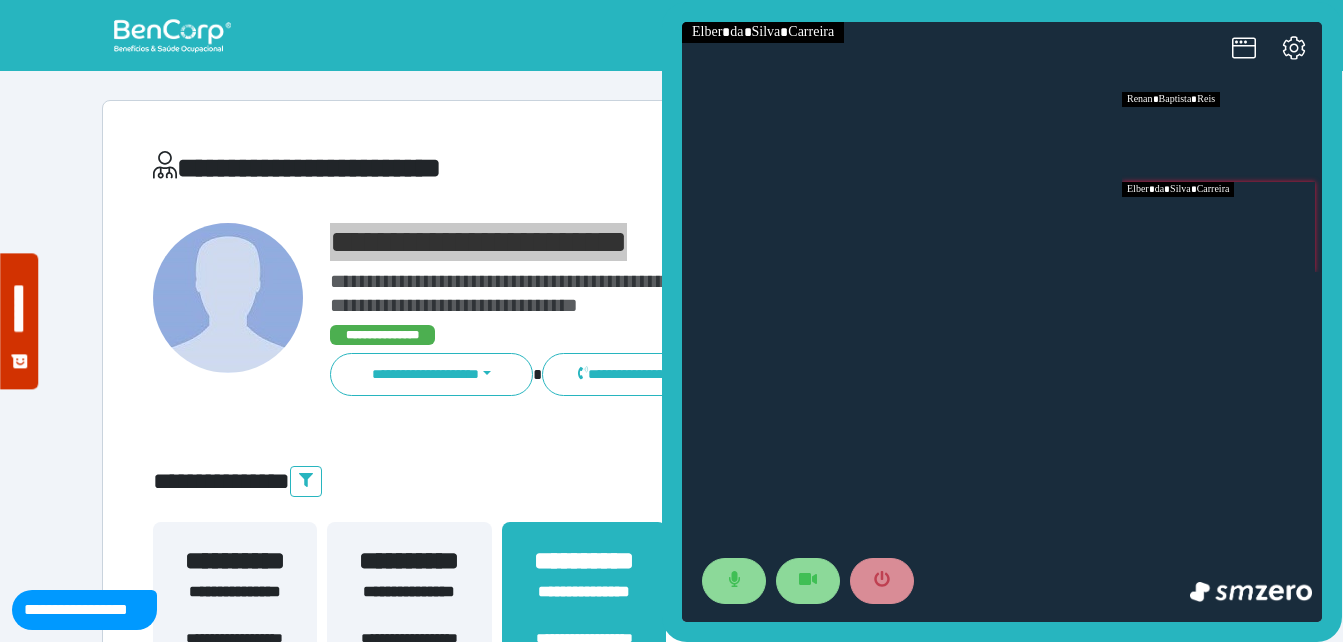 click at bounding box center (1222, 227) 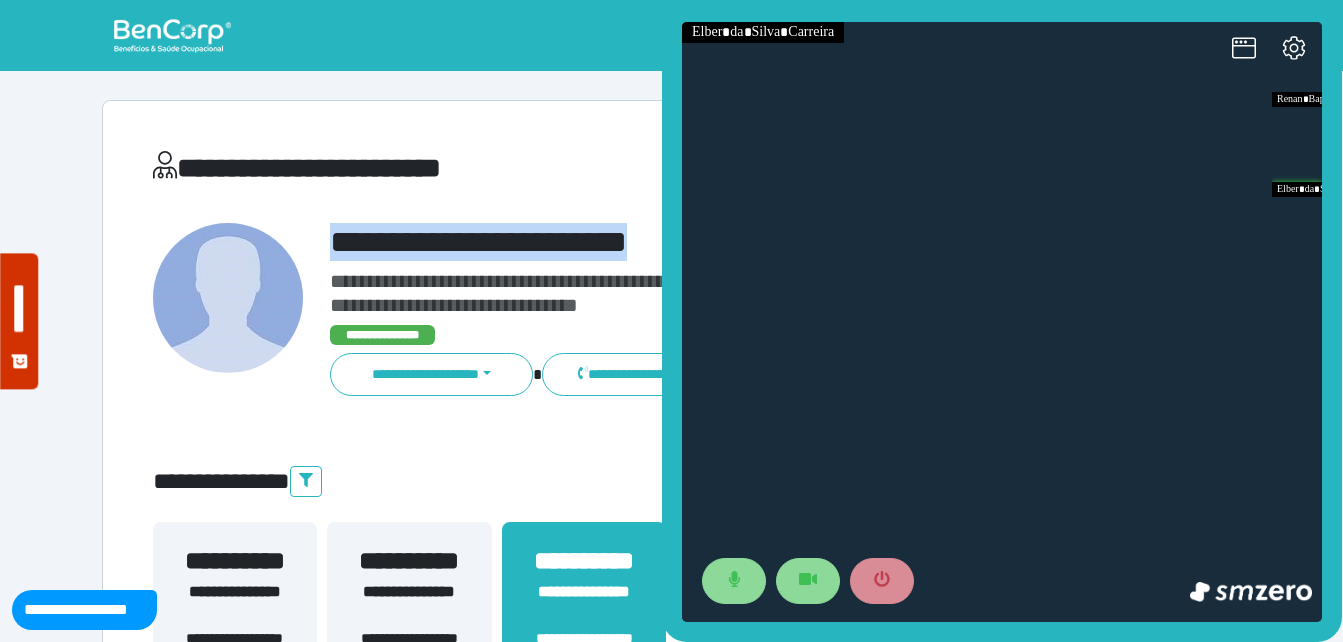 click on "**********" at bounding box center (672, 608) 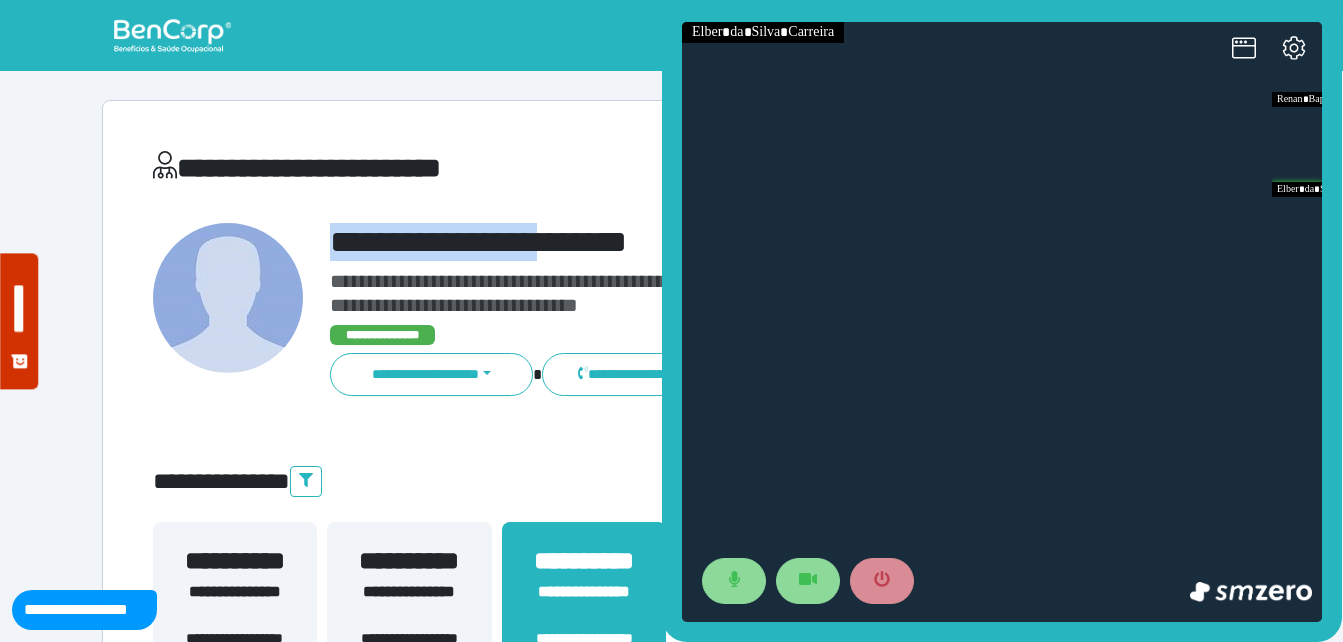 drag, startPoint x: 319, startPoint y: 235, endPoint x: 545, endPoint y: 224, distance: 226.26755 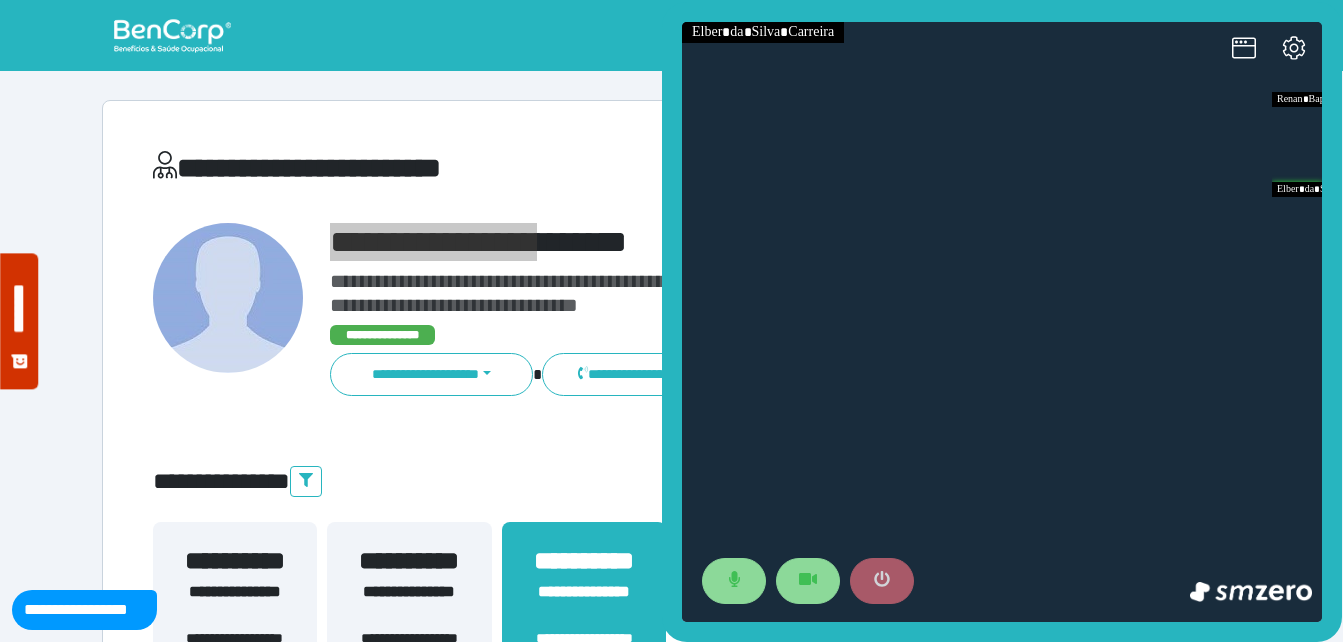 click at bounding box center [882, 581] 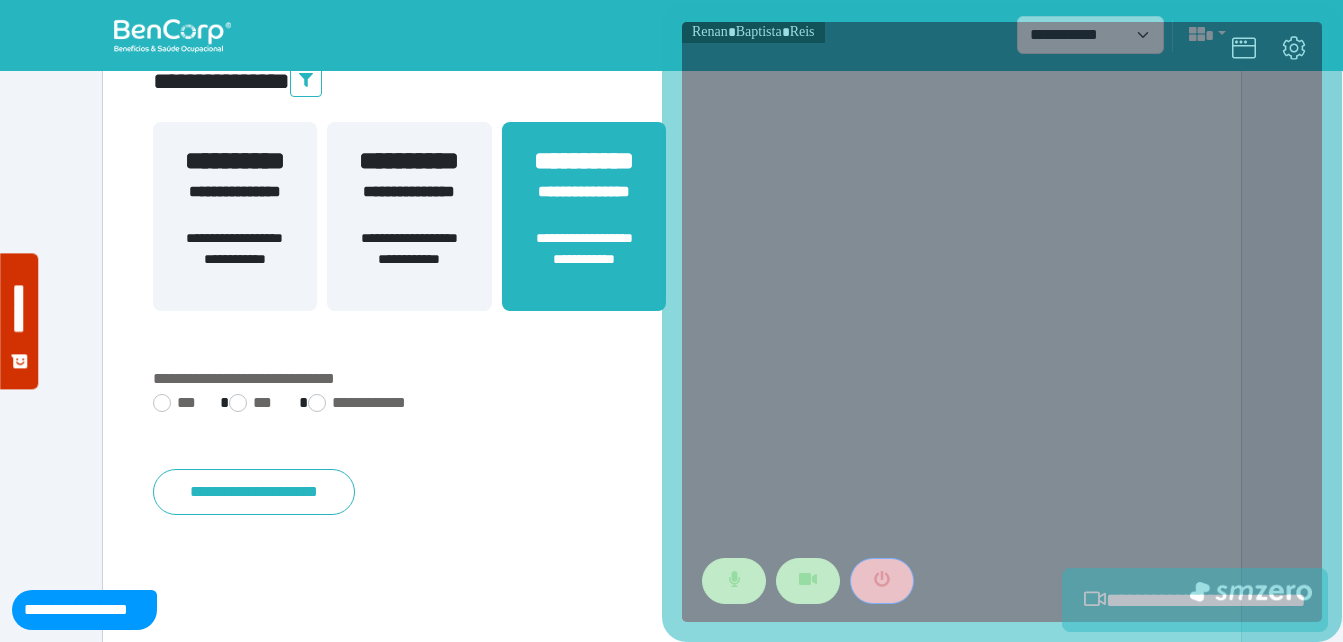 scroll, scrollTop: 494, scrollLeft: 0, axis: vertical 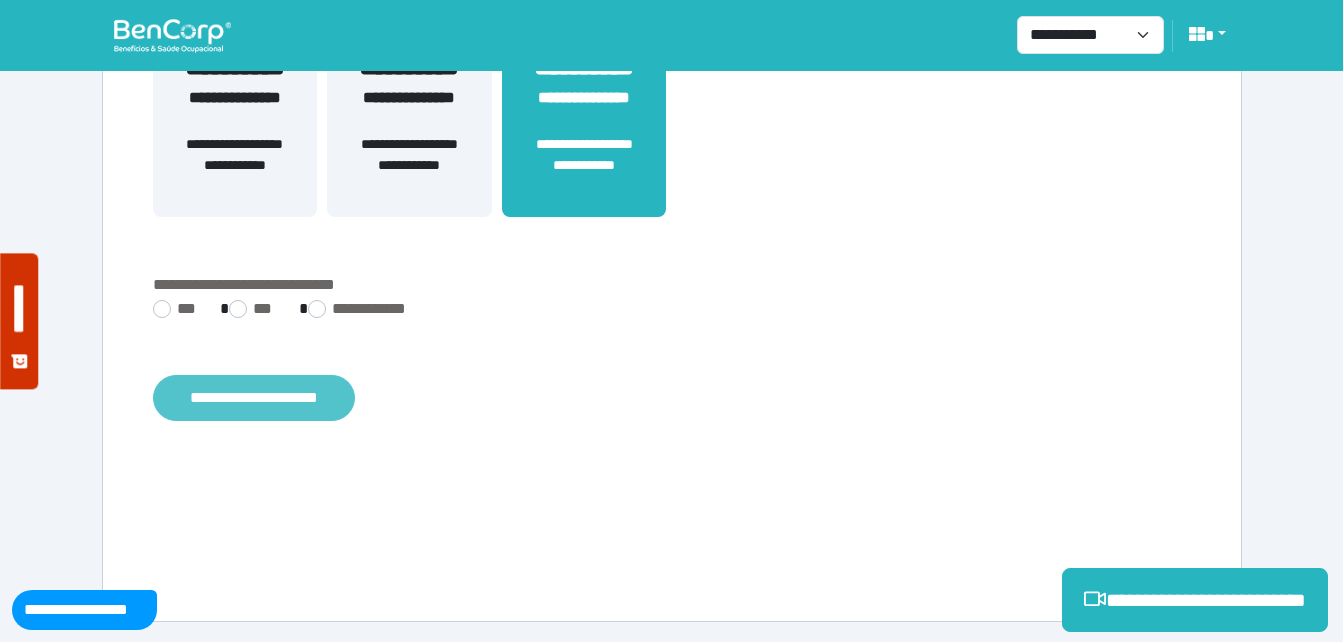 click on "**********" at bounding box center (254, 398) 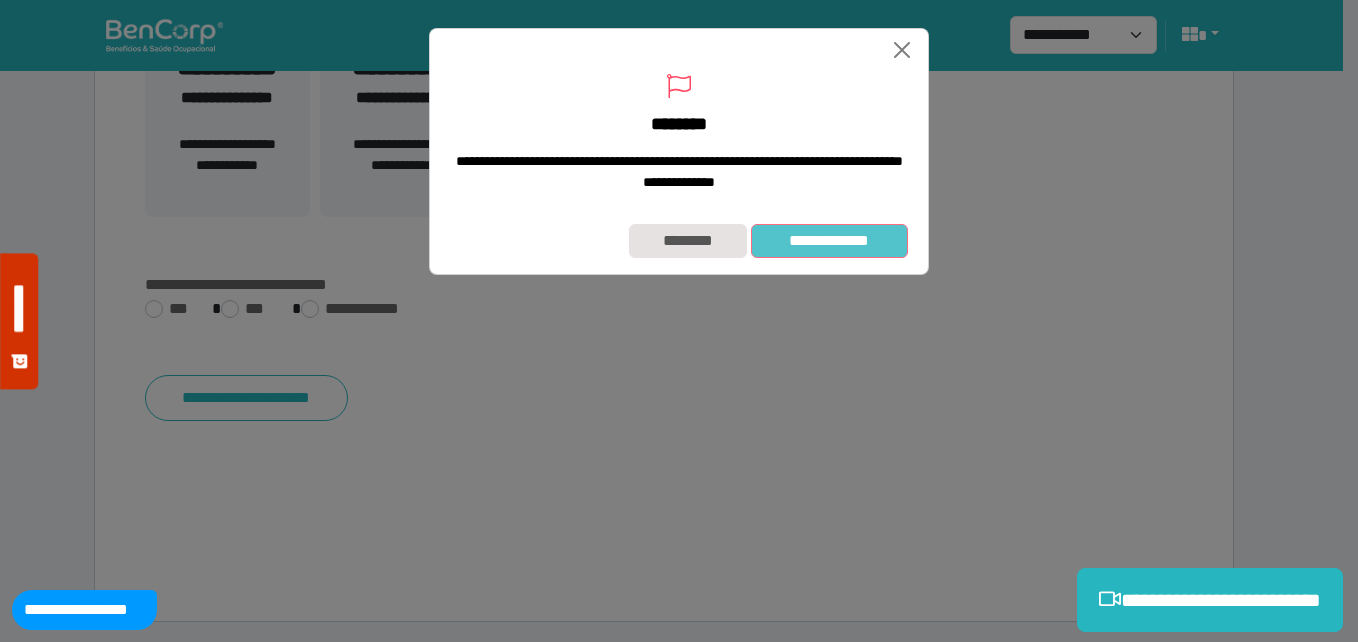 click on "**********" at bounding box center (829, 241) 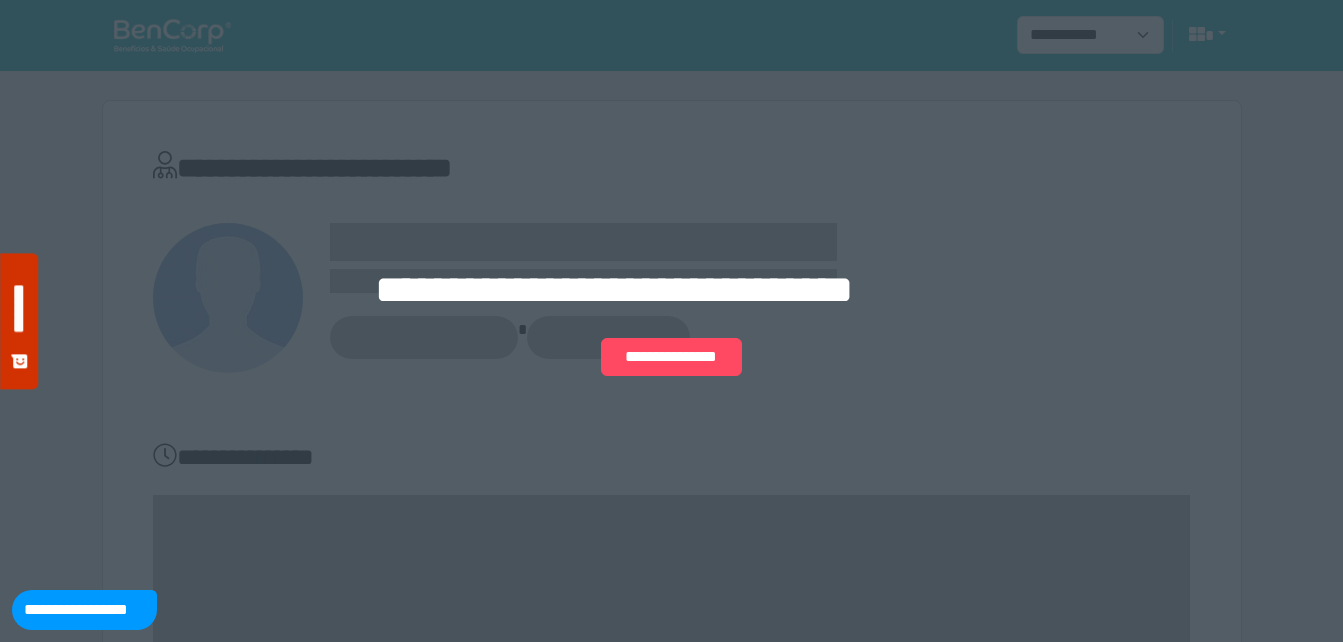 scroll, scrollTop: 0, scrollLeft: 0, axis: both 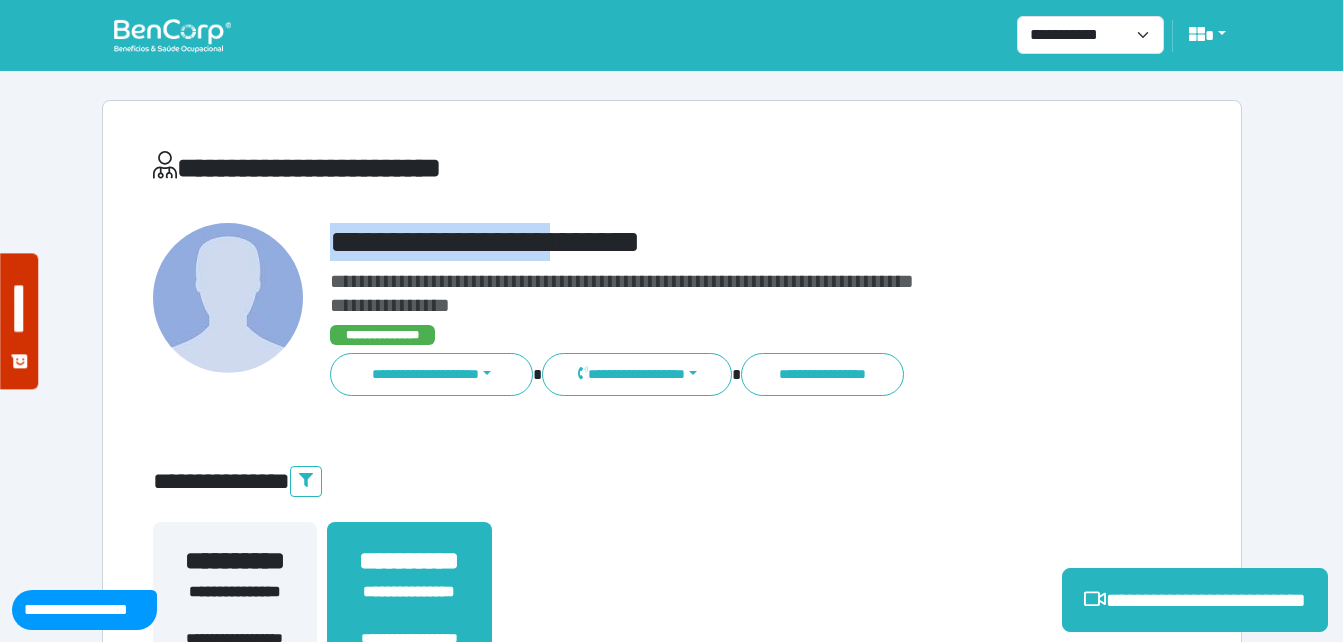 drag, startPoint x: 340, startPoint y: 238, endPoint x: 615, endPoint y: 217, distance: 275.80066 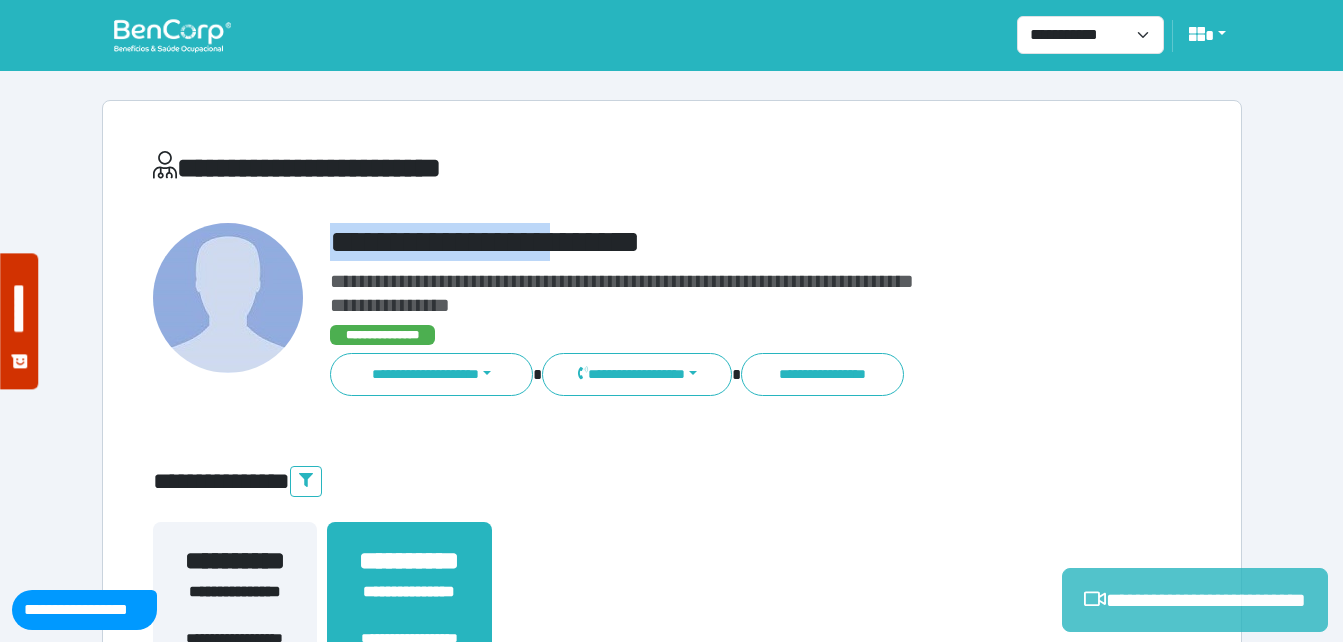 click on "**********" at bounding box center (1195, 600) 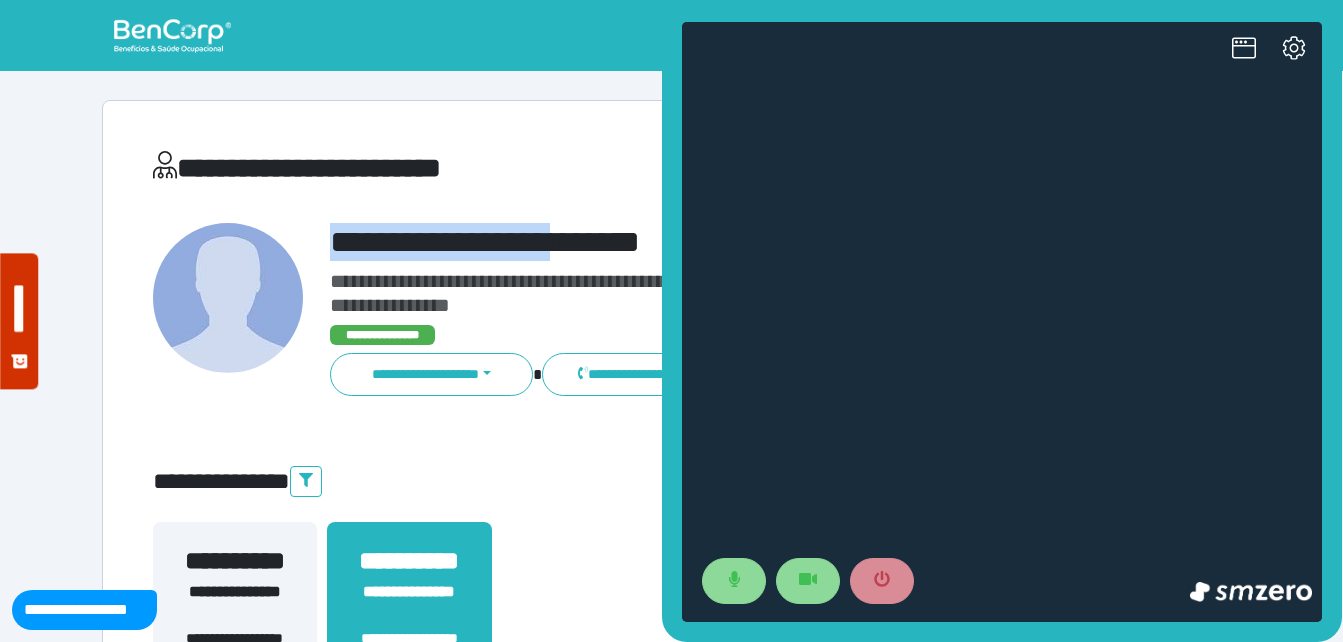 scroll, scrollTop: 0, scrollLeft: 0, axis: both 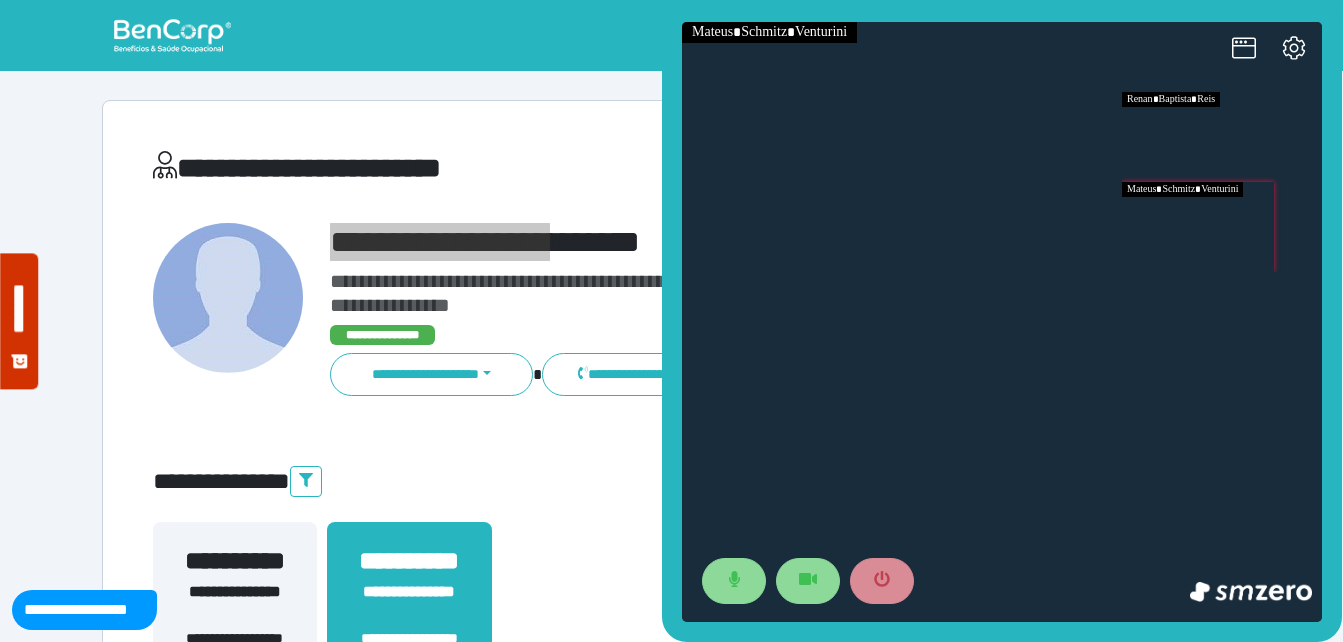 click at bounding box center (1222, 227) 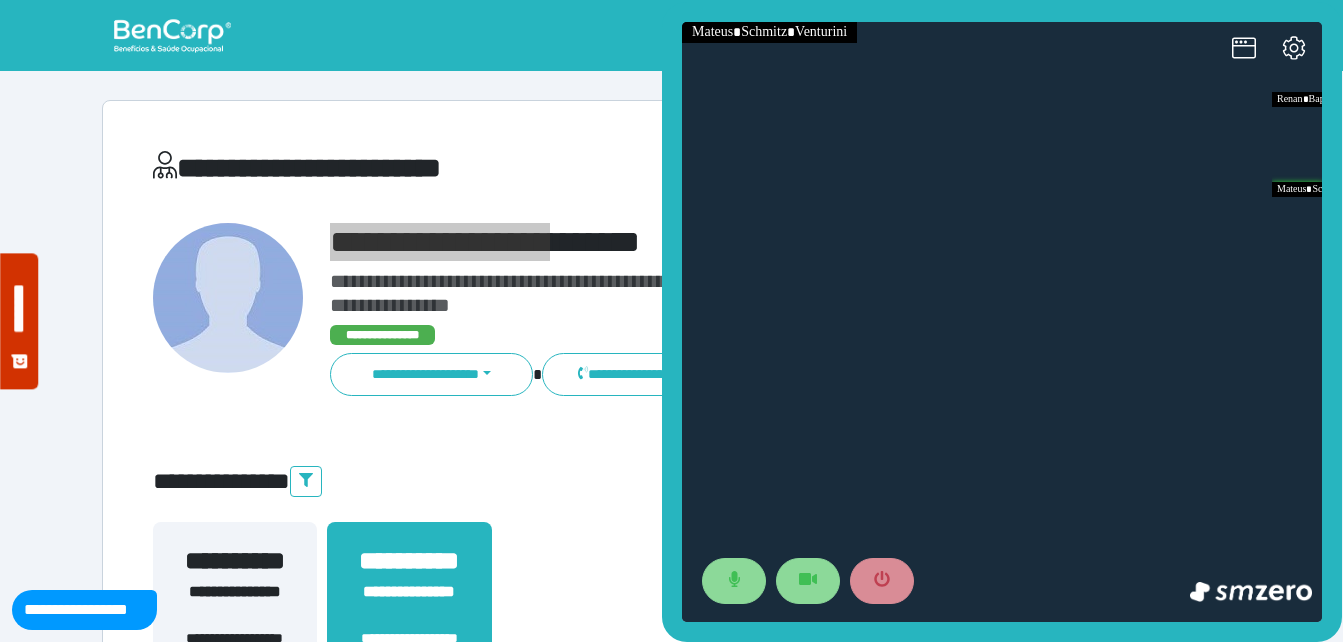 click at bounding box center [1002, 322] 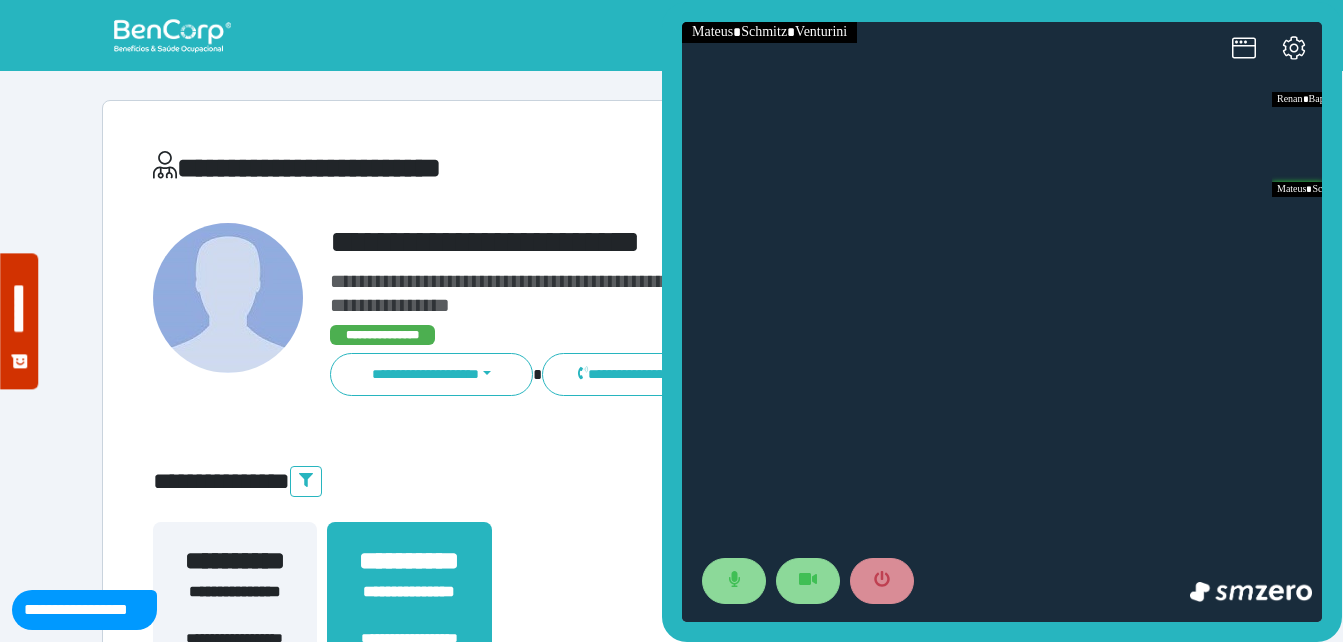 click on "**********" at bounding box center [622, 281] 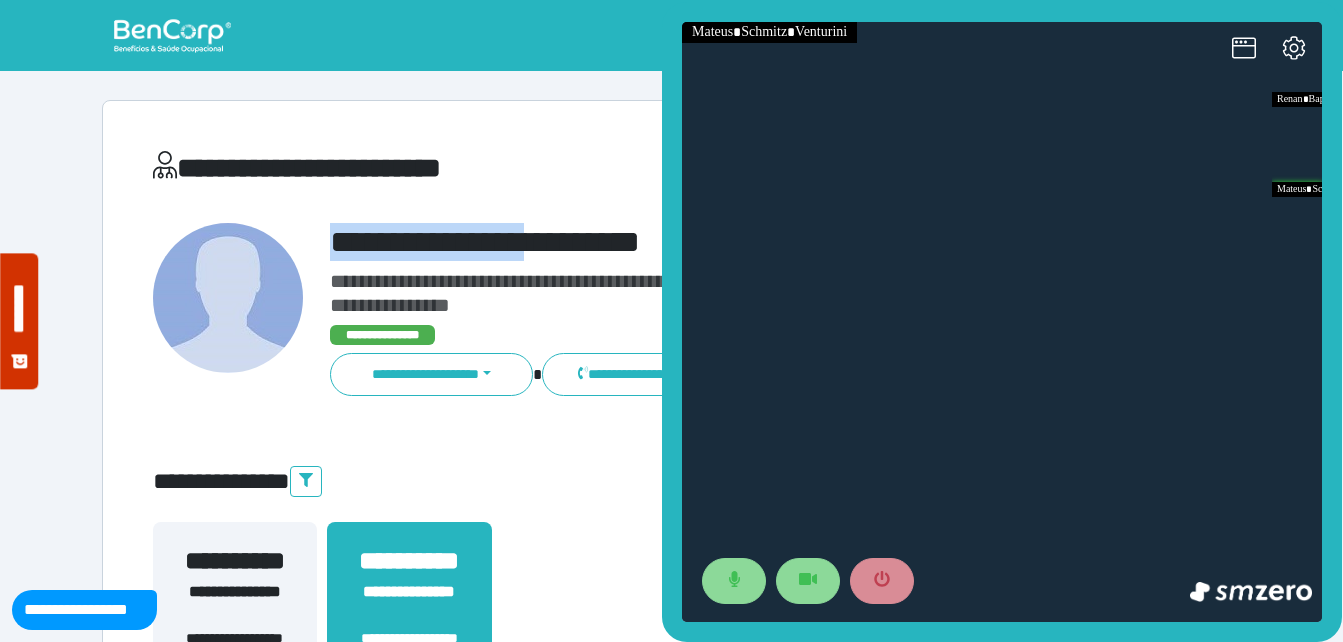 drag, startPoint x: 308, startPoint y: 233, endPoint x: 582, endPoint y: 215, distance: 274.5906 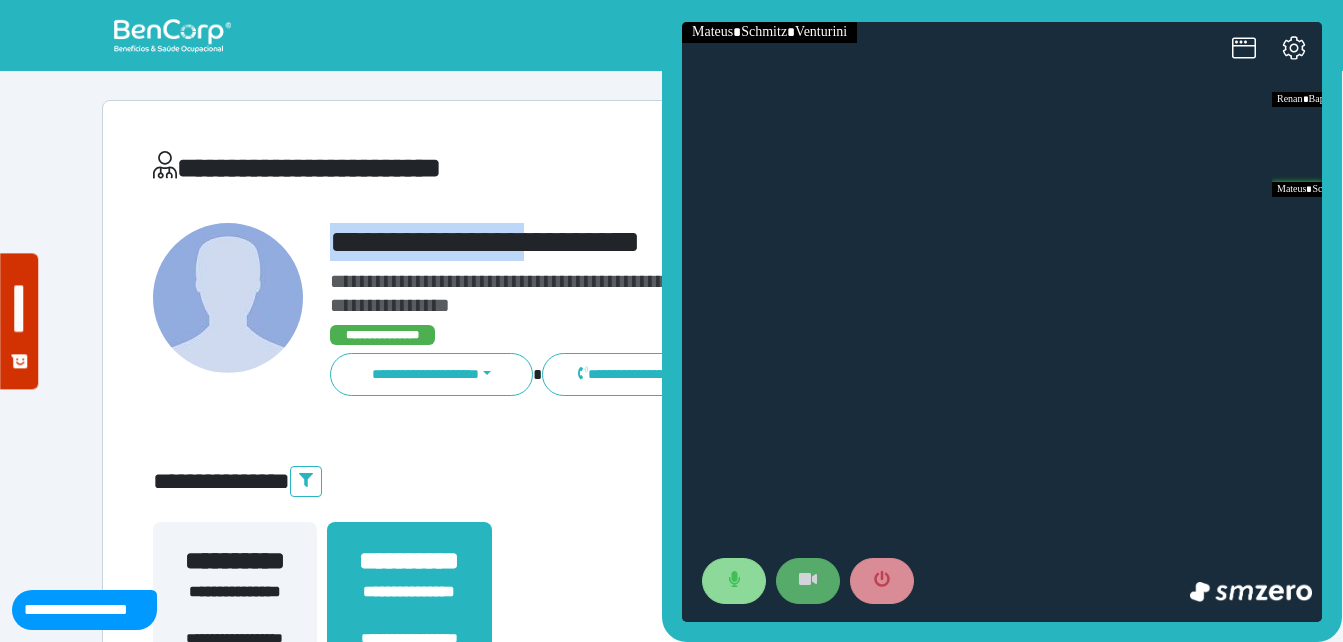 copy on "**********" 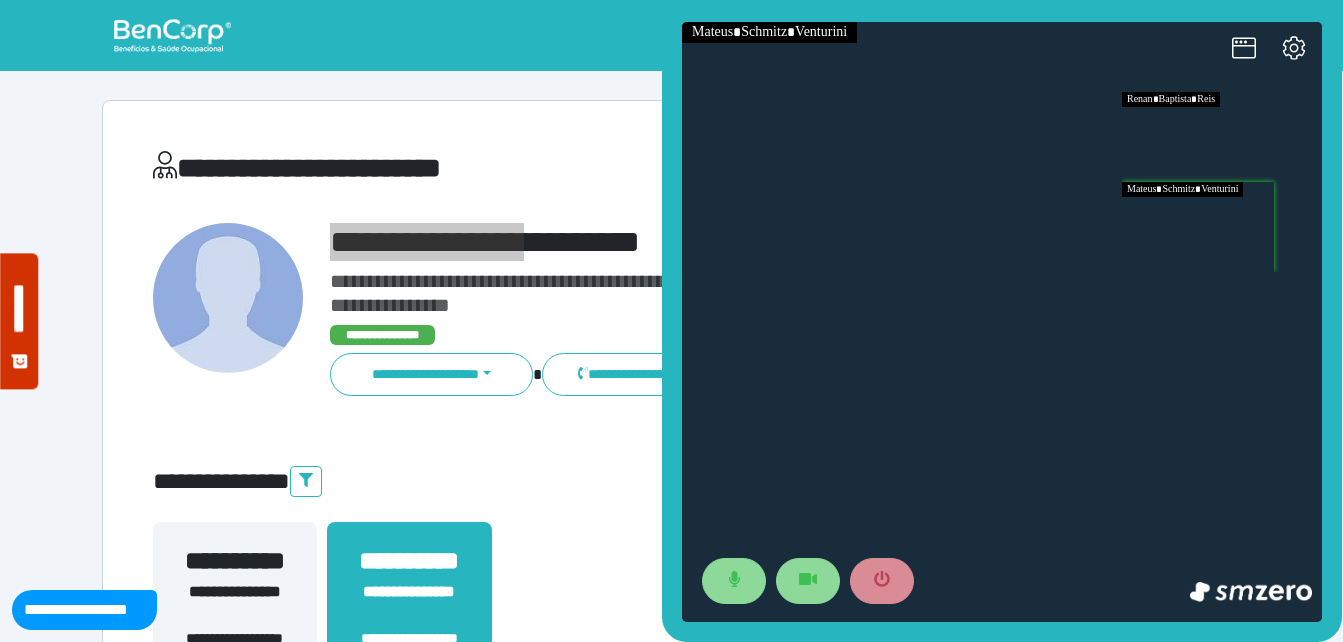 click at bounding box center (1222, 137) 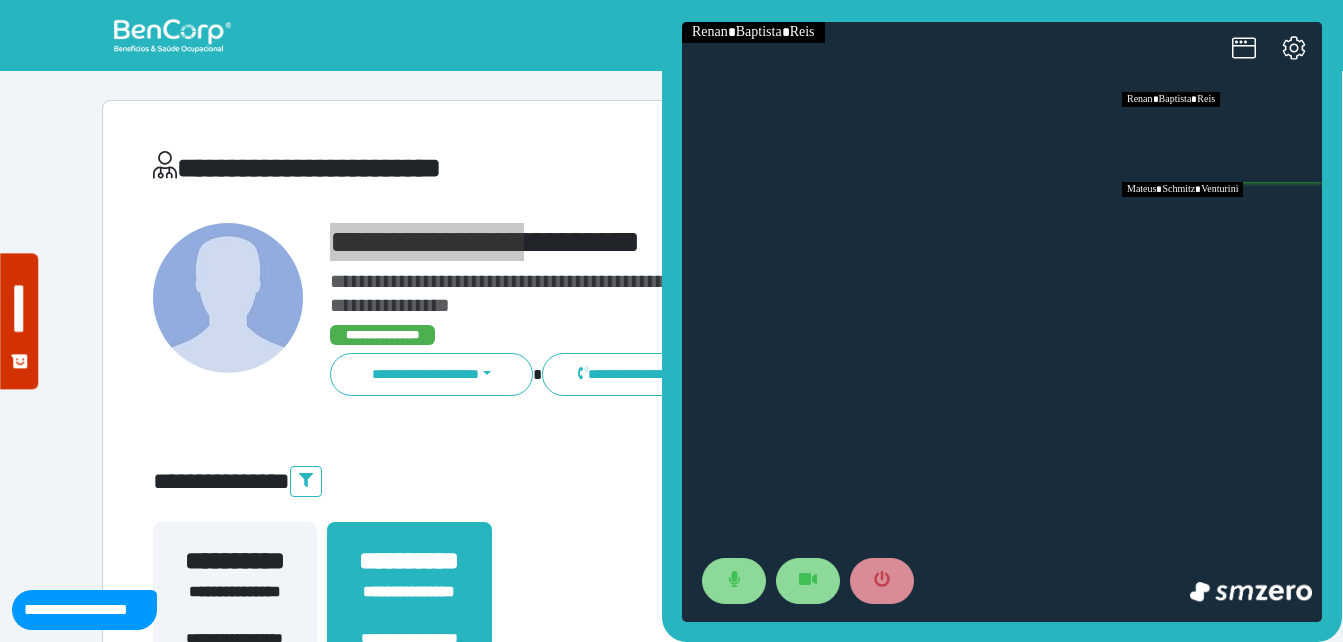 click at bounding box center (1222, 227) 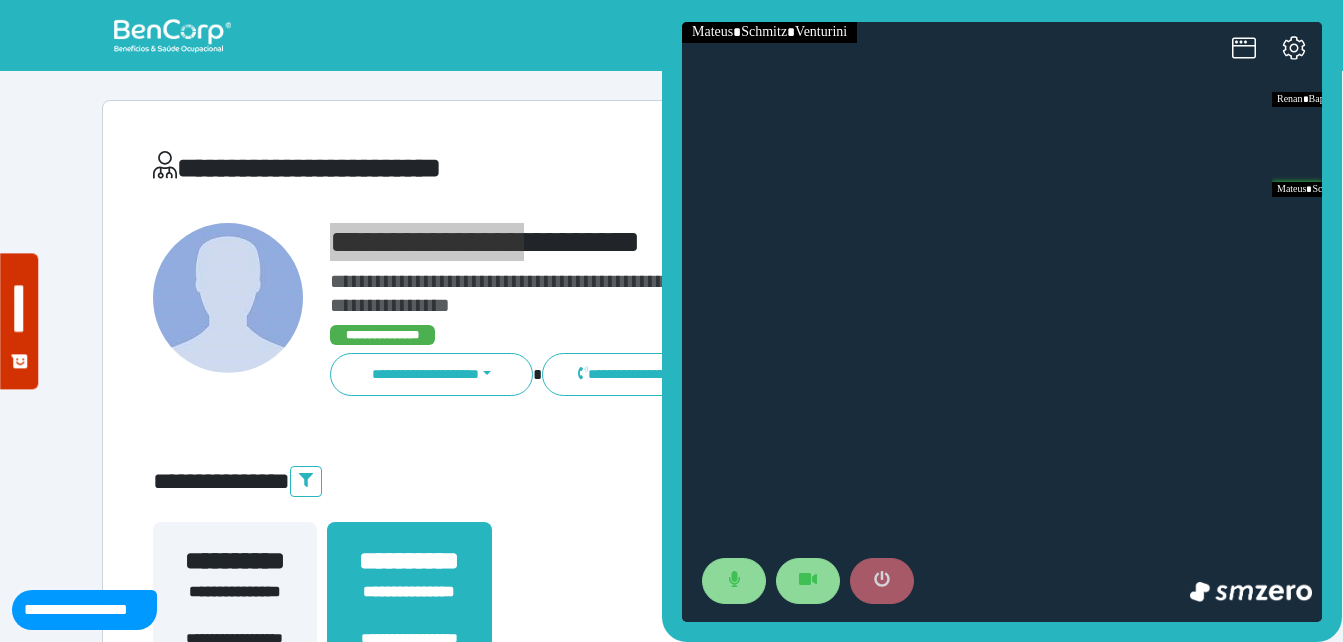 click 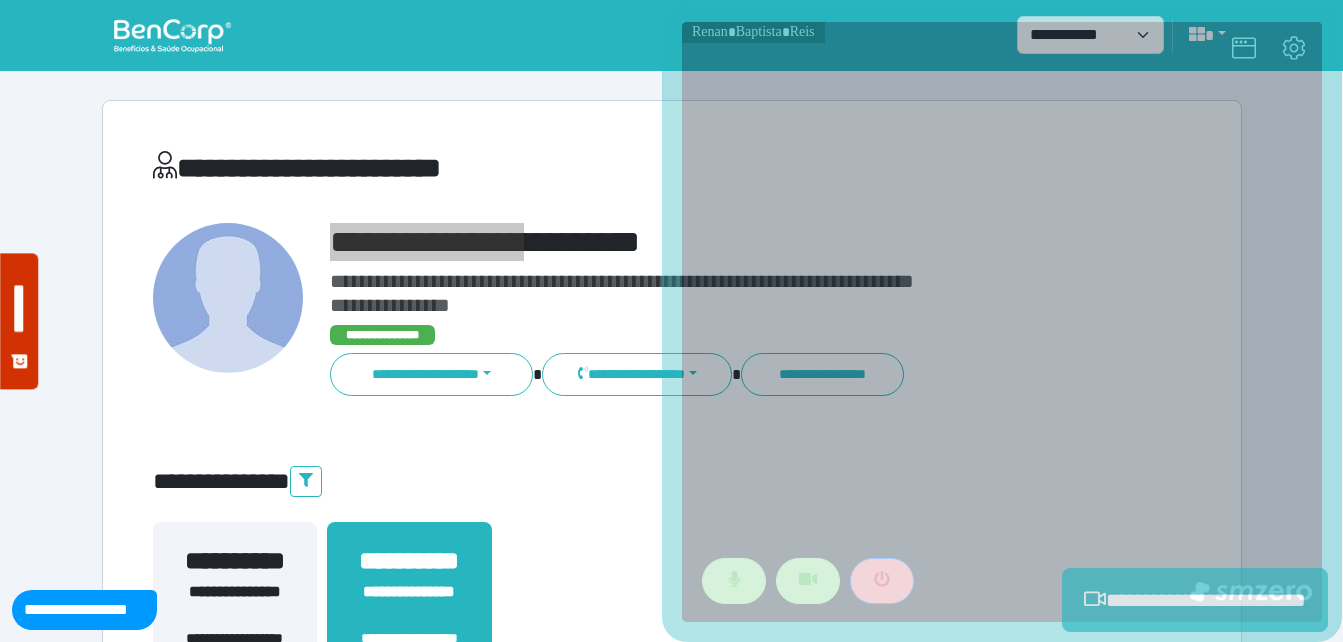 scroll, scrollTop: 494, scrollLeft: 0, axis: vertical 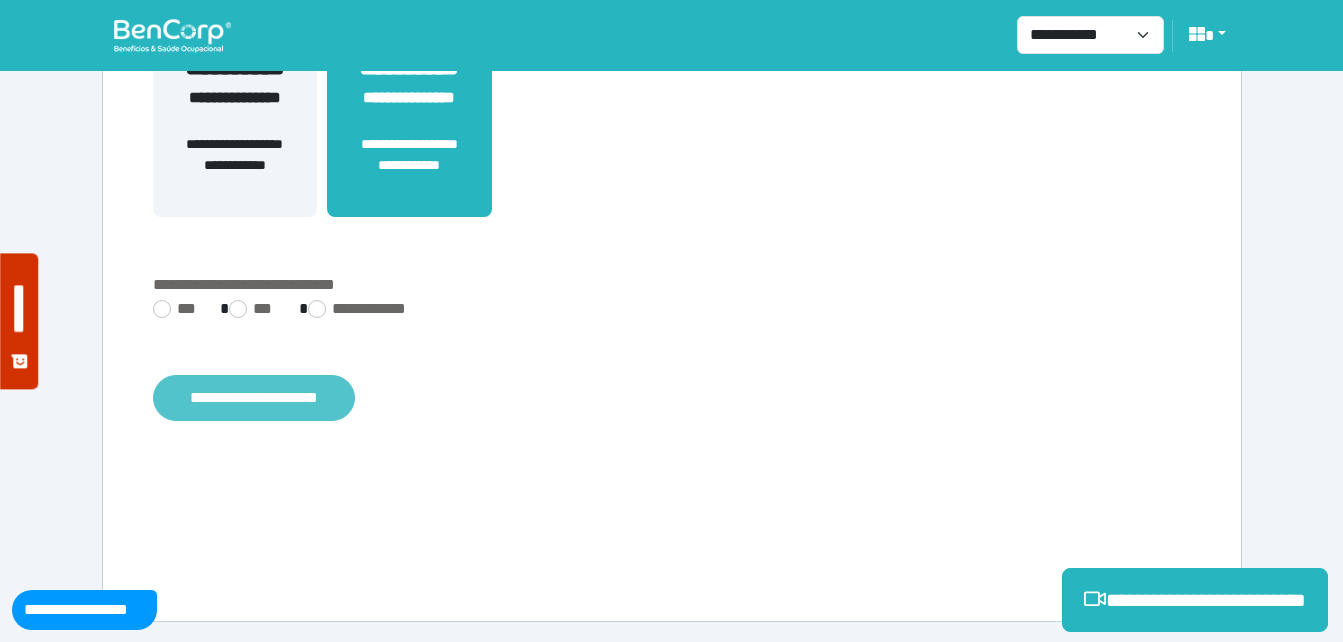 click on "**********" at bounding box center (254, 398) 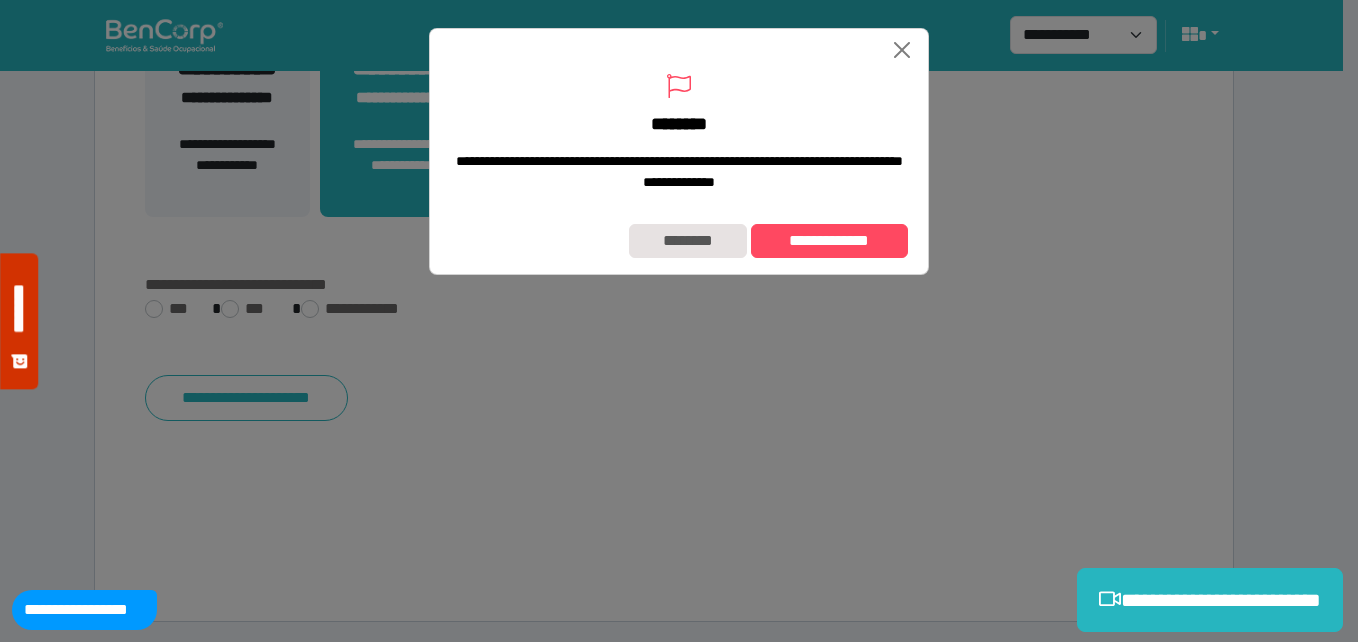 click on "**********" at bounding box center [679, 133] 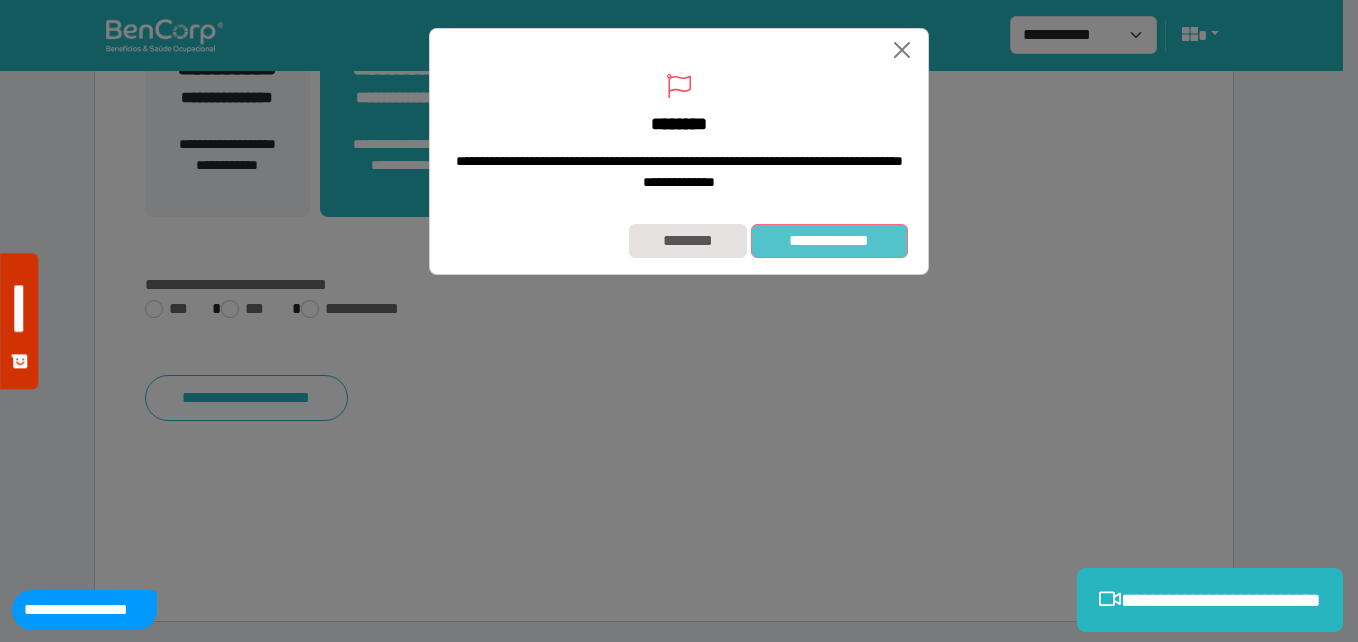 click on "**********" at bounding box center (829, 241) 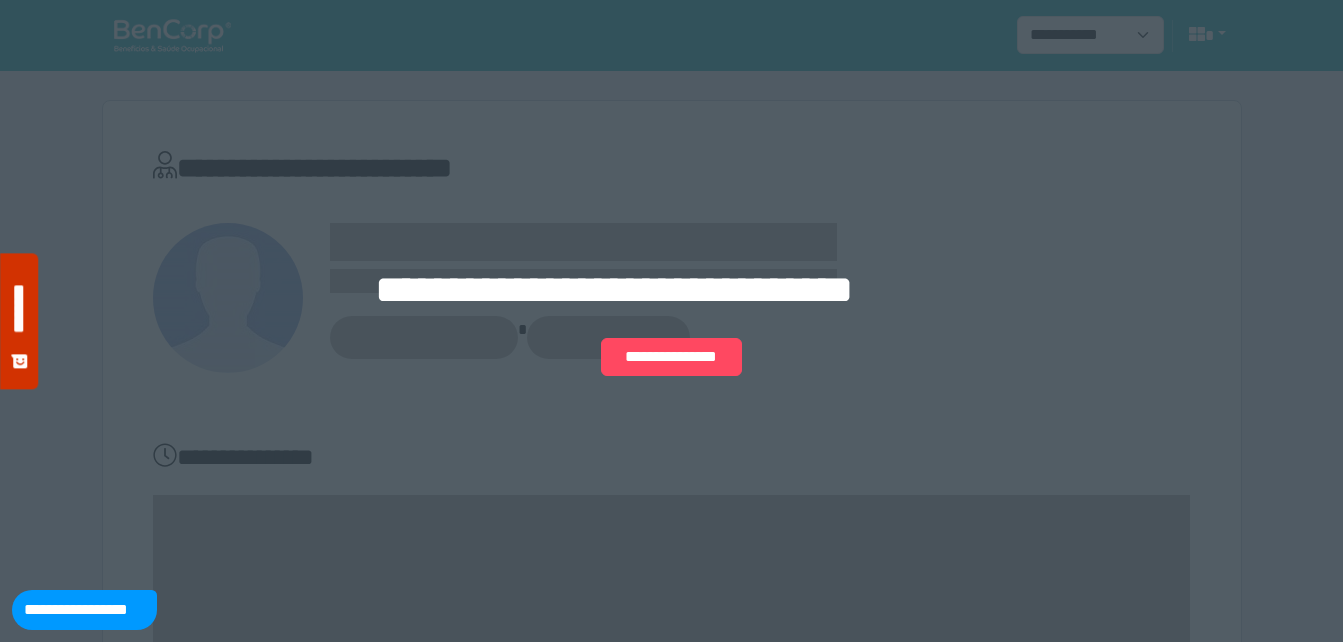 scroll, scrollTop: 0, scrollLeft: 0, axis: both 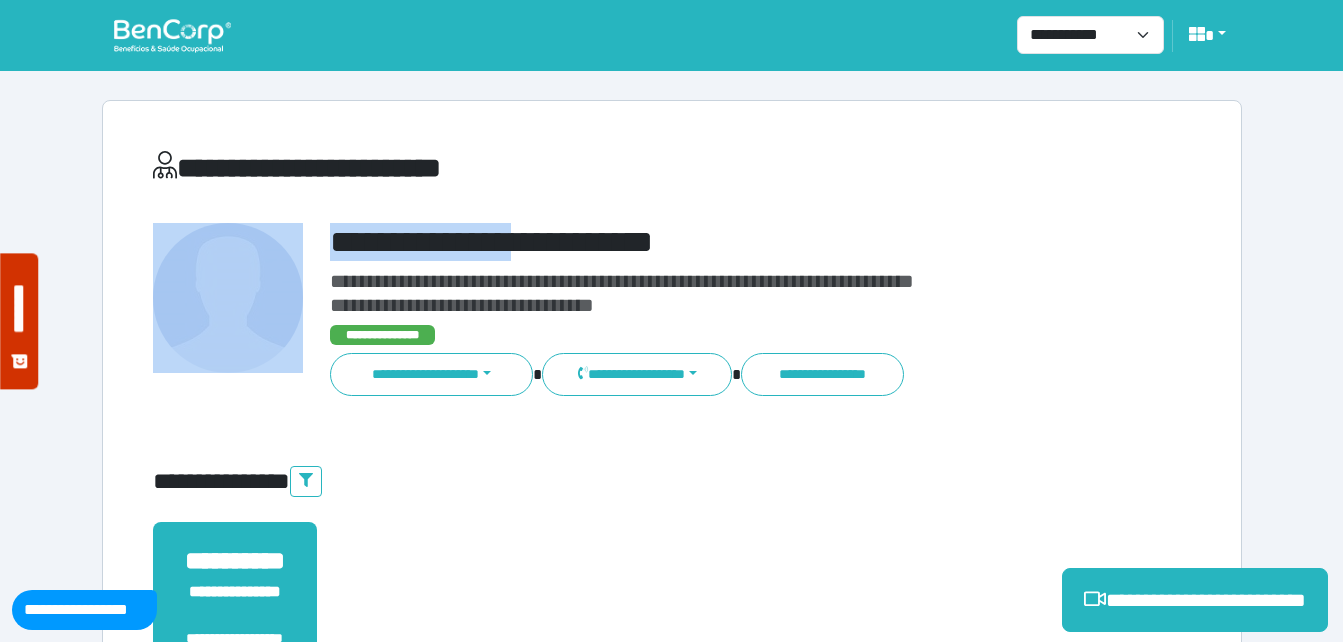 drag, startPoint x: 315, startPoint y: 218, endPoint x: 630, endPoint y: 203, distance: 315.35693 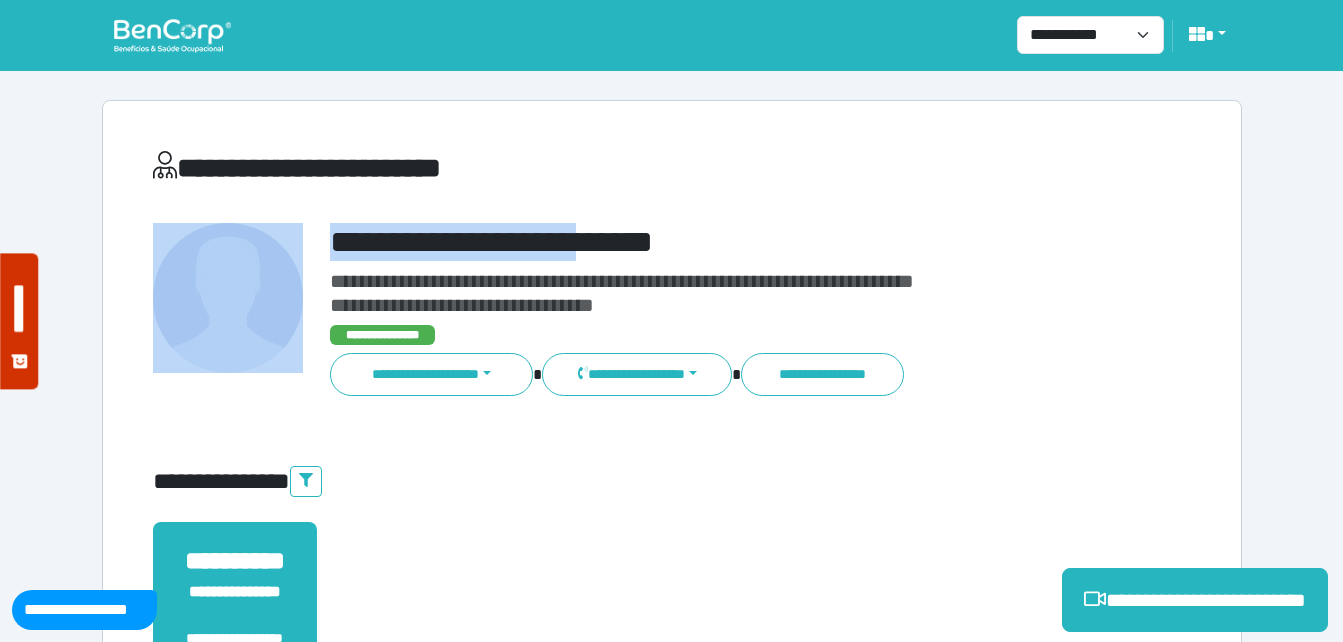 copy on "**********" 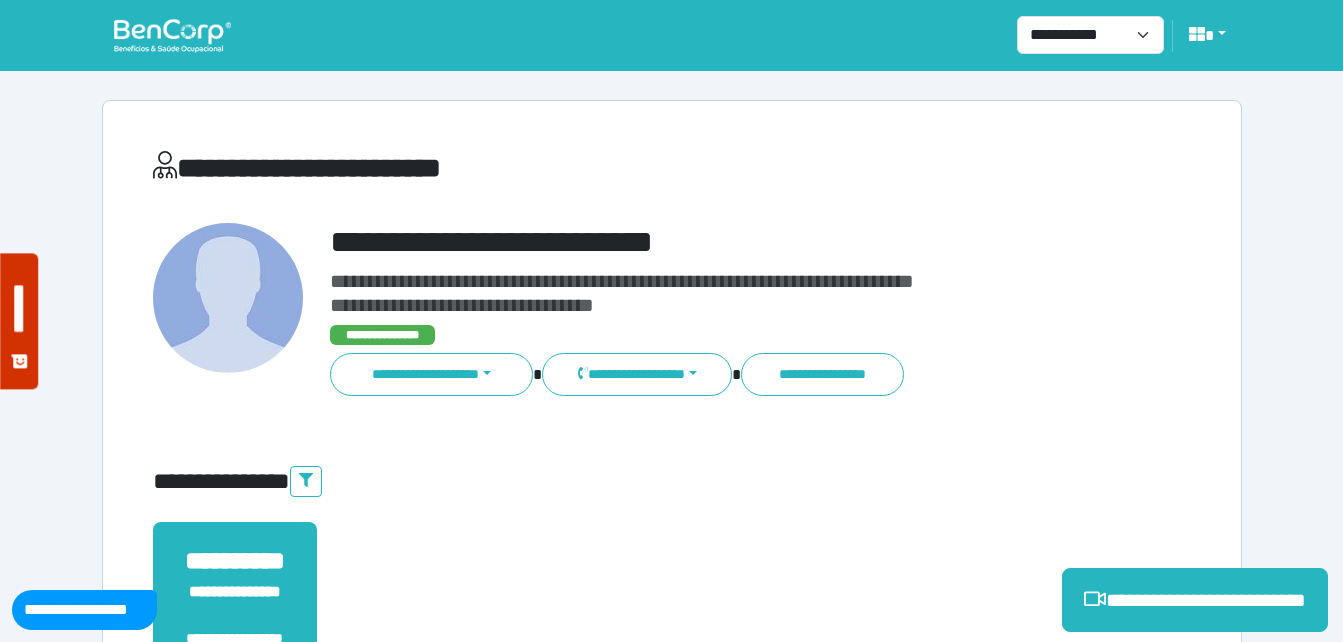 click on "**********" at bounding box center (495, 172) 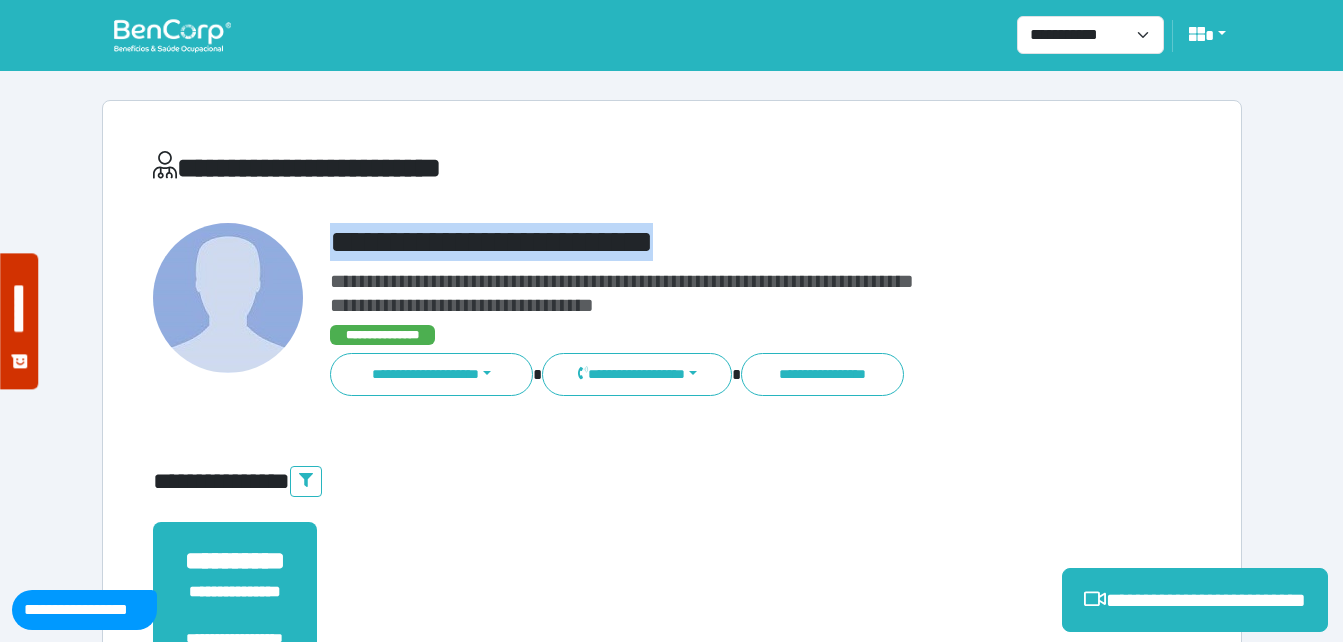 drag, startPoint x: 358, startPoint y: 233, endPoint x: 699, endPoint y: 231, distance: 341.00586 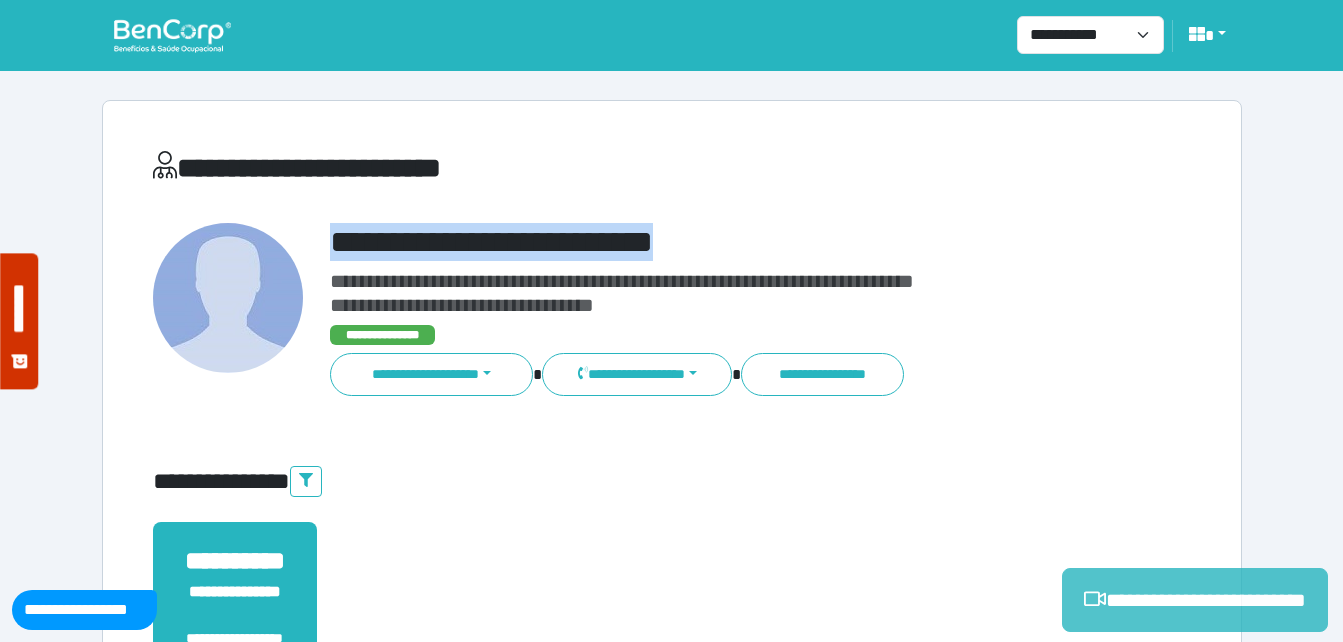 click on "**********" at bounding box center (1195, 600) 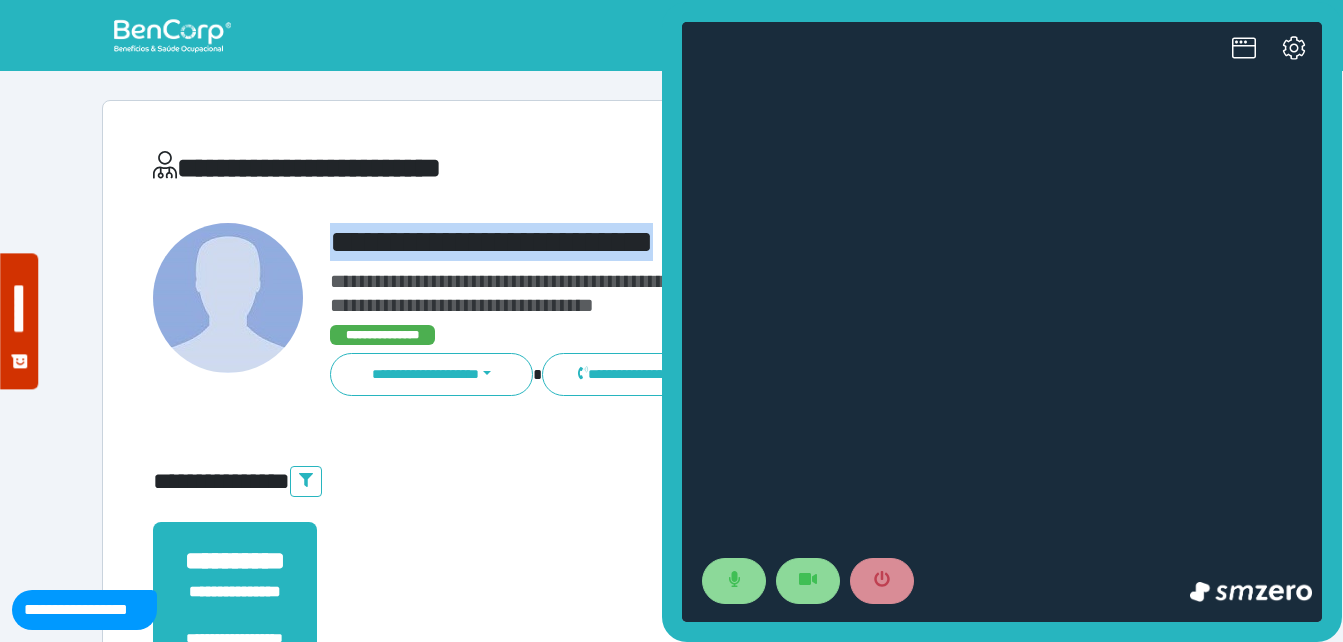 scroll, scrollTop: 0, scrollLeft: 0, axis: both 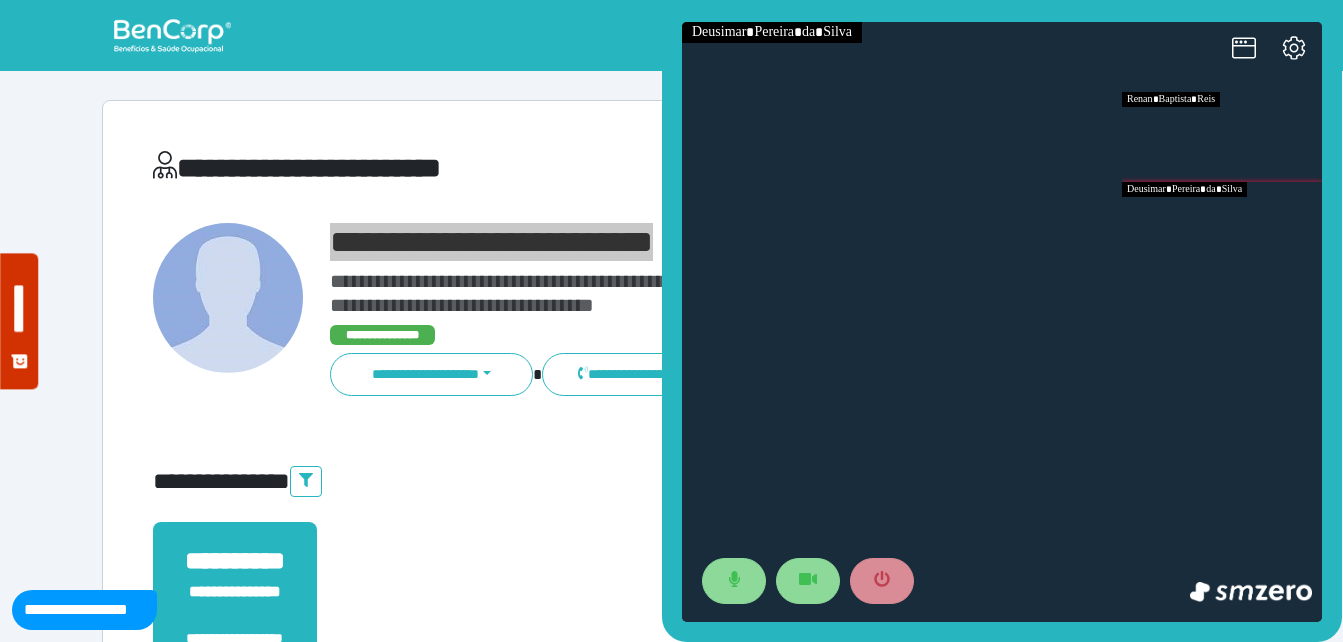 click at bounding box center (1222, 227) 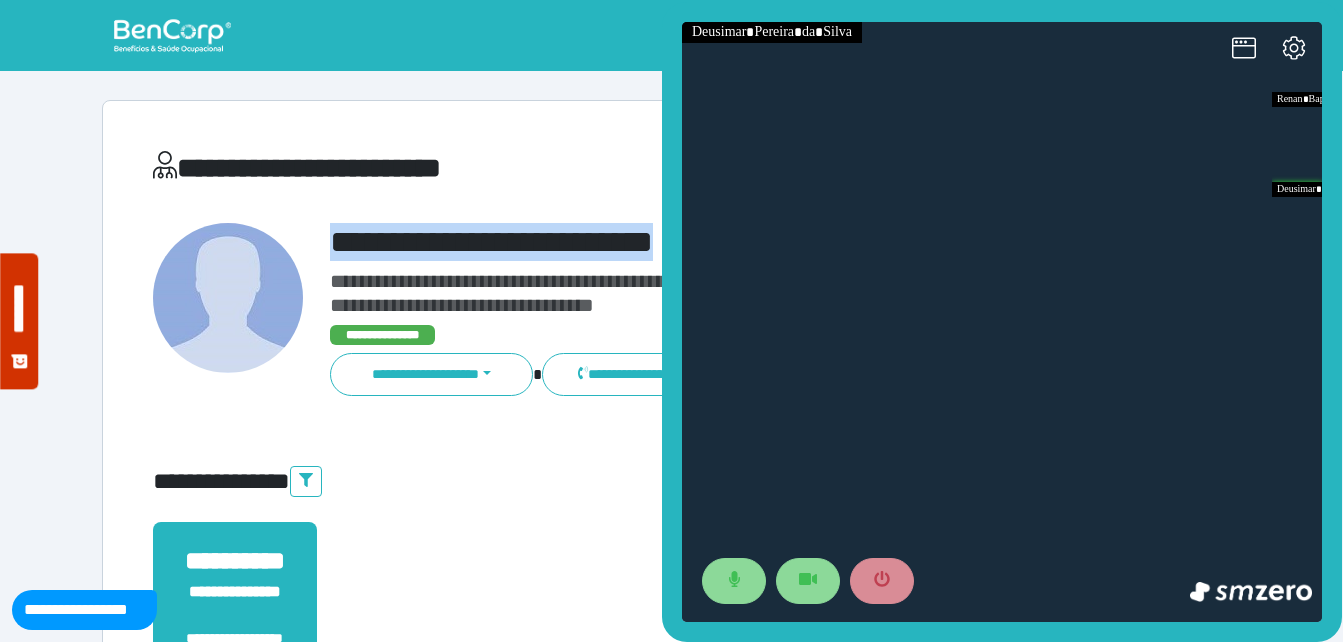 click on "**********" at bounding box center (672, 608) 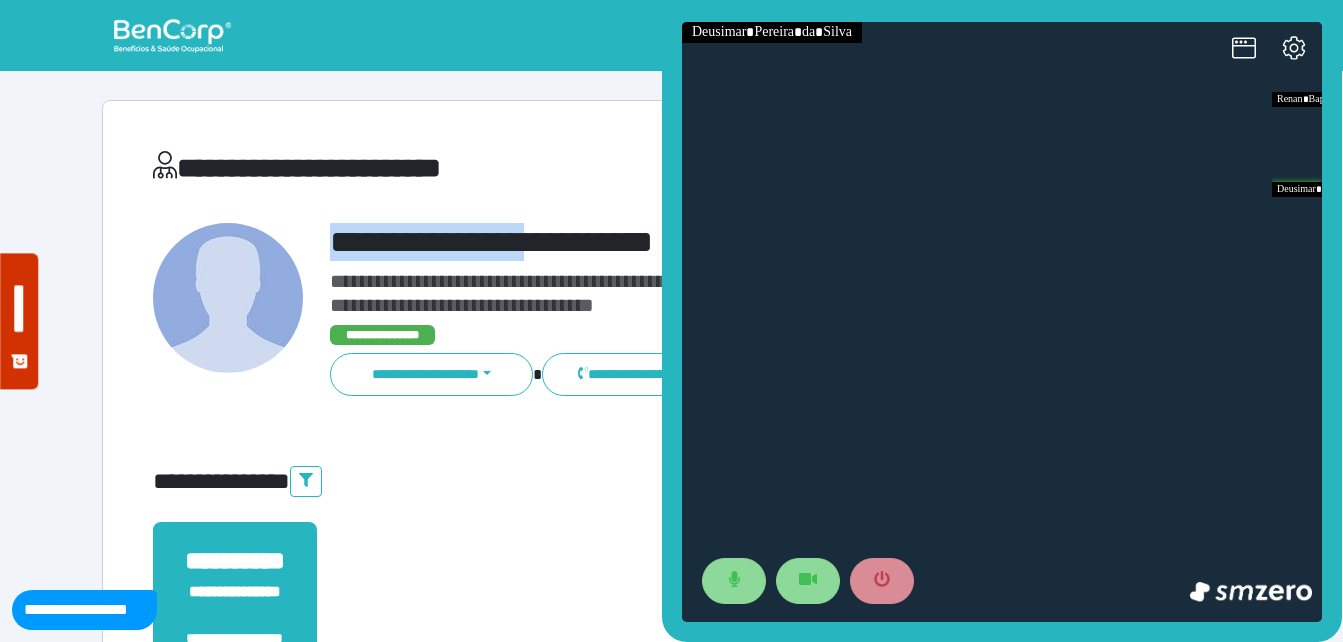 drag, startPoint x: 310, startPoint y: 223, endPoint x: 573, endPoint y: 201, distance: 263.91855 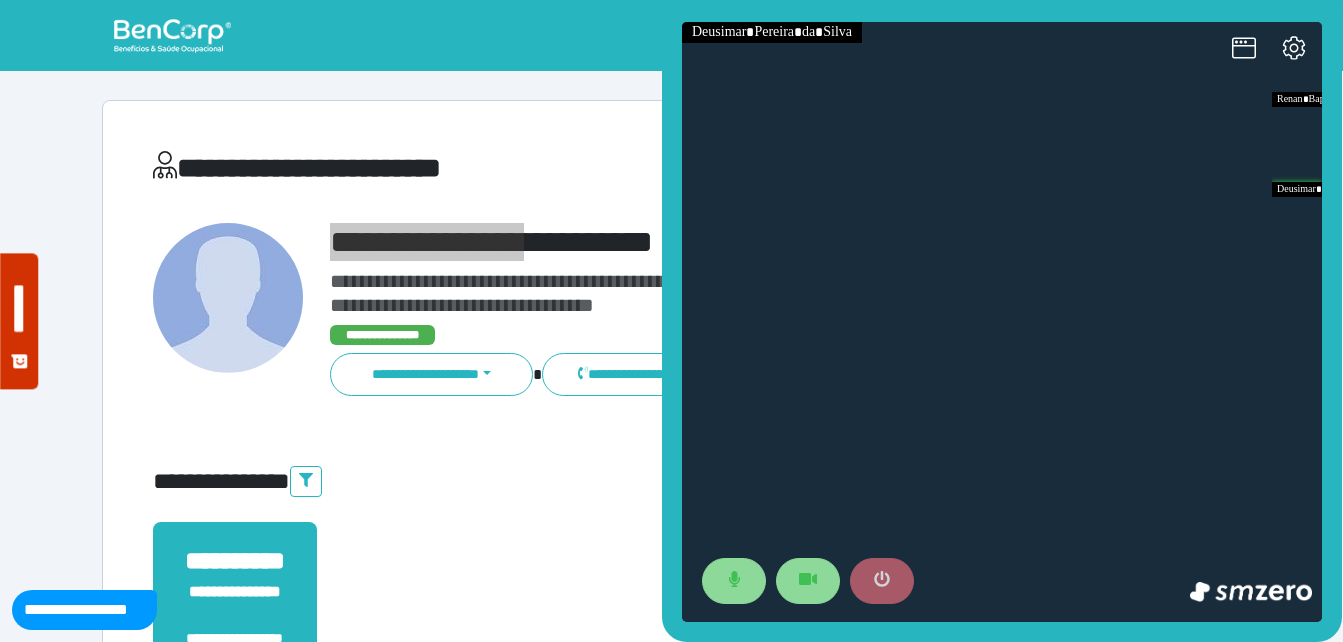 click at bounding box center [882, 581] 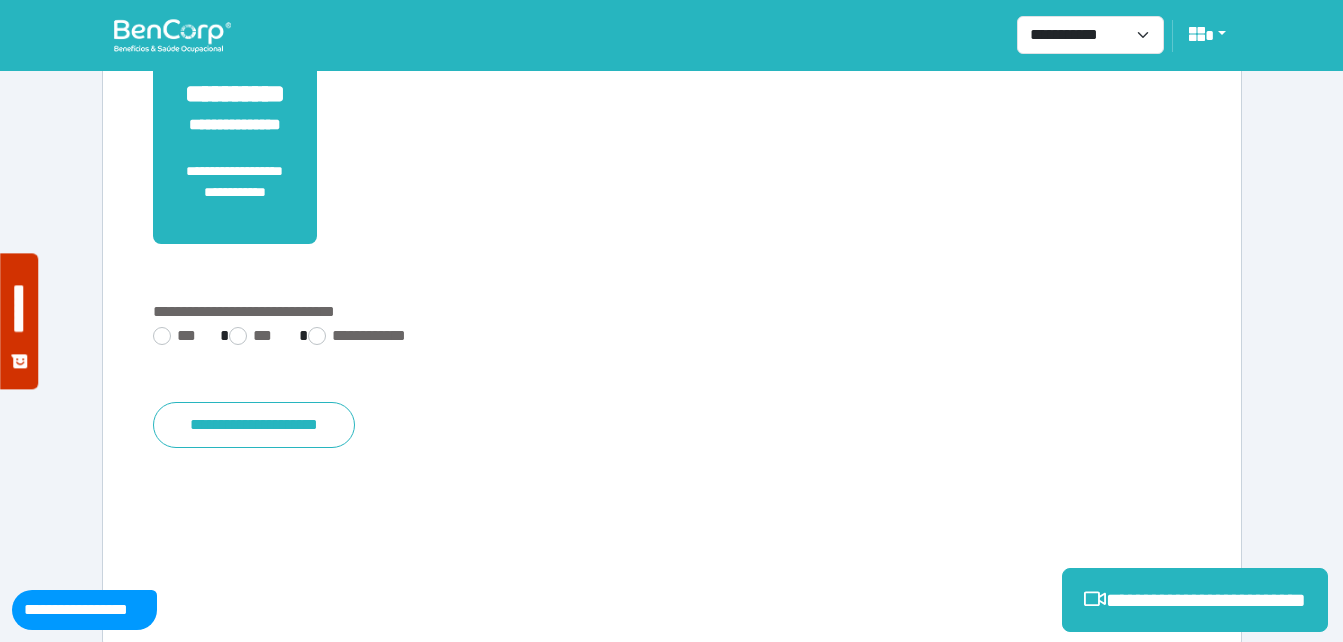 scroll, scrollTop: 494, scrollLeft: 0, axis: vertical 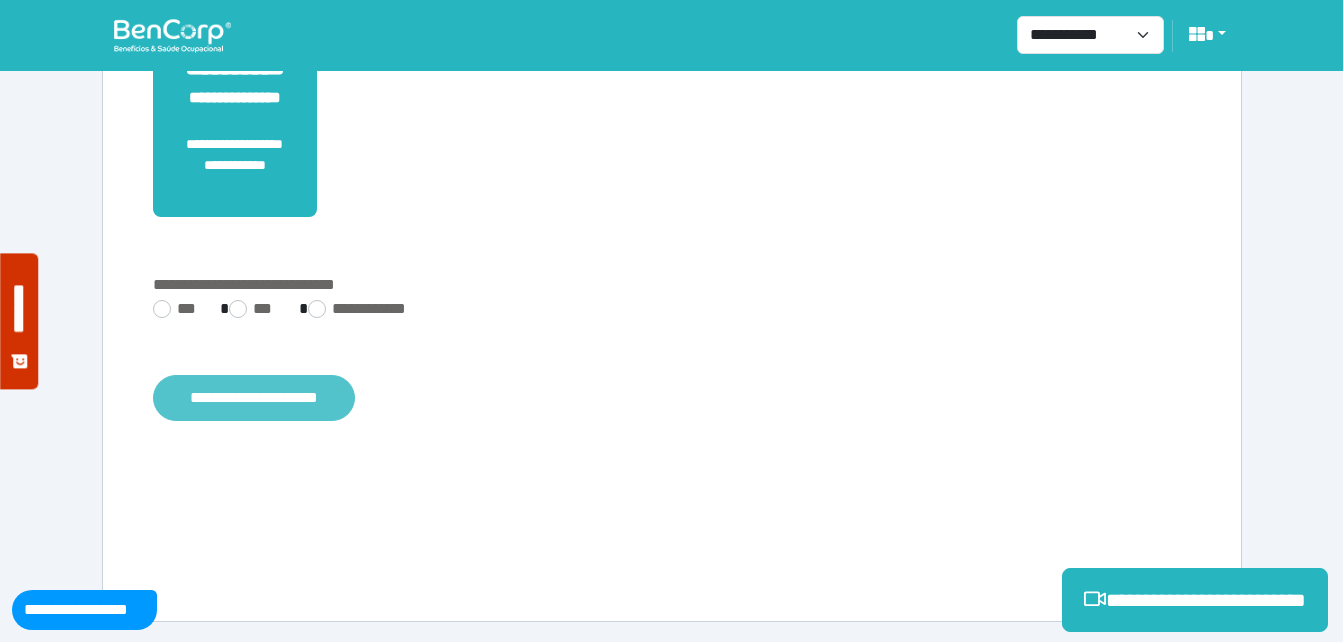 click on "**********" at bounding box center (254, 398) 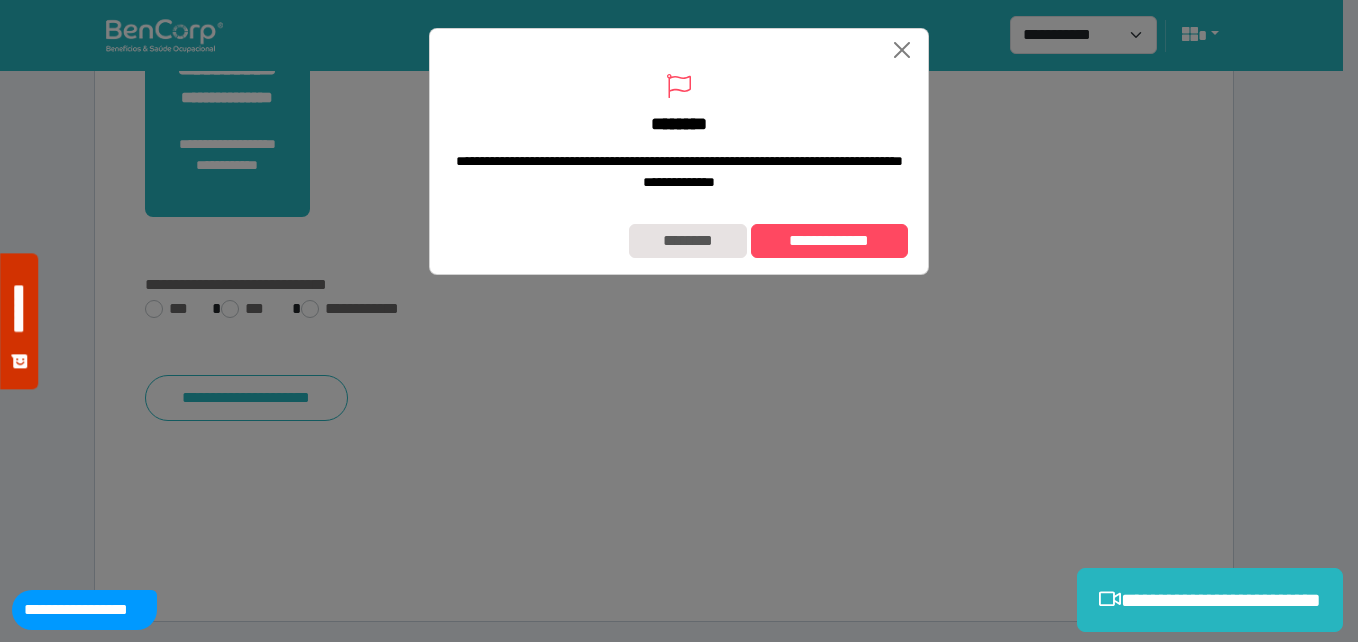 click on "**********" at bounding box center (679, 241) 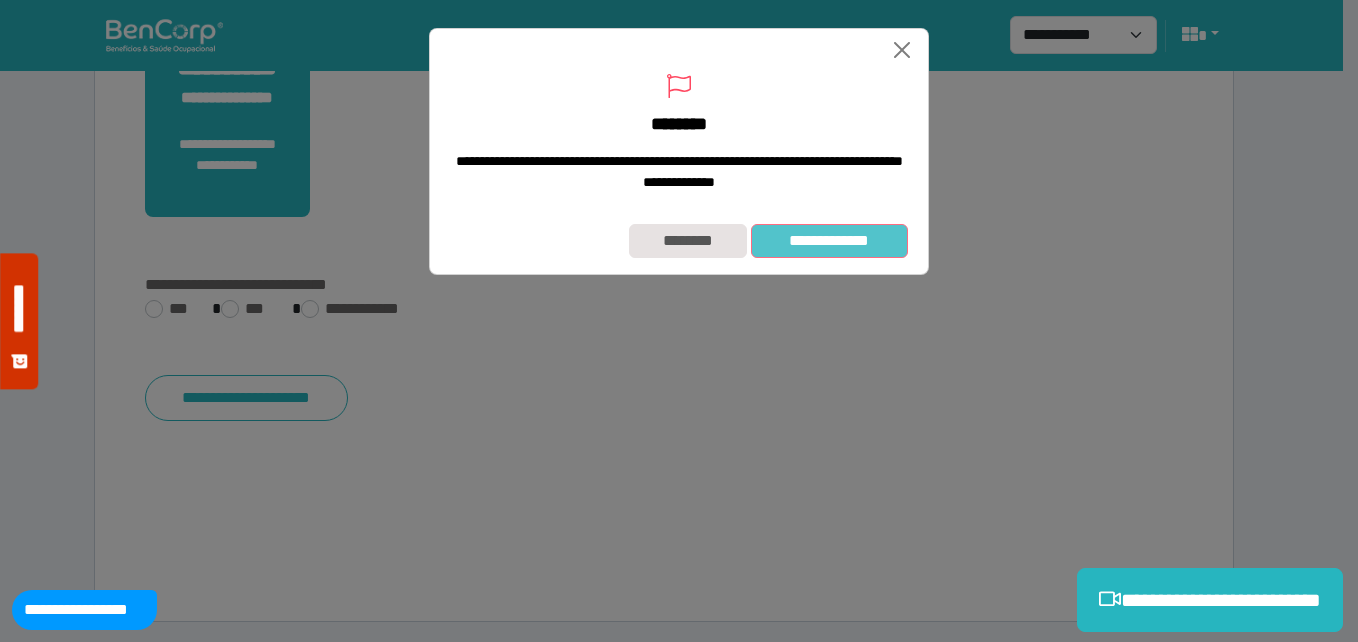 click on "**********" at bounding box center [829, 241] 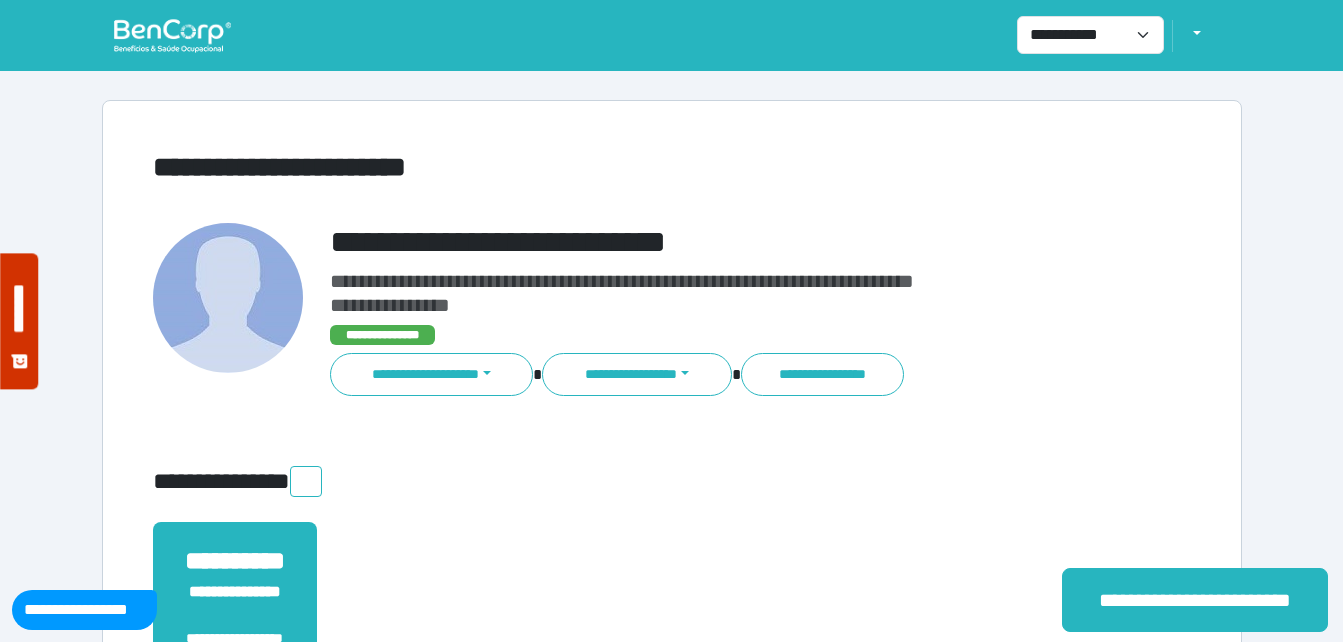 scroll, scrollTop: 0, scrollLeft: 0, axis: both 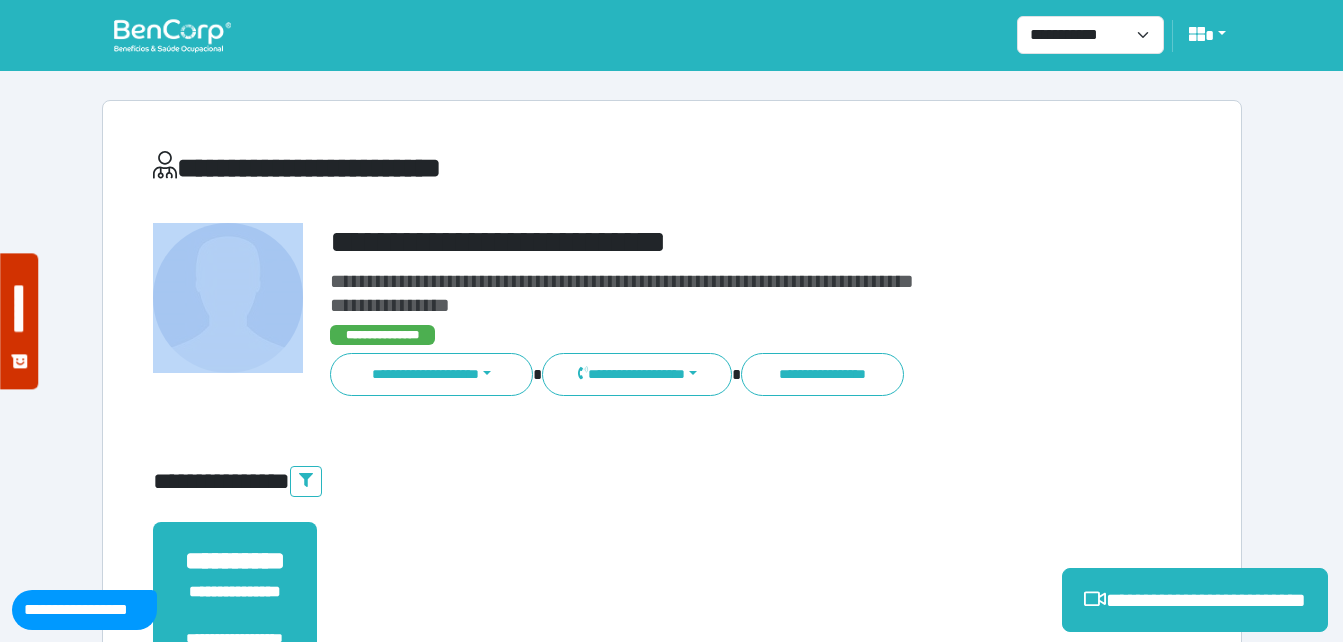 drag, startPoint x: 375, startPoint y: 221, endPoint x: 899, endPoint y: 193, distance: 524.74756 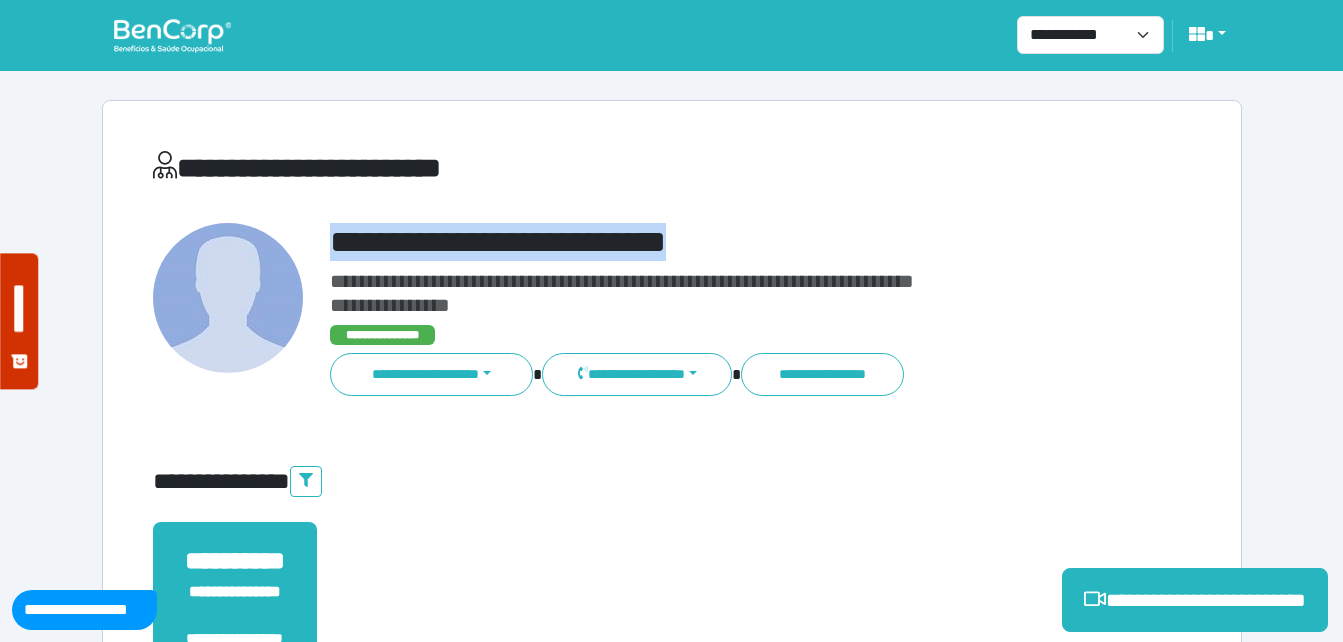 copy on "**********" 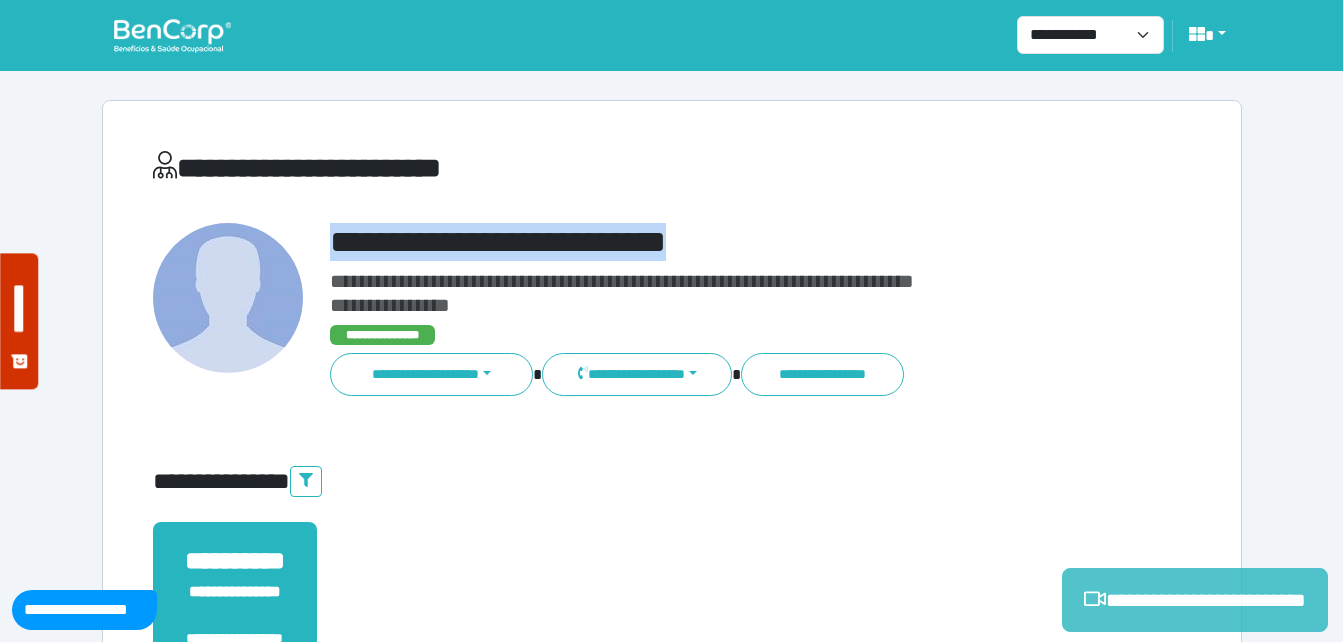 click on "**********" at bounding box center [1195, 600] 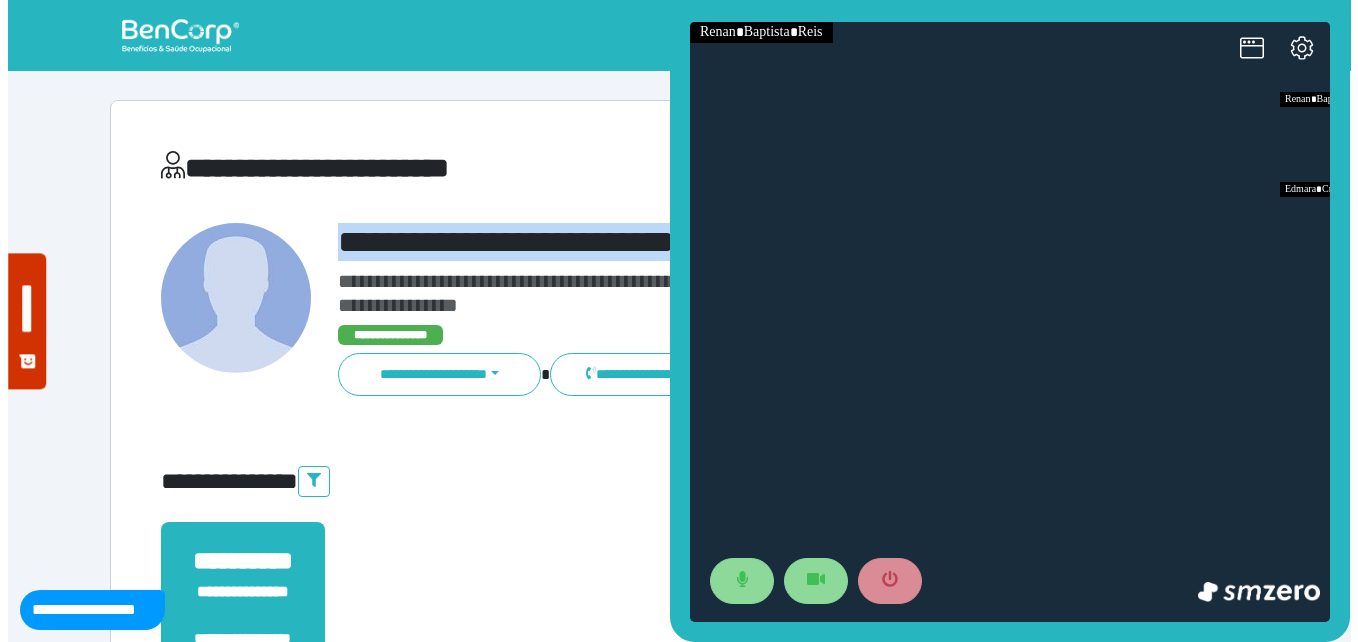 scroll, scrollTop: 0, scrollLeft: 0, axis: both 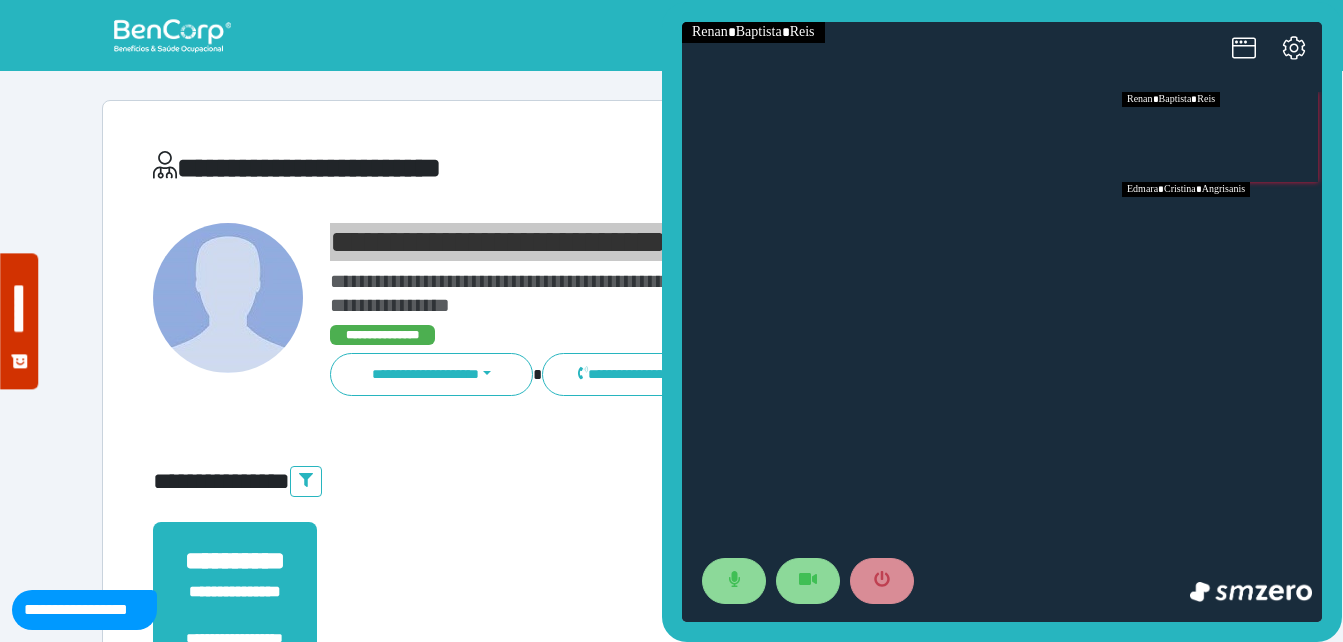 click at bounding box center (1222, 227) 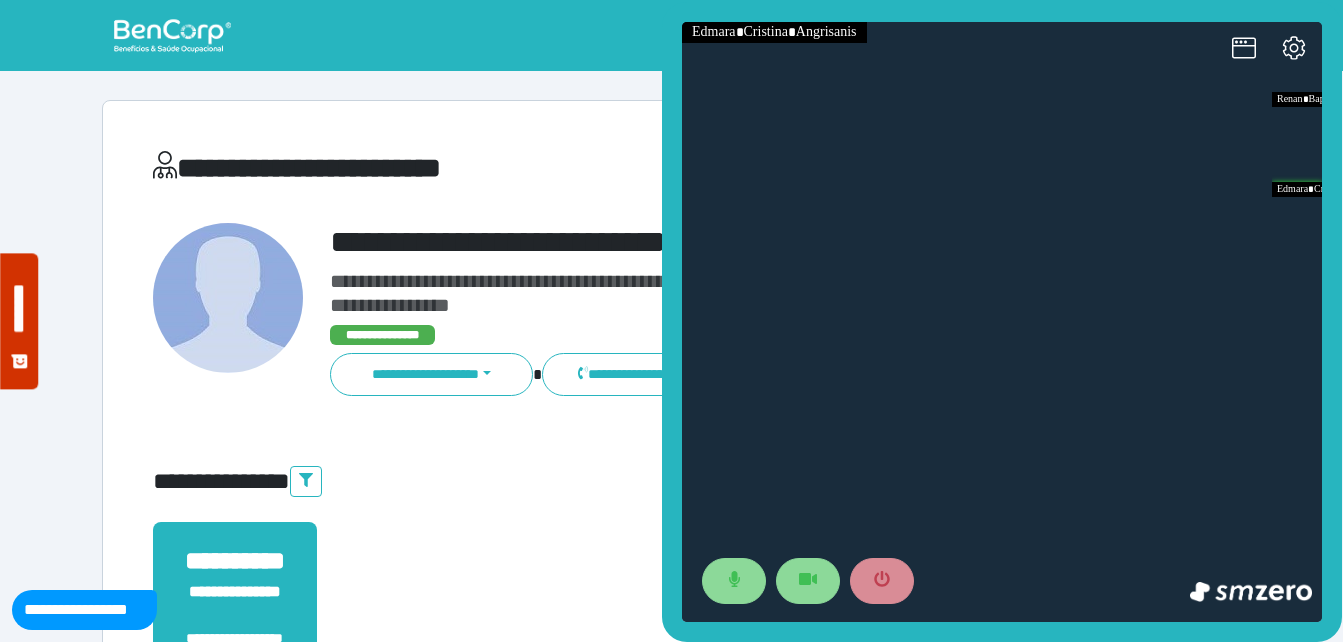 click at bounding box center (229, 310) 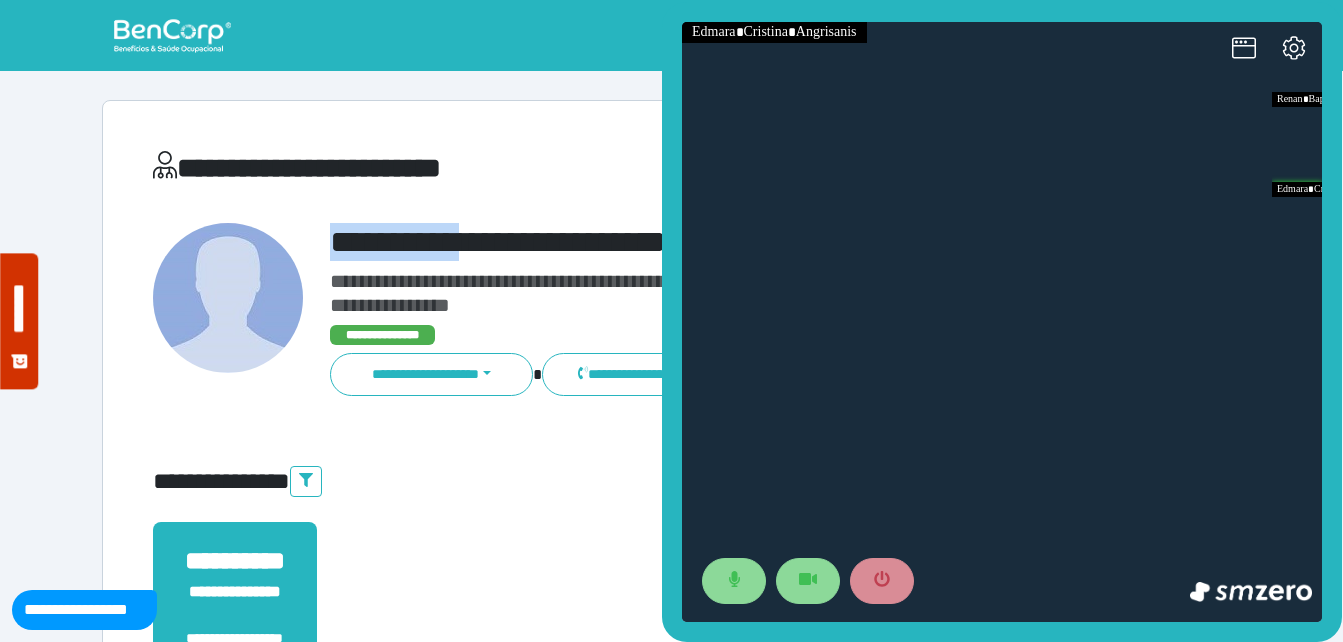 drag, startPoint x: 395, startPoint y: 226, endPoint x: 597, endPoint y: 233, distance: 202.12125 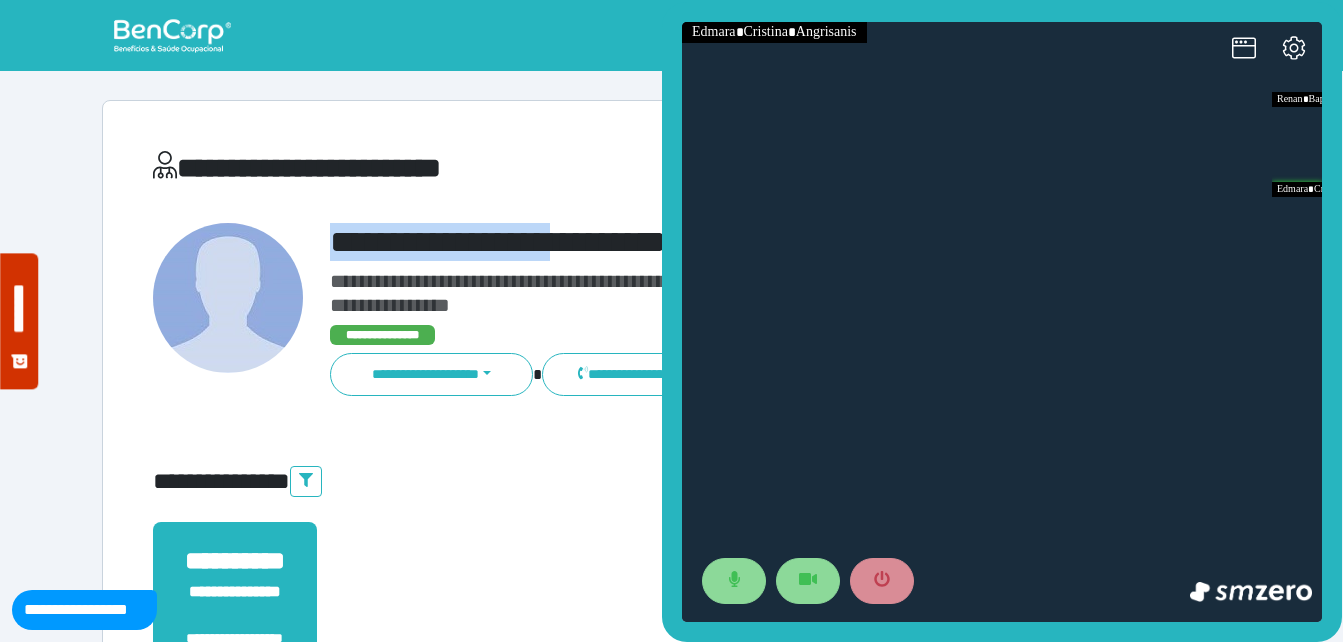 copy on "**********" 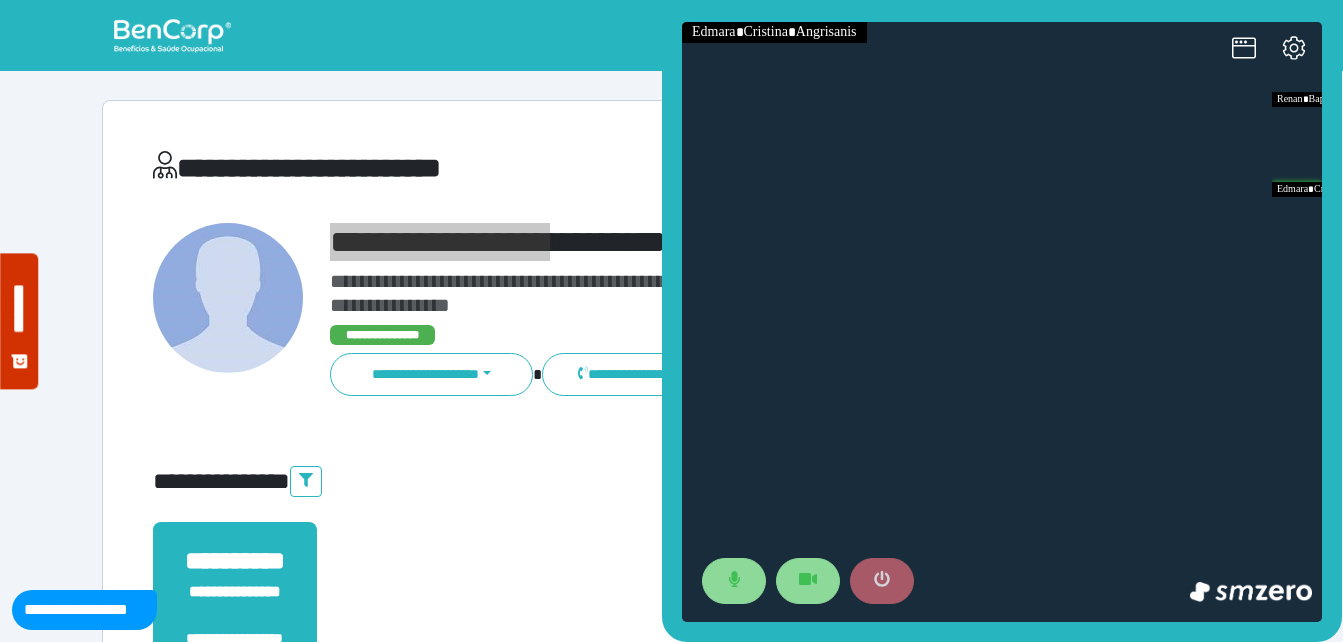 click at bounding box center (882, 581) 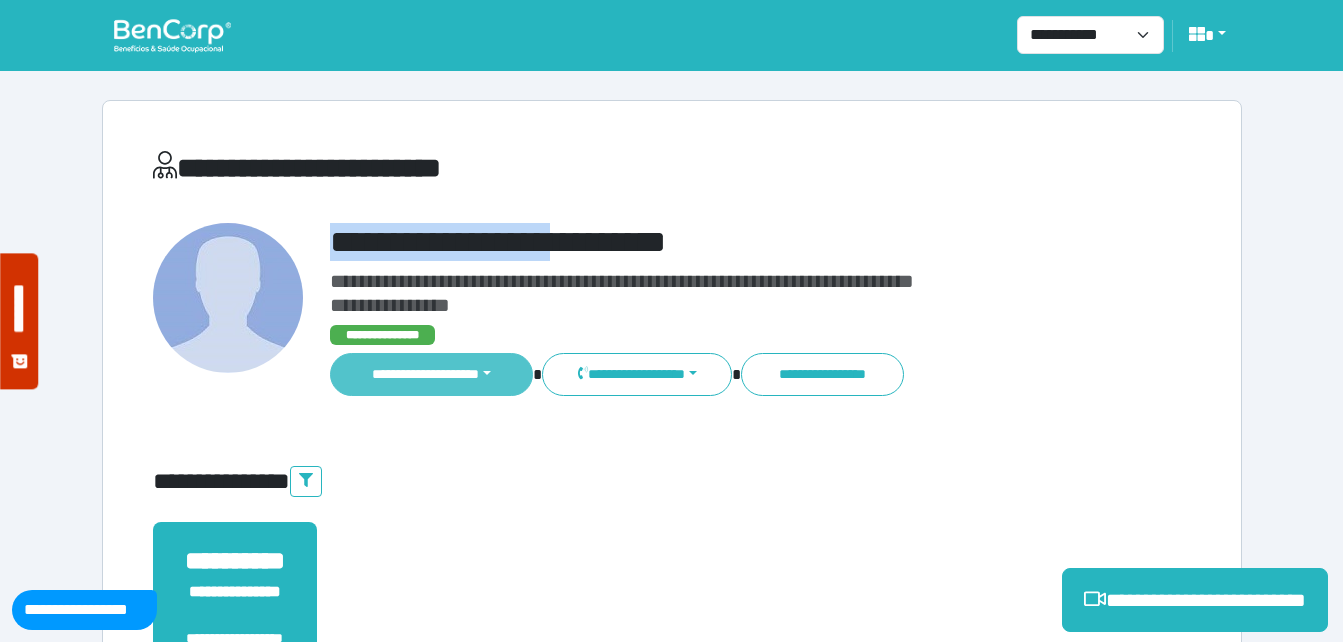 click on "**********" at bounding box center (432, 374) 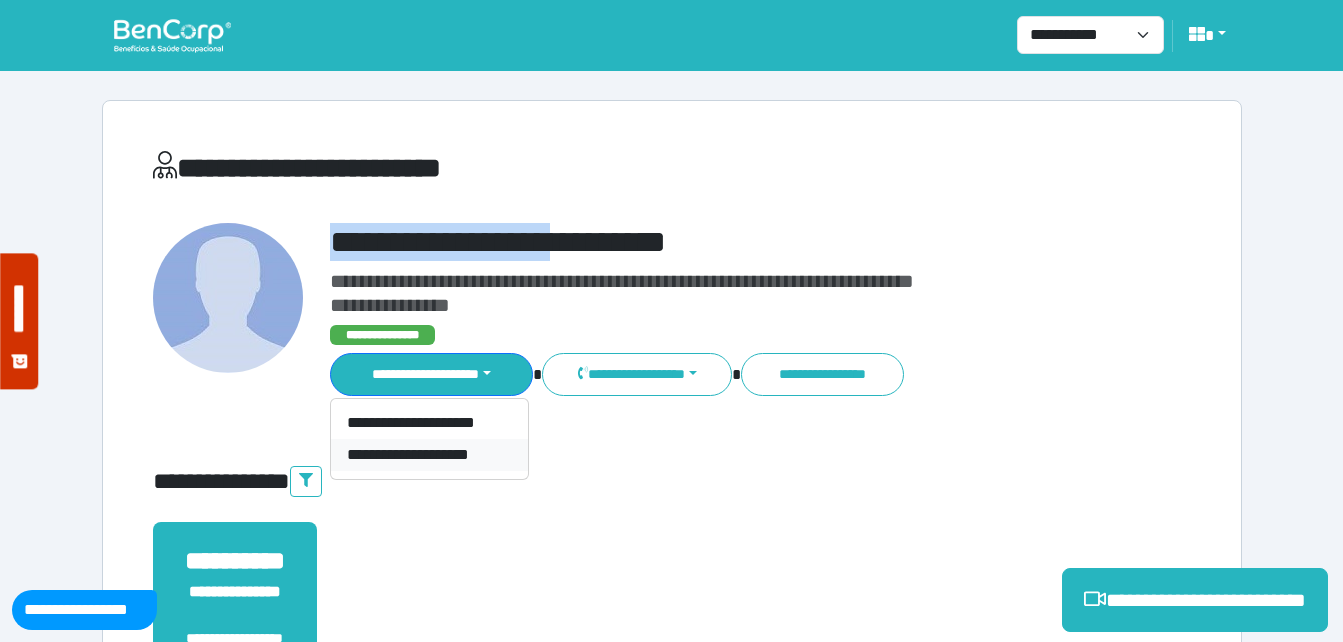 click on "**********" at bounding box center [429, 455] 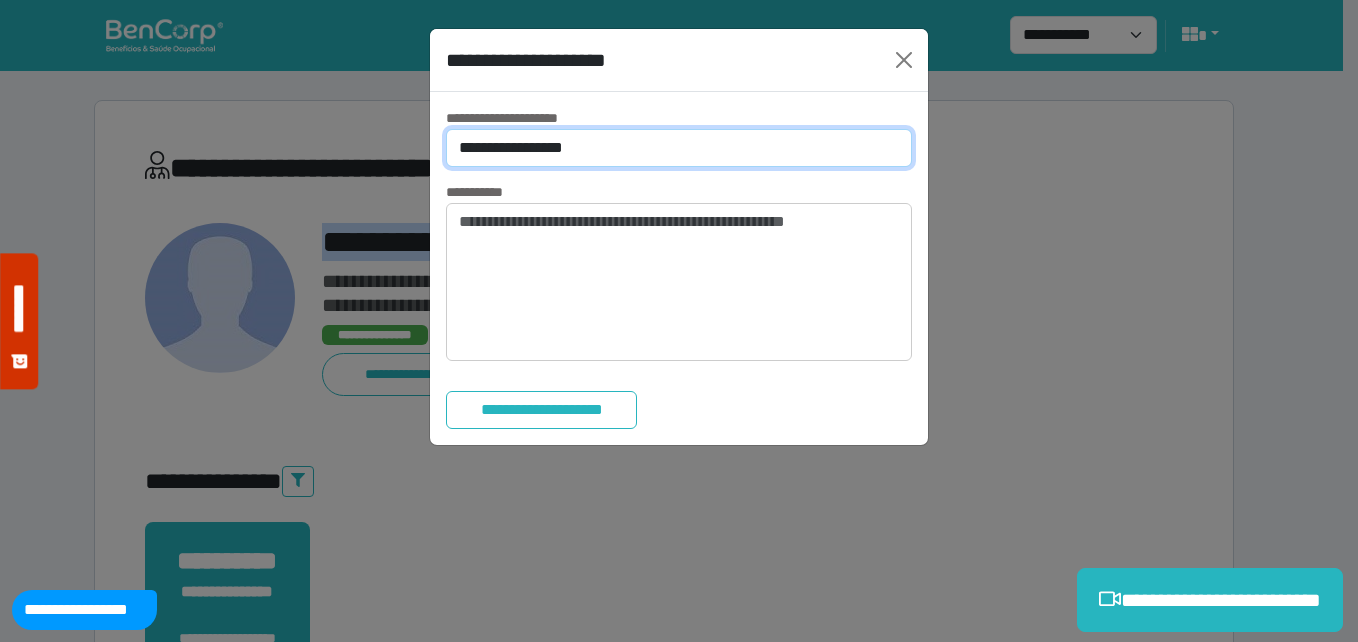 click on "**********" at bounding box center (679, 148) 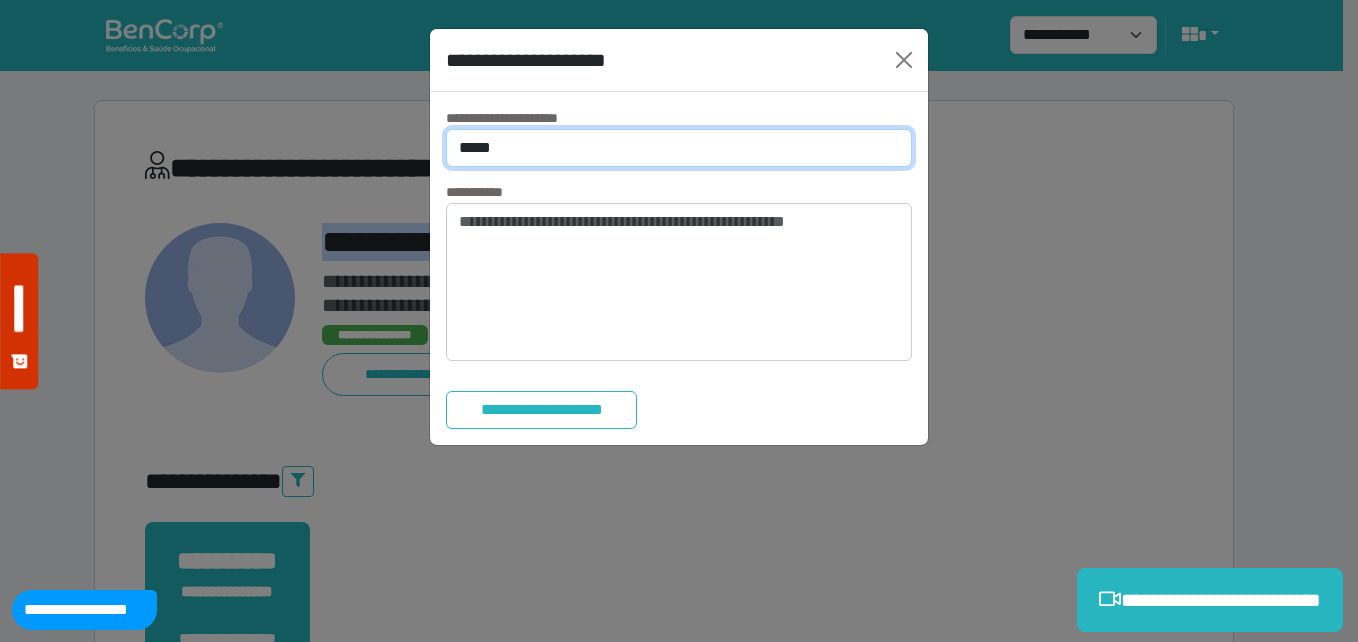click on "**********" at bounding box center (679, 148) 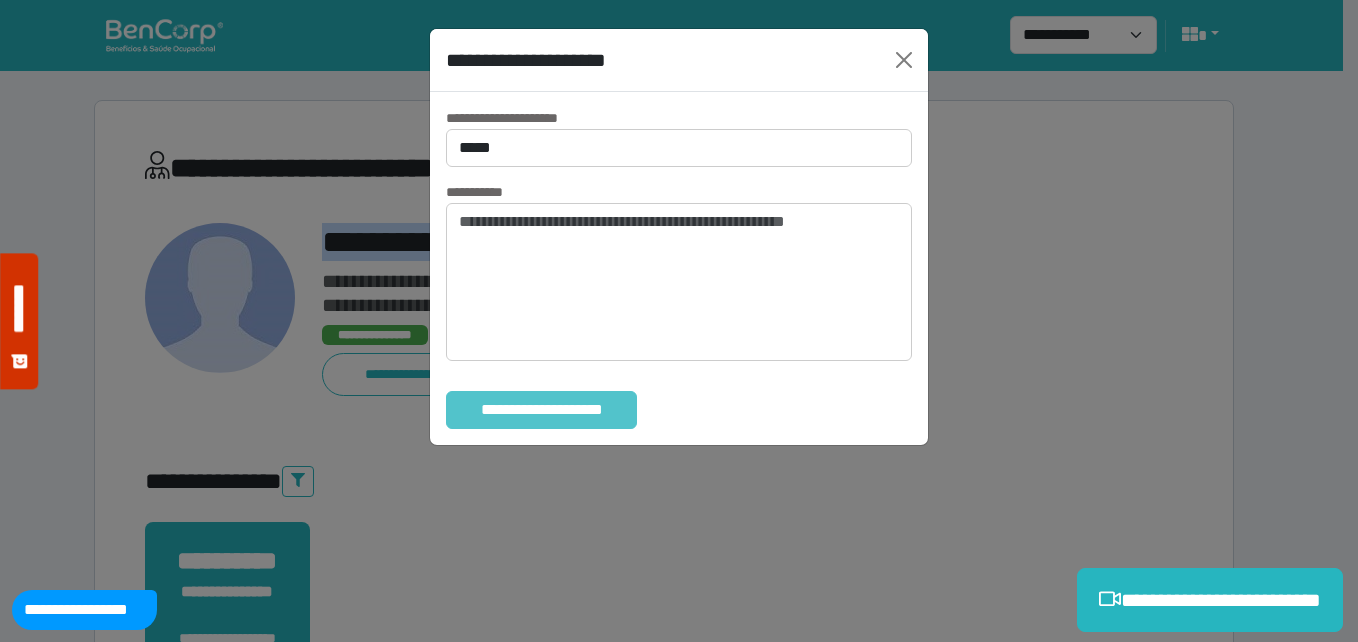 click on "**********" at bounding box center [541, 410] 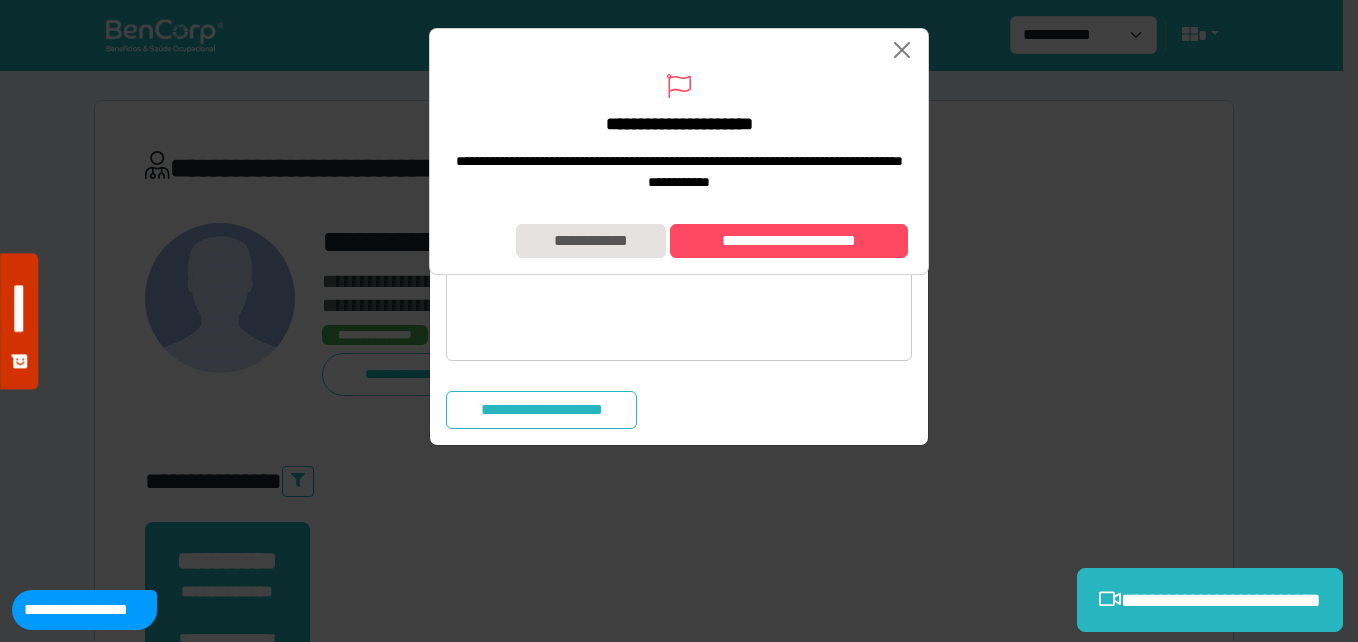 click on "**********" at bounding box center [679, 241] 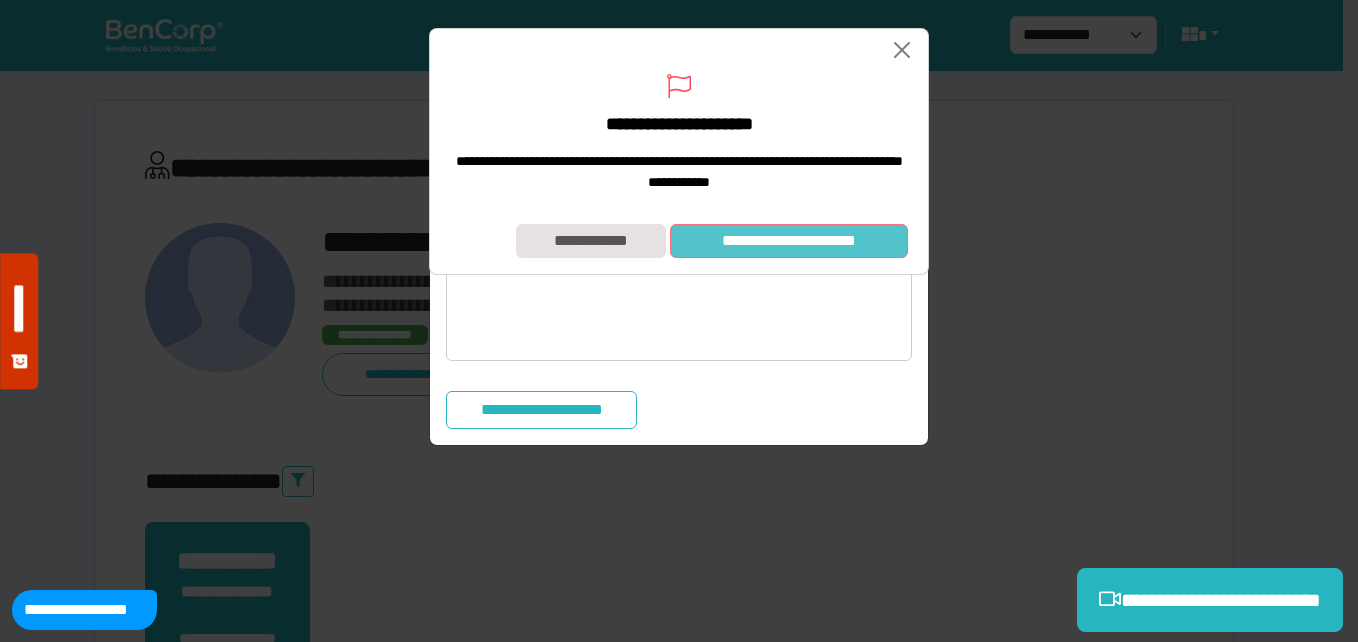 click on "**********" at bounding box center (789, 241) 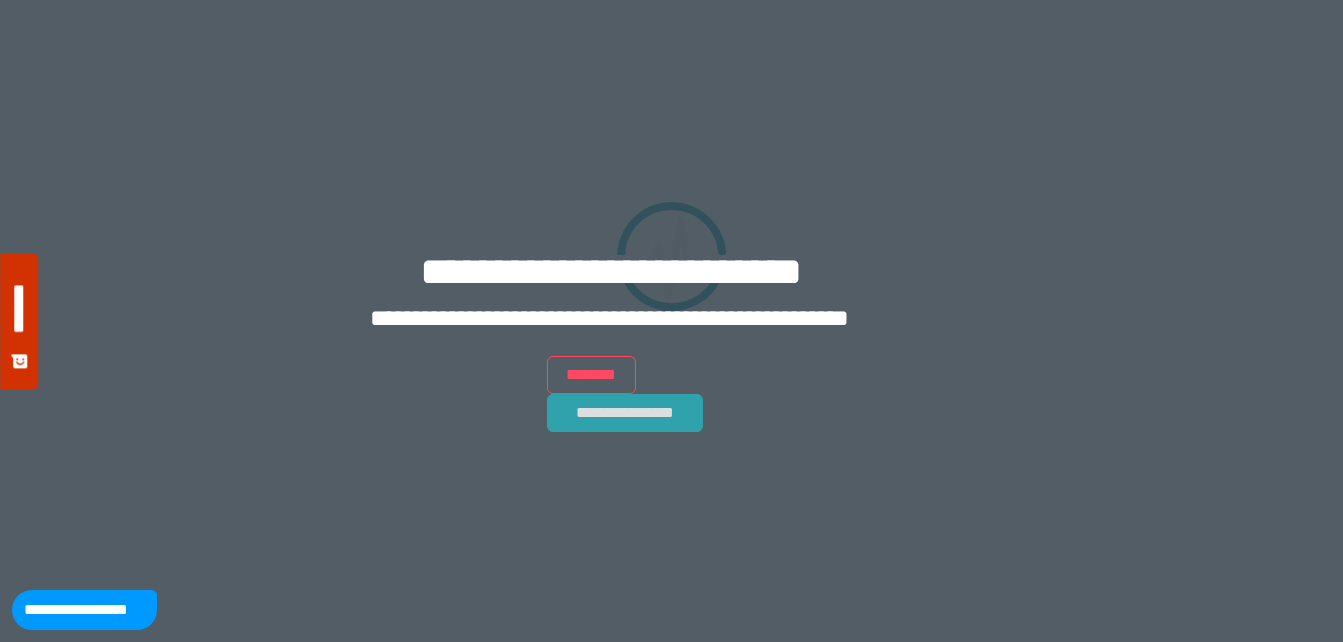scroll, scrollTop: 0, scrollLeft: 0, axis: both 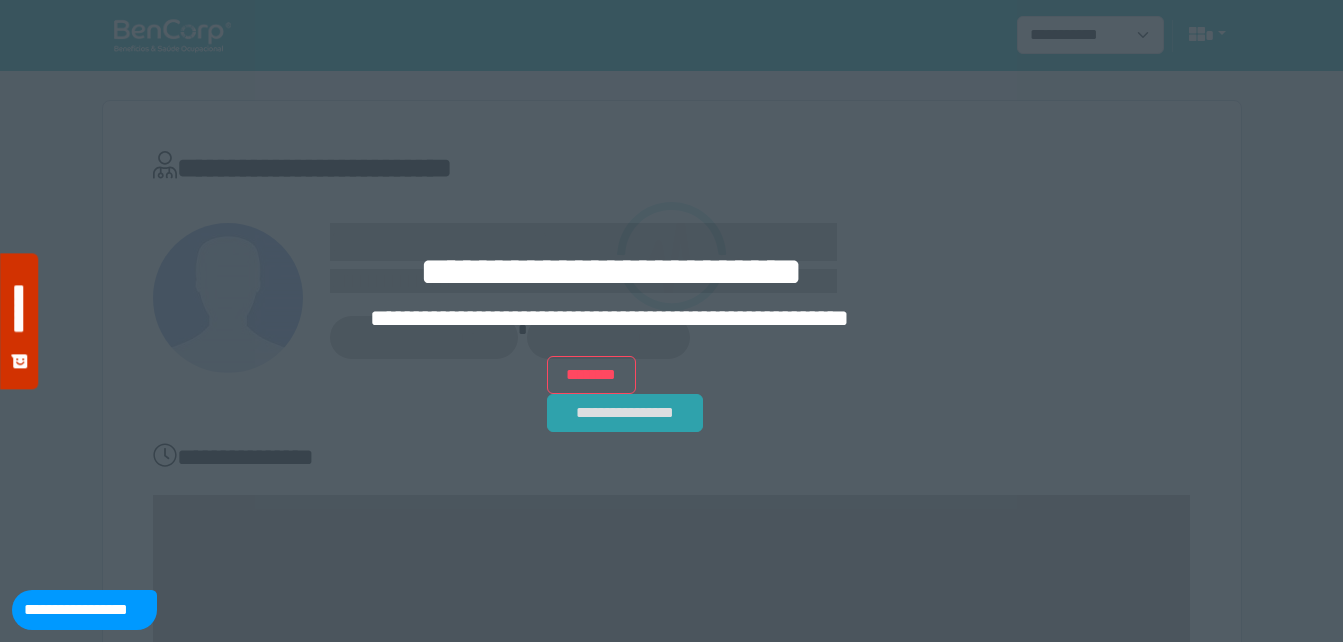 click on "**********" at bounding box center [625, 413] 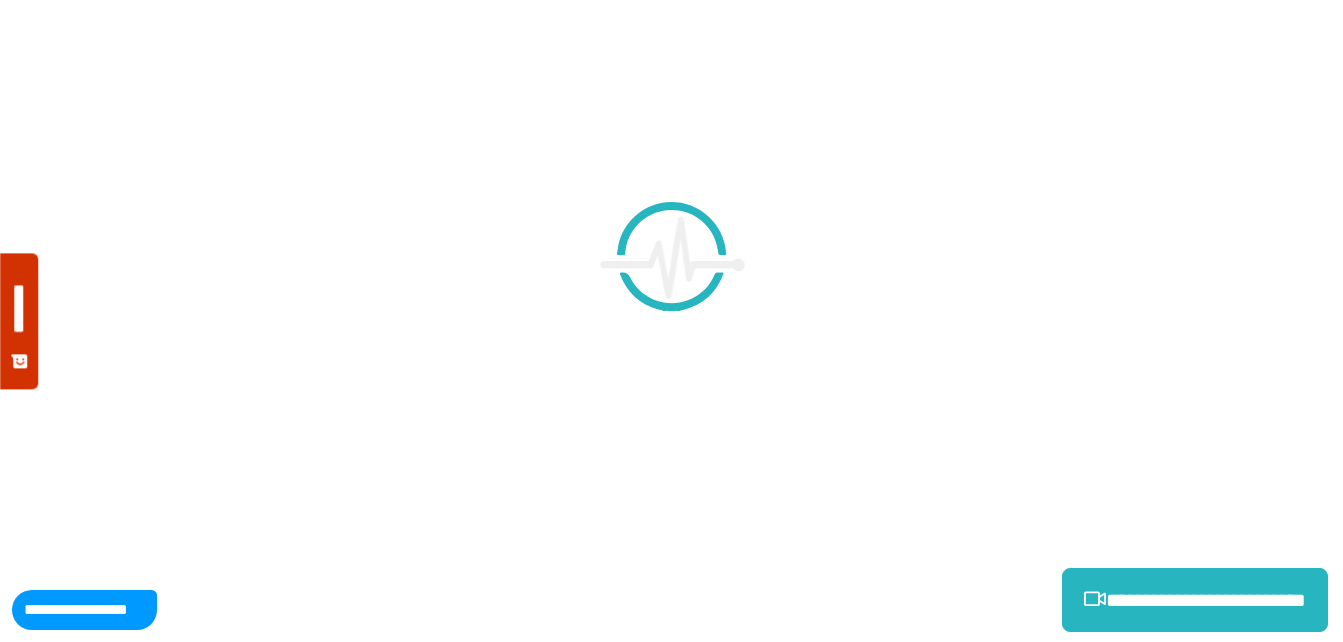 scroll, scrollTop: 0, scrollLeft: 0, axis: both 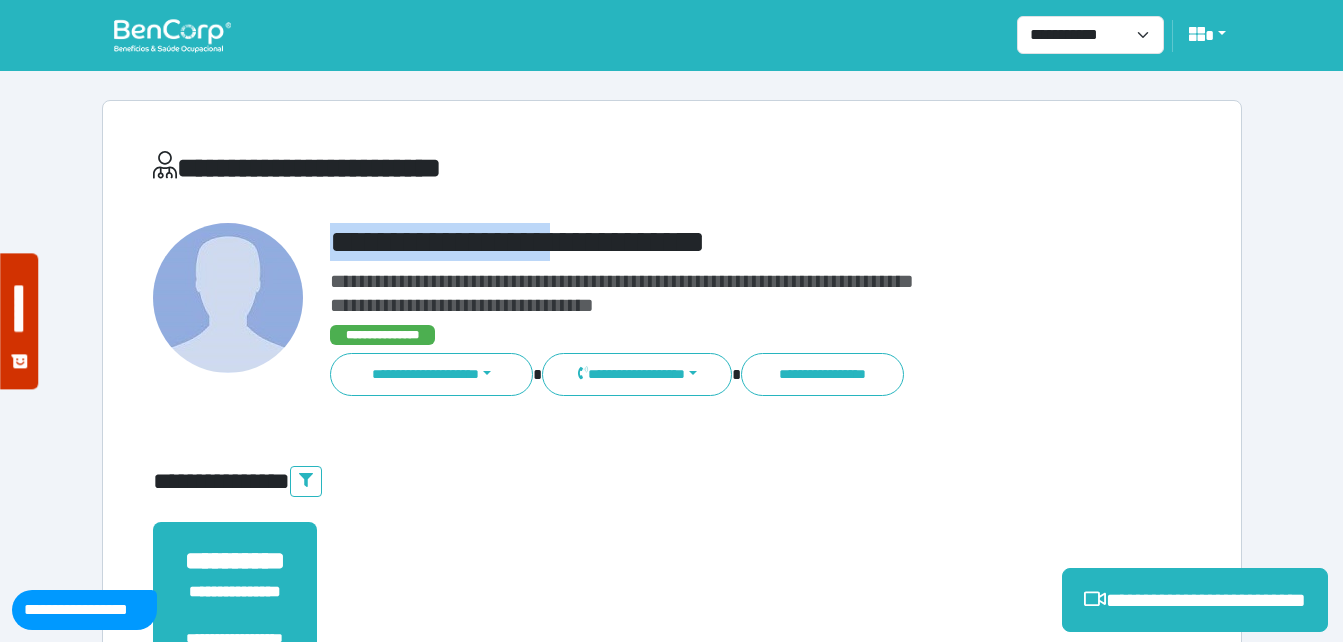 drag, startPoint x: 335, startPoint y: 241, endPoint x: 637, endPoint y: 216, distance: 303.033 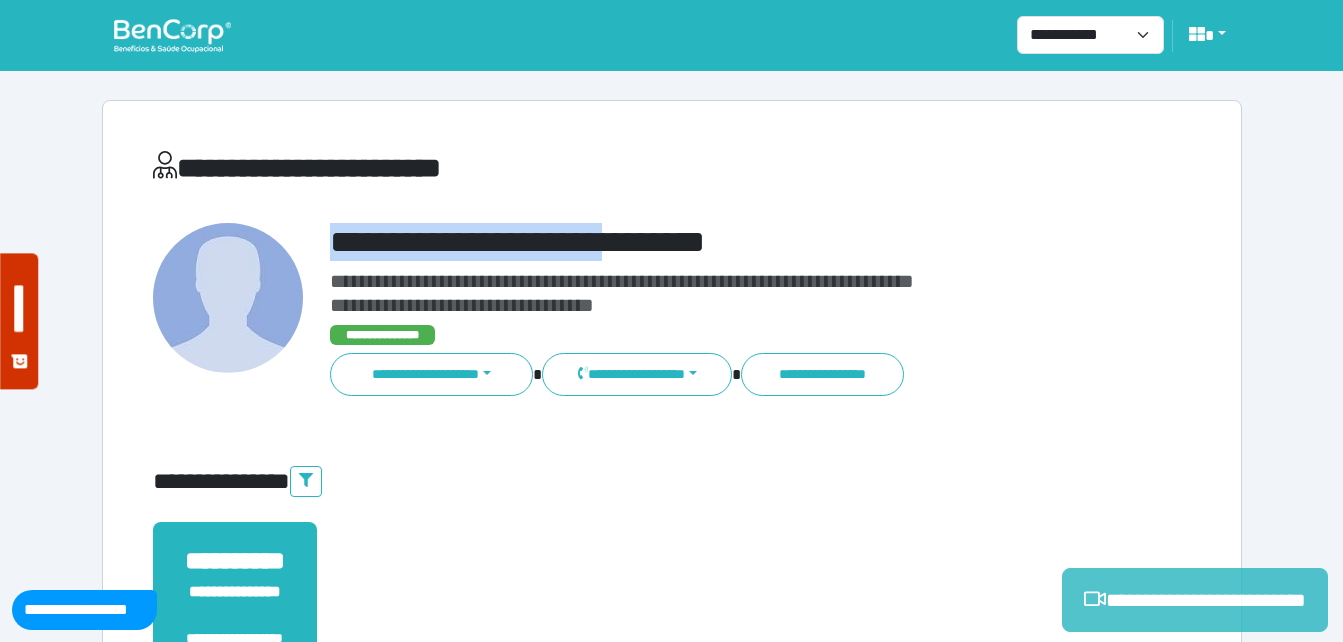 copy on "**********" 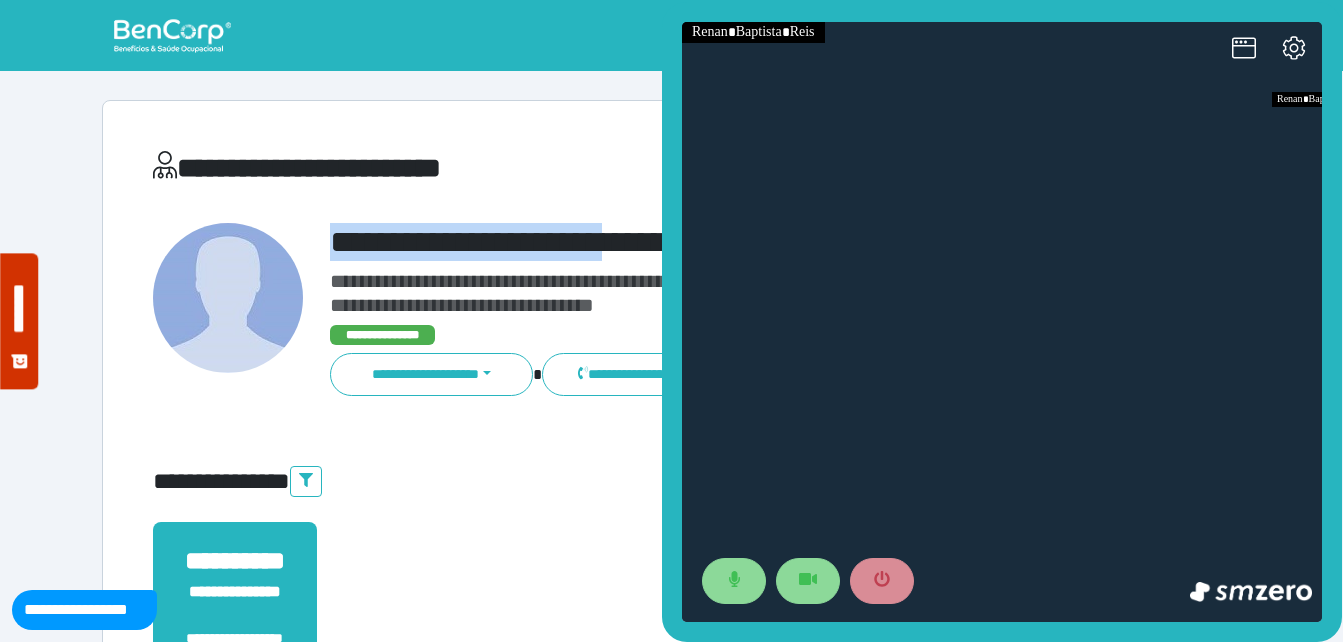 scroll, scrollTop: 0, scrollLeft: 0, axis: both 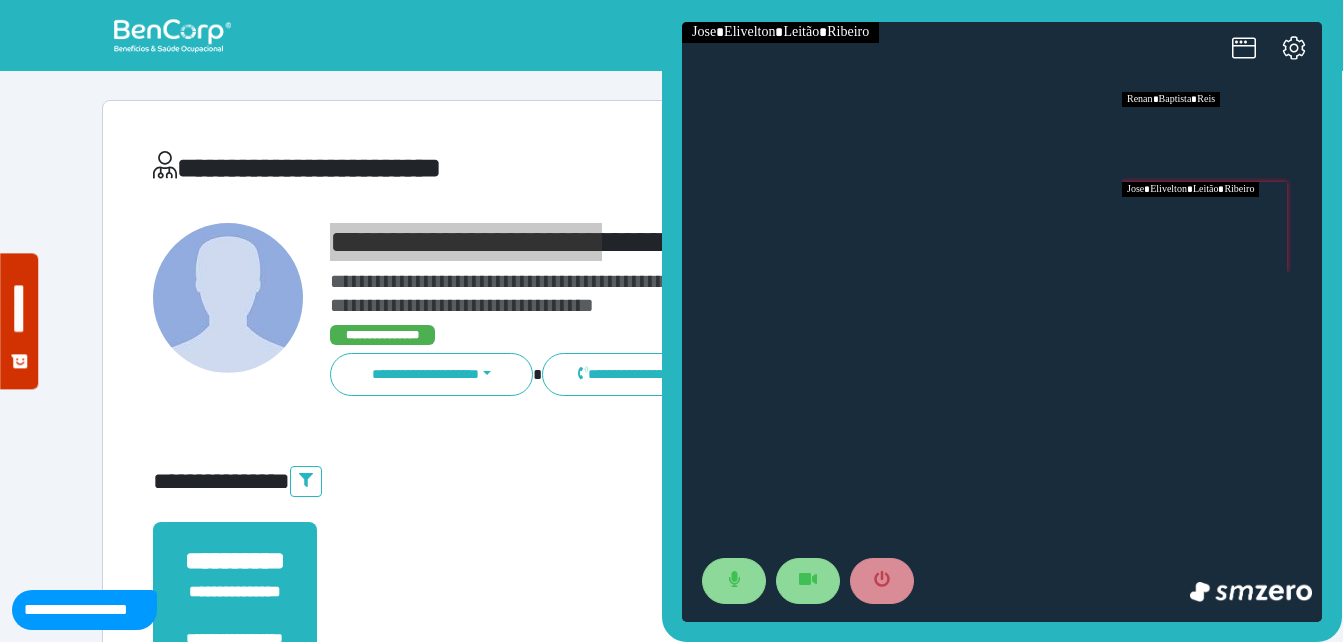 click at bounding box center (1222, 227) 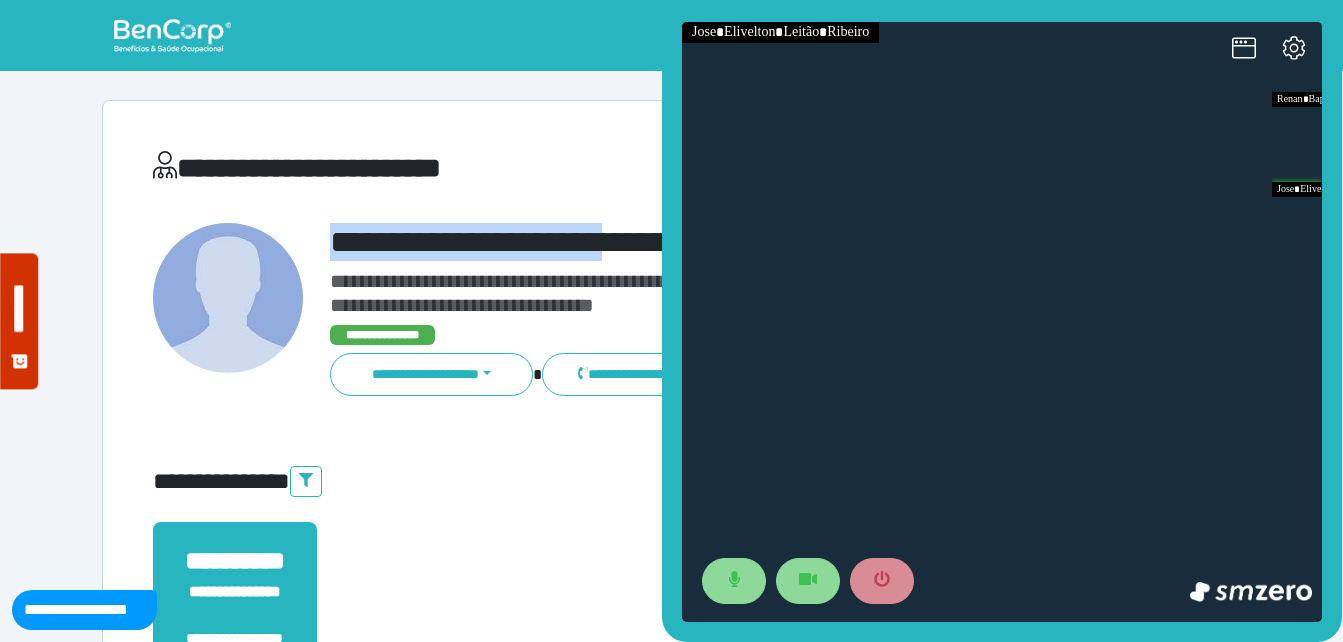 click on "**********" at bounding box center (716, 242) 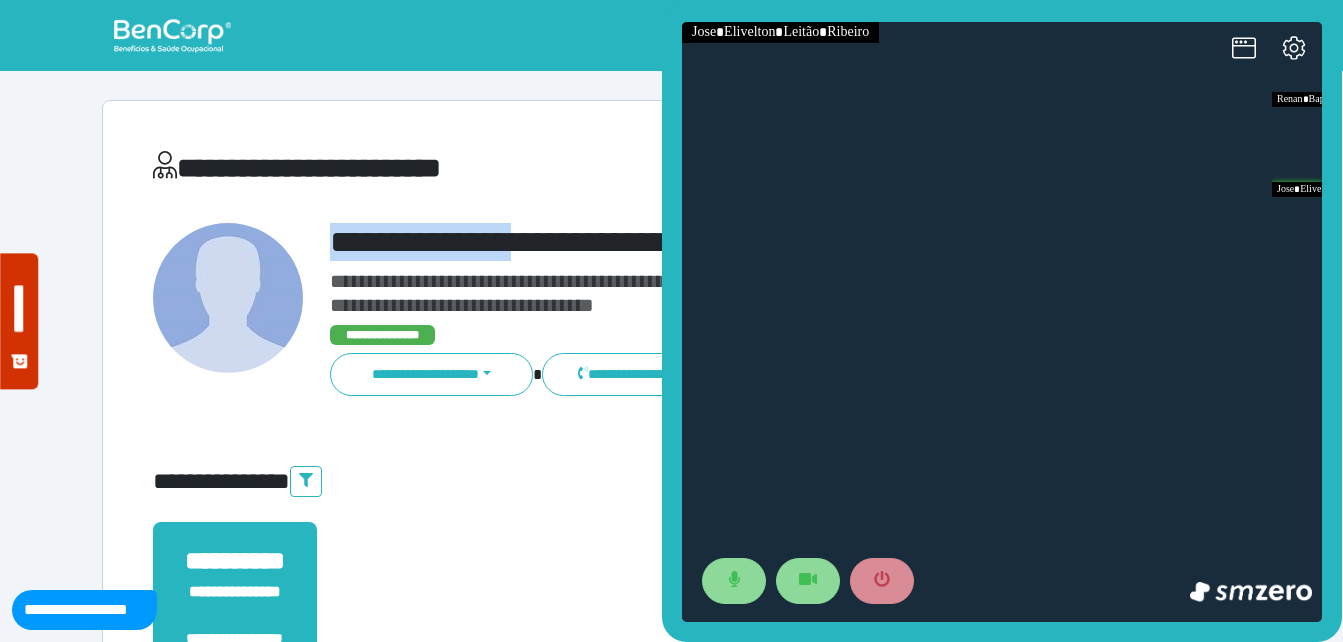 drag, startPoint x: 334, startPoint y: 239, endPoint x: 532, endPoint y: 224, distance: 198.56737 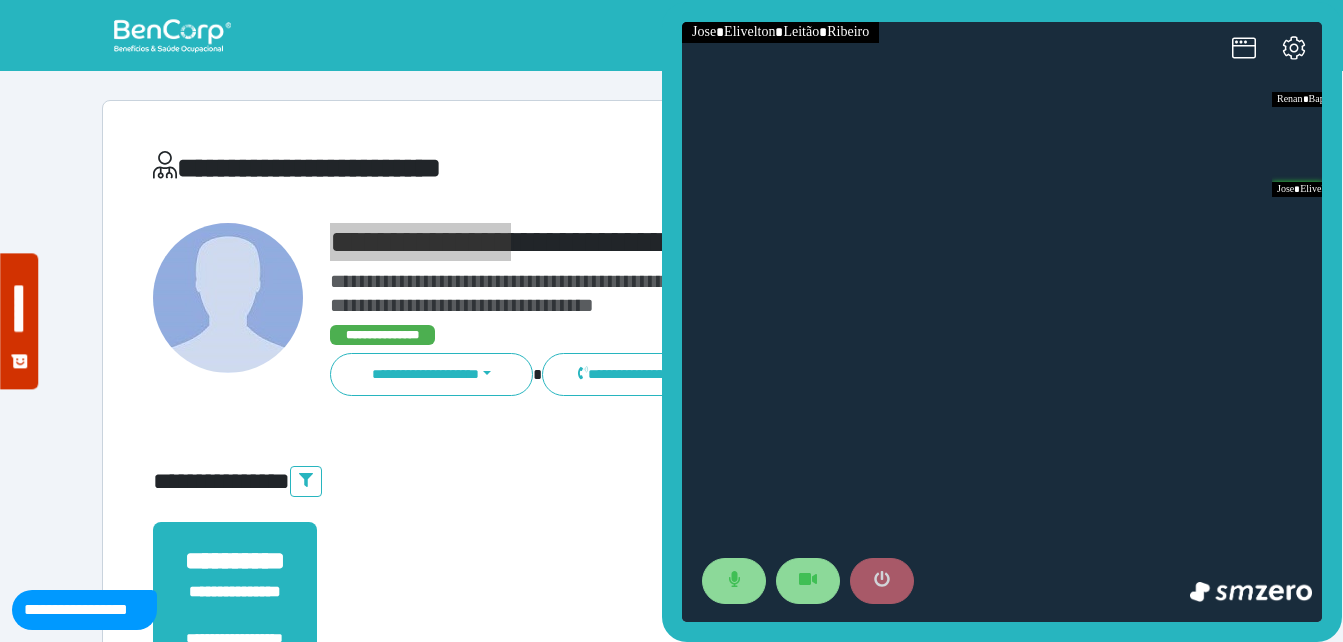 click at bounding box center [882, 581] 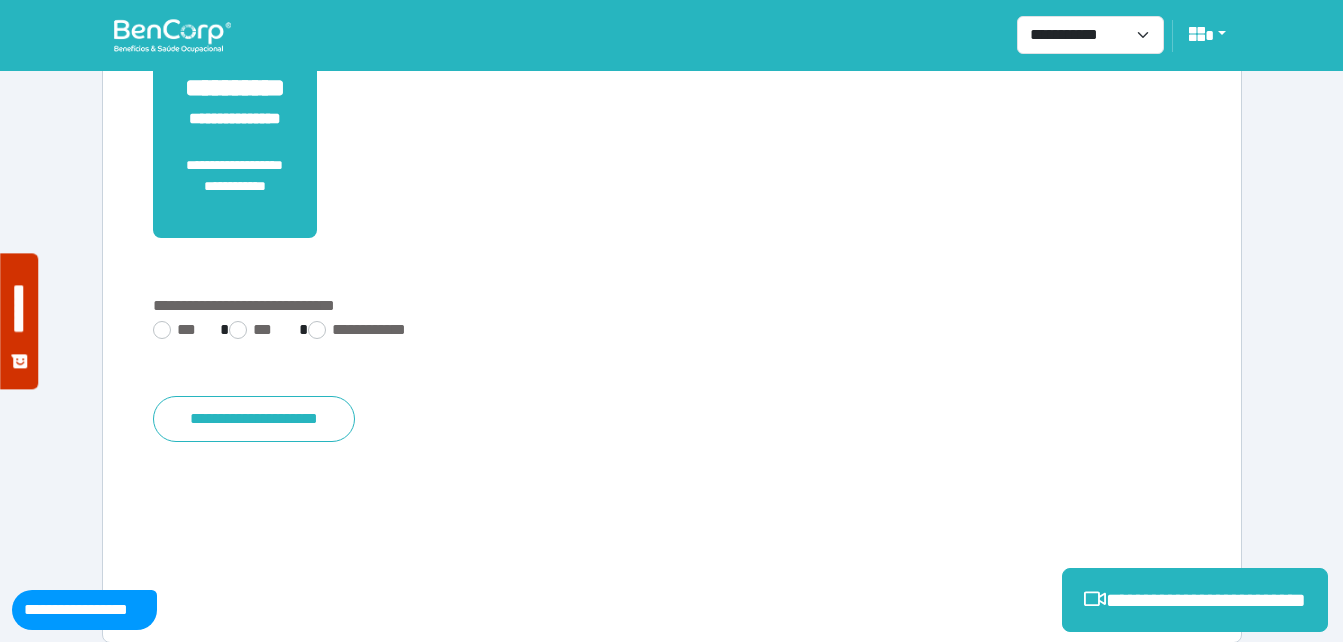 scroll, scrollTop: 494, scrollLeft: 0, axis: vertical 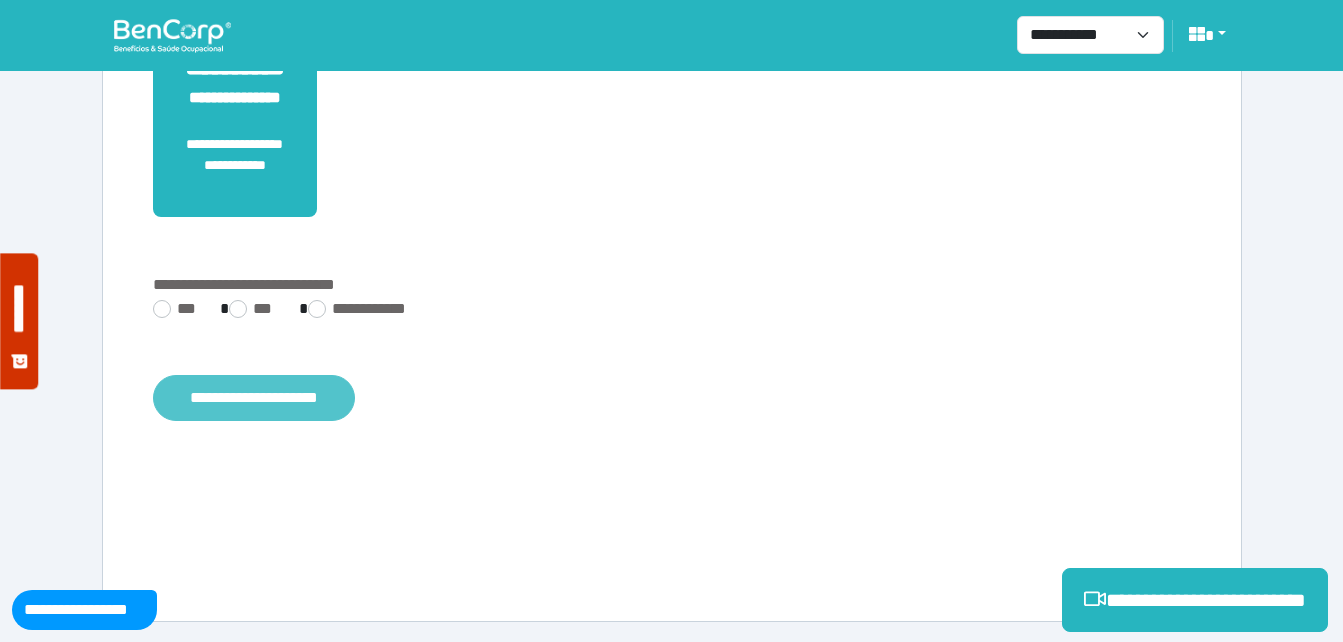 click on "**********" at bounding box center (254, 398) 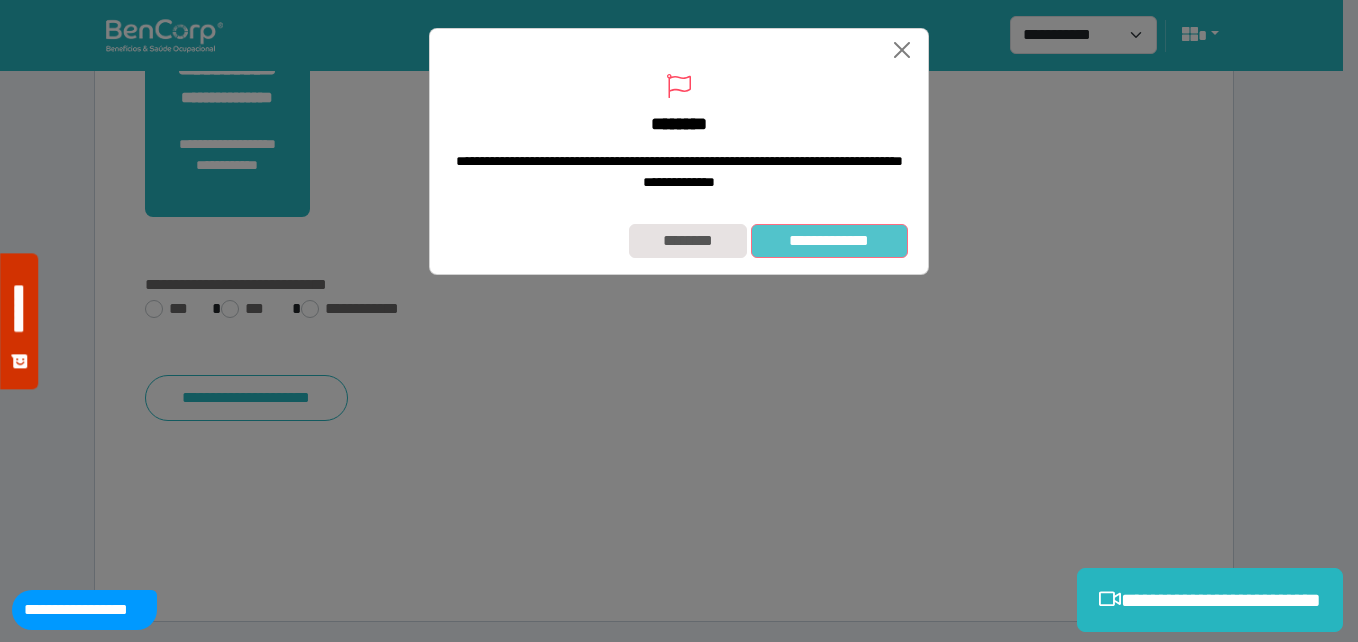click on "**********" at bounding box center [829, 241] 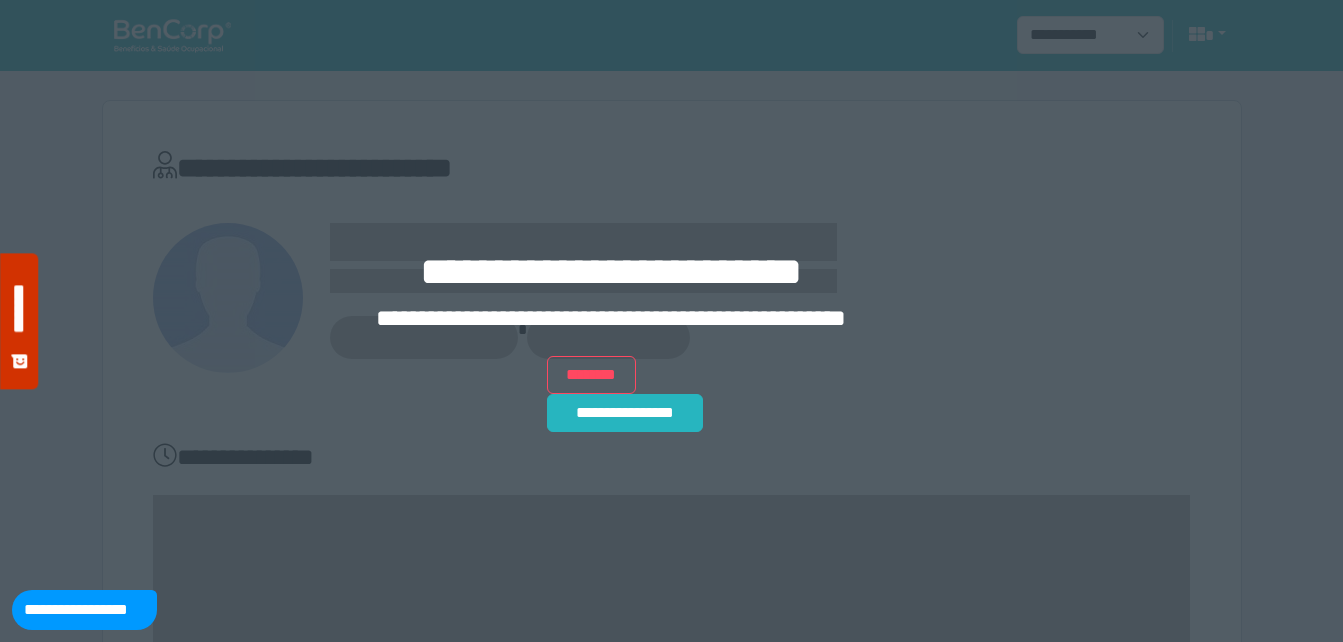 scroll, scrollTop: 0, scrollLeft: 0, axis: both 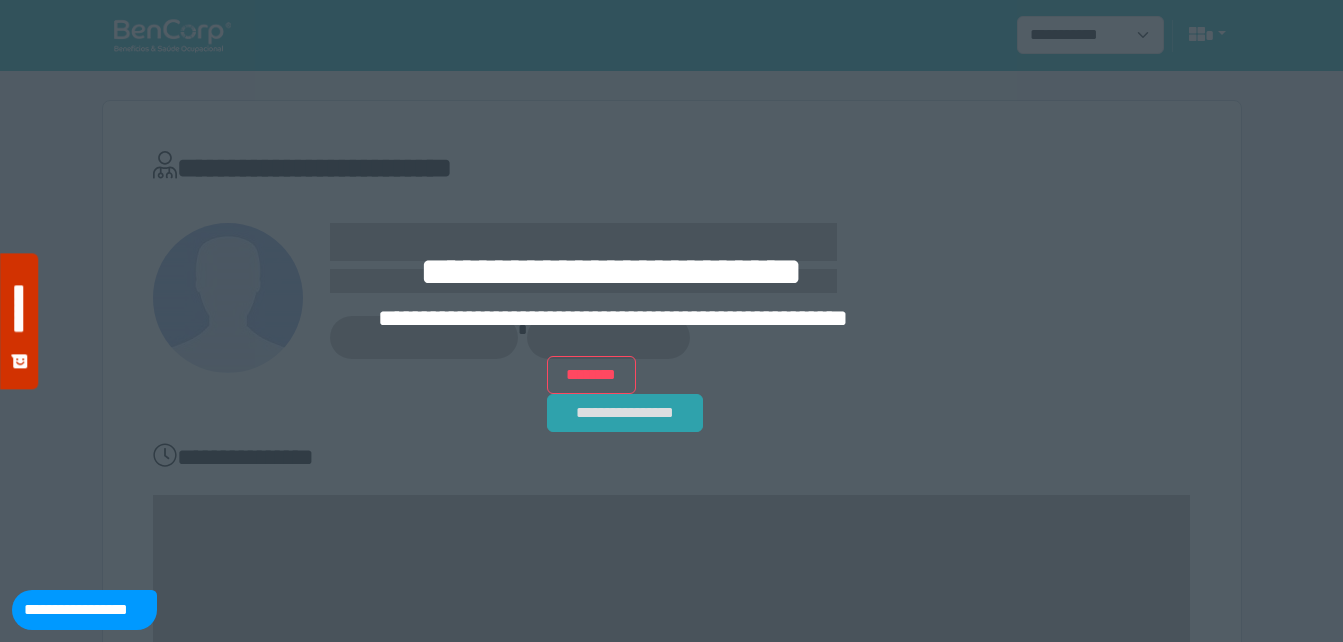click on "**********" at bounding box center [625, 413] 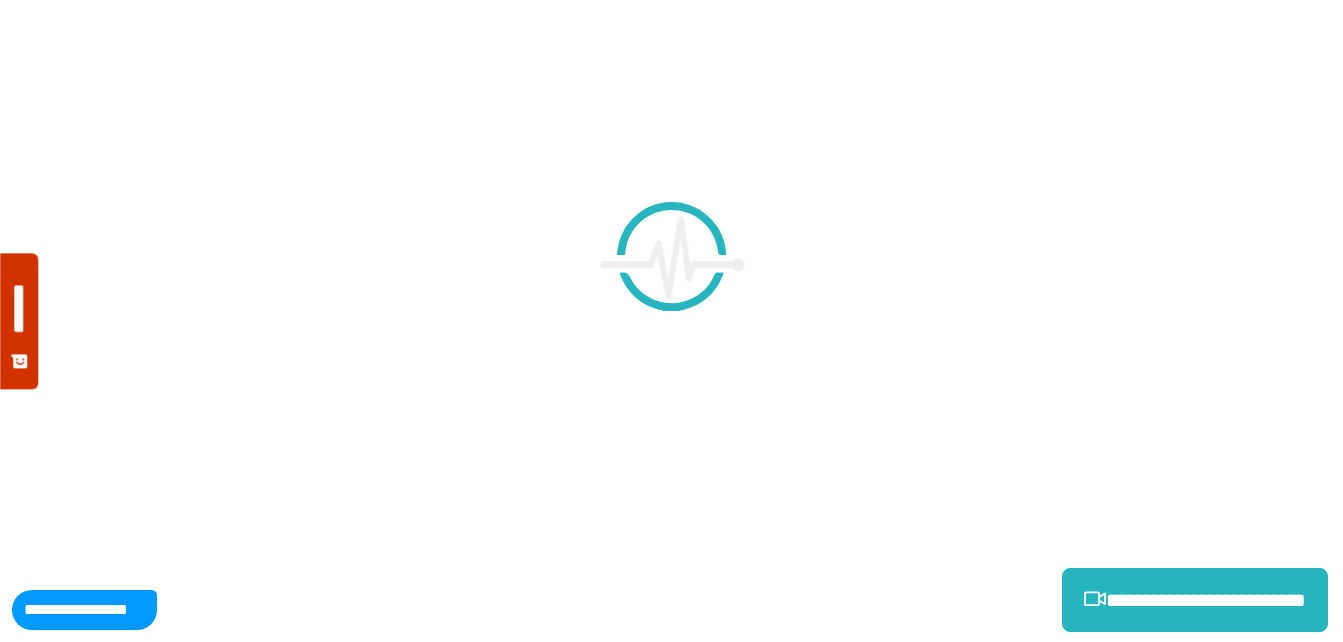 scroll, scrollTop: 0, scrollLeft: 0, axis: both 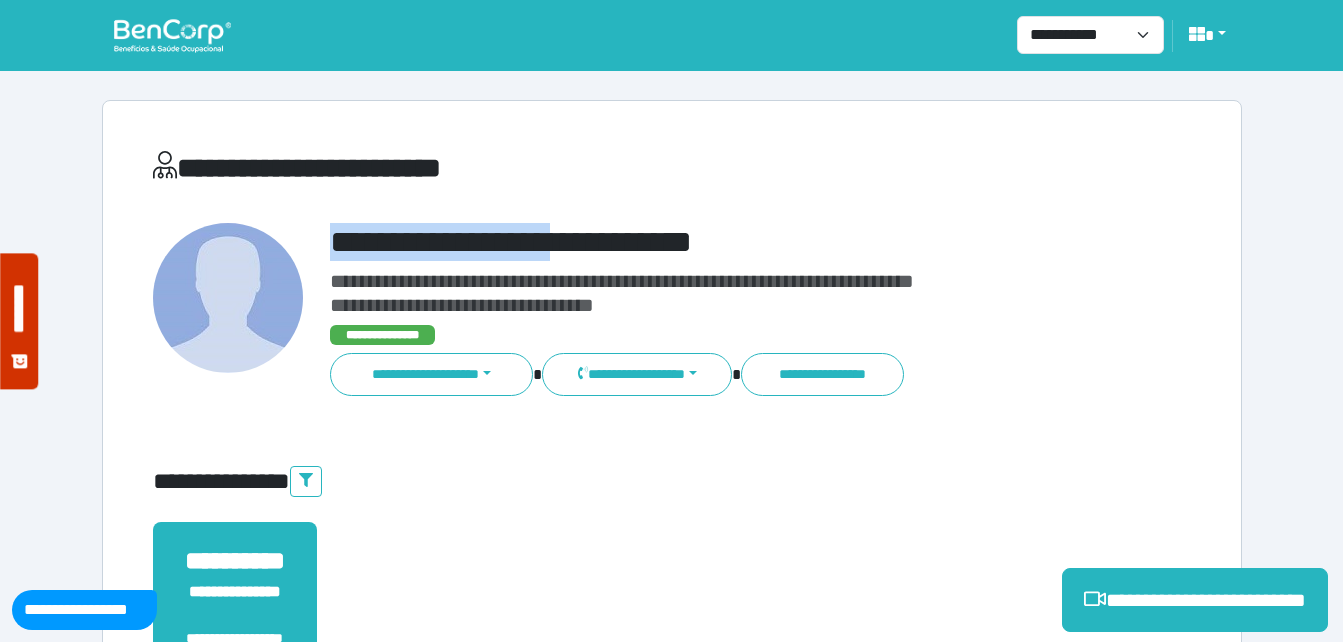 drag, startPoint x: 325, startPoint y: 227, endPoint x: 575, endPoint y: 253, distance: 251.34836 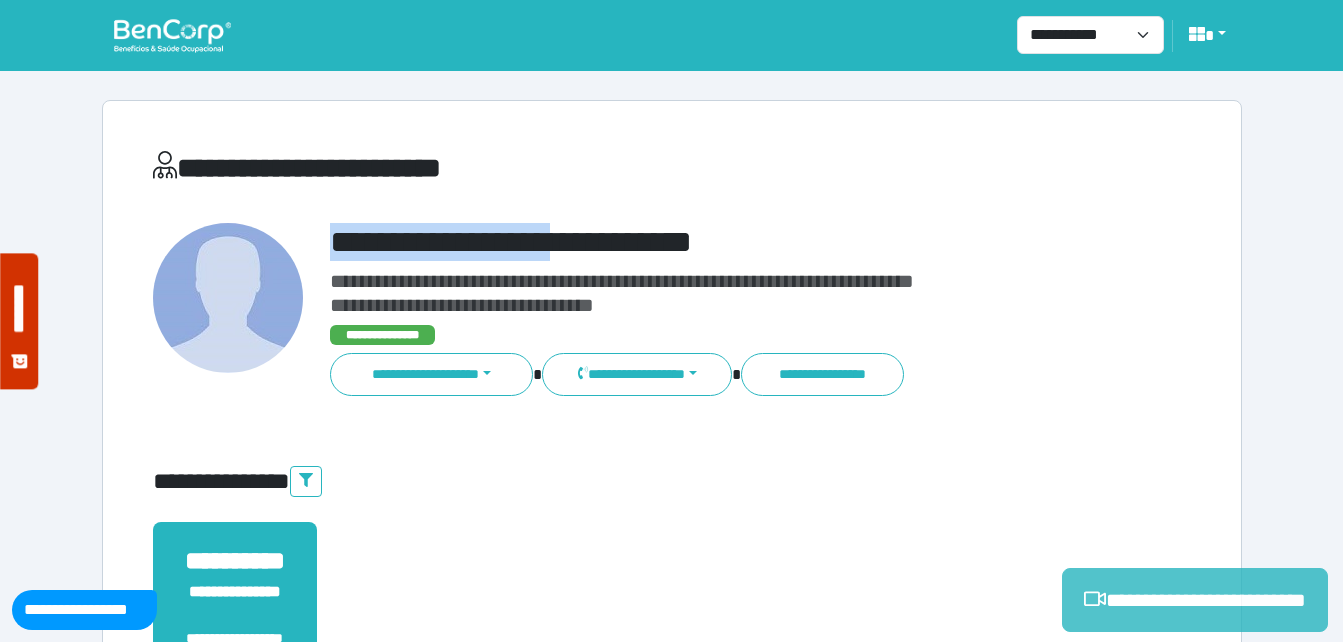 click 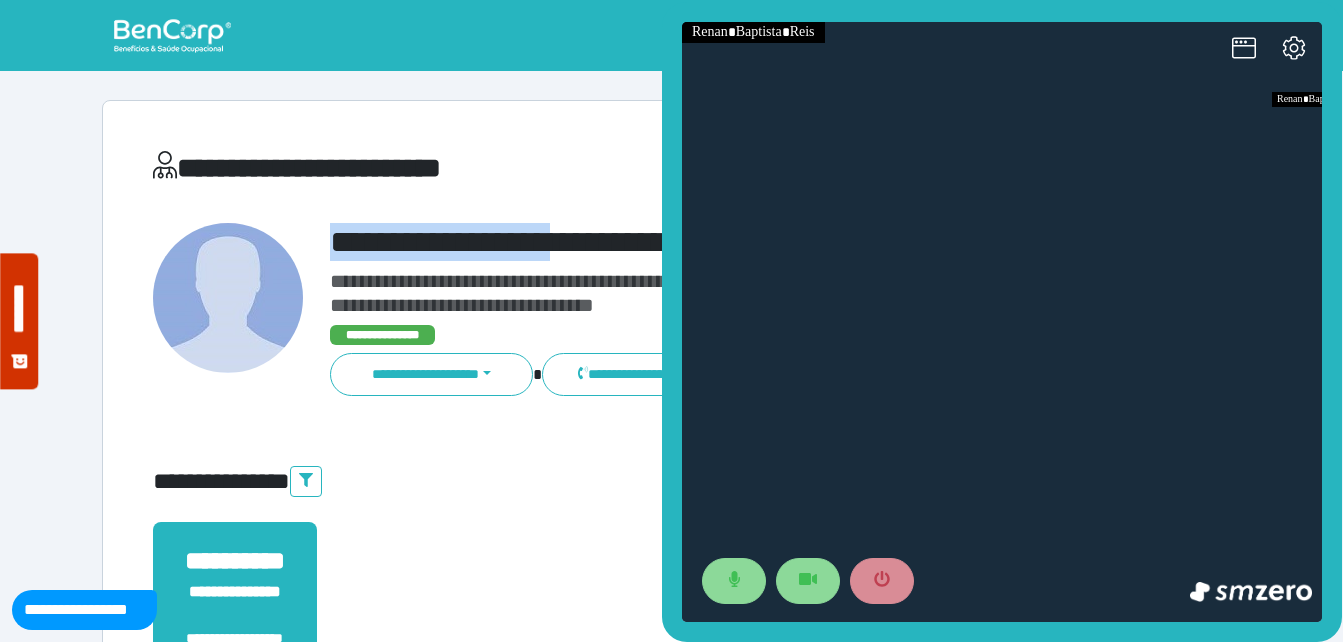 scroll, scrollTop: 0, scrollLeft: 0, axis: both 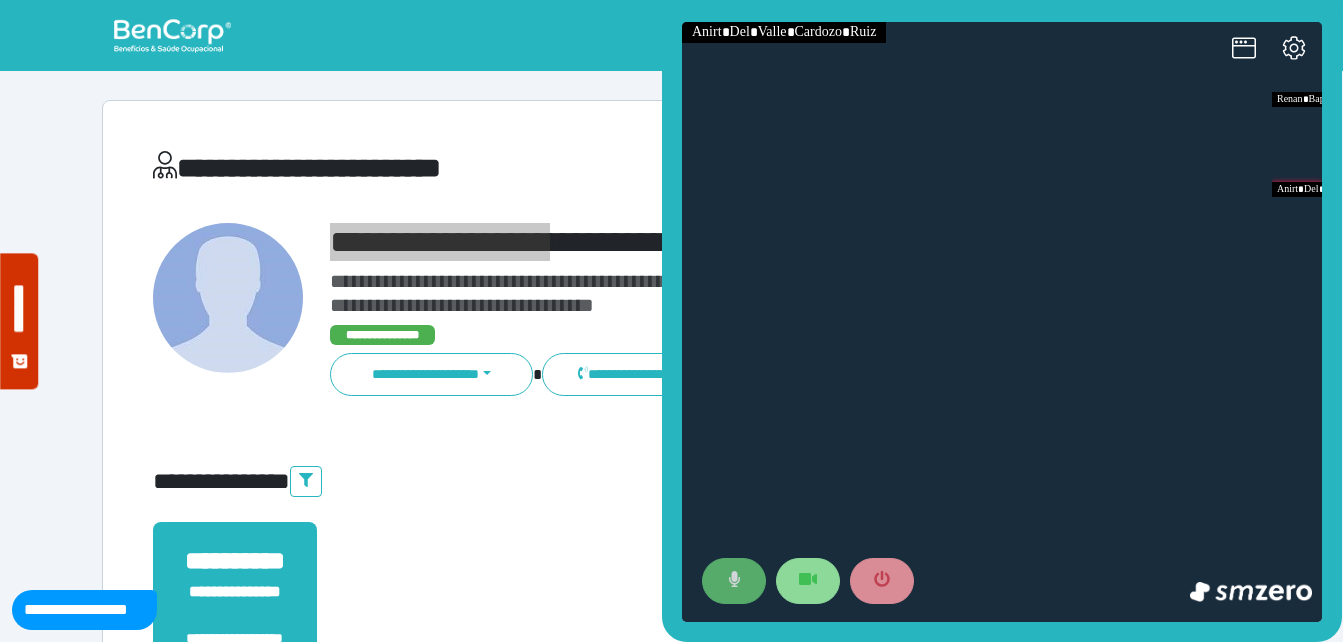 click 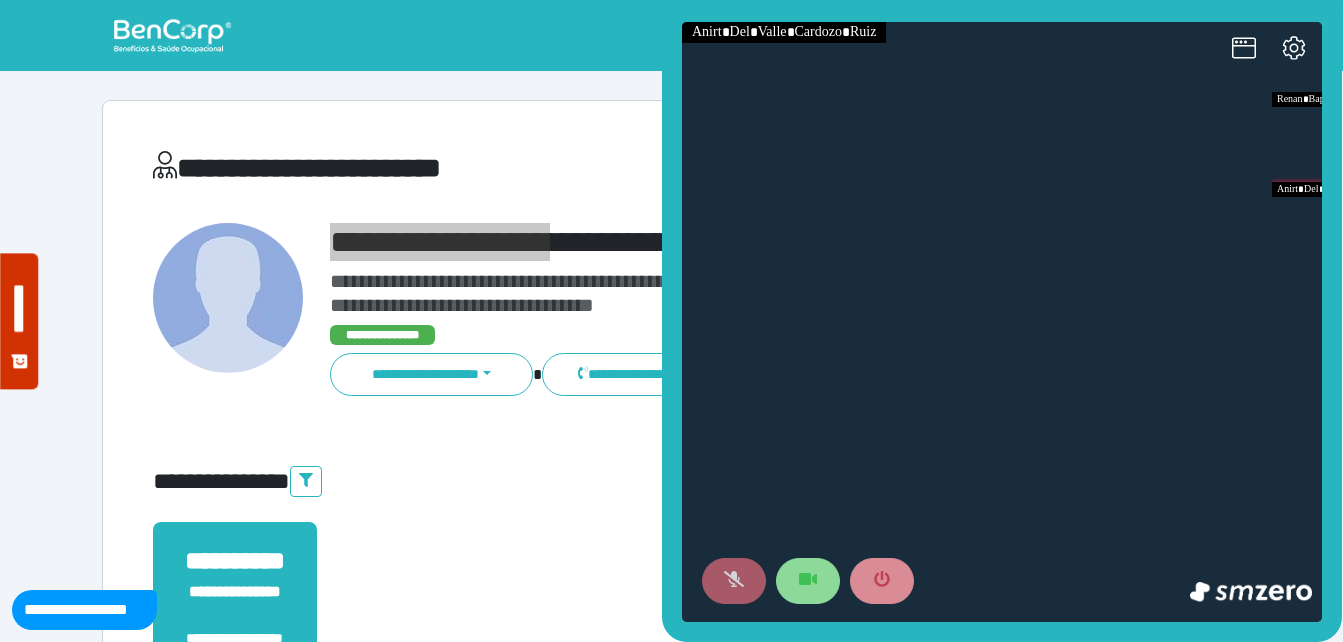 click 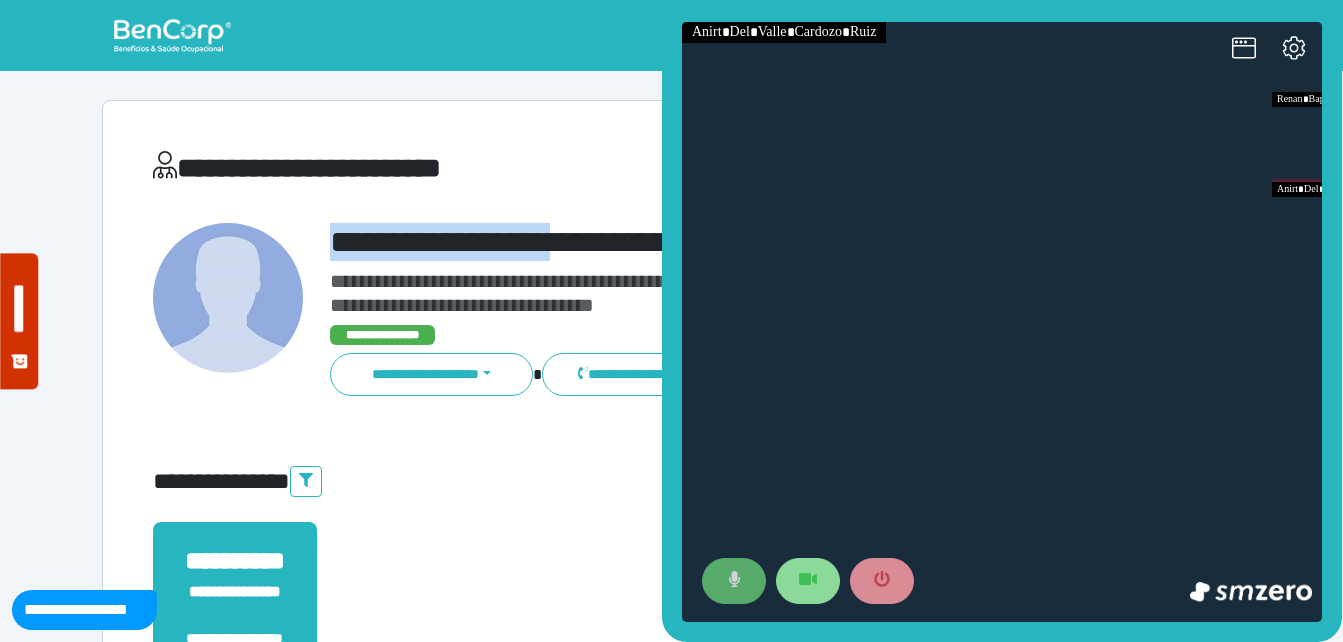 click on "**********" at bounding box center (716, 242) 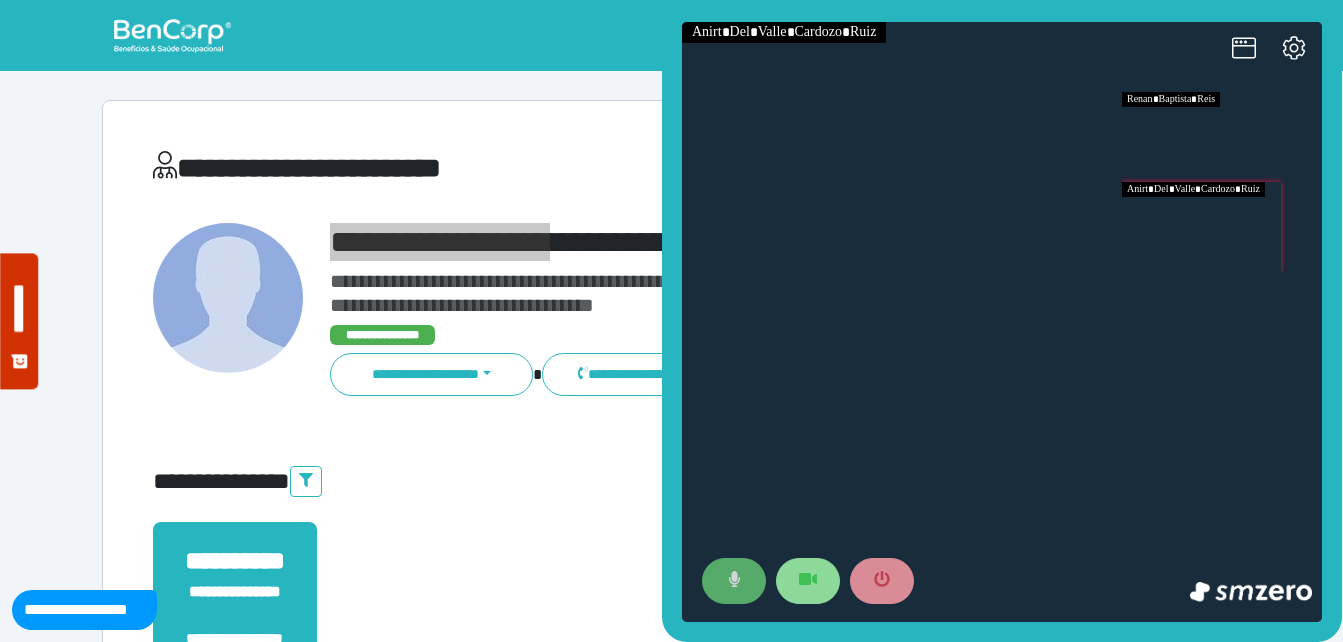 click at bounding box center [1222, 137] 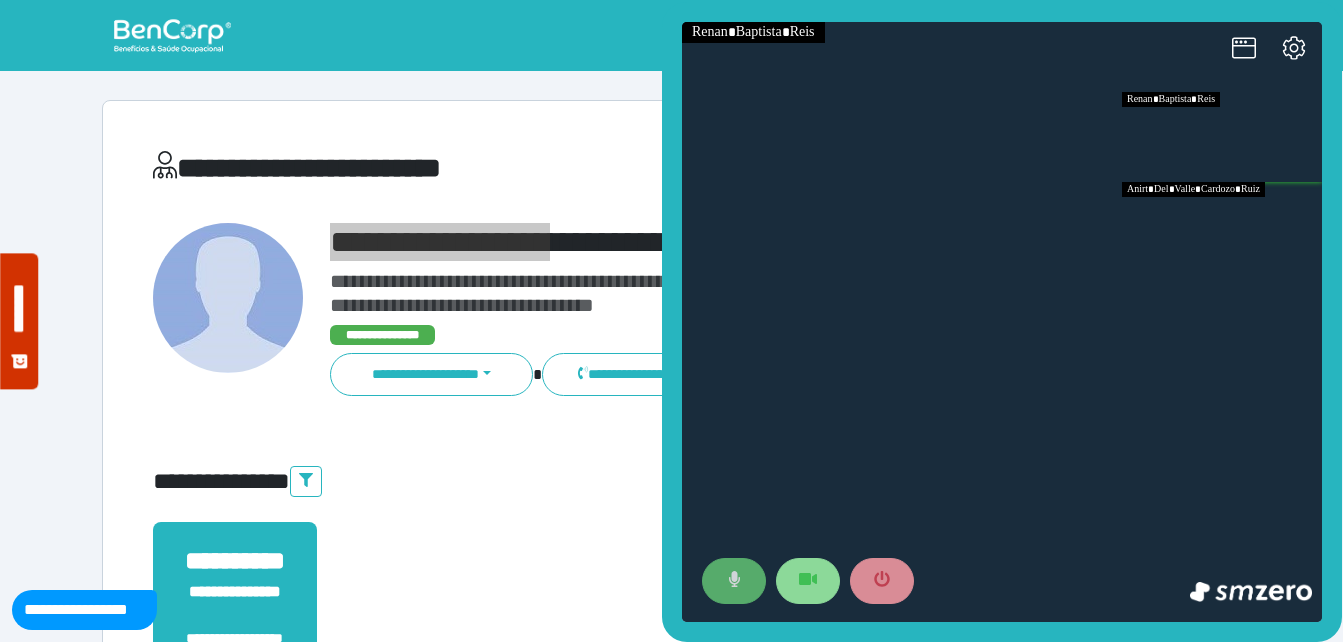 click at bounding box center [1222, 227] 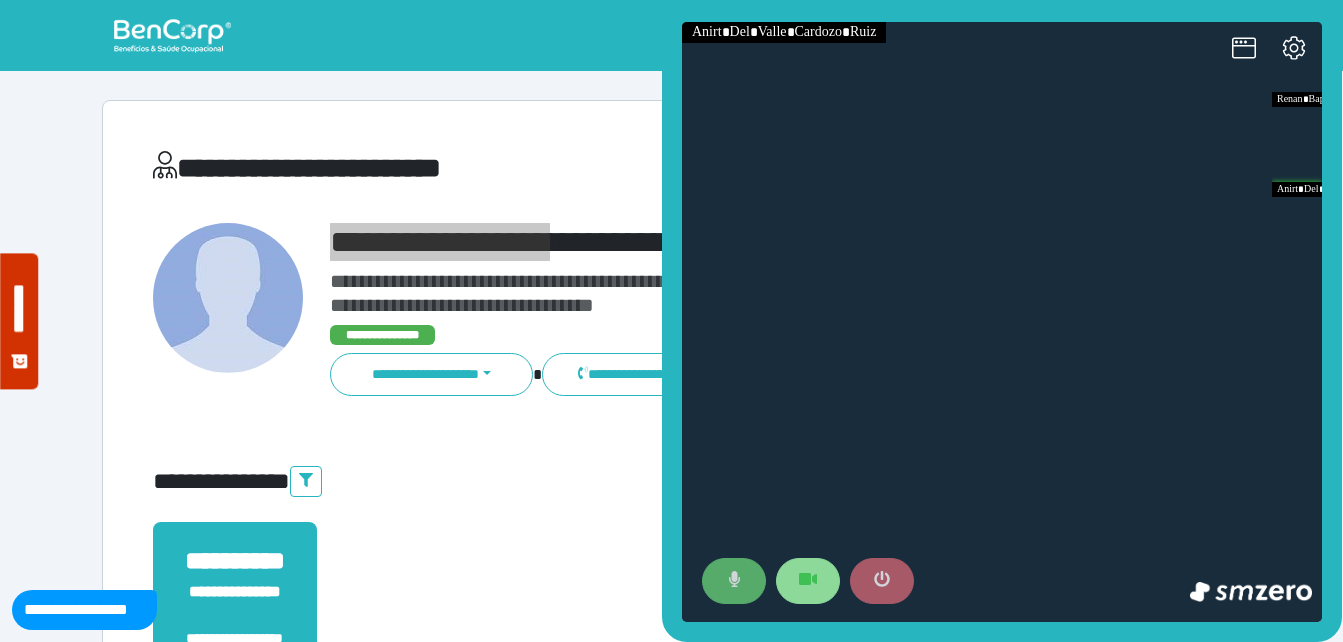 click 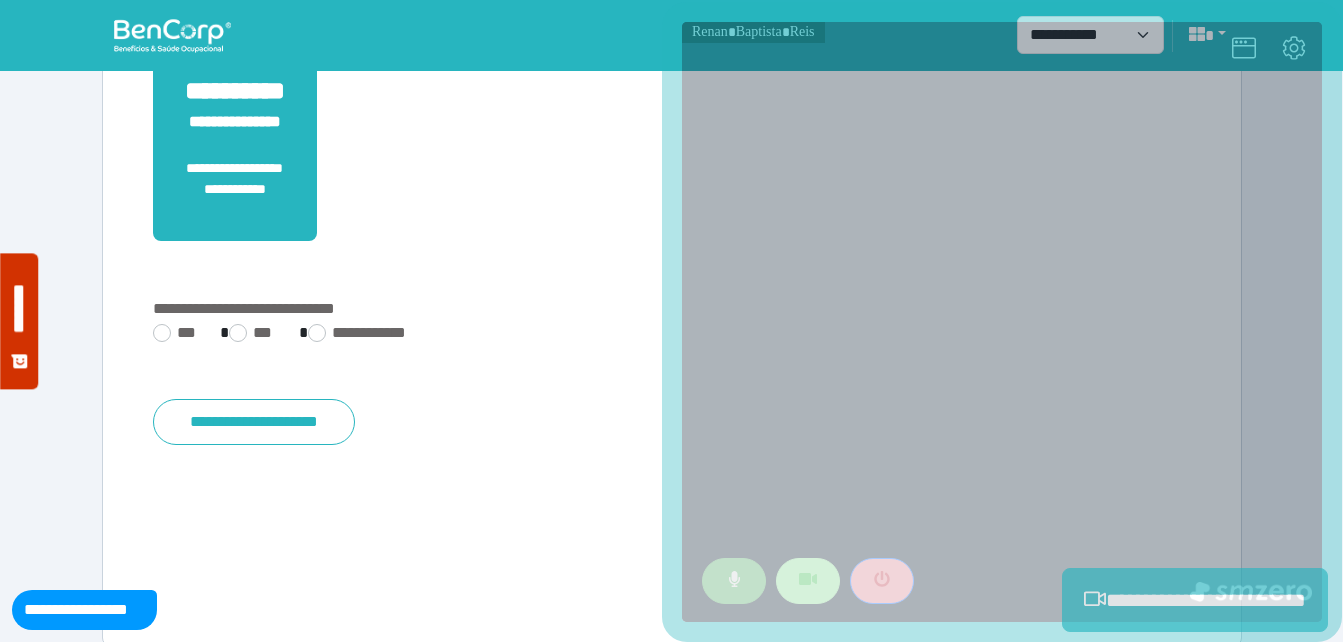 scroll, scrollTop: 494, scrollLeft: 0, axis: vertical 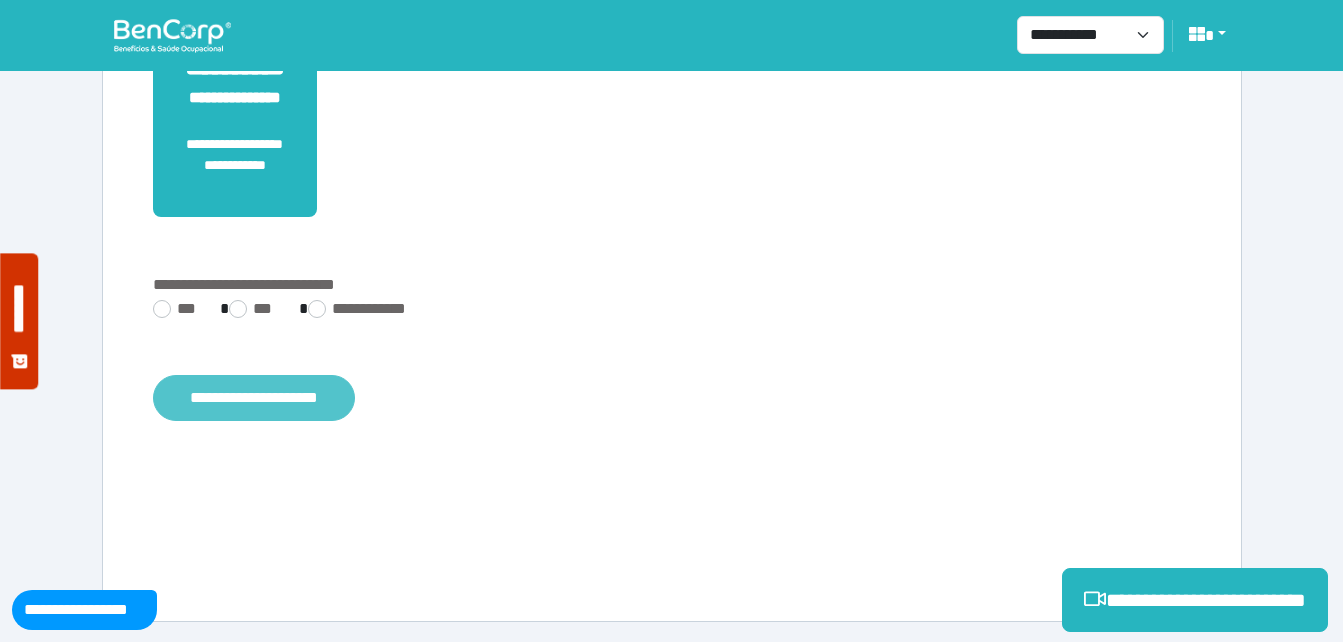 click on "**********" at bounding box center [254, 398] 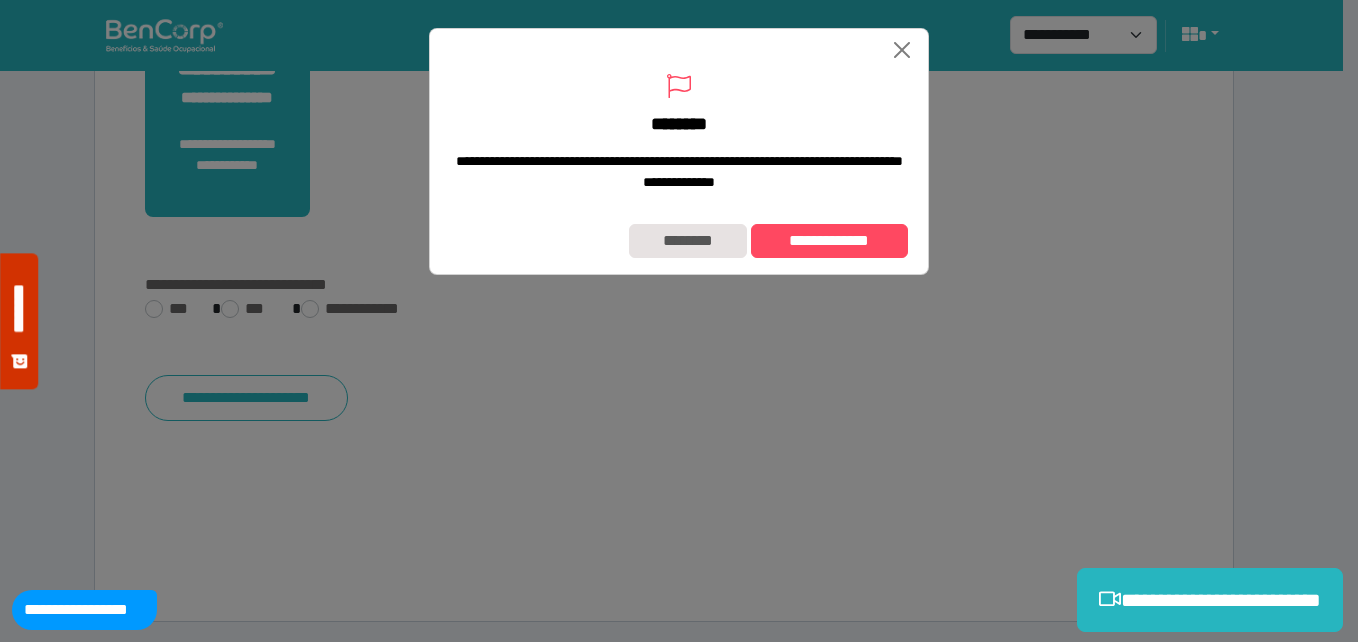 click on "**********" at bounding box center (679, 241) 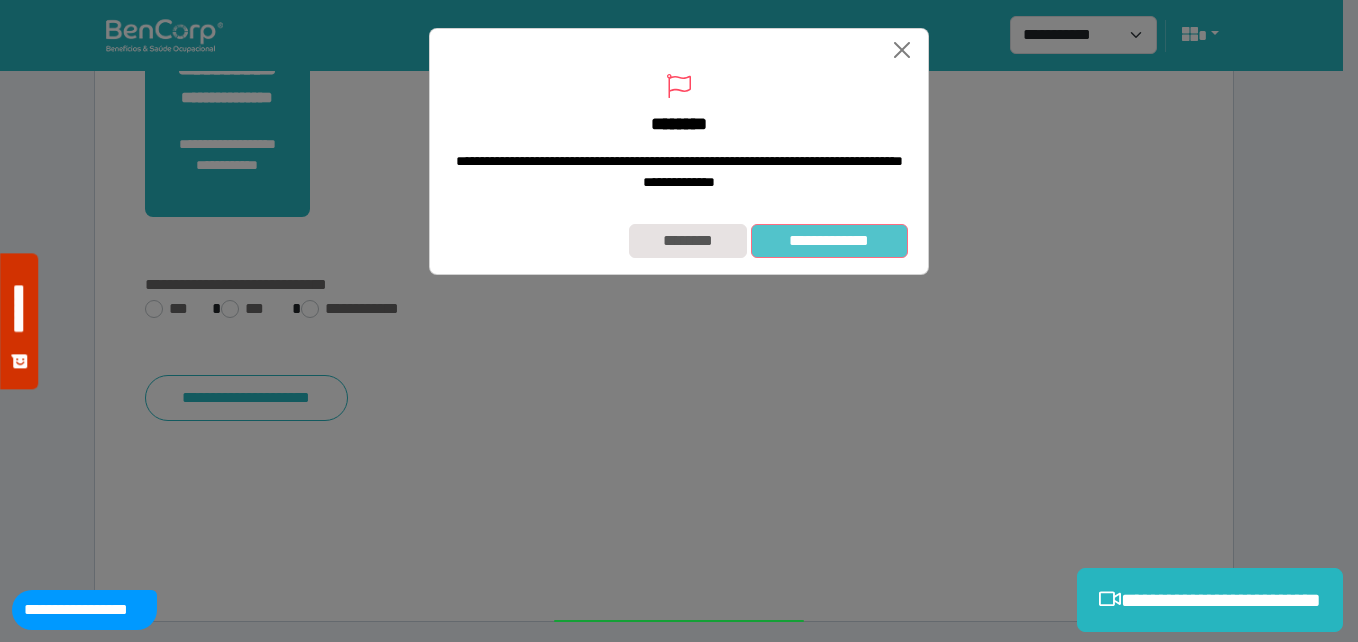 click on "**********" at bounding box center [829, 241] 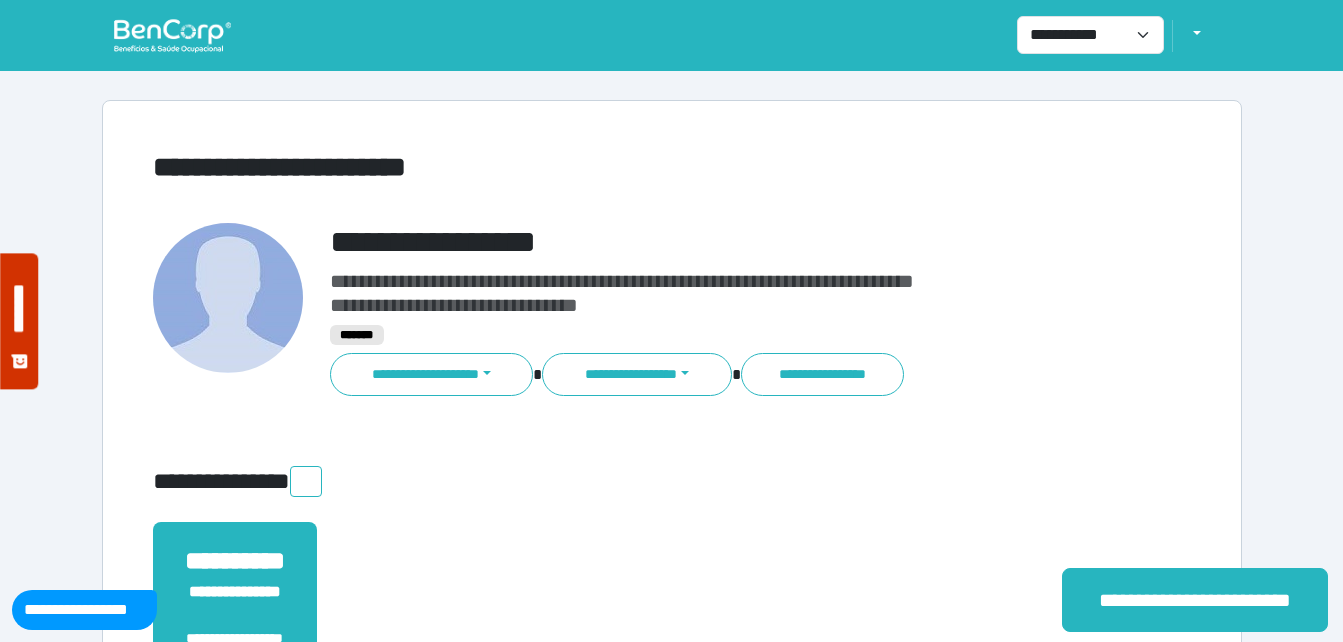 scroll, scrollTop: 0, scrollLeft: 0, axis: both 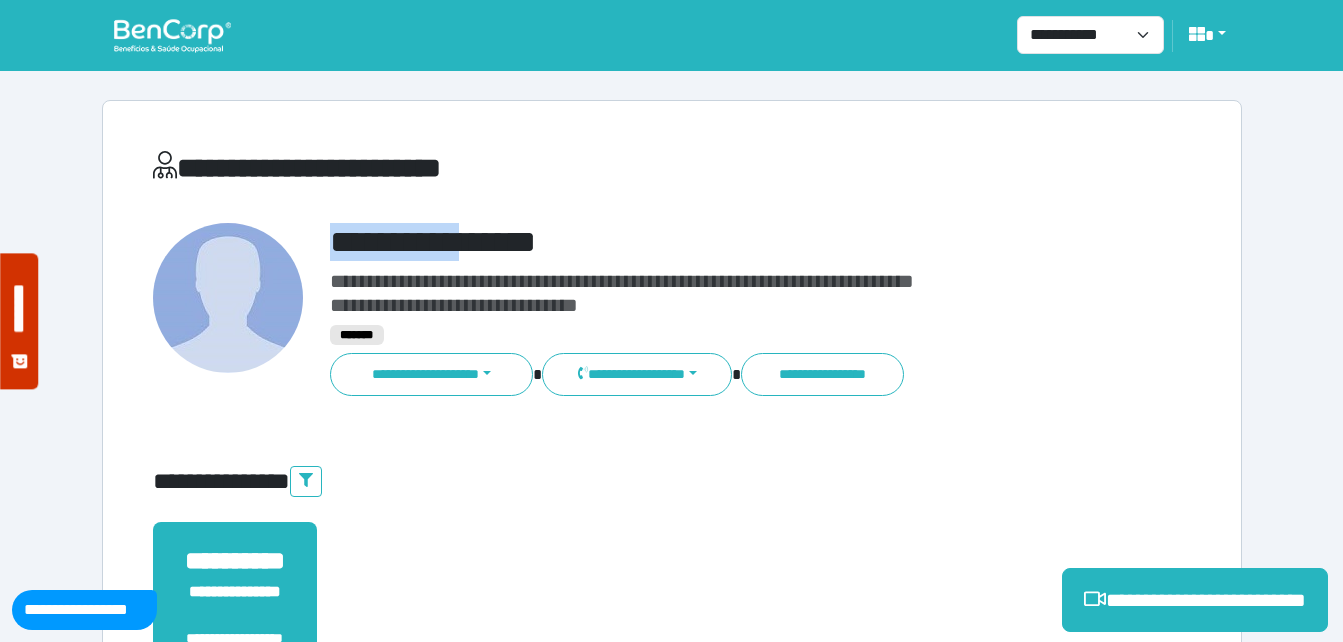 drag, startPoint x: 448, startPoint y: 224, endPoint x: 706, endPoint y: 177, distance: 262.24606 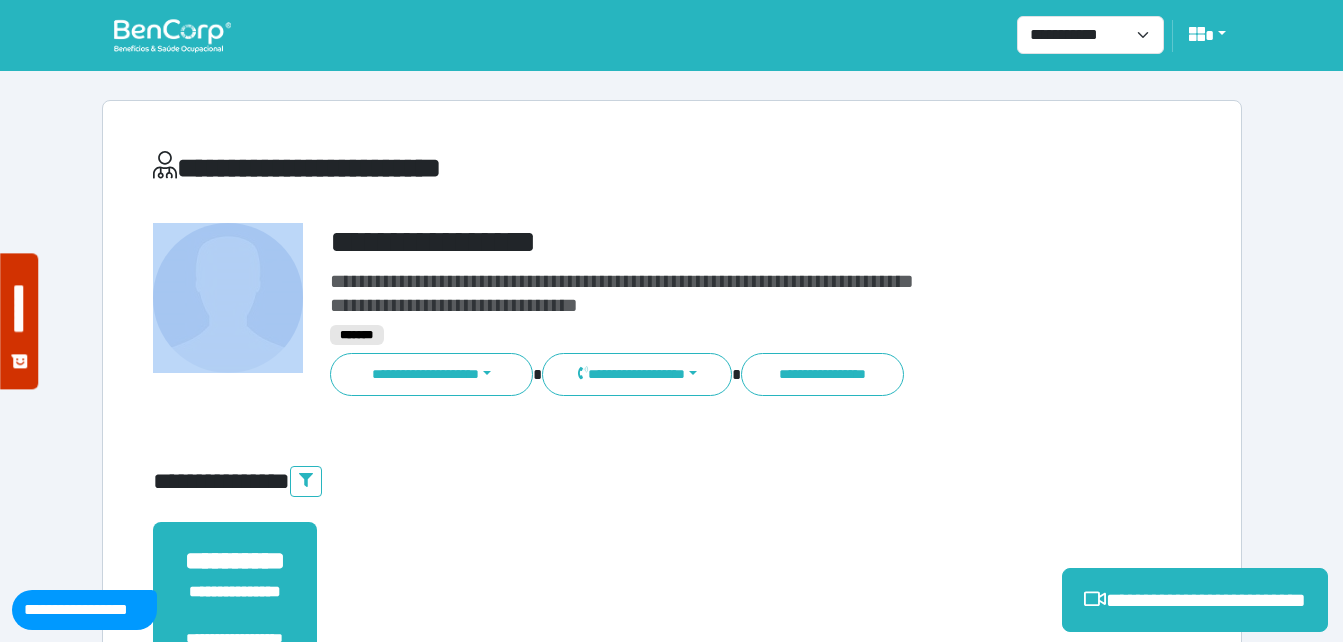 copy 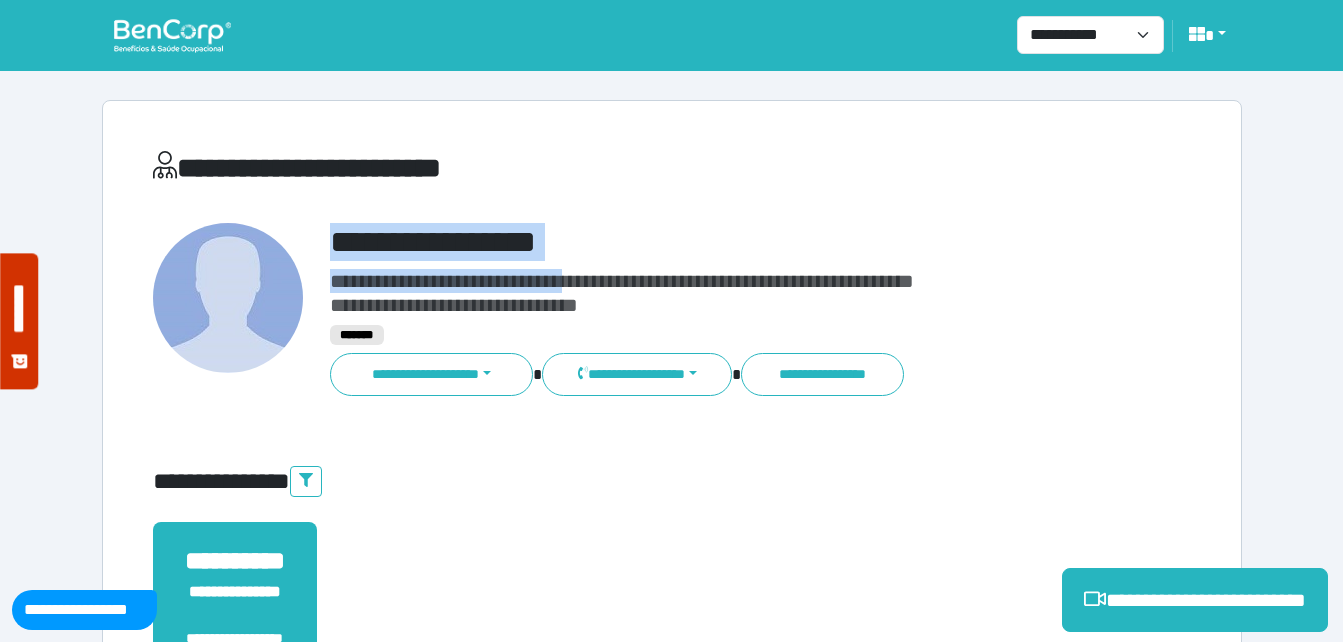 click on "**********" at bounding box center (716, 310) 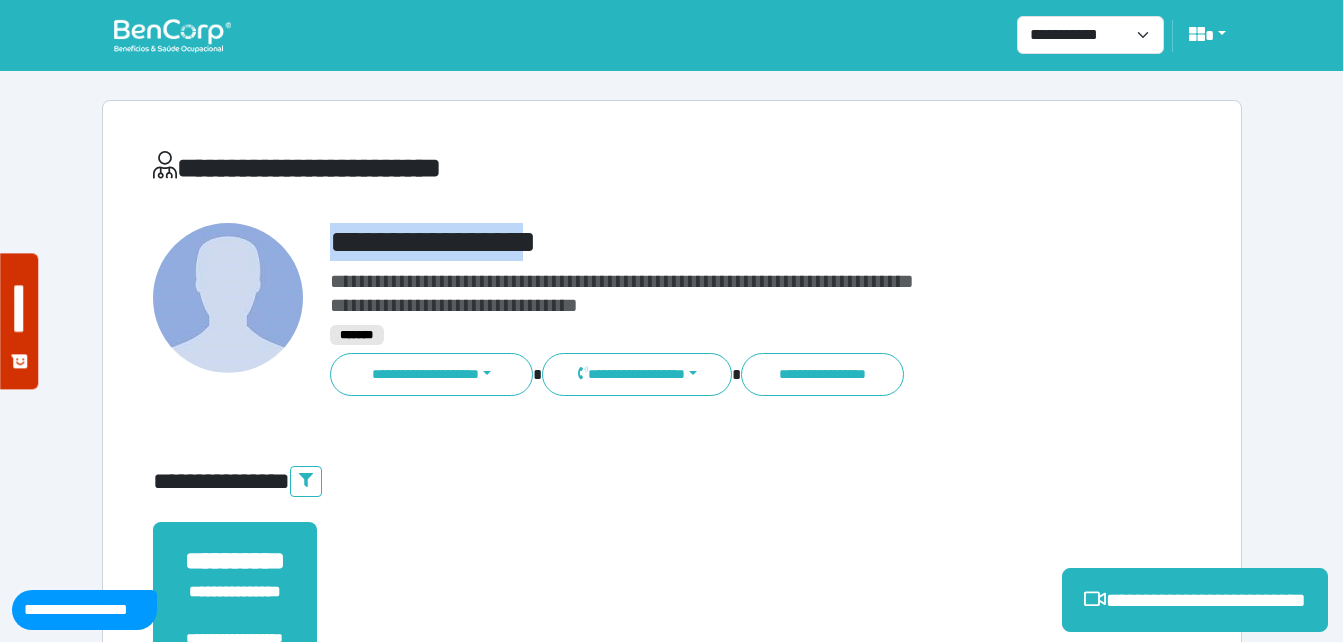 click on "**********" at bounding box center [716, 242] 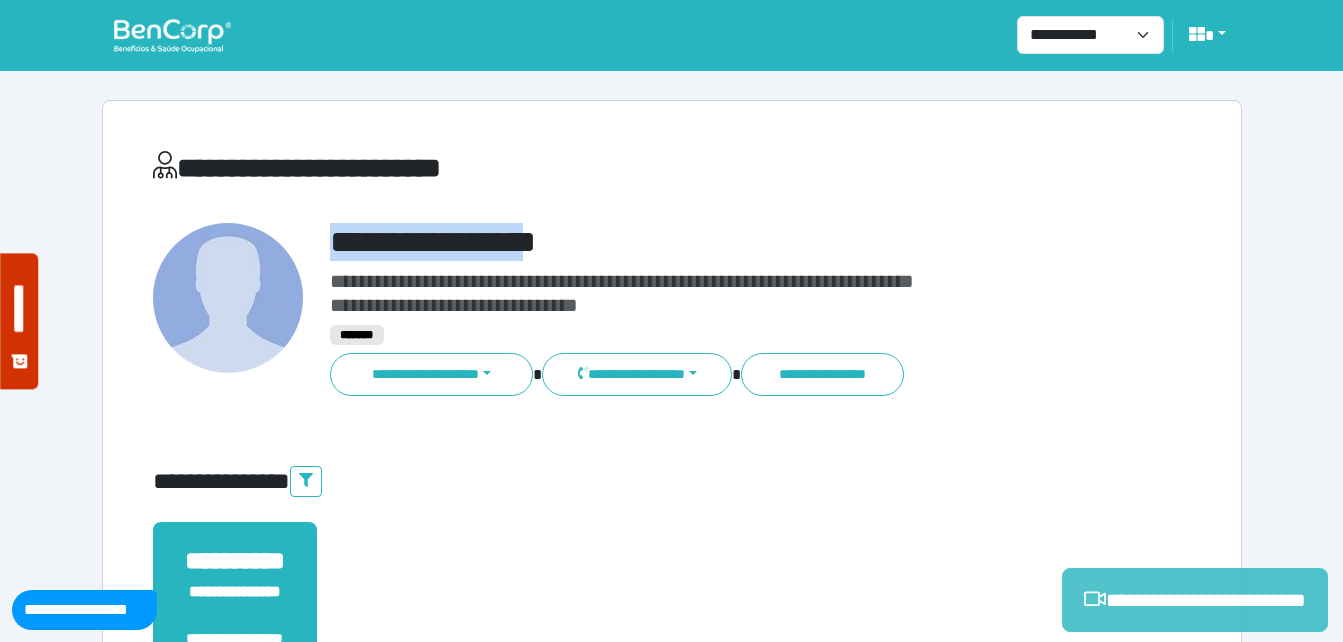 copy on "**********" 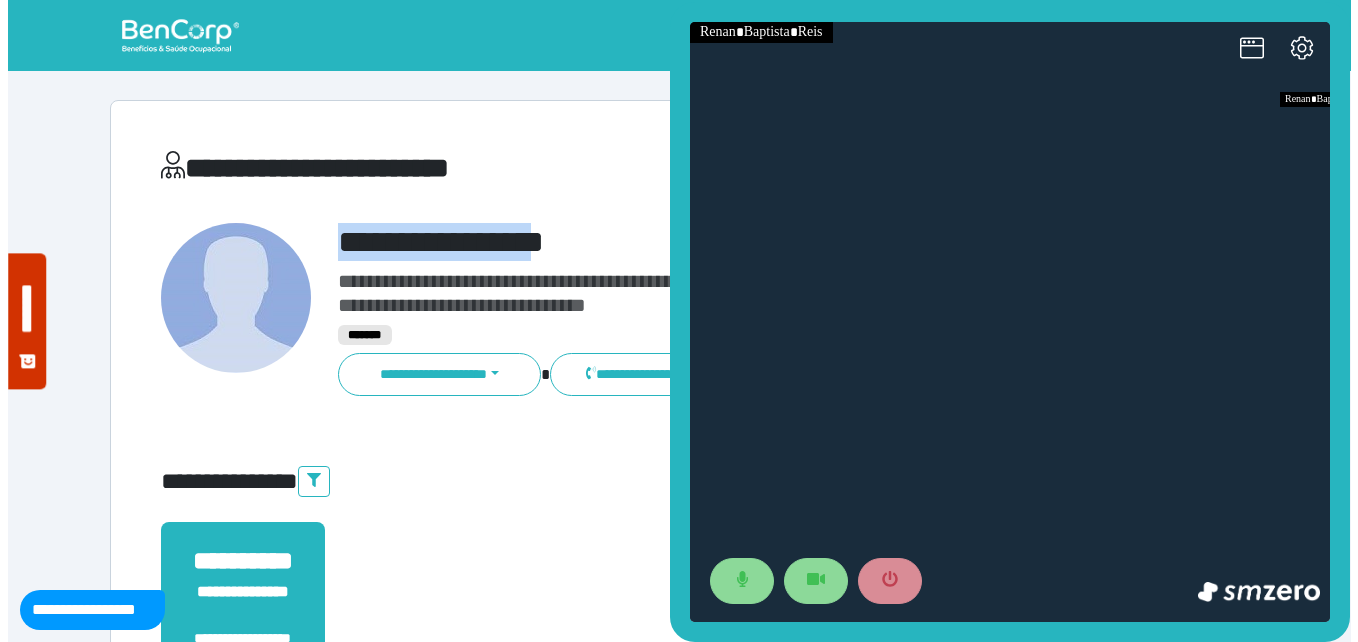 scroll, scrollTop: 0, scrollLeft: 0, axis: both 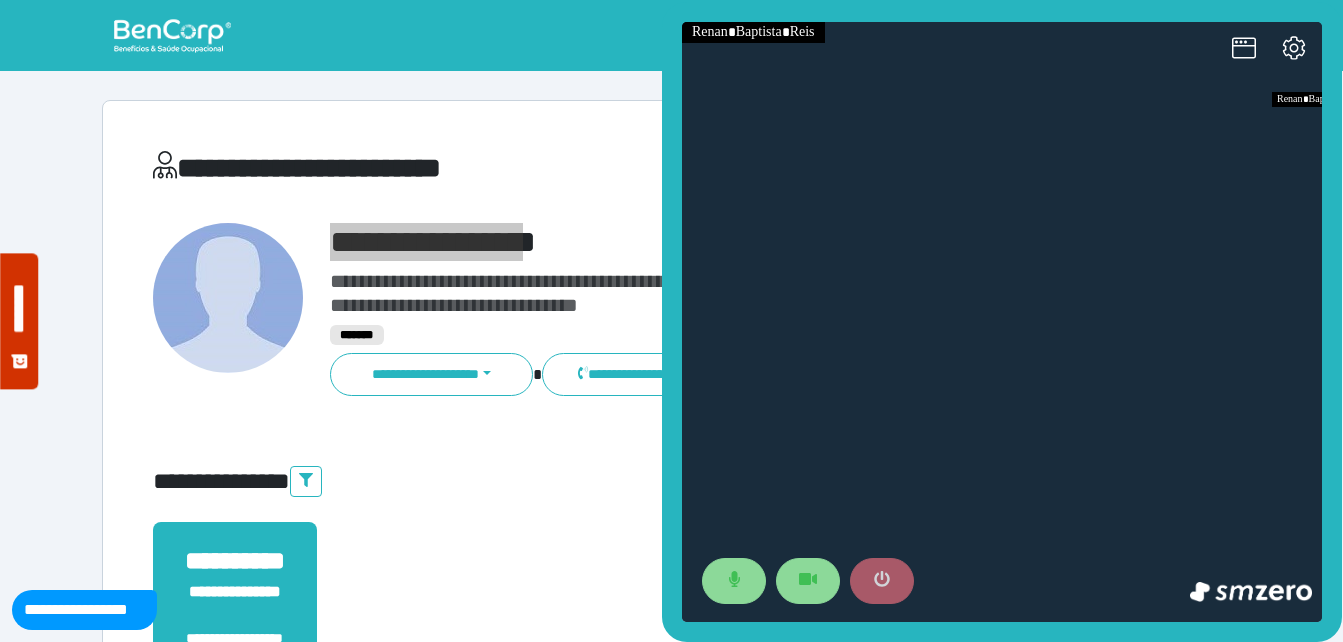 click at bounding box center (882, 581) 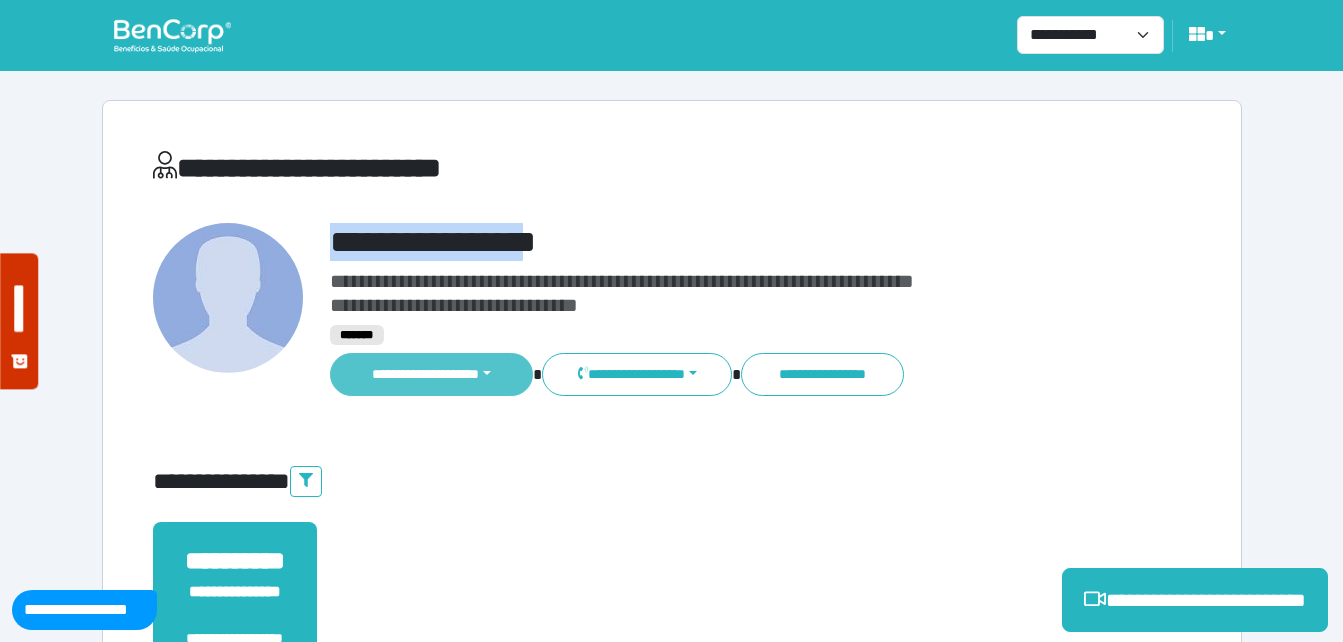 click on "**********" at bounding box center [432, 374] 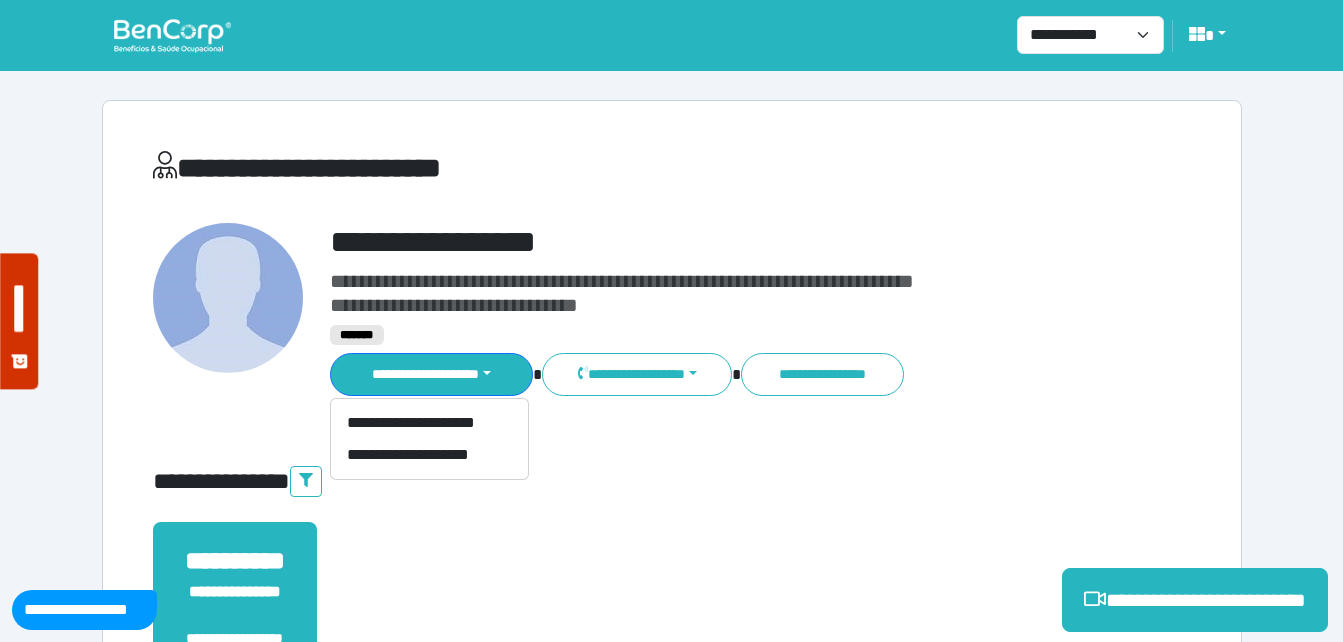 click on "**********" at bounding box center (429, 439) 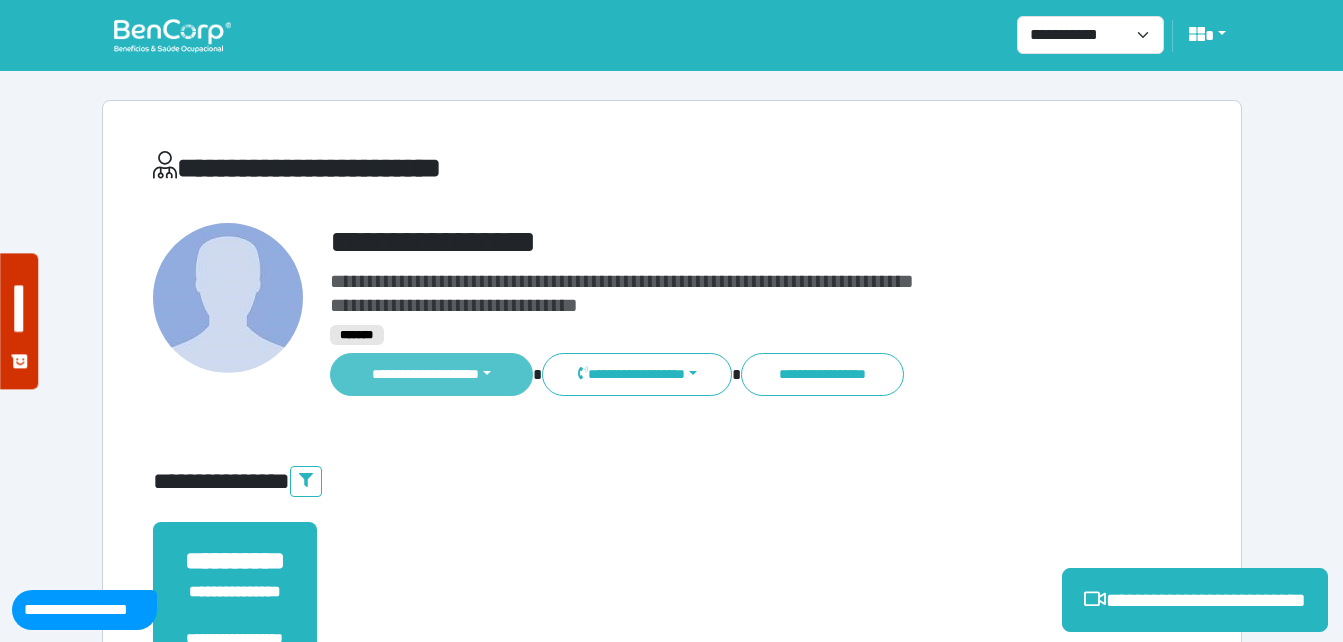 click on "**********" at bounding box center (432, 374) 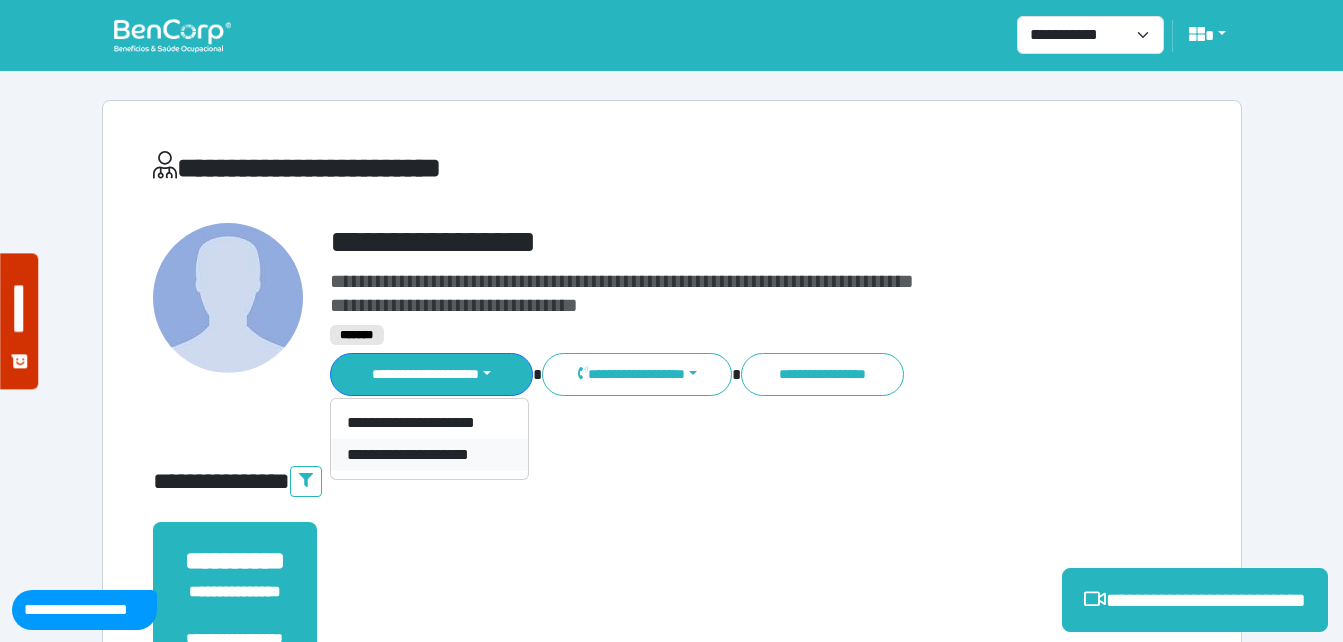 click on "**********" at bounding box center (429, 455) 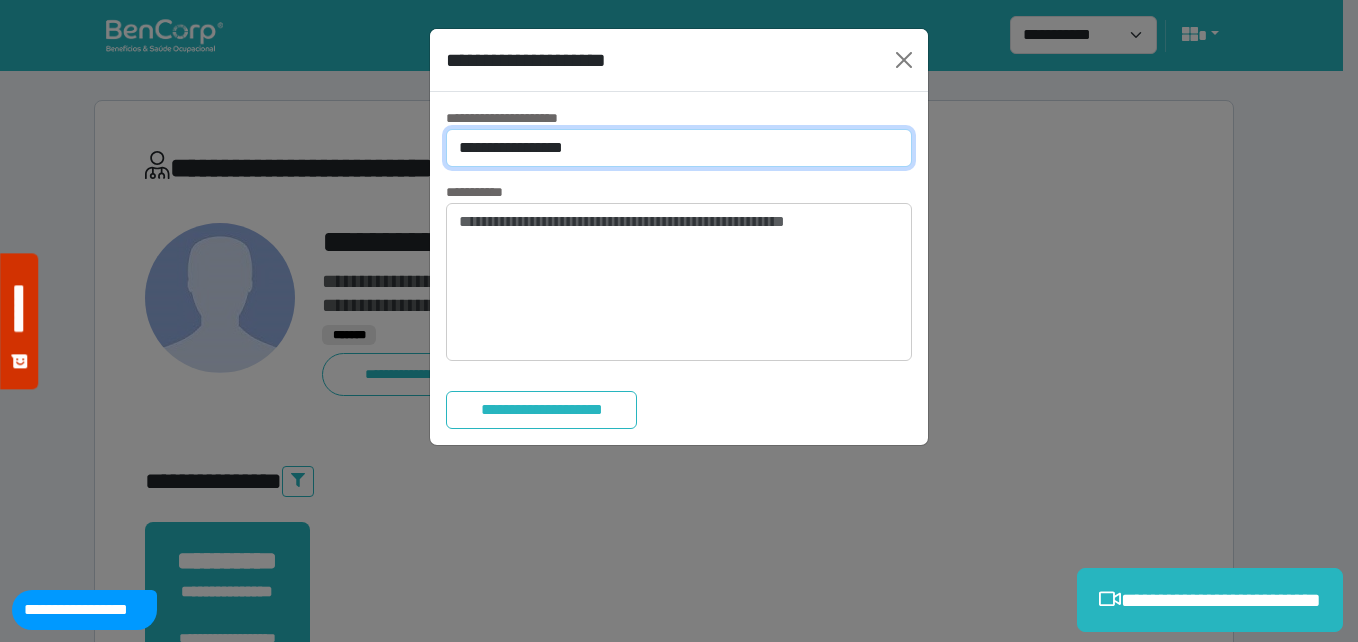 click on "**********" at bounding box center (679, 148) 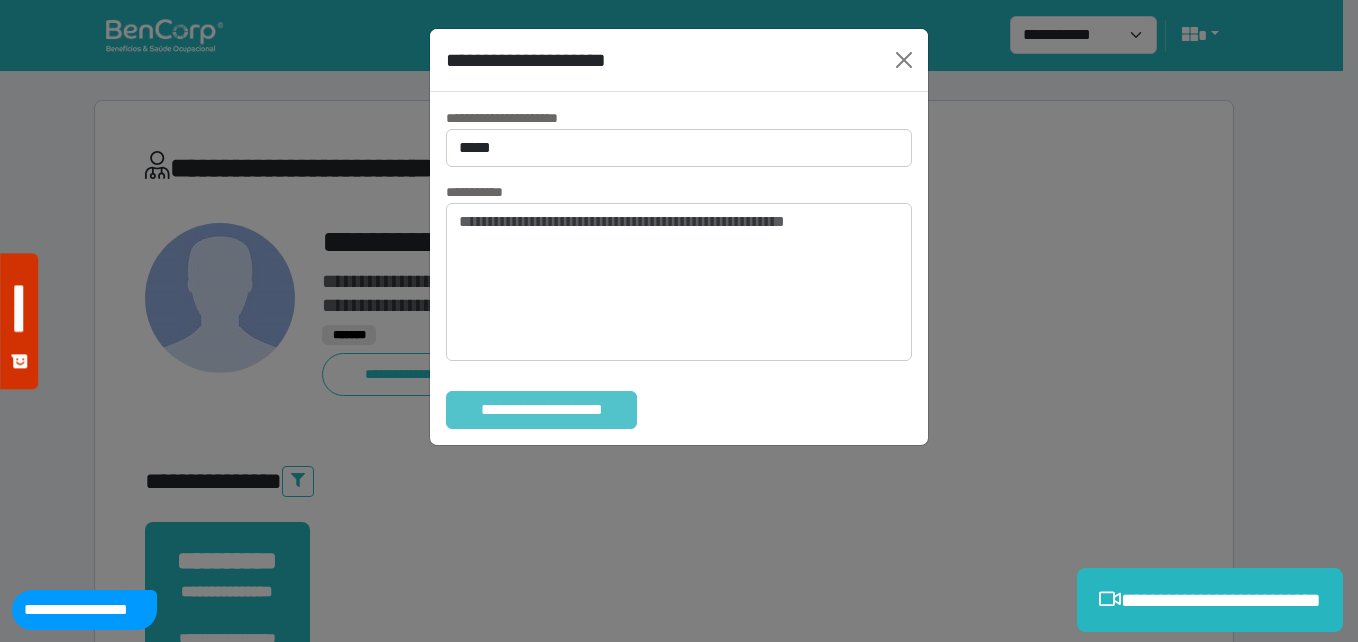 click on "**********" at bounding box center [541, 410] 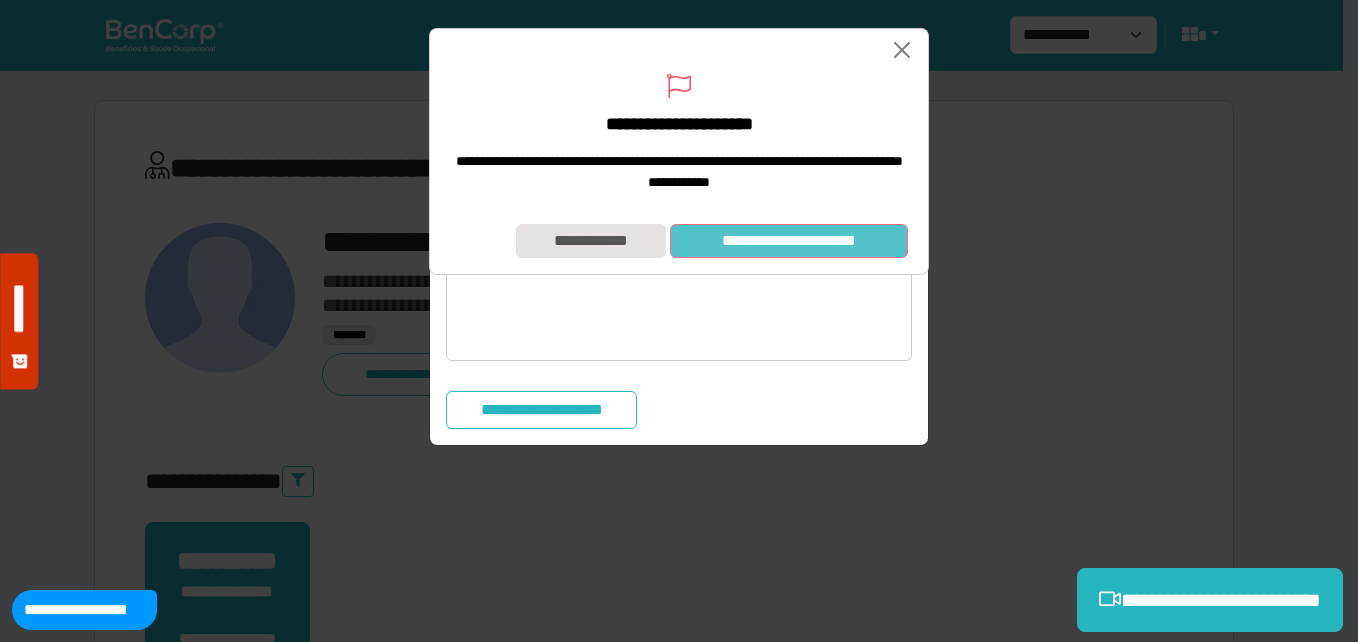 click on "**********" at bounding box center [789, 241] 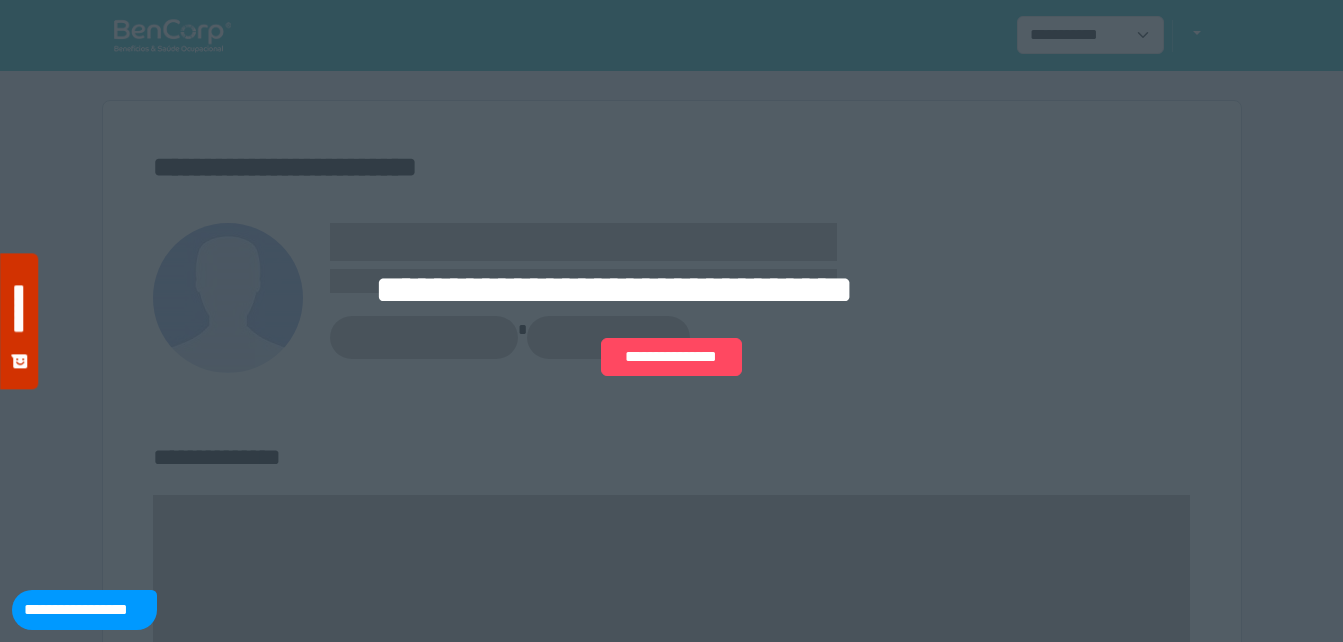 scroll, scrollTop: 0, scrollLeft: 0, axis: both 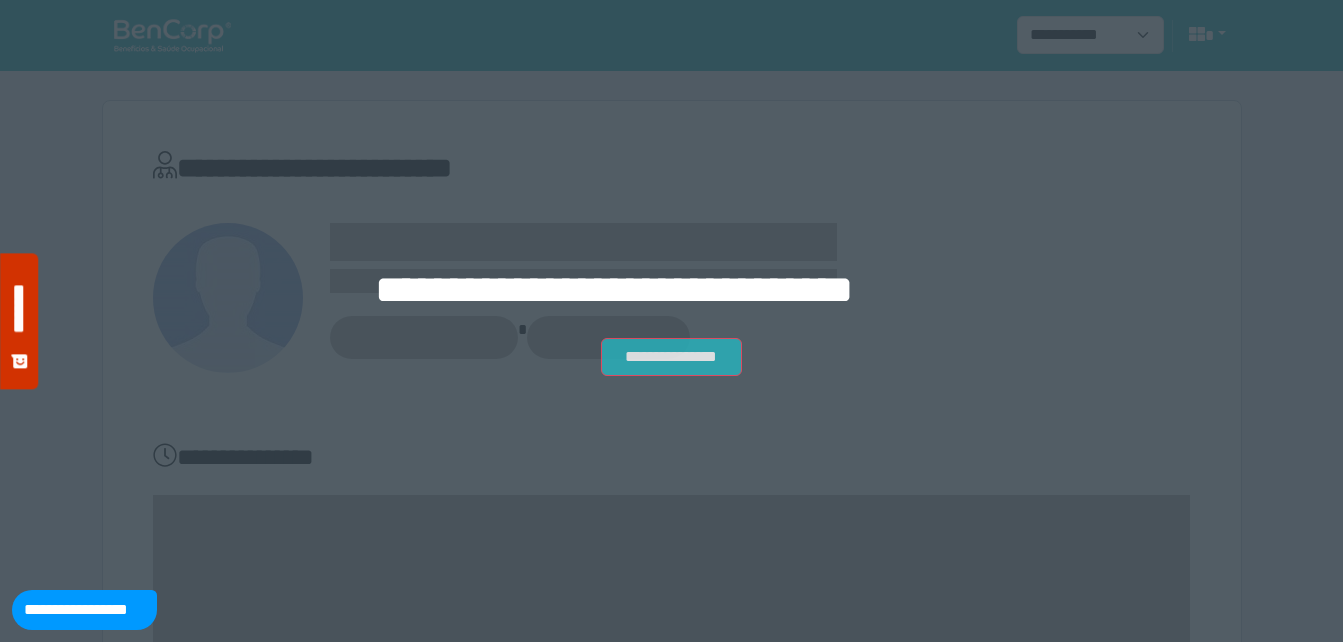 click on "**********" at bounding box center [671, 357] 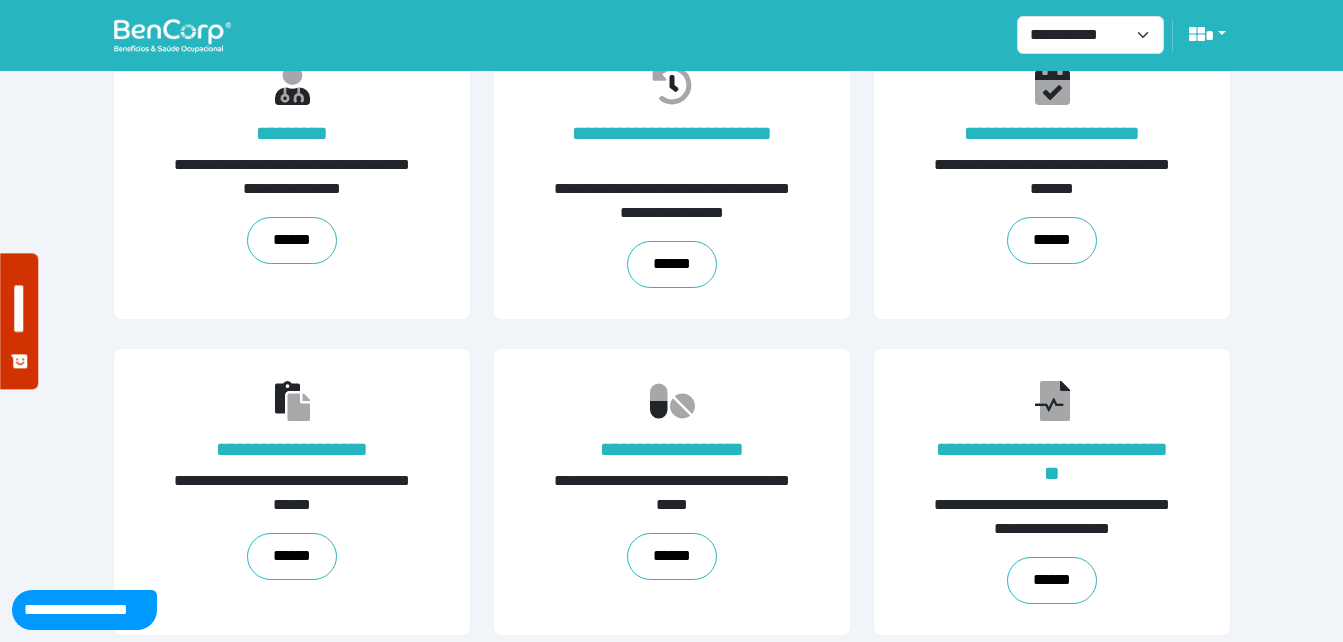 scroll, scrollTop: 454, scrollLeft: 0, axis: vertical 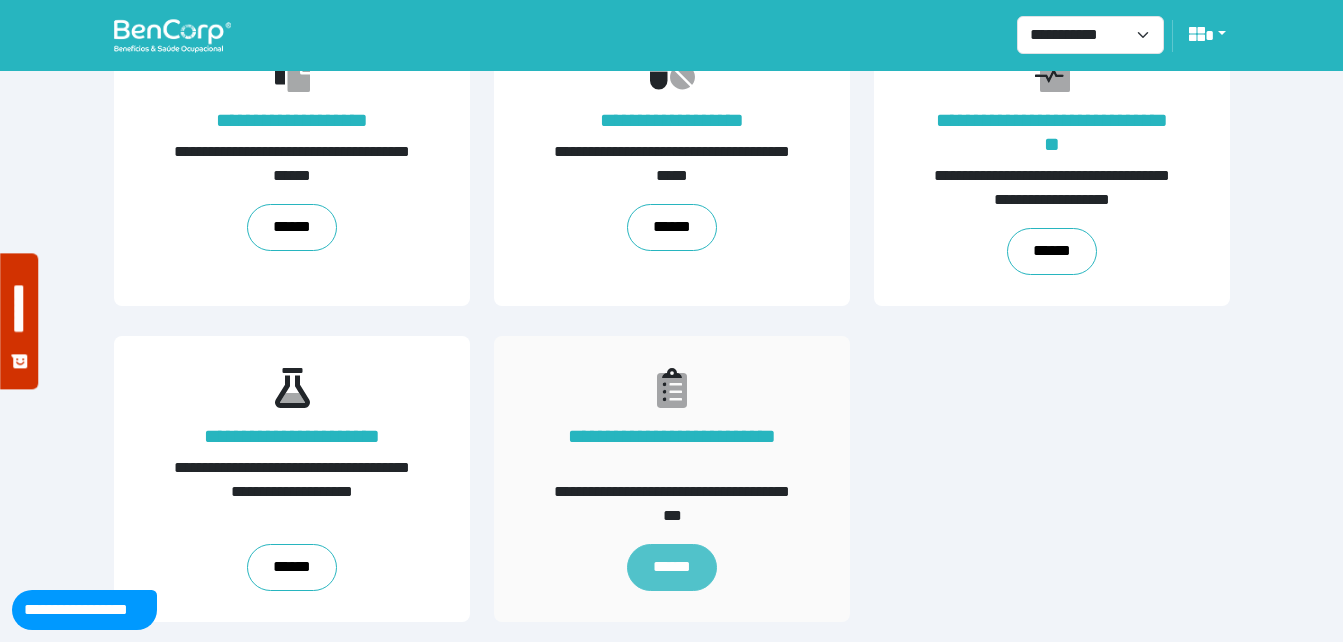 click on "******" at bounding box center [671, 568] 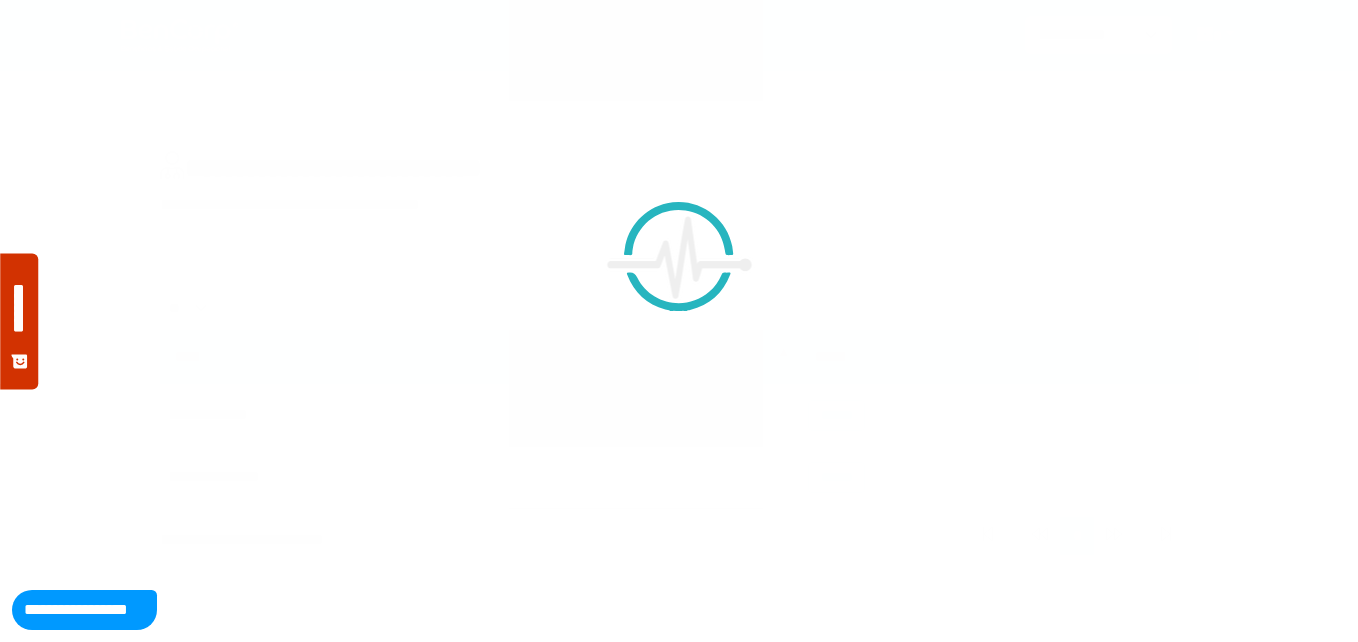 scroll, scrollTop: 0, scrollLeft: 0, axis: both 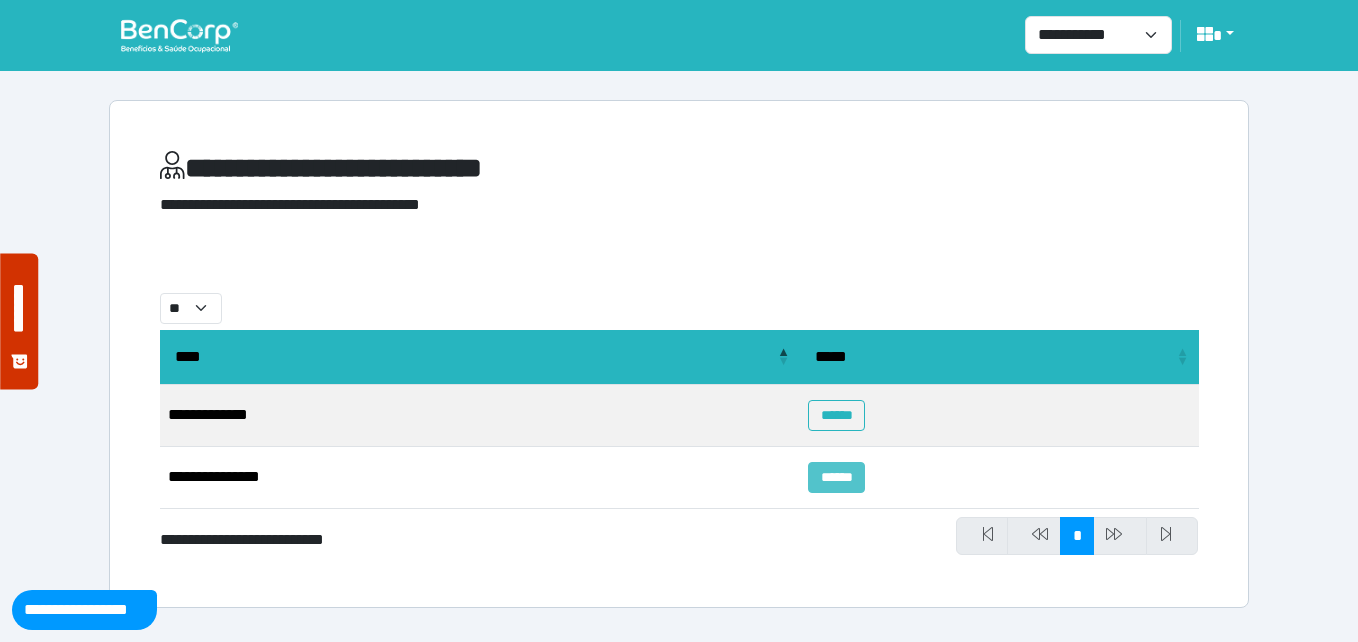 click on "******" at bounding box center (836, 477) 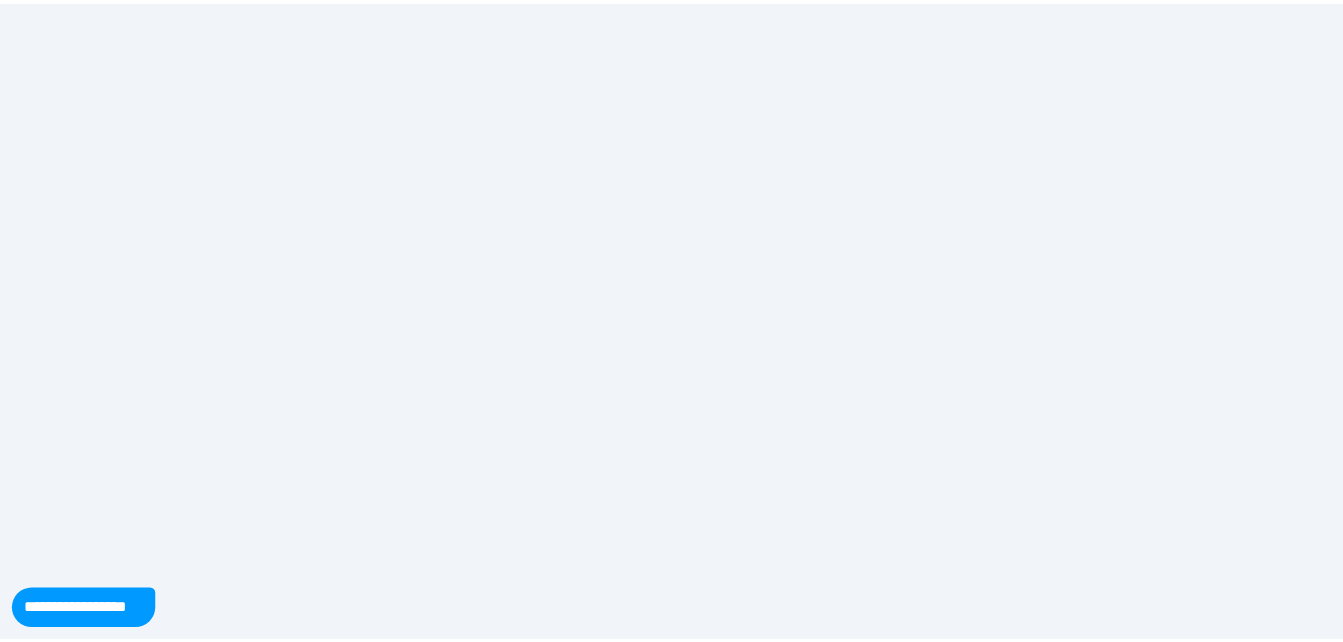 scroll, scrollTop: 0, scrollLeft: 0, axis: both 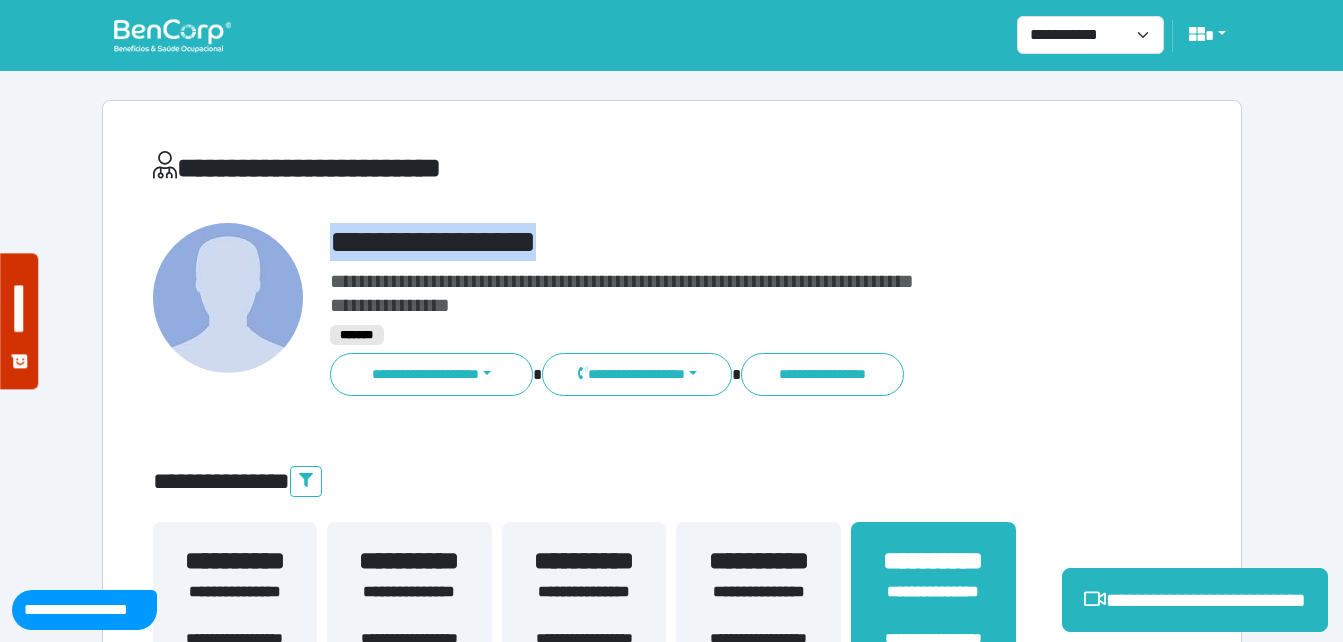 drag, startPoint x: 309, startPoint y: 224, endPoint x: 958, endPoint y: 399, distance: 672.18005 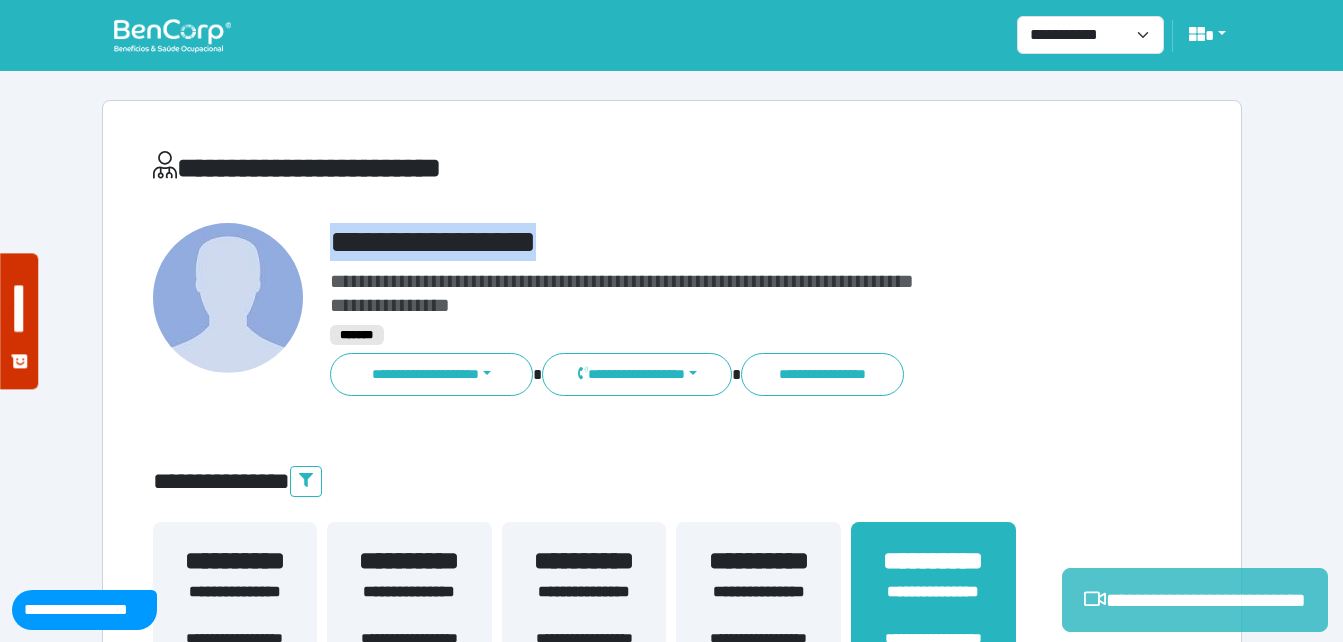 click on "**********" at bounding box center [1195, 600] 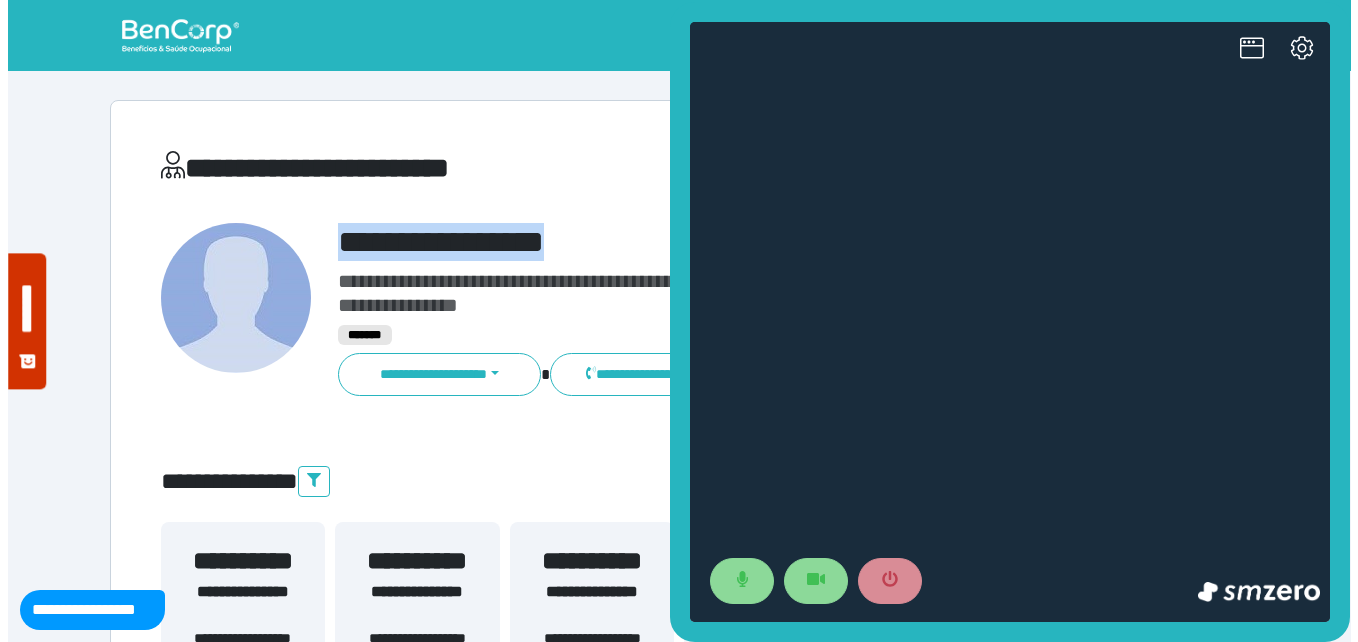 scroll, scrollTop: 0, scrollLeft: 0, axis: both 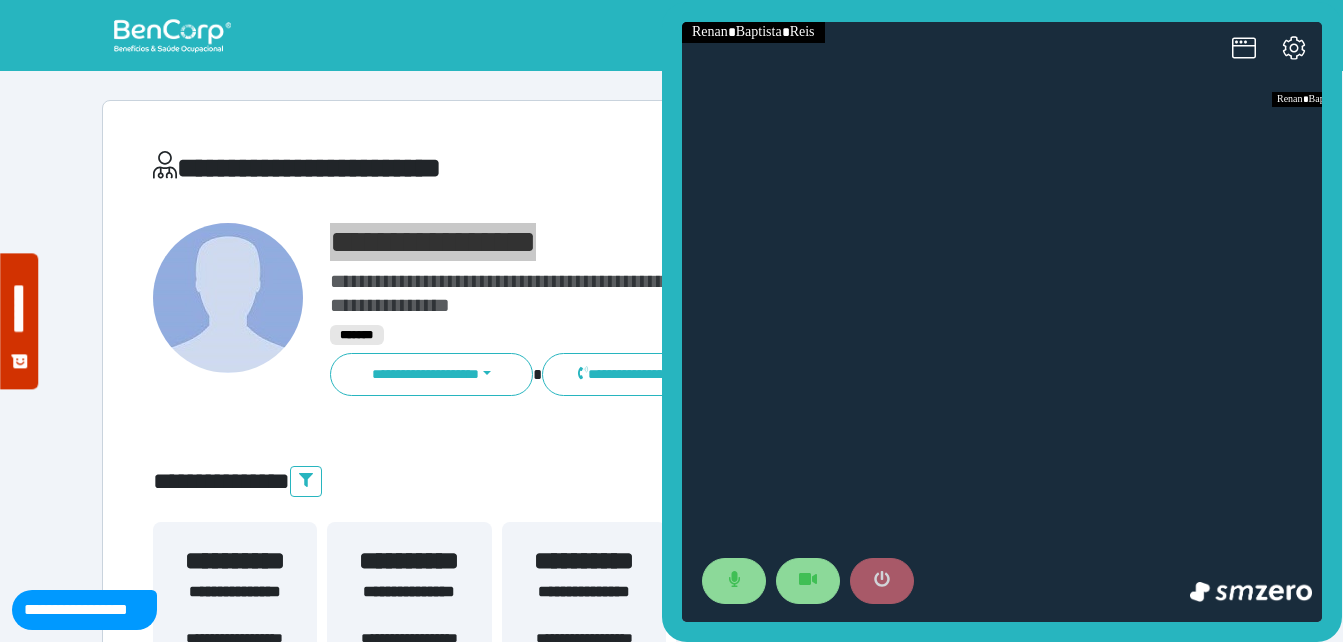click 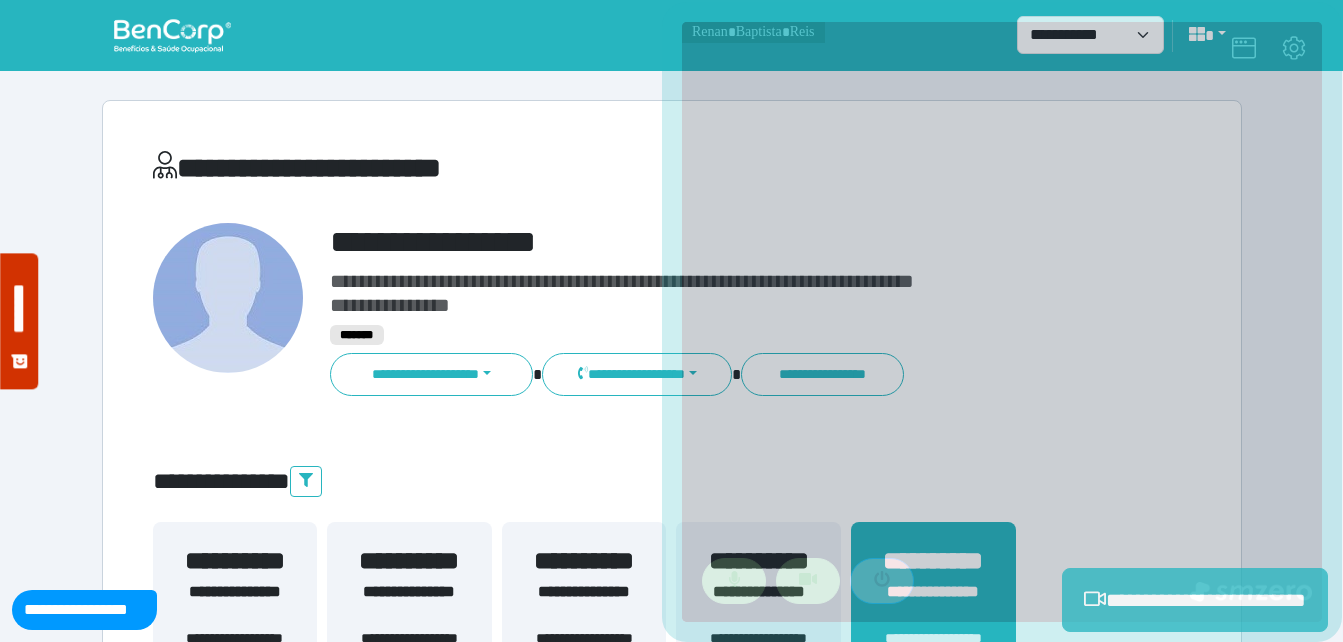 click on "**********" at bounding box center [672, 608] 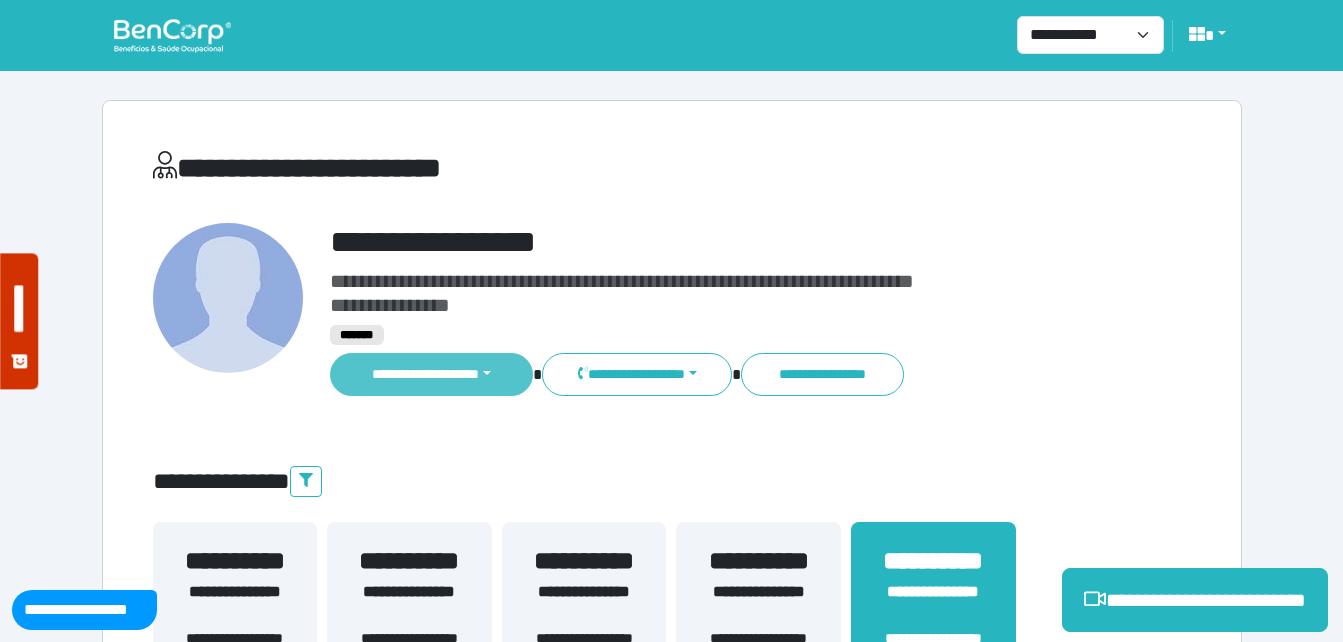 click on "**********" at bounding box center (432, 374) 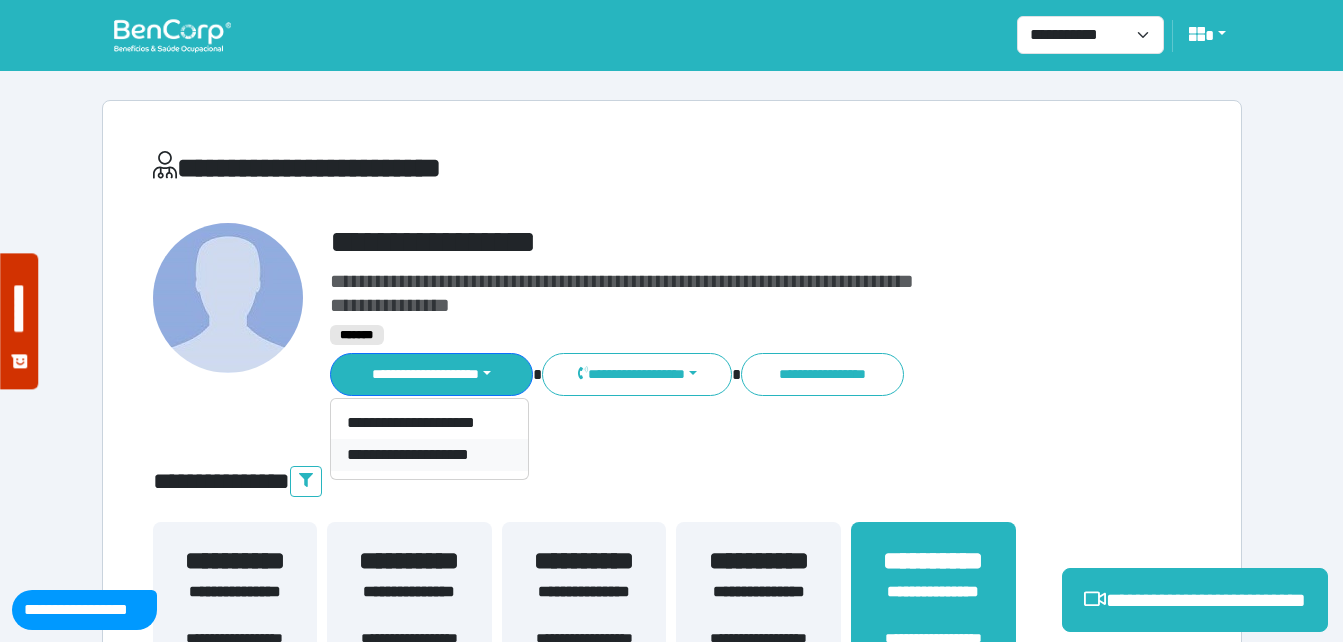 click on "**********" at bounding box center [429, 455] 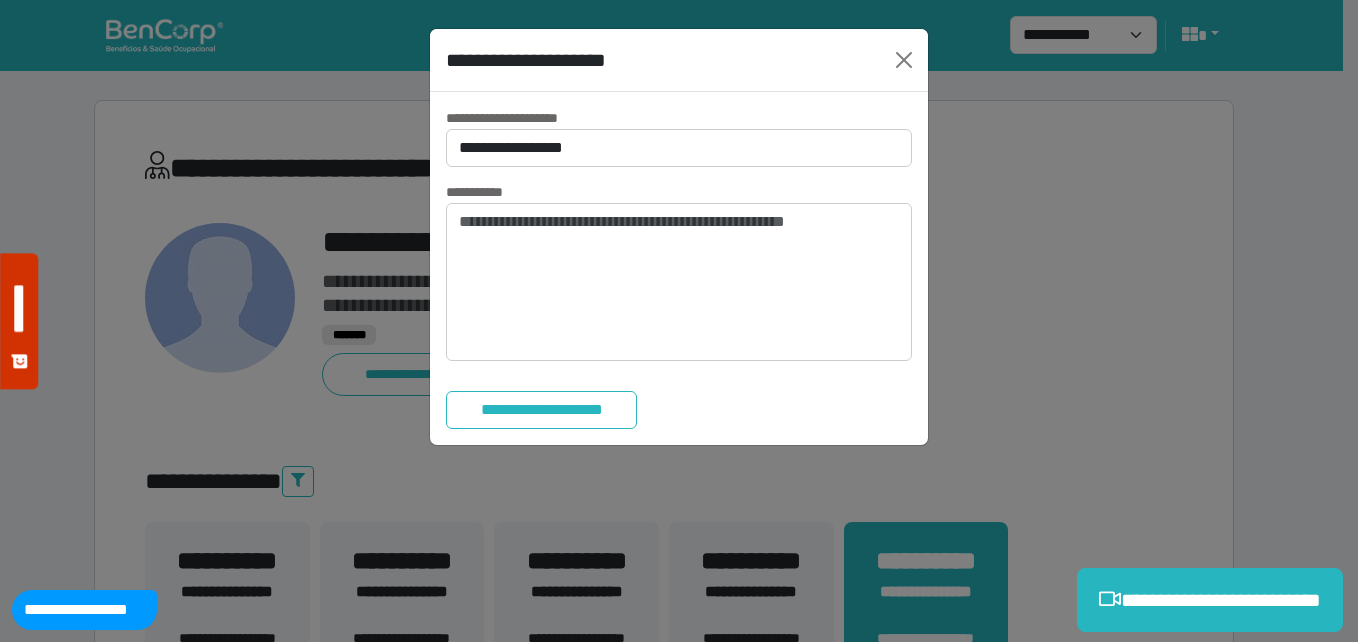 click on "**********" at bounding box center [679, 271] 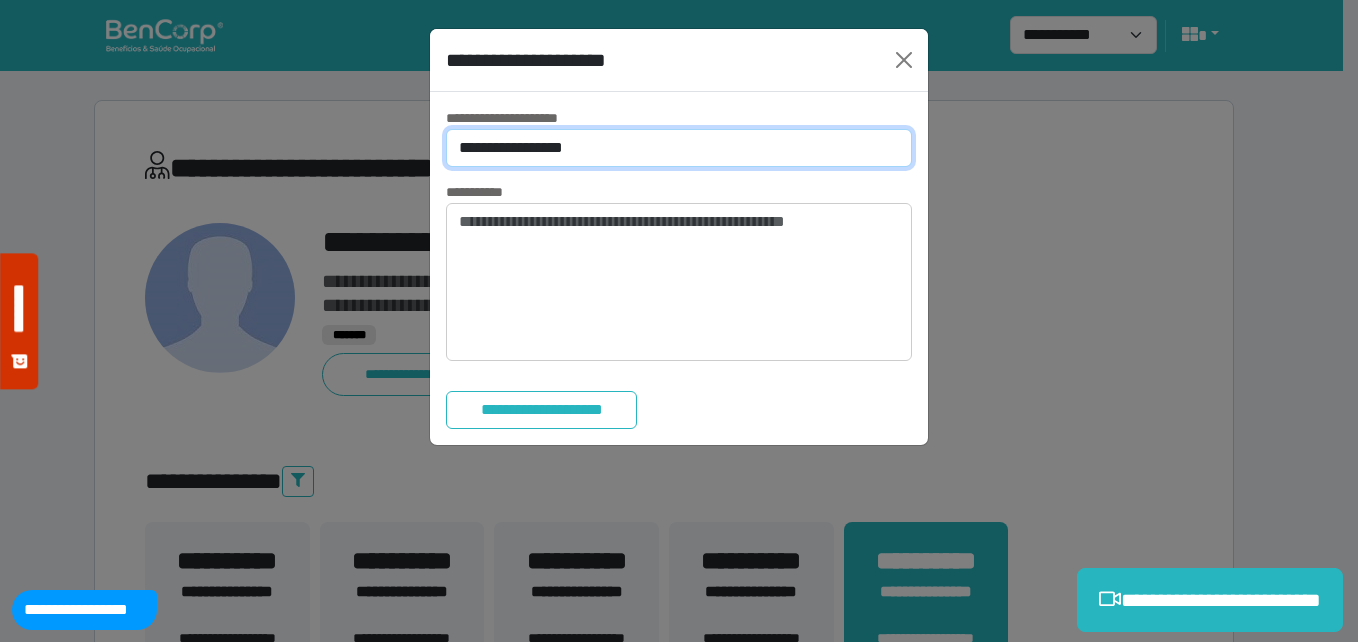click on "**********" at bounding box center (679, 148) 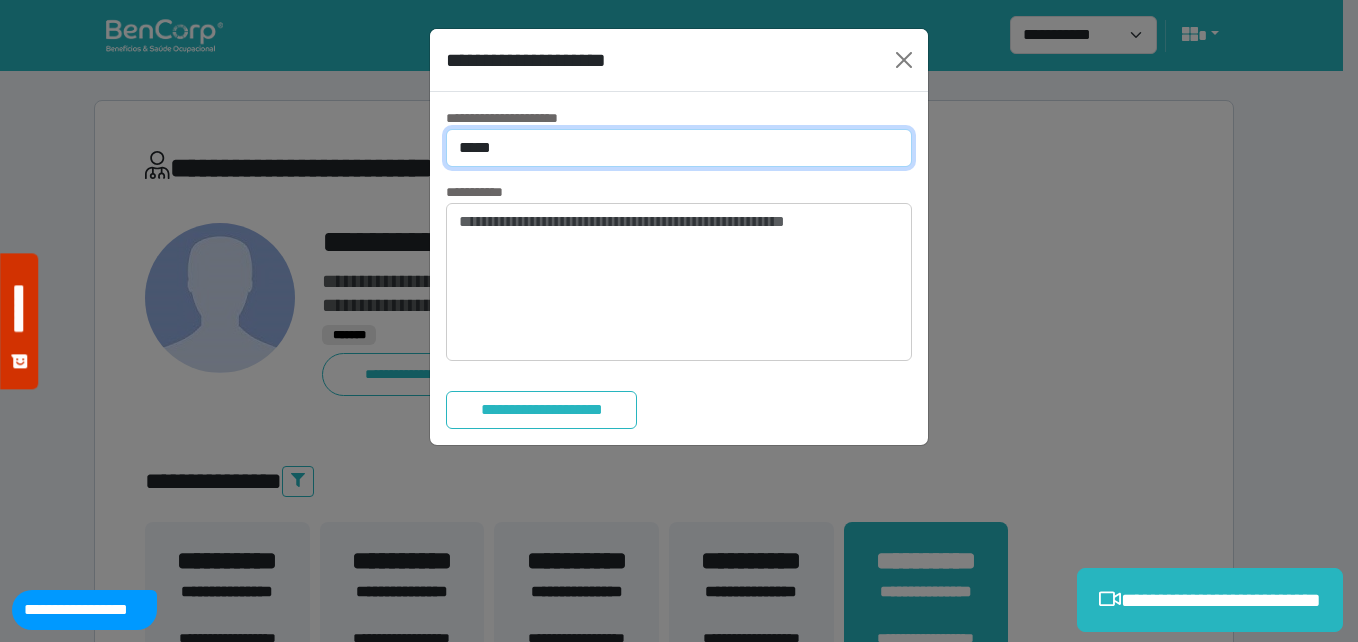 click on "**********" at bounding box center [679, 148] 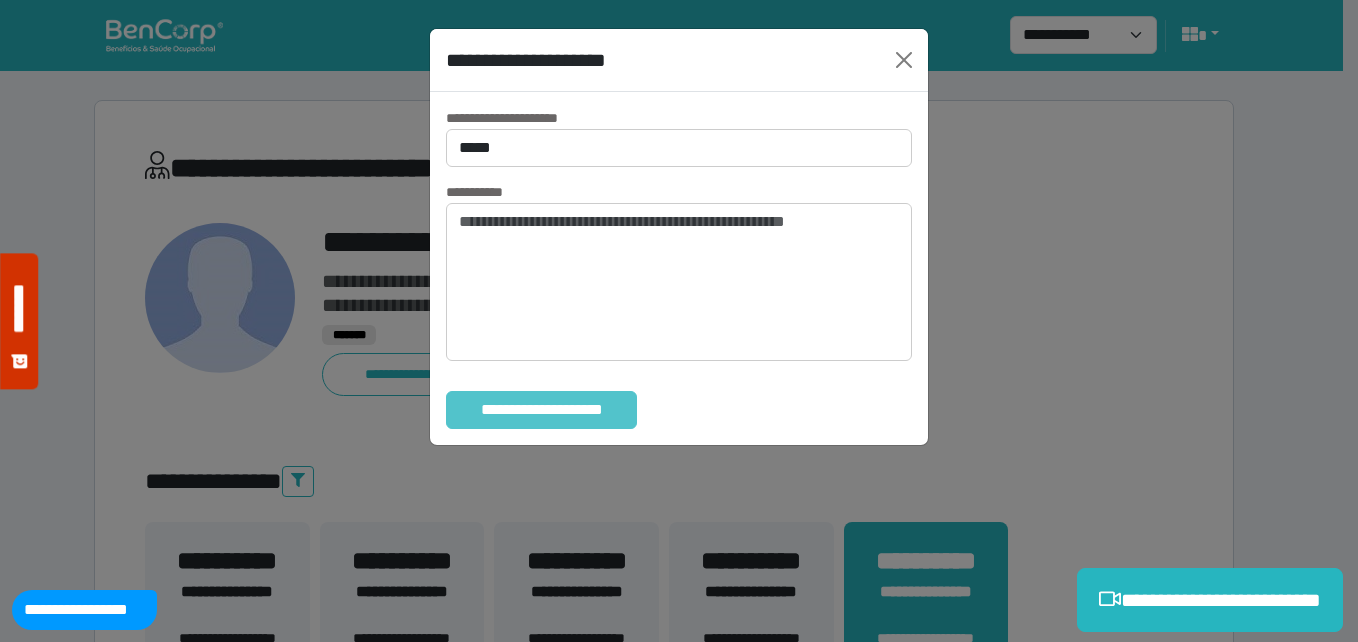 click on "**********" at bounding box center [541, 410] 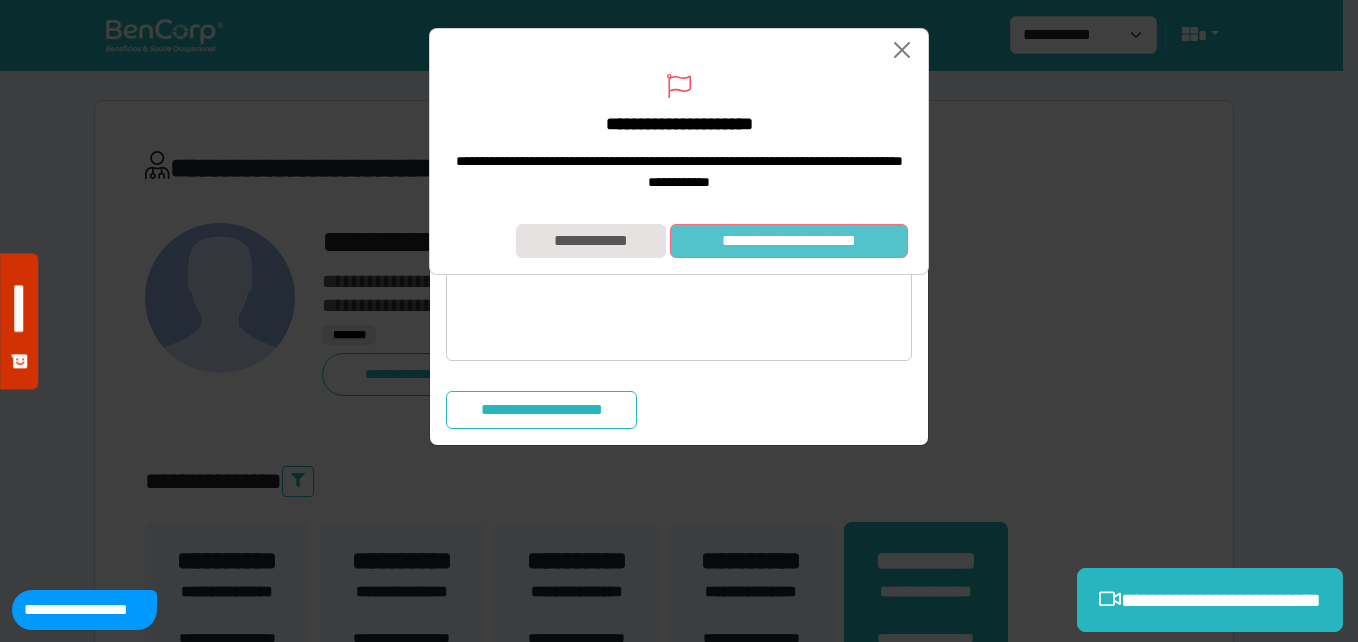 click on "**********" at bounding box center (789, 241) 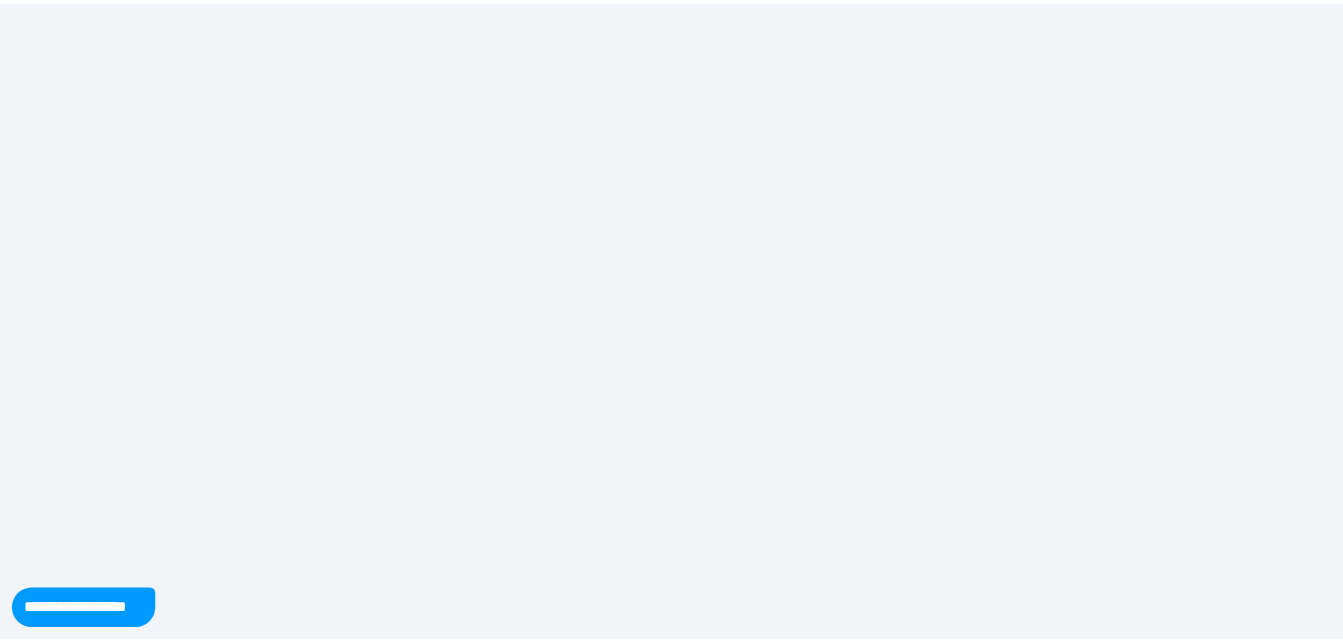 scroll, scrollTop: 0, scrollLeft: 0, axis: both 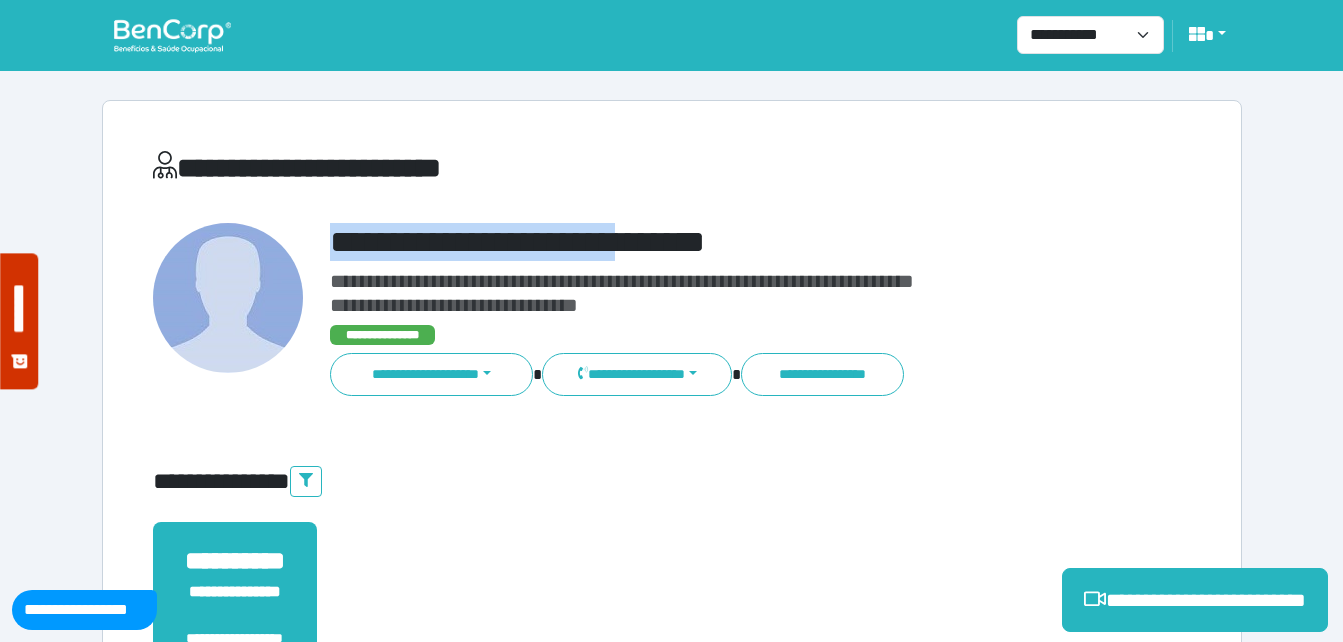 drag, startPoint x: 325, startPoint y: 236, endPoint x: 659, endPoint y: 218, distance: 334.48468 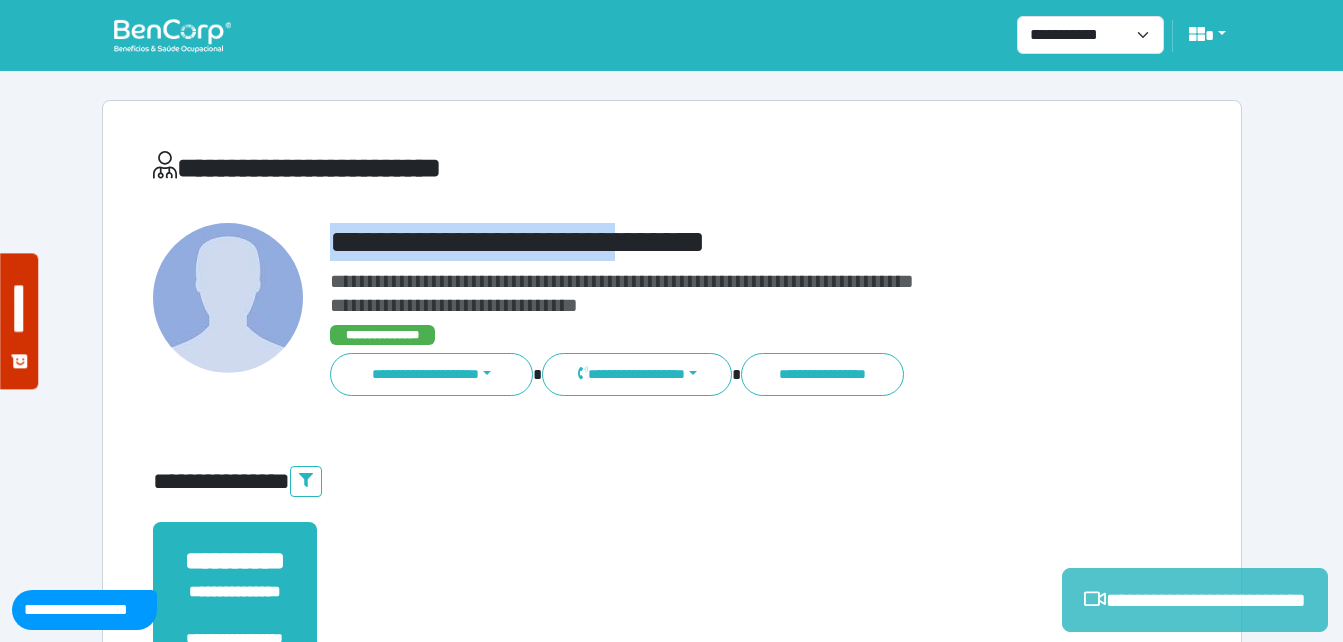 click on "**********" at bounding box center [1195, 600] 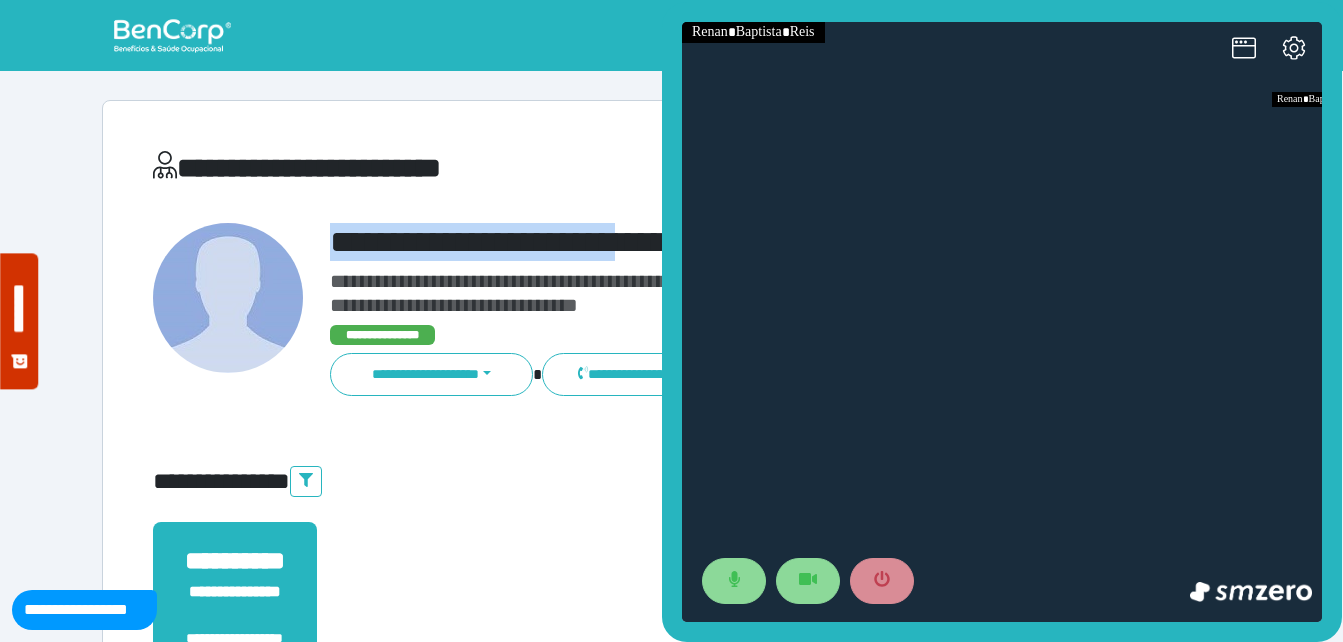 scroll, scrollTop: 0, scrollLeft: 0, axis: both 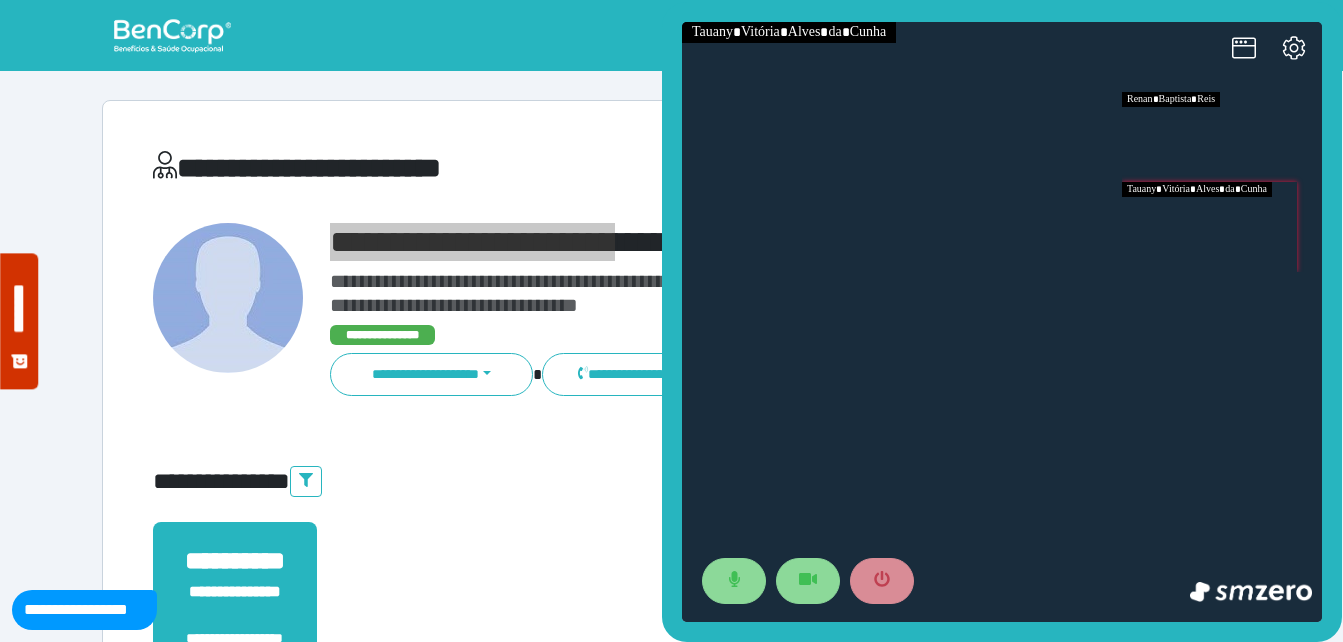 click at bounding box center (1222, 227) 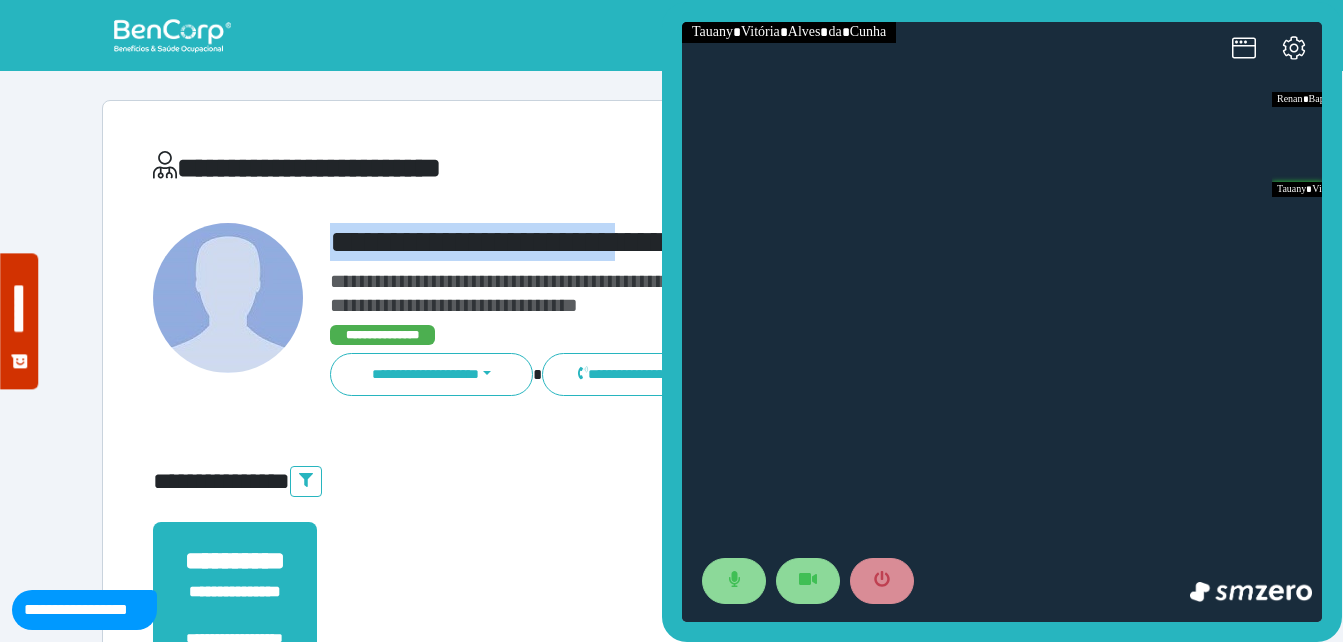 click on "**********" at bounding box center [672, 608] 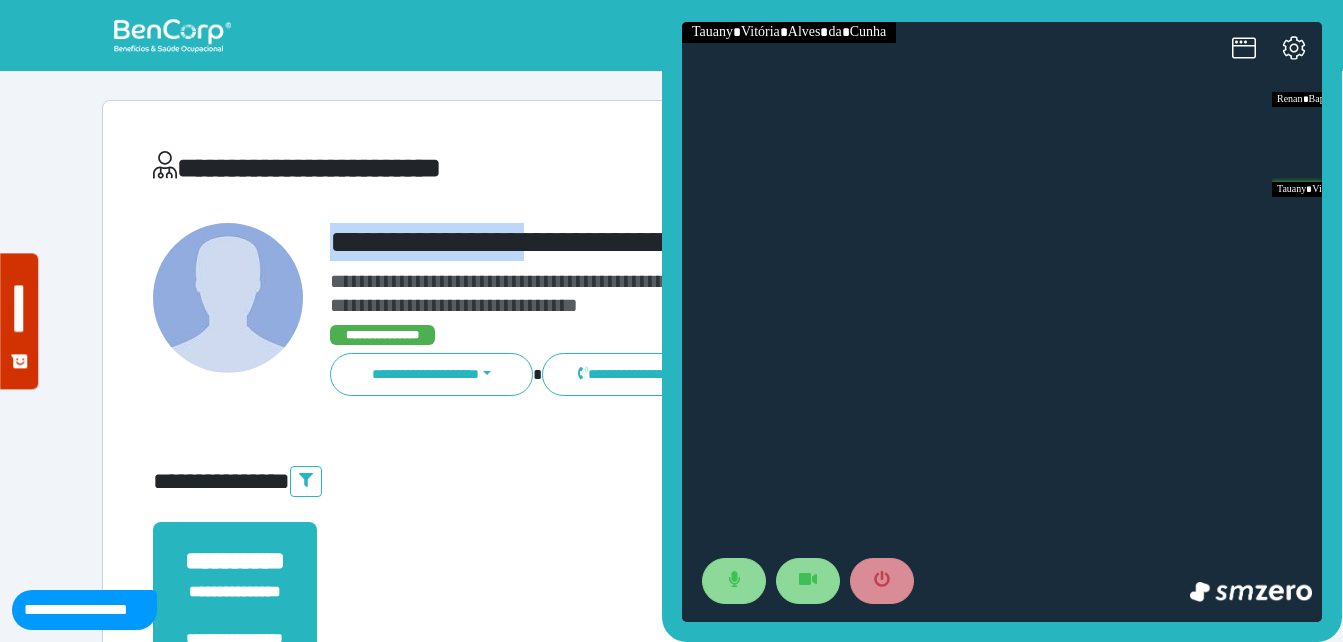 drag, startPoint x: 309, startPoint y: 243, endPoint x: 547, endPoint y: 220, distance: 239.10876 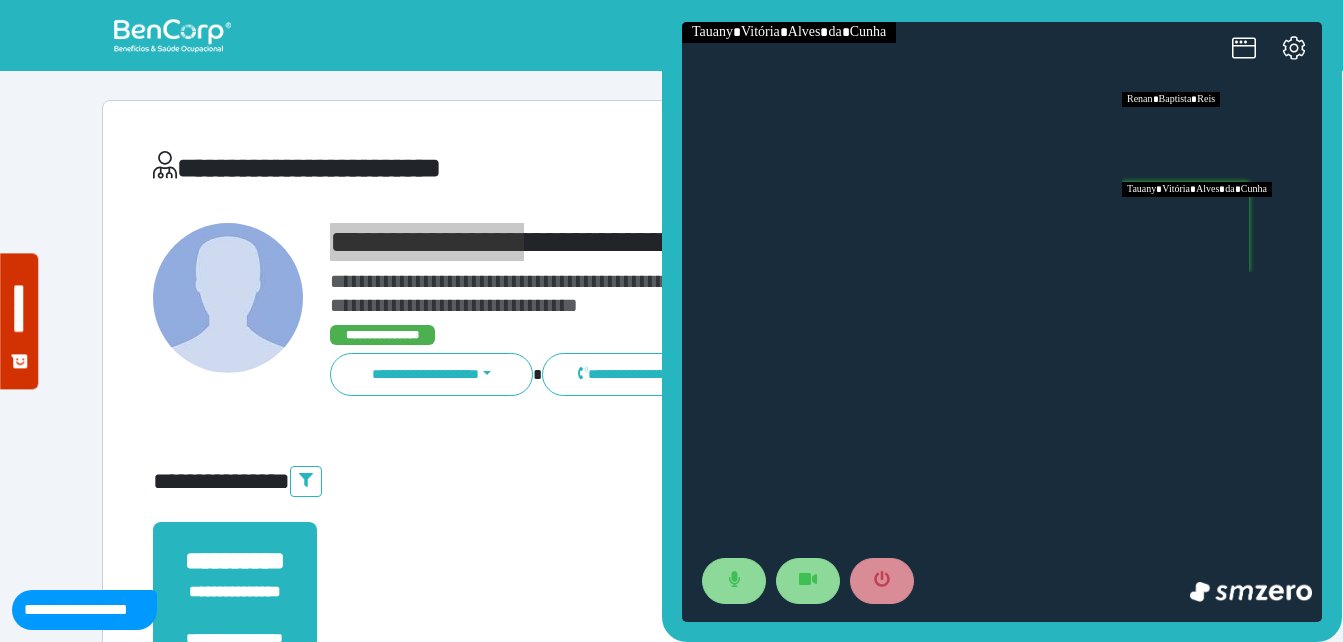 click at bounding box center [1222, 137] 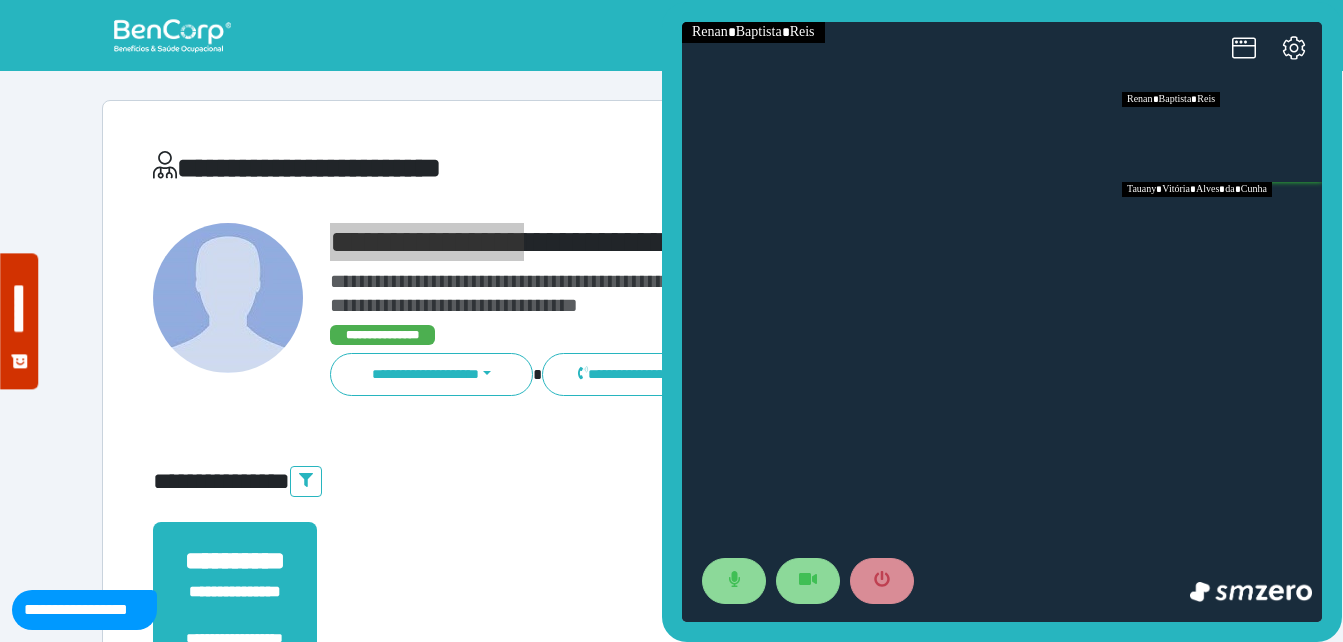 click at bounding box center [1222, 227] 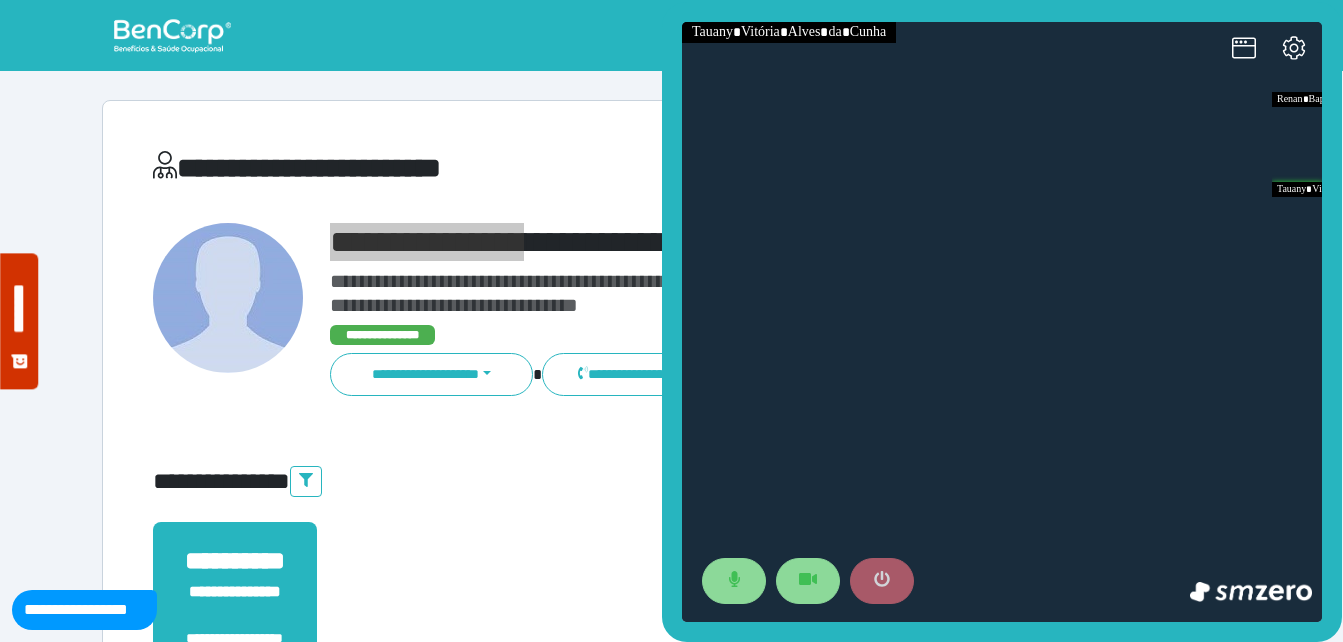 click 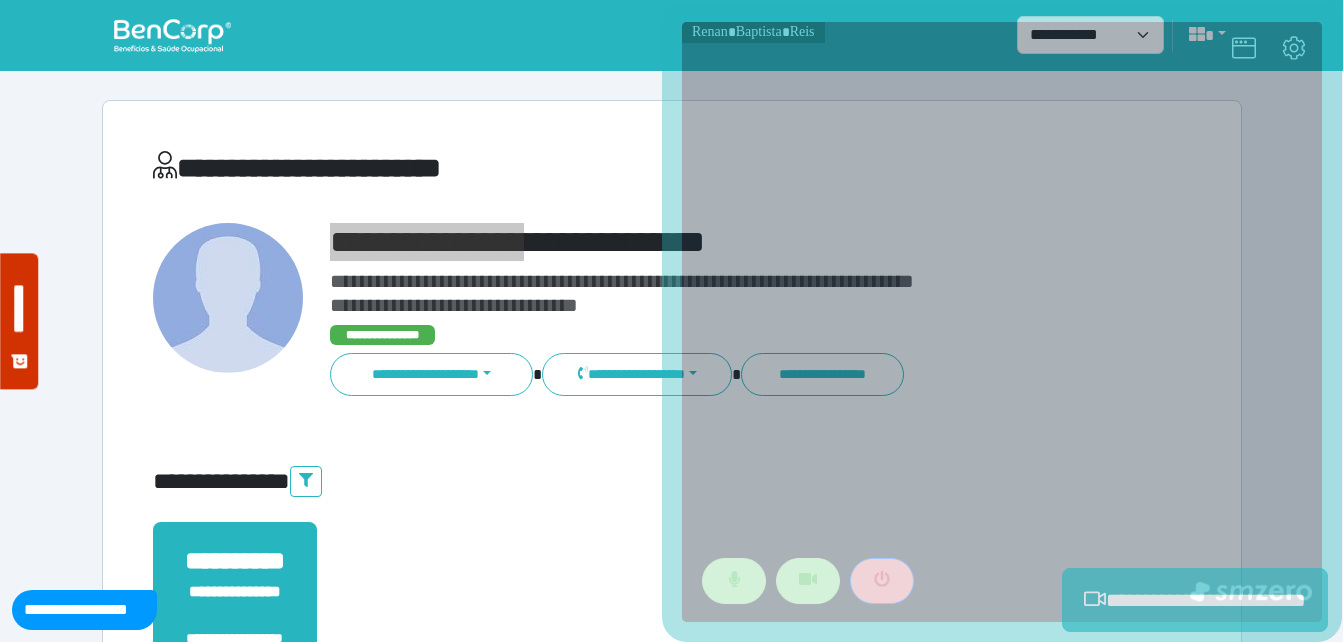 scroll, scrollTop: 494, scrollLeft: 0, axis: vertical 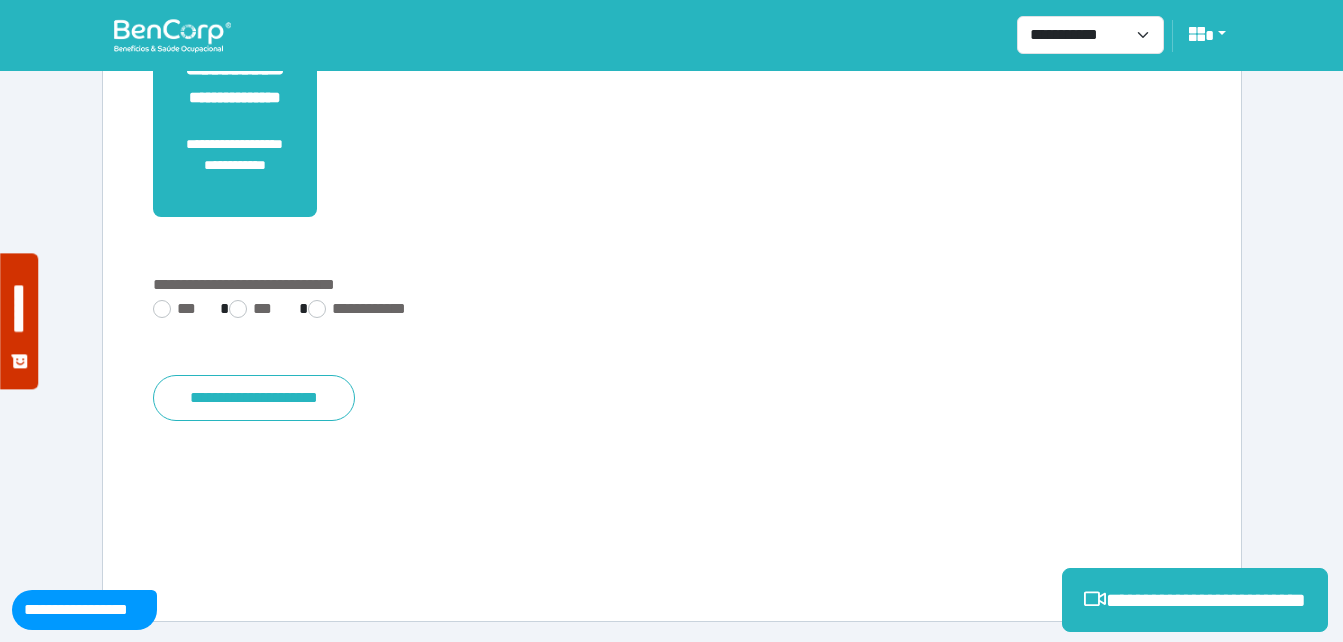 click on "**********" at bounding box center (672, 311) 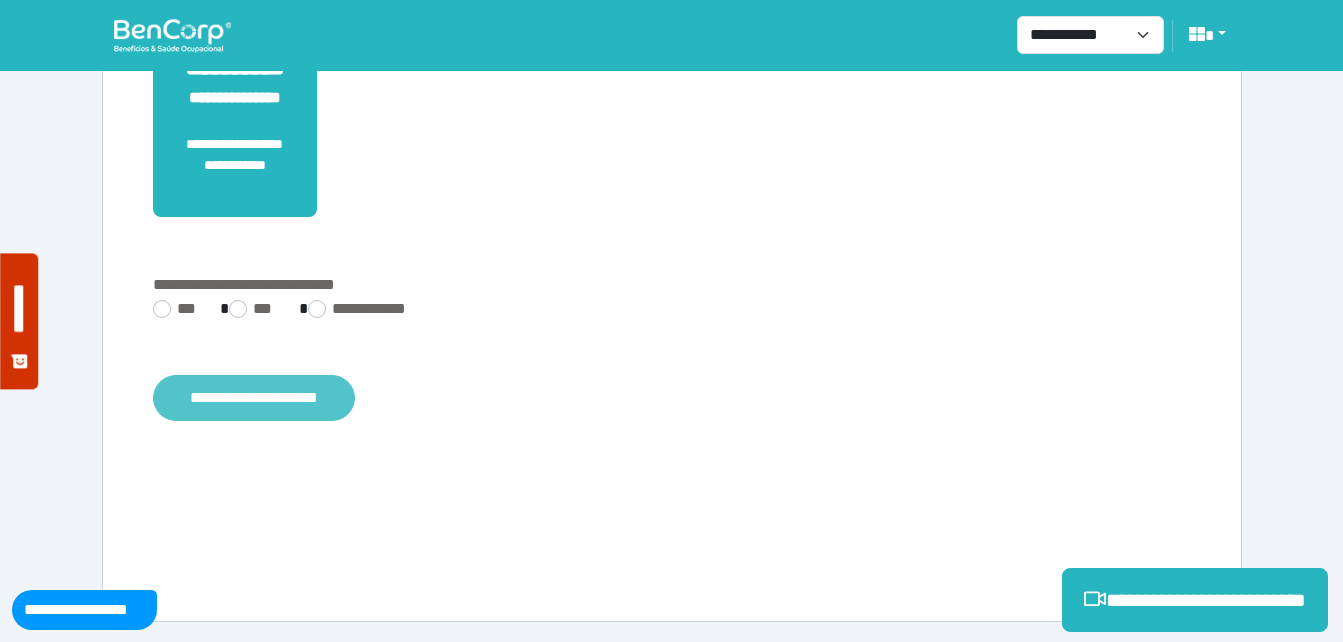 click on "**********" at bounding box center [254, 398] 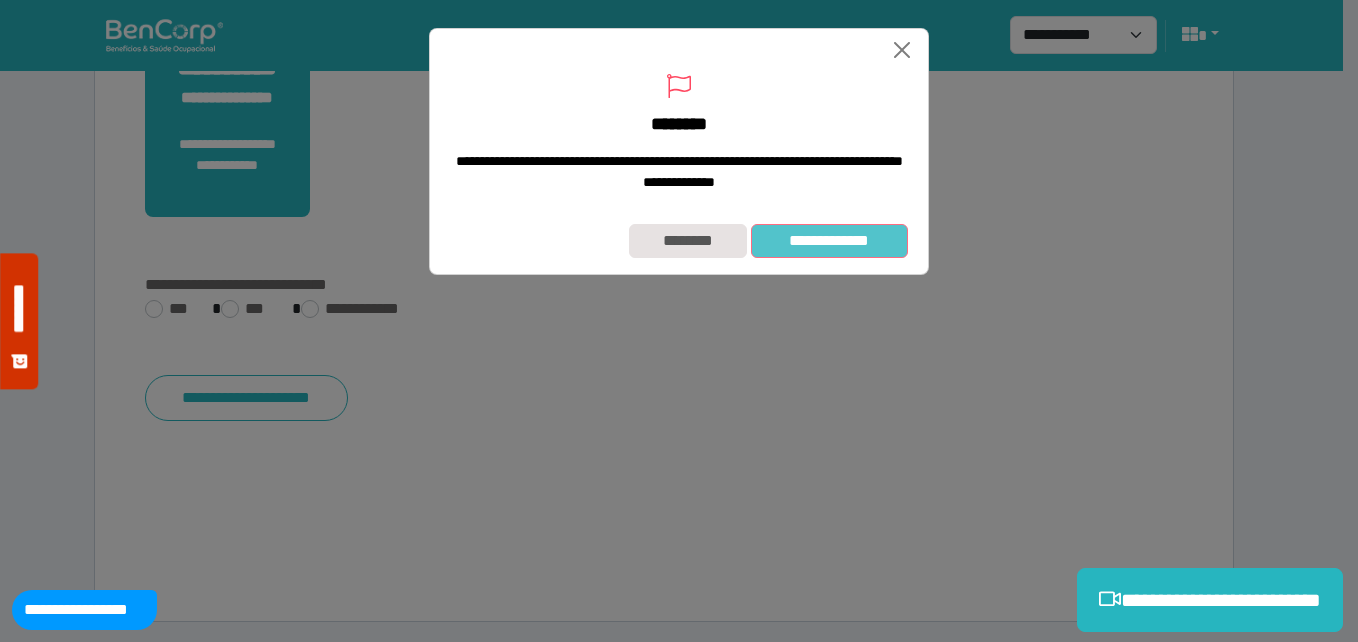 click on "**********" at bounding box center [829, 241] 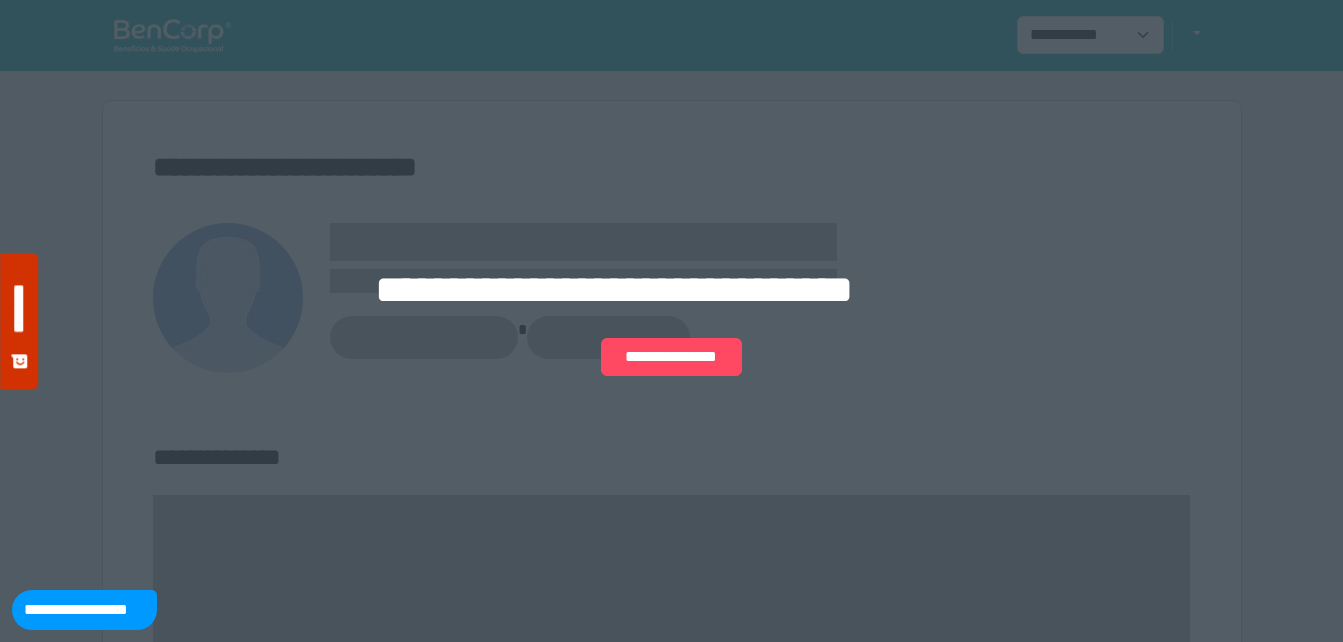 scroll, scrollTop: 0, scrollLeft: 0, axis: both 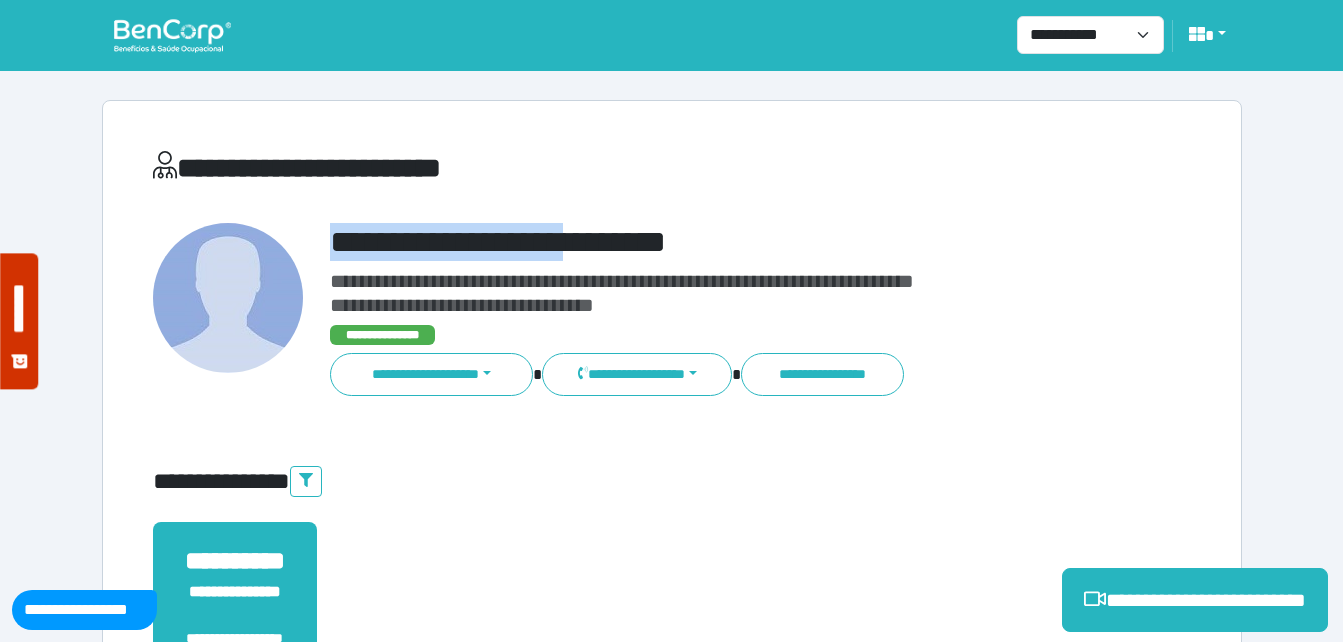 drag, startPoint x: 332, startPoint y: 248, endPoint x: 615, endPoint y: 240, distance: 283.11304 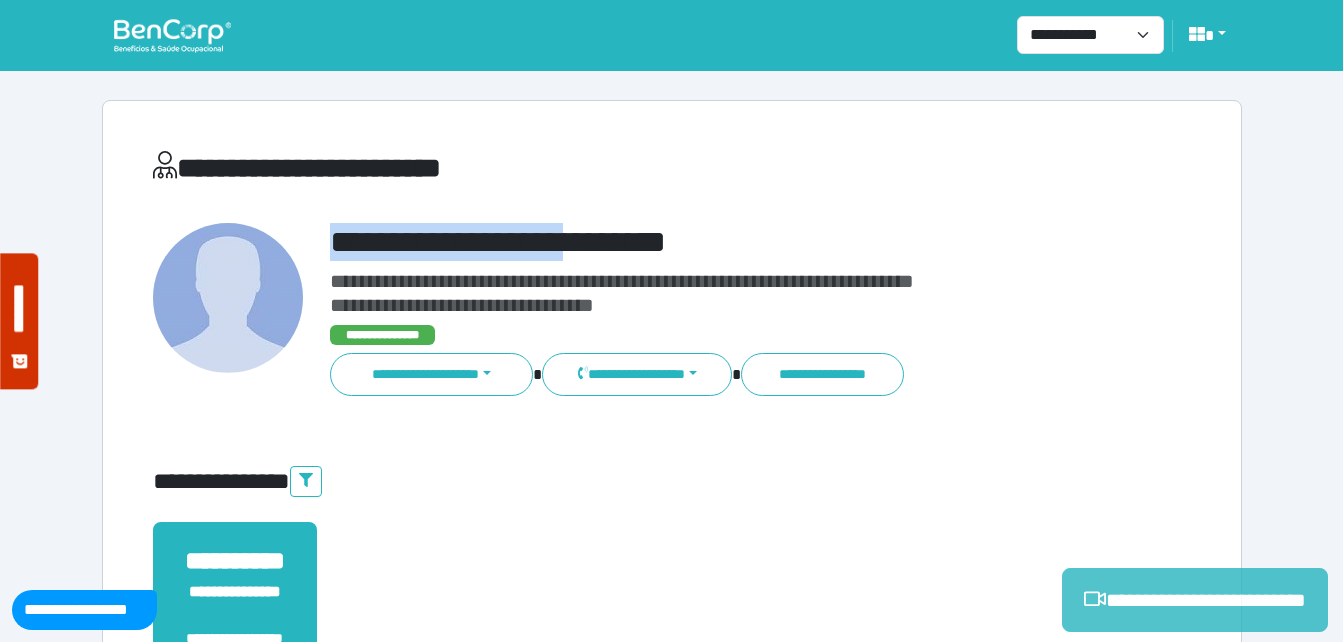 copy on "**********" 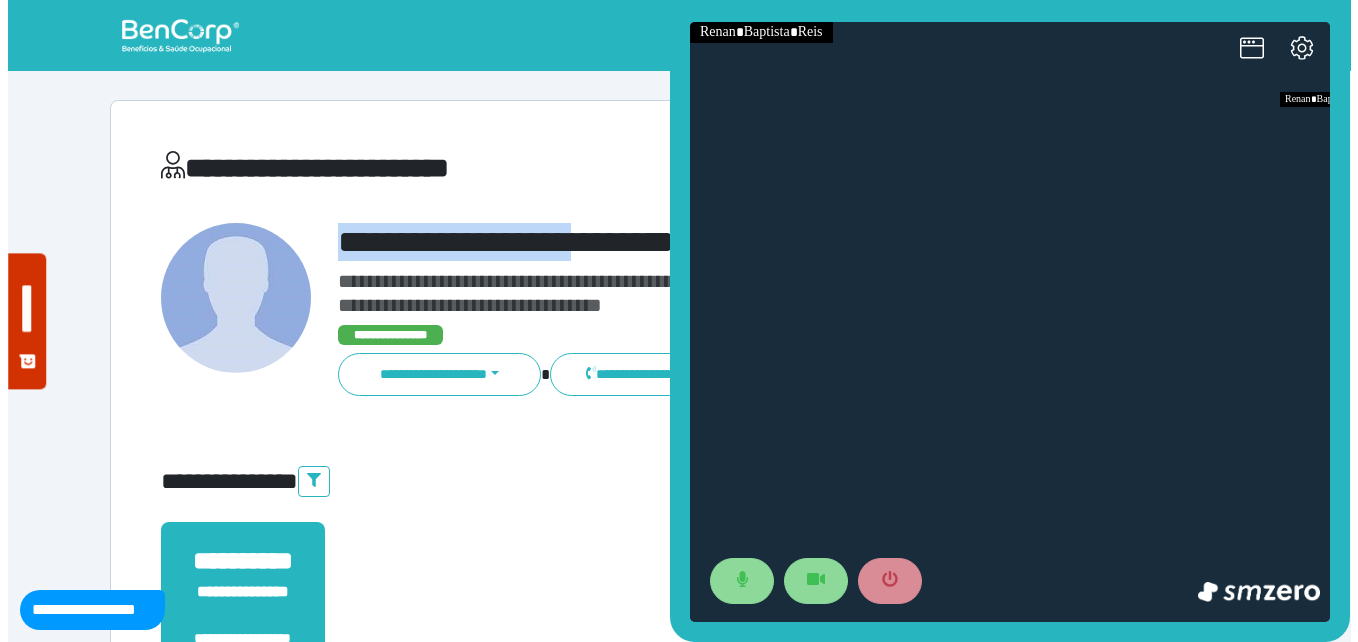 scroll, scrollTop: 0, scrollLeft: 0, axis: both 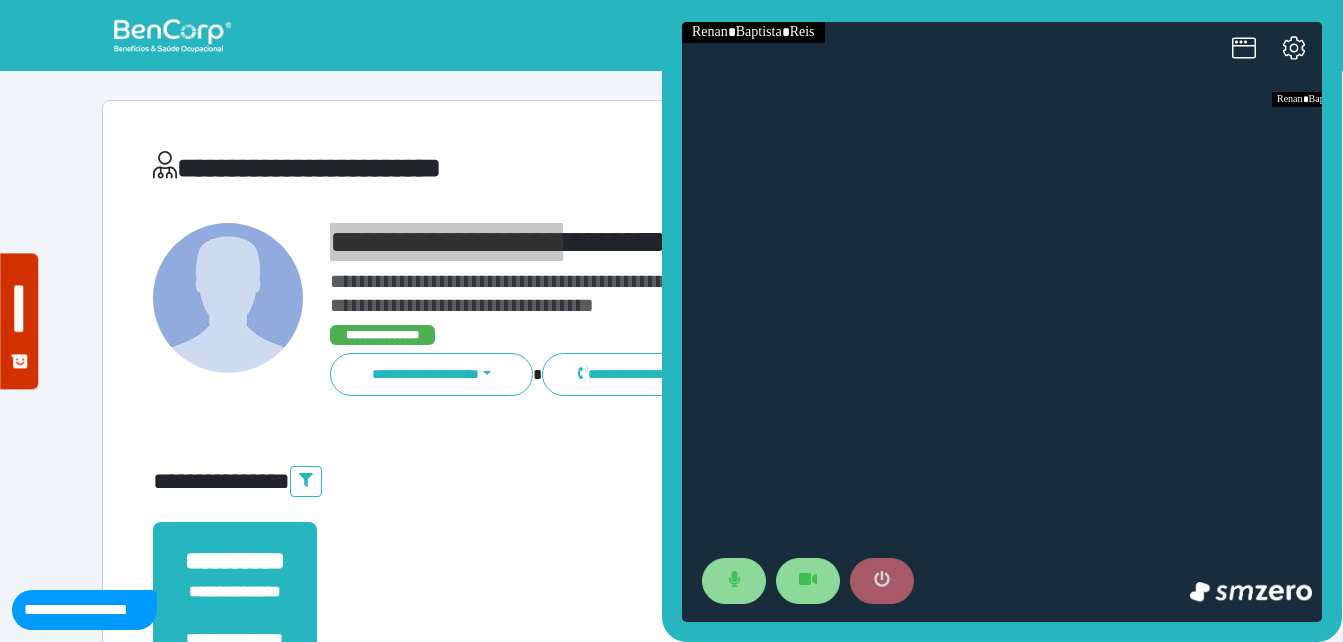 click at bounding box center (882, 581) 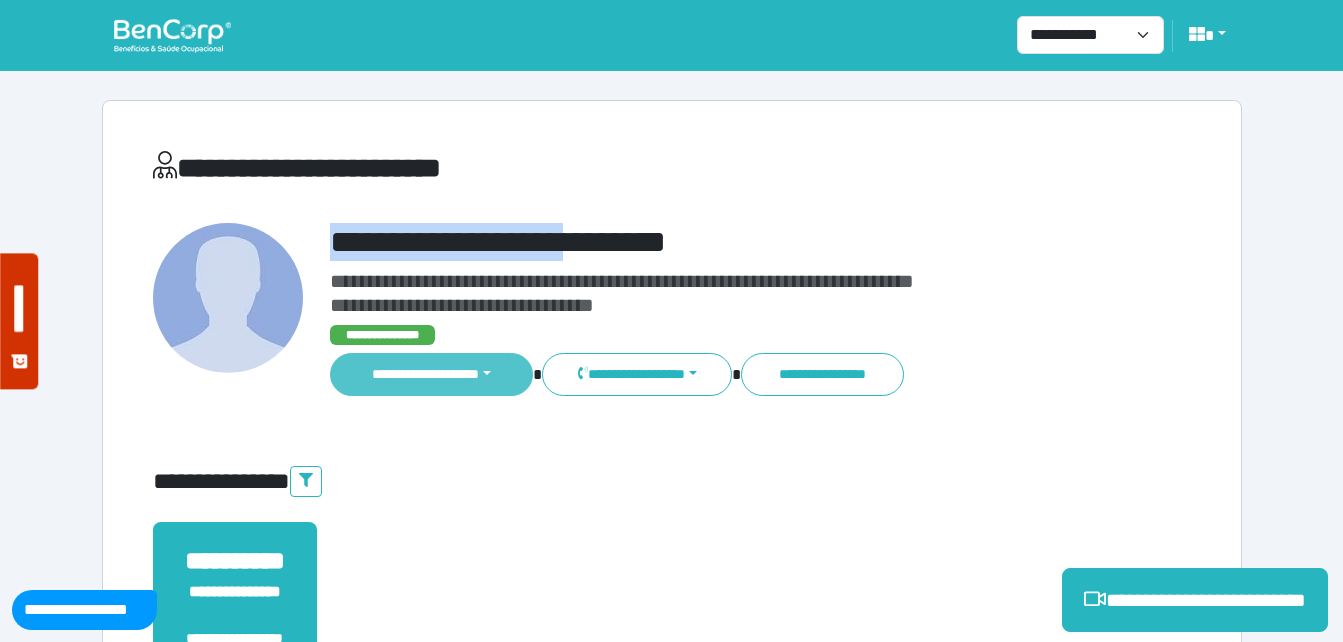 click on "**********" at bounding box center (432, 374) 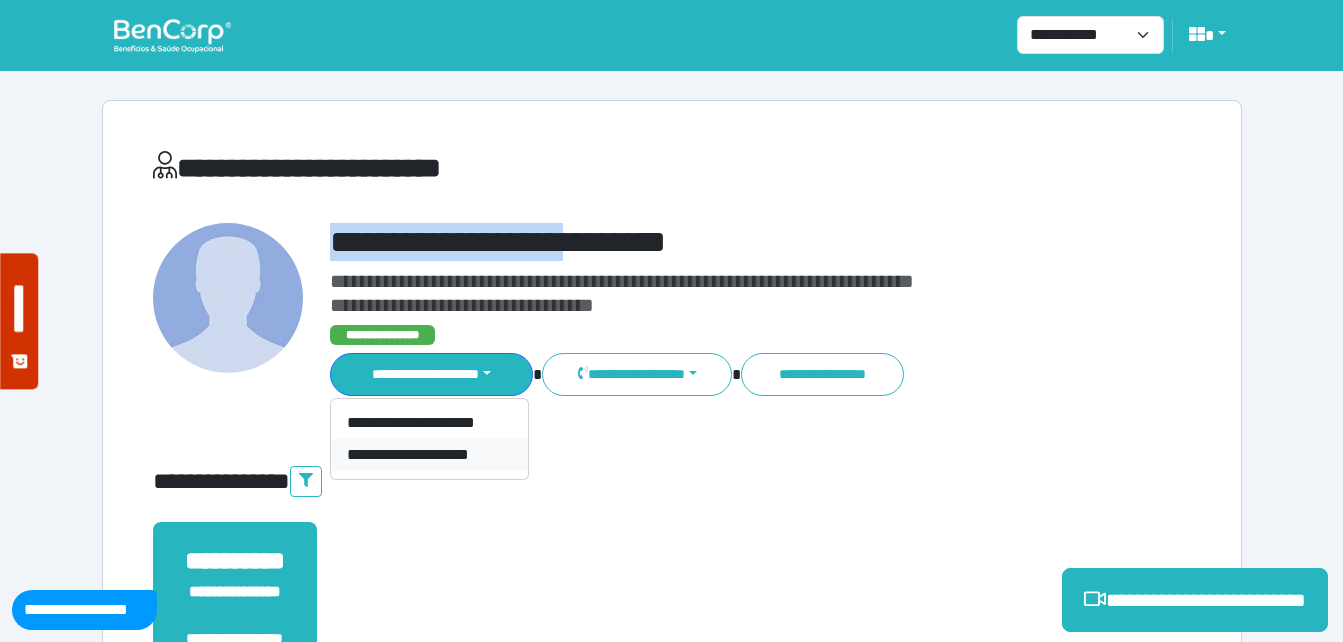 click on "**********" at bounding box center [429, 455] 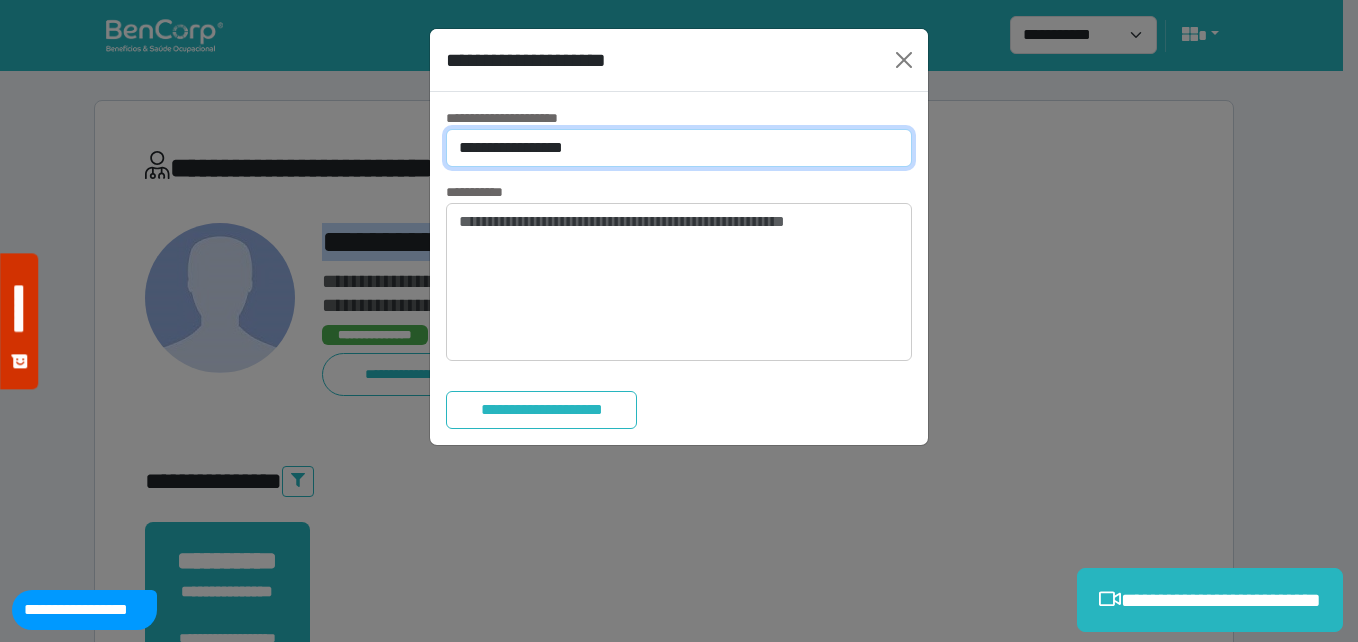 click on "**********" at bounding box center [679, 148] 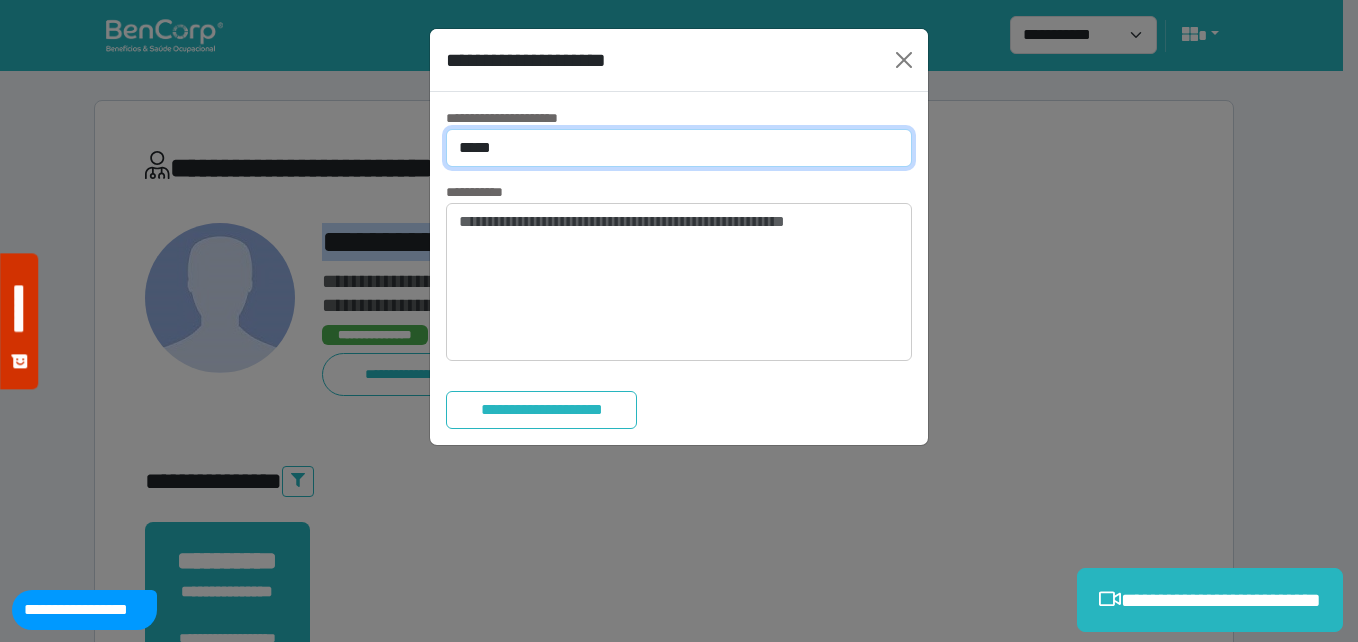 click on "**********" at bounding box center (679, 148) 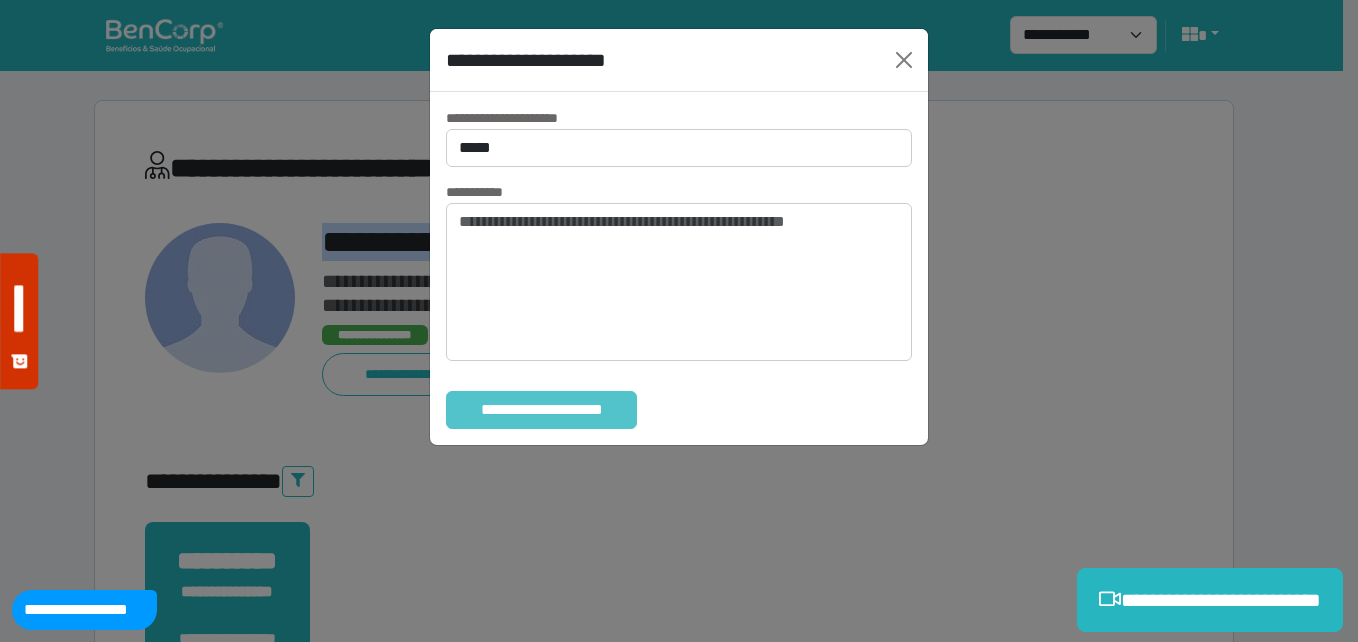 click on "**********" at bounding box center [541, 410] 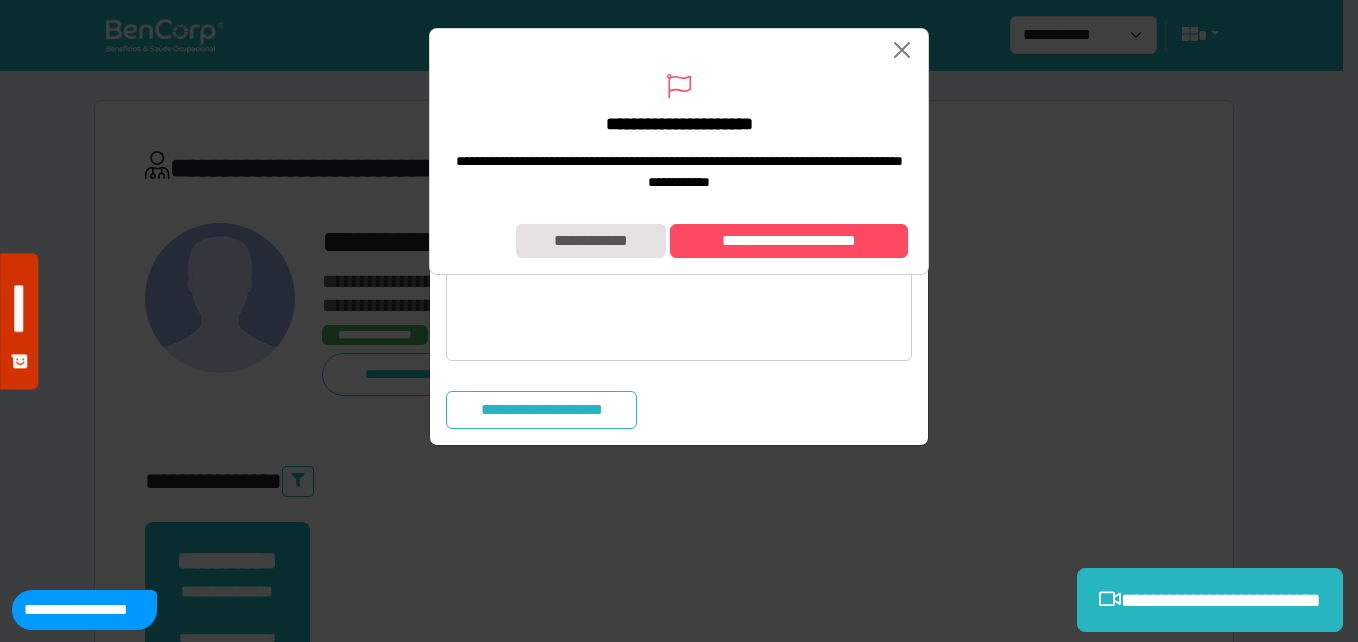 click on "**********" at bounding box center [679, 241] 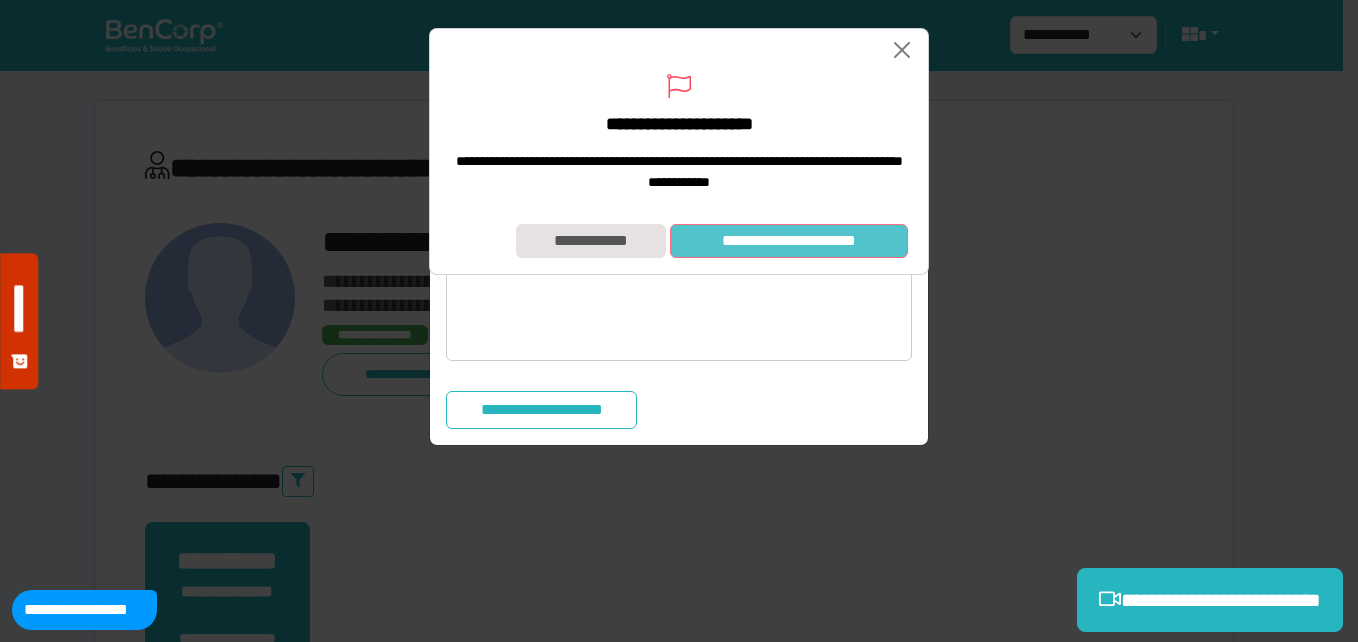 click on "**********" at bounding box center (789, 241) 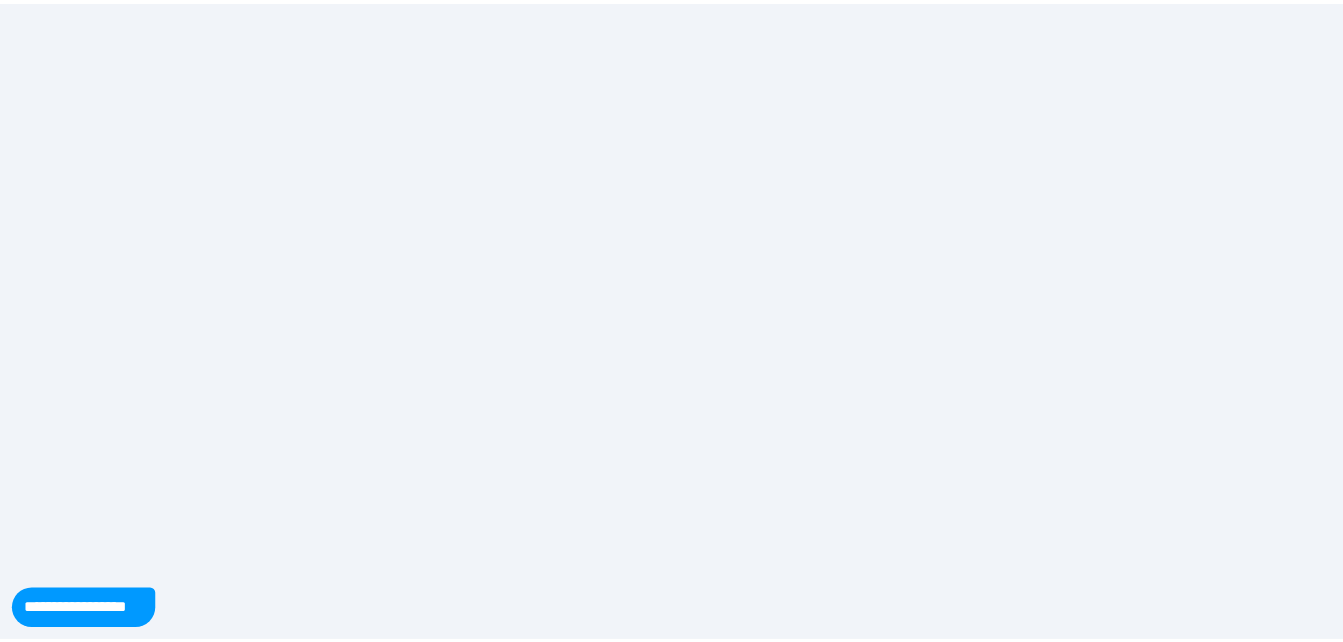 scroll, scrollTop: 0, scrollLeft: 0, axis: both 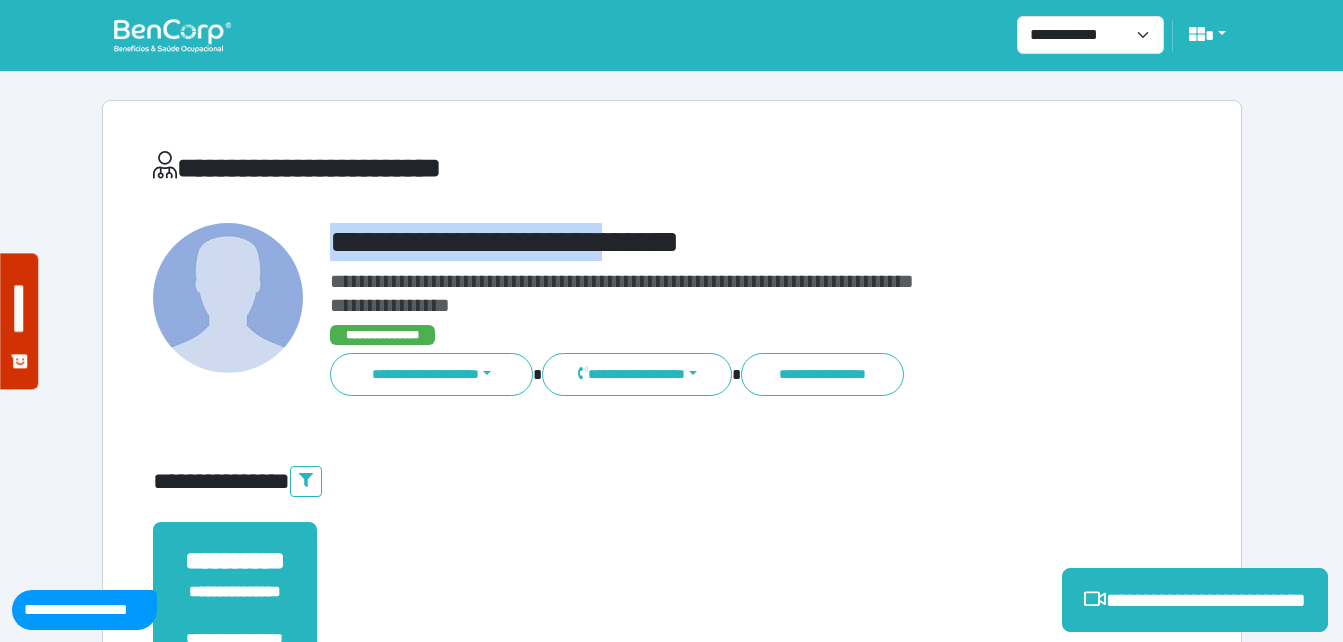 drag, startPoint x: 366, startPoint y: 235, endPoint x: 692, endPoint y: 225, distance: 326.15335 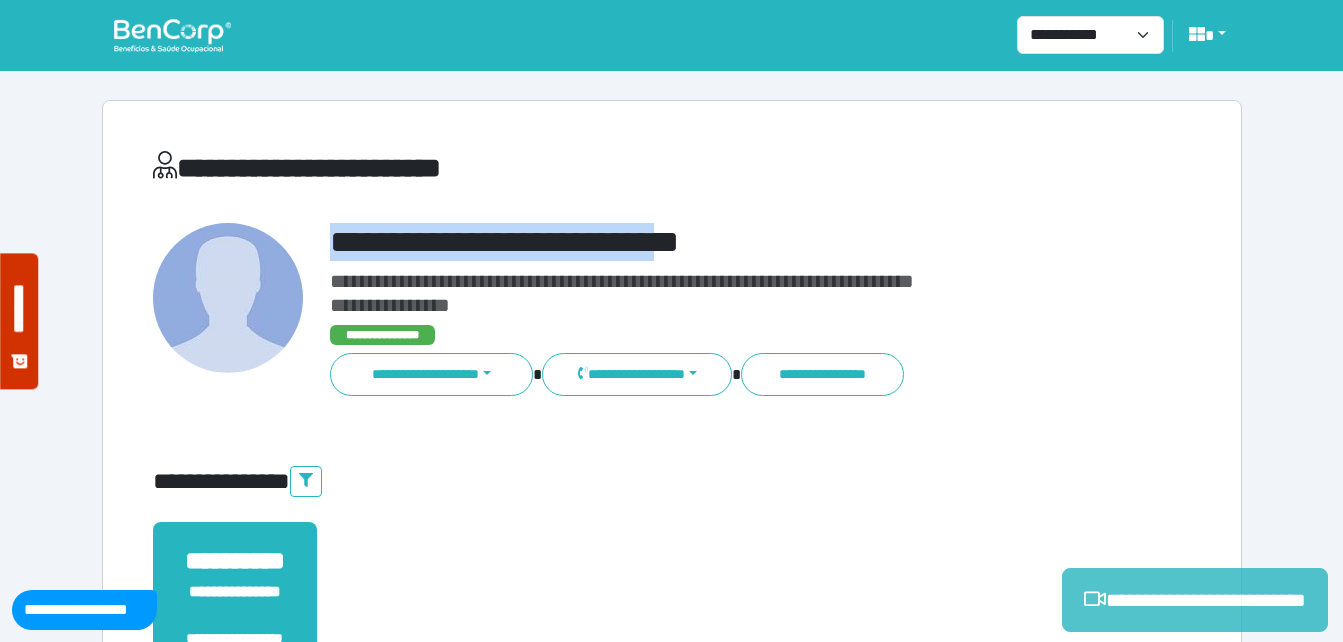click on "**********" at bounding box center [1195, 600] 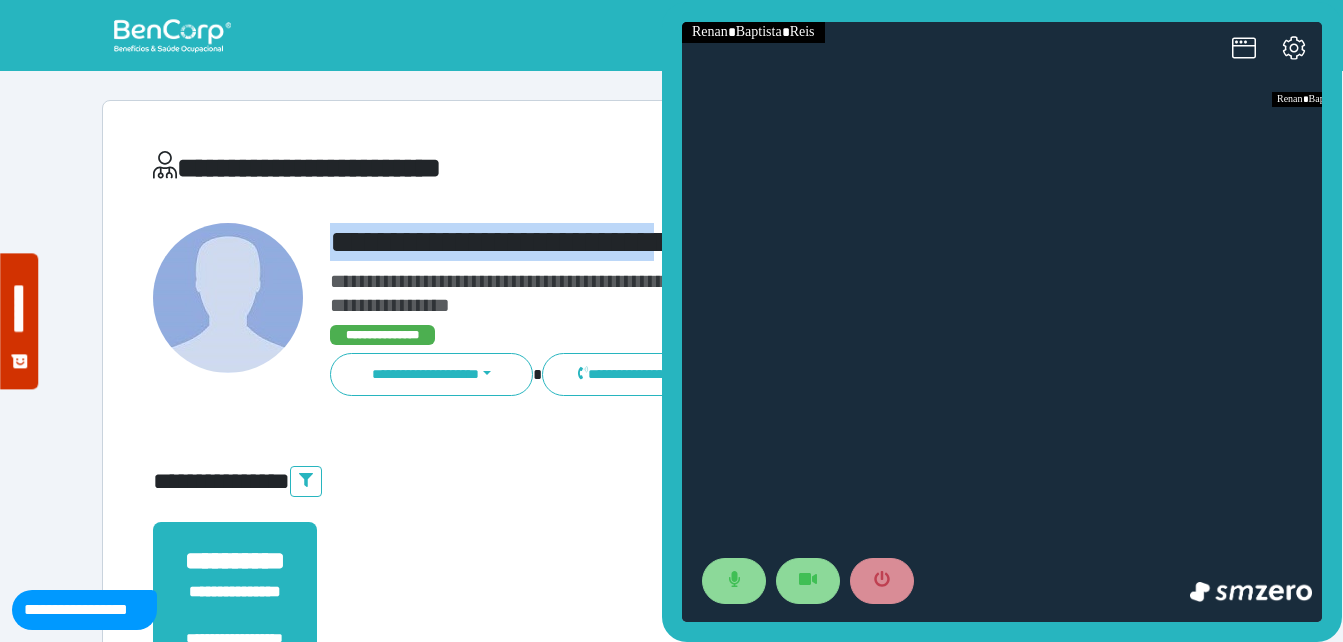 scroll, scrollTop: 0, scrollLeft: 0, axis: both 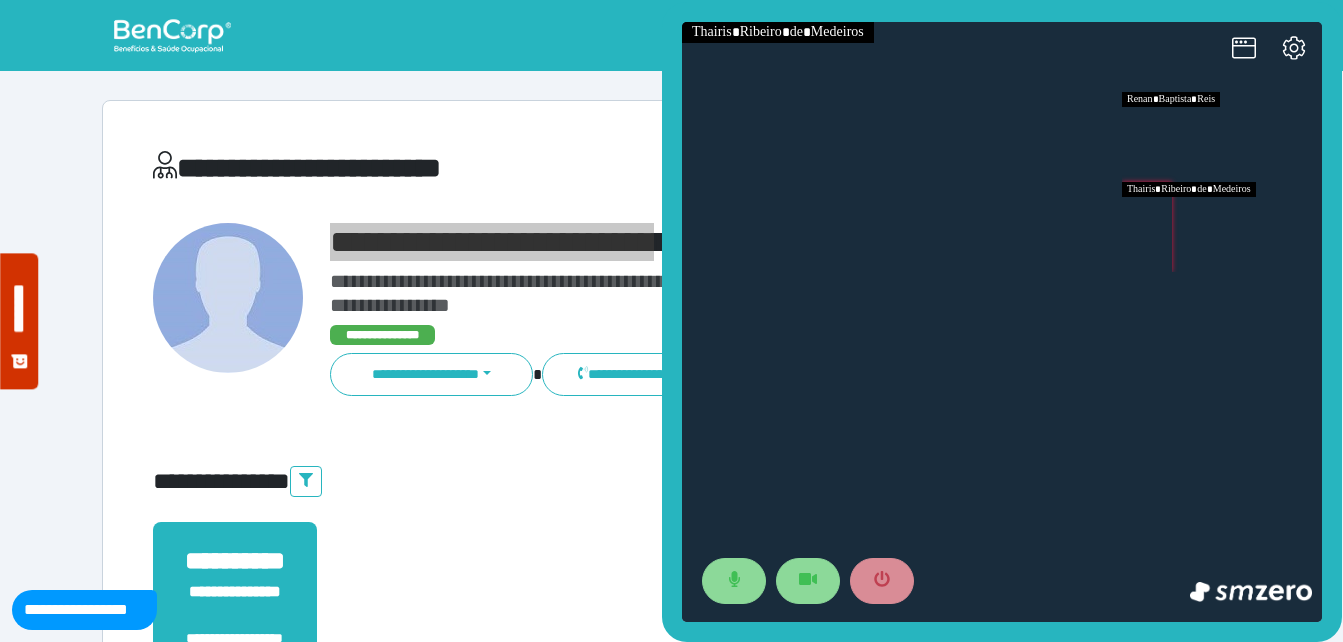 click at bounding box center [1222, 227] 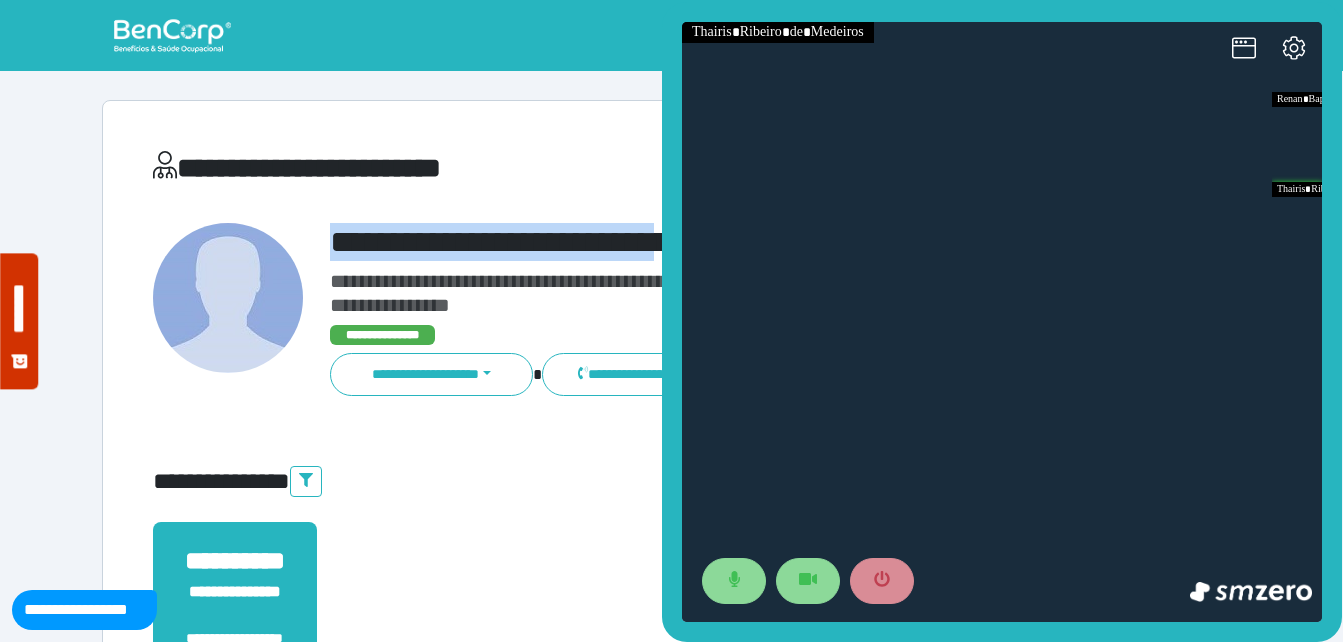 click on "**********" at bounding box center (672, 608) 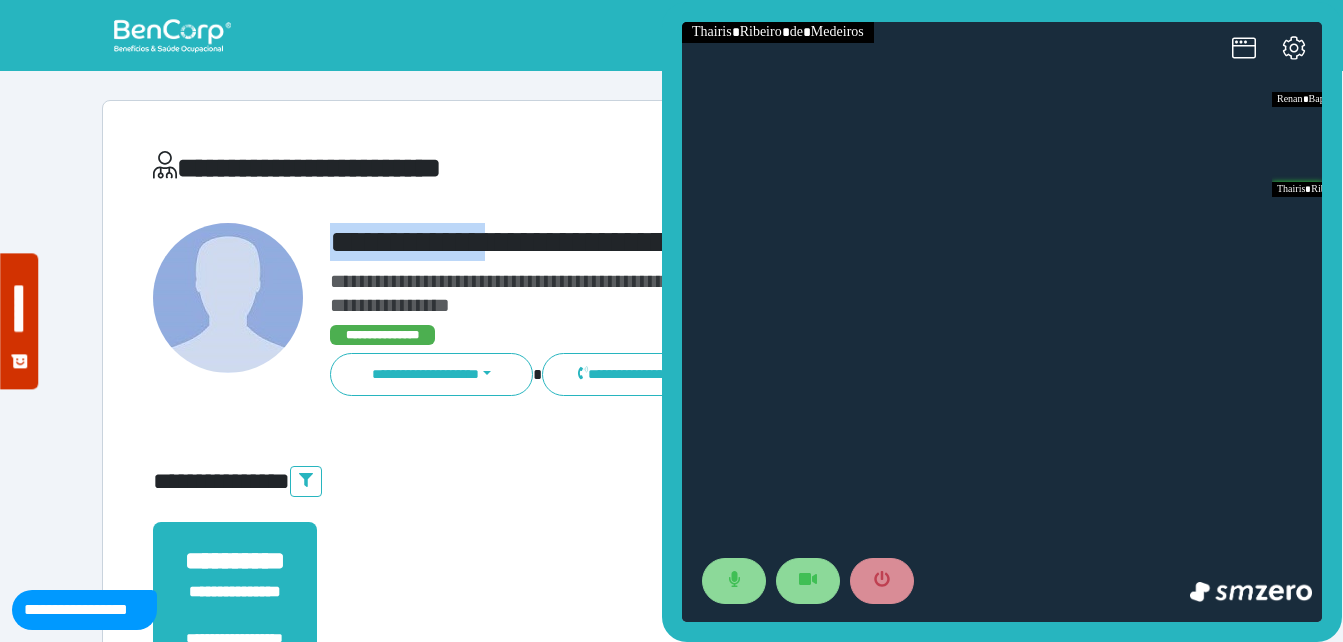 drag, startPoint x: 338, startPoint y: 233, endPoint x: 502, endPoint y: 213, distance: 165.21501 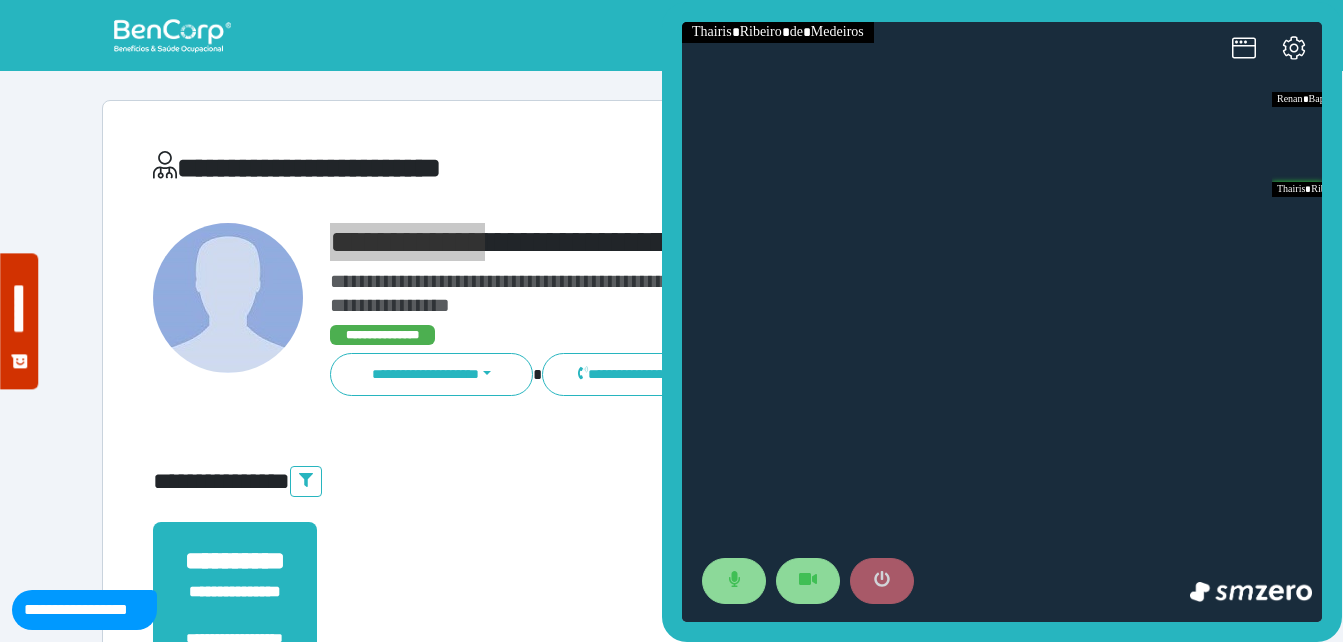 click at bounding box center (882, 581) 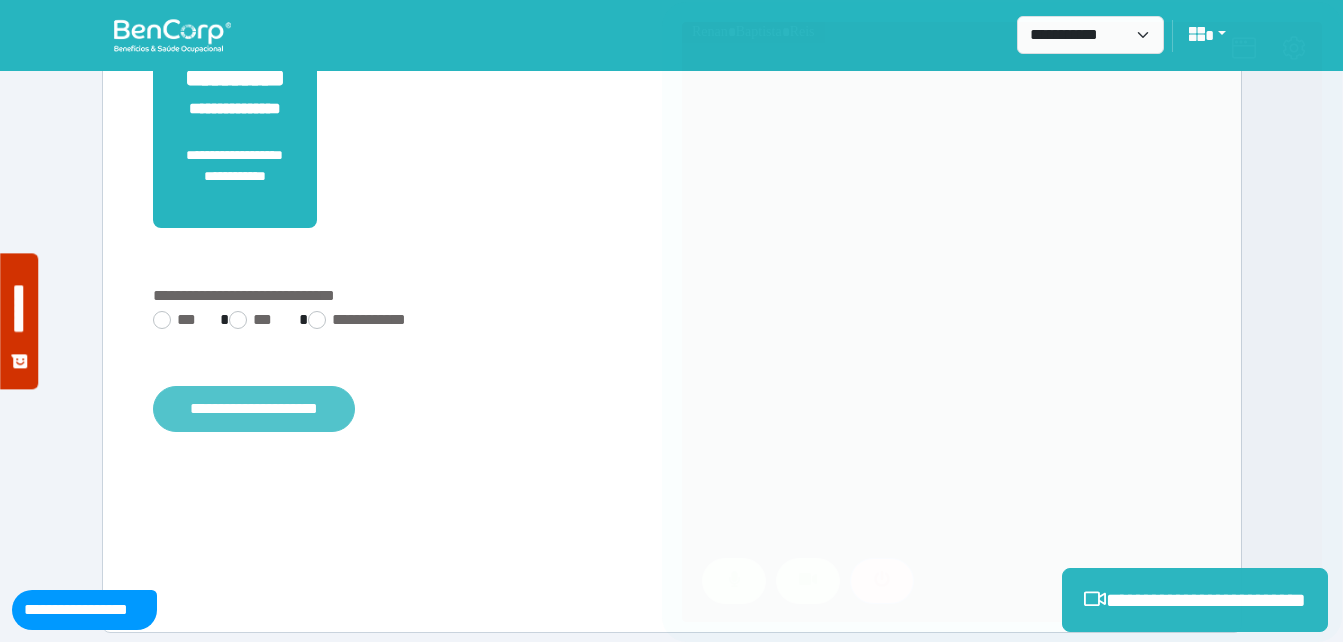 scroll, scrollTop: 494, scrollLeft: 0, axis: vertical 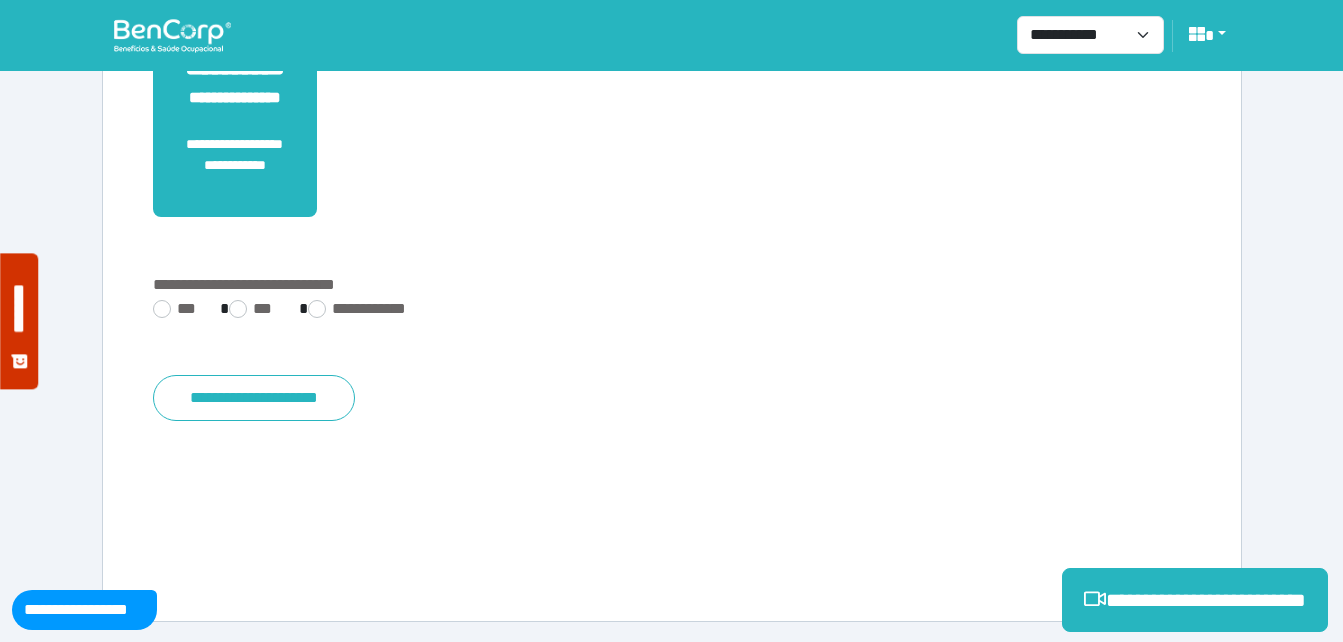click on "**********" at bounding box center (672, 311) 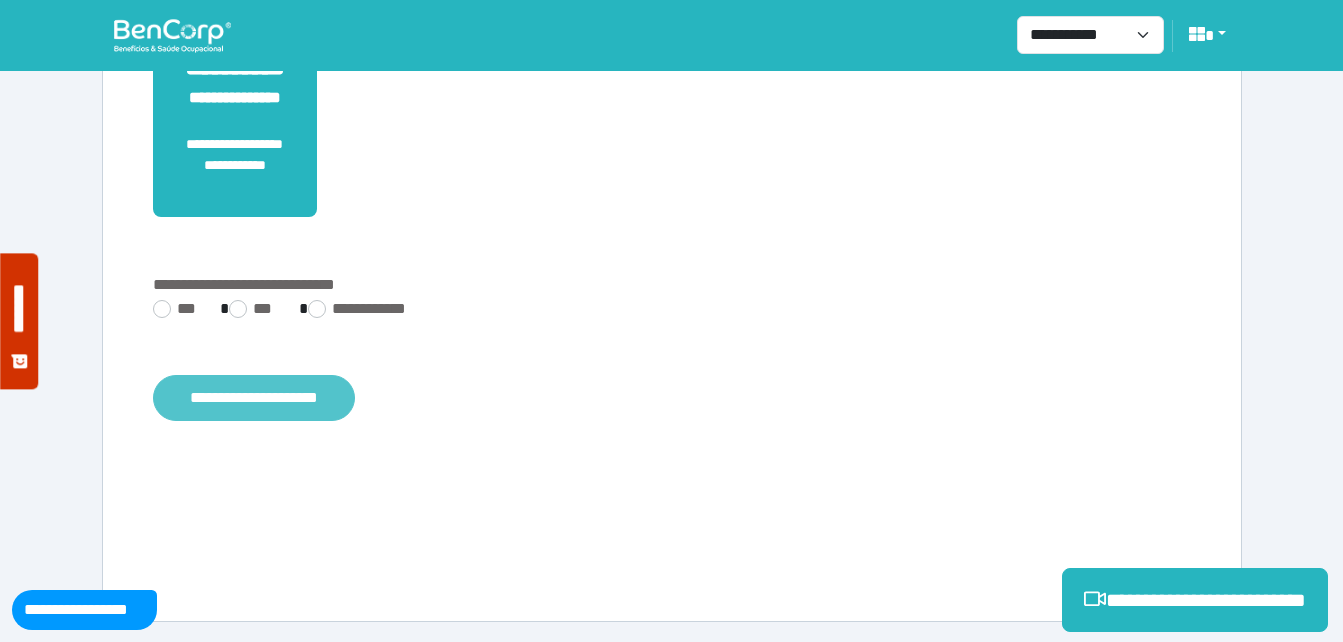 click on "**********" at bounding box center [254, 398] 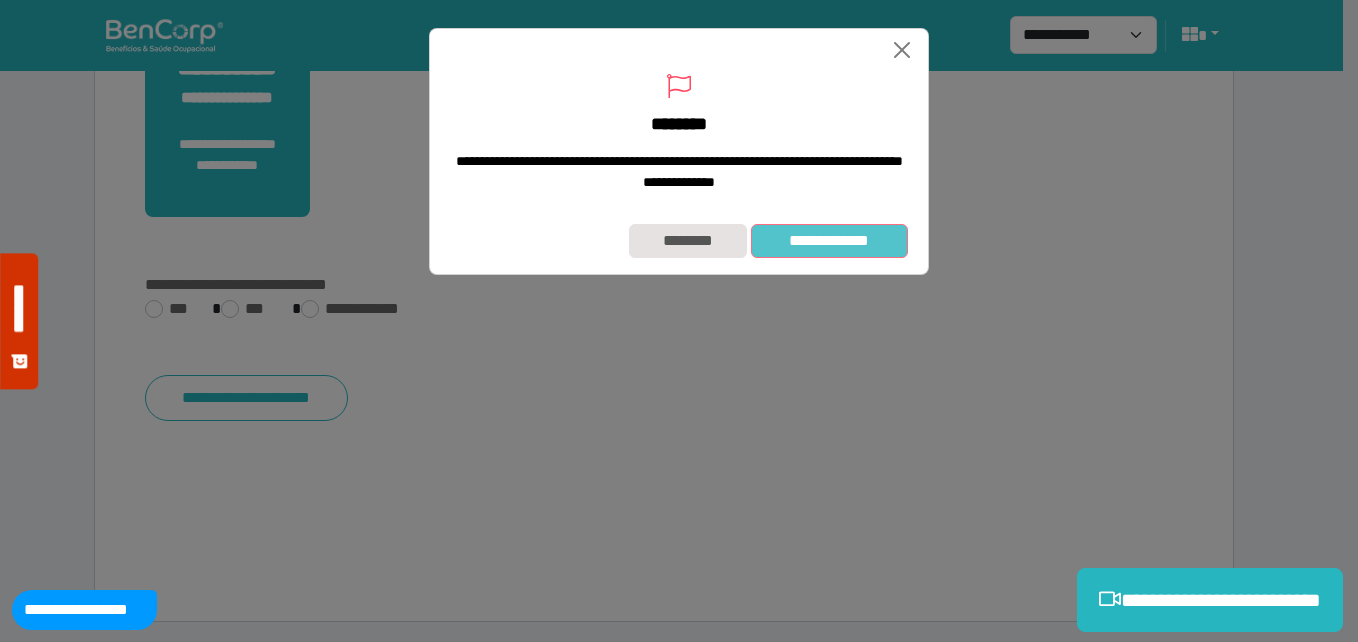 click on "**********" at bounding box center (829, 241) 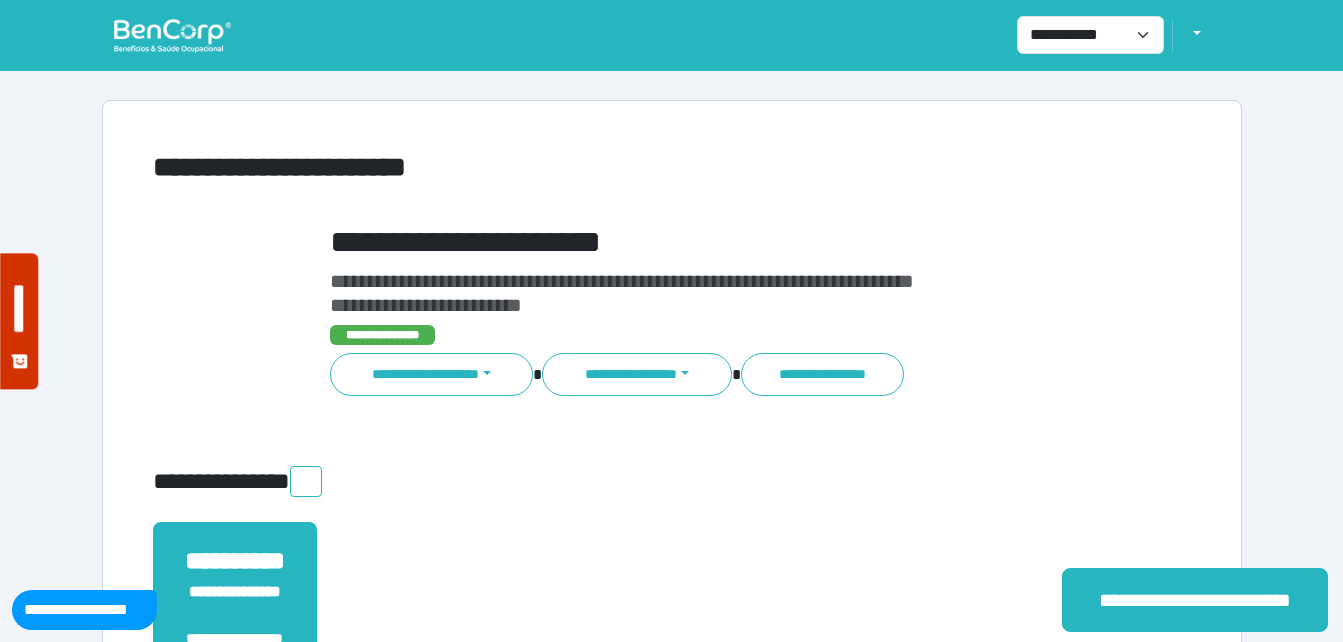 scroll, scrollTop: 0, scrollLeft: 0, axis: both 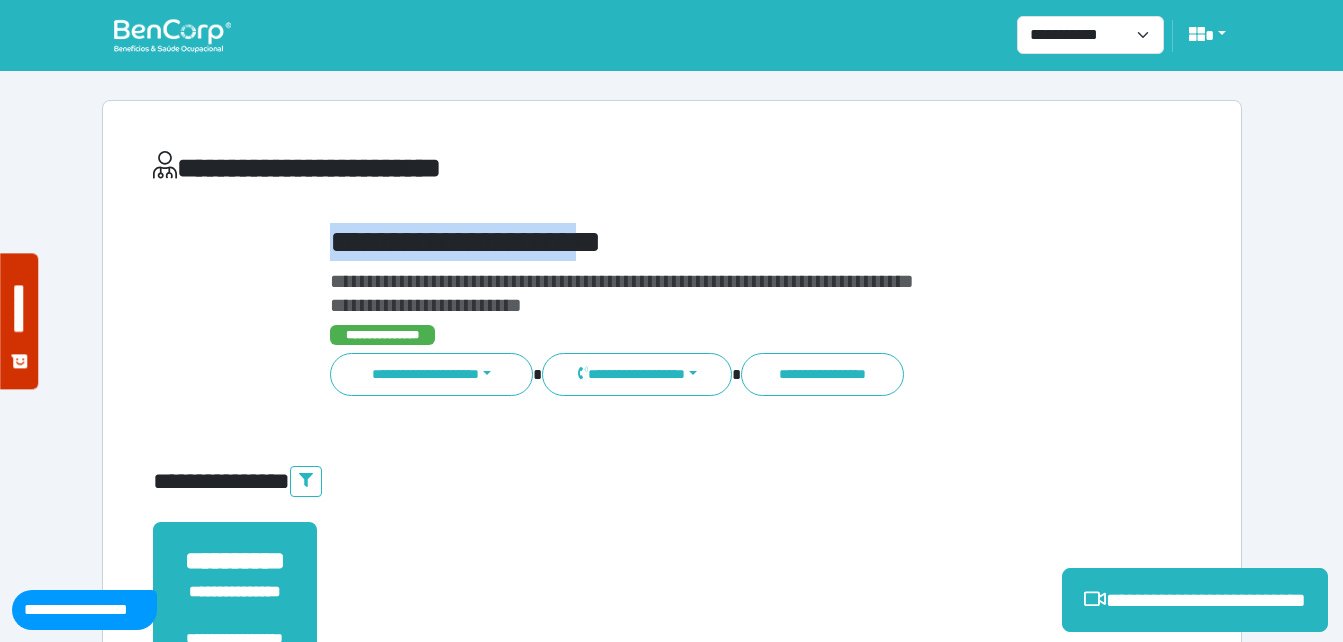 drag, startPoint x: 343, startPoint y: 232, endPoint x: 640, endPoint y: 212, distance: 297.67264 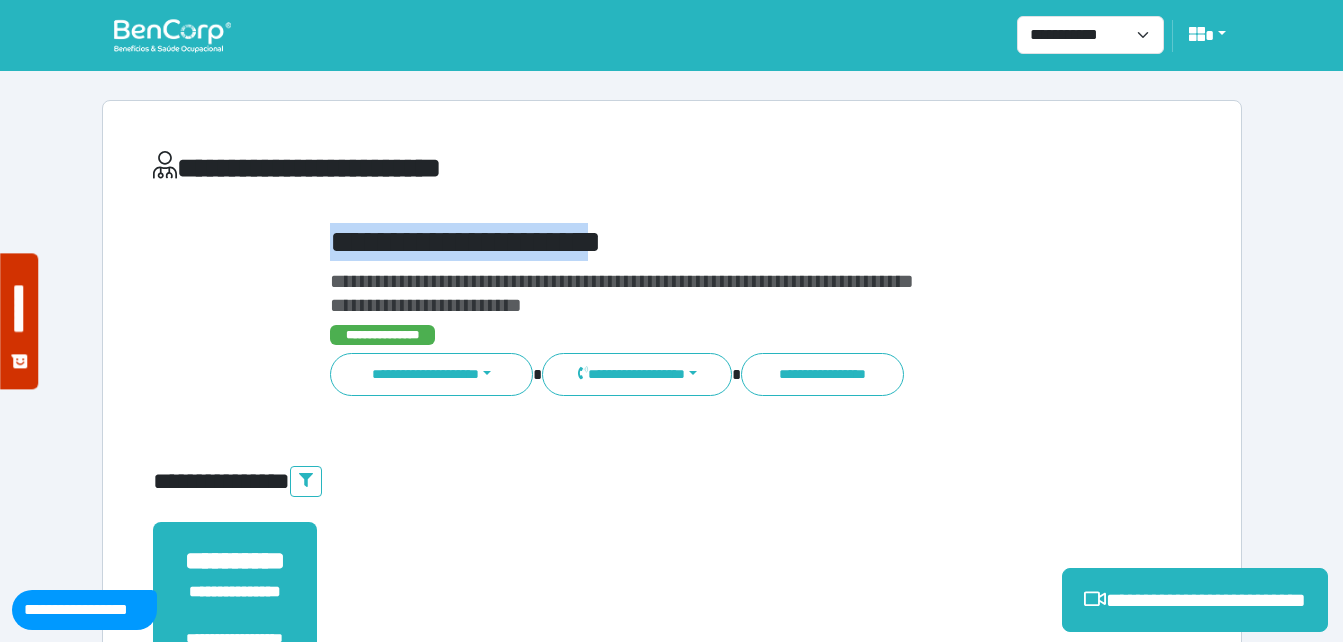 copy on "**********" 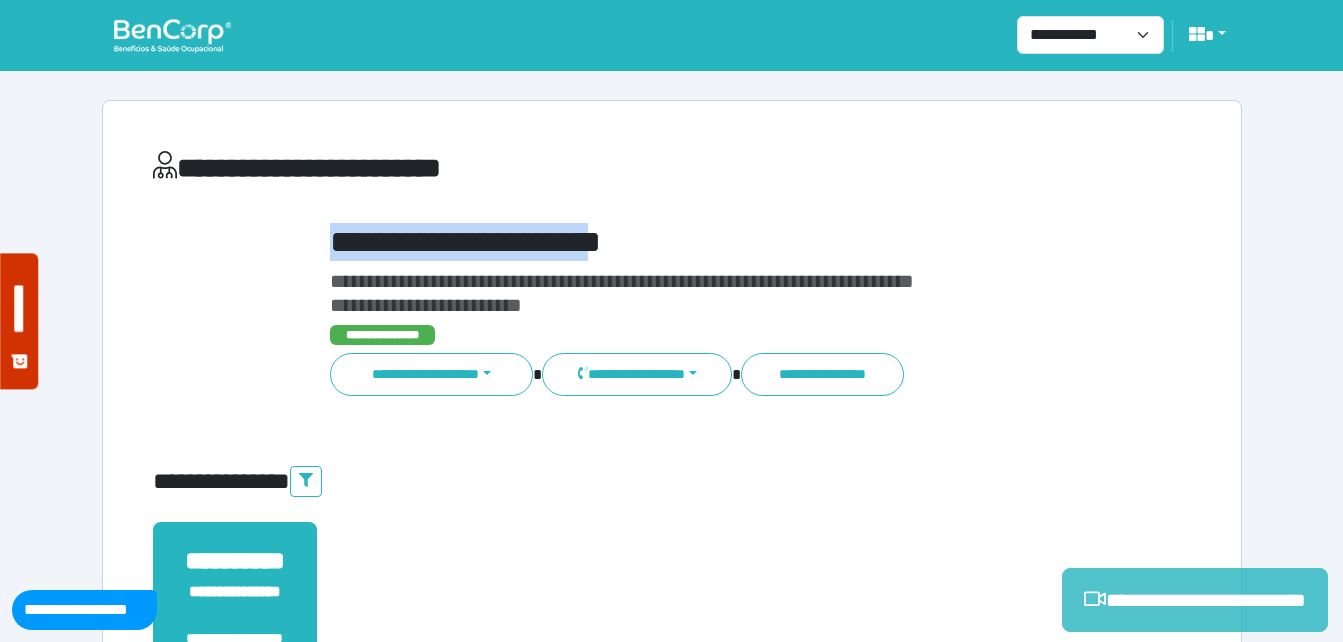 click 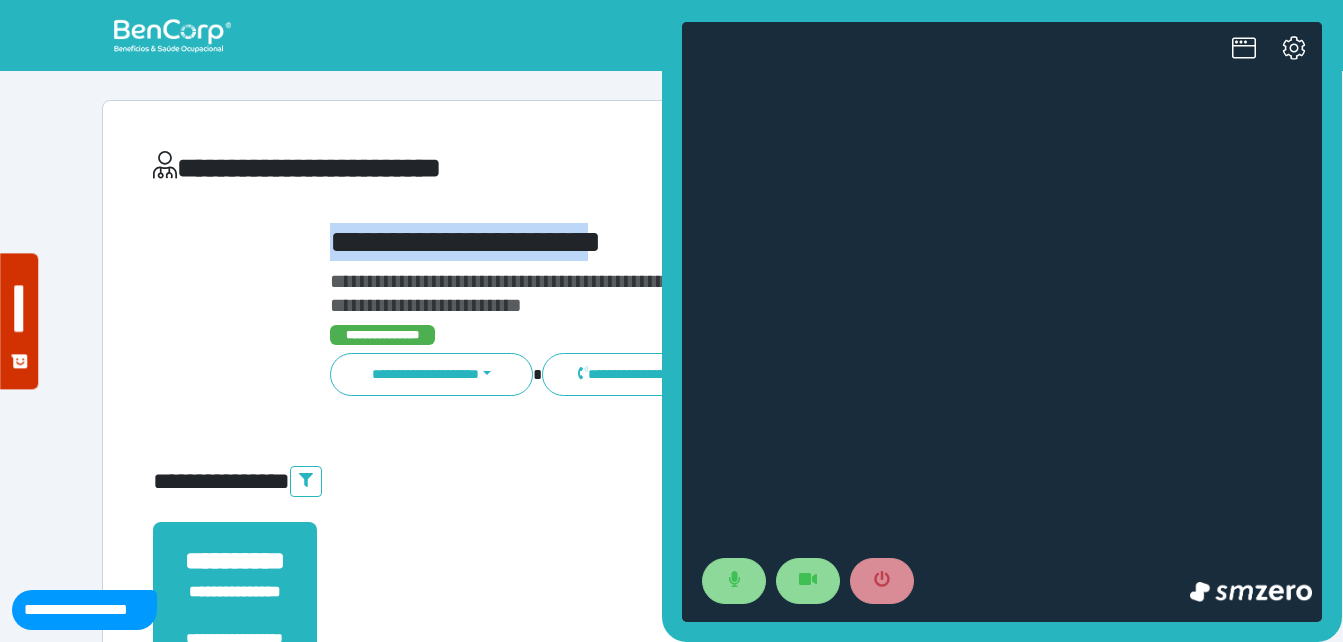 scroll, scrollTop: 0, scrollLeft: 0, axis: both 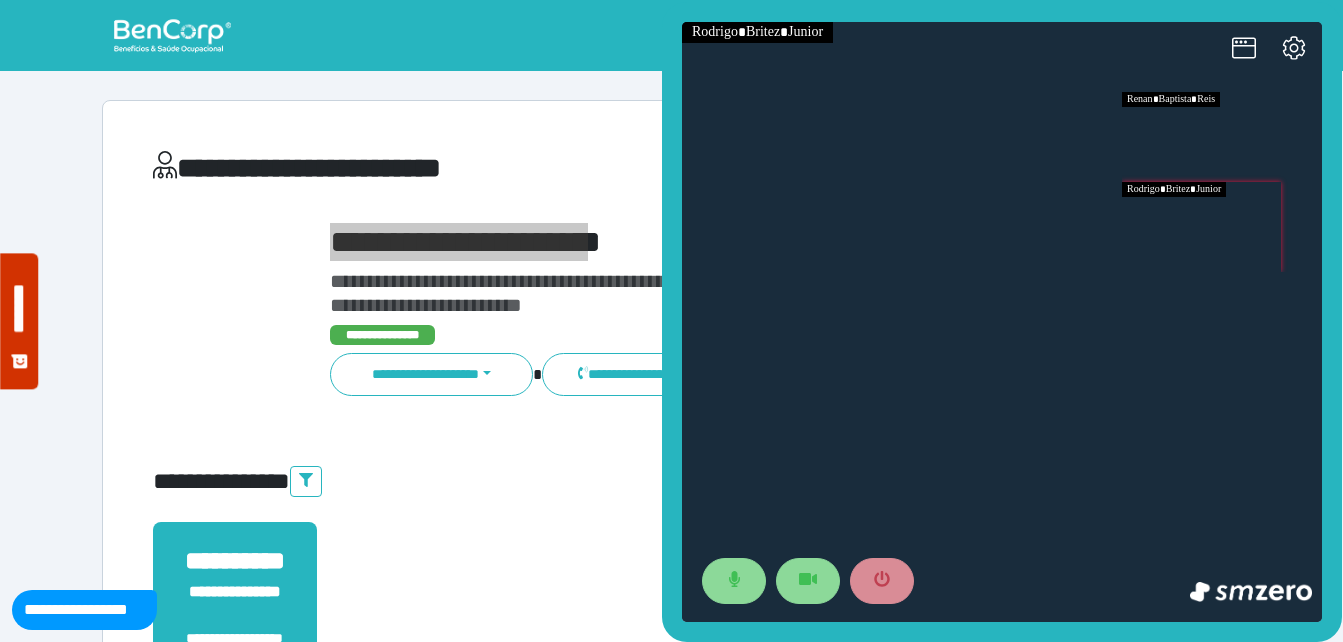 click at bounding box center [1222, 227] 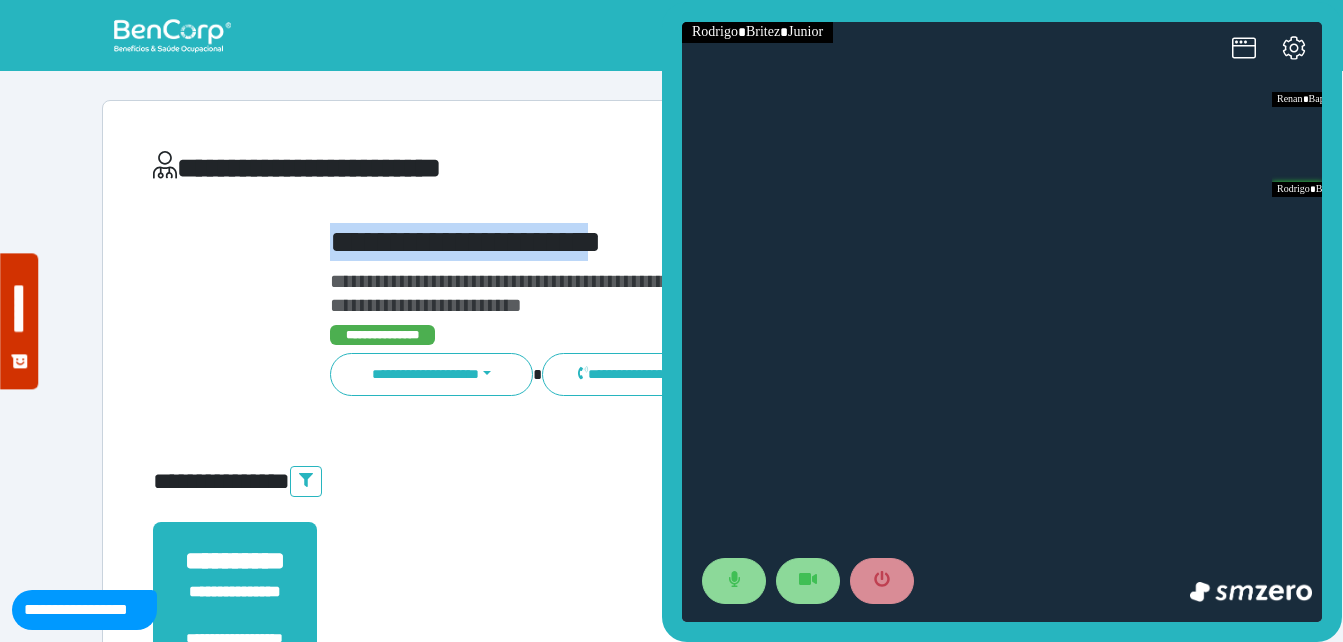 click on "**********" at bounding box center (672, 608) 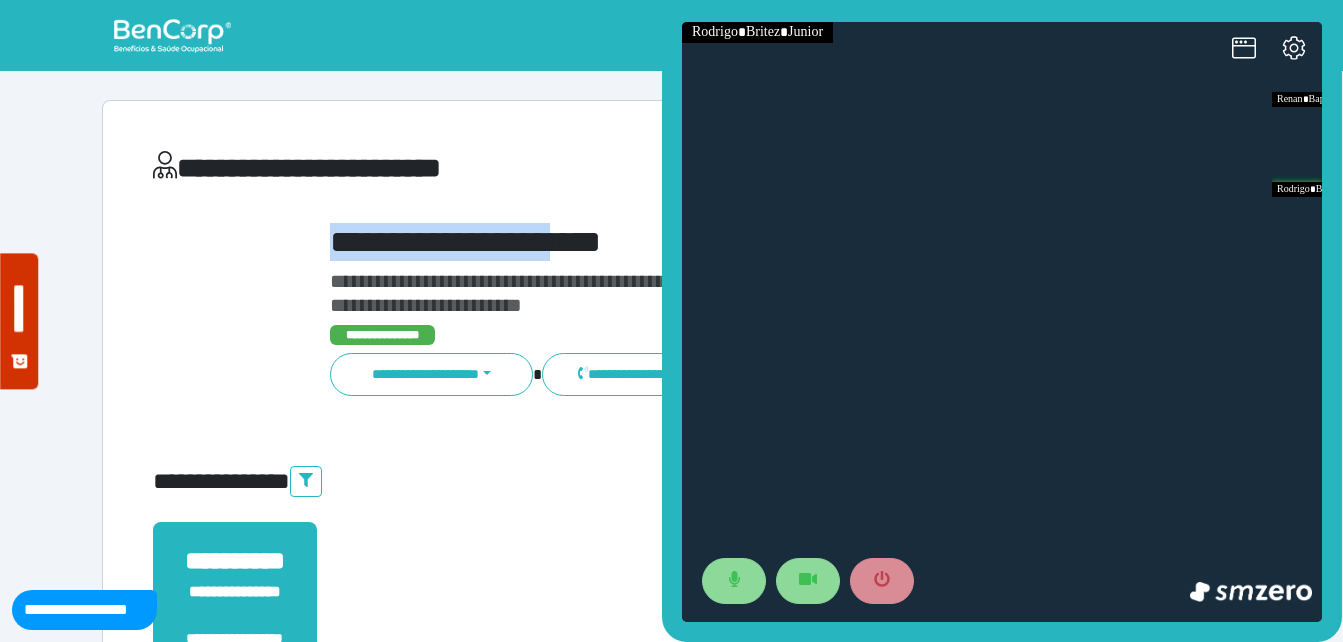 drag, startPoint x: 306, startPoint y: 238, endPoint x: 600, endPoint y: 216, distance: 294.822 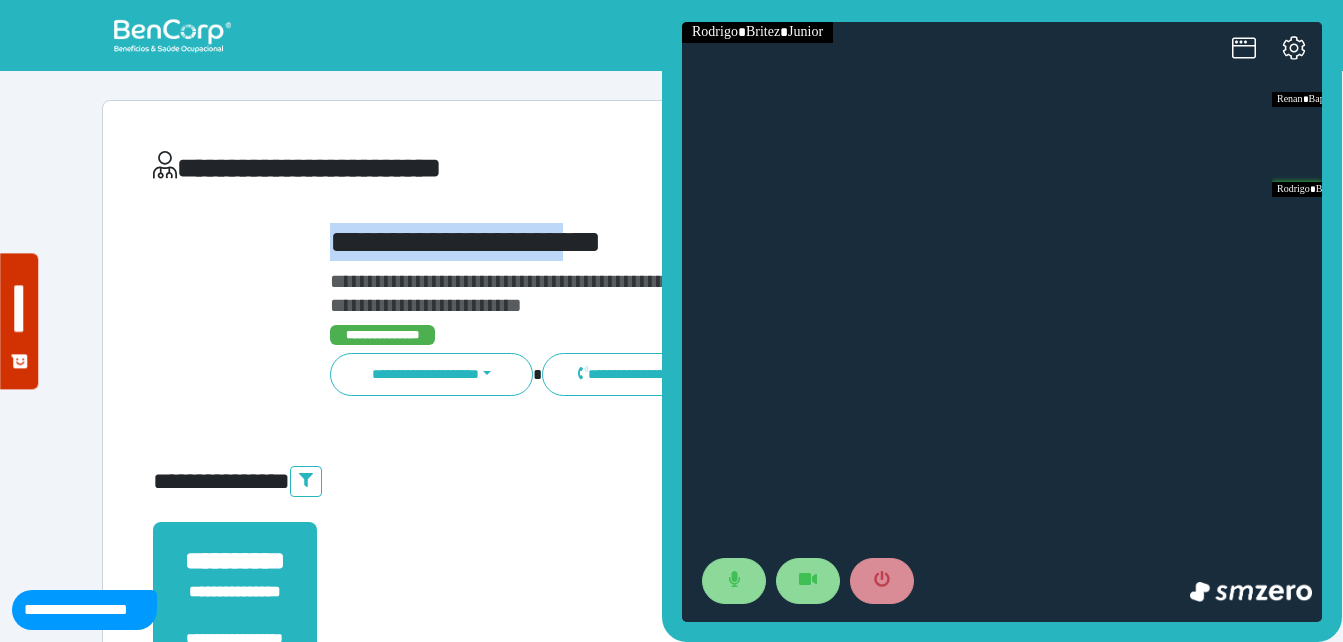copy on "**********" 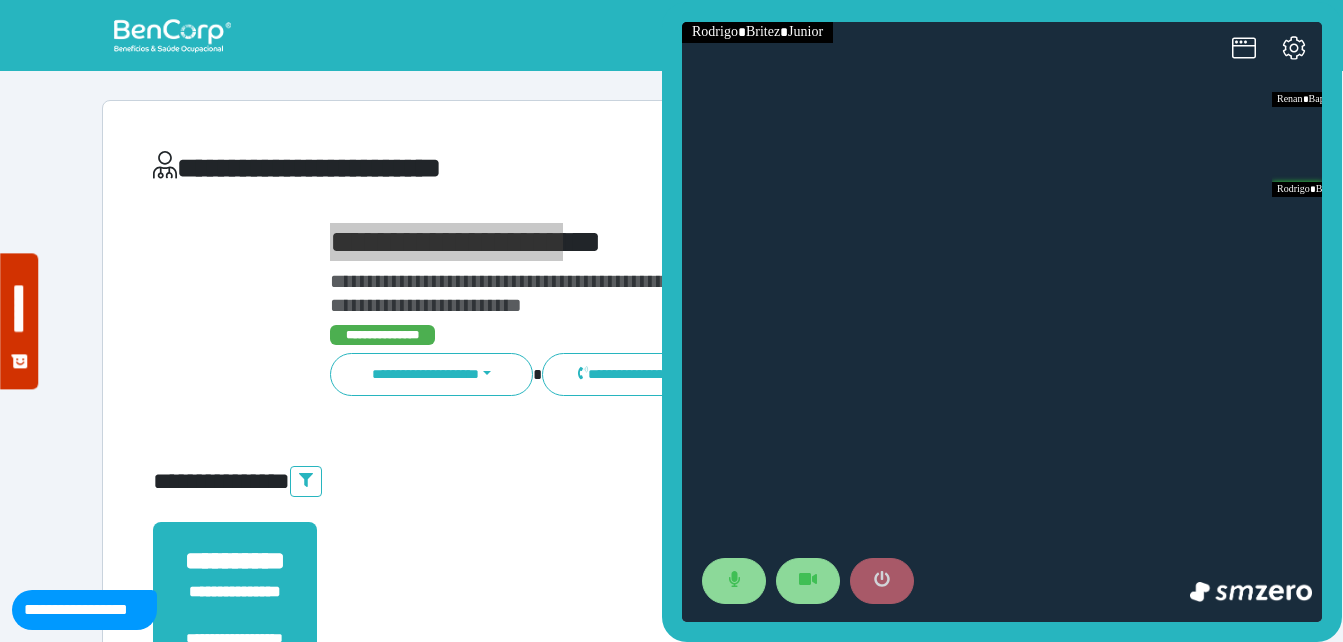 click at bounding box center [882, 581] 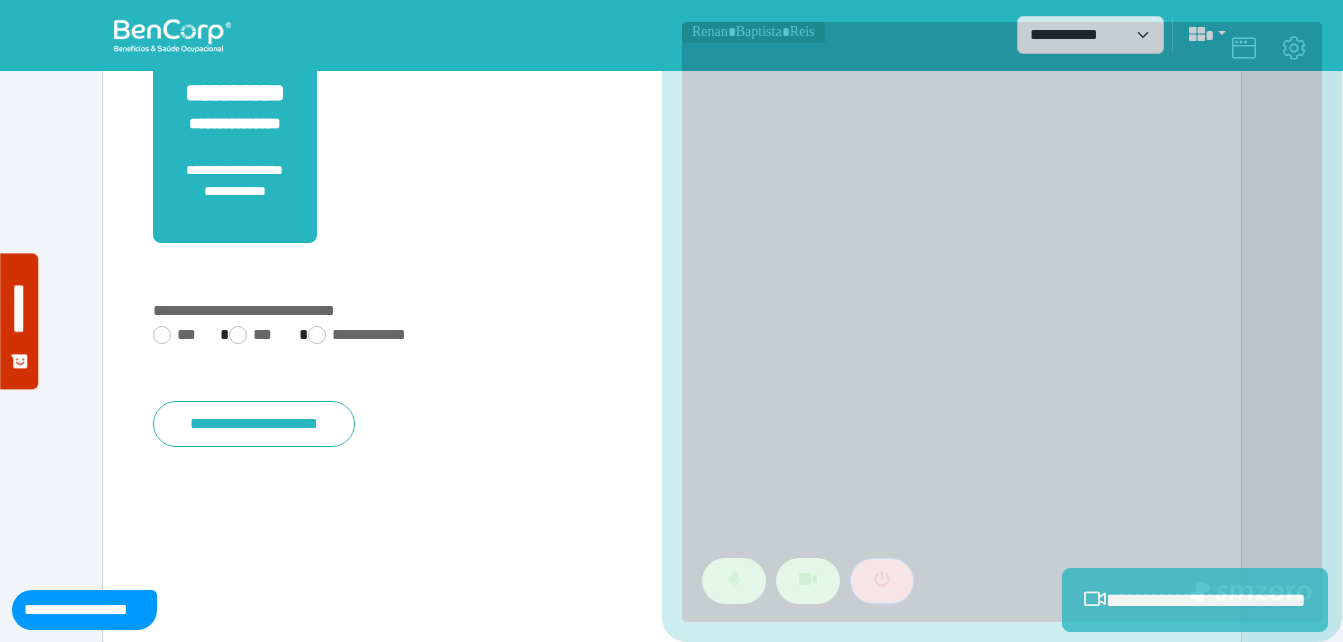 scroll, scrollTop: 494, scrollLeft: 0, axis: vertical 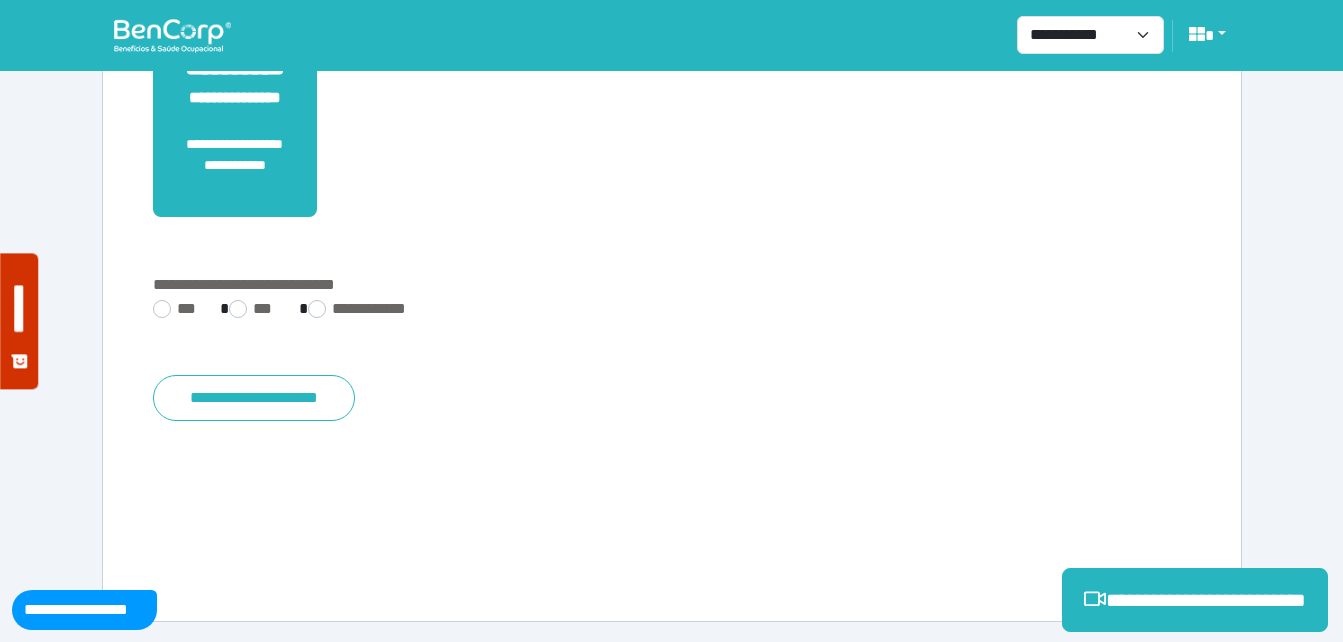 drag, startPoint x: 141, startPoint y: 298, endPoint x: 152, endPoint y: 299, distance: 11.045361 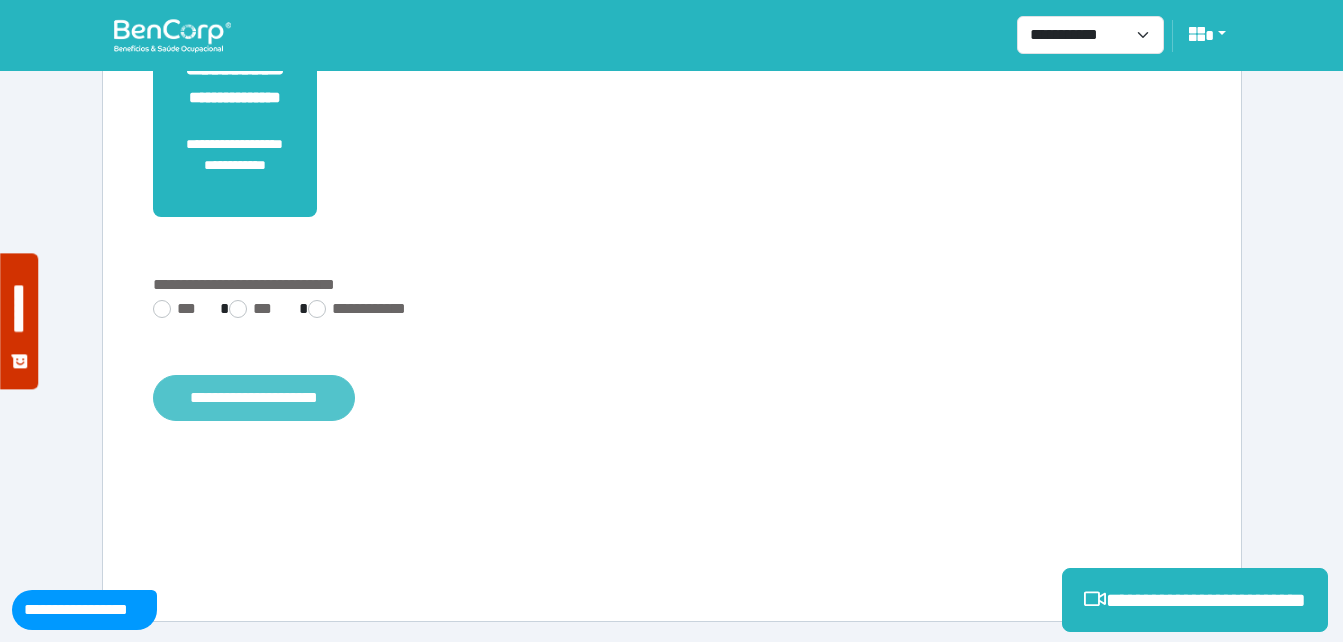 click on "**********" at bounding box center [254, 398] 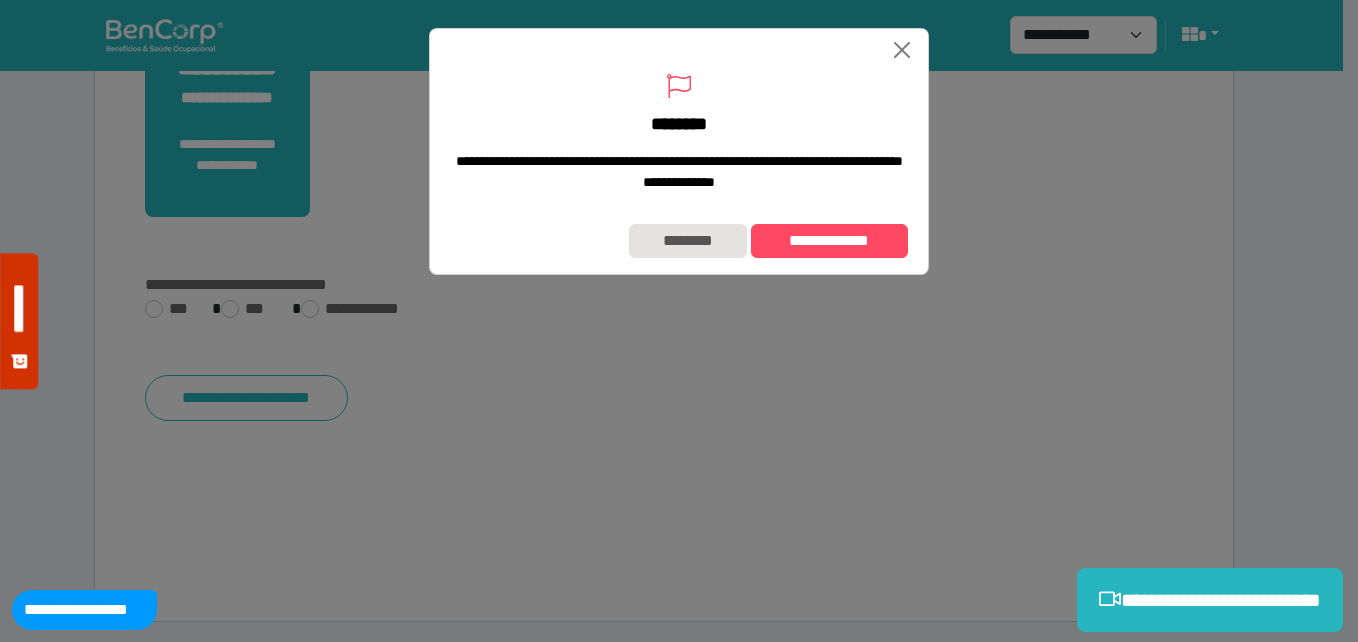 drag, startPoint x: 862, startPoint y: 238, endPoint x: 864, endPoint y: 335, distance: 97.020615 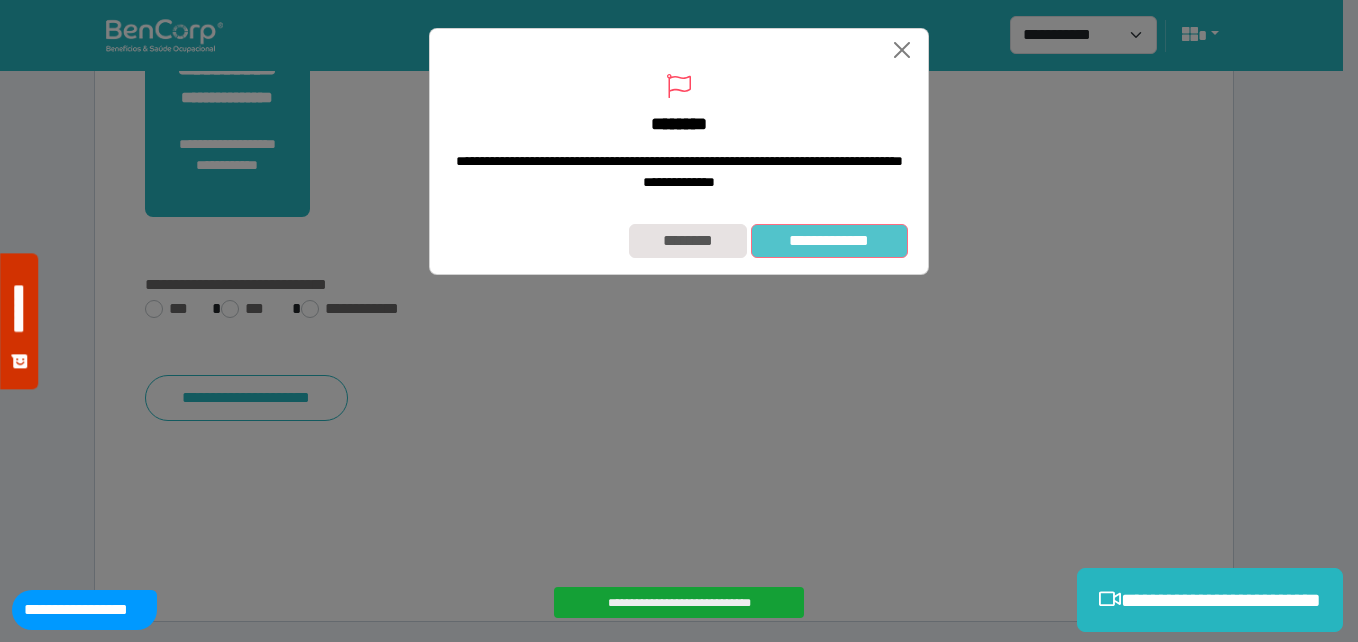 click on "**********" at bounding box center (829, 241) 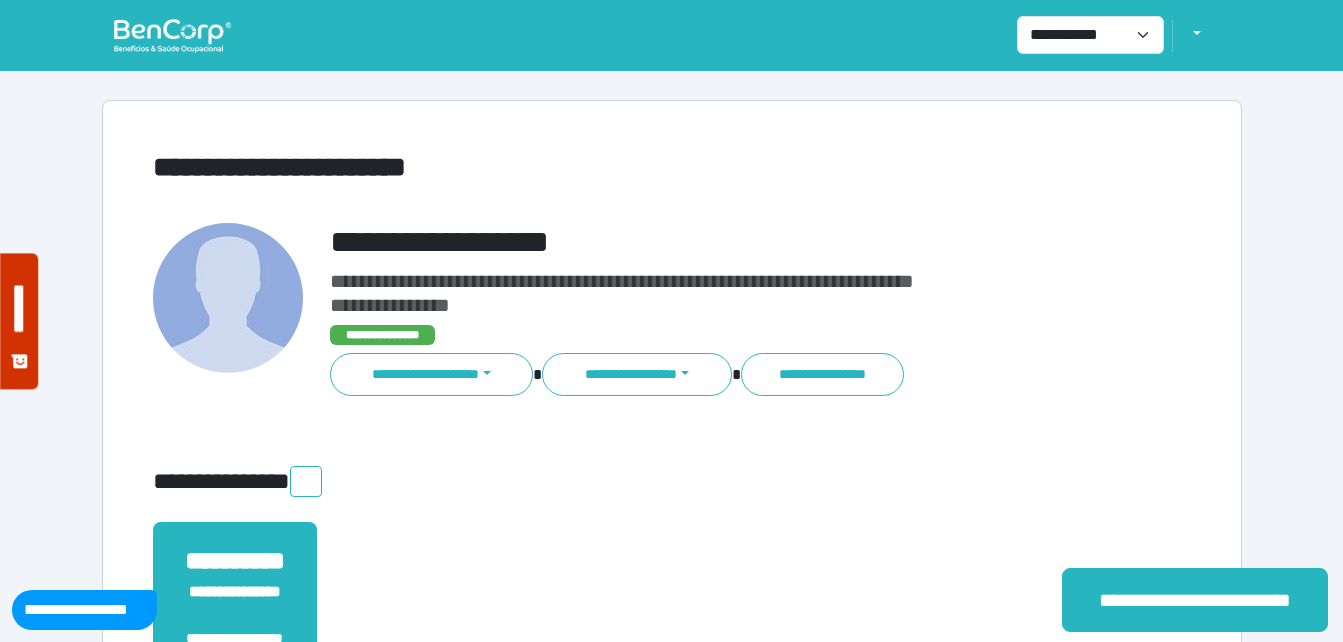 scroll, scrollTop: 0, scrollLeft: 0, axis: both 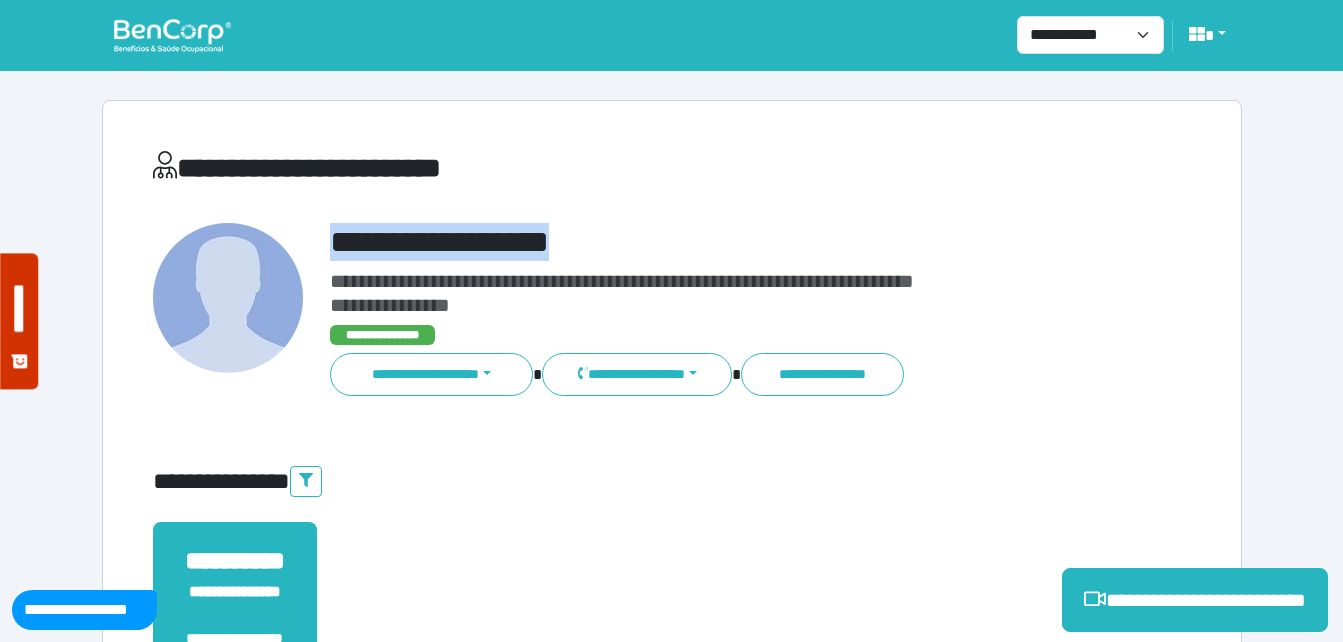 drag, startPoint x: 313, startPoint y: 236, endPoint x: 758, endPoint y: 226, distance: 445.11234 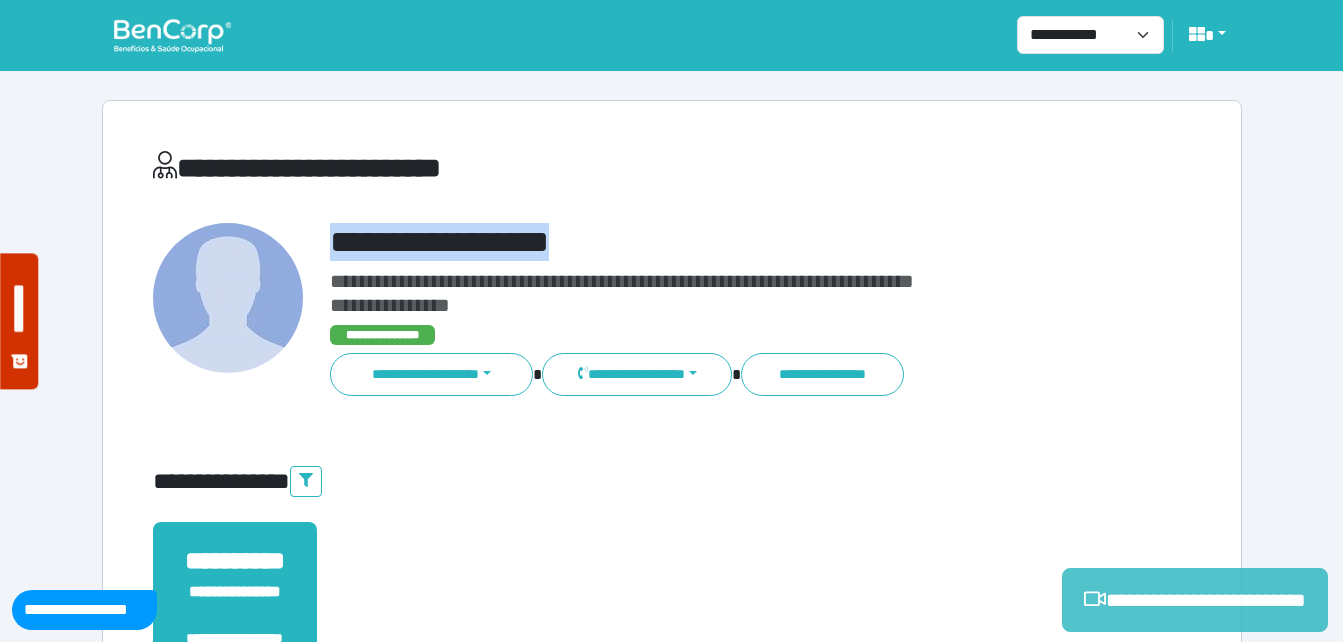 click on "**********" at bounding box center [1195, 600] 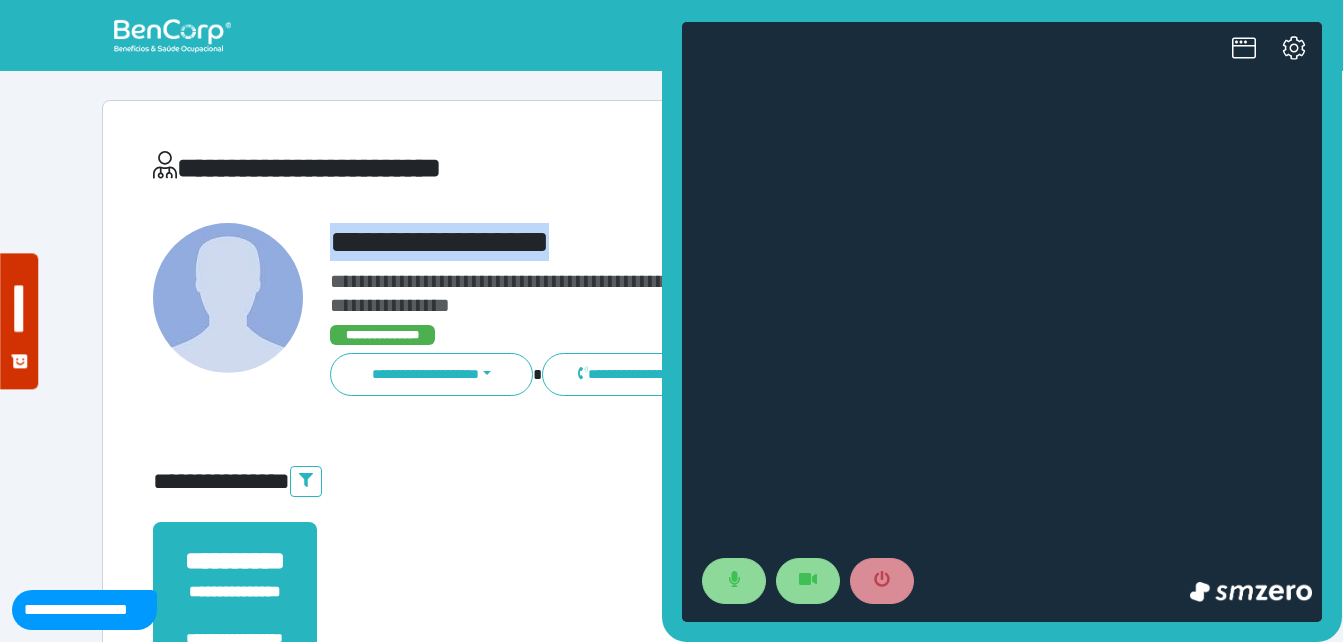 scroll, scrollTop: 0, scrollLeft: 0, axis: both 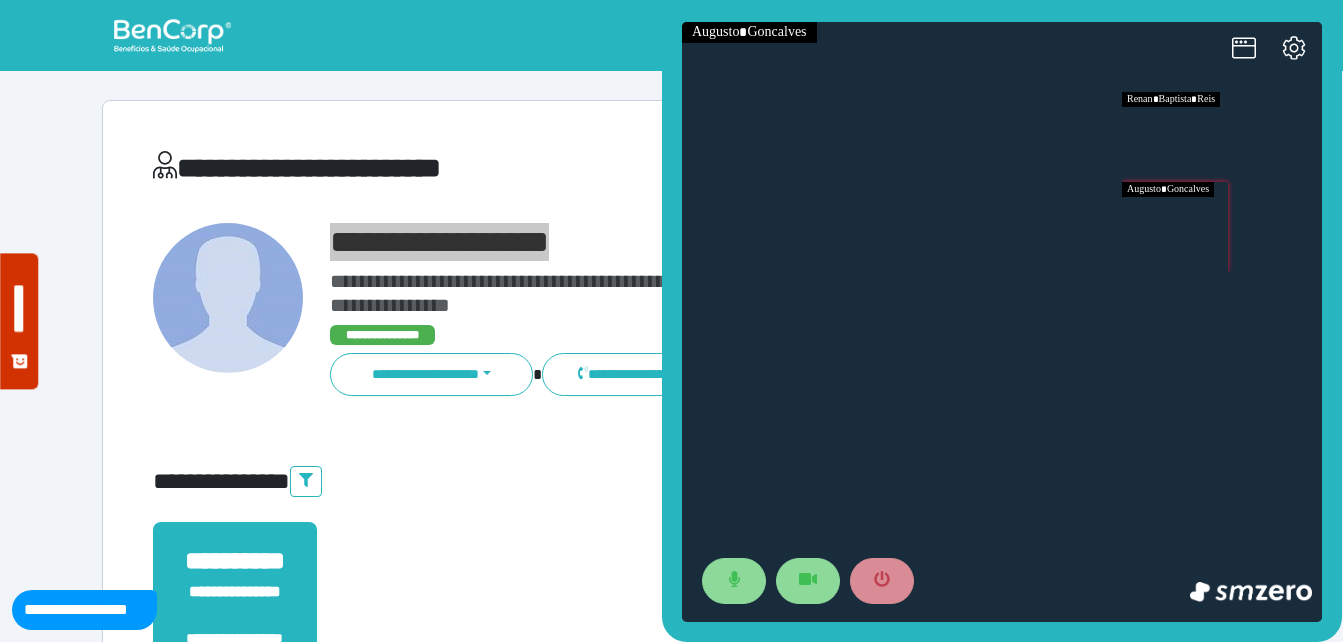 click at bounding box center [1222, 227] 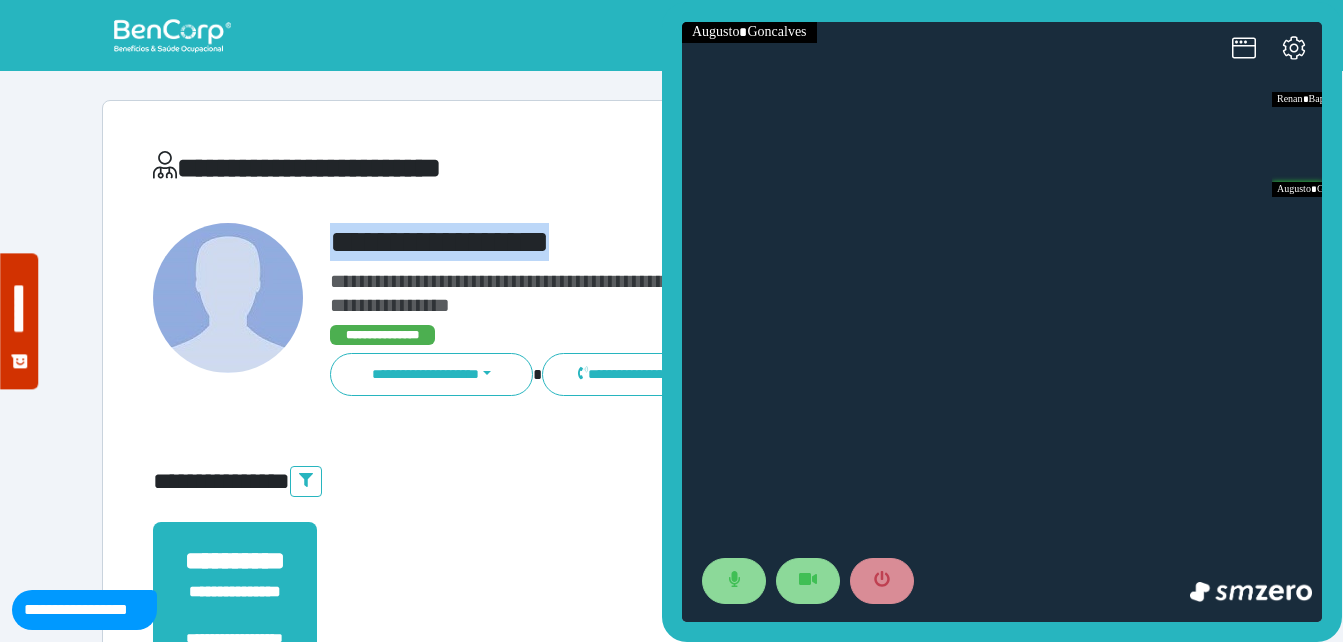 click on "**********" at bounding box center (672, 608) 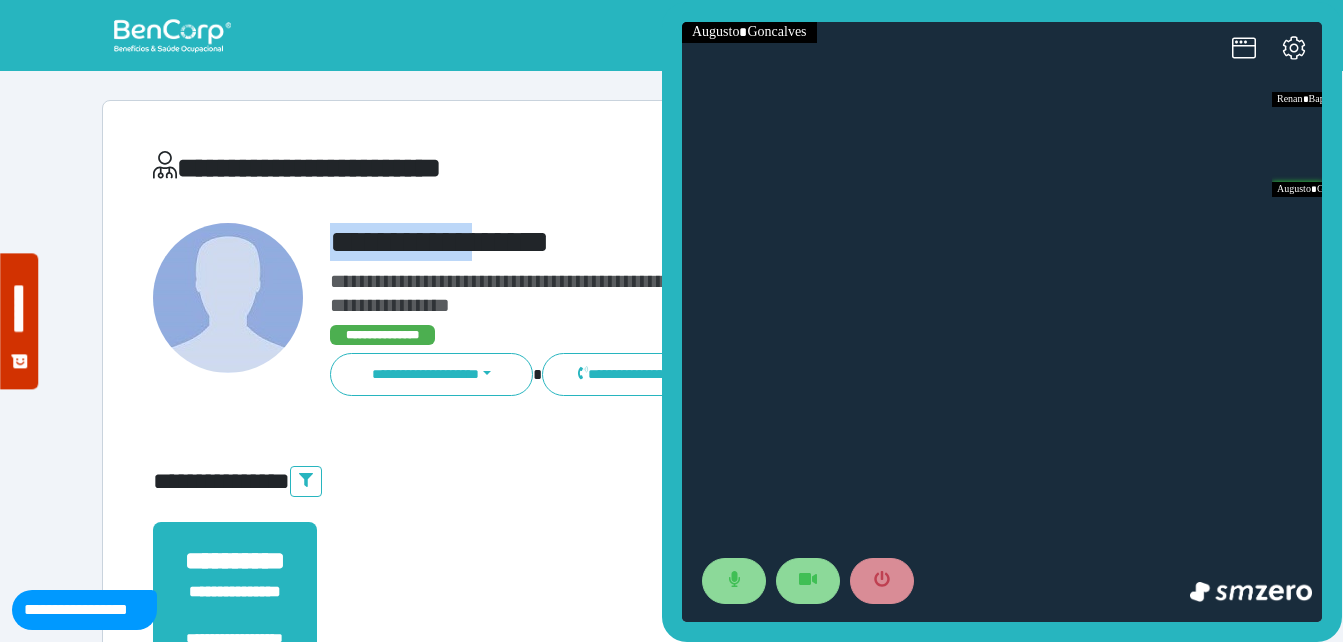 drag, startPoint x: 305, startPoint y: 238, endPoint x: 532, endPoint y: 227, distance: 227.26636 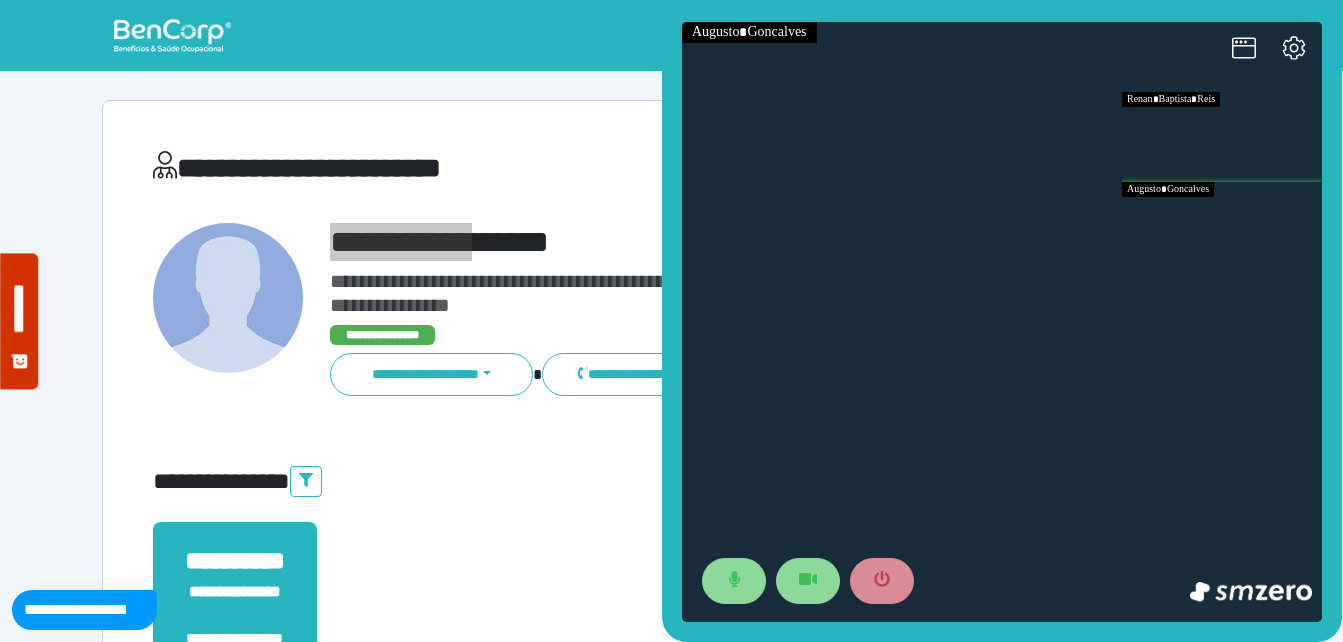 click at bounding box center (1222, 137) 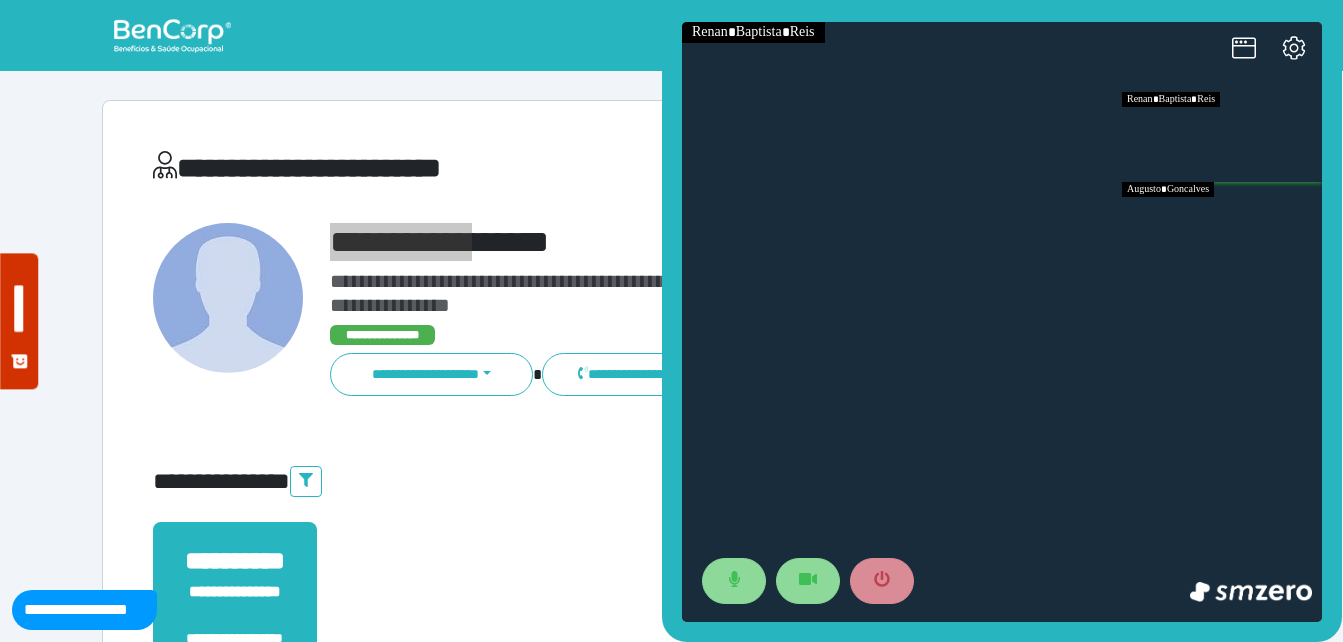 click at bounding box center [1222, 227] 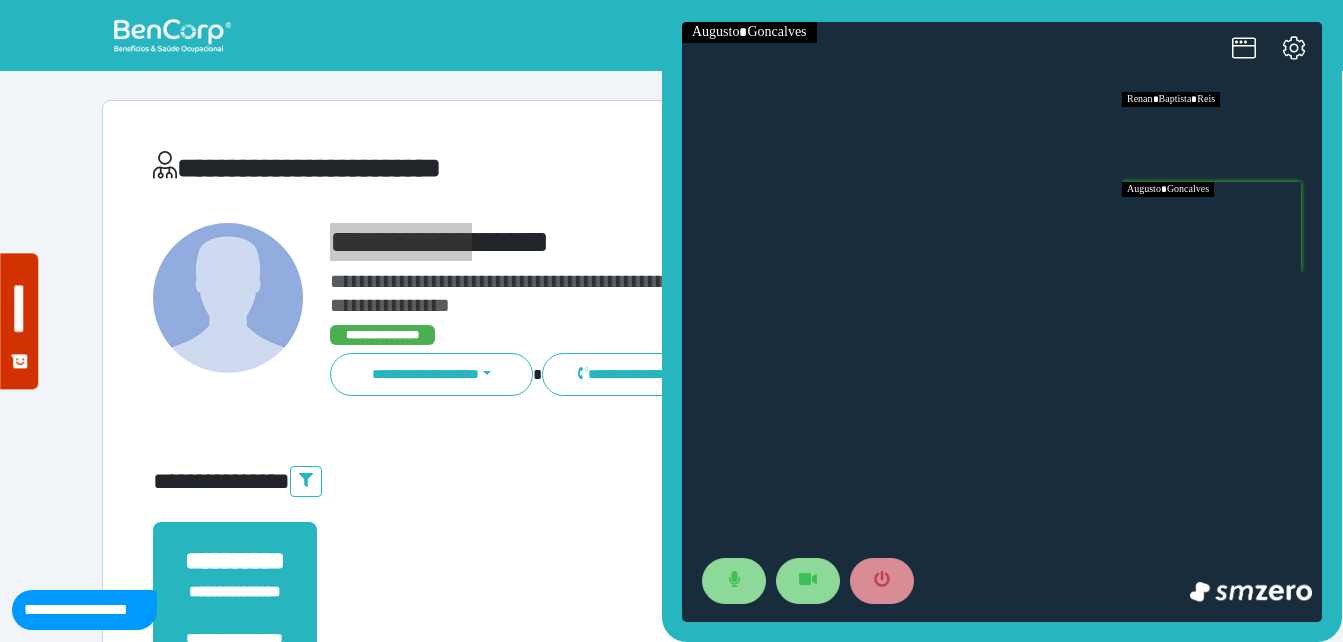 click at bounding box center (1222, 137) 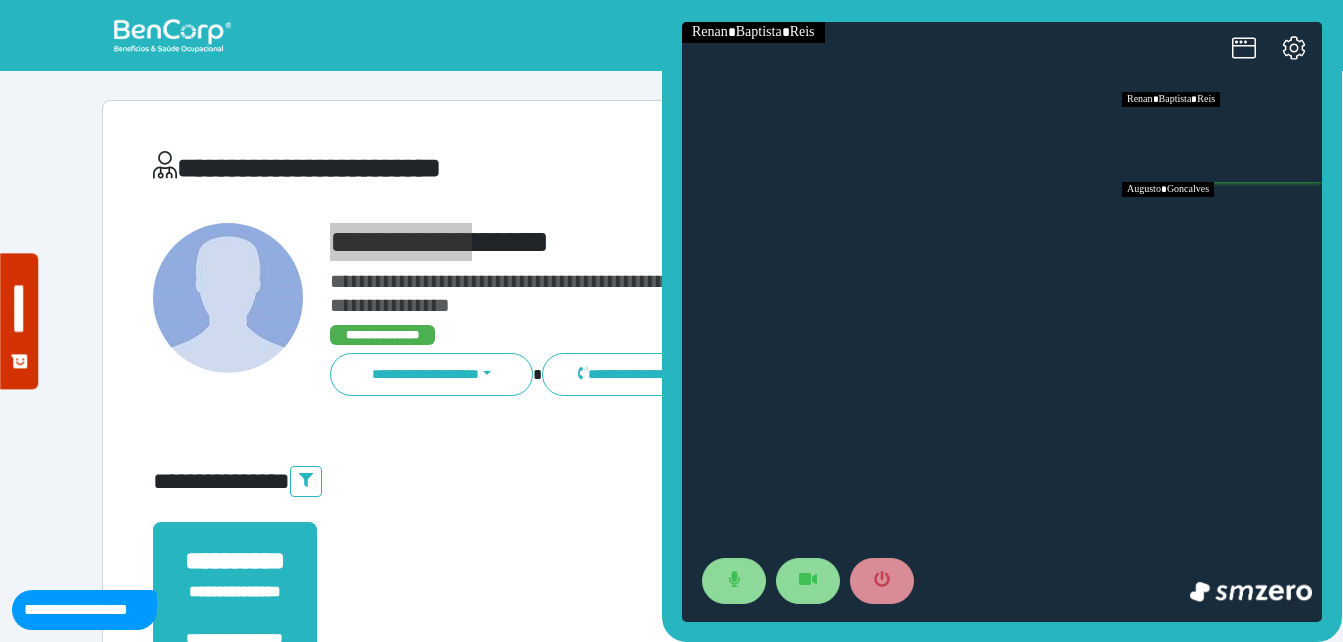 click at bounding box center (1222, 227) 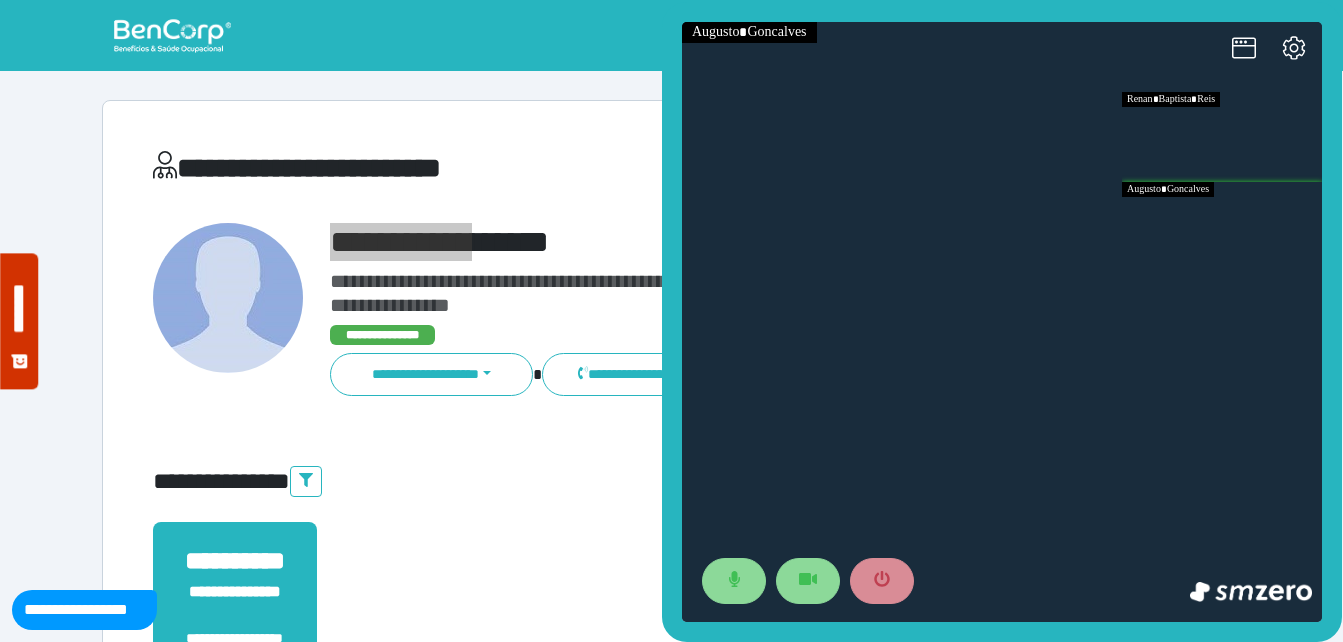 click at bounding box center [1222, 137] 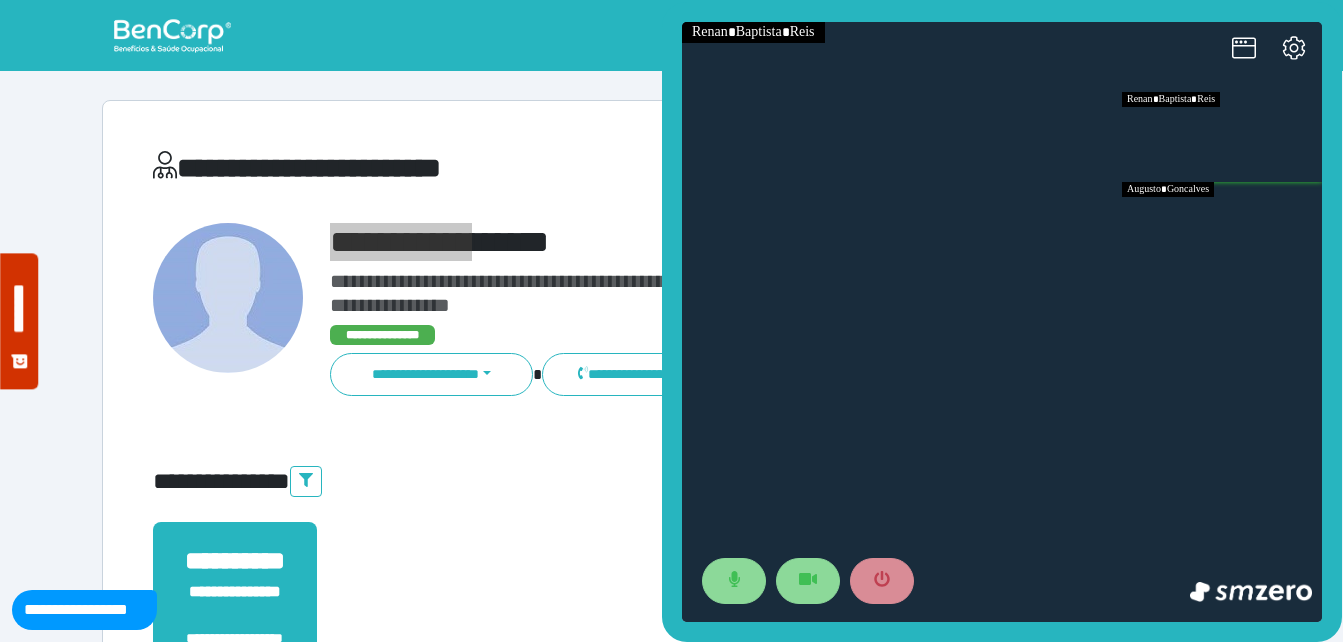click at bounding box center (1222, 227) 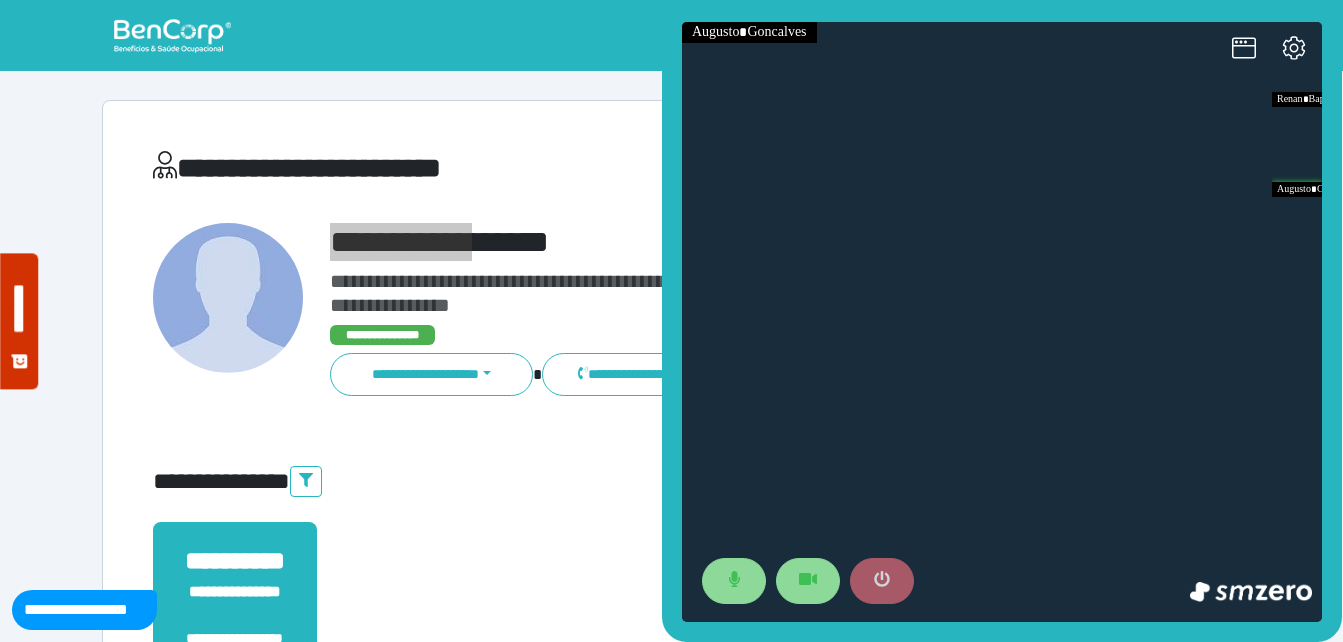 click at bounding box center [882, 581] 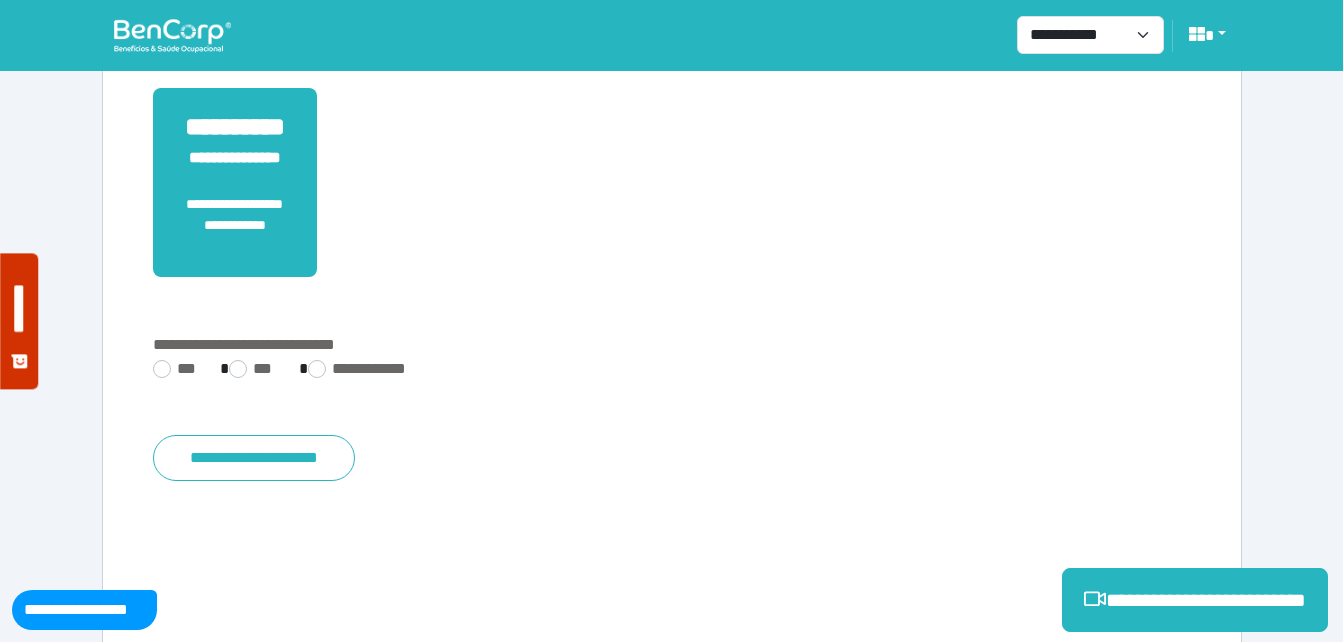 scroll, scrollTop: 494, scrollLeft: 0, axis: vertical 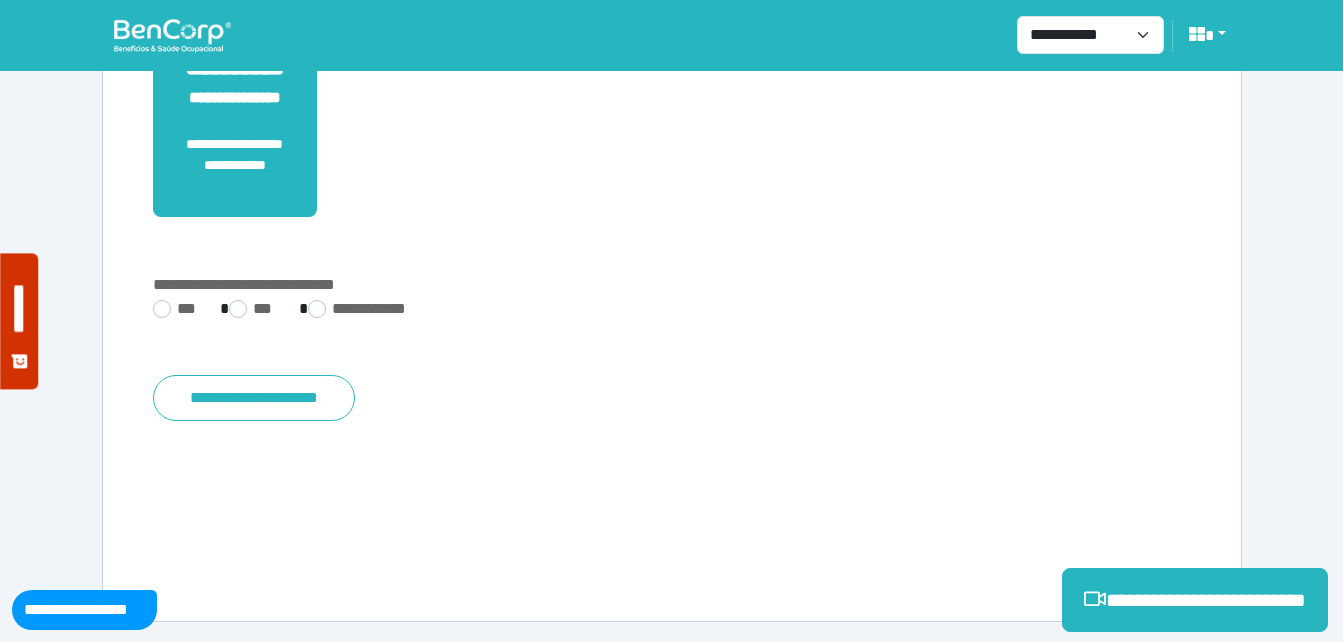 click on "**********" at bounding box center (672, 285) 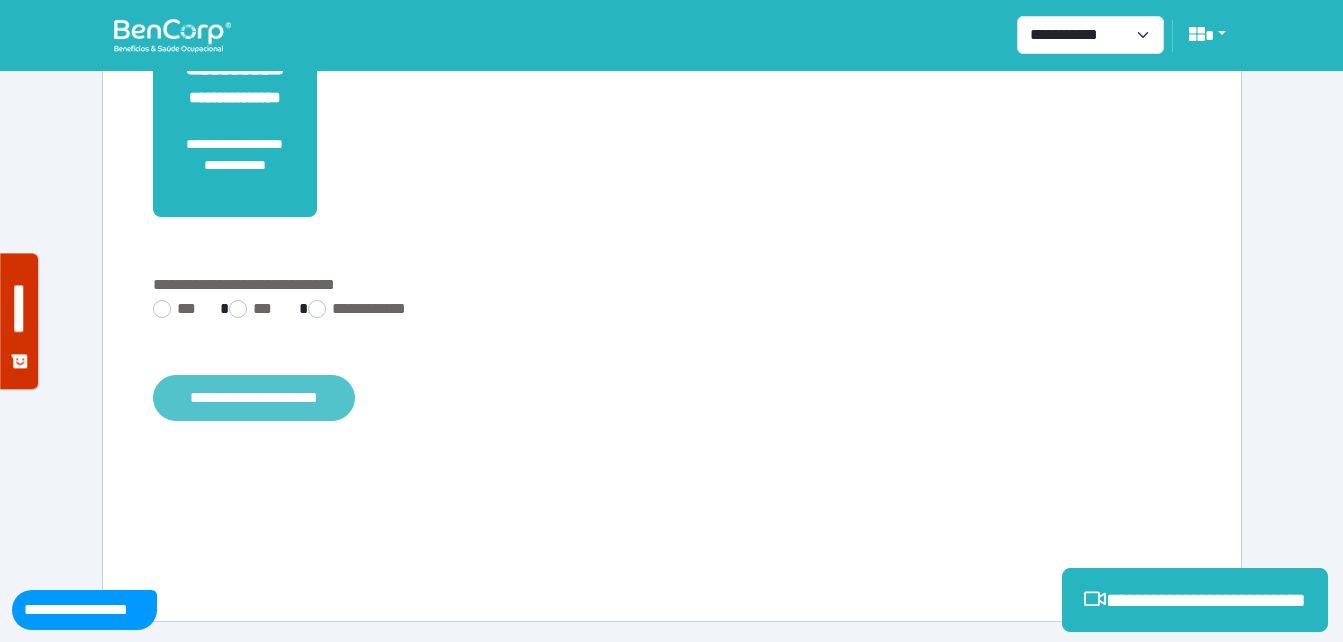 click on "**********" at bounding box center (254, 398) 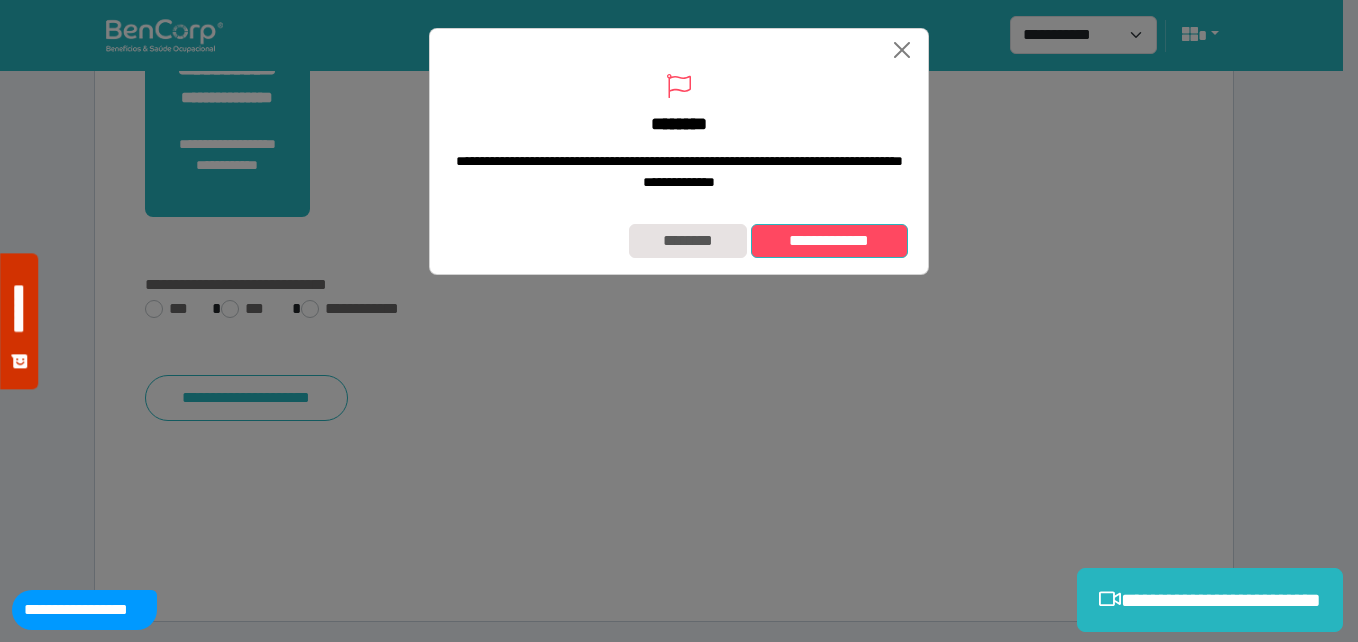click on "**********" at bounding box center [829, 241] 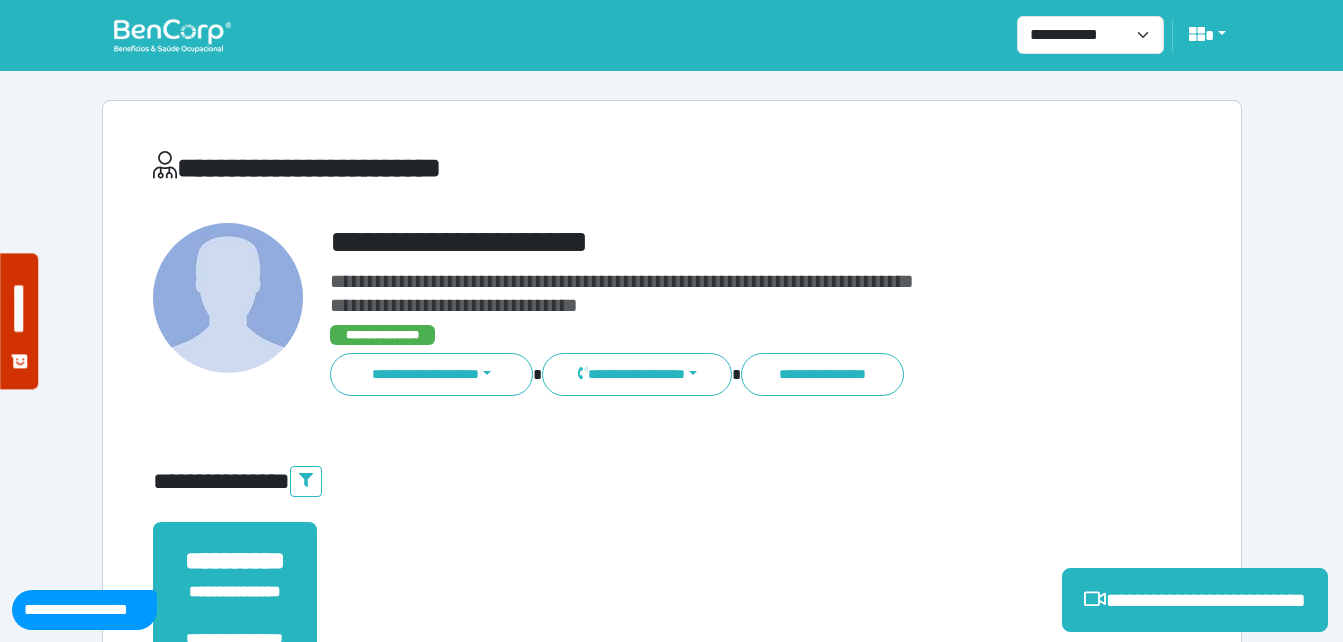 scroll, scrollTop: 0, scrollLeft: 0, axis: both 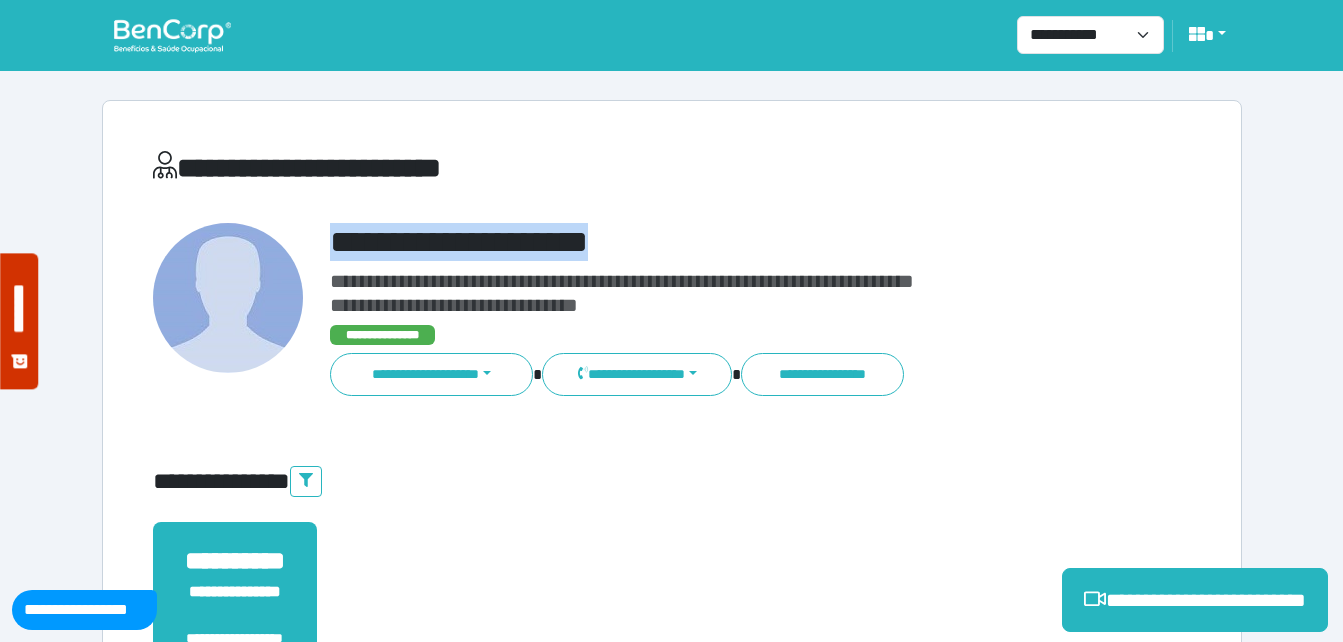 drag, startPoint x: 325, startPoint y: 224, endPoint x: 769, endPoint y: 233, distance: 444.09122 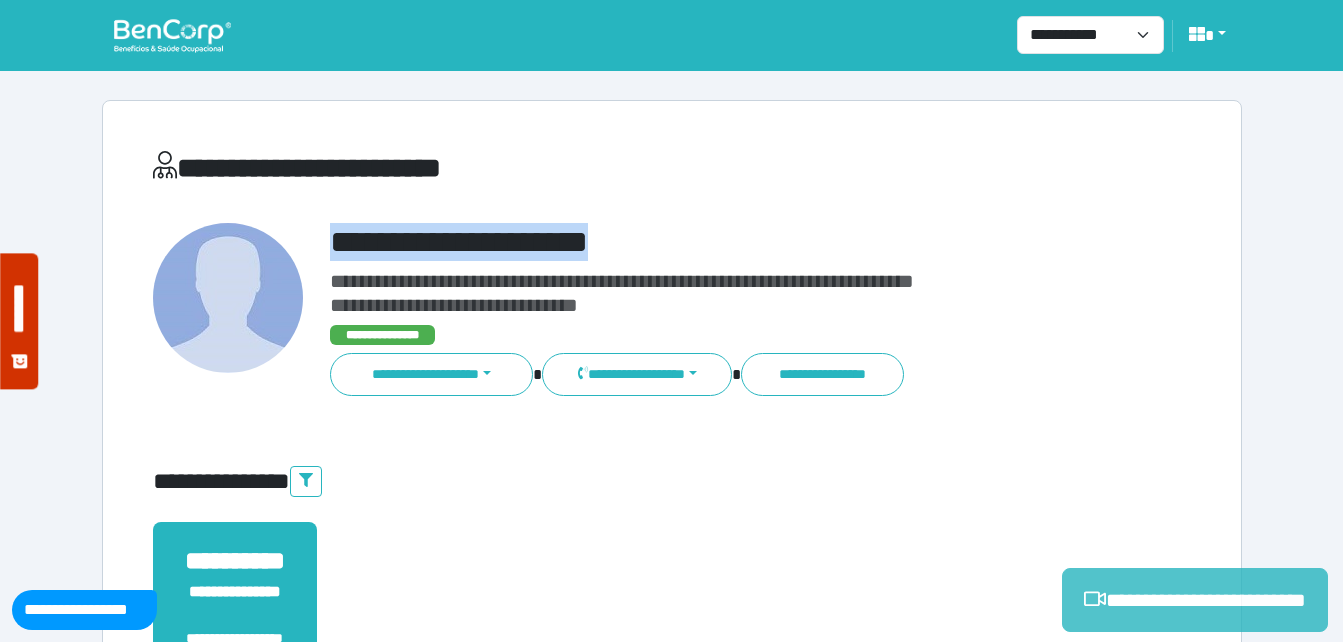 click on "**********" at bounding box center (1195, 600) 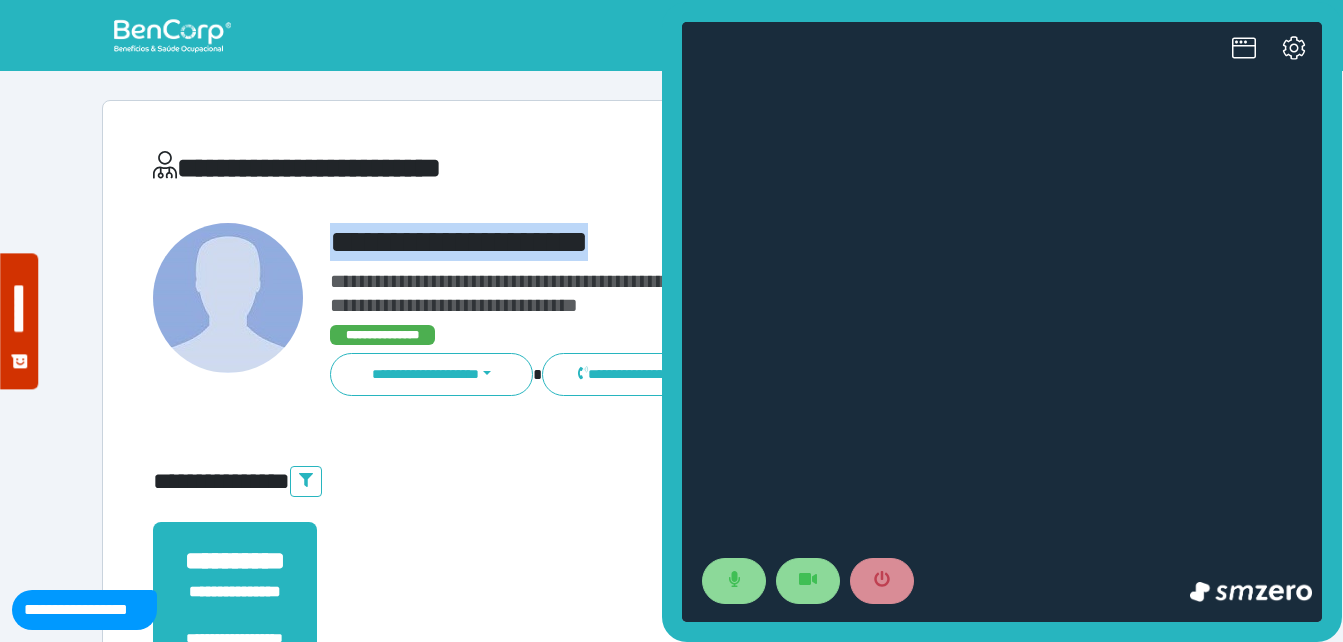 scroll, scrollTop: 0, scrollLeft: 0, axis: both 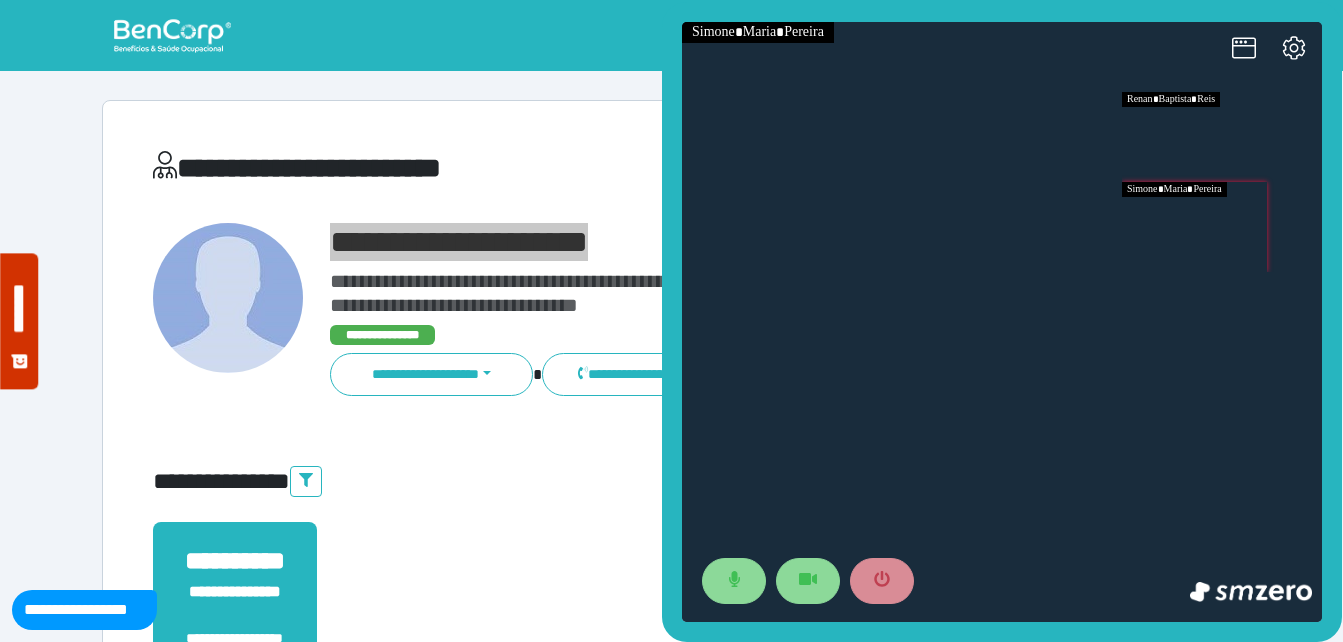 click at bounding box center (1222, 227) 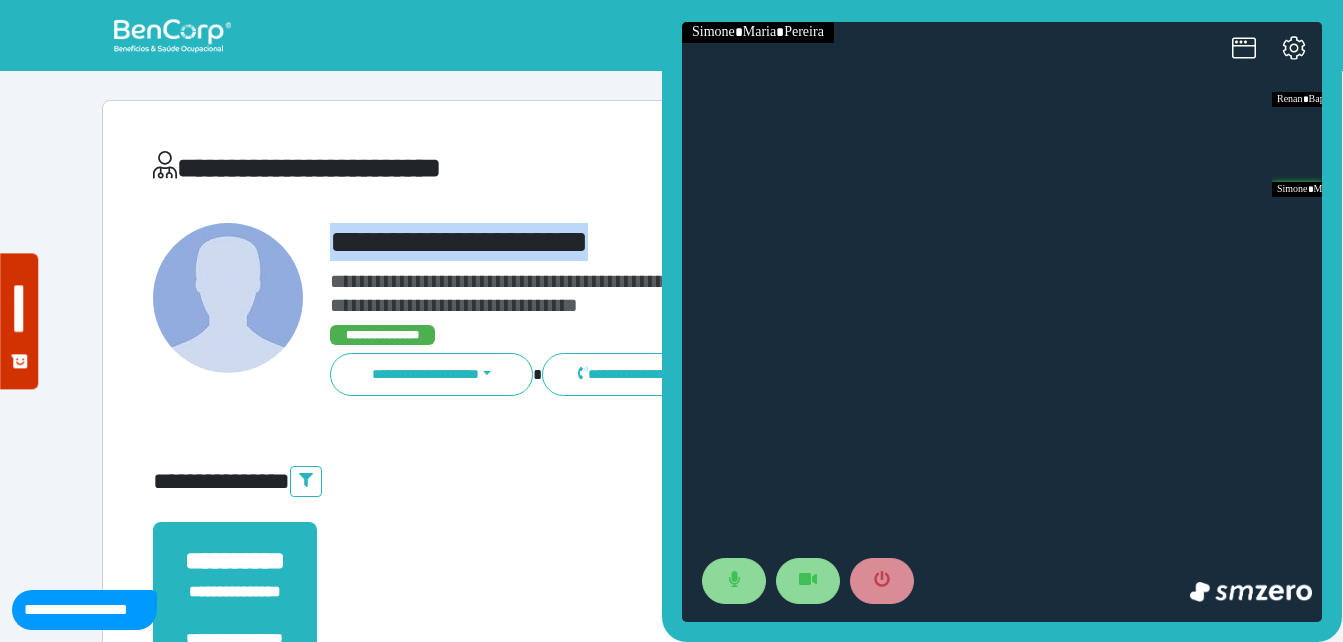 click on "**********" at bounding box center (716, 242) 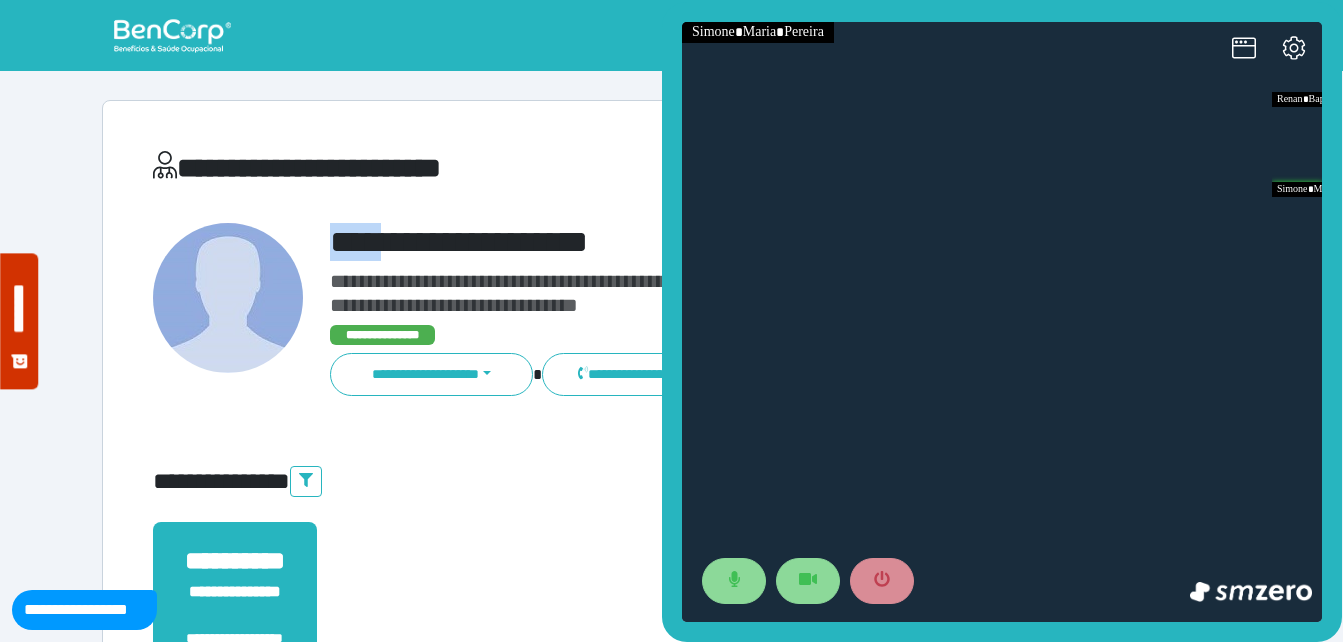 drag, startPoint x: 311, startPoint y: 239, endPoint x: 567, endPoint y: 195, distance: 259.75372 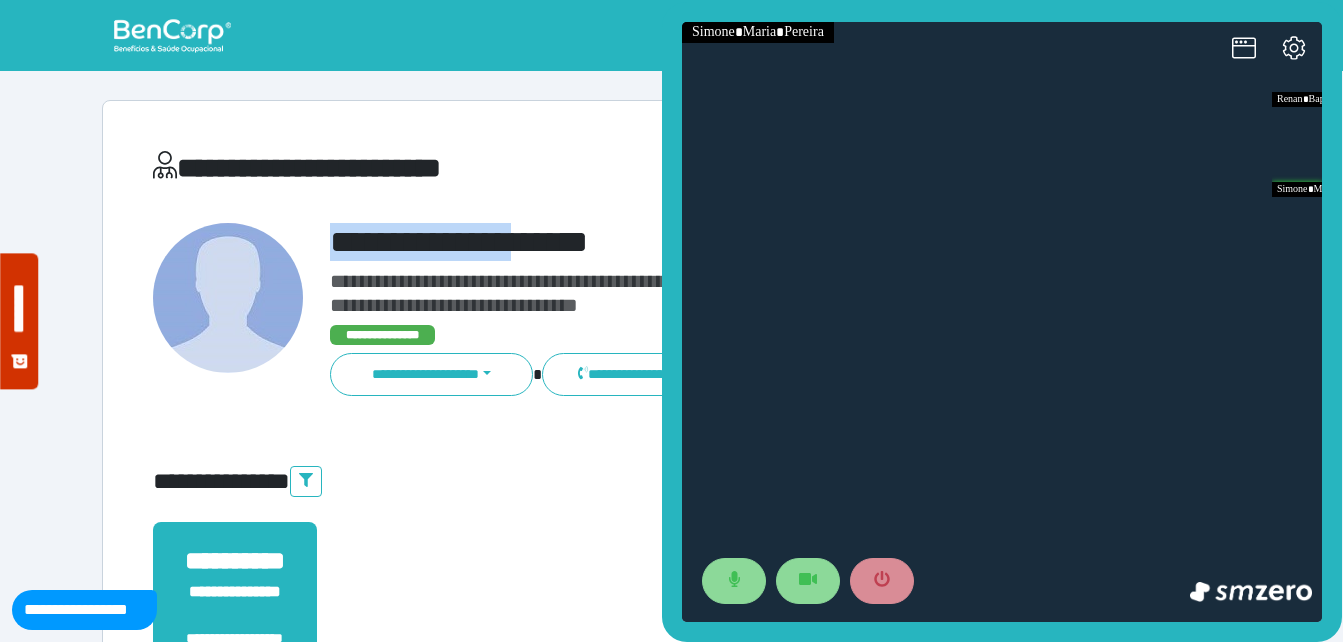 copy on "**********" 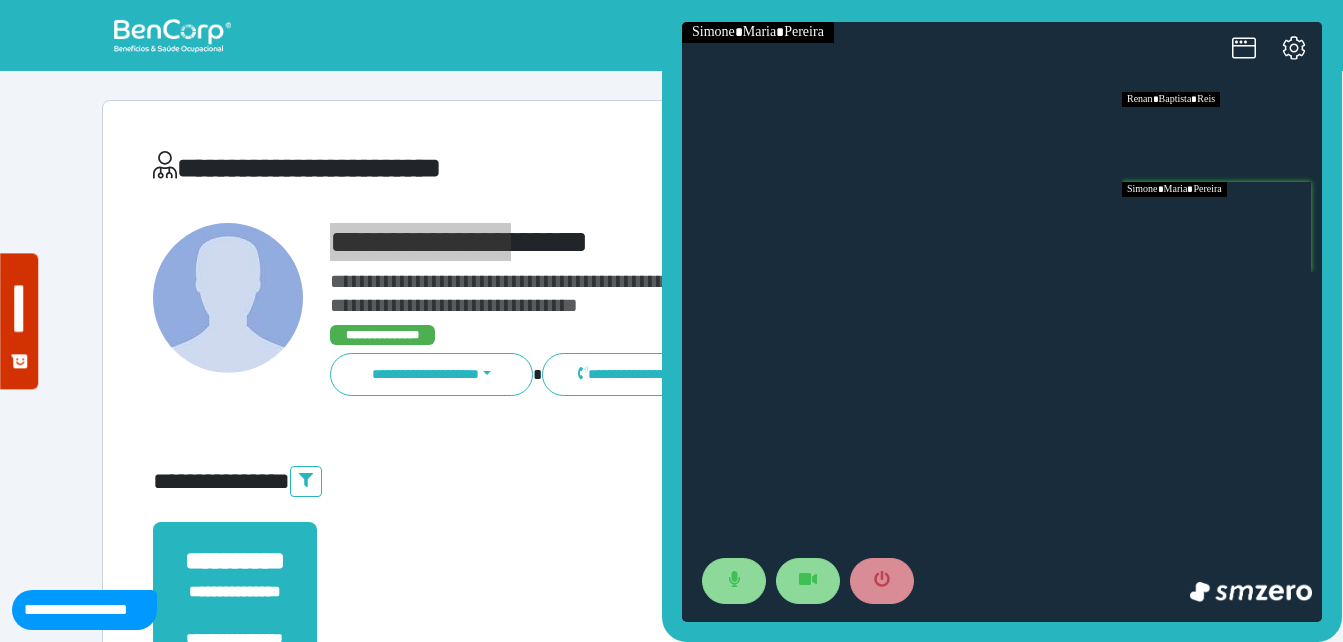 click at bounding box center (1222, 137) 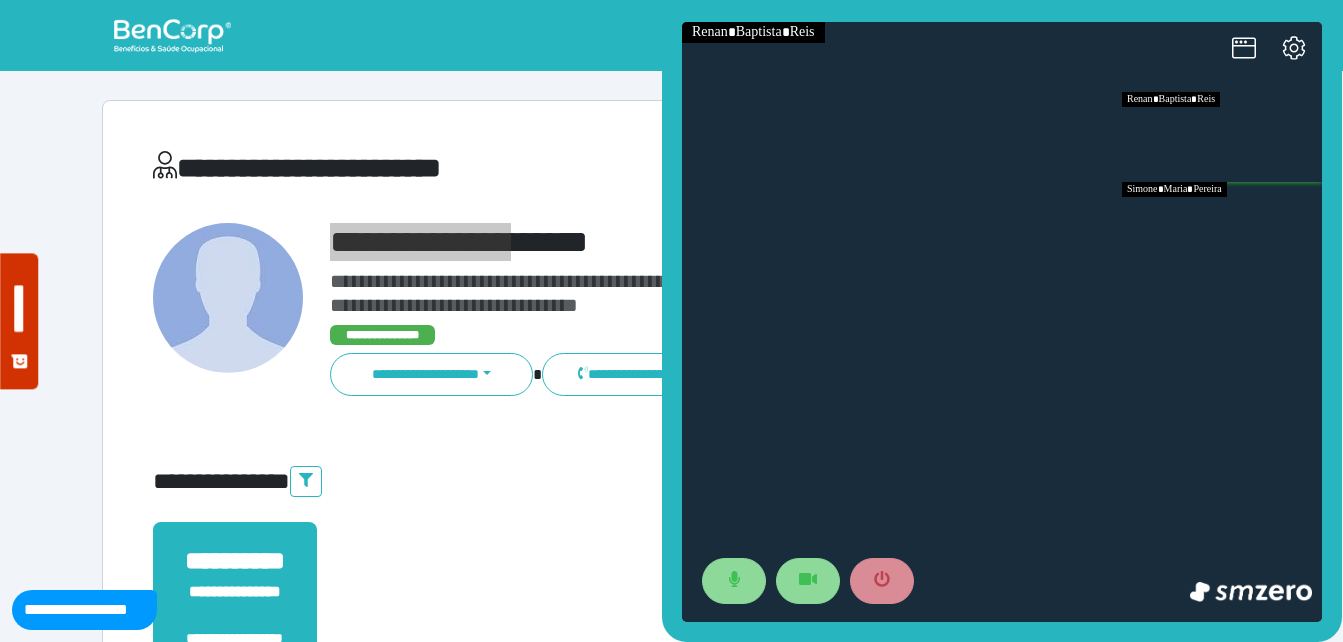 click at bounding box center [1222, 227] 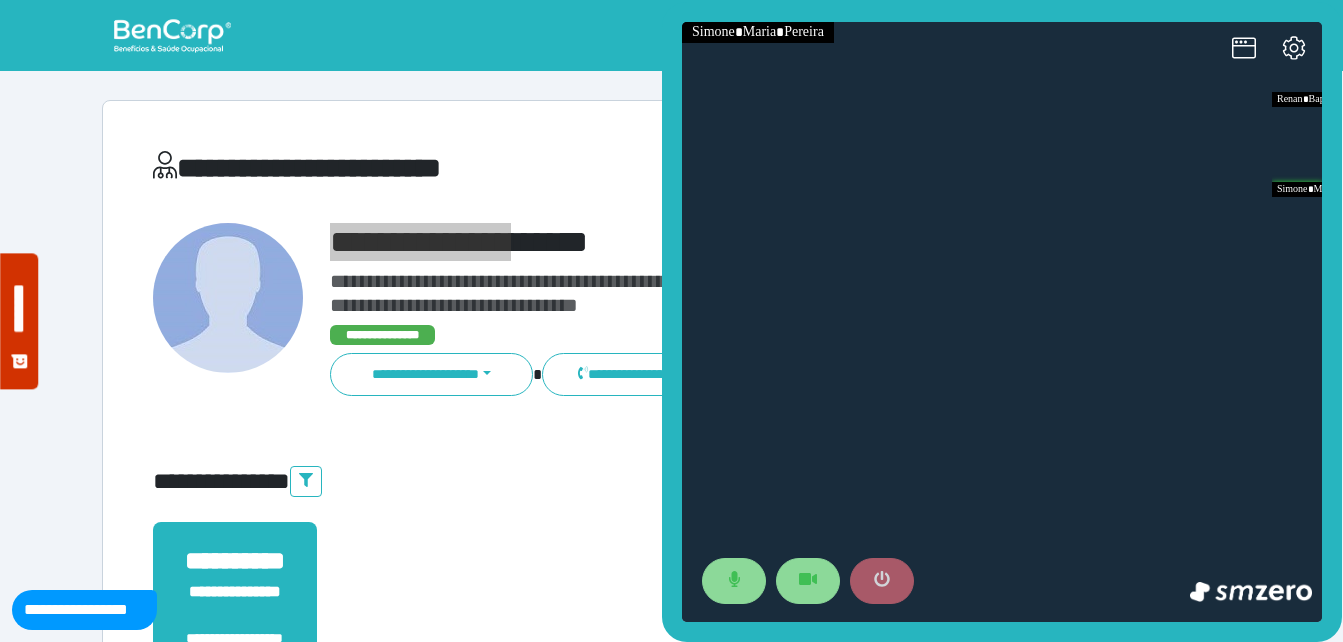 drag, startPoint x: 851, startPoint y: 590, endPoint x: 882, endPoint y: 574, distance: 34.88553 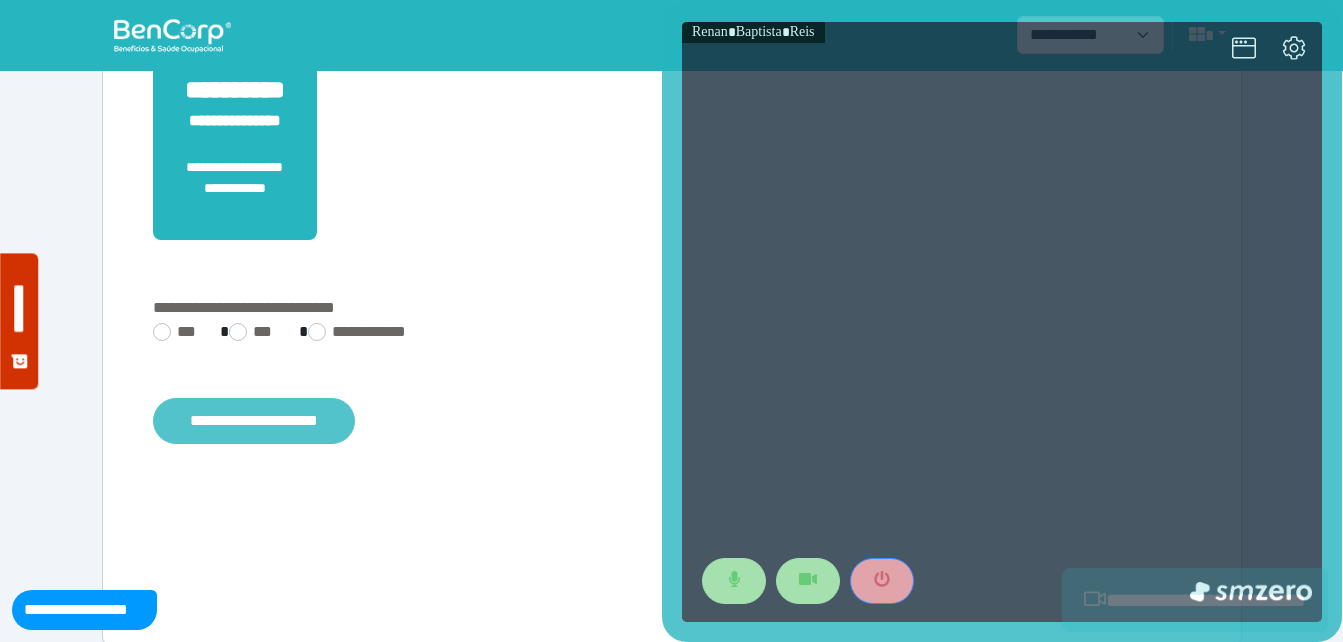 scroll, scrollTop: 494, scrollLeft: 0, axis: vertical 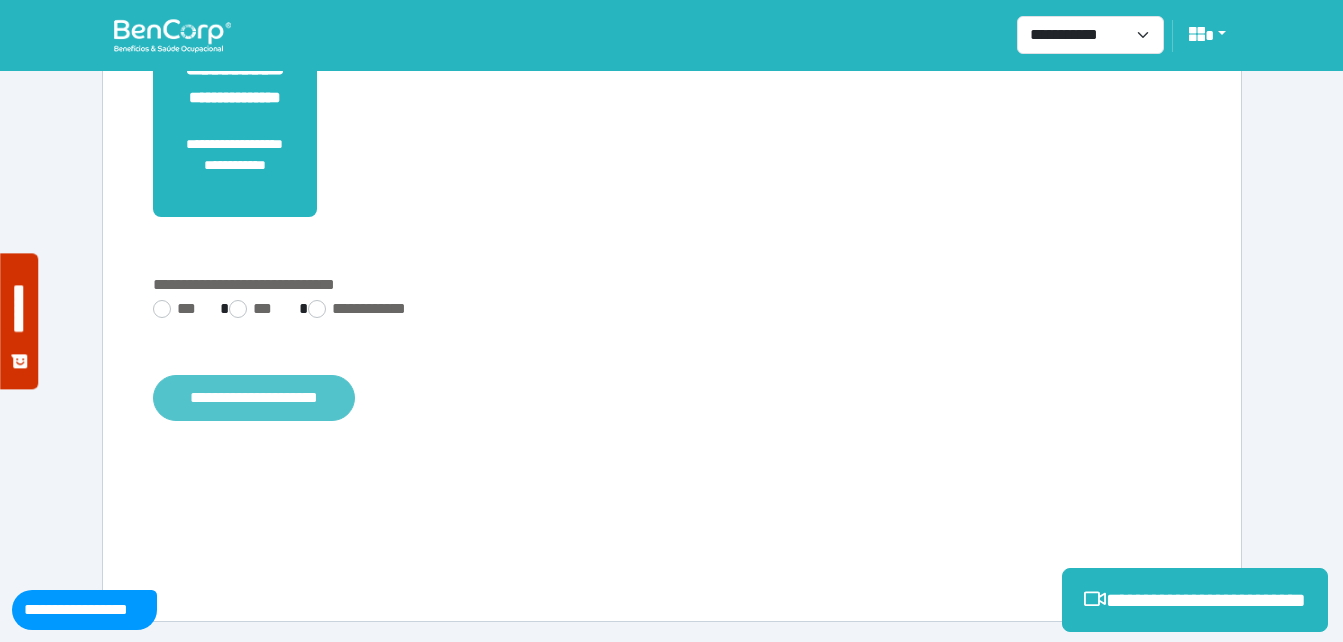 click on "**********" at bounding box center (672, 114) 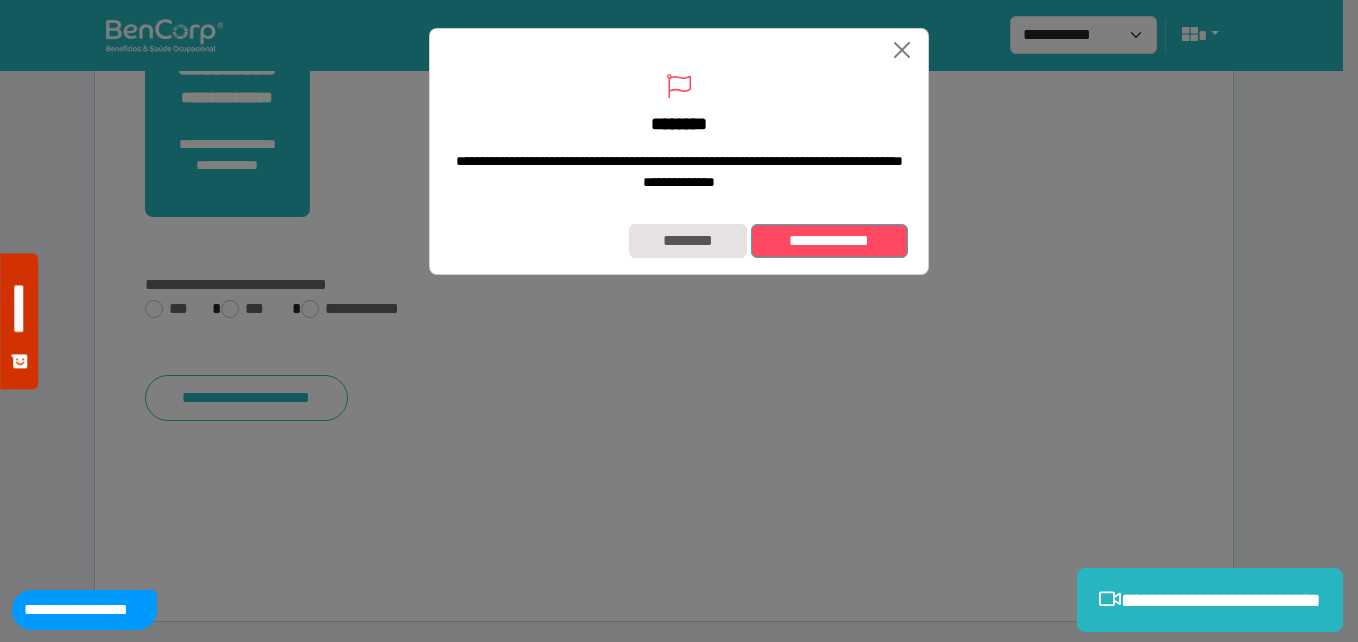 click on "**********" at bounding box center (829, 241) 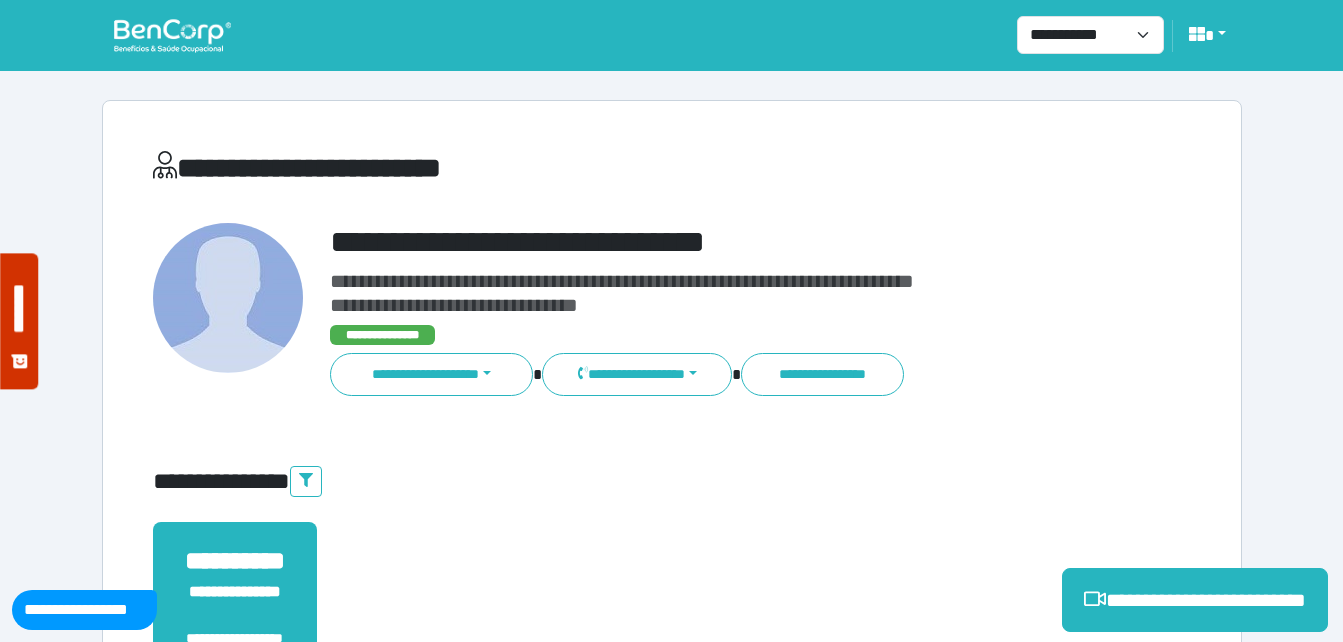 scroll, scrollTop: 0, scrollLeft: 0, axis: both 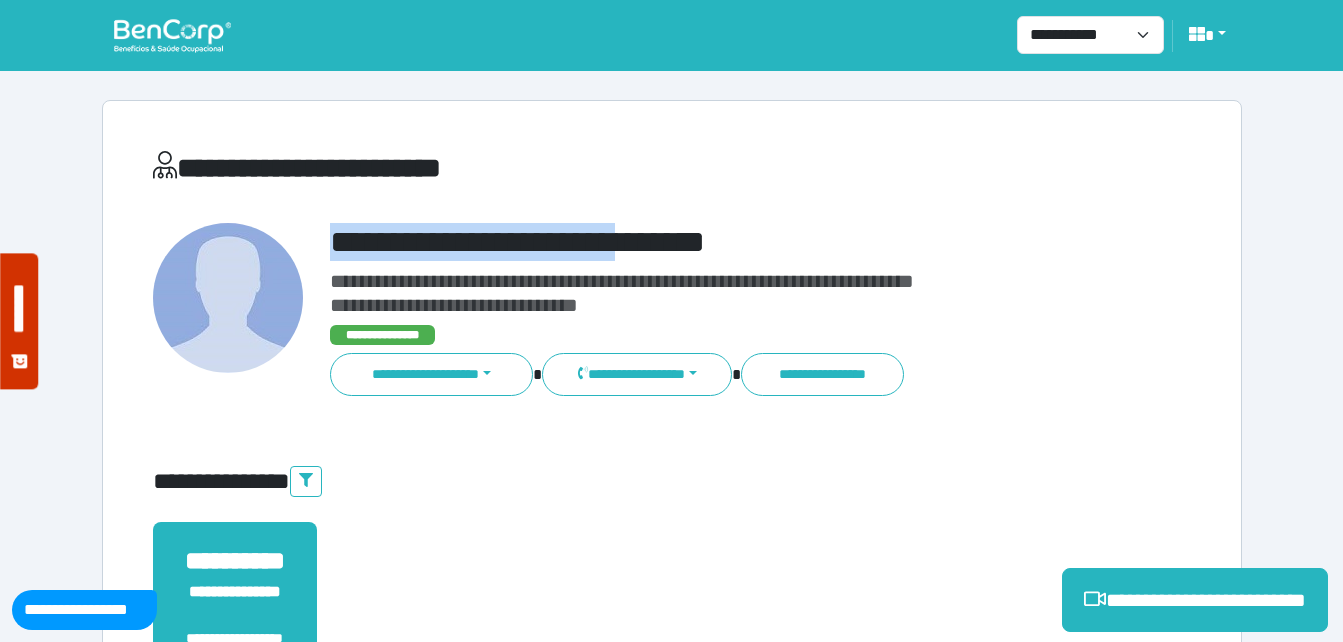 drag, startPoint x: 318, startPoint y: 238, endPoint x: 760, endPoint y: 229, distance: 442.0916 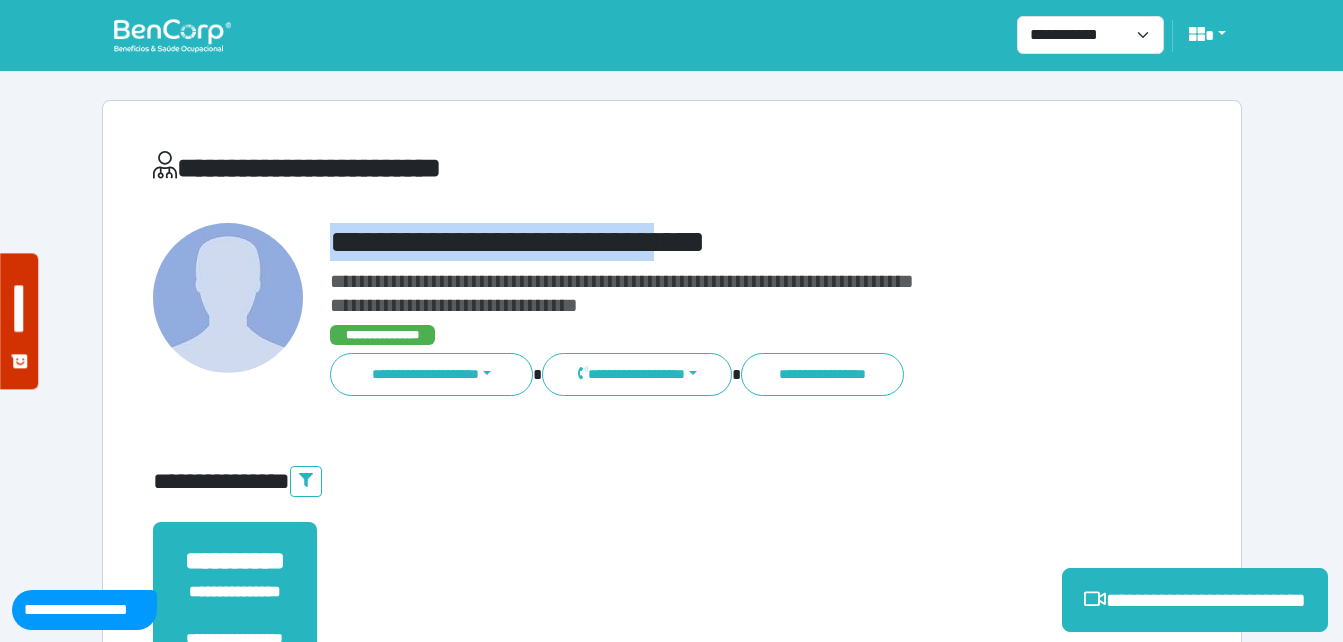 copy on "**********" 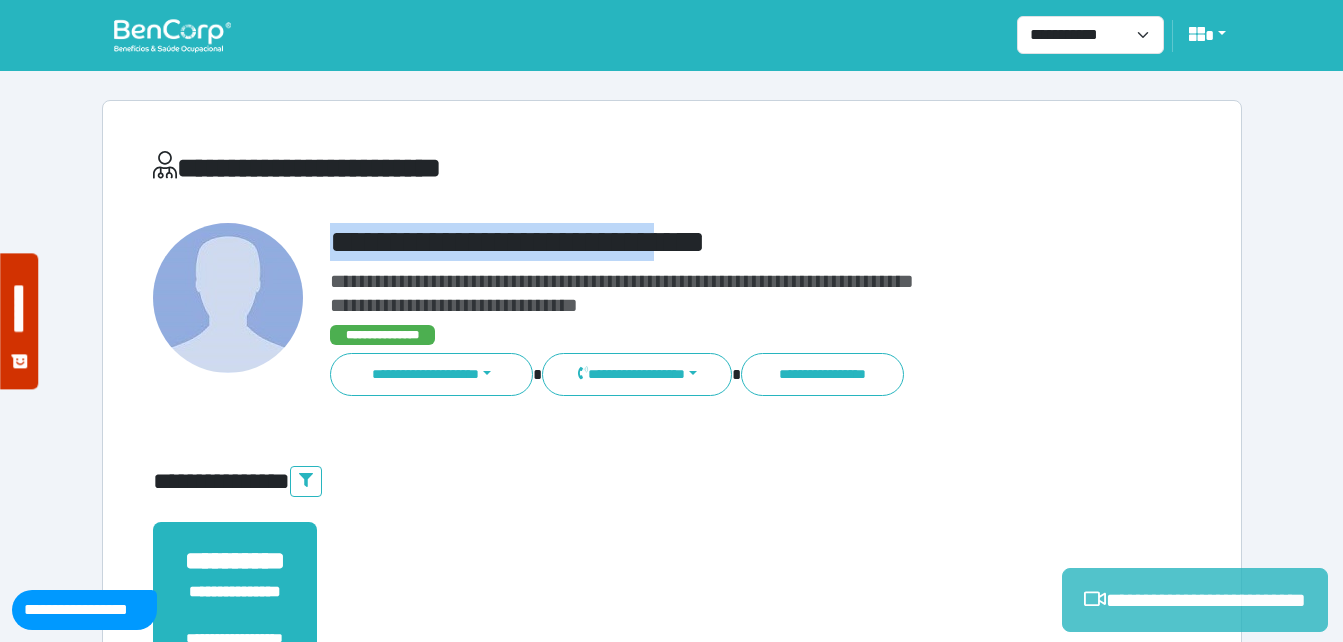 click on "**********" at bounding box center [1195, 600] 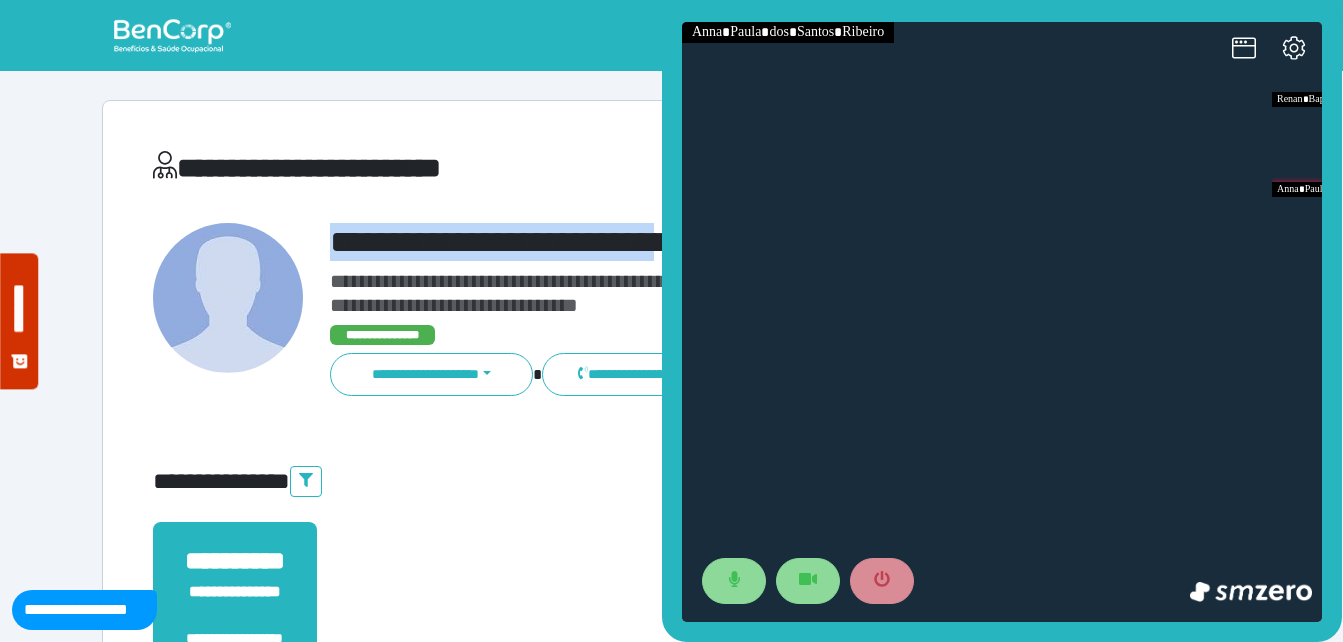 scroll, scrollTop: 0, scrollLeft: 0, axis: both 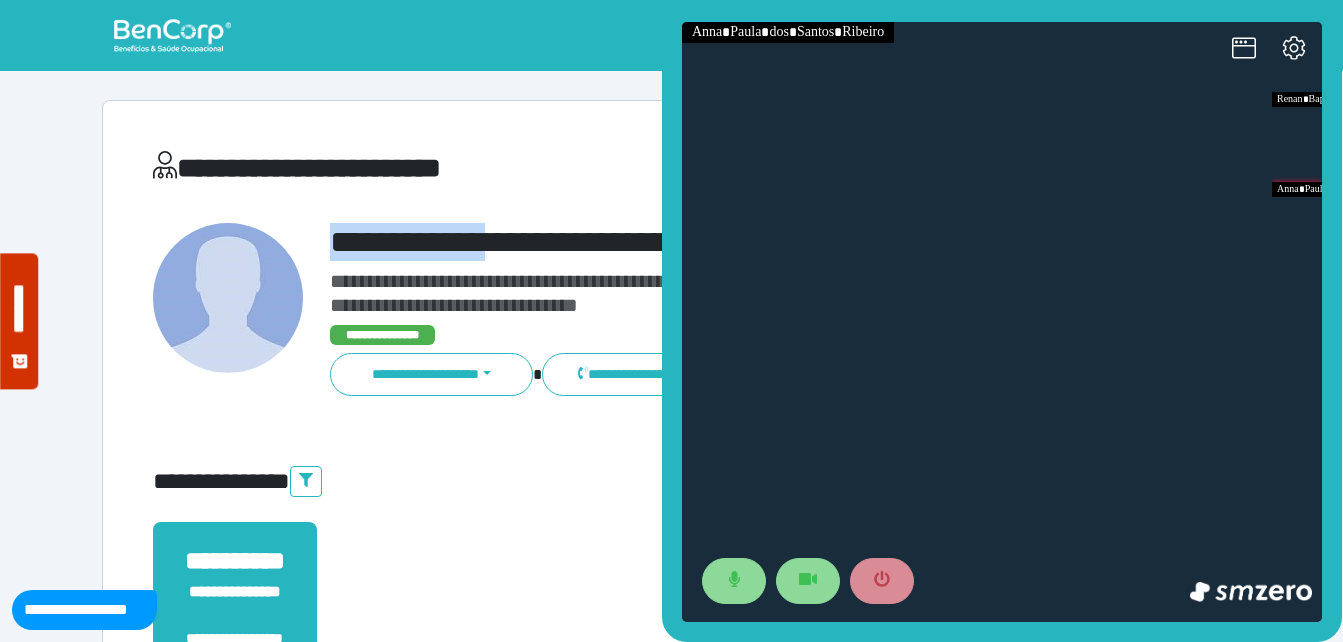 drag, startPoint x: 317, startPoint y: 233, endPoint x: 530, endPoint y: 207, distance: 214.581 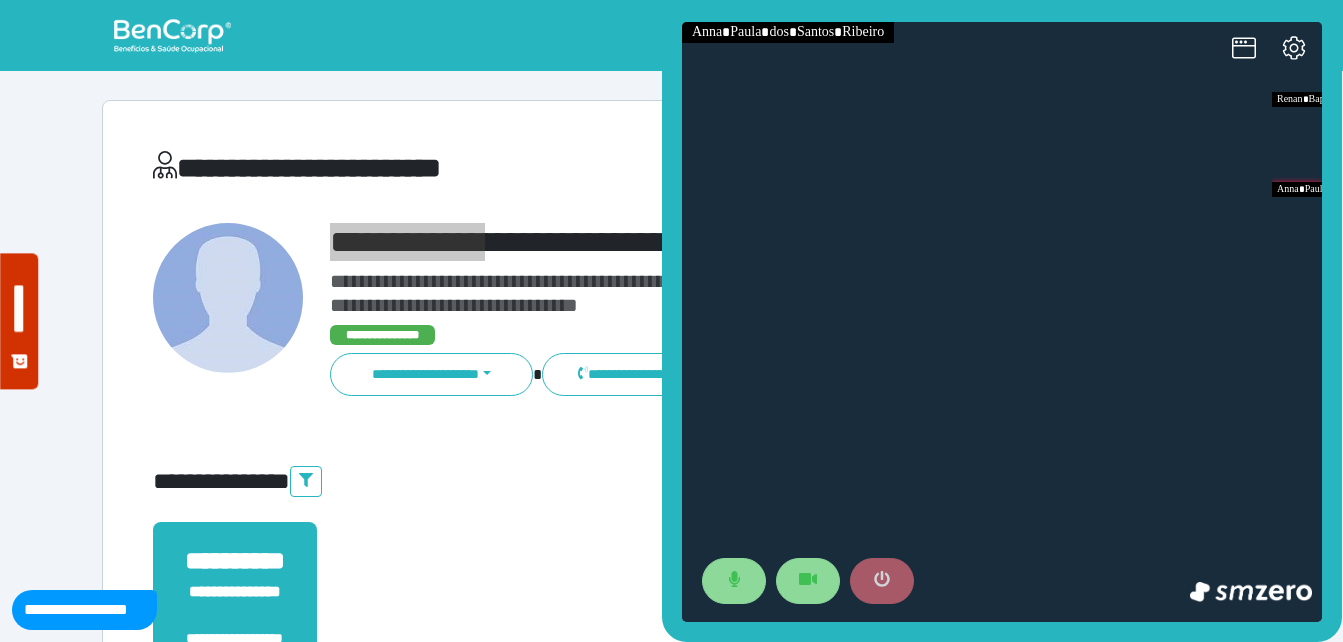 drag, startPoint x: 885, startPoint y: 578, endPoint x: 874, endPoint y: 571, distance: 13.038404 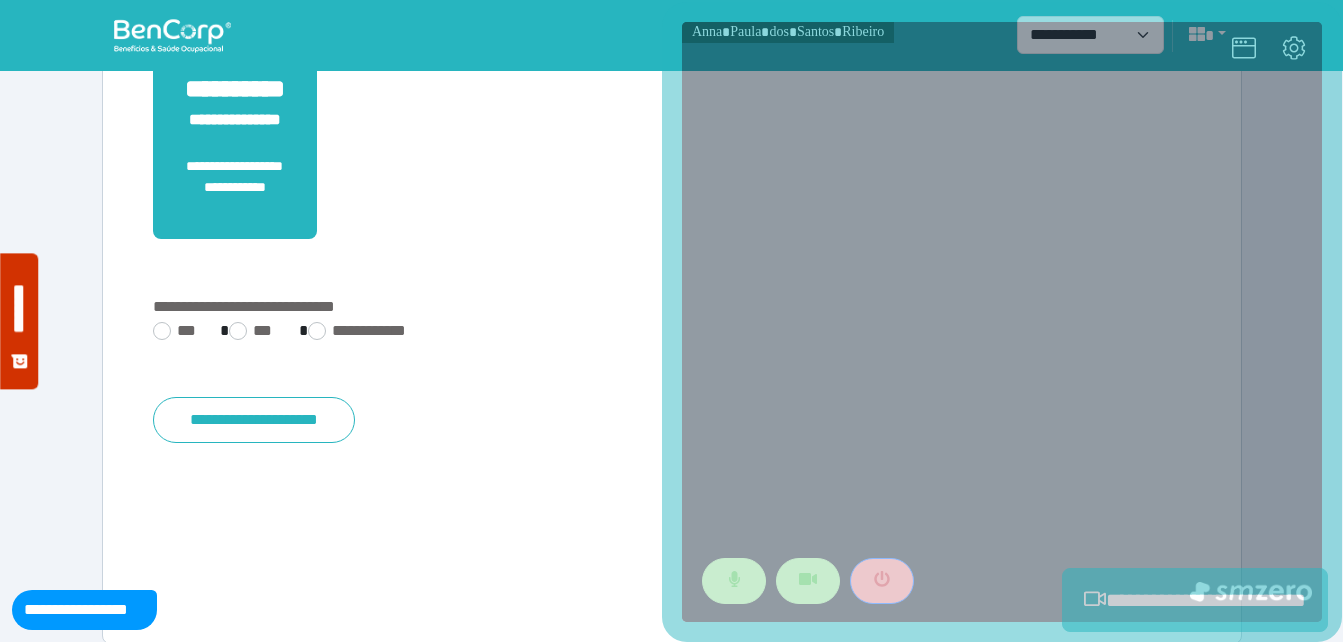 scroll, scrollTop: 494, scrollLeft: 0, axis: vertical 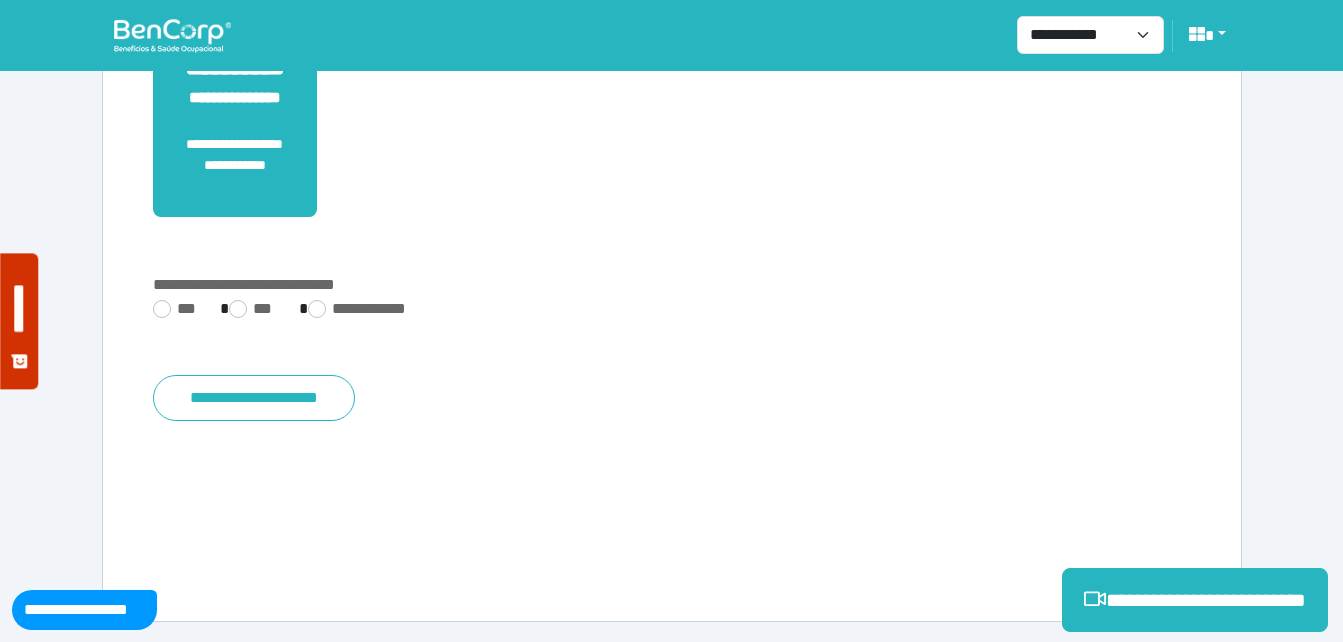 click on "**********" at bounding box center (672, 114) 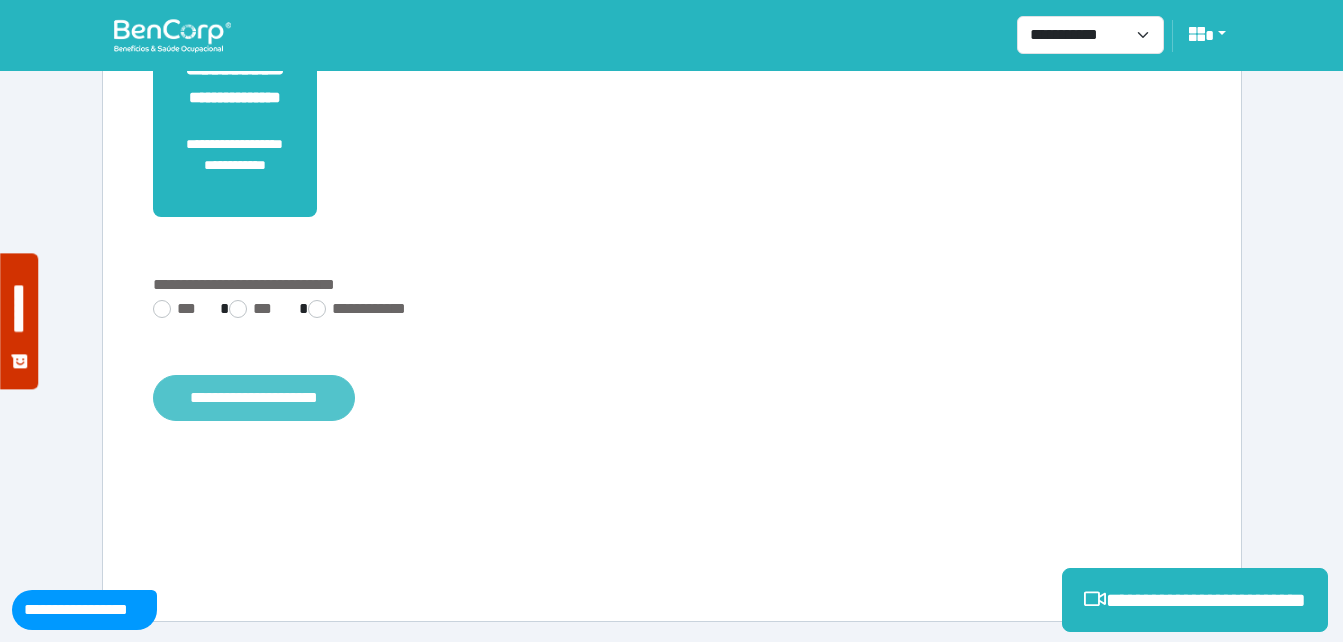 click on "**********" at bounding box center (254, 398) 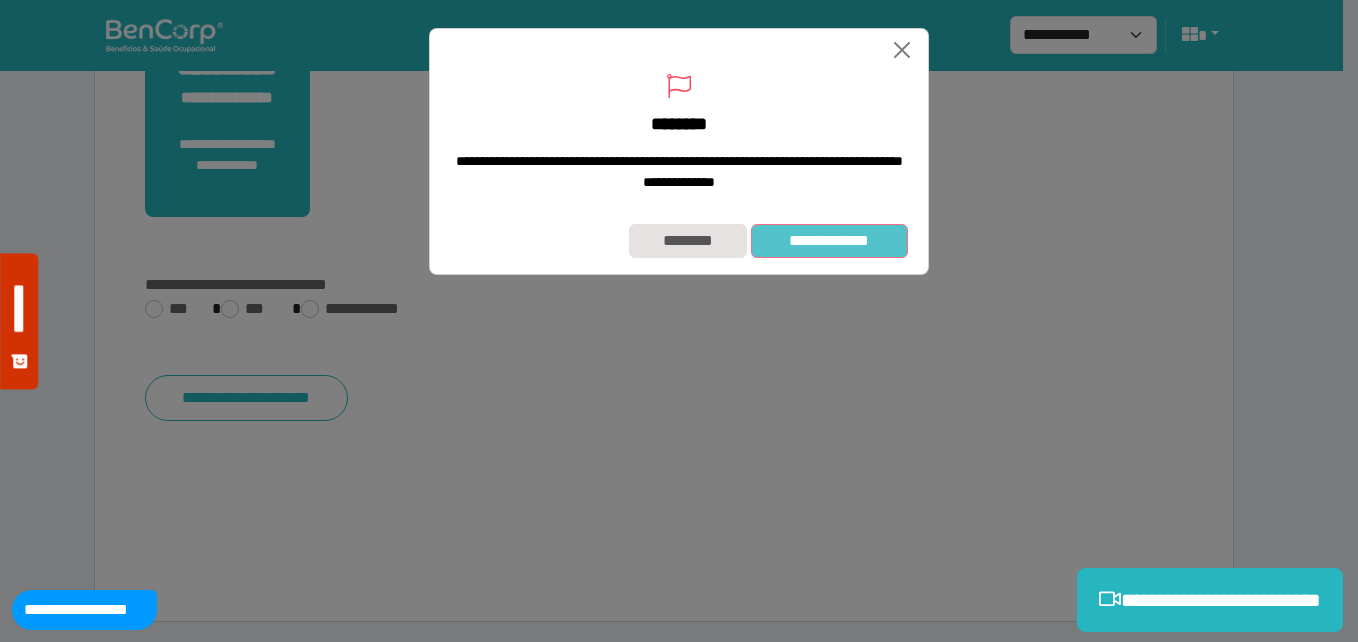 click on "**********" at bounding box center [829, 241] 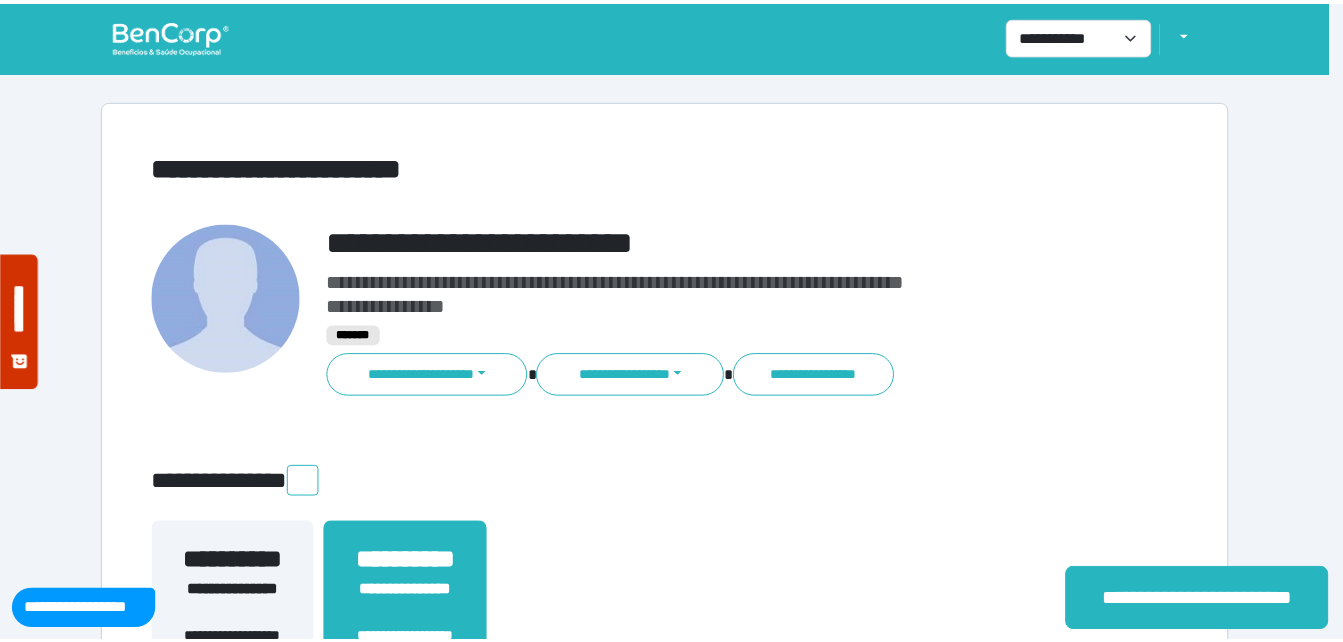 scroll, scrollTop: 0, scrollLeft: 0, axis: both 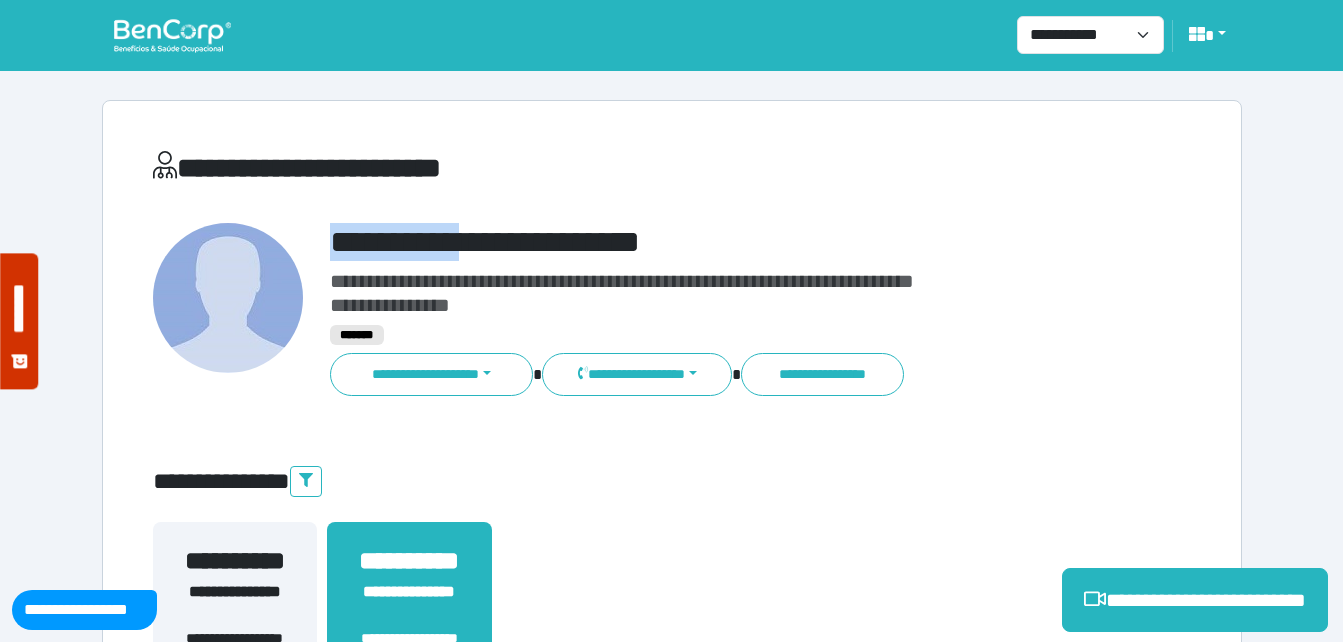 drag, startPoint x: 332, startPoint y: 227, endPoint x: 656, endPoint y: 222, distance: 324.03857 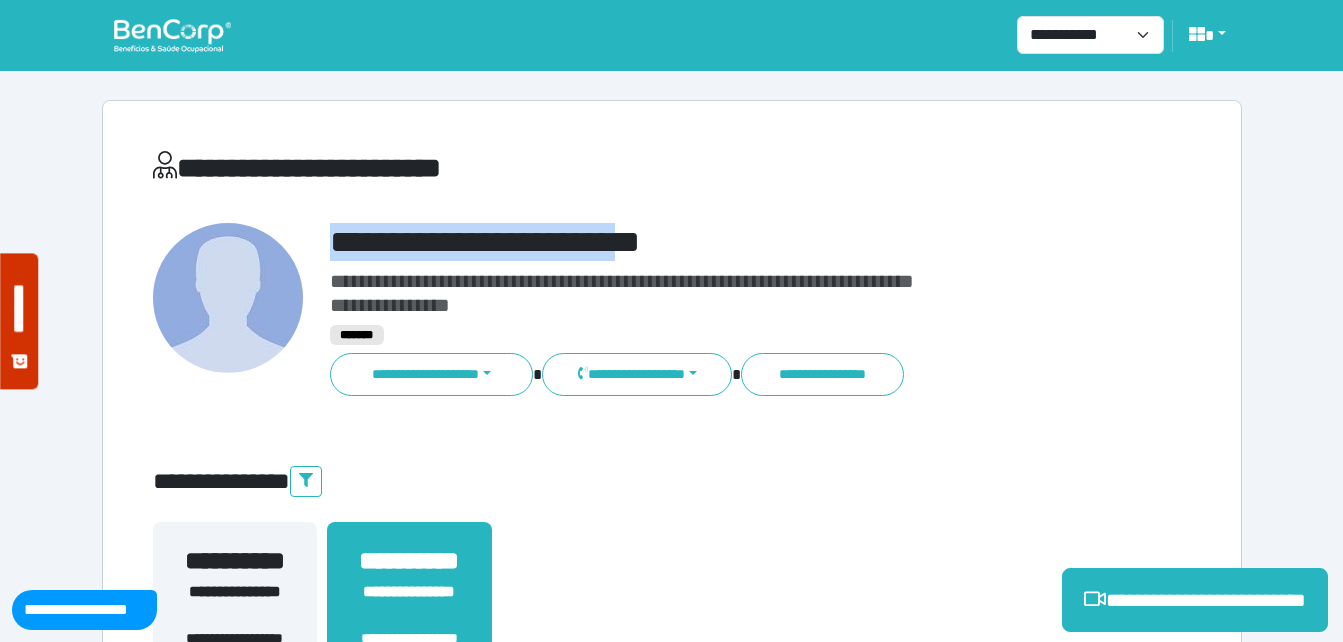 copy on "**********" 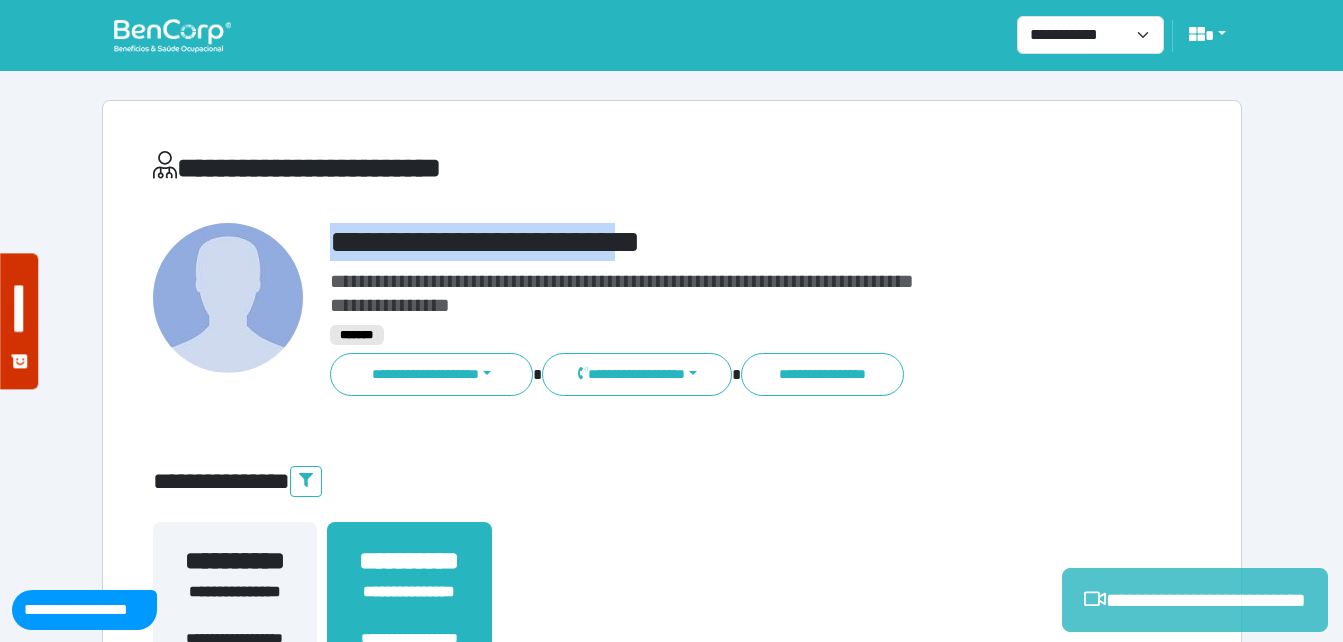 click on "**********" at bounding box center (1195, 600) 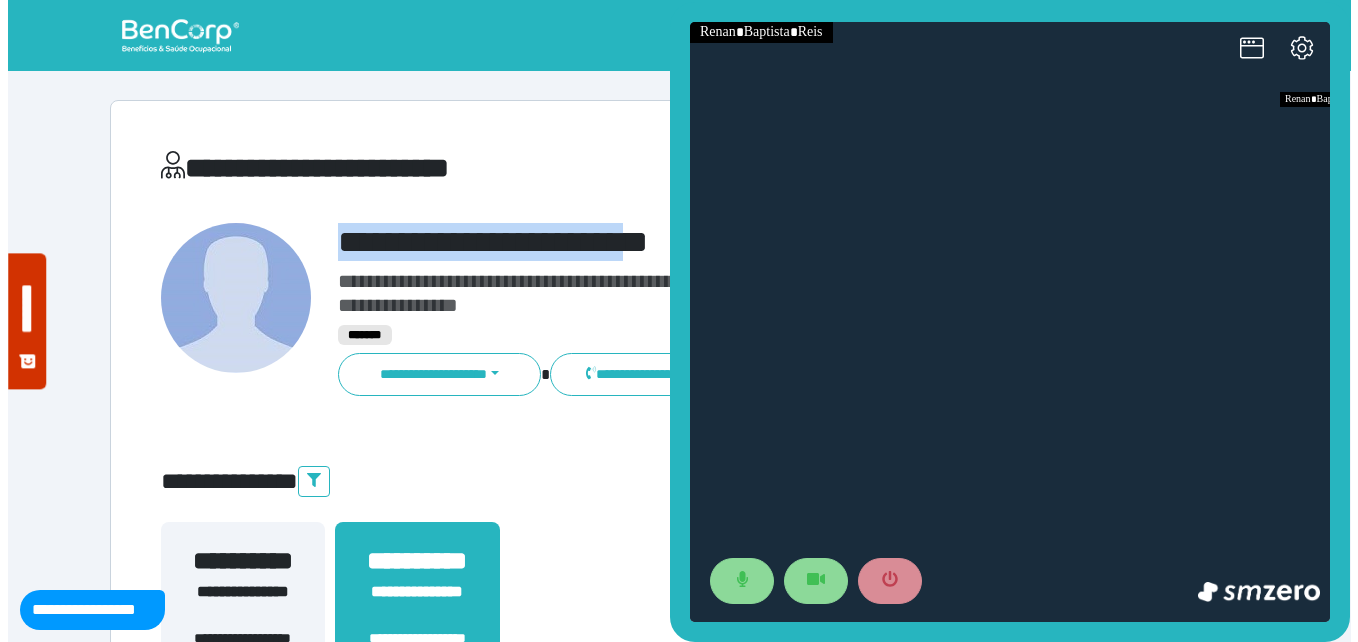 scroll, scrollTop: 0, scrollLeft: 0, axis: both 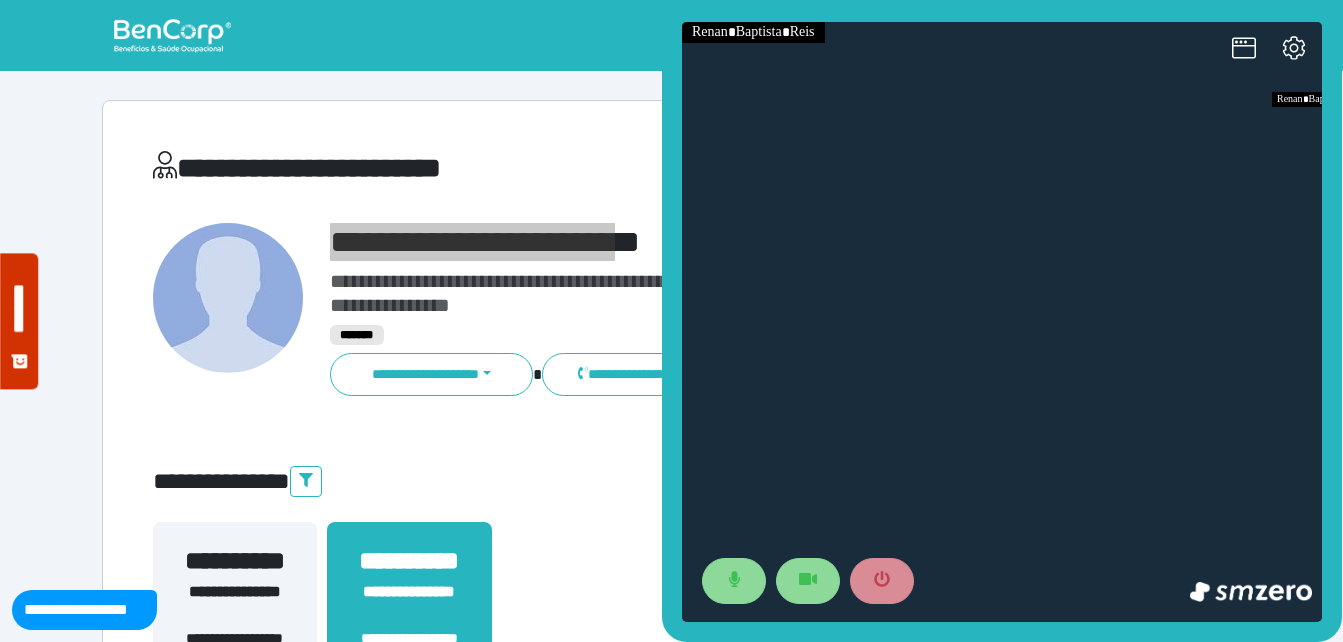 click at bounding box center [1002, 322] 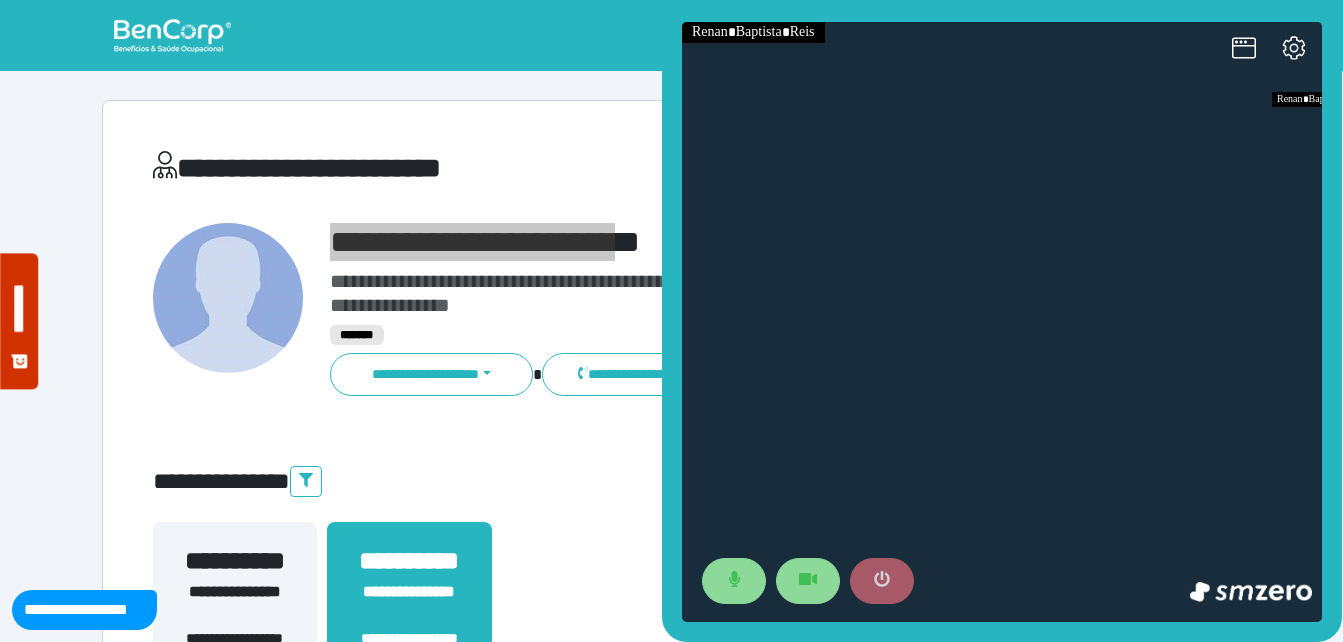 click 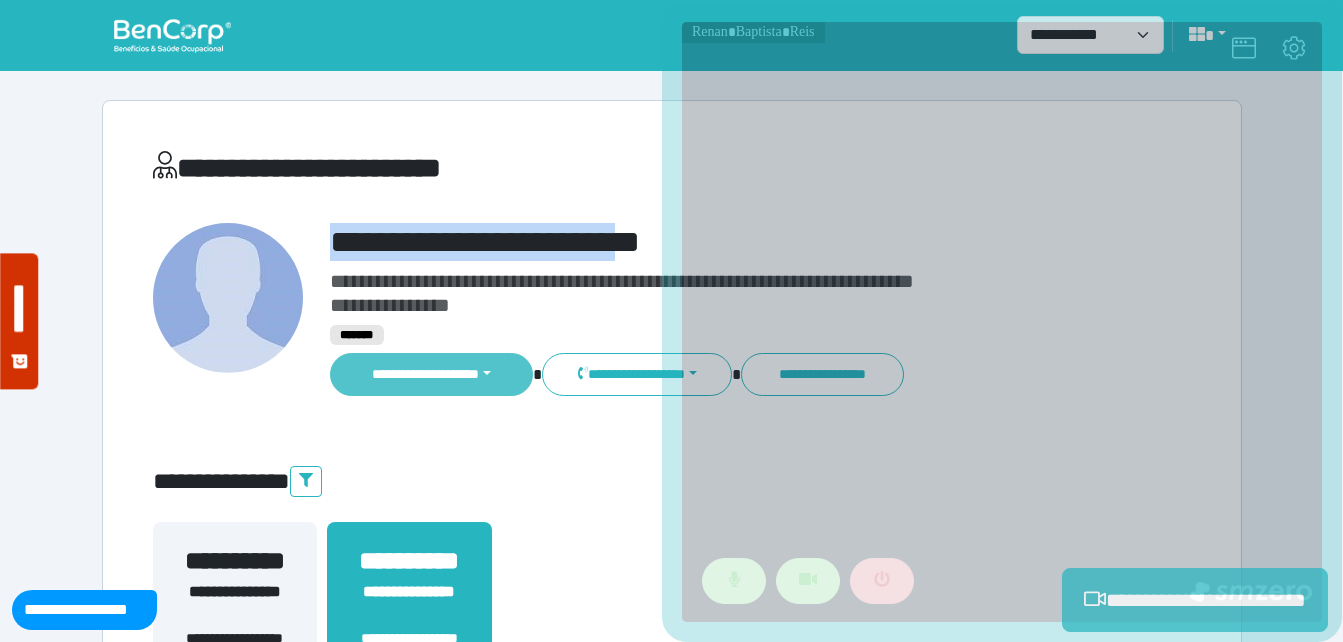 click on "**********" at bounding box center [432, 374] 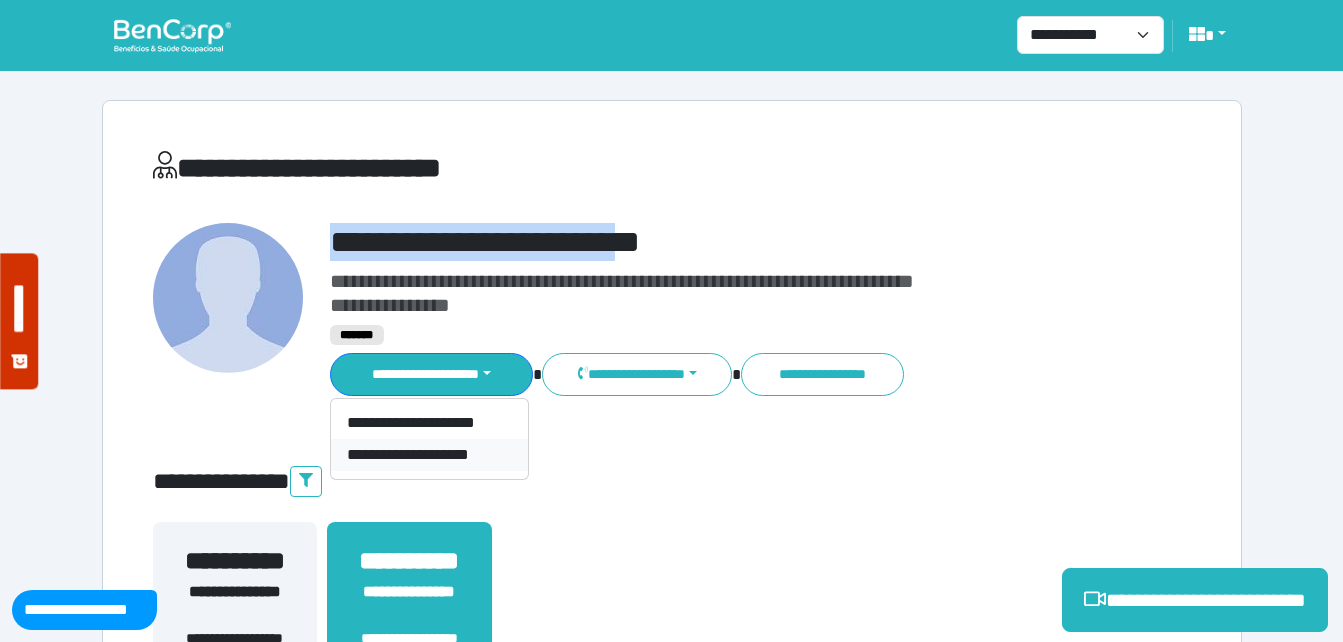 click on "**********" at bounding box center (429, 455) 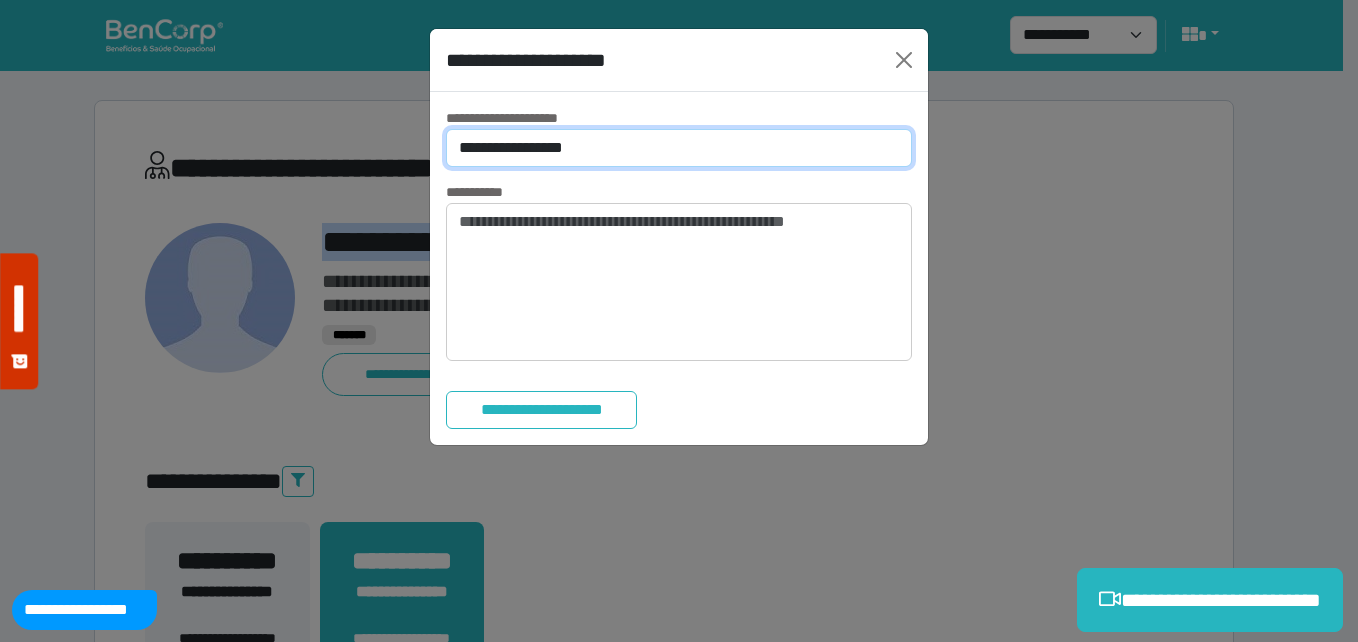 drag, startPoint x: 634, startPoint y: 136, endPoint x: 630, endPoint y: 161, distance: 25.317978 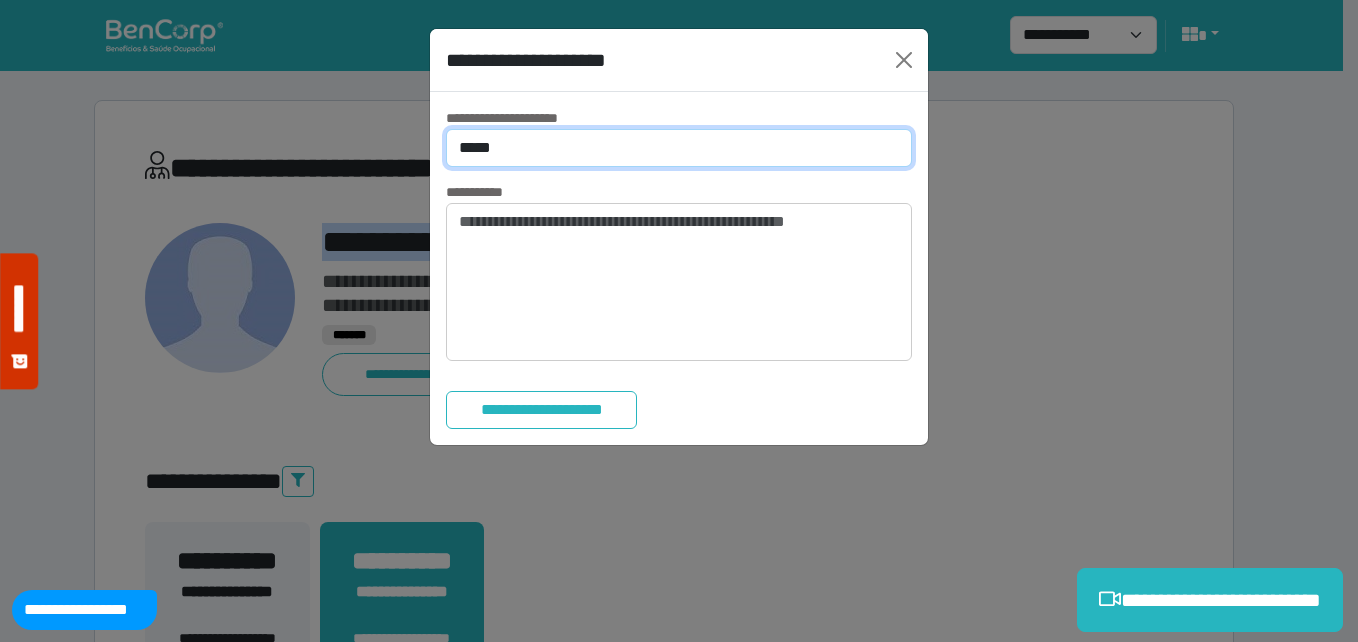 click on "**********" at bounding box center (679, 148) 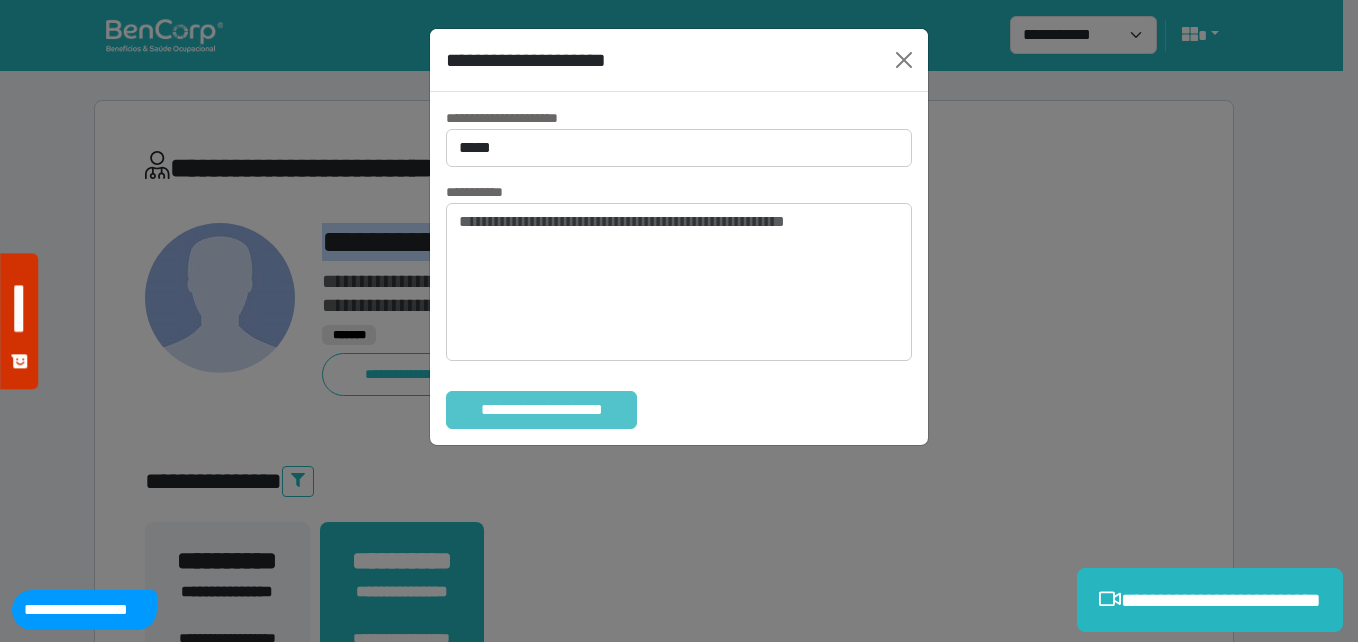 click on "**********" at bounding box center (541, 410) 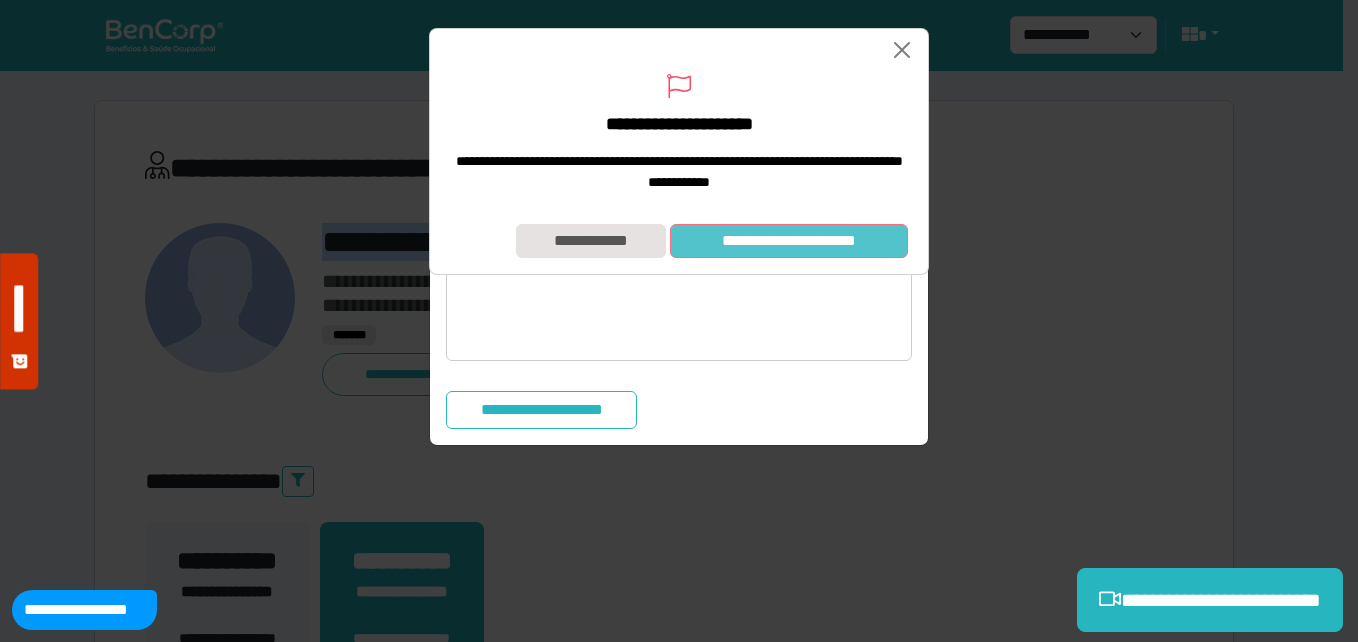 click on "**********" at bounding box center (789, 241) 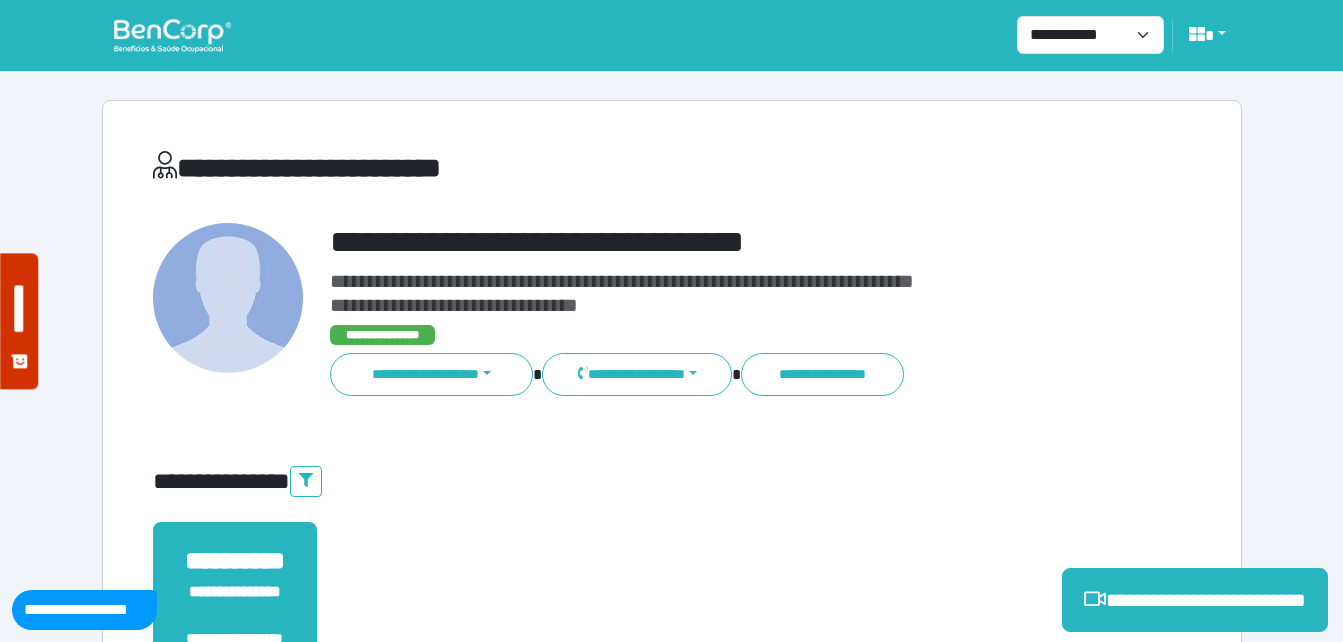 scroll, scrollTop: 0, scrollLeft: 0, axis: both 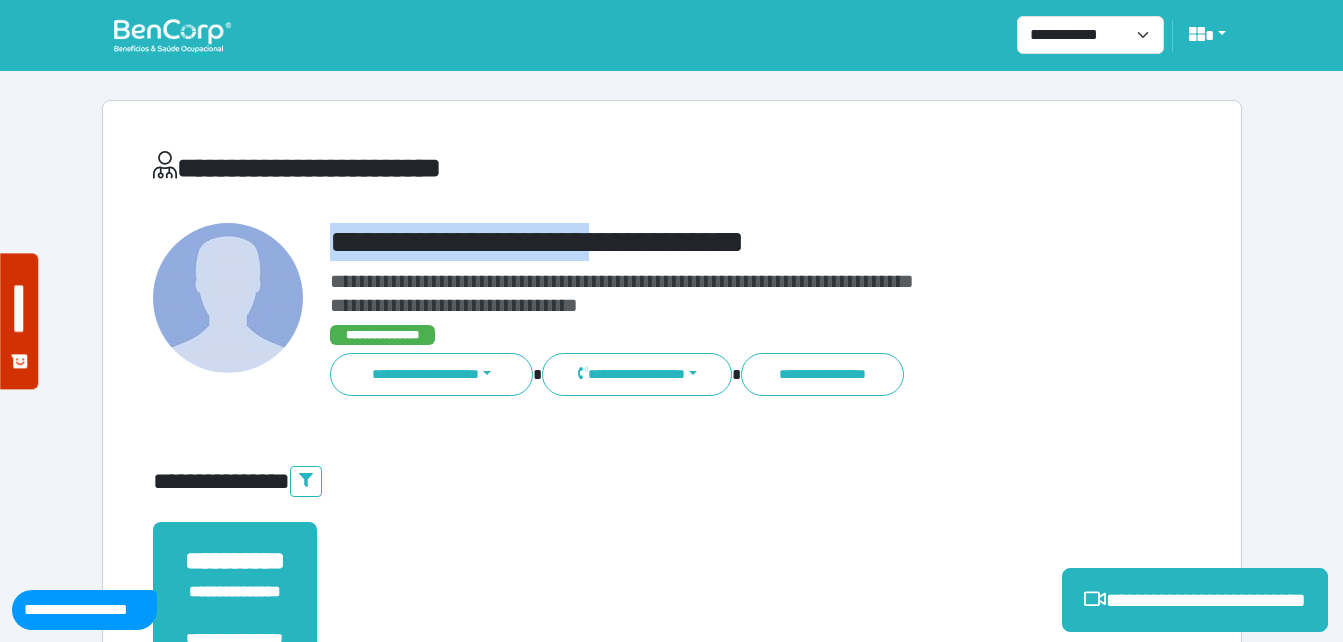 drag, startPoint x: 326, startPoint y: 227, endPoint x: 651, endPoint y: 214, distance: 325.2599 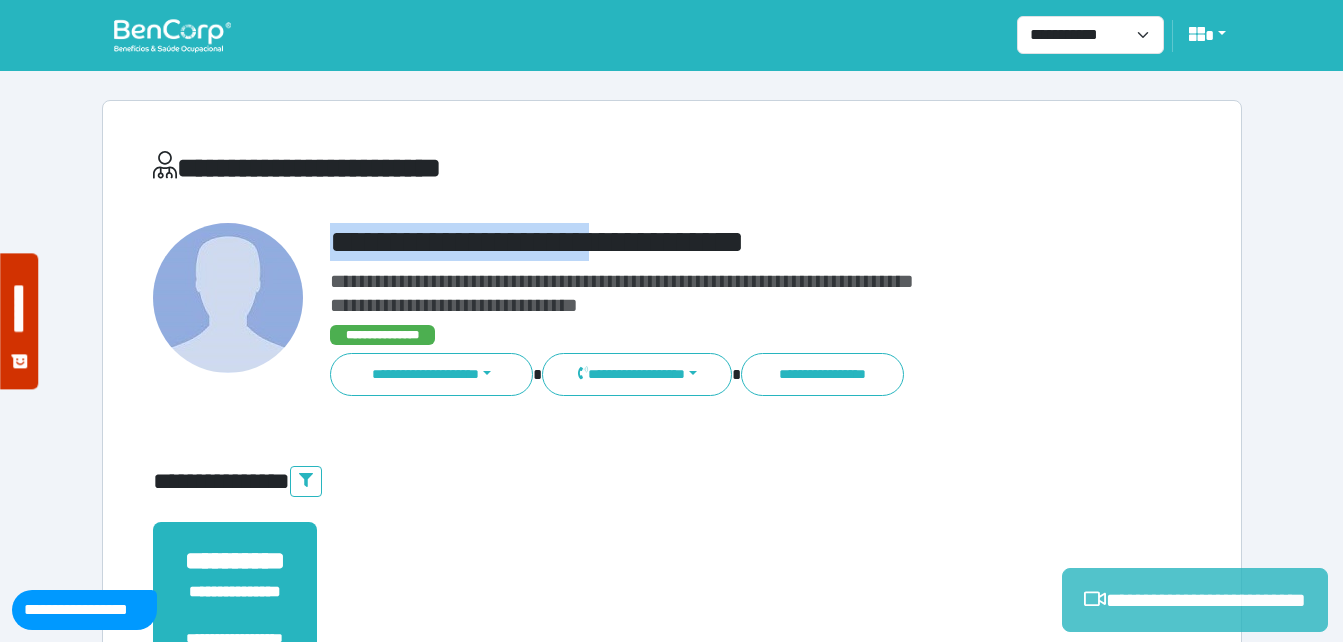 drag, startPoint x: 1137, startPoint y: 607, endPoint x: 1074, endPoint y: 609, distance: 63.03174 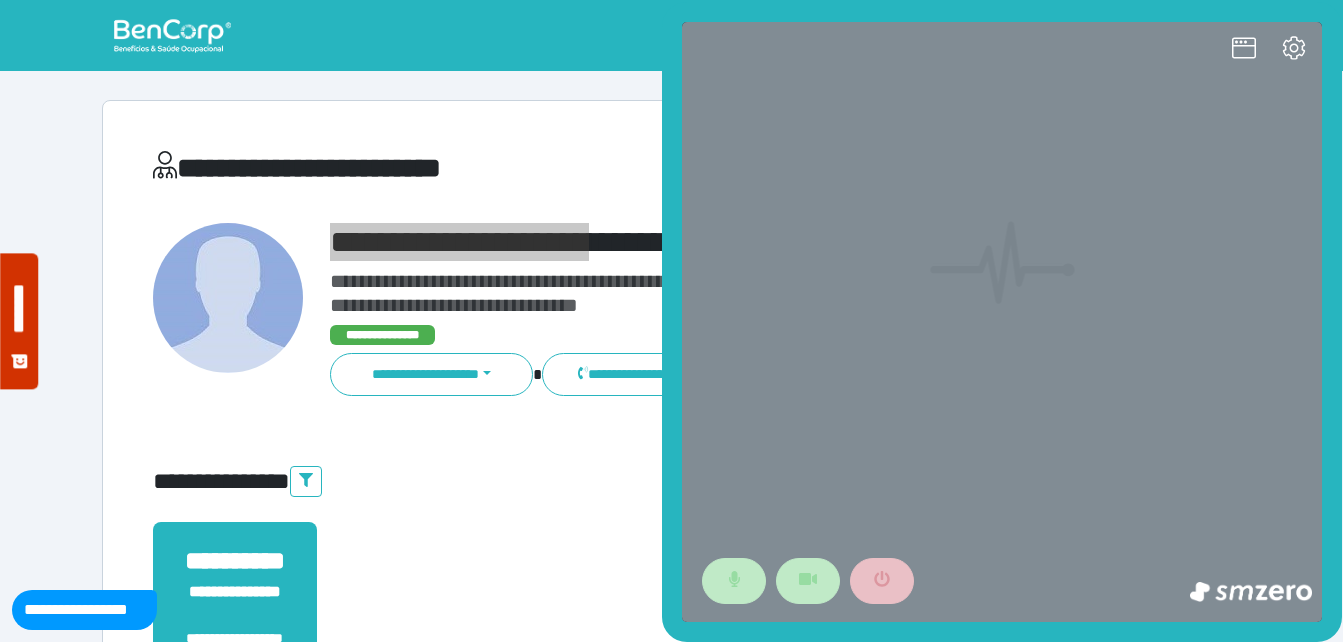 scroll, scrollTop: 0, scrollLeft: 0, axis: both 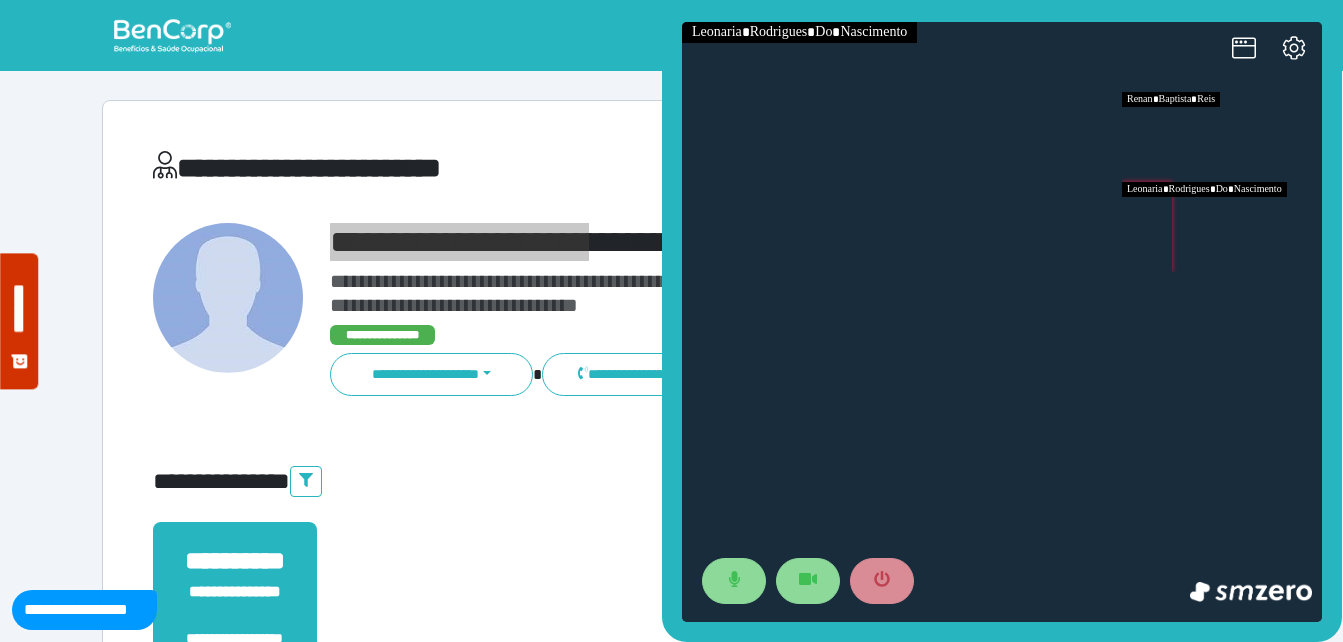 click at bounding box center [1222, 227] 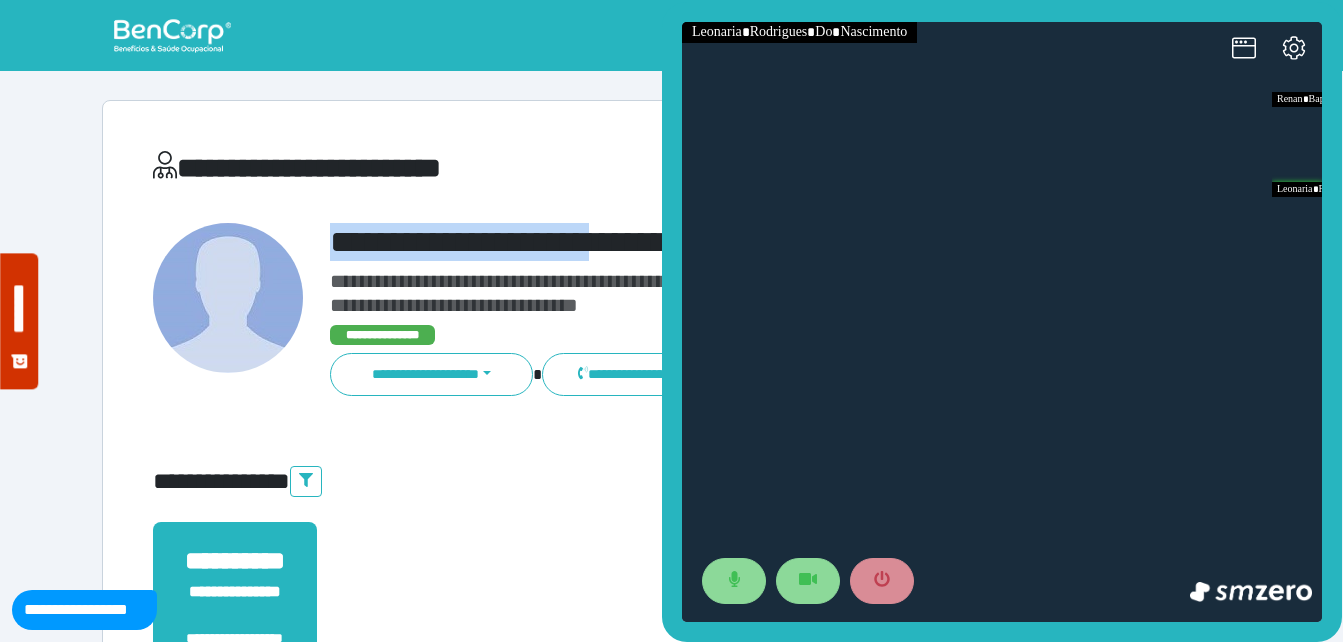click on "**********" at bounding box center (716, 242) 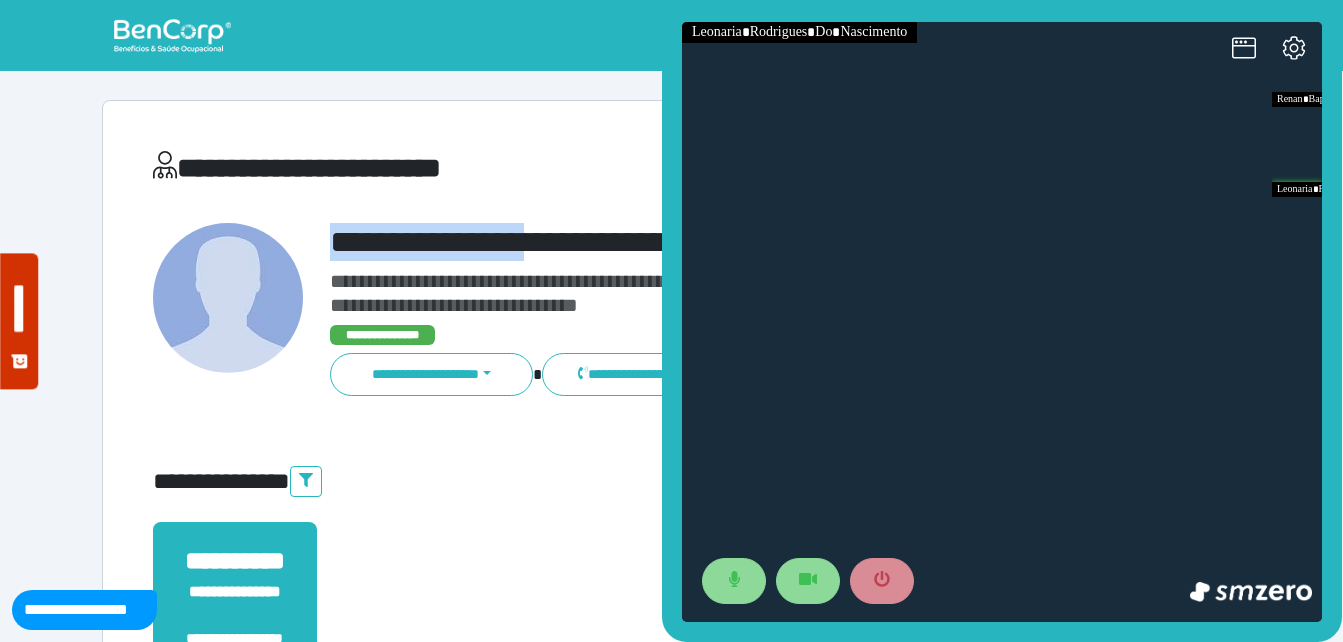 drag, startPoint x: 330, startPoint y: 235, endPoint x: 563, endPoint y: 234, distance: 233.00215 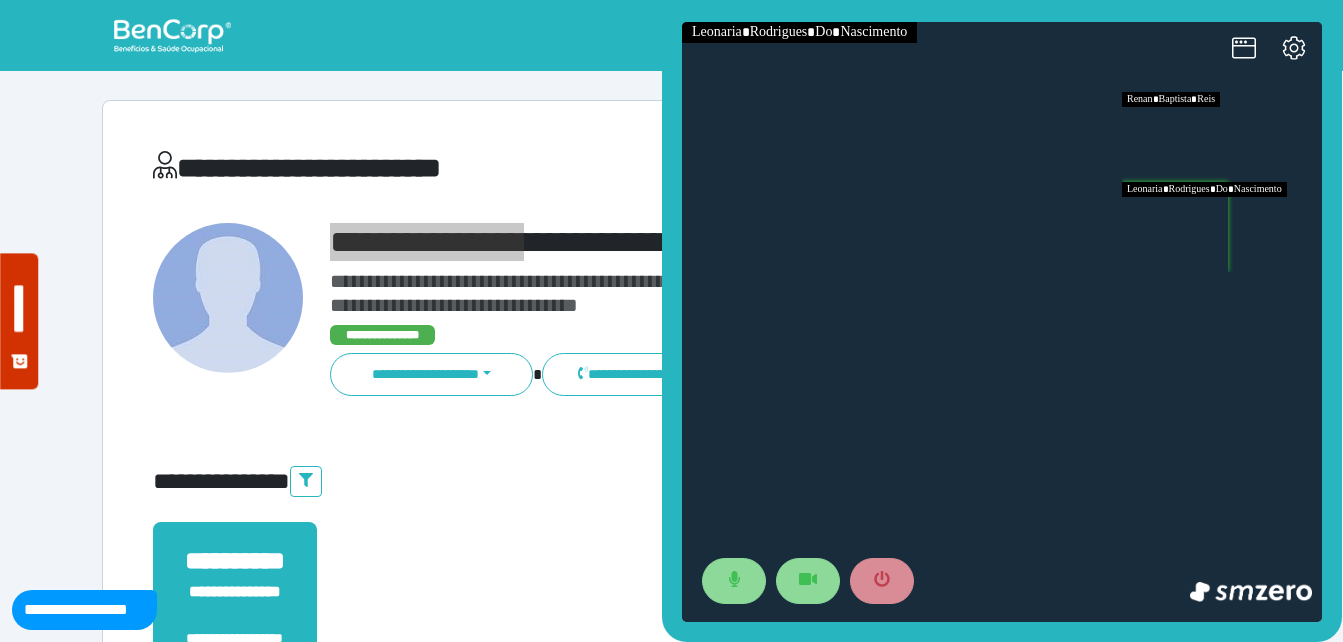 click at bounding box center (1222, 137) 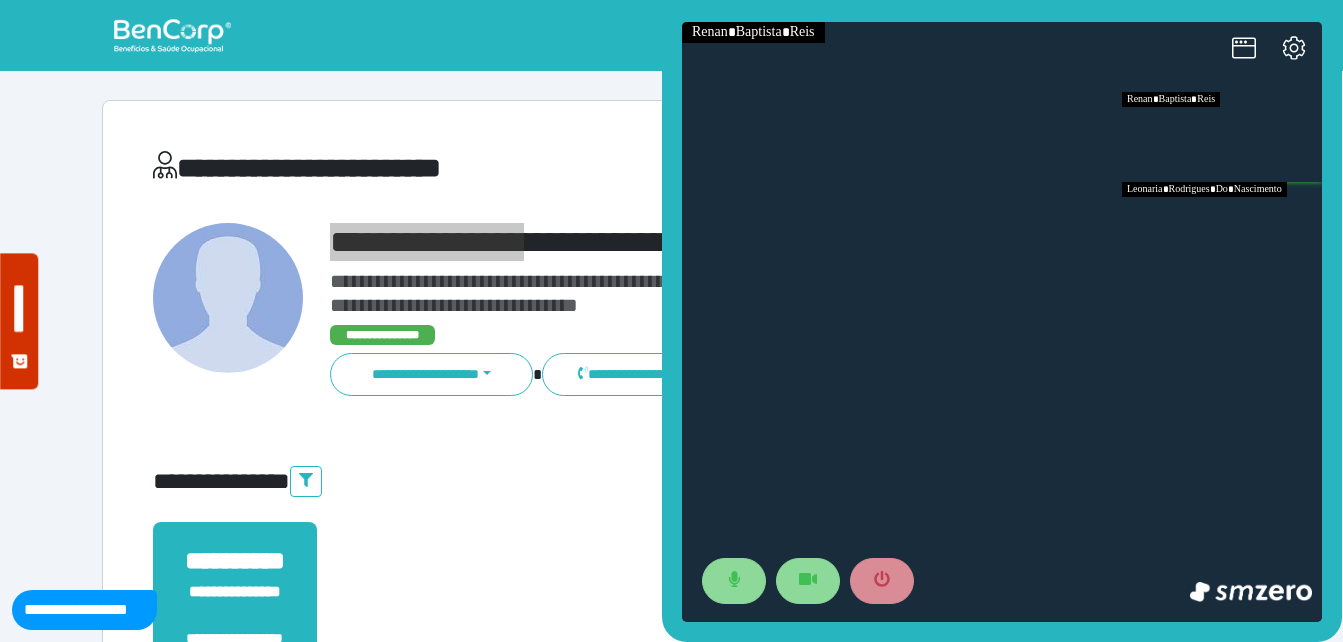 click at bounding box center (1222, 227) 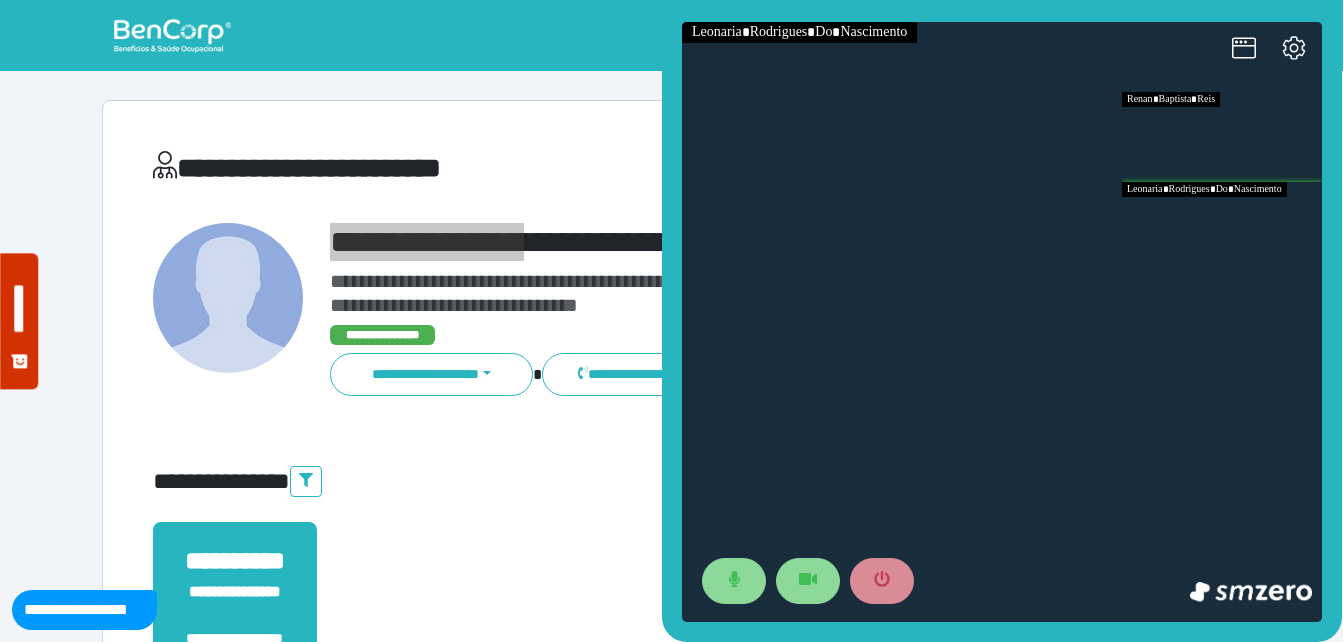 click at bounding box center [1222, 137] 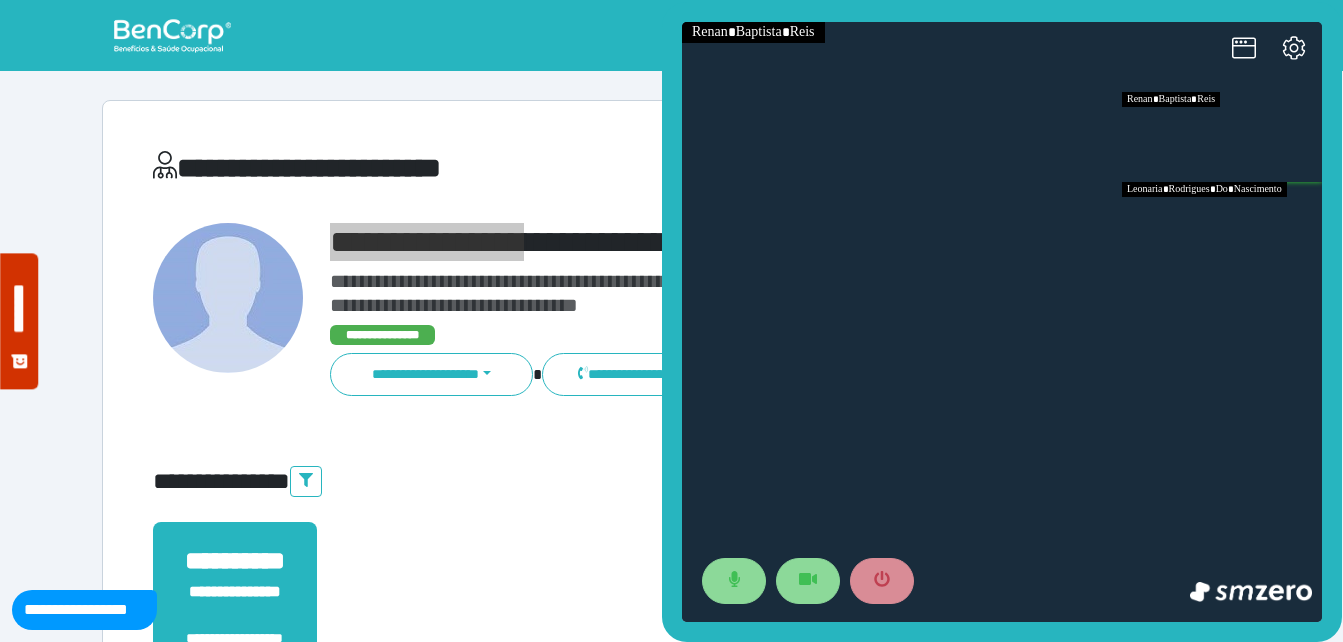 click at bounding box center [1222, 227] 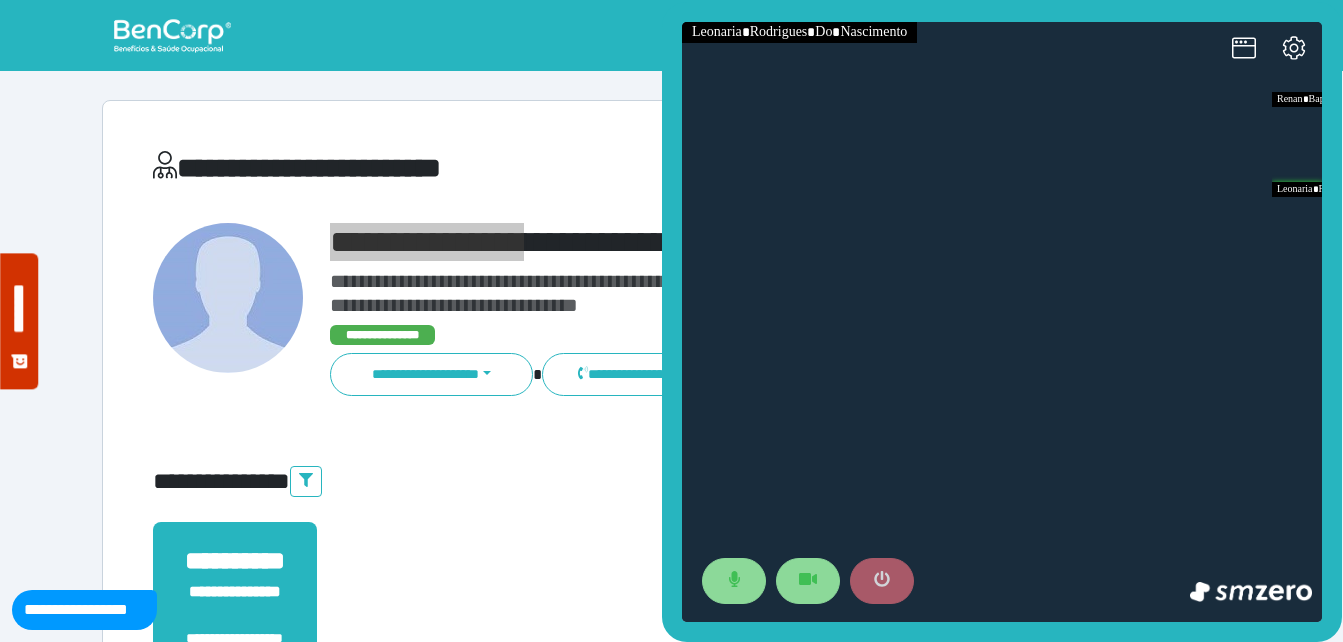 click 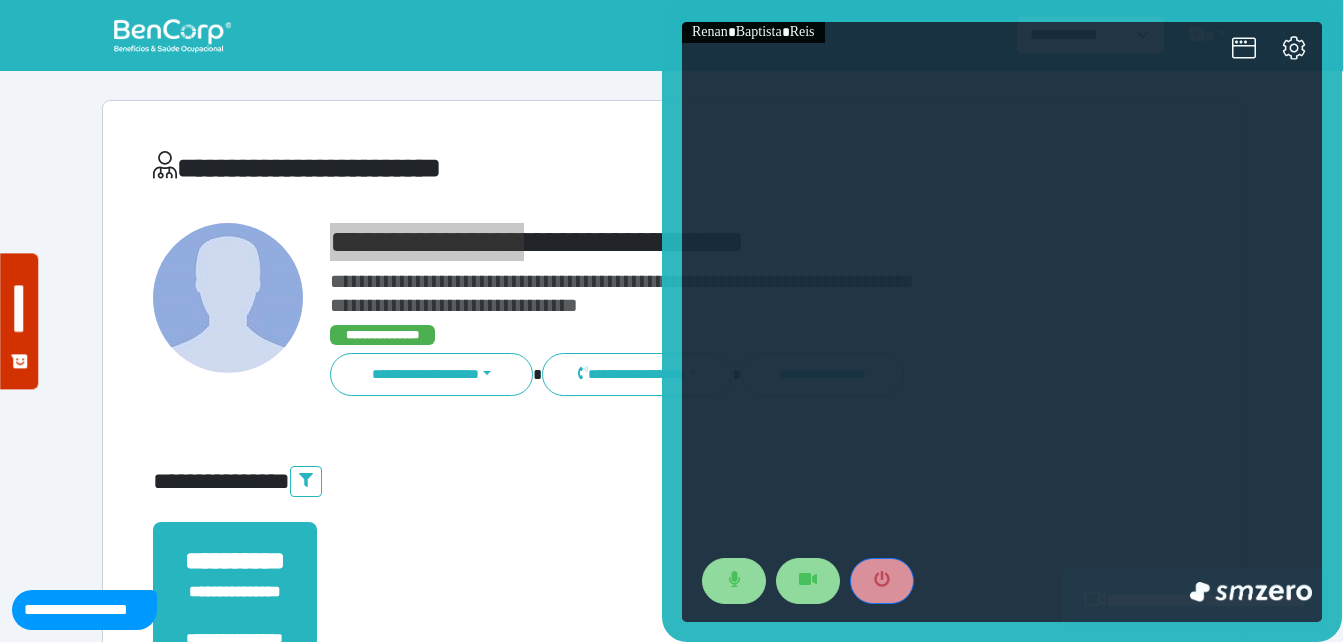scroll, scrollTop: 494, scrollLeft: 0, axis: vertical 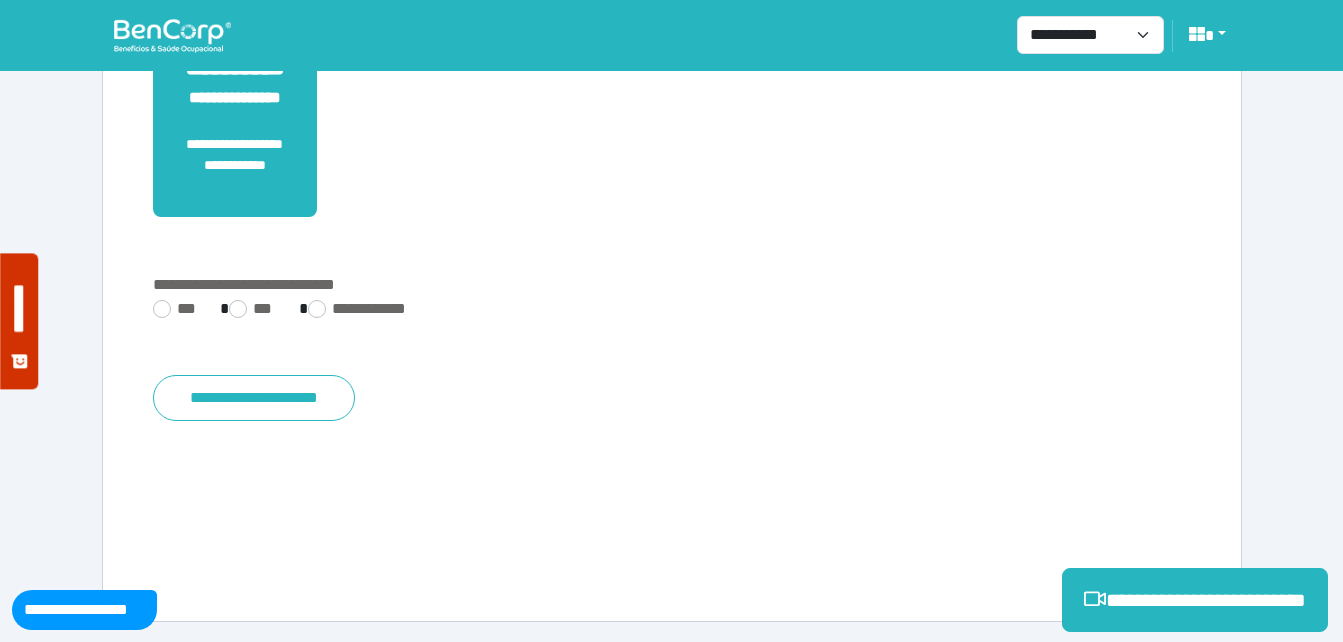 click on "**********" at bounding box center [672, 311] 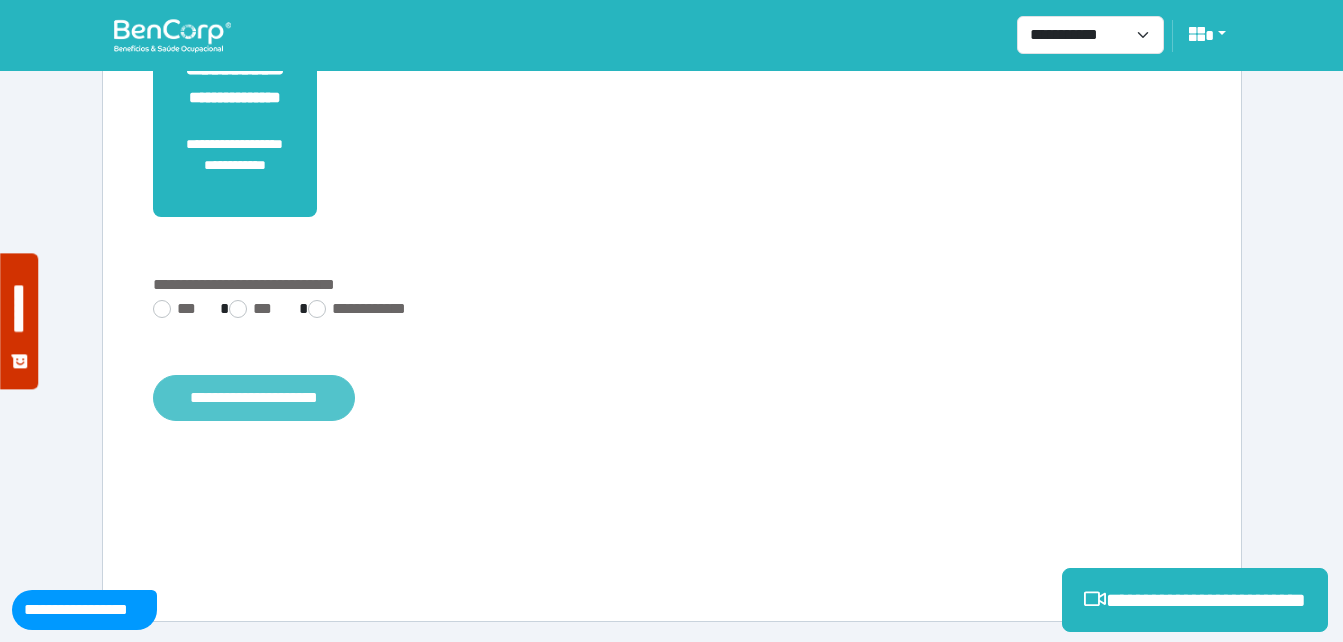 click on "**********" at bounding box center [254, 398] 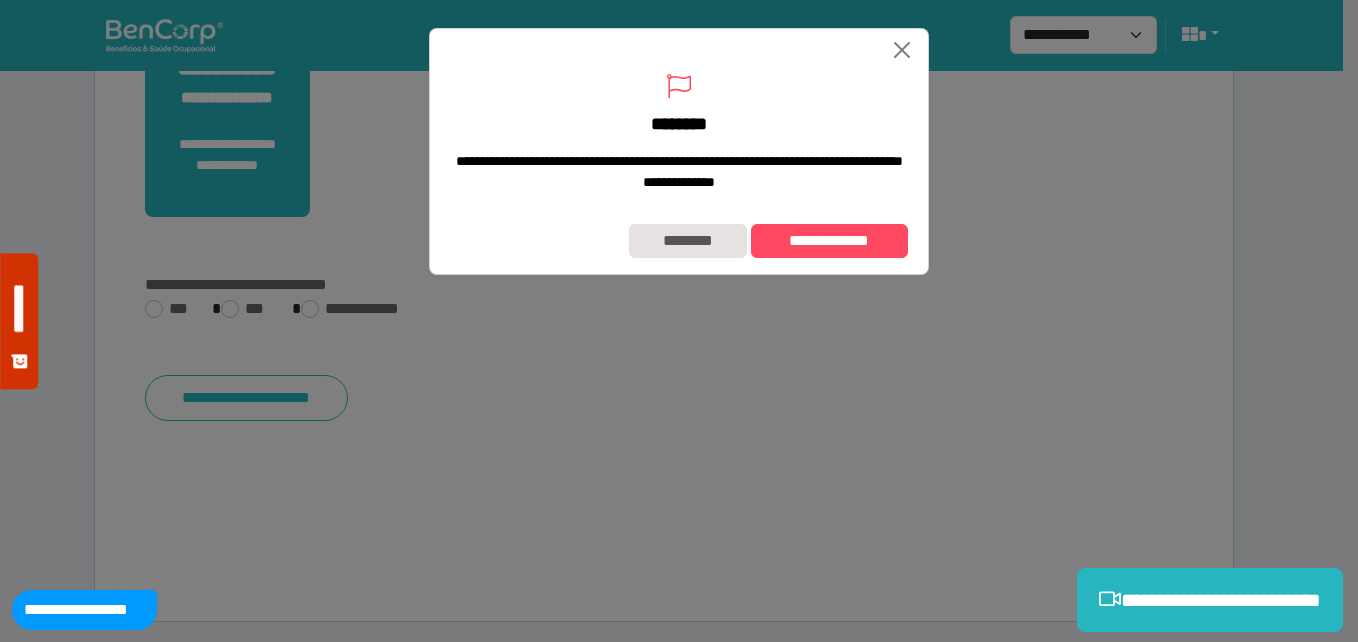 click on "**********" at bounding box center (679, 241) 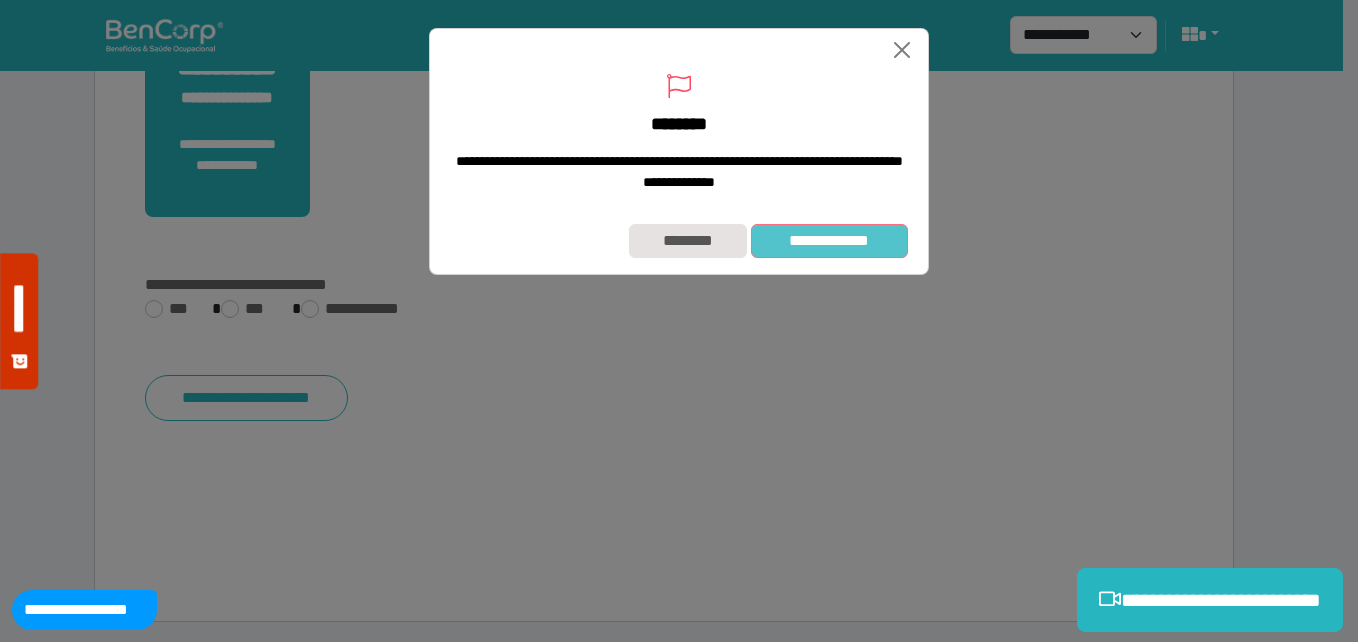 click on "**********" at bounding box center [829, 241] 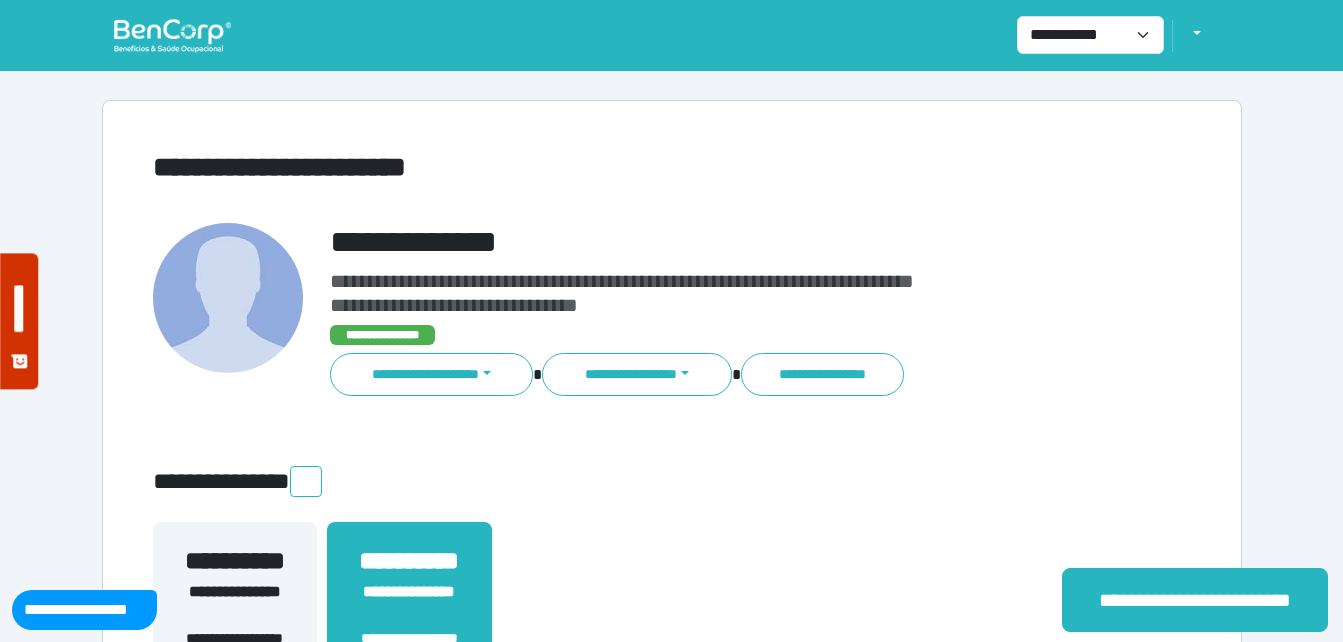 scroll, scrollTop: 0, scrollLeft: 0, axis: both 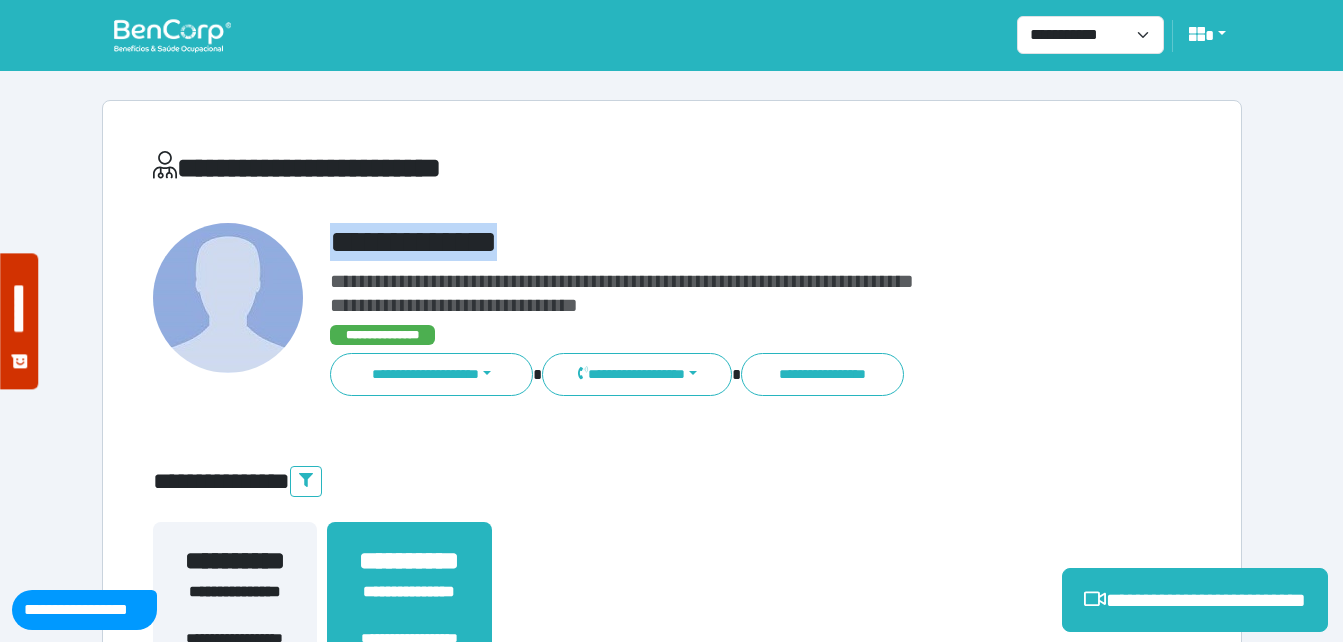 drag, startPoint x: 323, startPoint y: 232, endPoint x: 663, endPoint y: 224, distance: 340.09412 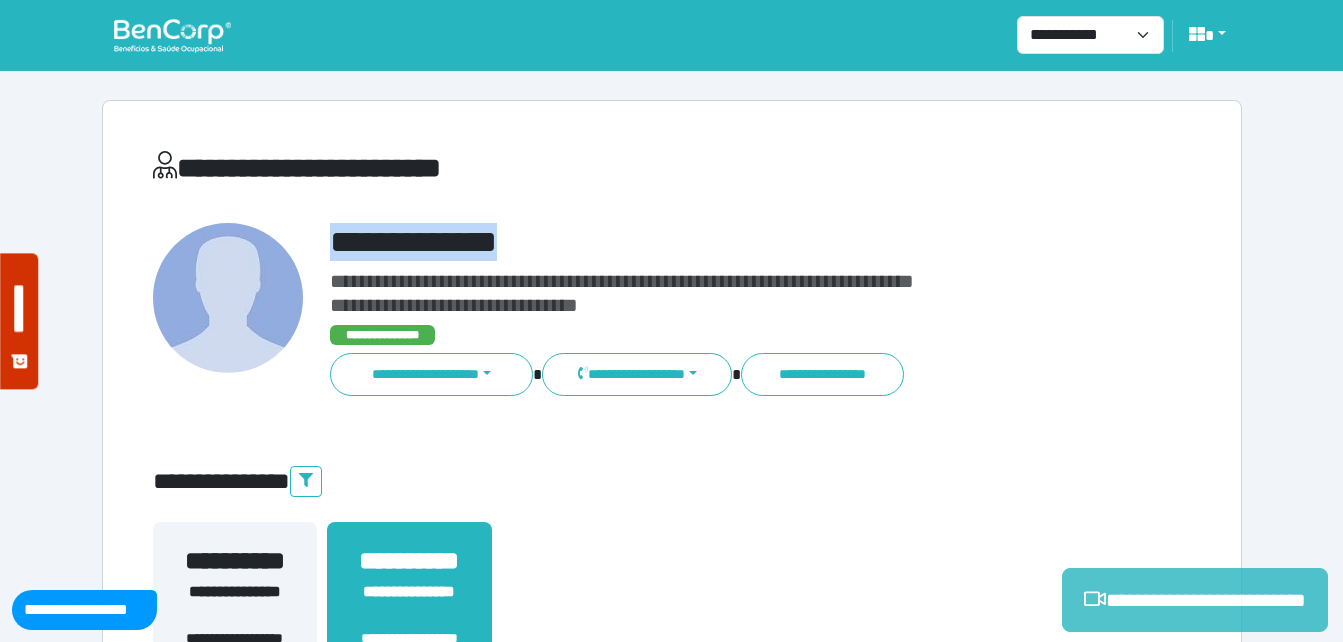 click on "**********" at bounding box center [1195, 600] 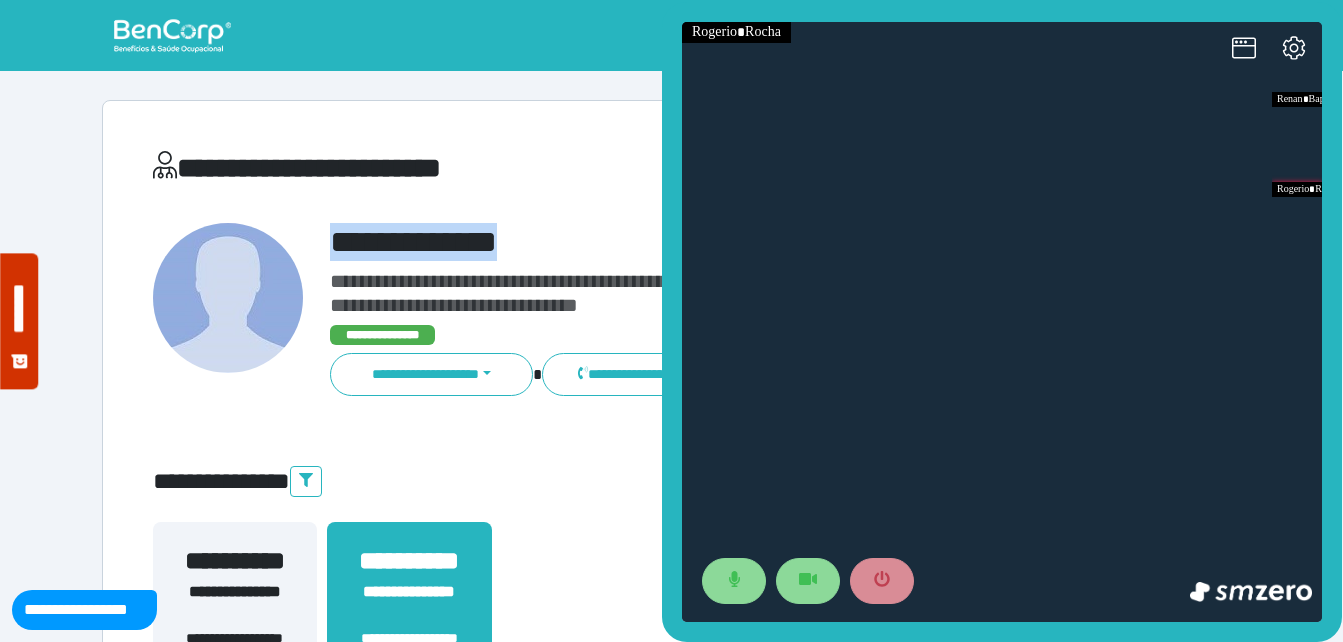 scroll, scrollTop: 0, scrollLeft: 0, axis: both 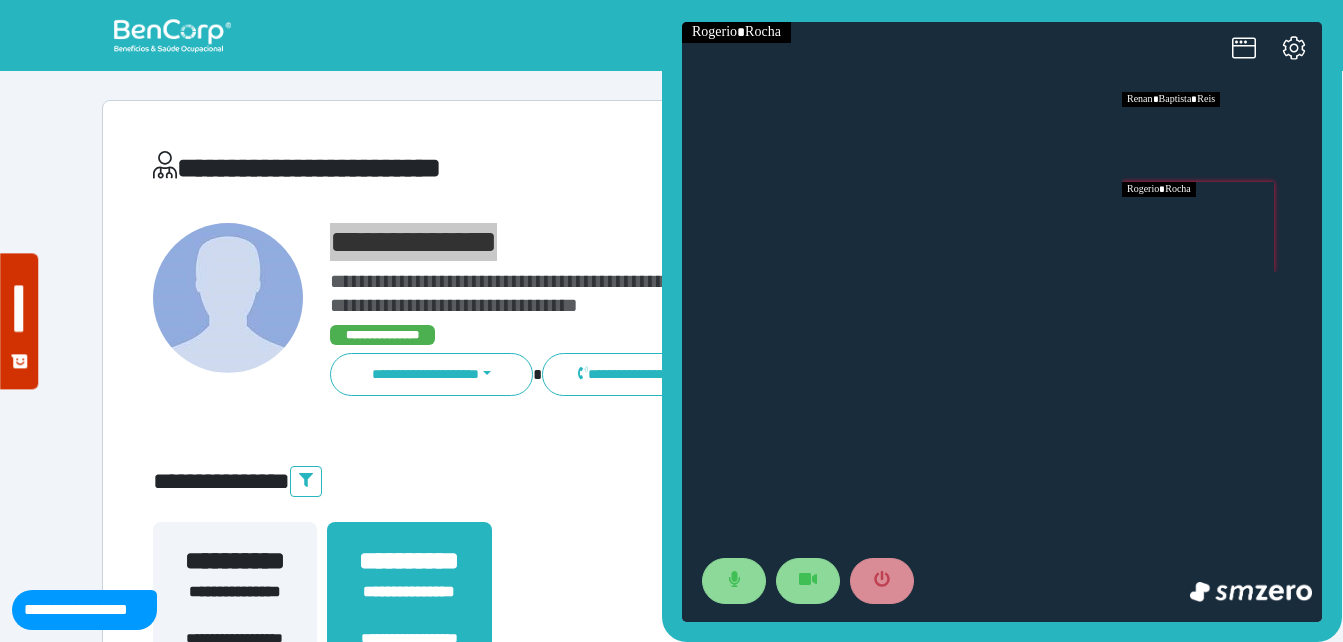 click at bounding box center [1222, 227] 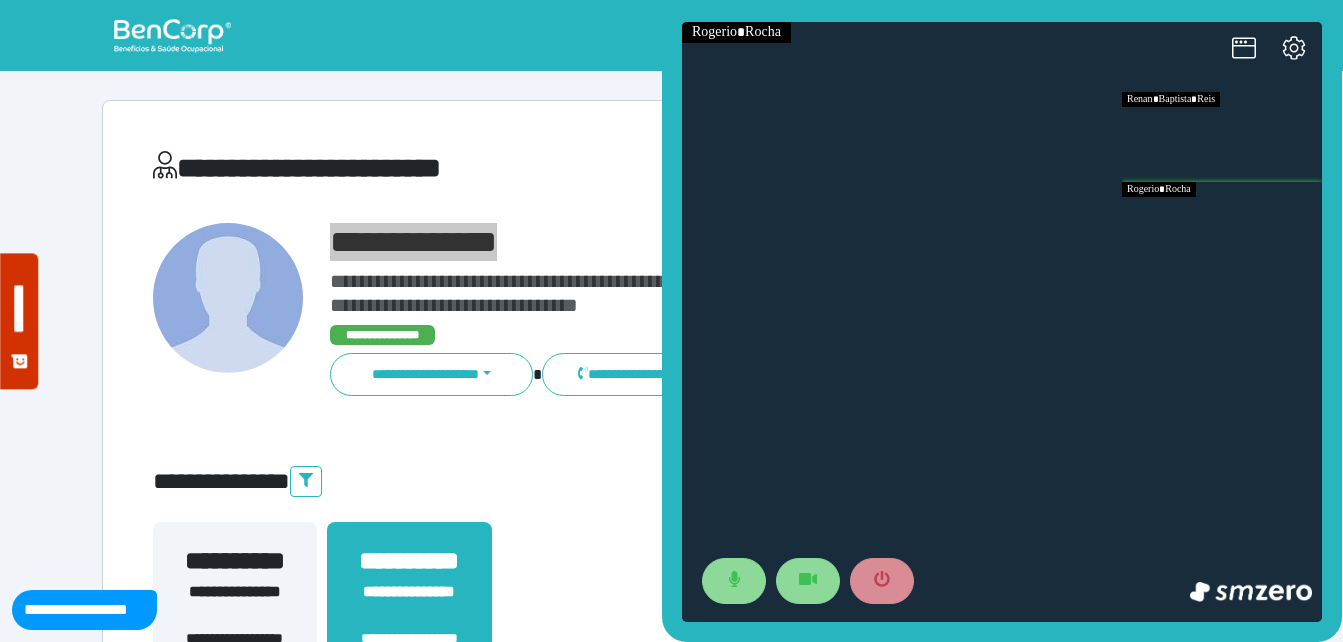 click at bounding box center [1222, 227] 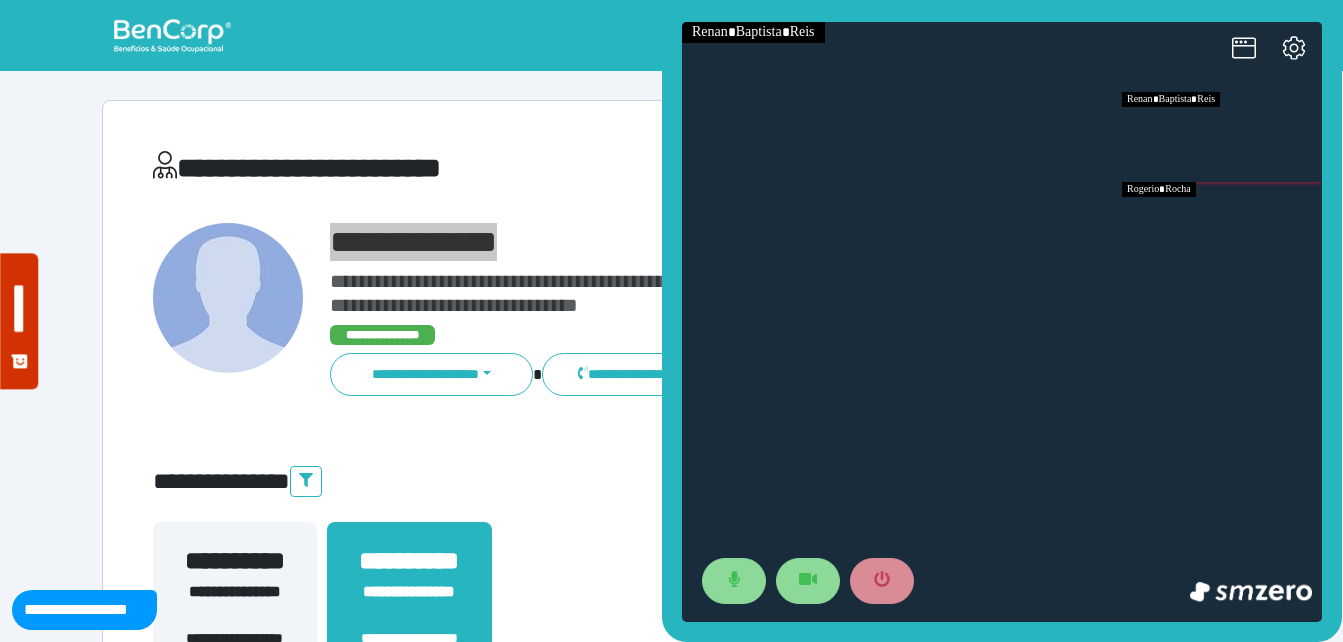 click at bounding box center [1222, 227] 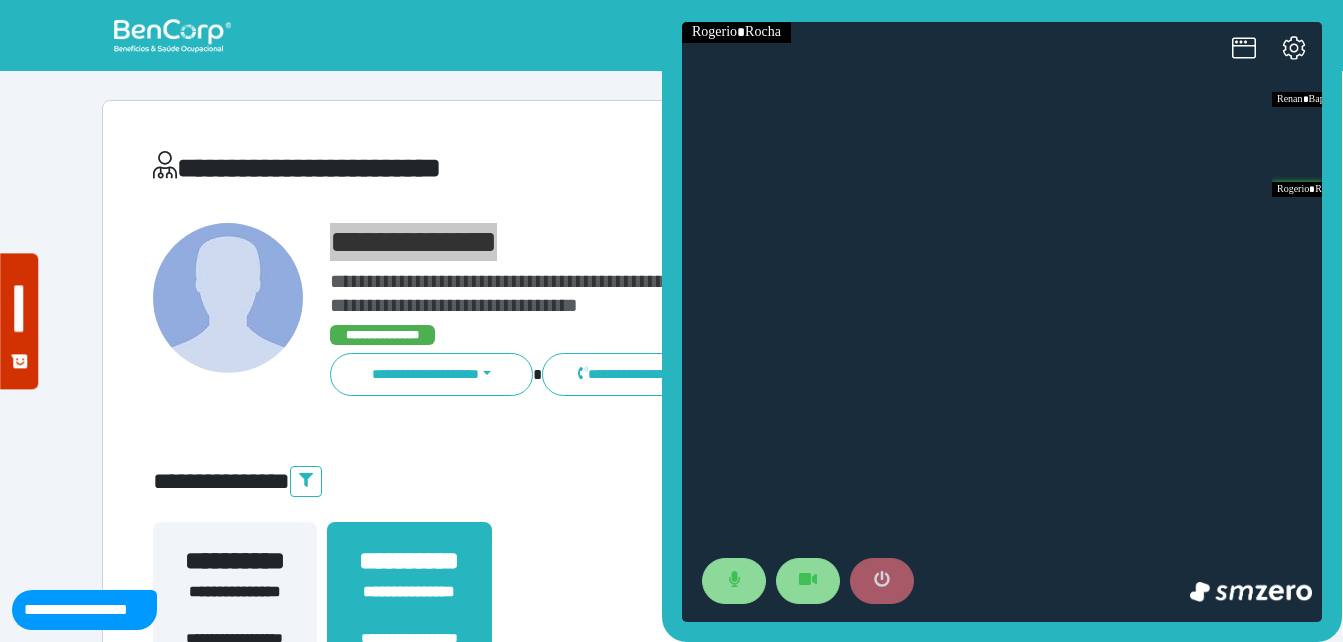 click 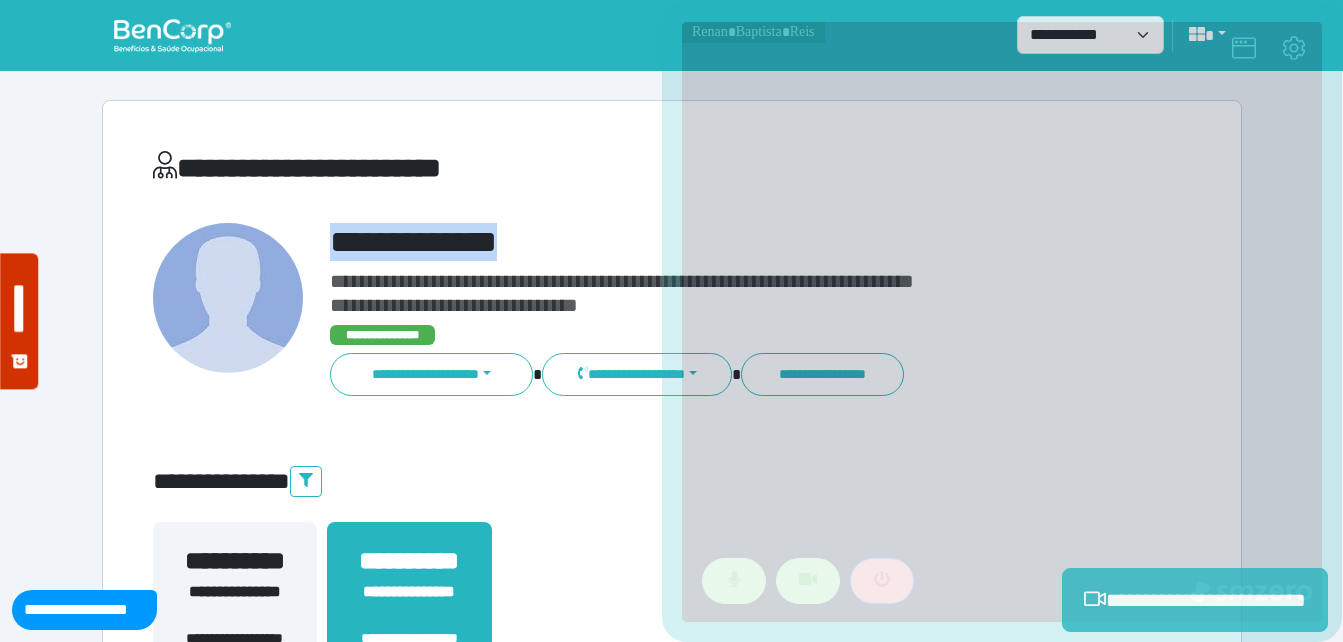 click on "**********" at bounding box center [1195, 600] 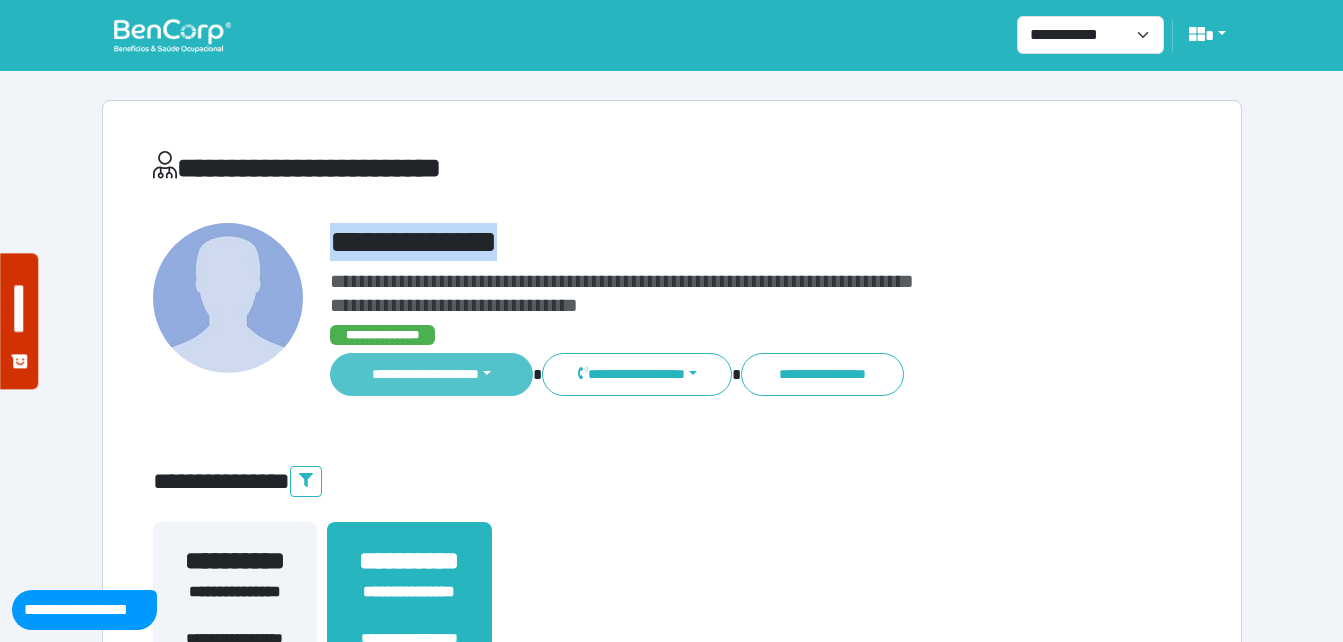 click on "**********" at bounding box center [432, 374] 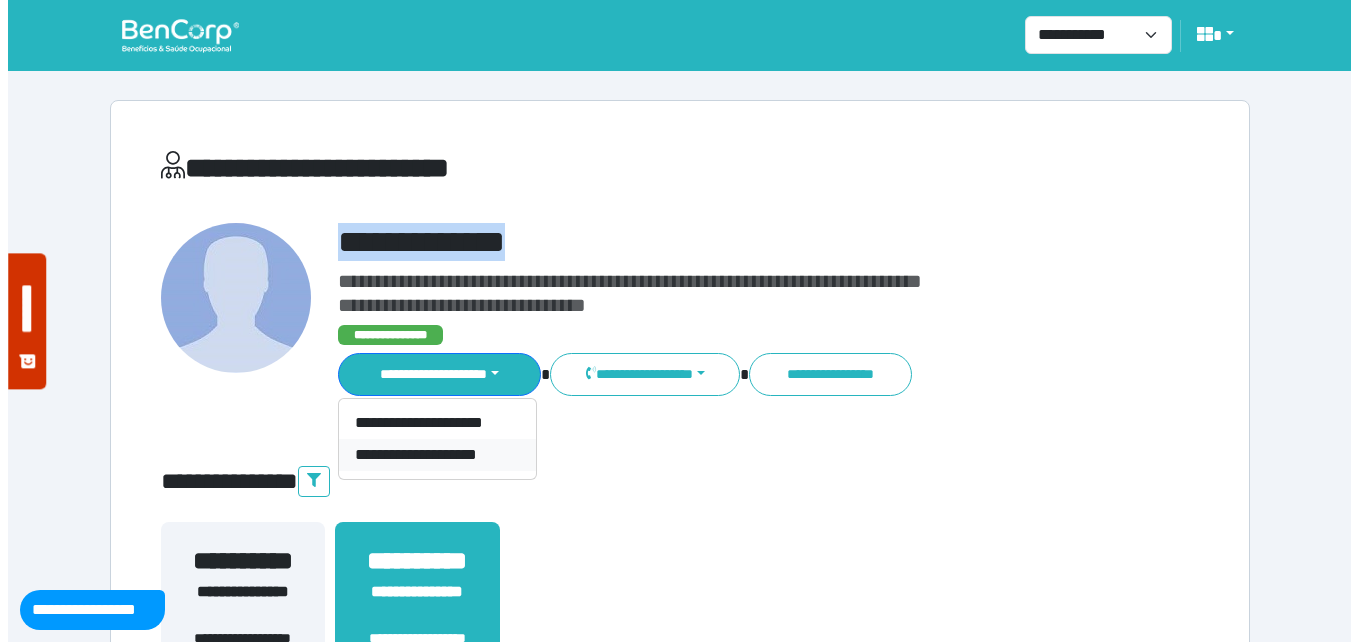 scroll, scrollTop: 0, scrollLeft: 0, axis: both 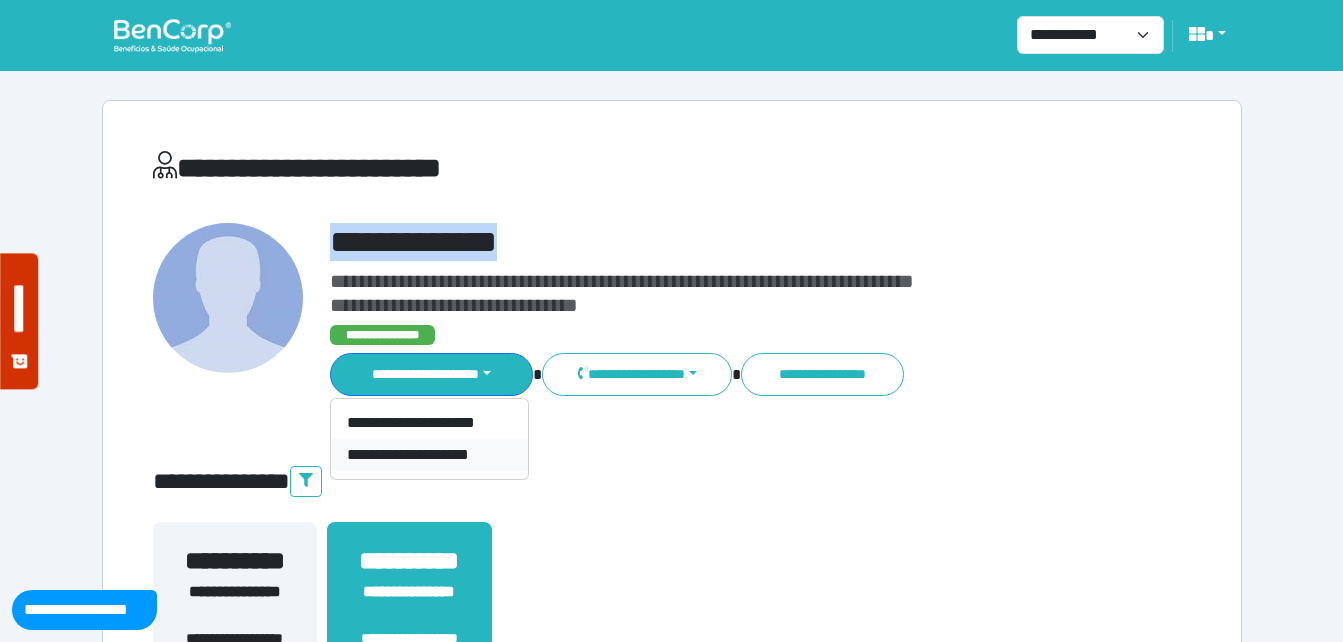 click on "**********" at bounding box center (429, 455) 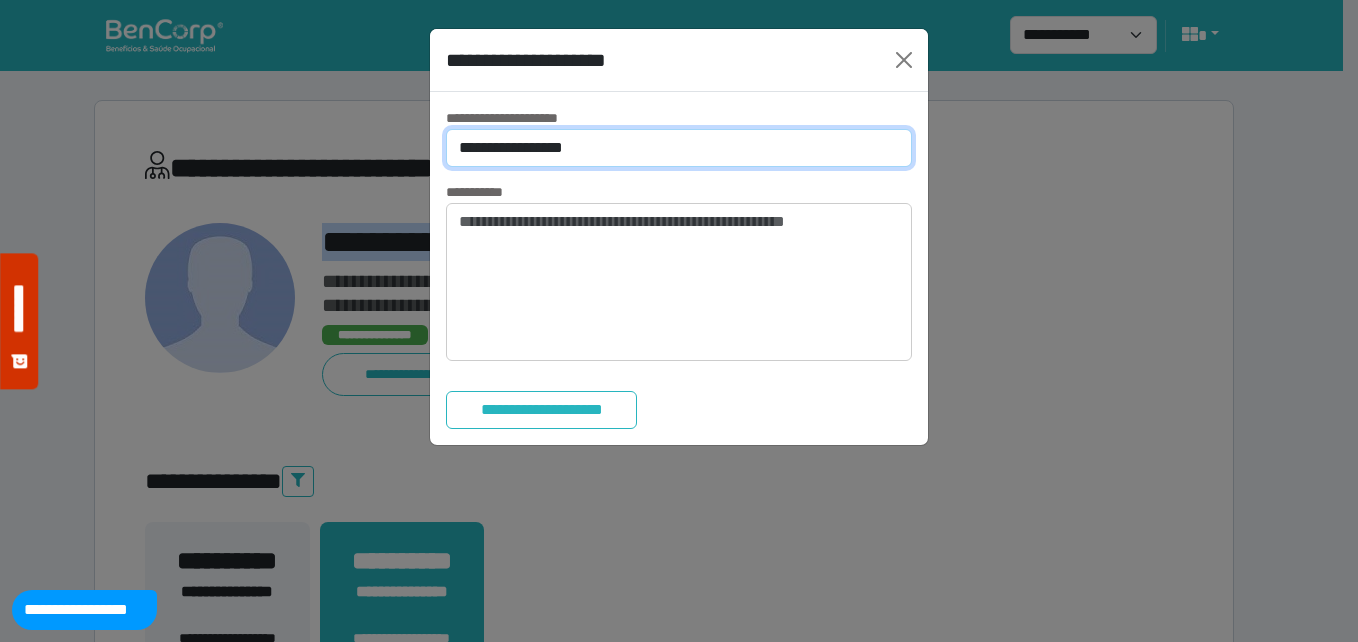click on "**********" at bounding box center (679, 148) 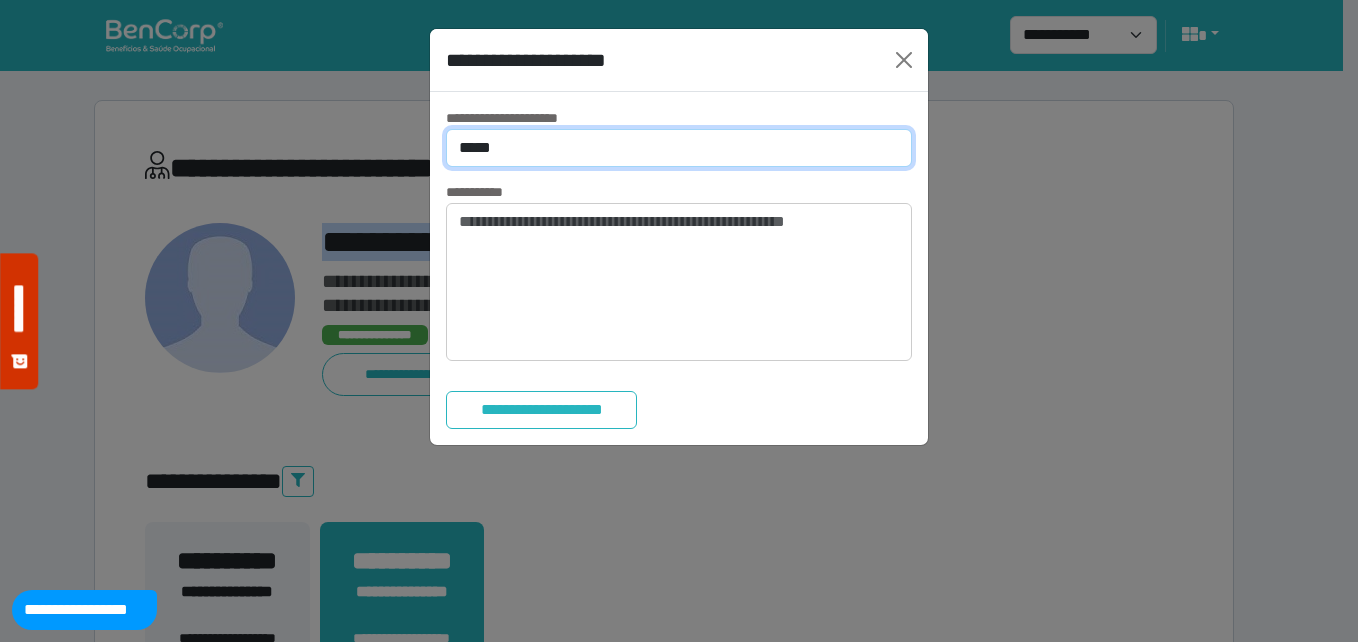 click on "**********" at bounding box center (679, 148) 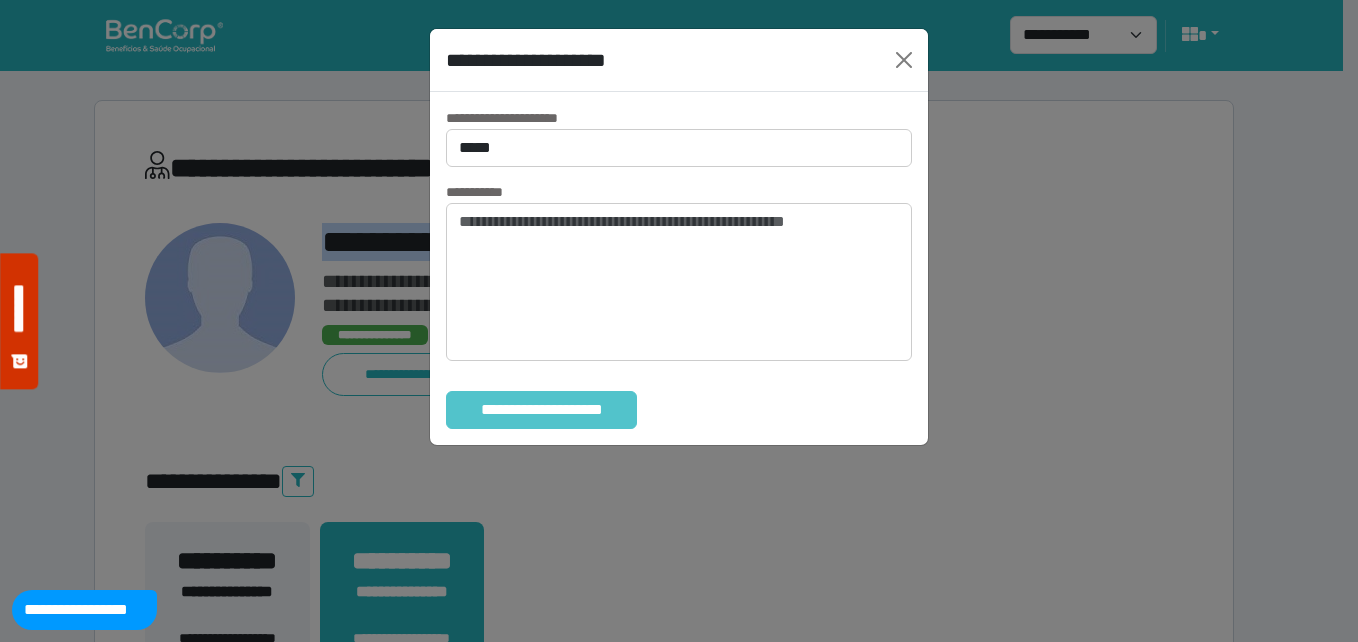 click on "**********" at bounding box center [541, 410] 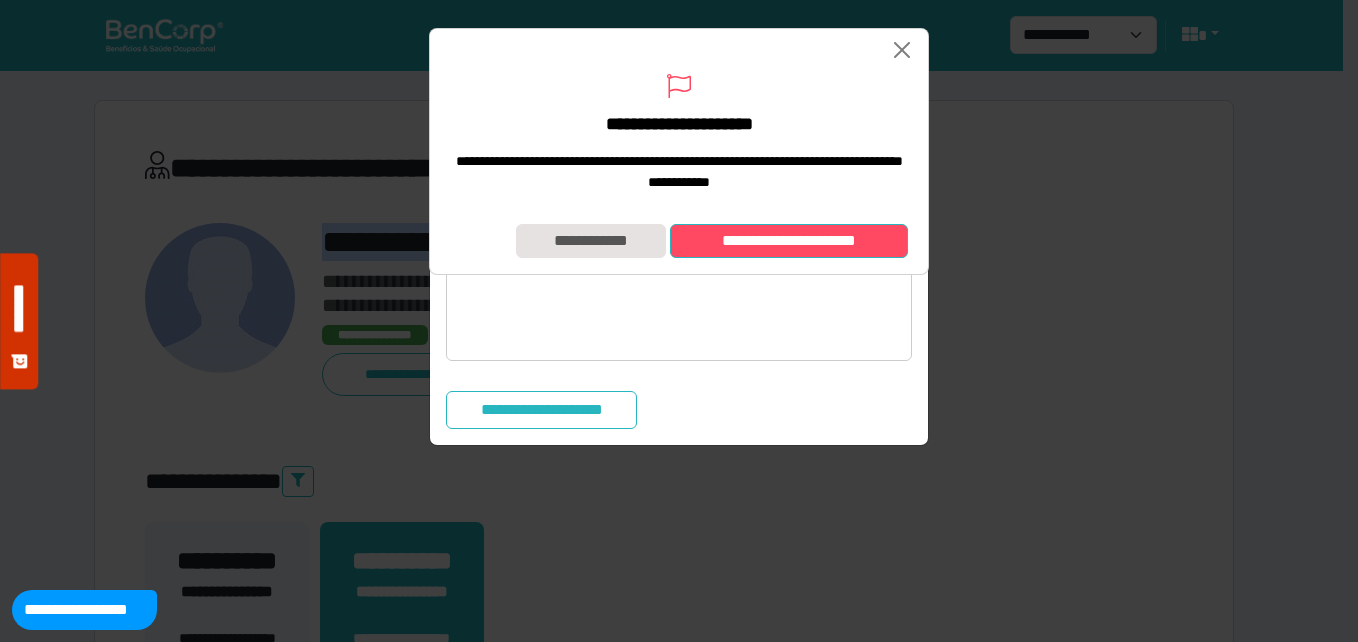 click on "**********" at bounding box center (789, 241) 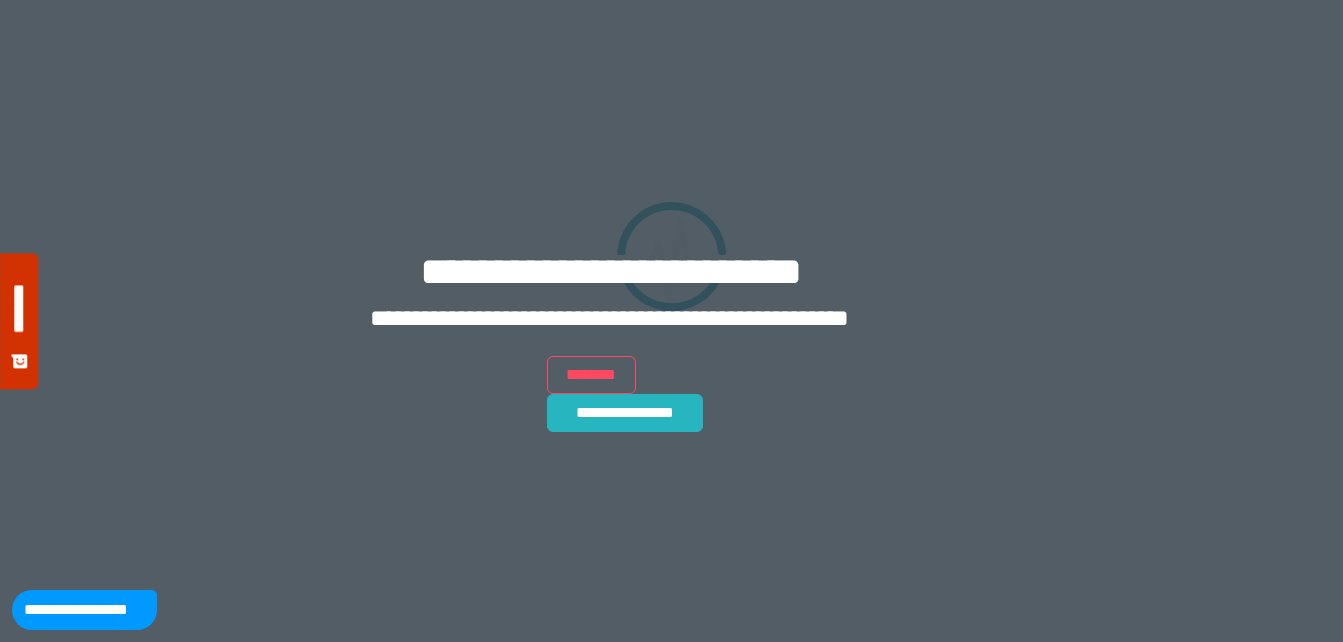 scroll, scrollTop: 0, scrollLeft: 0, axis: both 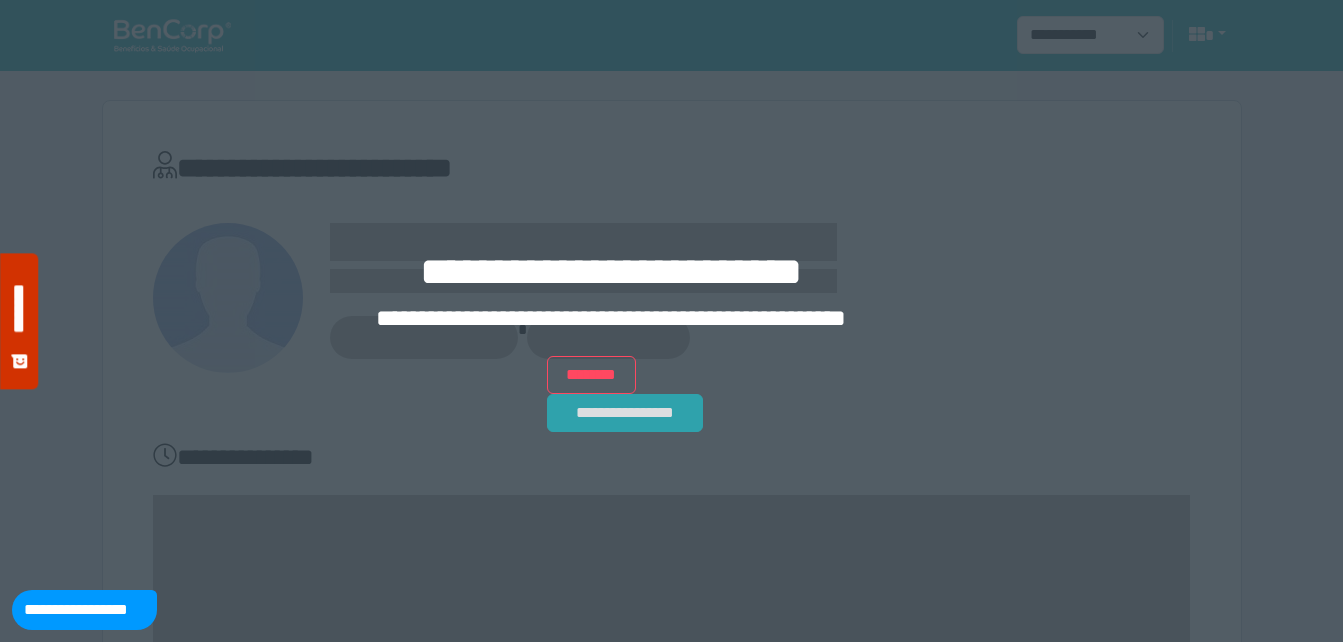 click on "**********" at bounding box center [625, 413] 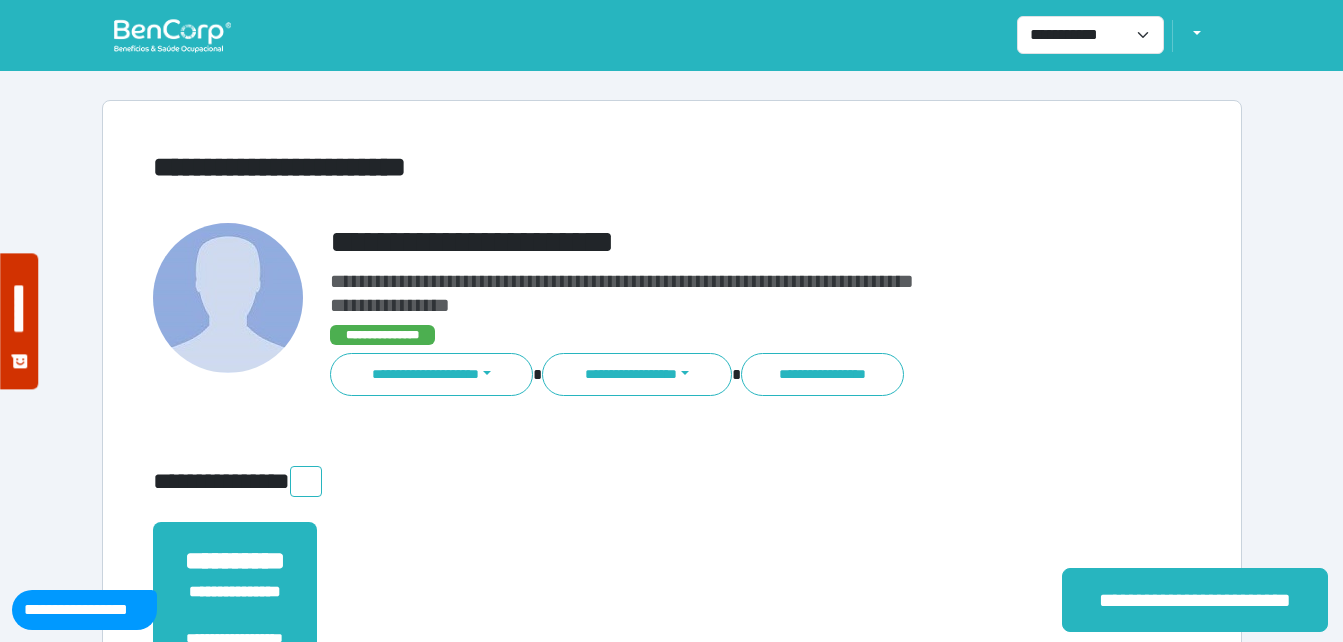 scroll, scrollTop: 0, scrollLeft: 0, axis: both 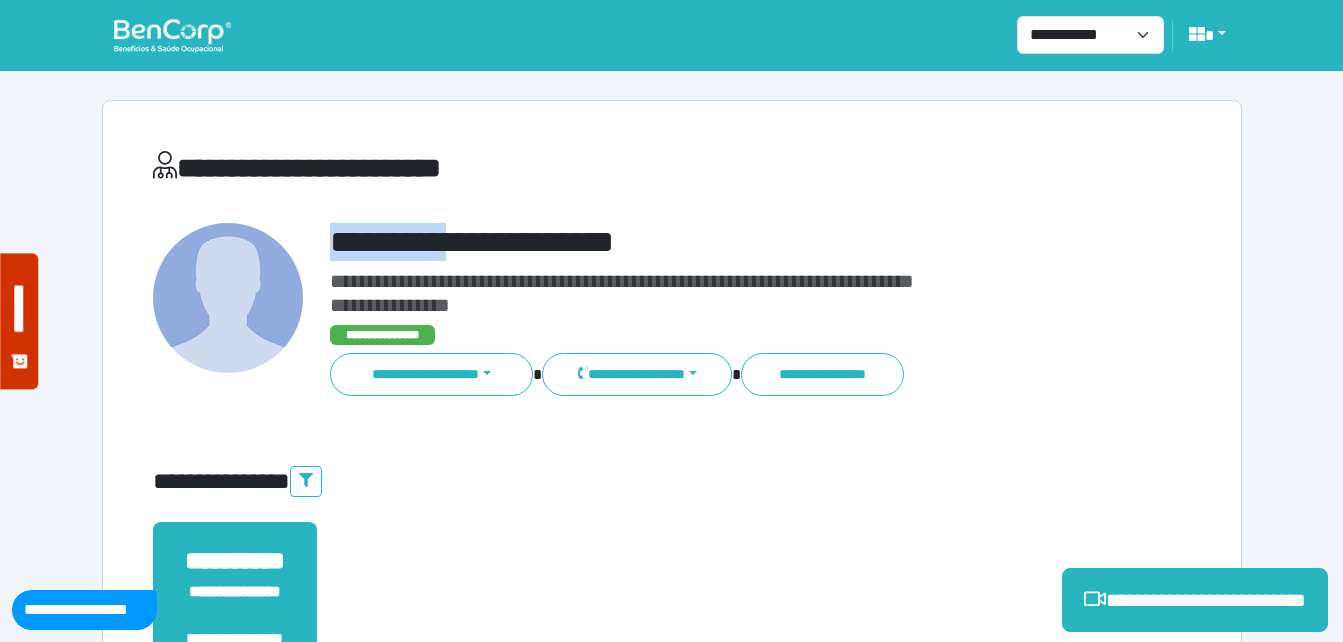drag, startPoint x: 535, startPoint y: 205, endPoint x: 703, endPoint y: 219, distance: 168.58232 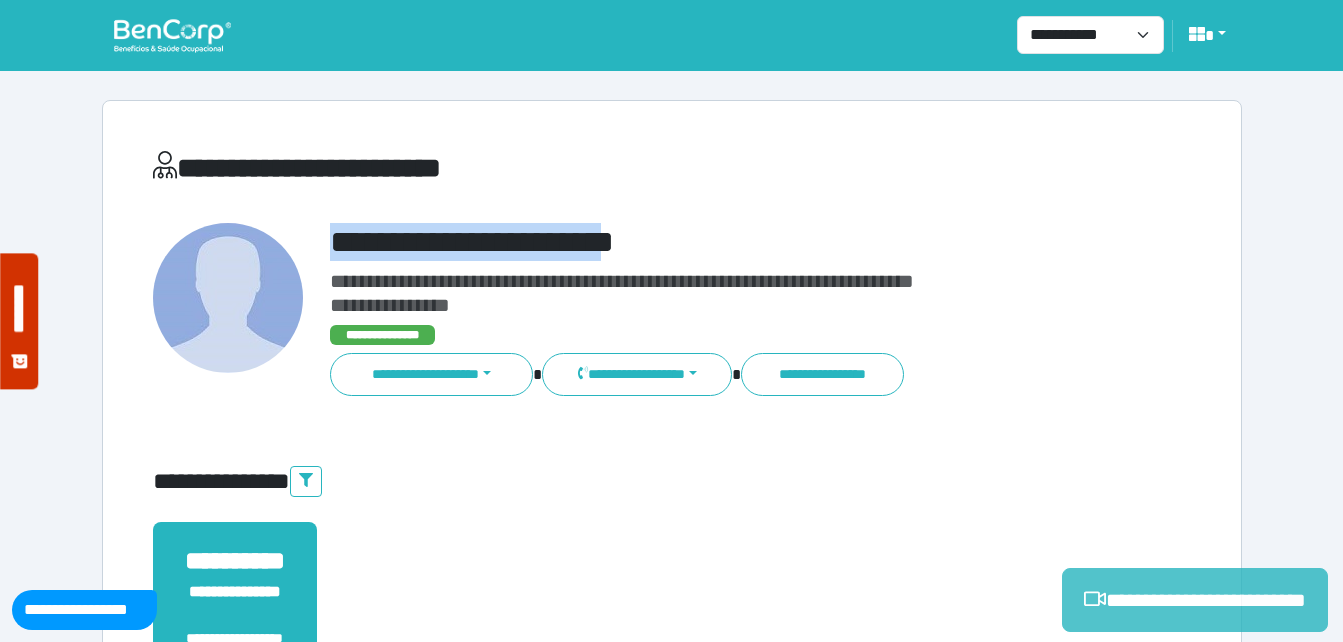 click on "**********" at bounding box center (1195, 600) 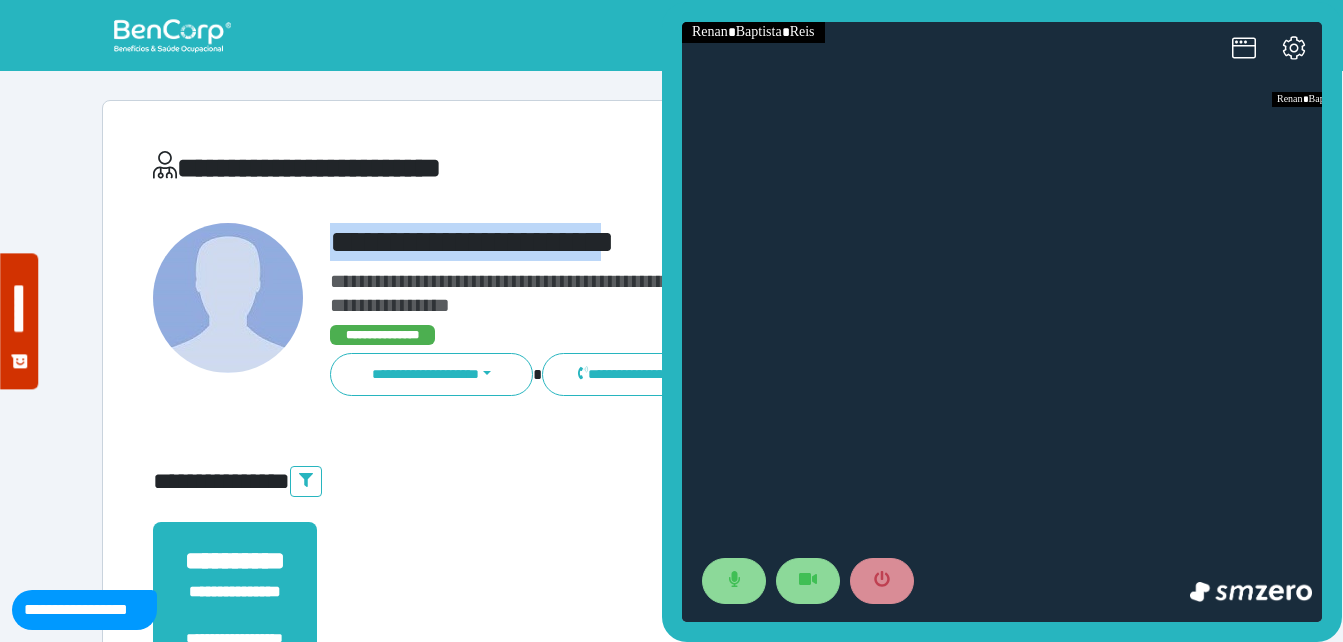 scroll, scrollTop: 0, scrollLeft: 0, axis: both 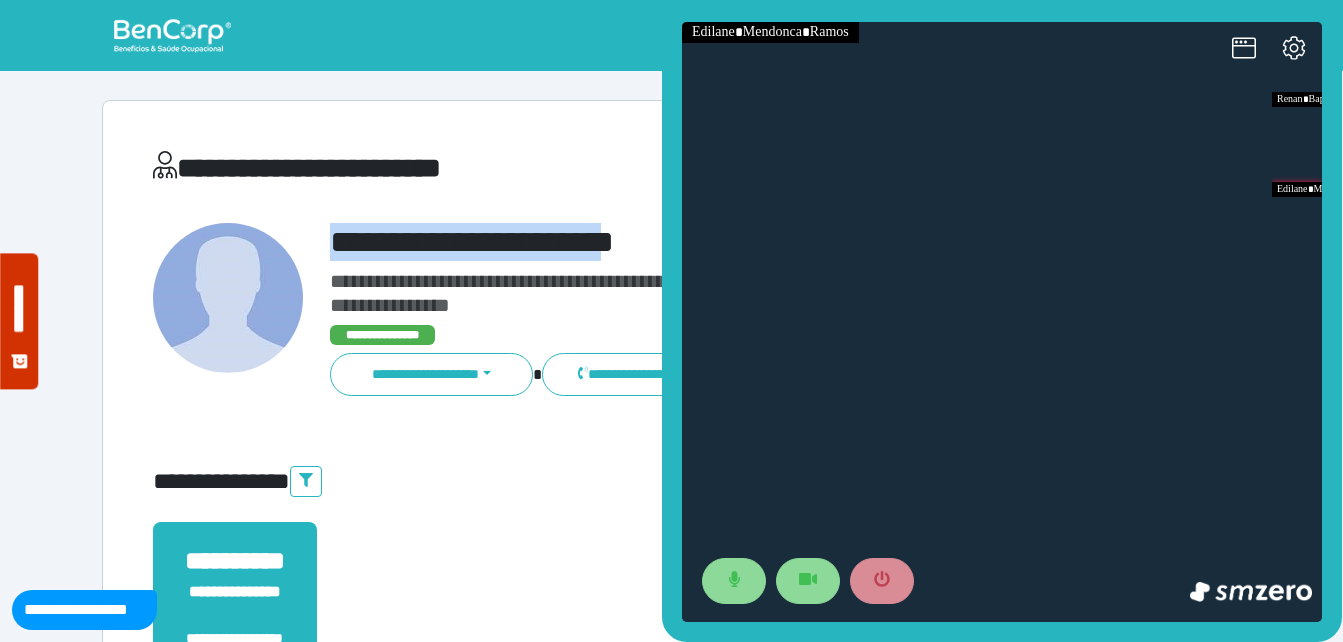 click on "**********" at bounding box center (716, 242) 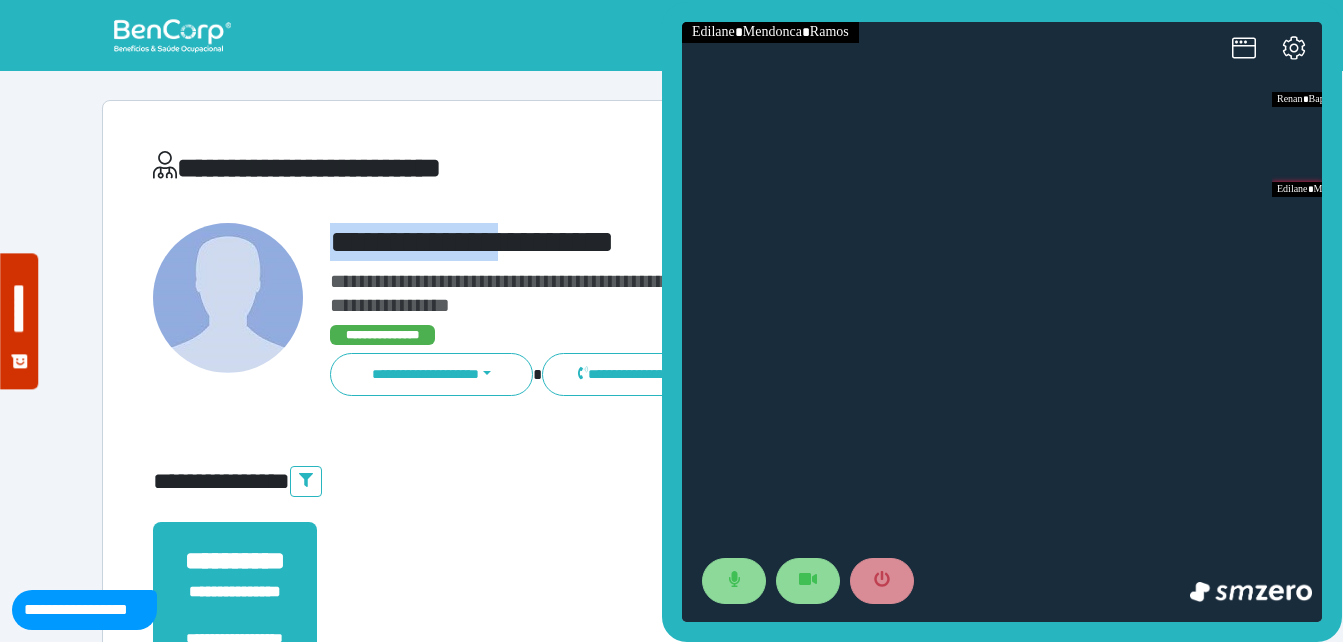 drag, startPoint x: 319, startPoint y: 241, endPoint x: 602, endPoint y: 230, distance: 283.2137 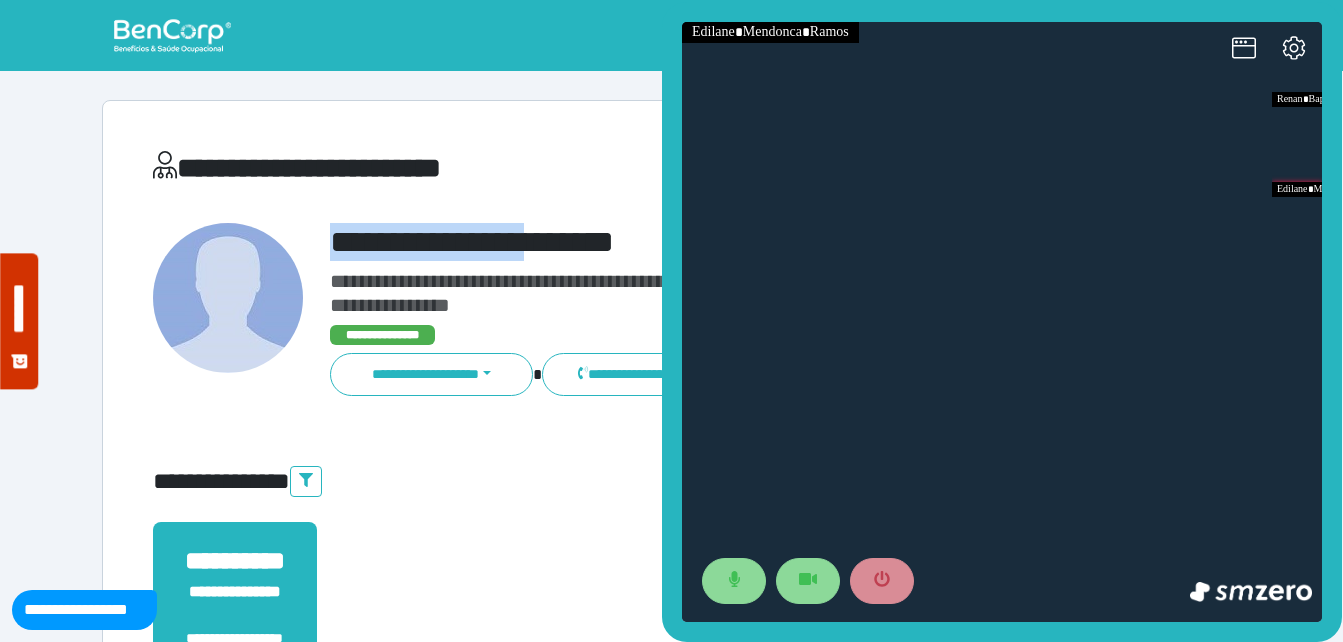 copy on "**********" 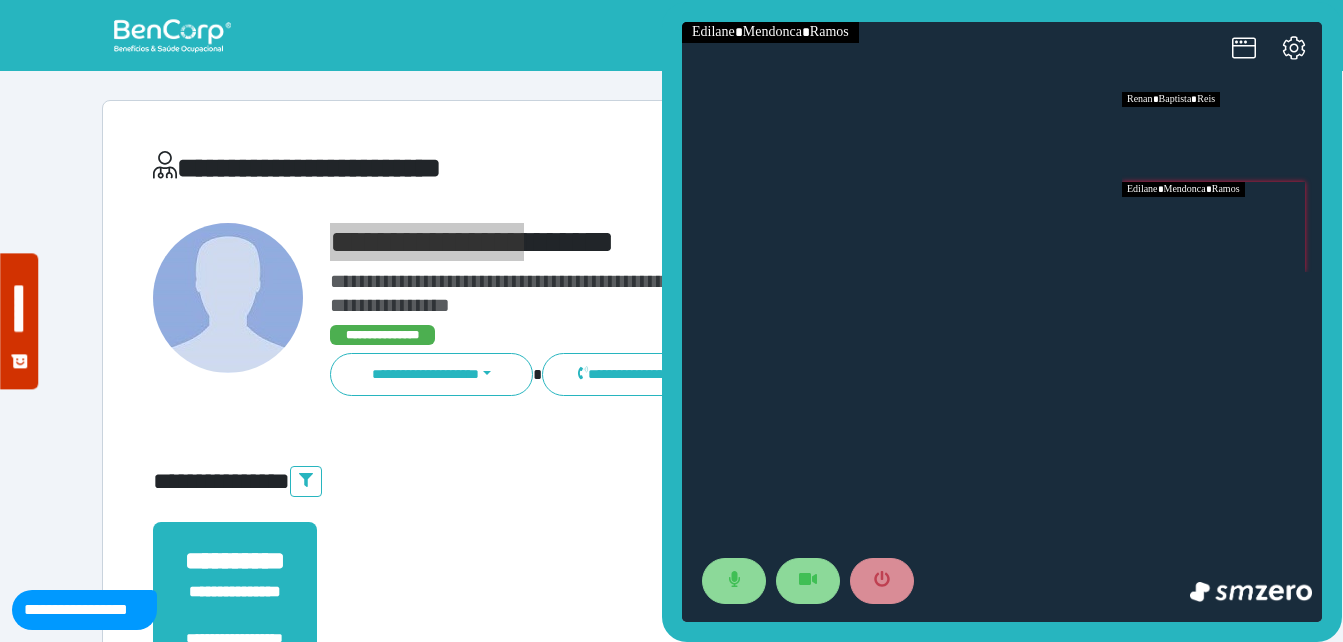 click at bounding box center [1222, 137] 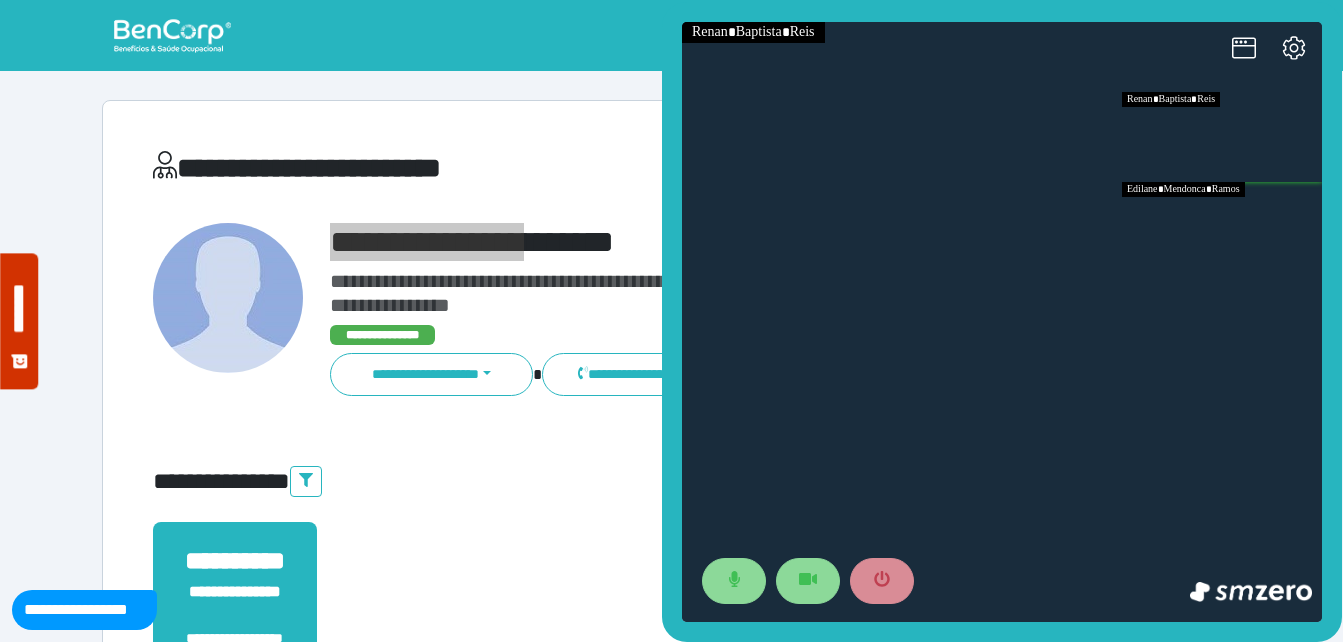 click at bounding box center (1222, 227) 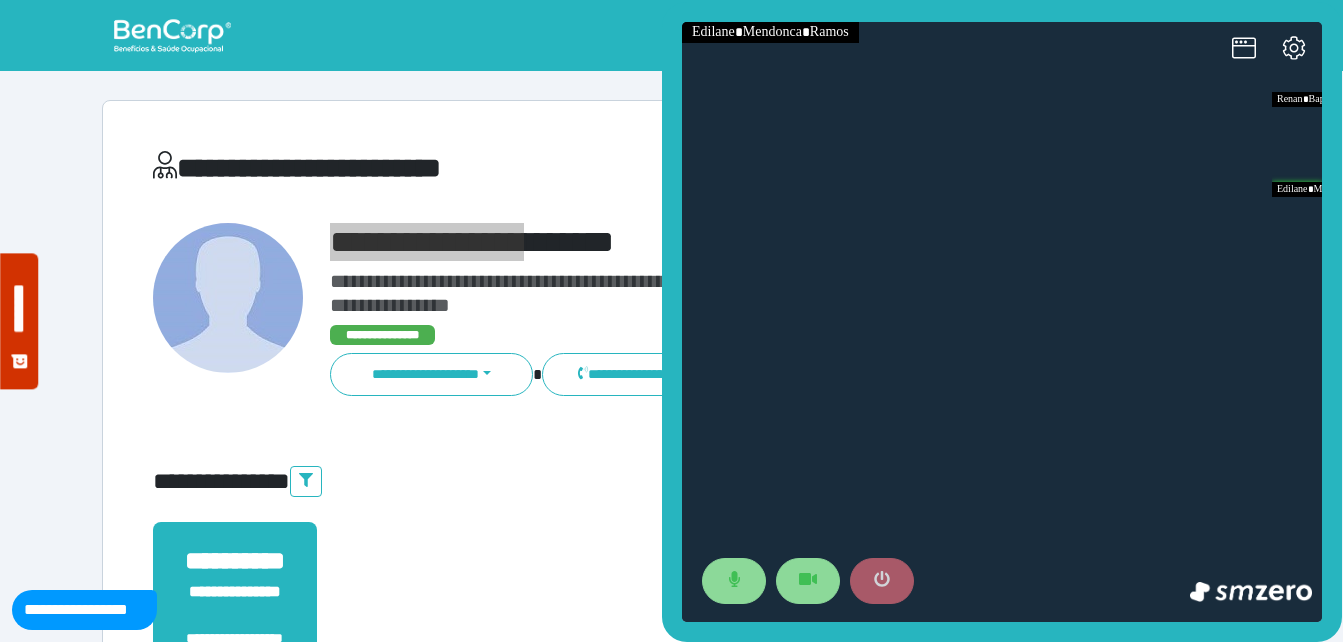 click at bounding box center [882, 581] 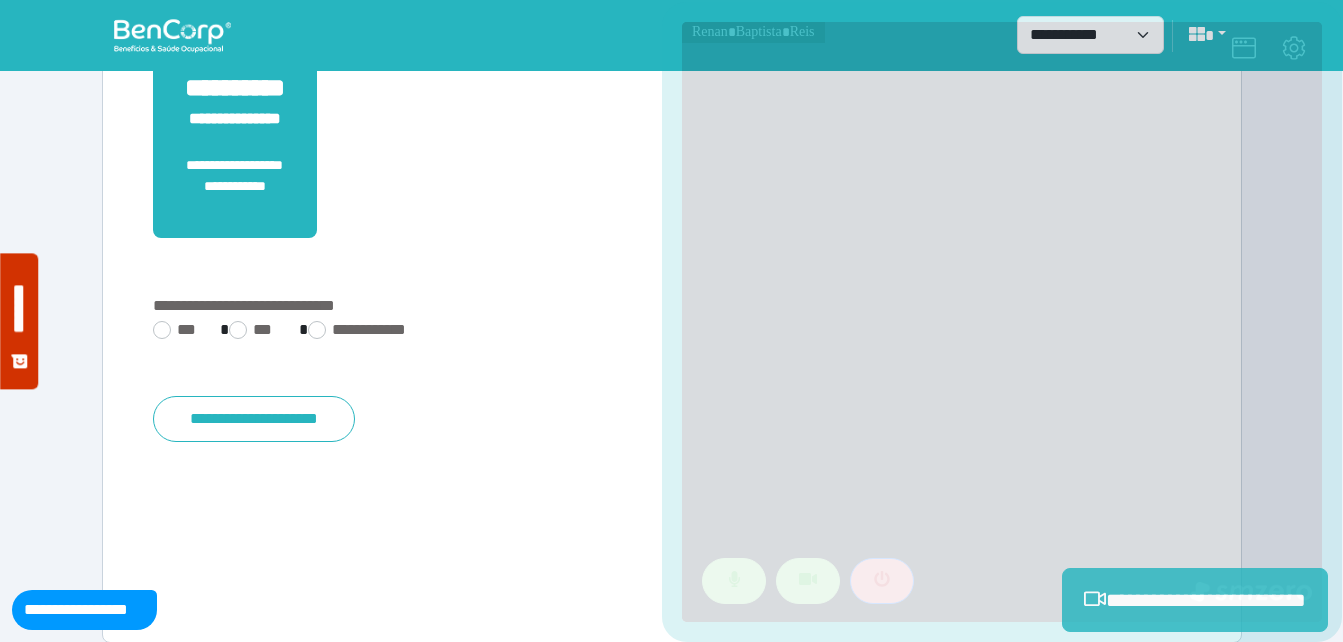 scroll, scrollTop: 494, scrollLeft: 0, axis: vertical 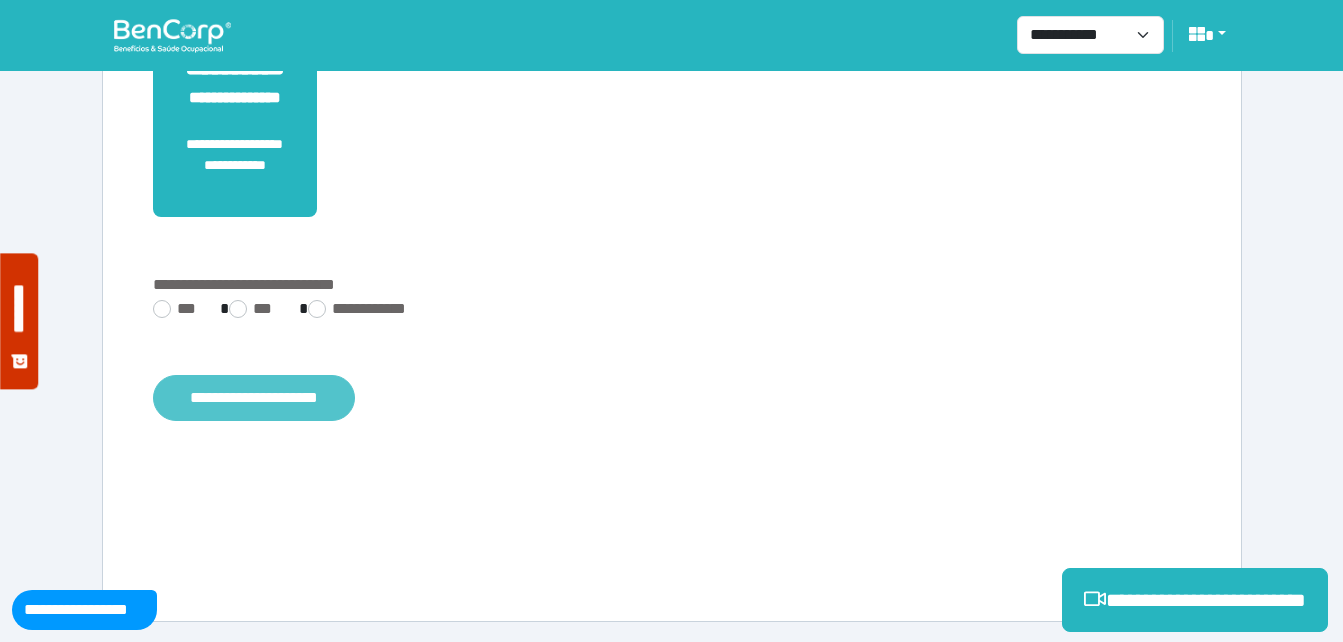 click on "**********" at bounding box center (254, 398) 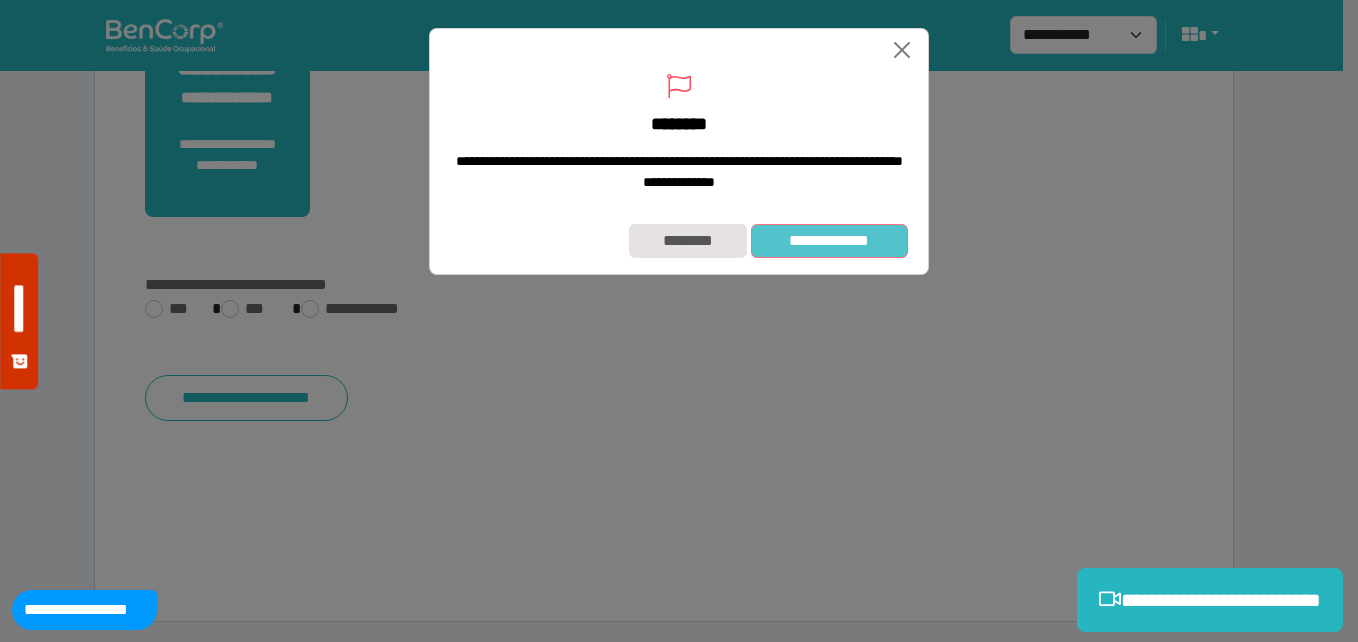 click on "**********" at bounding box center [829, 241] 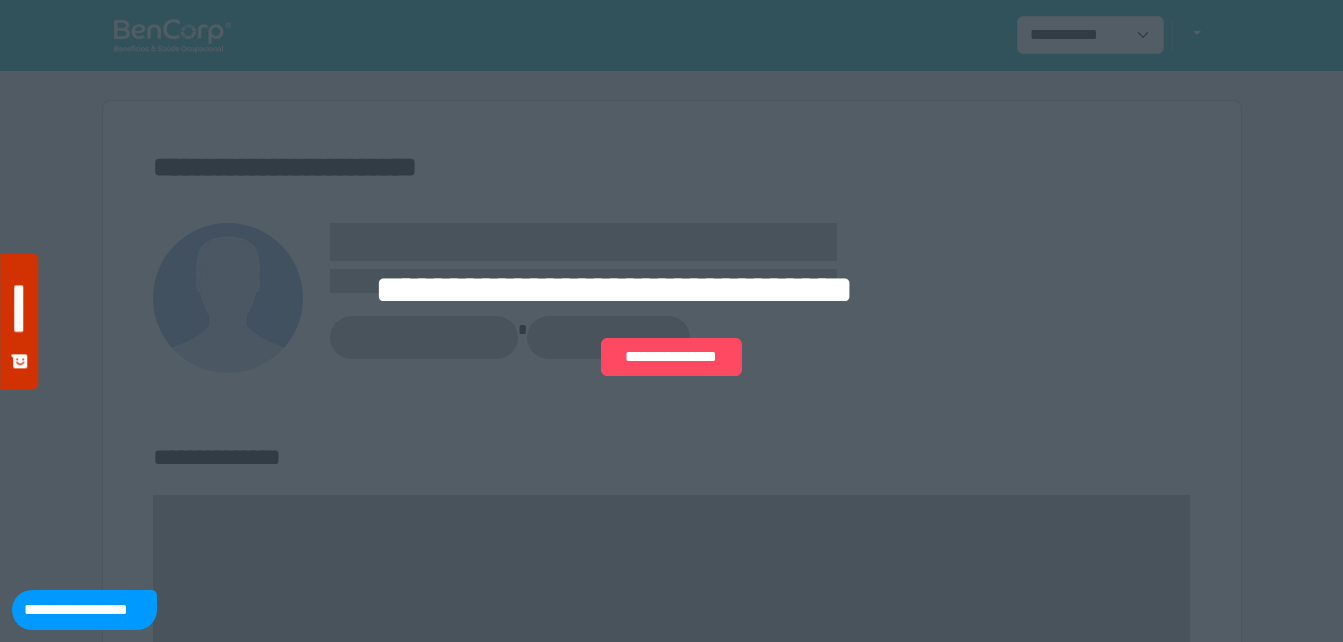scroll, scrollTop: 0, scrollLeft: 0, axis: both 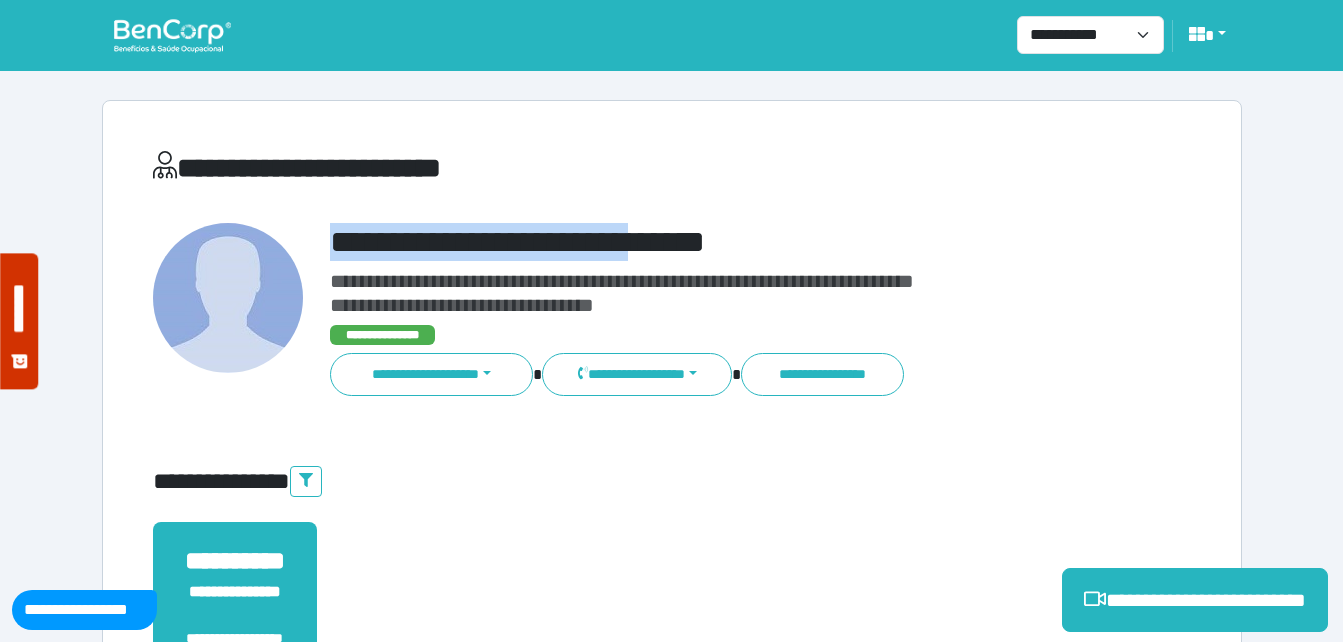 drag, startPoint x: 320, startPoint y: 230, endPoint x: 706, endPoint y: 241, distance: 386.1567 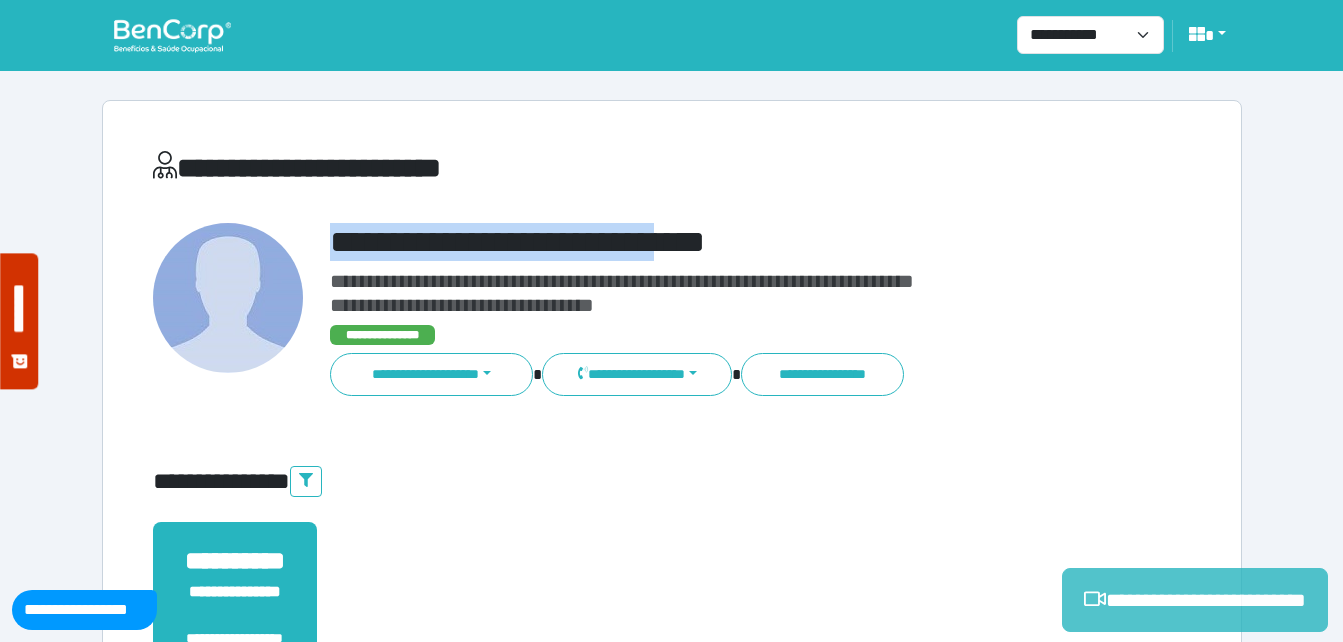 click on "**********" at bounding box center [1195, 600] 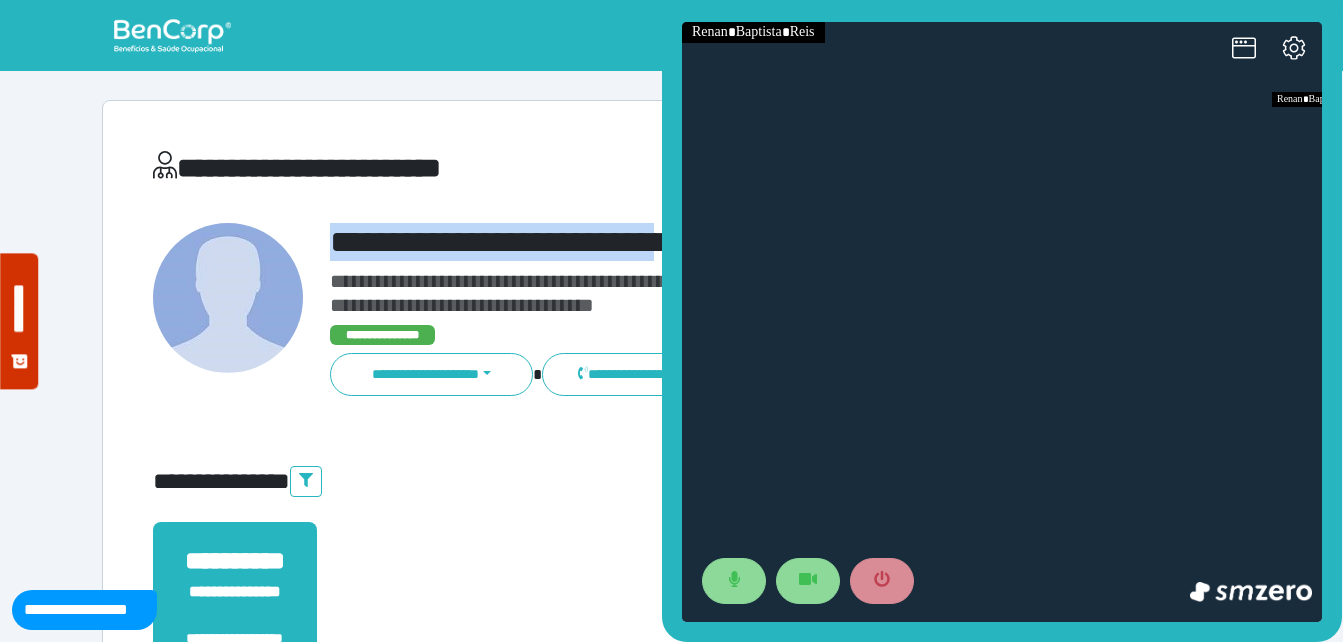 scroll, scrollTop: 0, scrollLeft: 0, axis: both 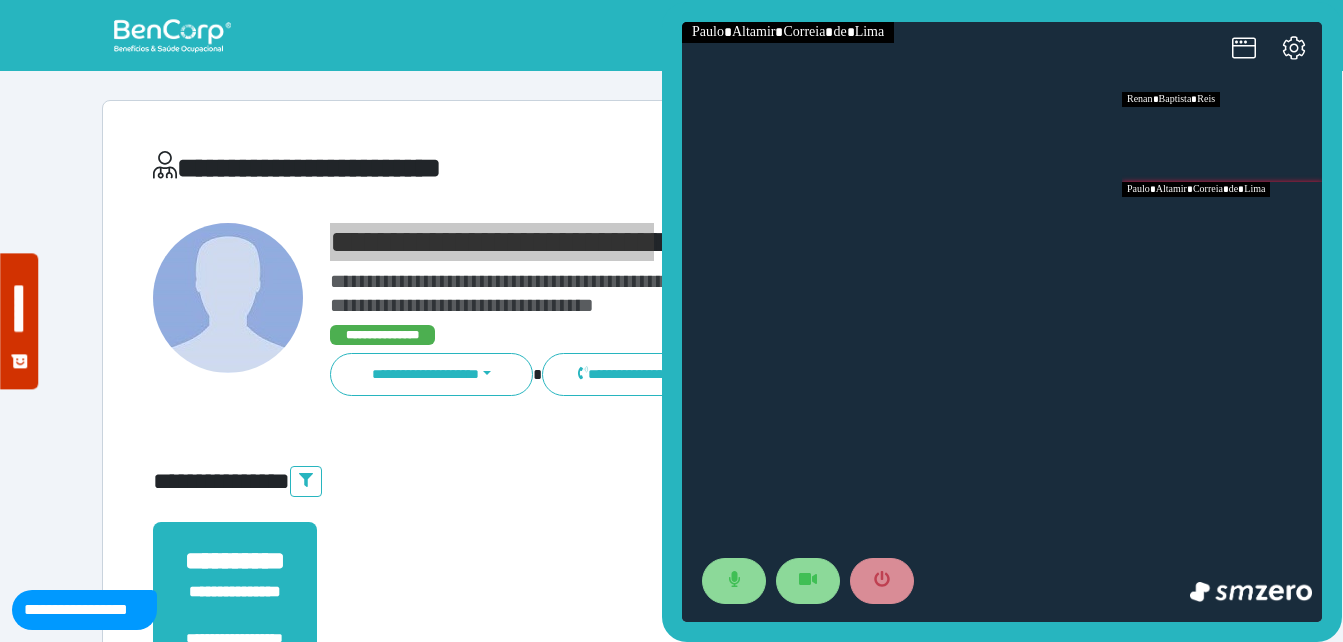drag, startPoint x: 1253, startPoint y: 214, endPoint x: 1240, endPoint y: 215, distance: 13.038404 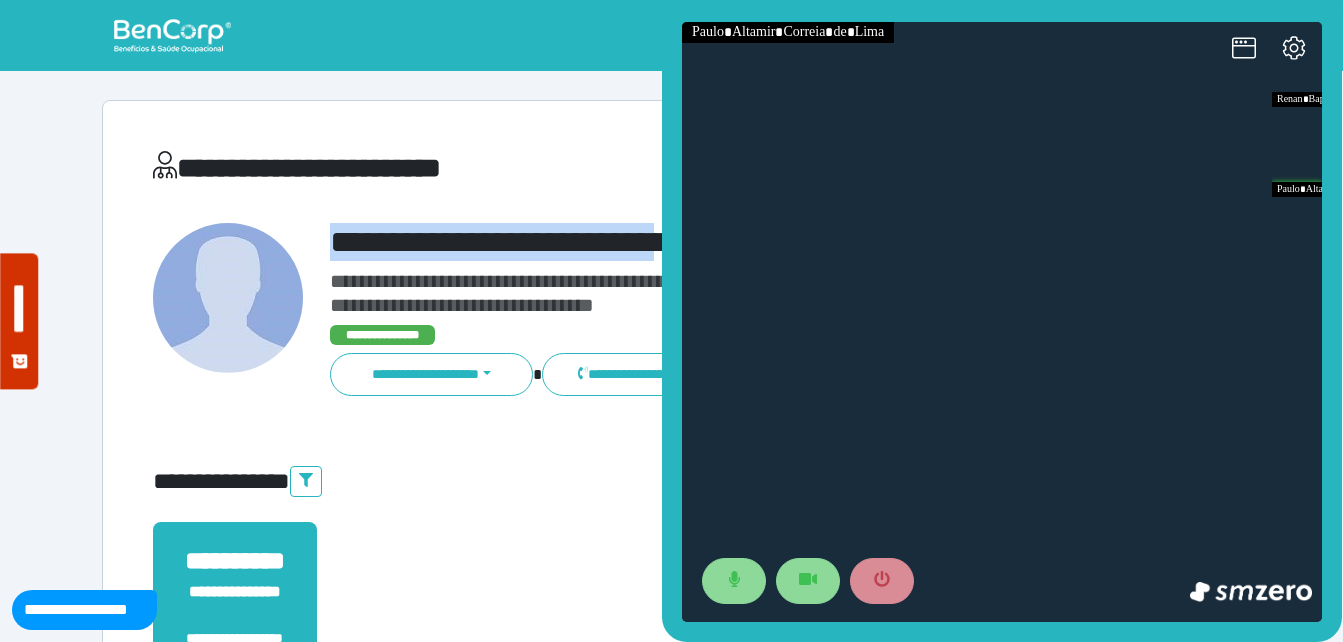 click on "**********" at bounding box center (716, 242) 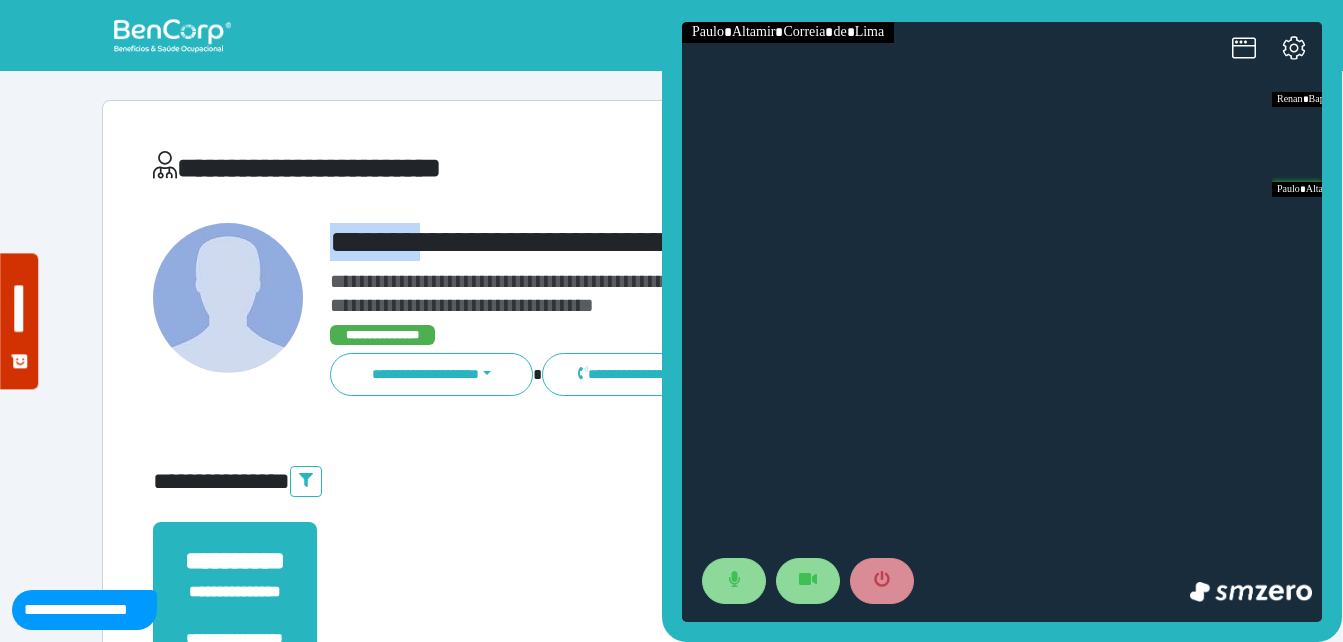drag, startPoint x: 315, startPoint y: 246, endPoint x: 570, endPoint y: 228, distance: 255.6345 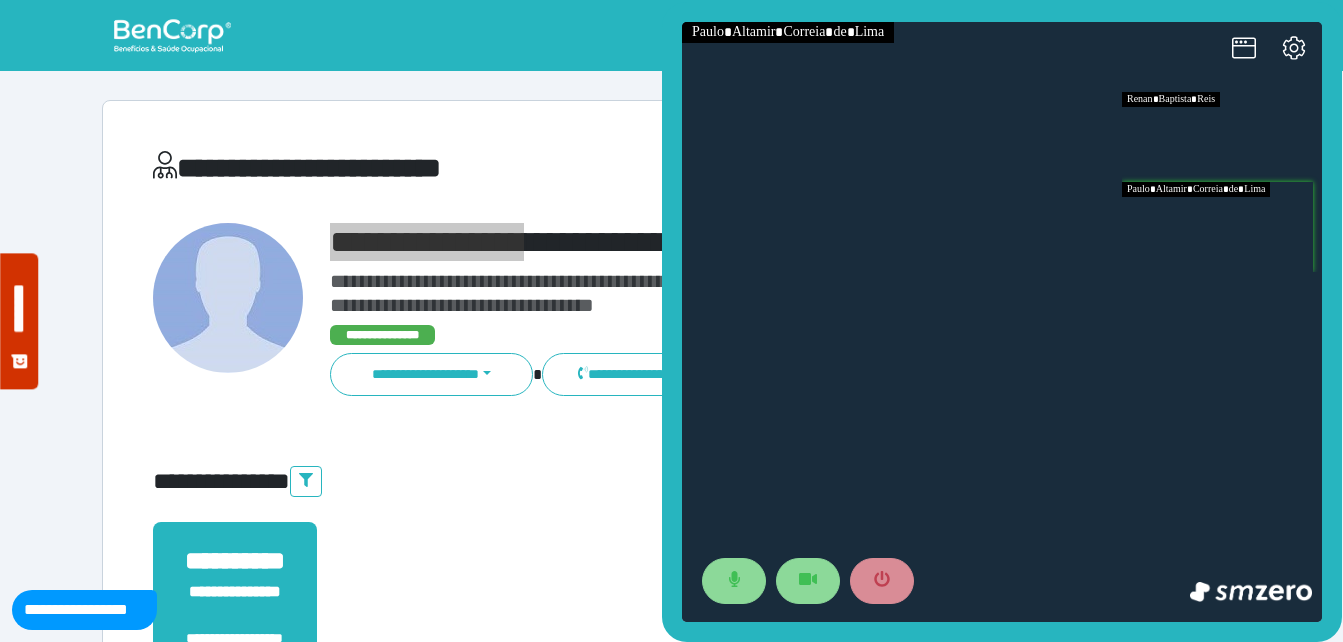 click at bounding box center (1222, 137) 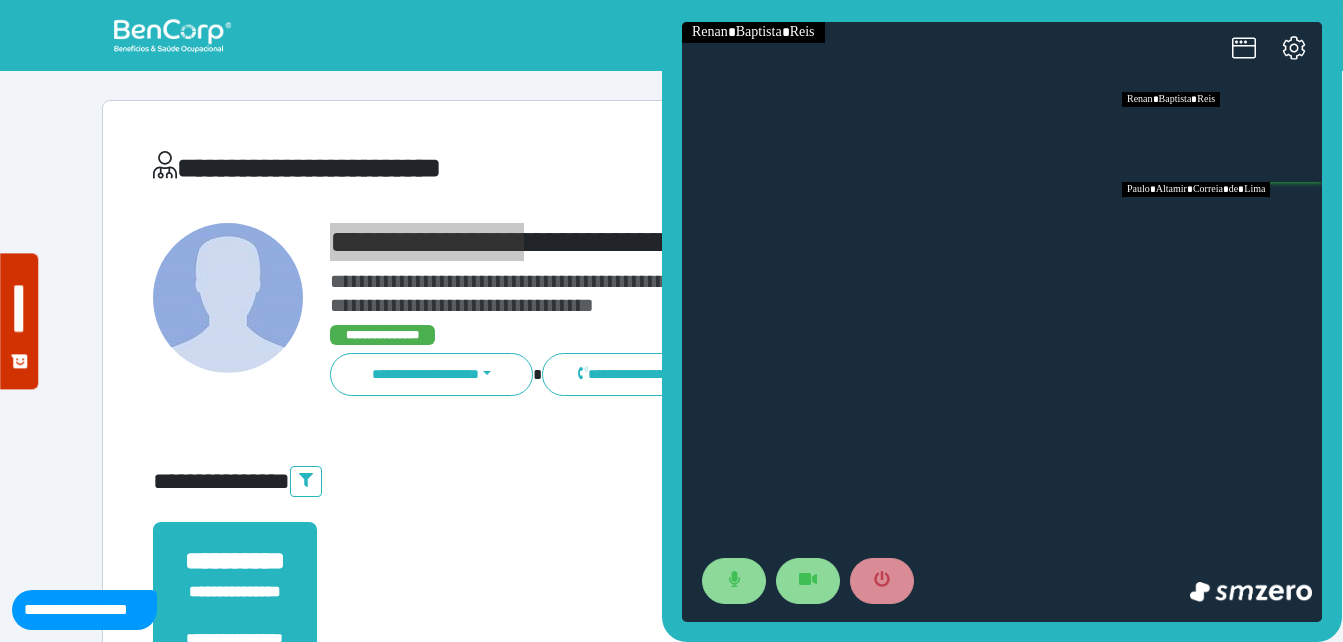 click at bounding box center (1222, 227) 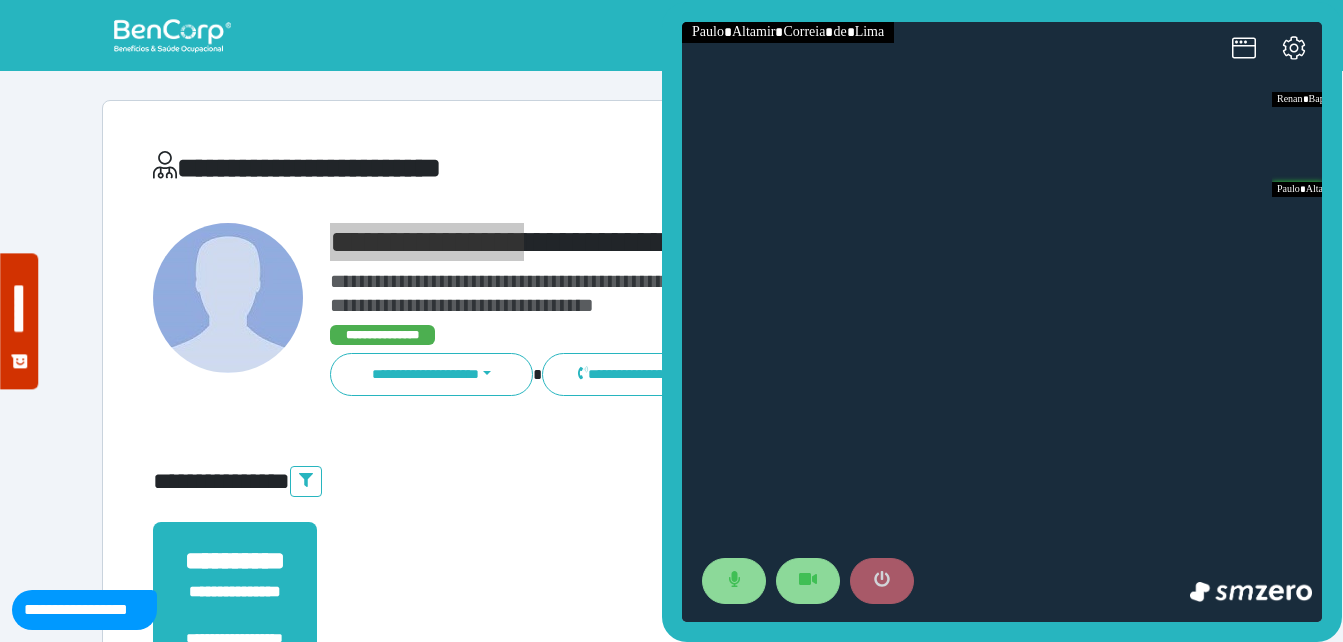 click at bounding box center [882, 581] 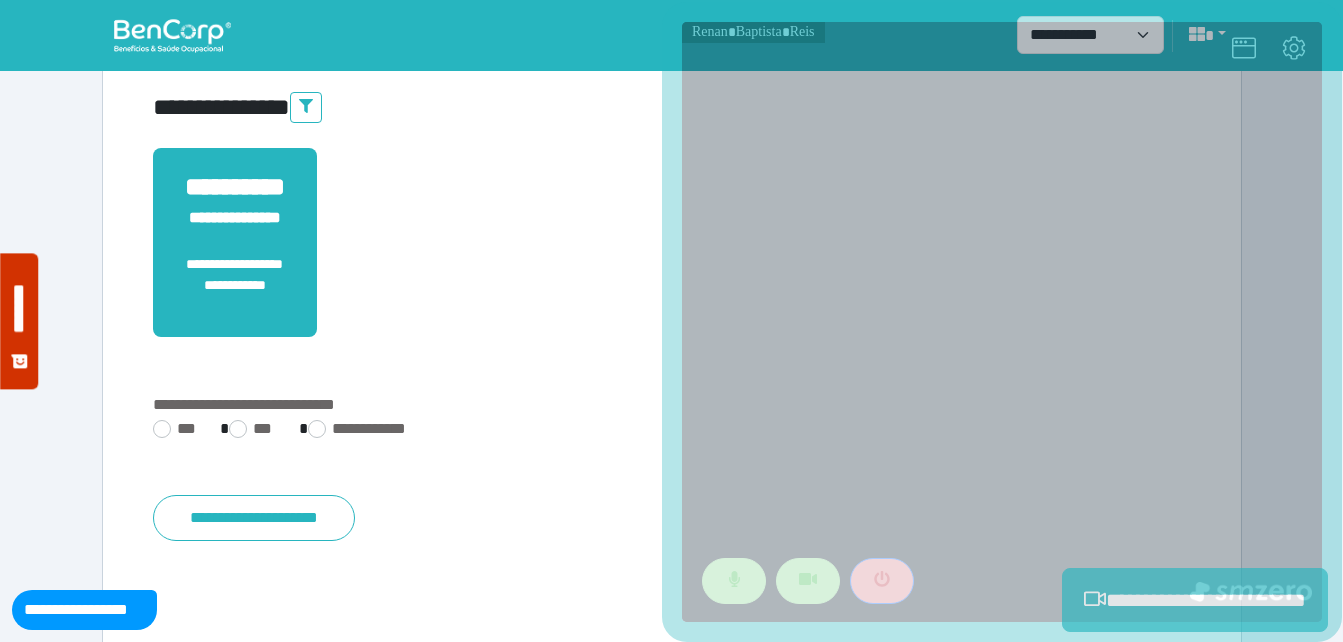 scroll, scrollTop: 400, scrollLeft: 0, axis: vertical 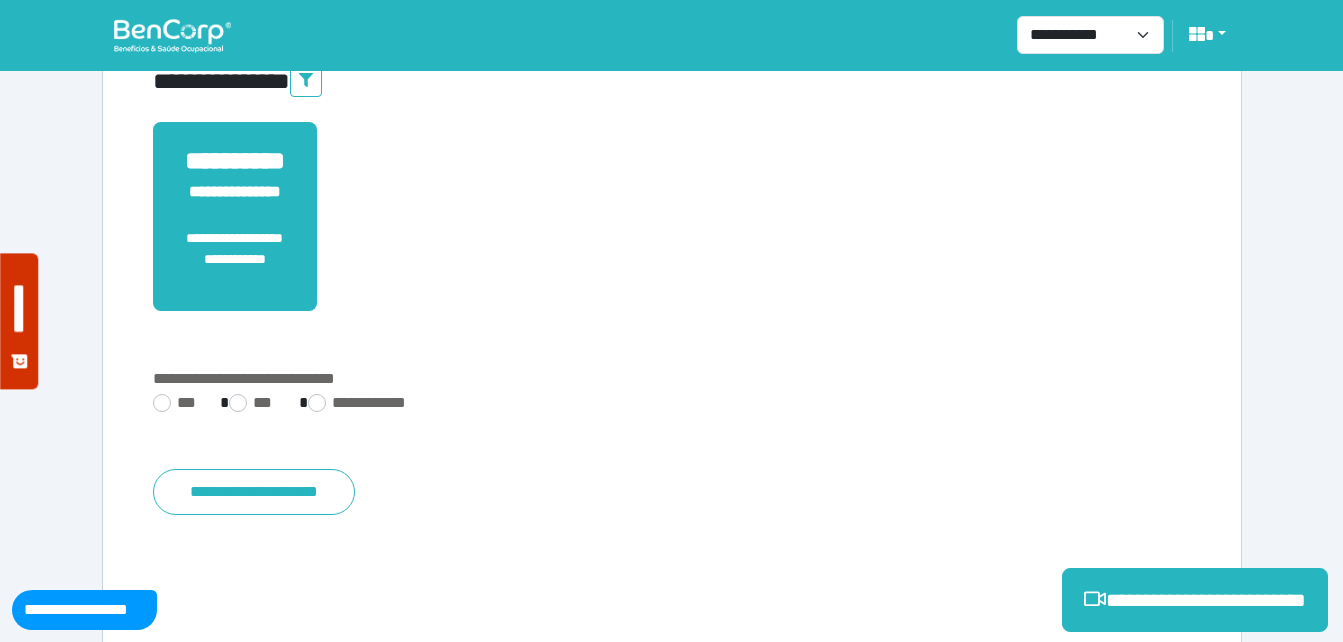 drag, startPoint x: 245, startPoint y: 463, endPoint x: 292, endPoint y: 444, distance: 50.695168 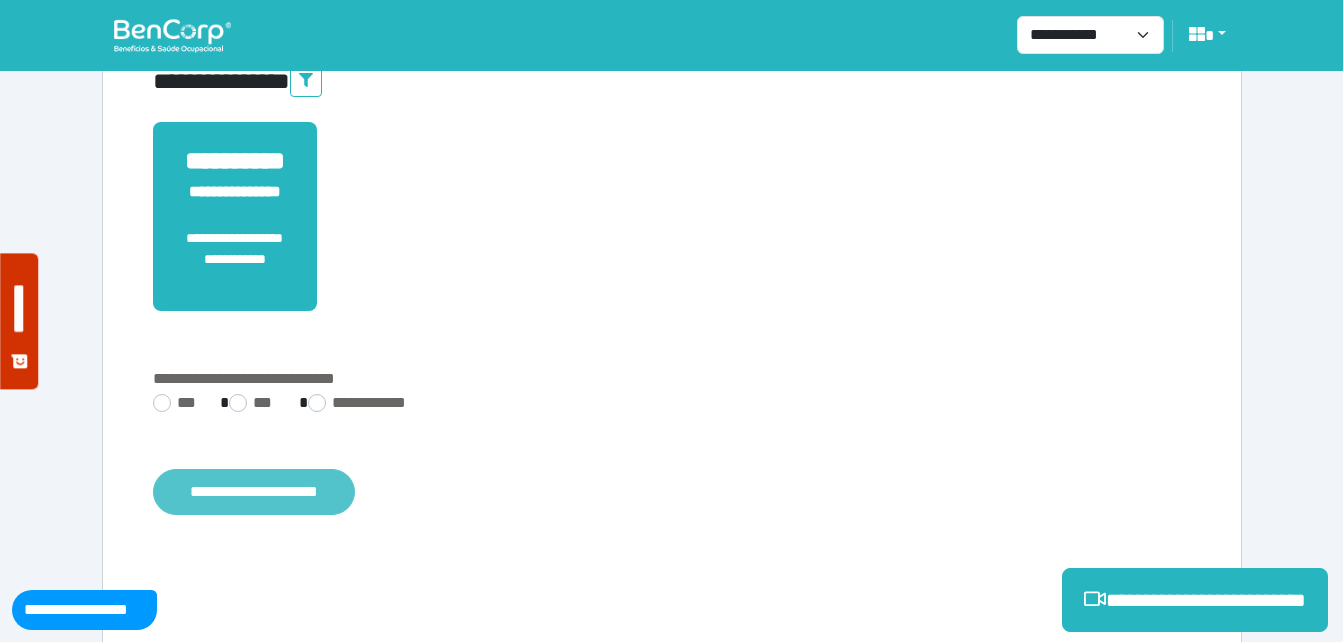 click on "**********" at bounding box center [254, 492] 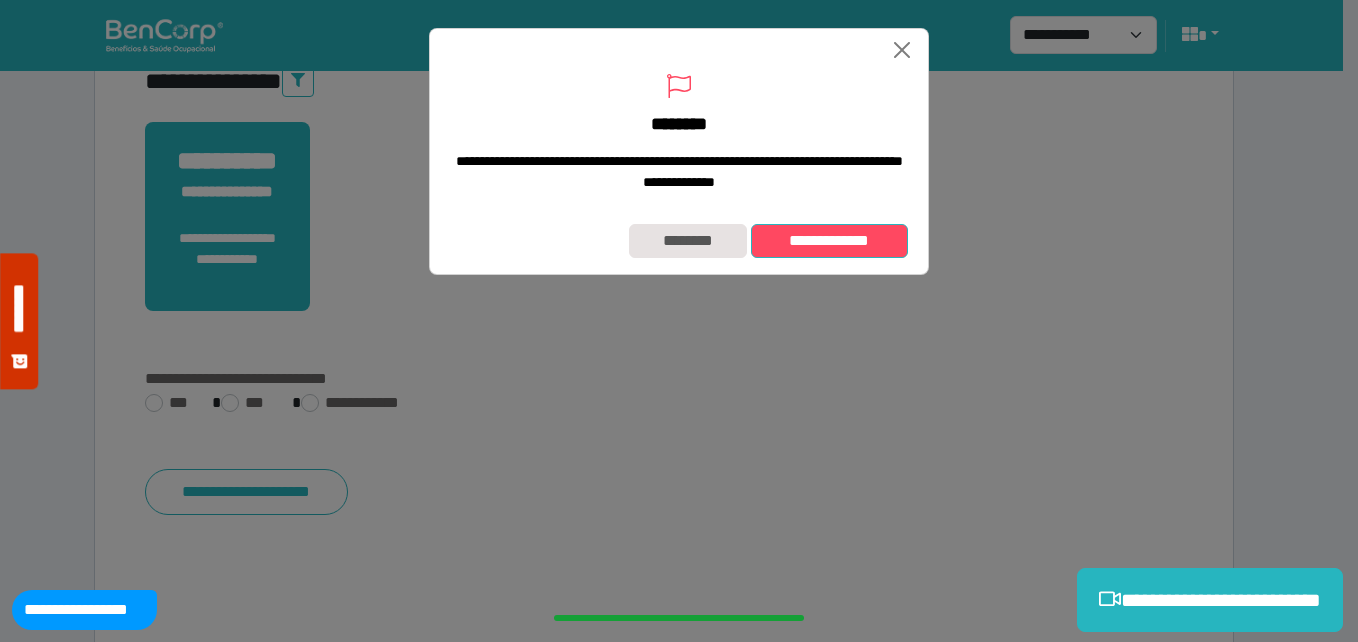 click on "**********" at bounding box center (829, 241) 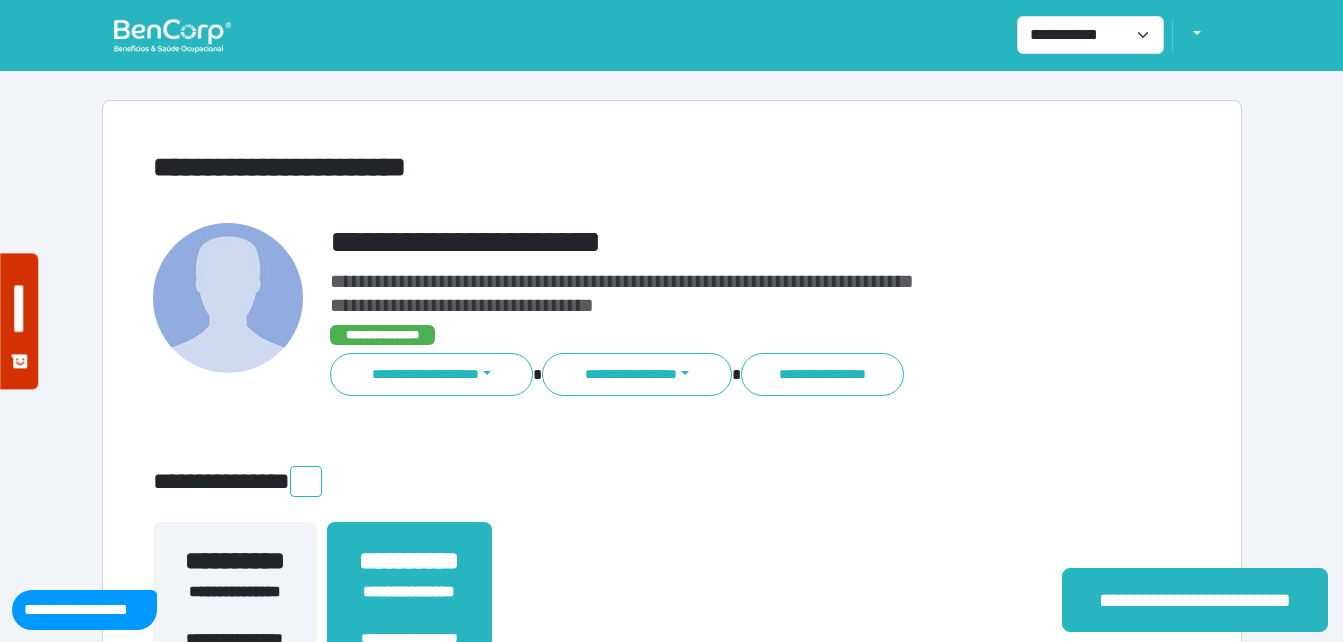 scroll, scrollTop: 0, scrollLeft: 0, axis: both 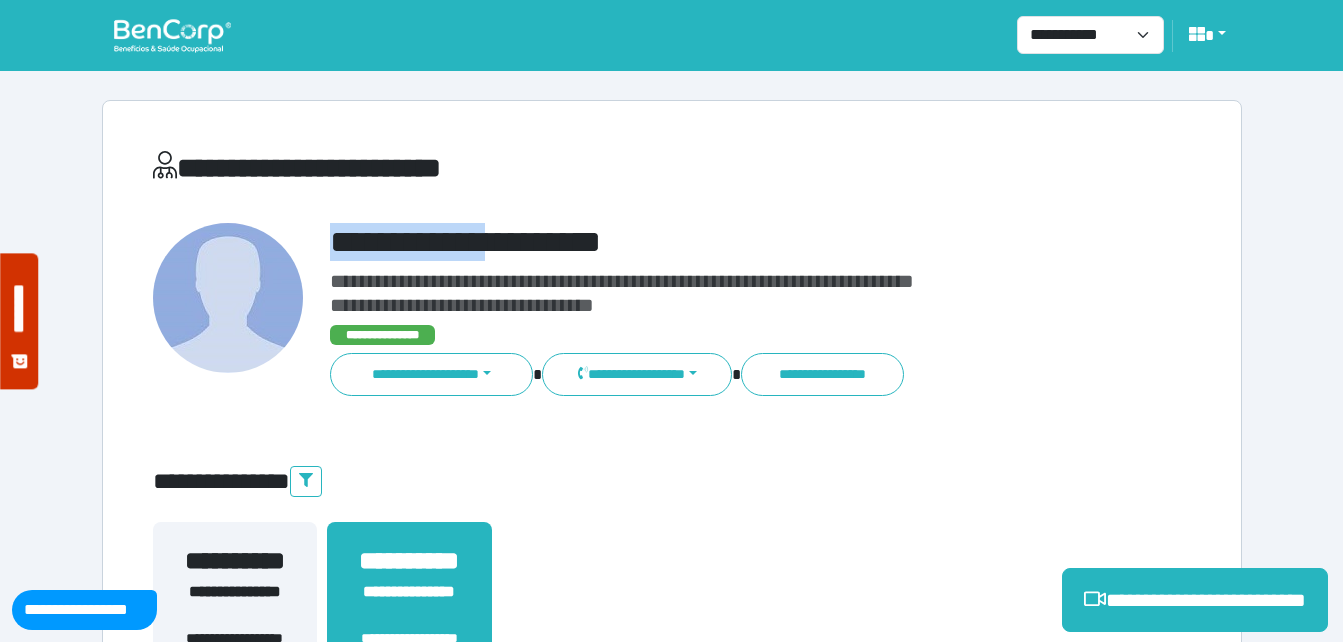 drag, startPoint x: 318, startPoint y: 237, endPoint x: 678, endPoint y: 231, distance: 360.05 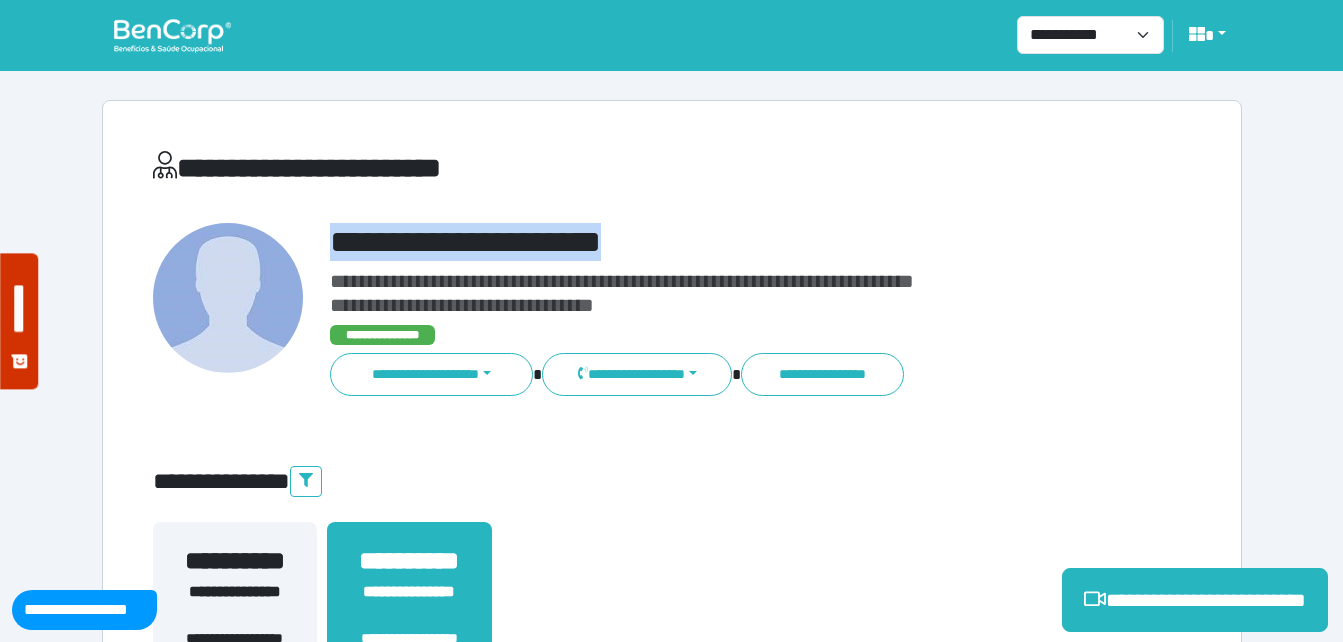 copy on "**********" 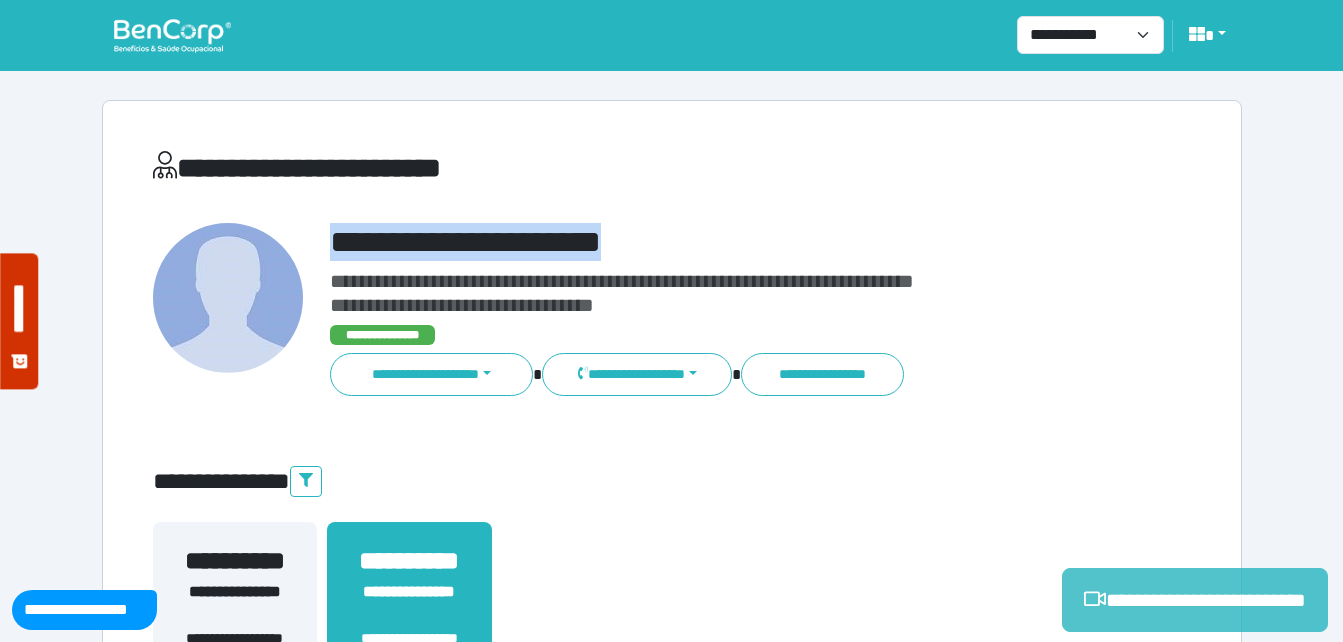 click on "**********" at bounding box center (1195, 600) 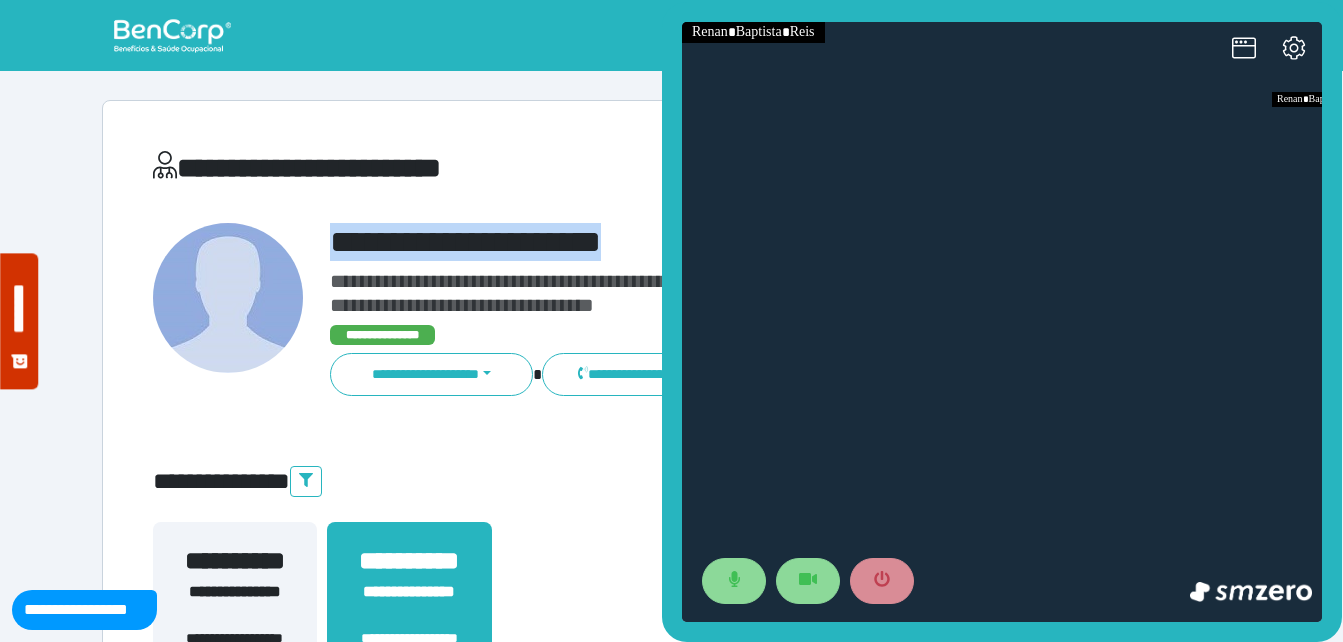 scroll, scrollTop: 0, scrollLeft: 0, axis: both 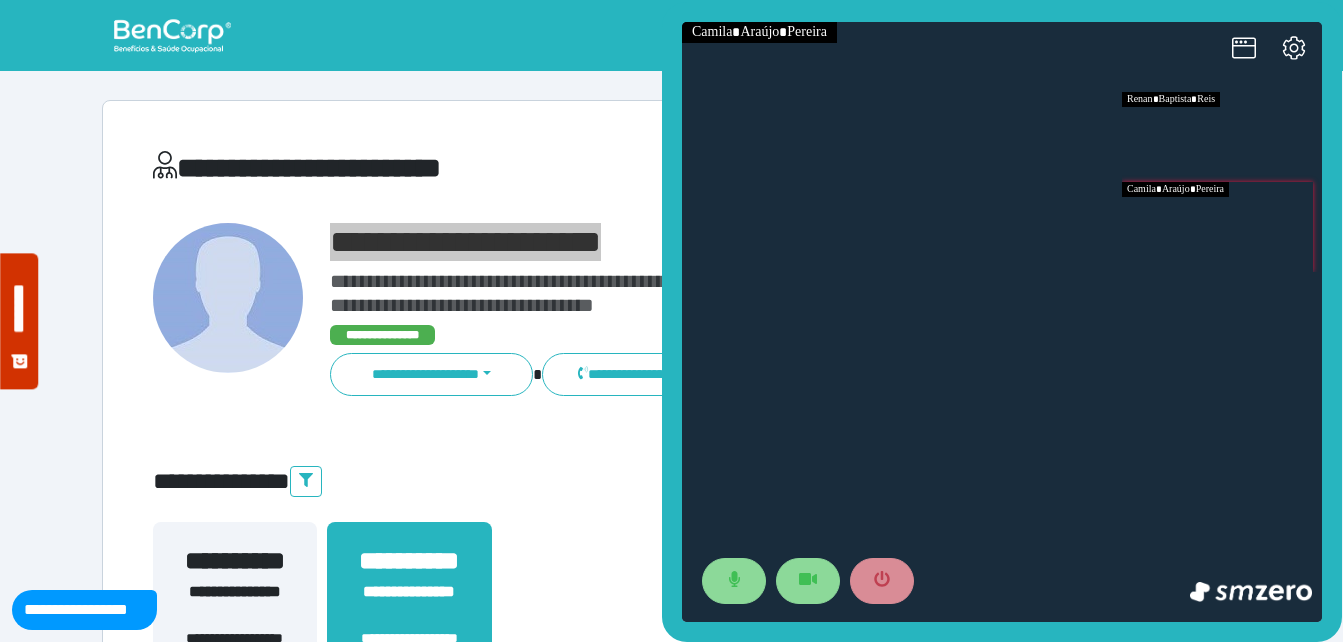 click at bounding box center (1222, 227) 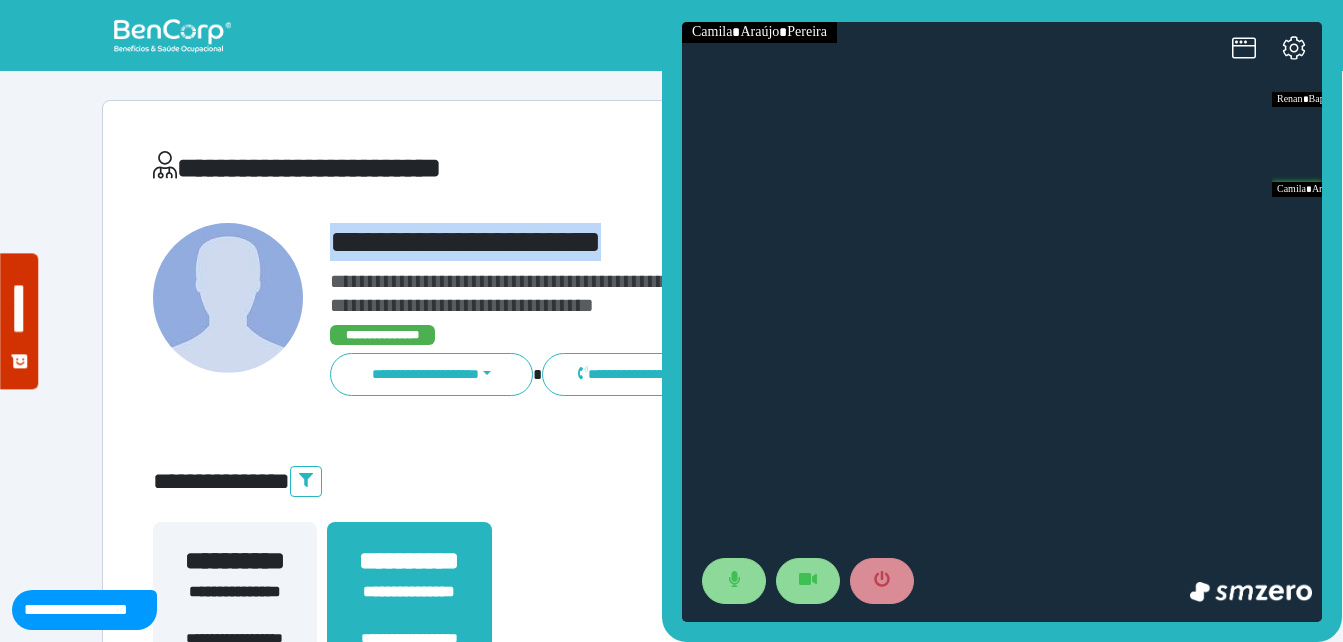 click on "**********" at bounding box center [716, 242] 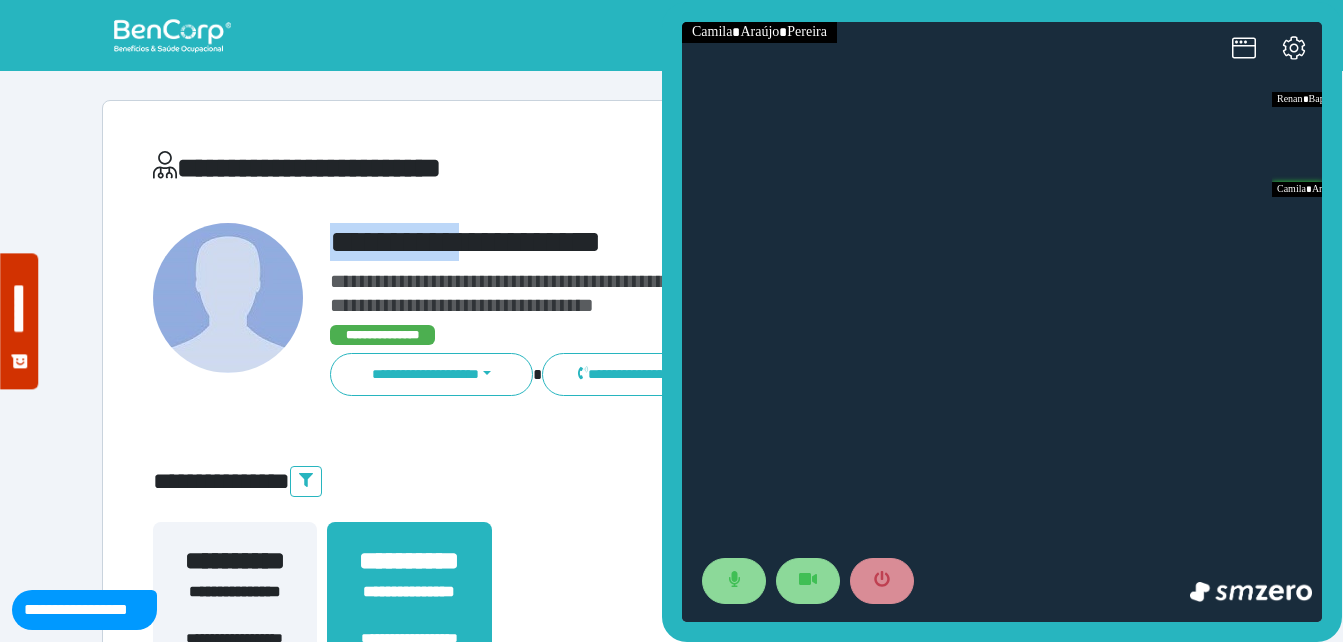 drag, startPoint x: 393, startPoint y: 222, endPoint x: 651, endPoint y: 206, distance: 258.49564 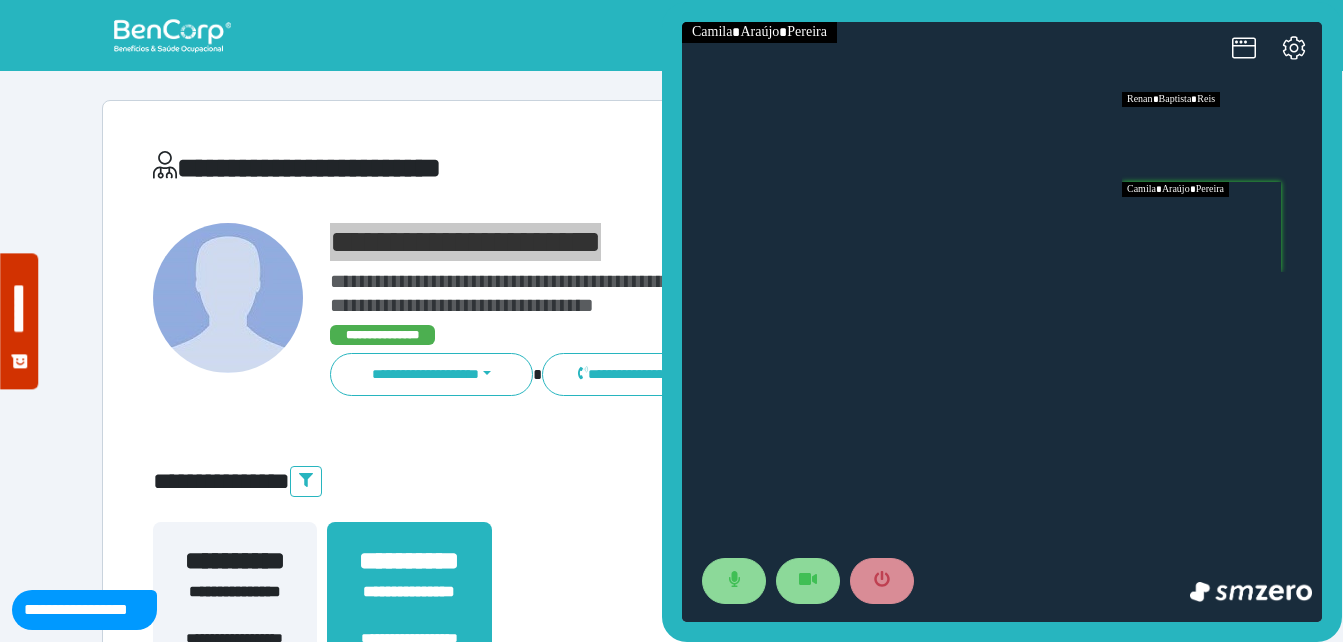 click at bounding box center [1222, 137] 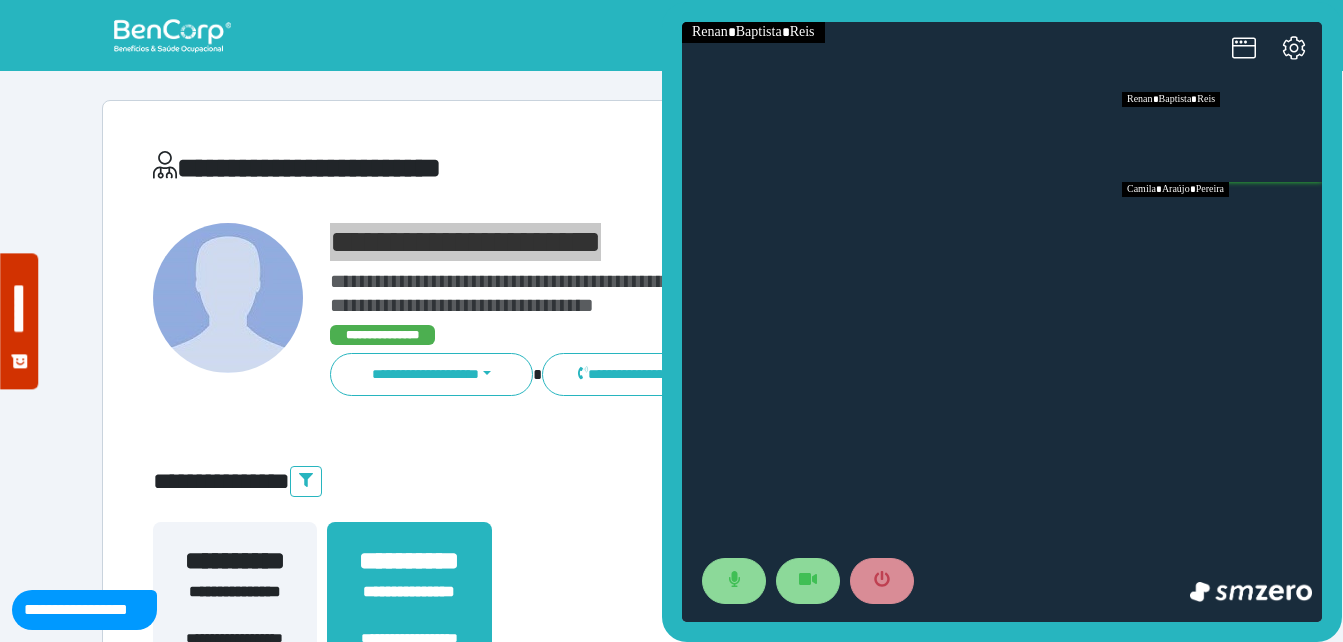 click at bounding box center (1222, 227) 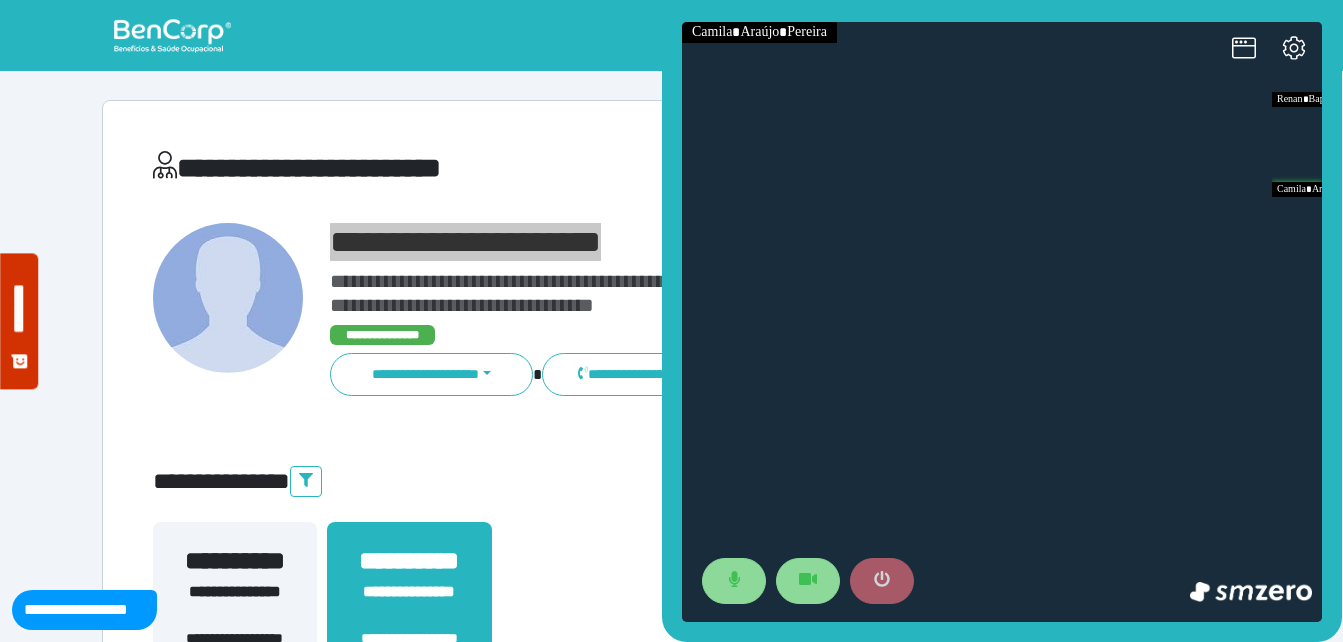 click at bounding box center (882, 581) 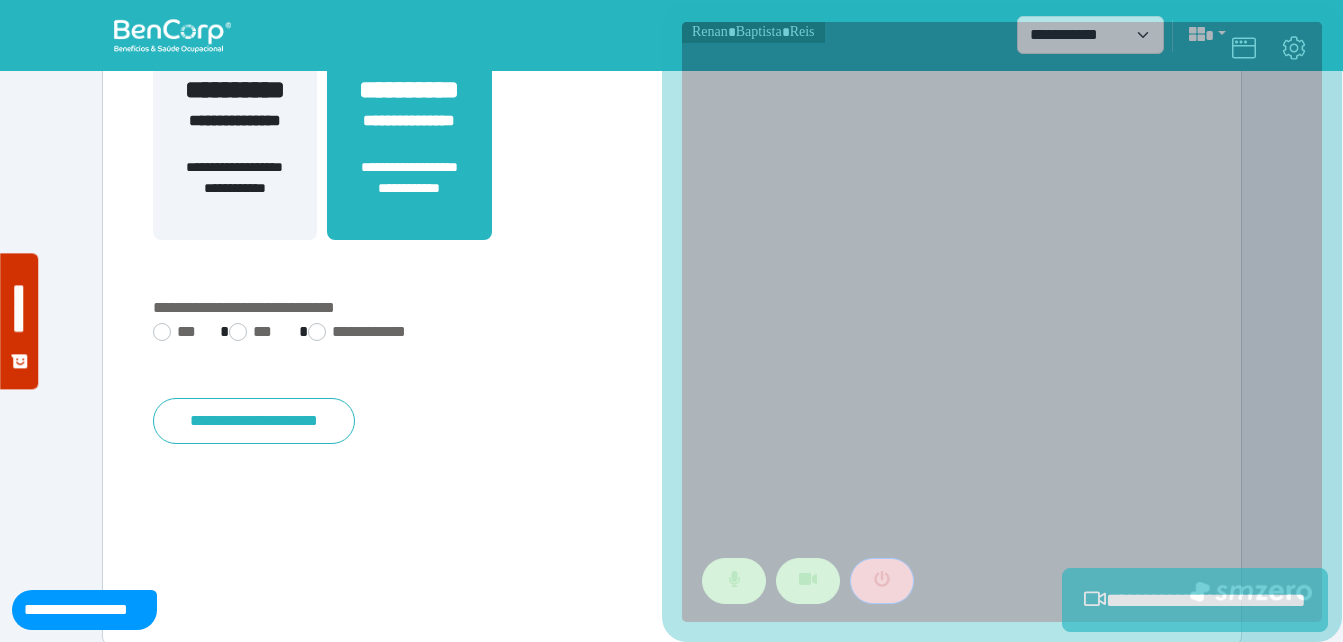 scroll, scrollTop: 494, scrollLeft: 0, axis: vertical 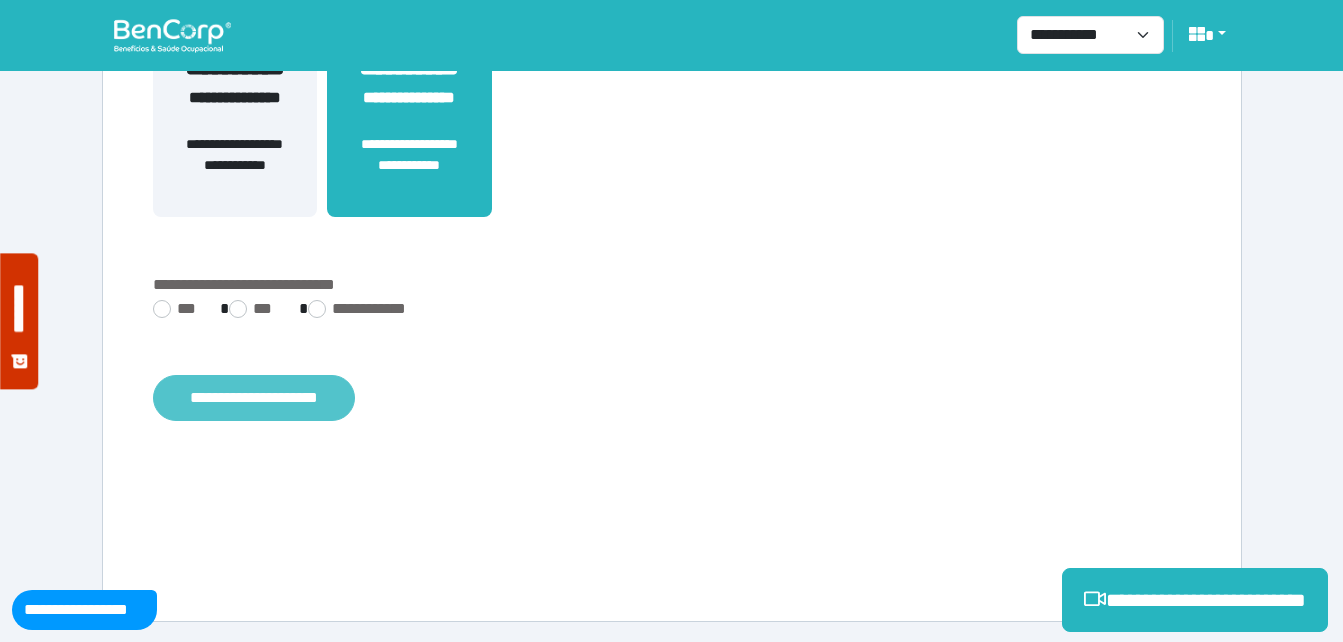 click on "**********" at bounding box center [254, 398] 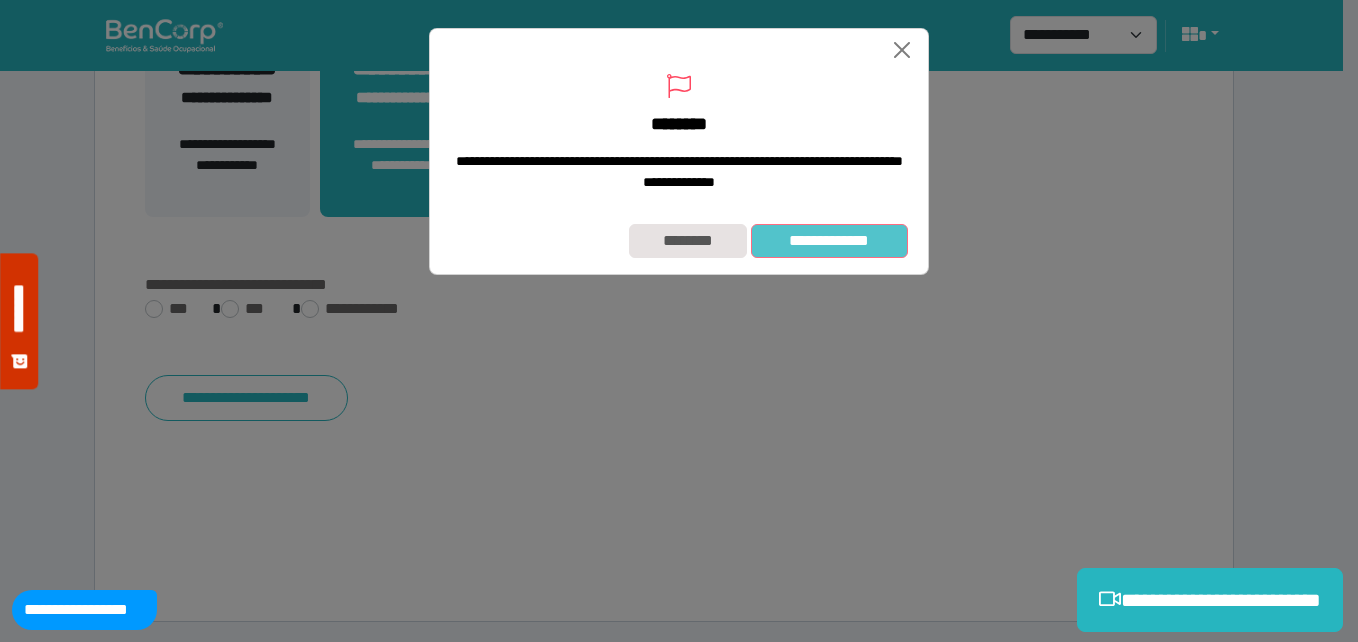 click on "**********" at bounding box center [829, 241] 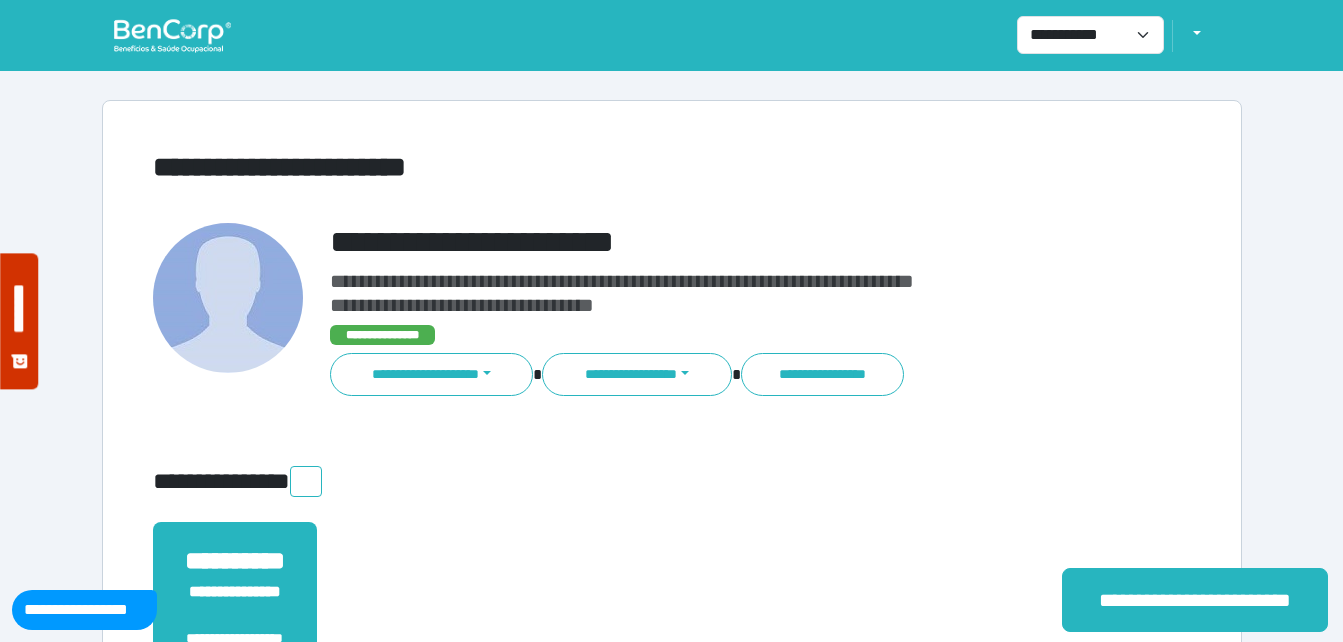 scroll, scrollTop: 0, scrollLeft: 0, axis: both 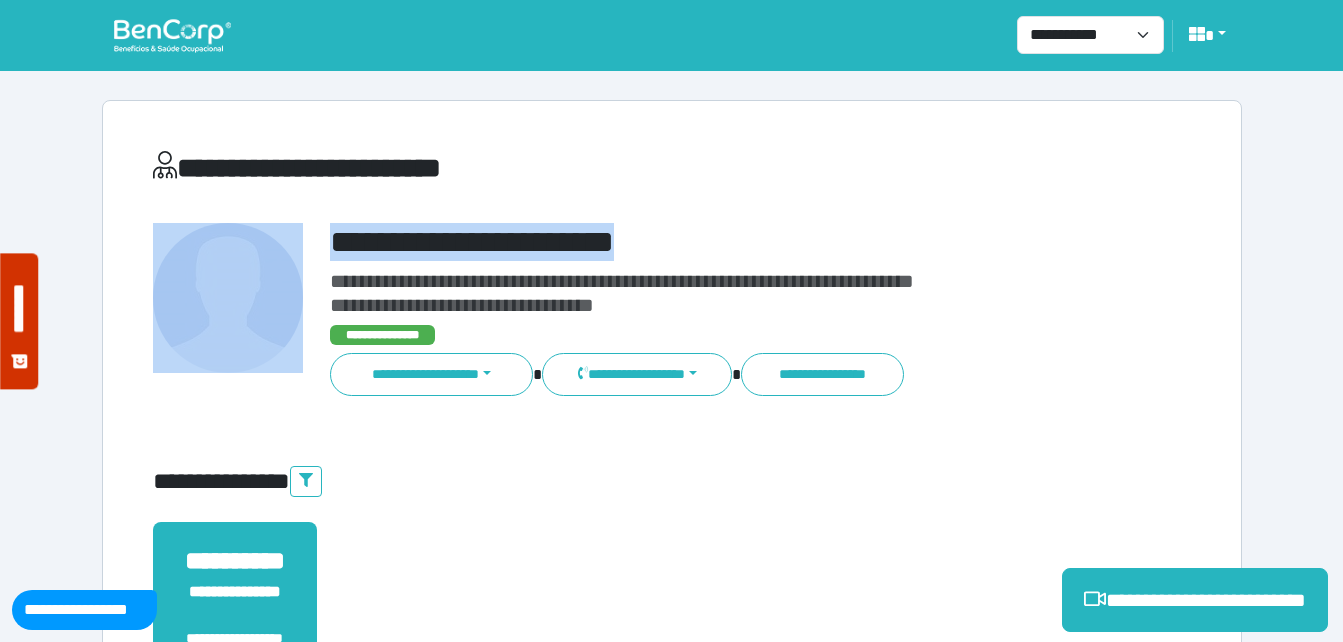 drag, startPoint x: 319, startPoint y: 218, endPoint x: 747, endPoint y: 226, distance: 428.07477 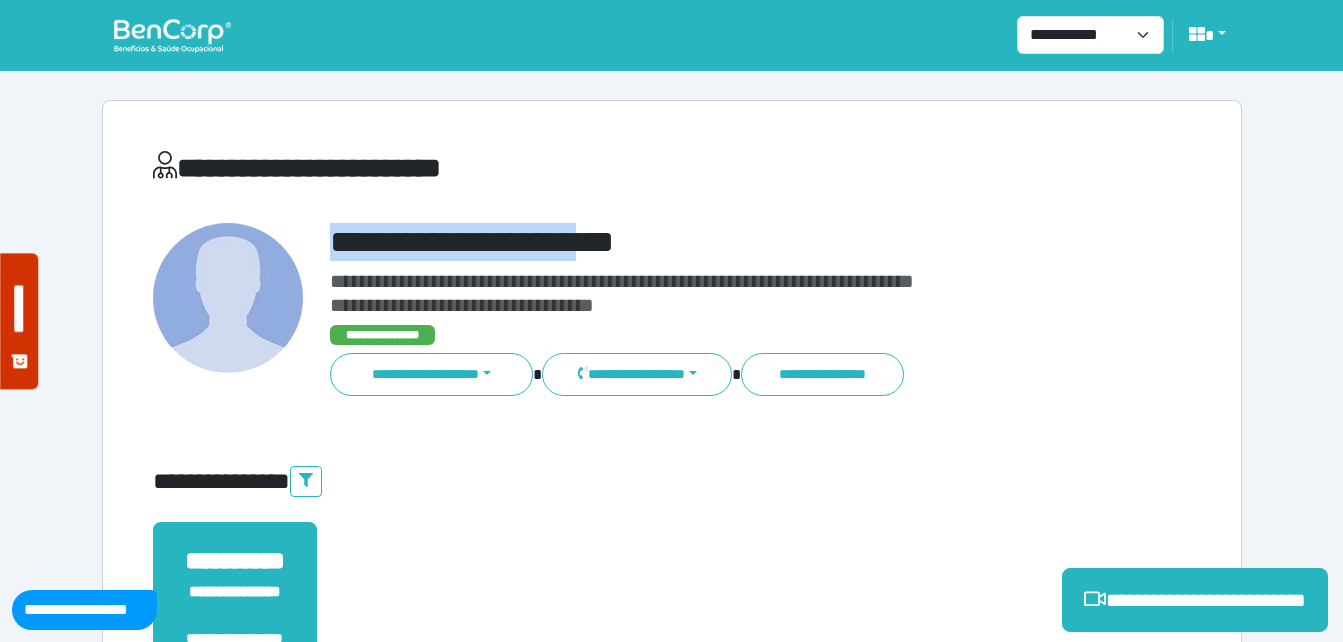 drag, startPoint x: 330, startPoint y: 237, endPoint x: 722, endPoint y: 269, distance: 393.30396 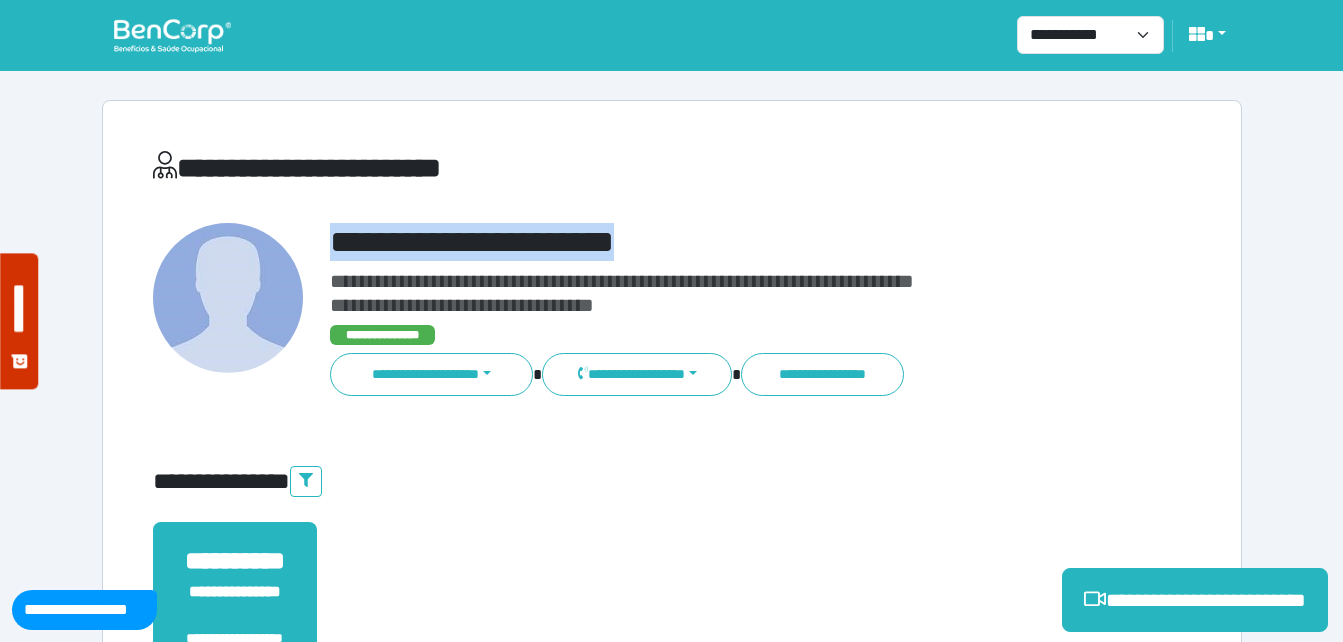 copy on "**********" 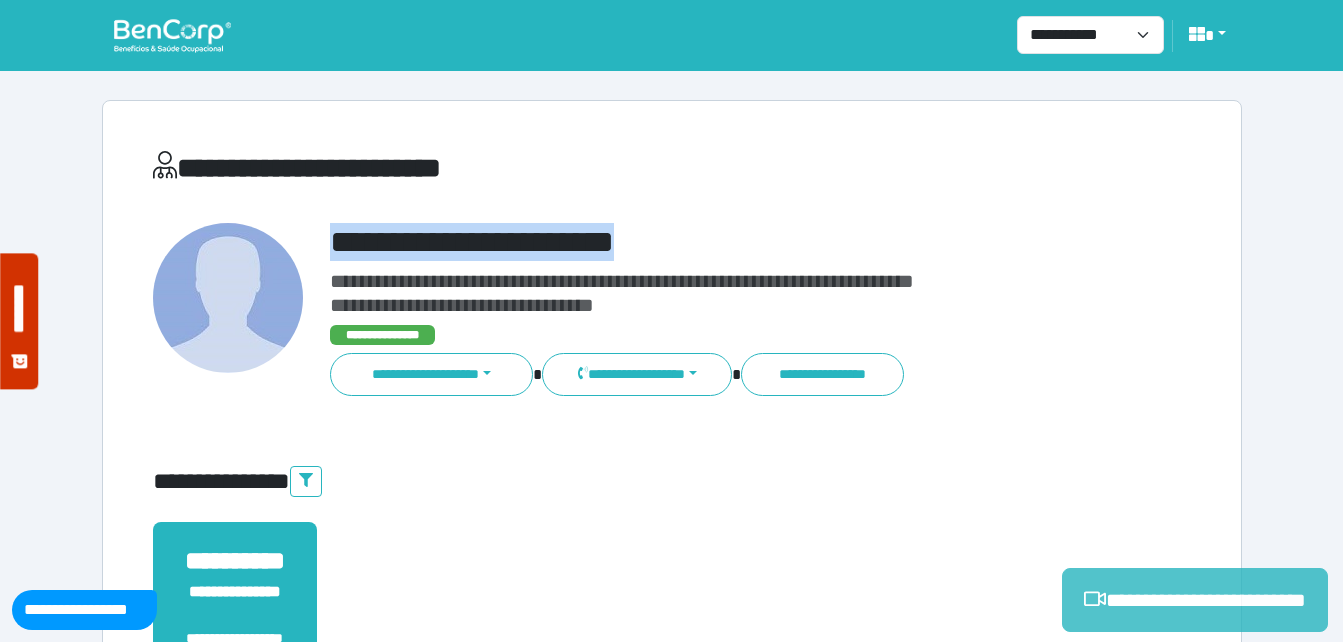click on "**********" at bounding box center [1195, 600] 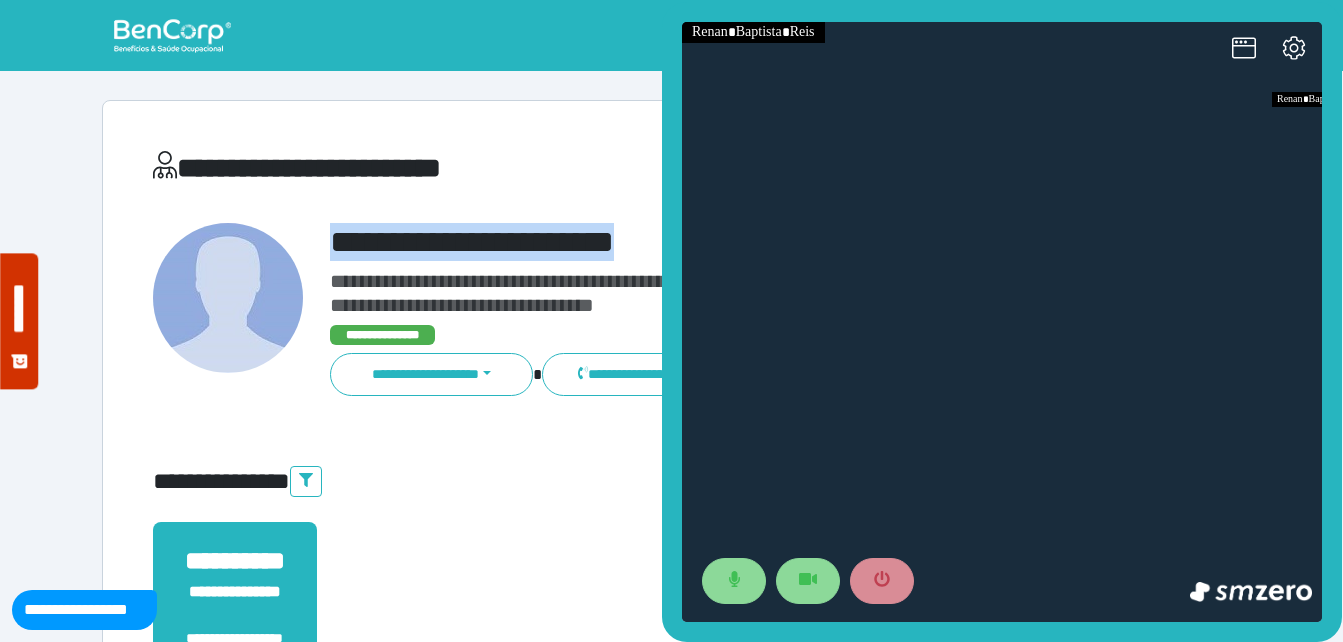 scroll, scrollTop: 0, scrollLeft: 0, axis: both 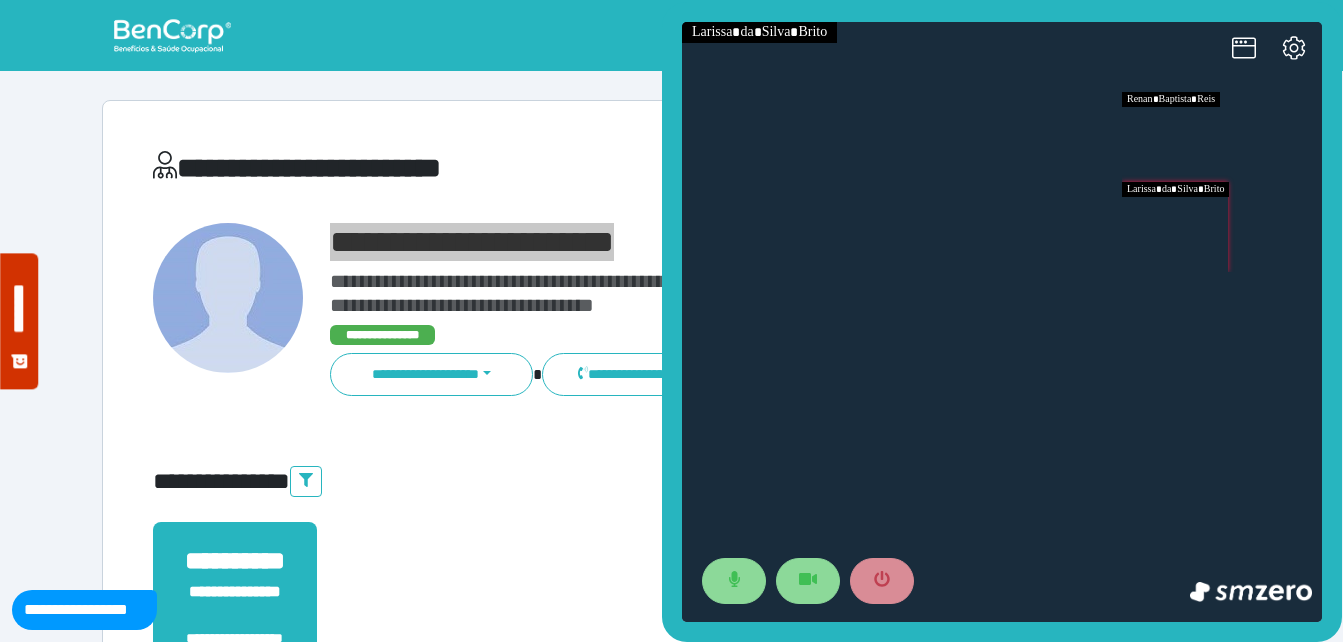 drag, startPoint x: 1295, startPoint y: 237, endPoint x: 1269, endPoint y: 234, distance: 26.172504 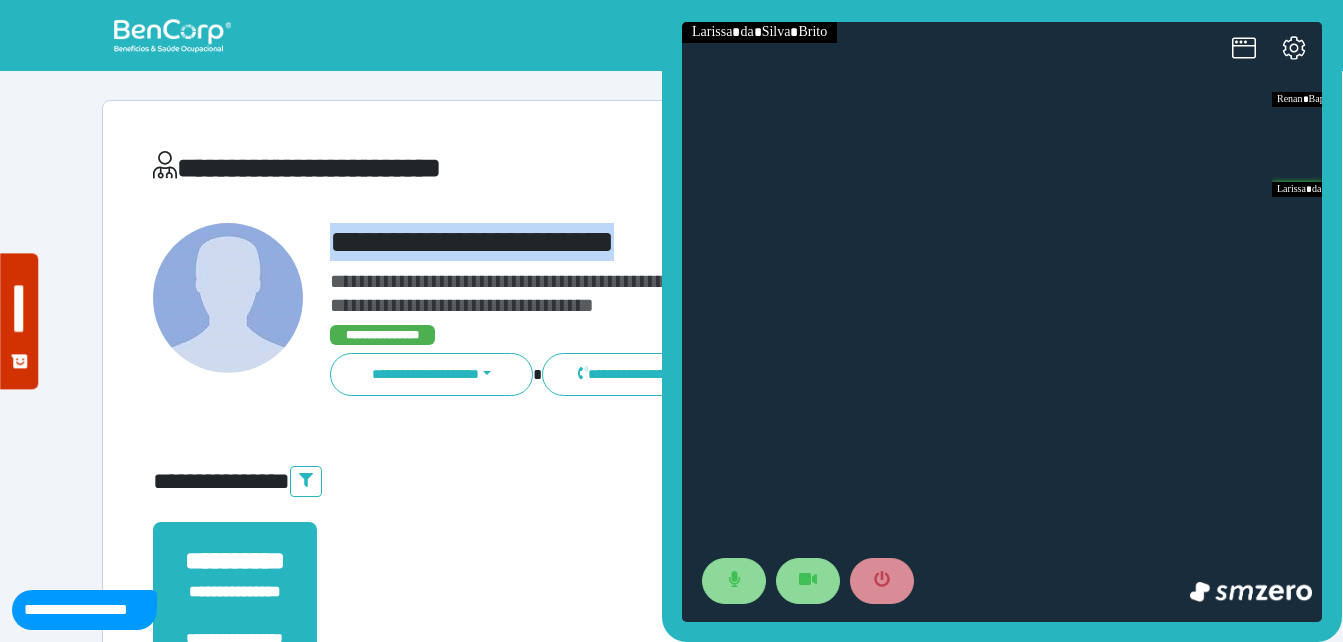 click on "**********" at bounding box center (716, 242) 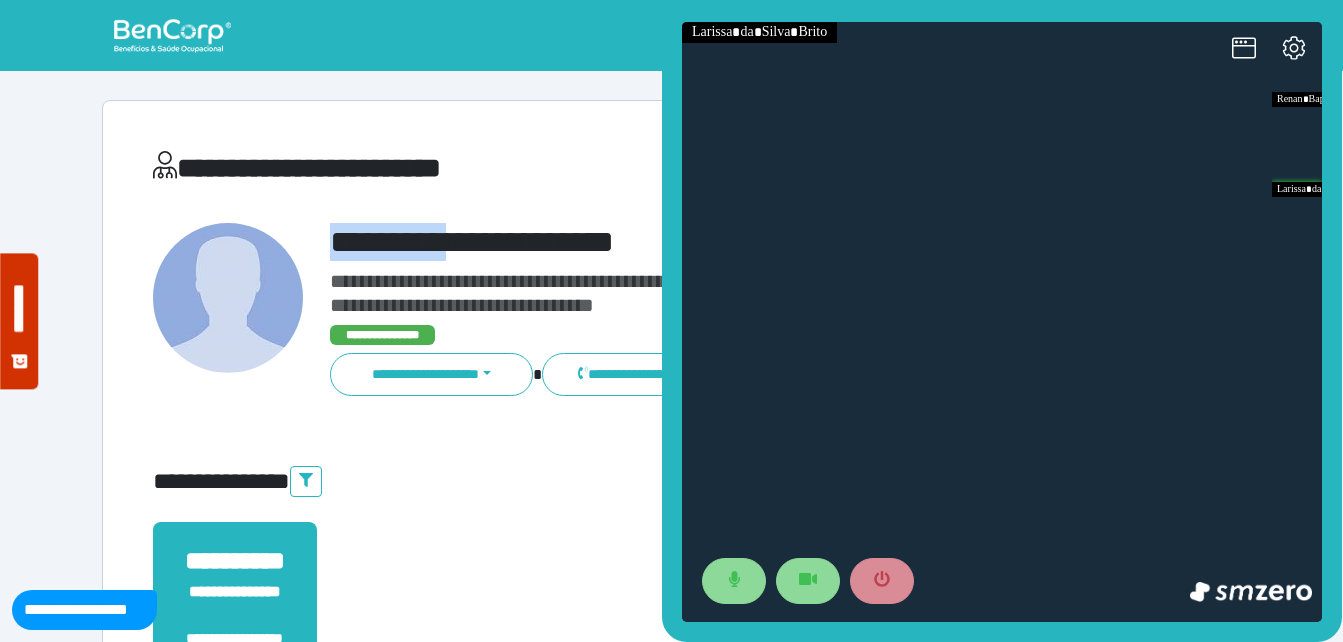 drag, startPoint x: 301, startPoint y: 242, endPoint x: 651, endPoint y: 205, distance: 351.9503 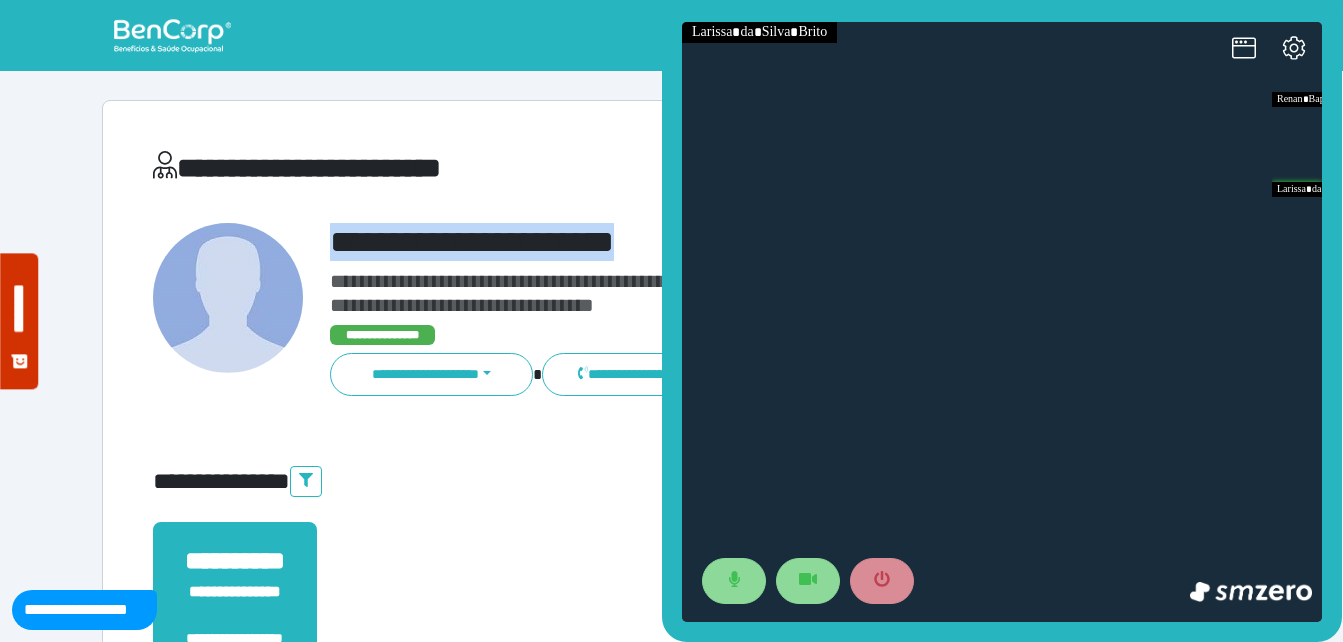copy on "**********" 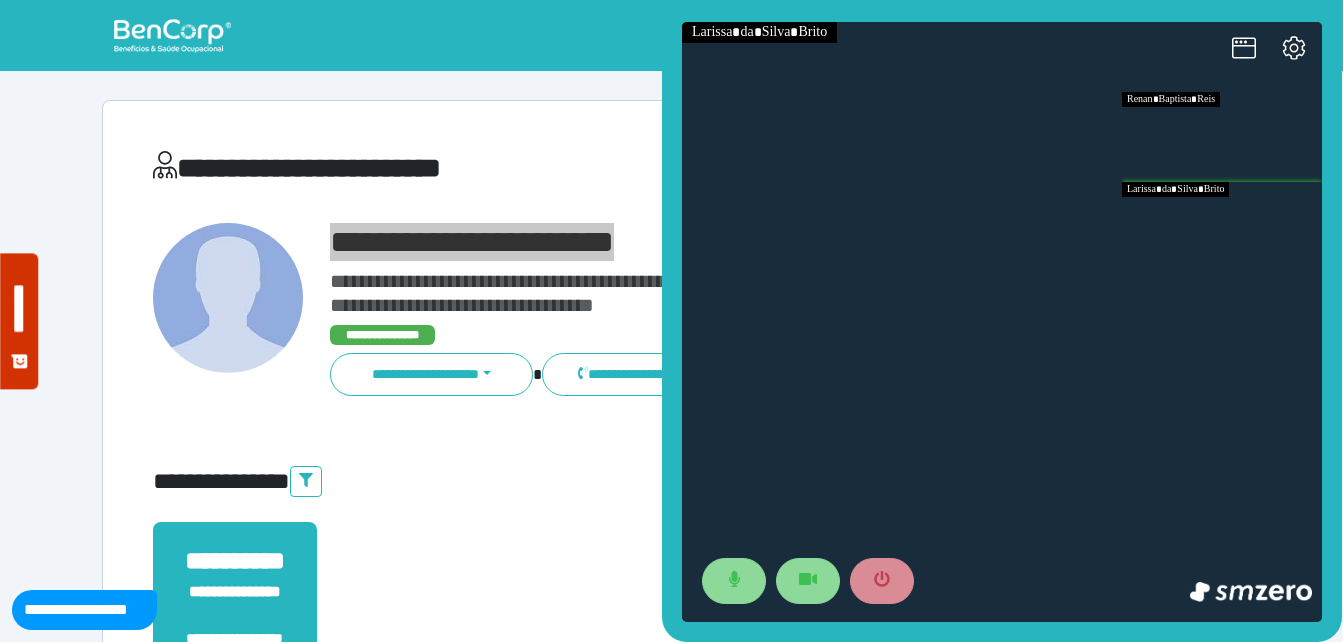 click at bounding box center (1222, 137) 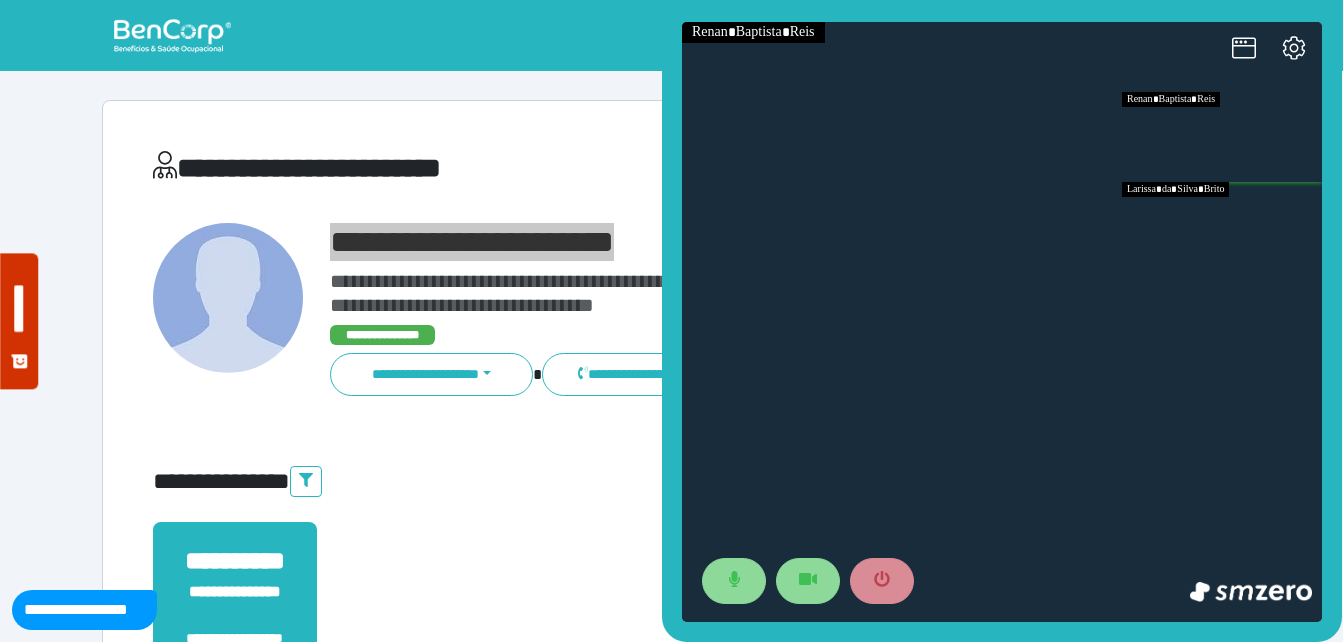 click at bounding box center [1222, 227] 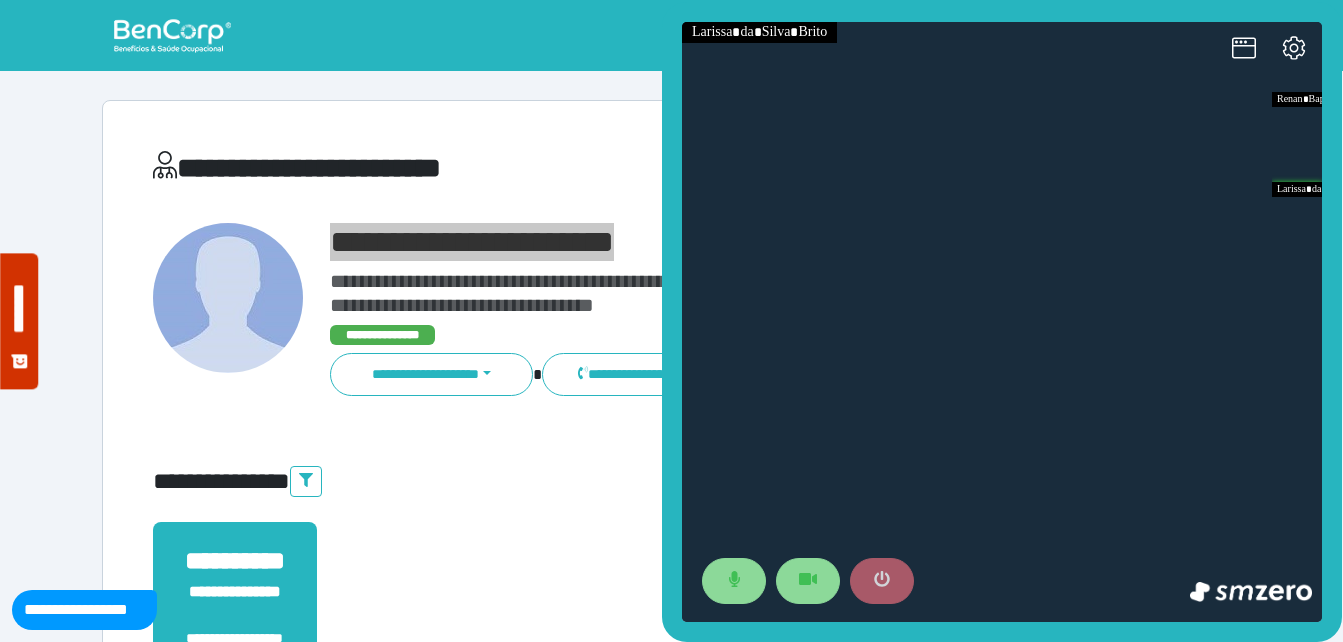 click 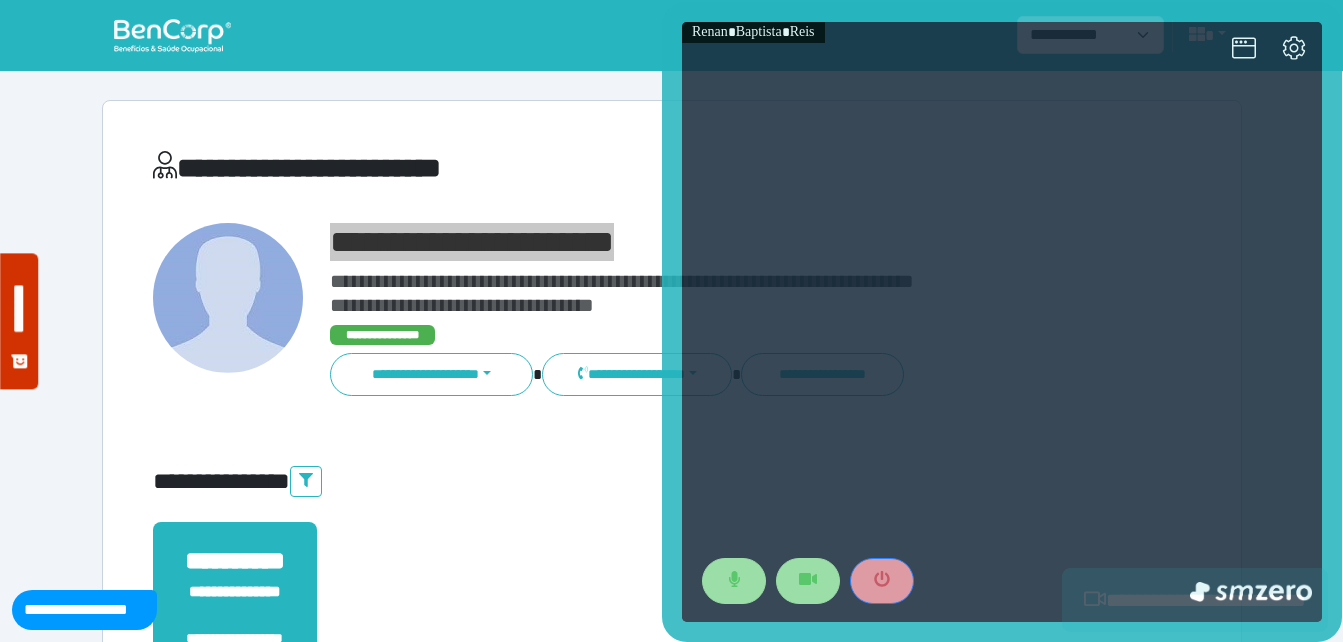 scroll, scrollTop: 494, scrollLeft: 0, axis: vertical 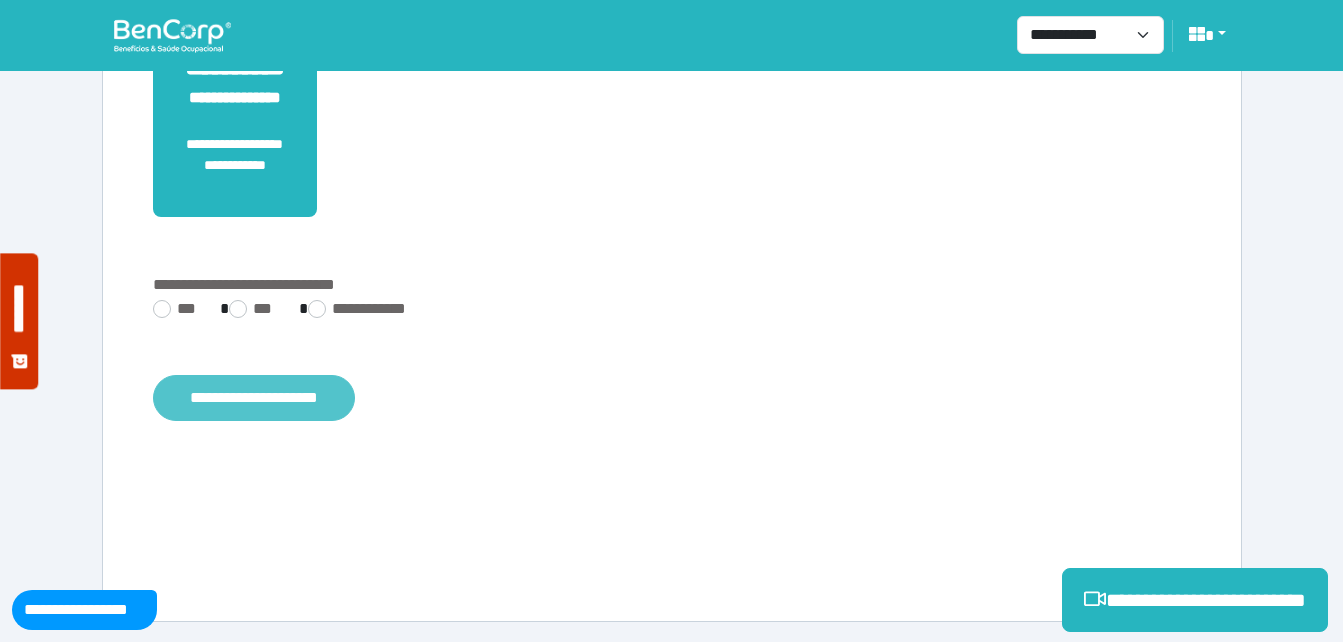 click on "**********" at bounding box center [254, 398] 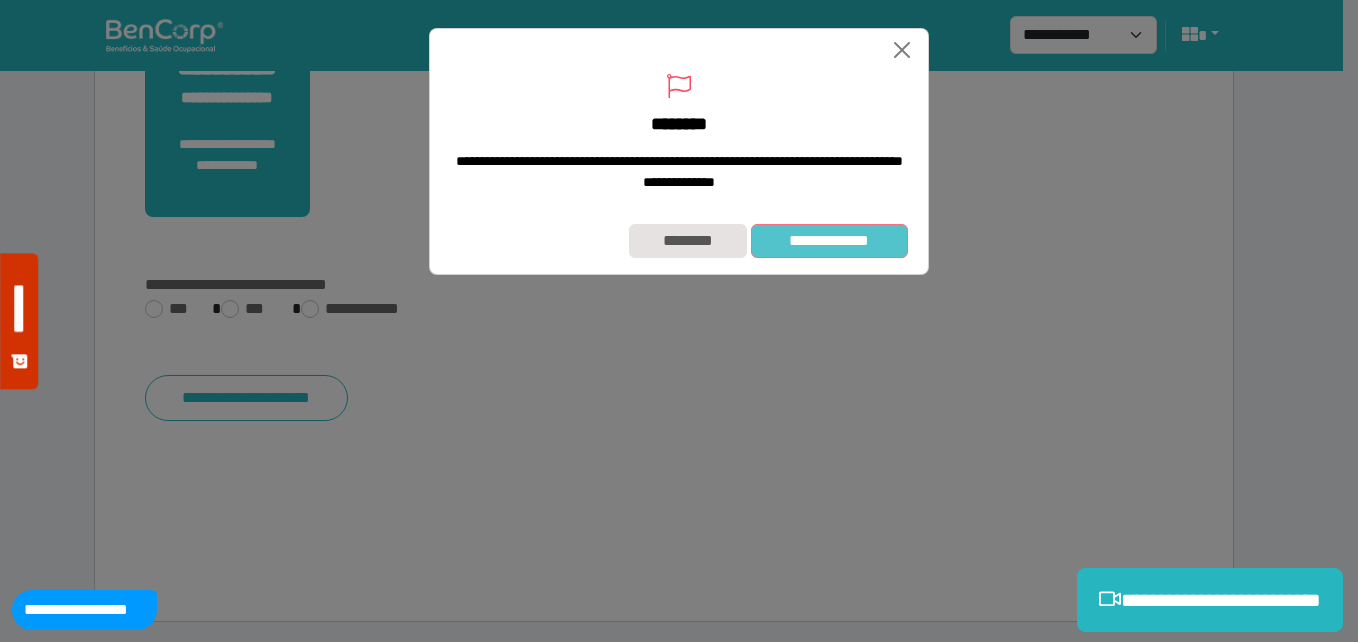 click on "**********" at bounding box center (829, 241) 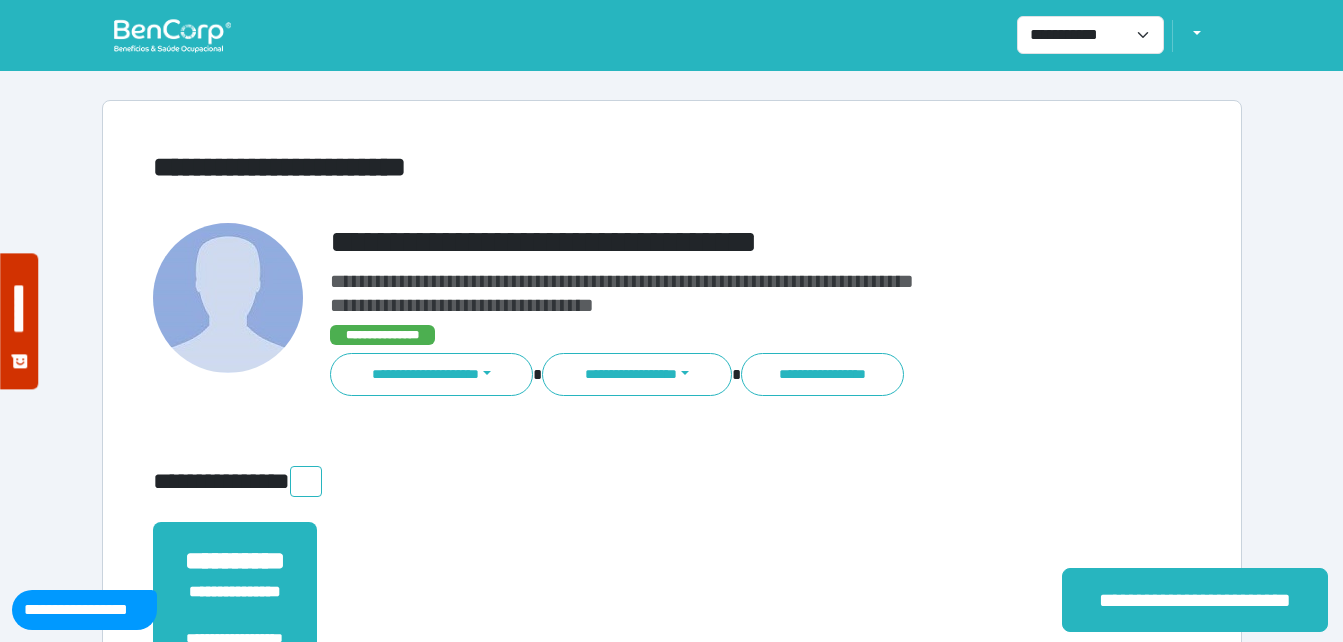 scroll, scrollTop: 0, scrollLeft: 0, axis: both 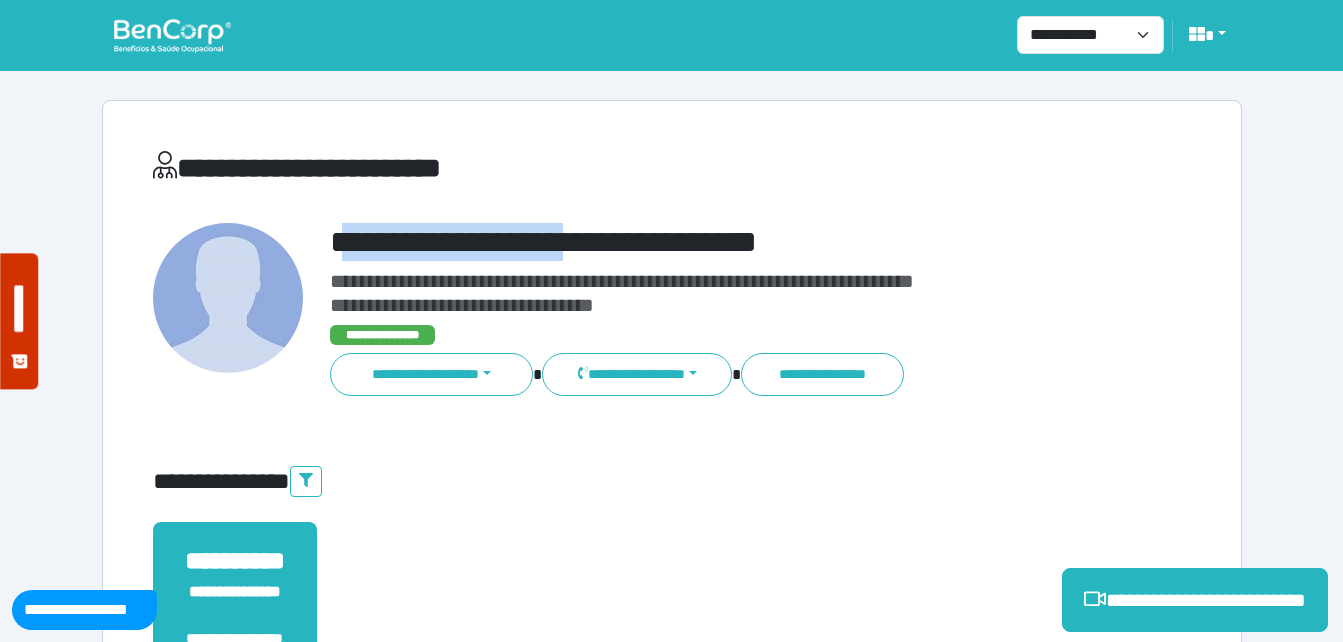 drag, startPoint x: 346, startPoint y: 241, endPoint x: 645, endPoint y: 243, distance: 299.00668 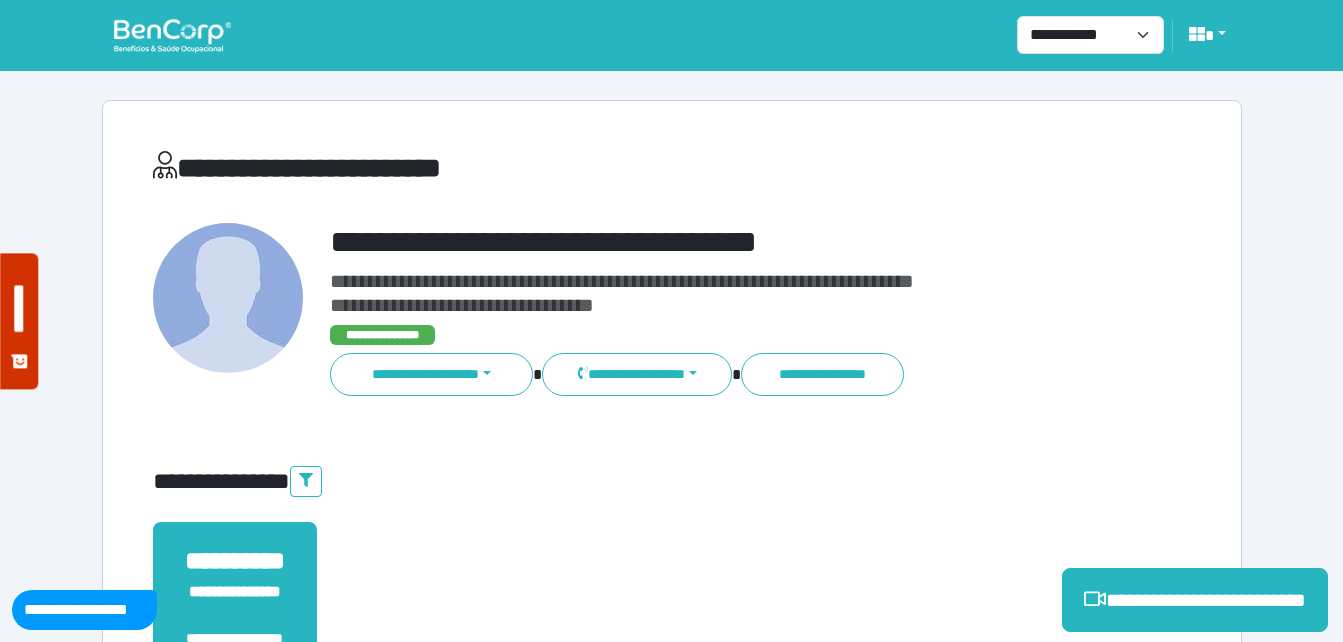 drag, startPoint x: 645, startPoint y: 243, endPoint x: 515, endPoint y: 263, distance: 131.52946 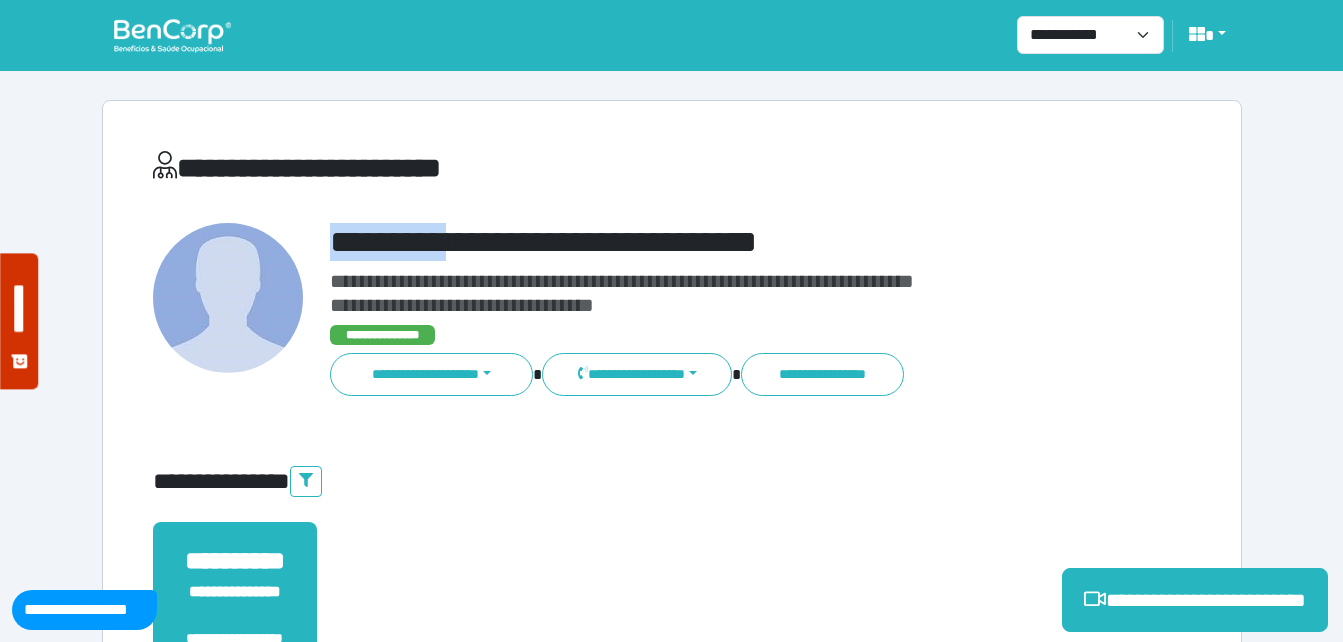 drag, startPoint x: 337, startPoint y: 245, endPoint x: 694, endPoint y: 238, distance: 357.06863 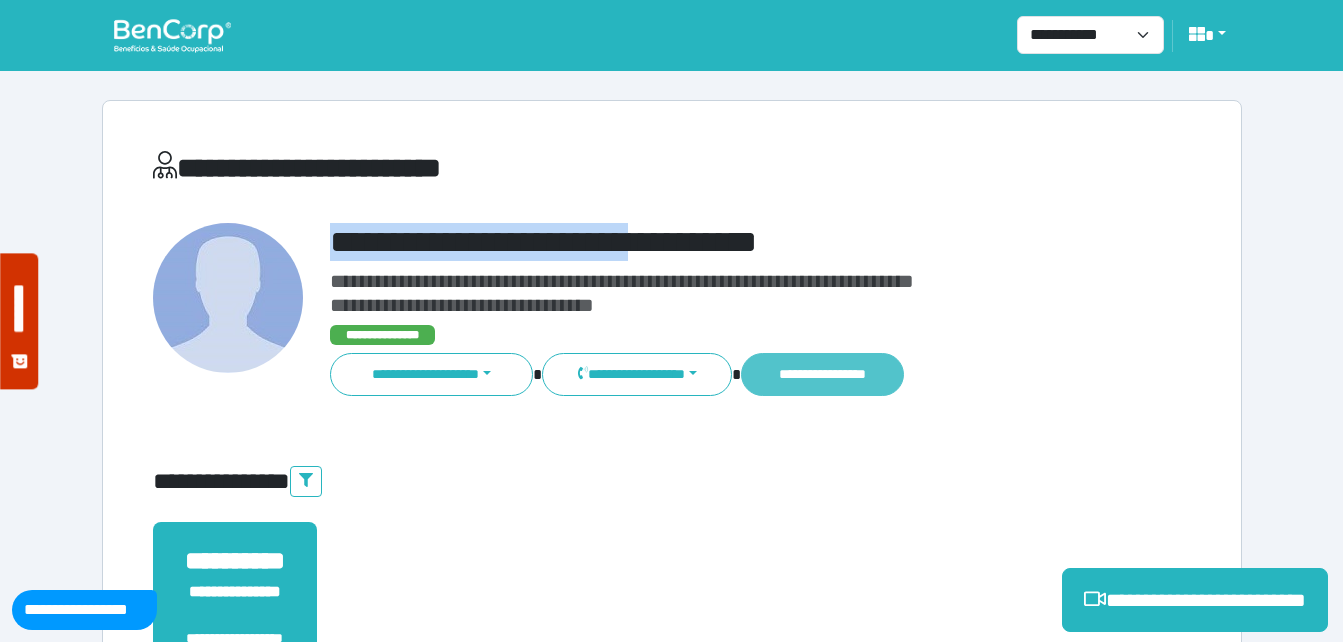 copy on "**********" 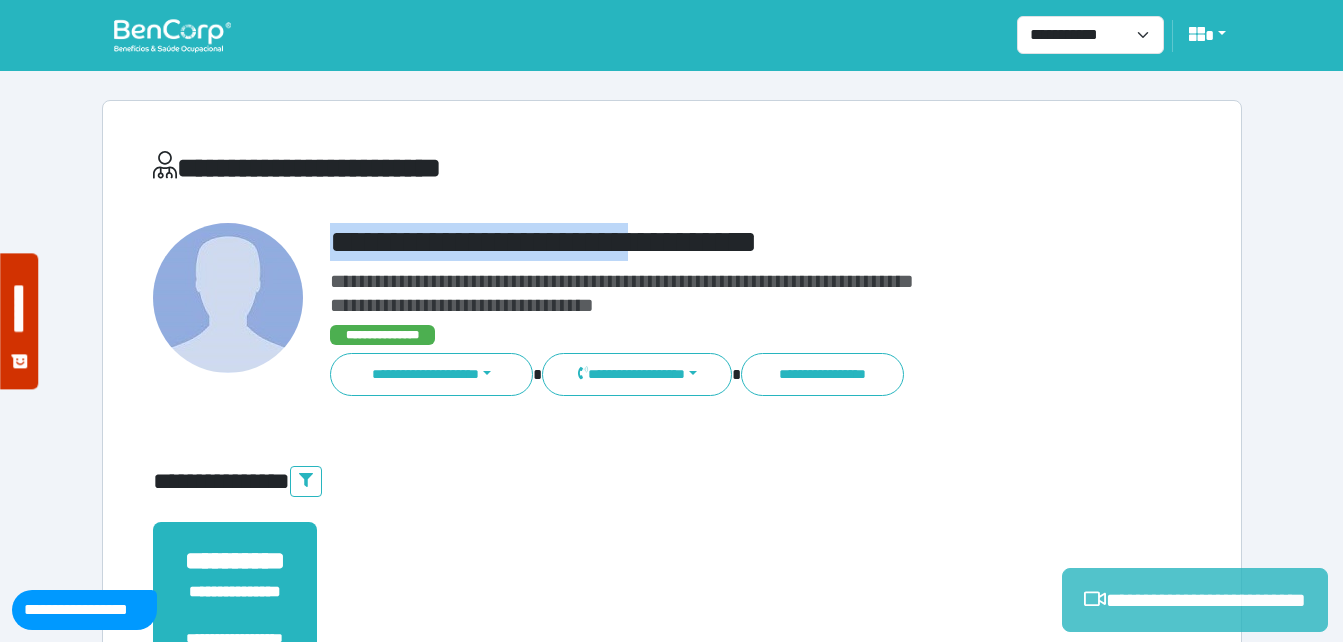 click on "**********" at bounding box center [1195, 600] 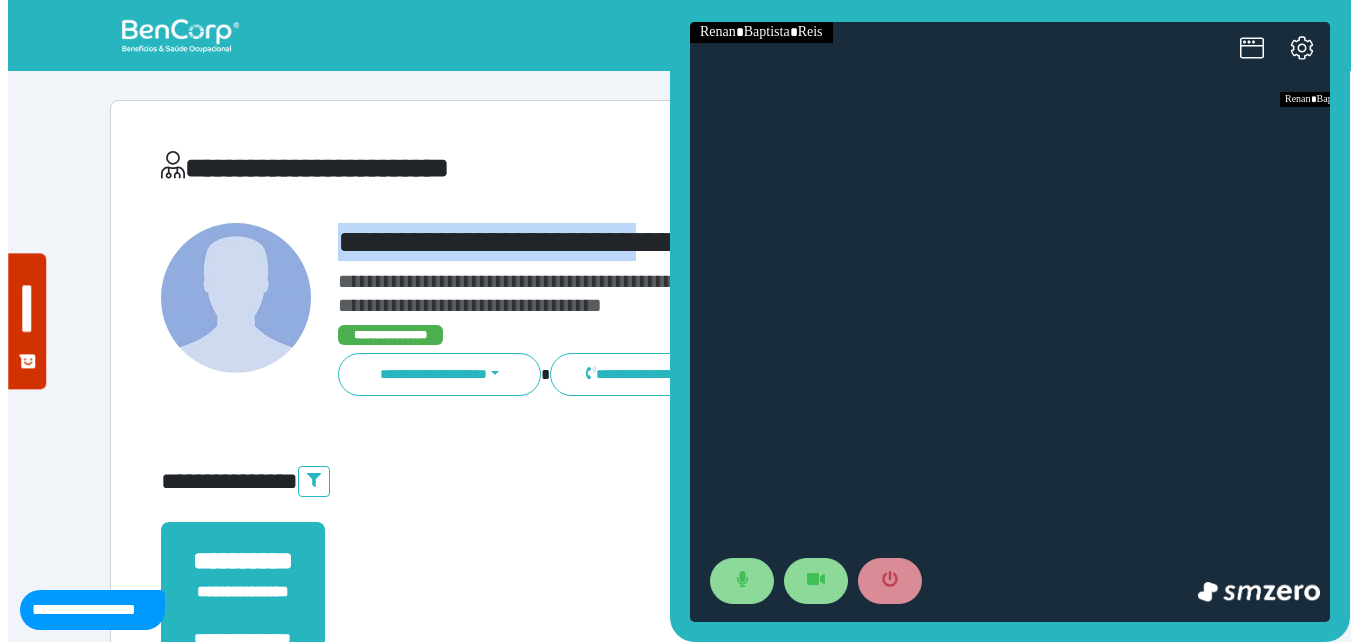 scroll, scrollTop: 0, scrollLeft: 0, axis: both 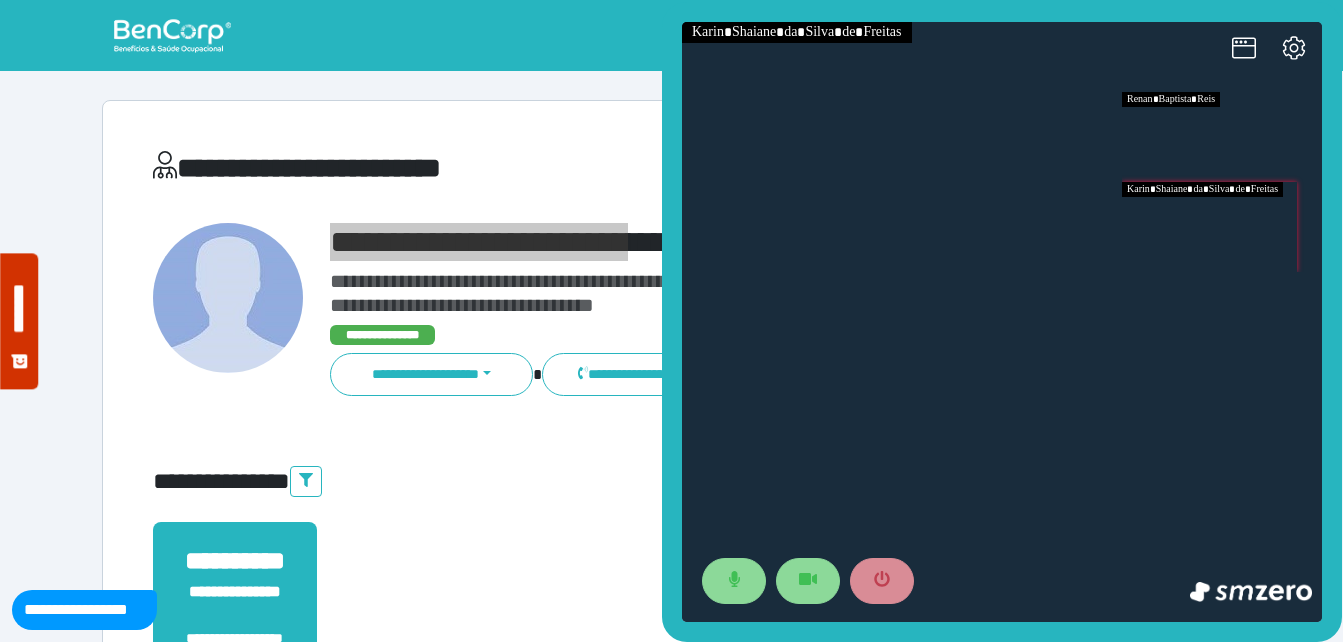 click at bounding box center (1222, 227) 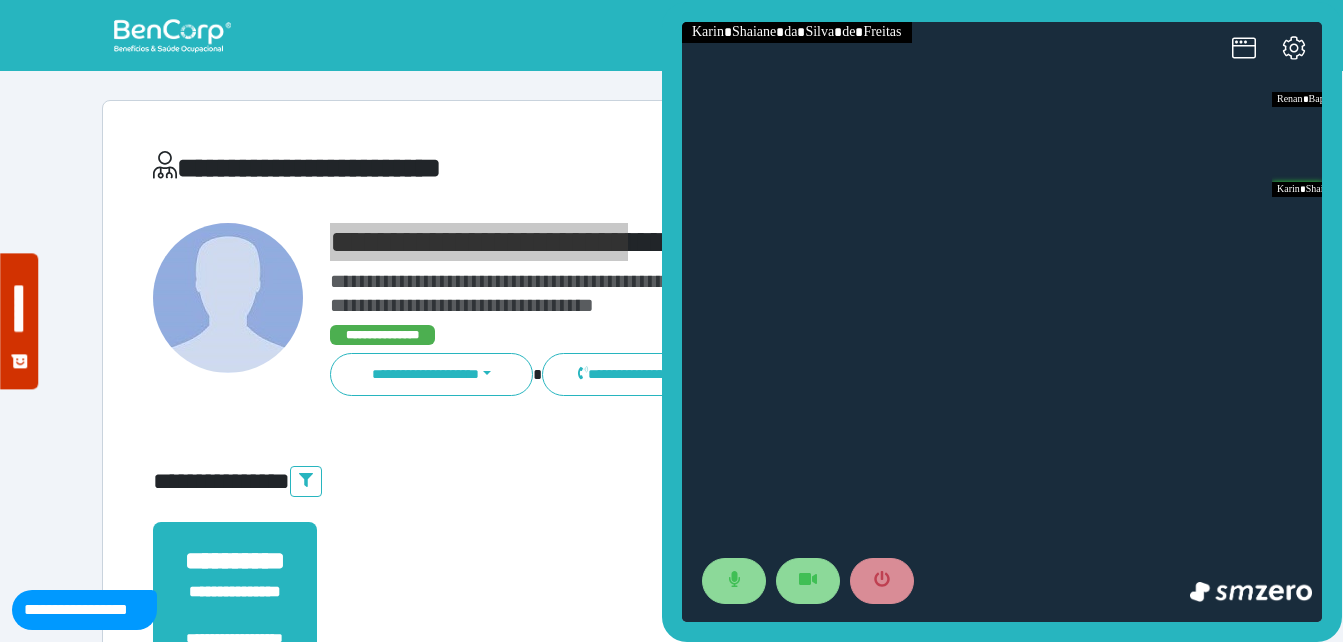 click at bounding box center (1002, 322) 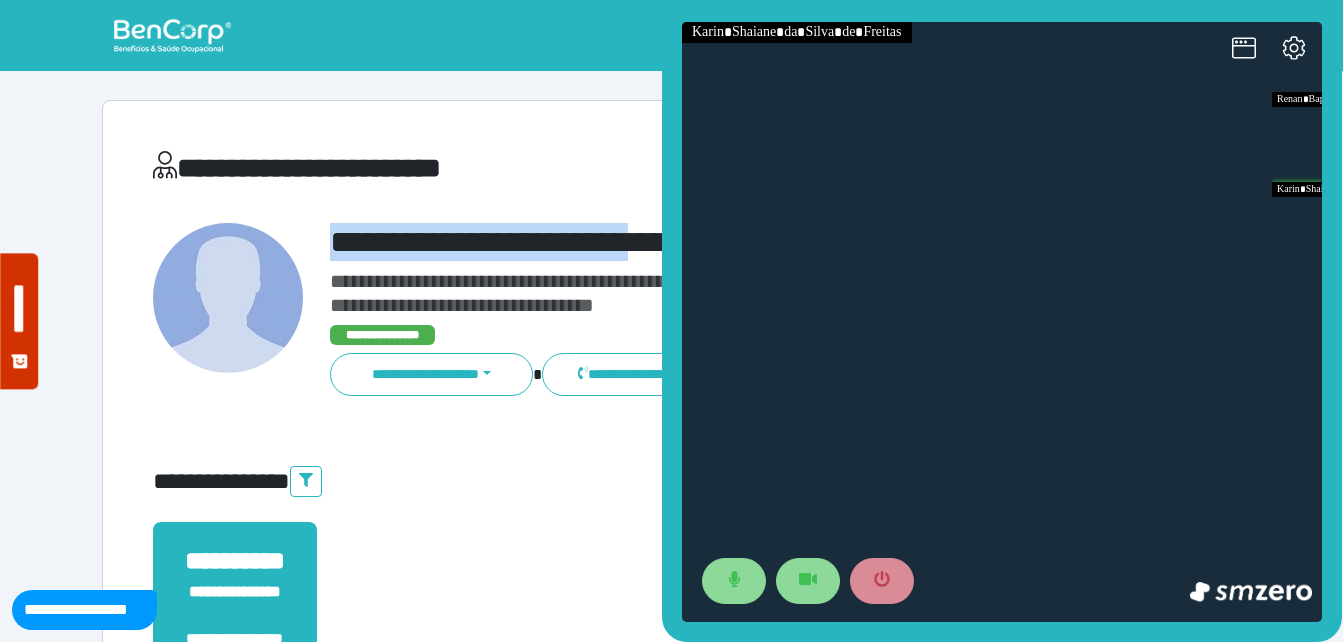 click on "**********" at bounding box center [716, 242] 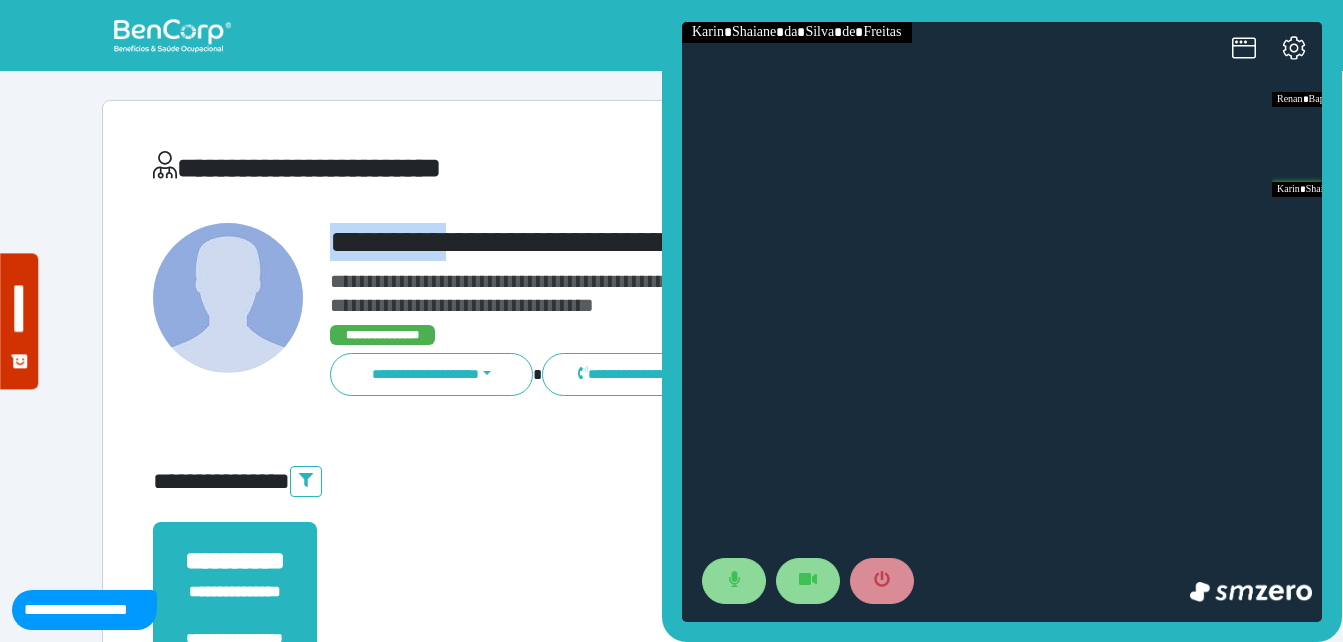 drag, startPoint x: 438, startPoint y: 226, endPoint x: 562, endPoint y: 227, distance: 124.004036 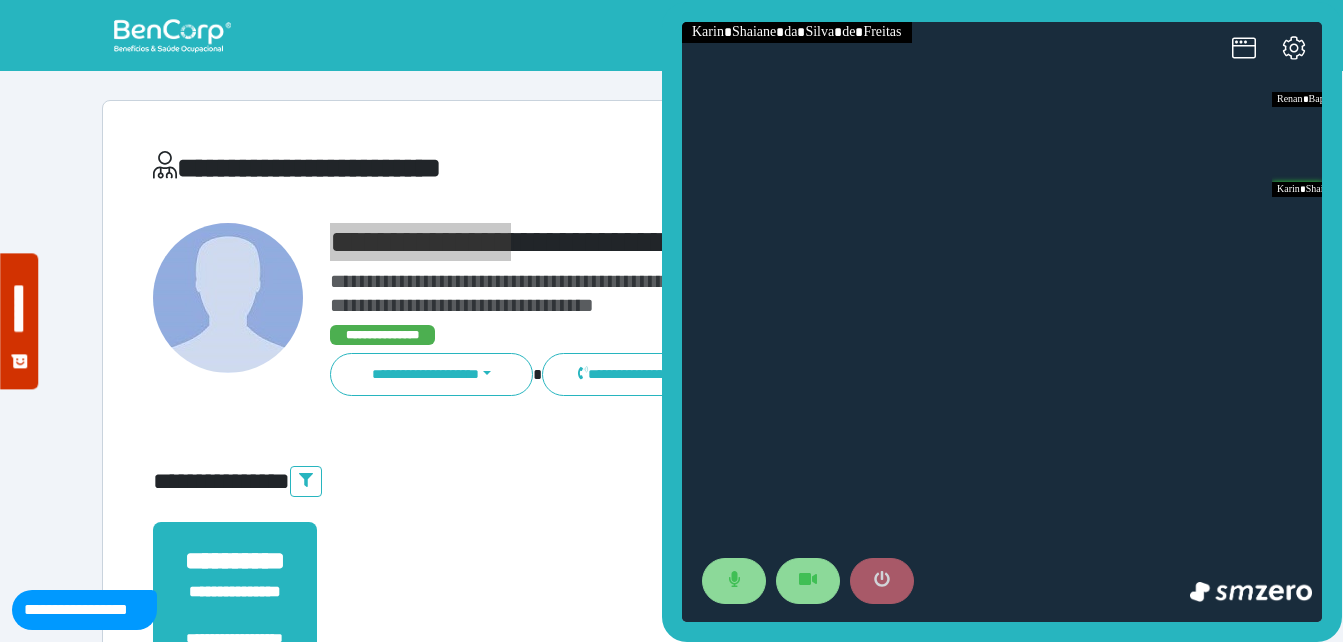 click 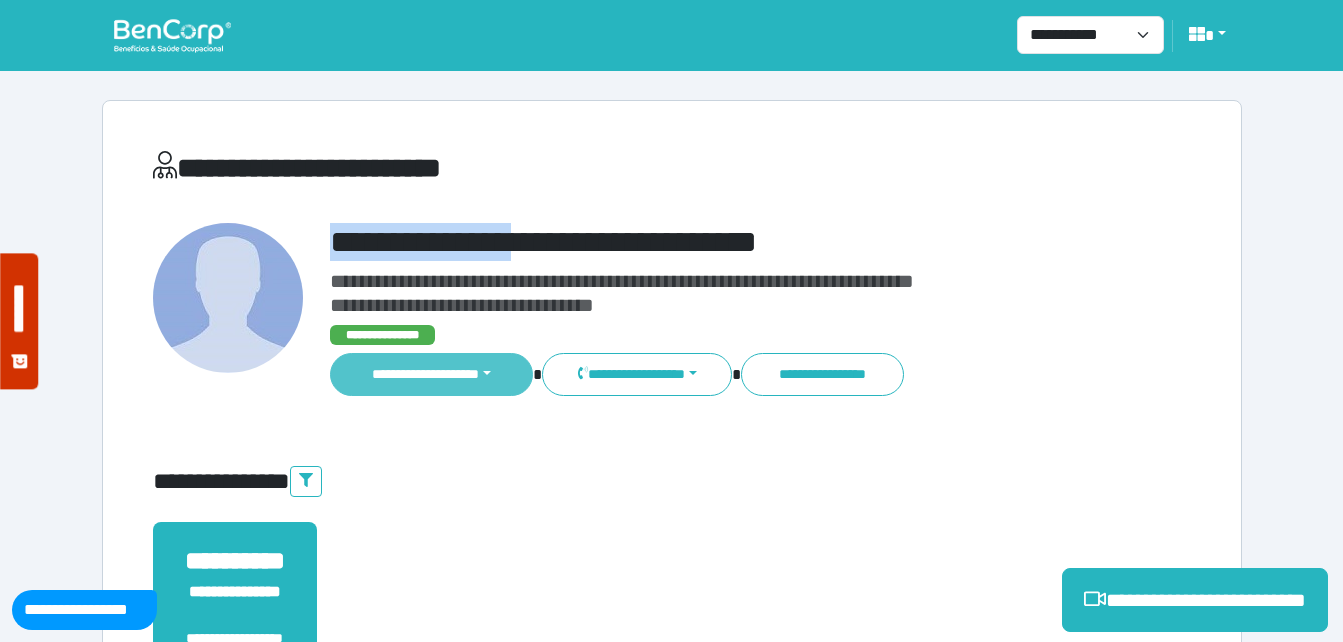 click on "**********" at bounding box center [432, 374] 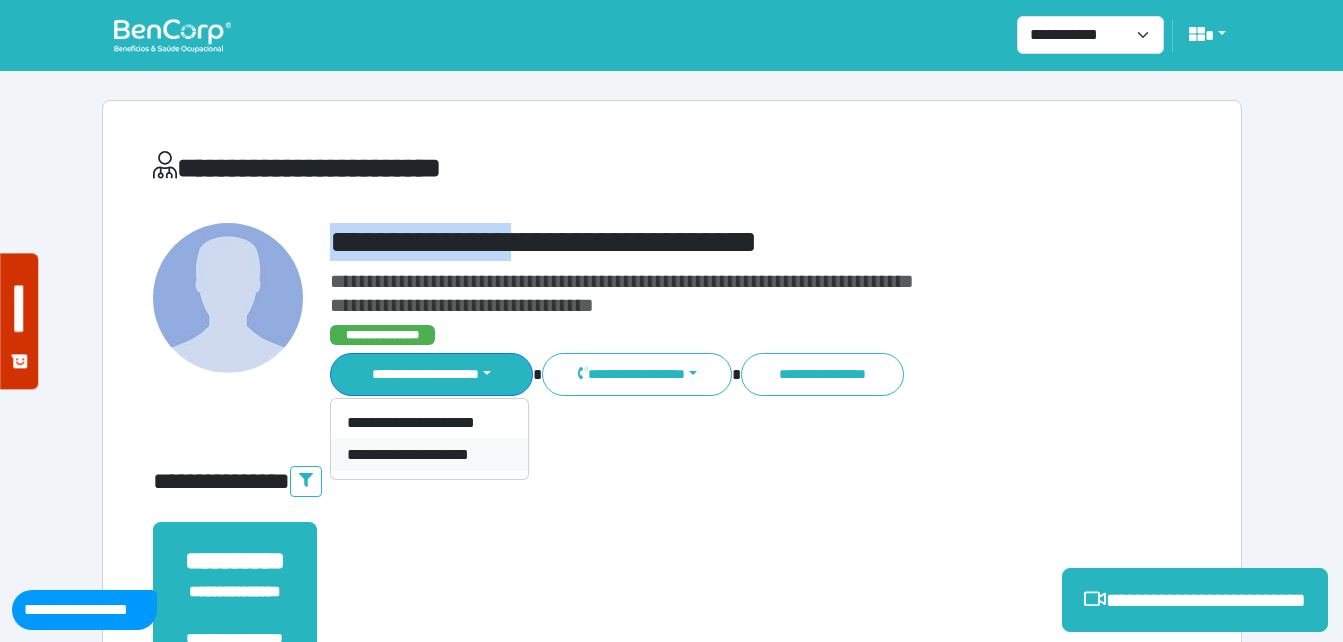 click on "**********" at bounding box center (429, 455) 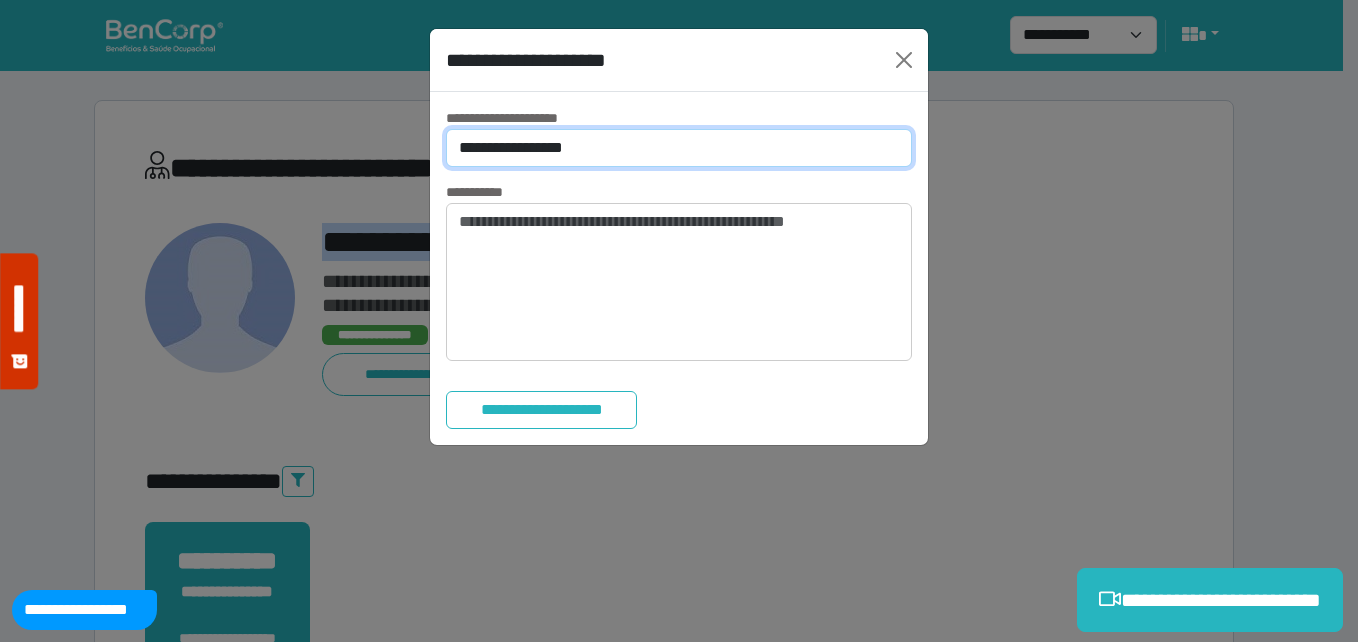 drag, startPoint x: 569, startPoint y: 151, endPoint x: 567, endPoint y: 170, distance: 19.104973 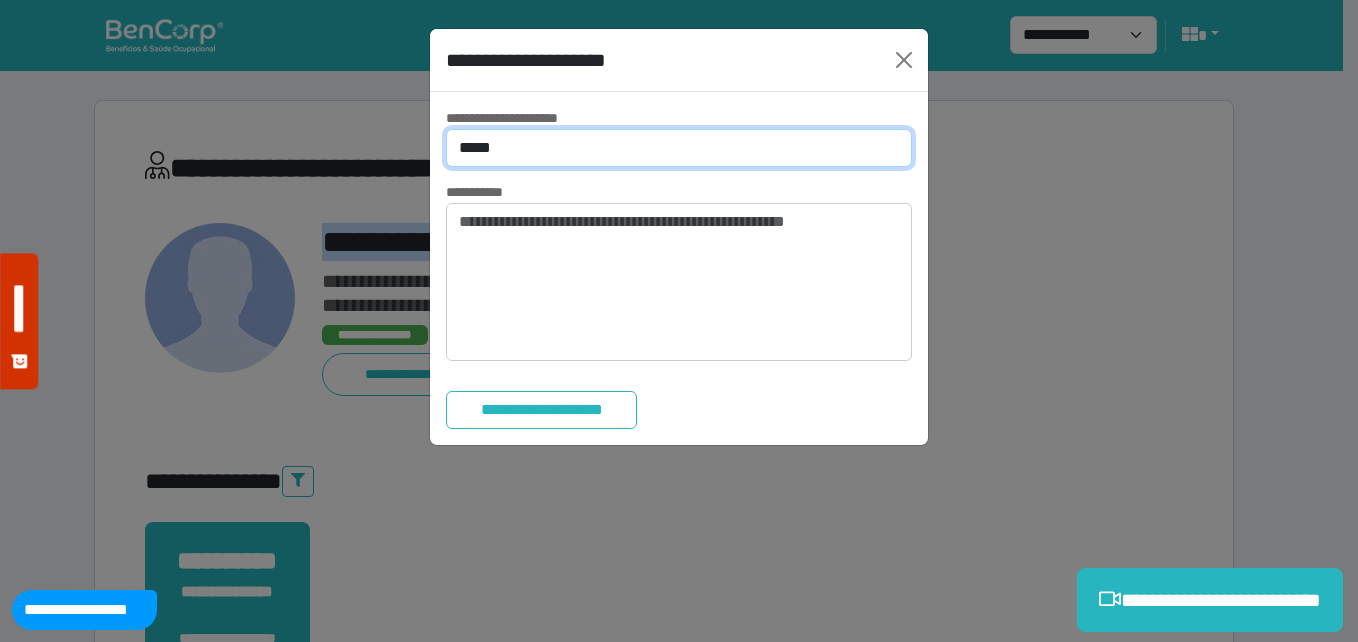 click on "**********" at bounding box center (679, 148) 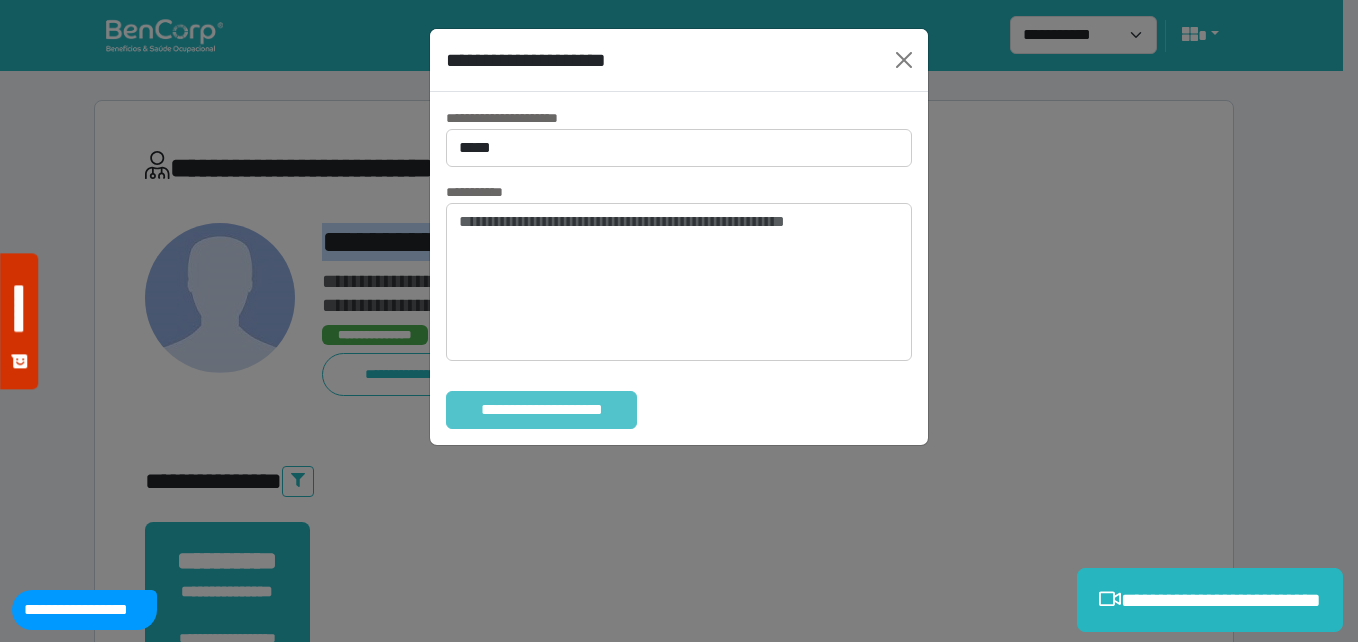 click on "**********" at bounding box center [541, 410] 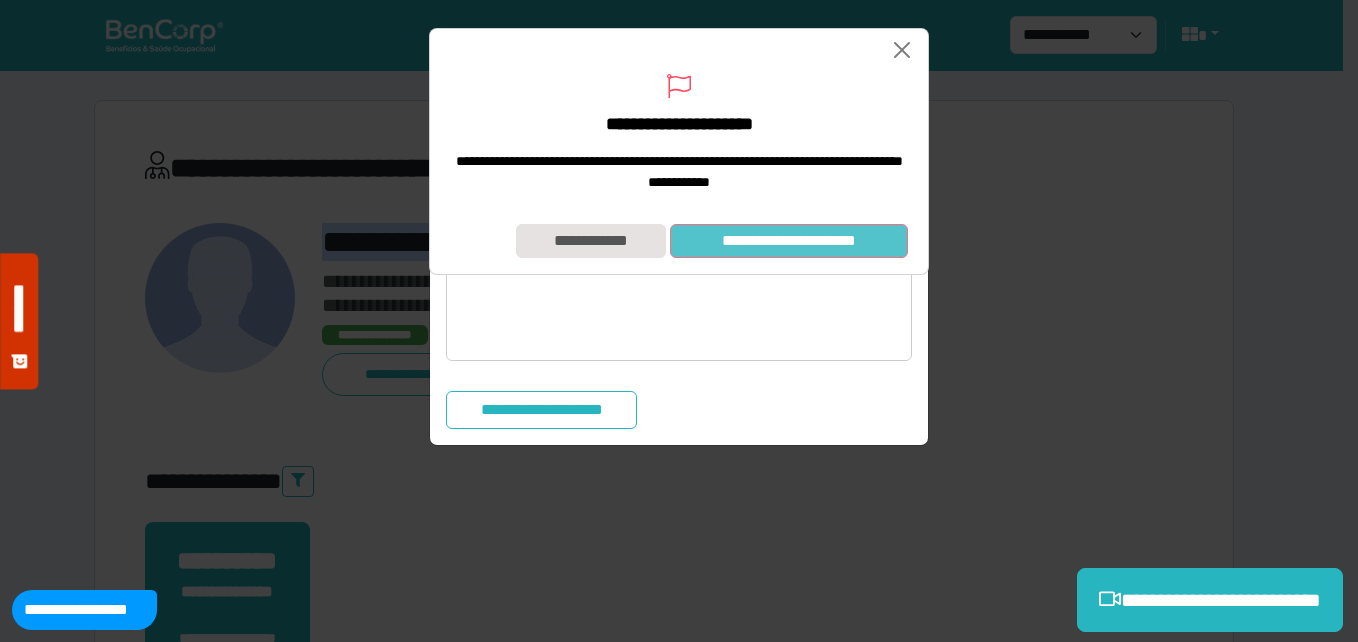 click on "**********" at bounding box center (789, 241) 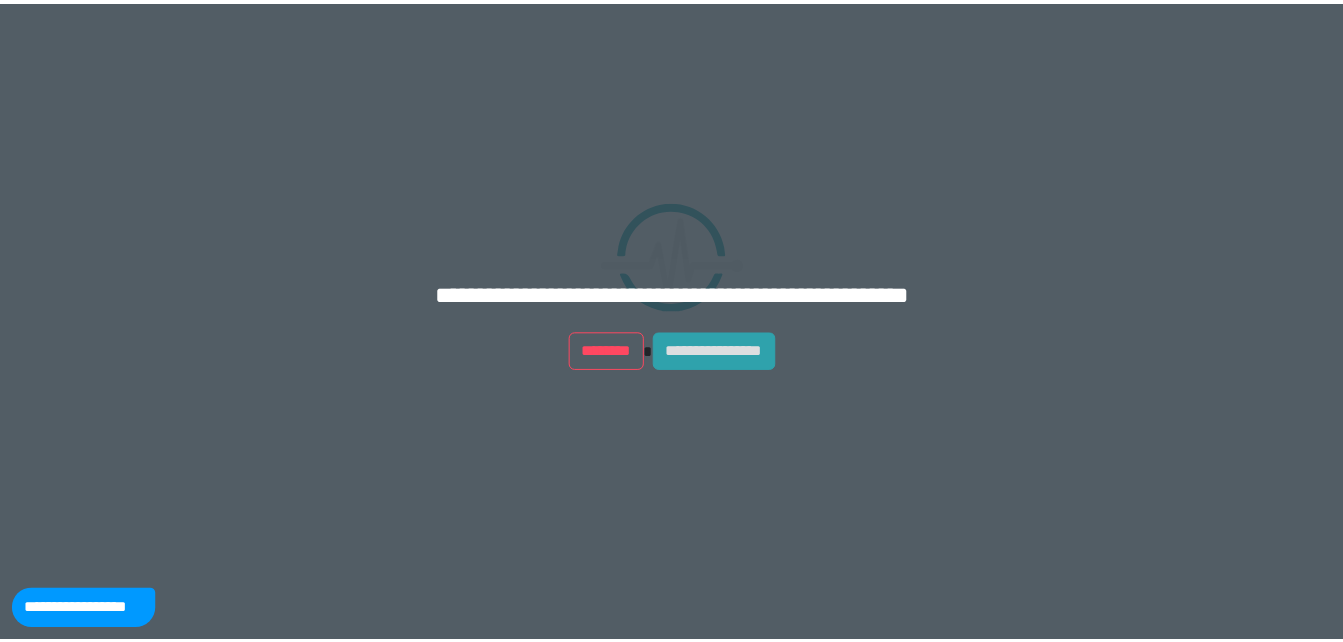 scroll, scrollTop: 0, scrollLeft: 0, axis: both 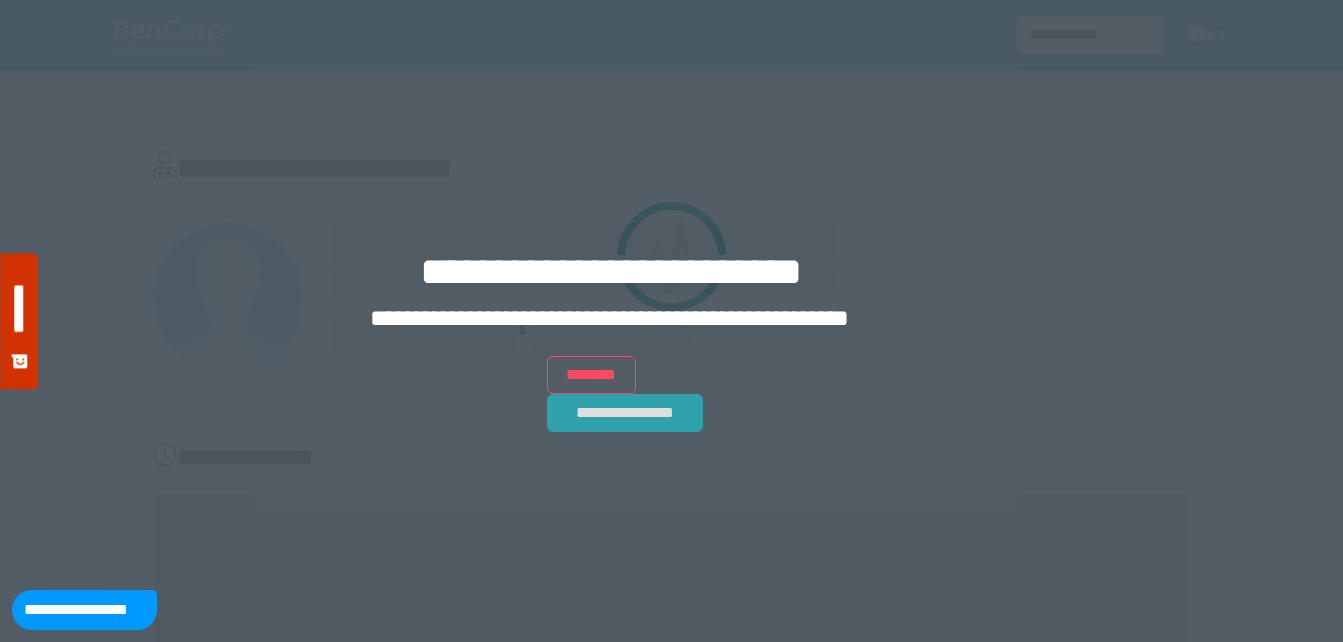 click on "**********" at bounding box center [625, 413] 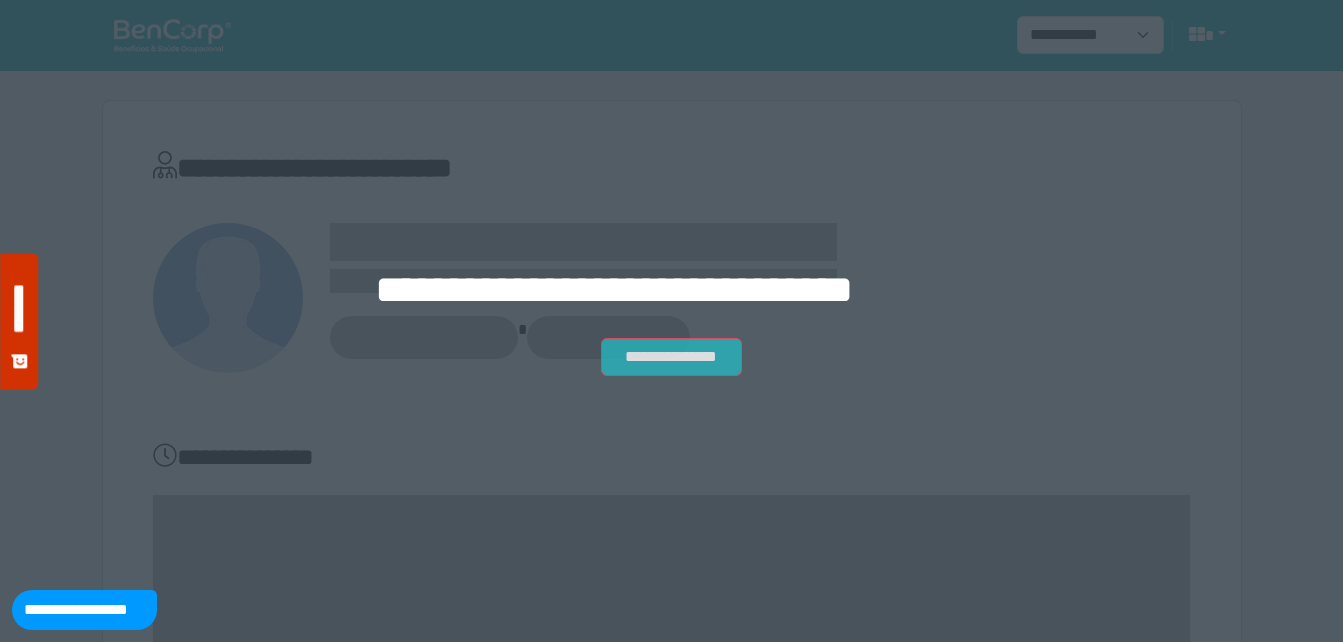 click on "**********" at bounding box center (671, 357) 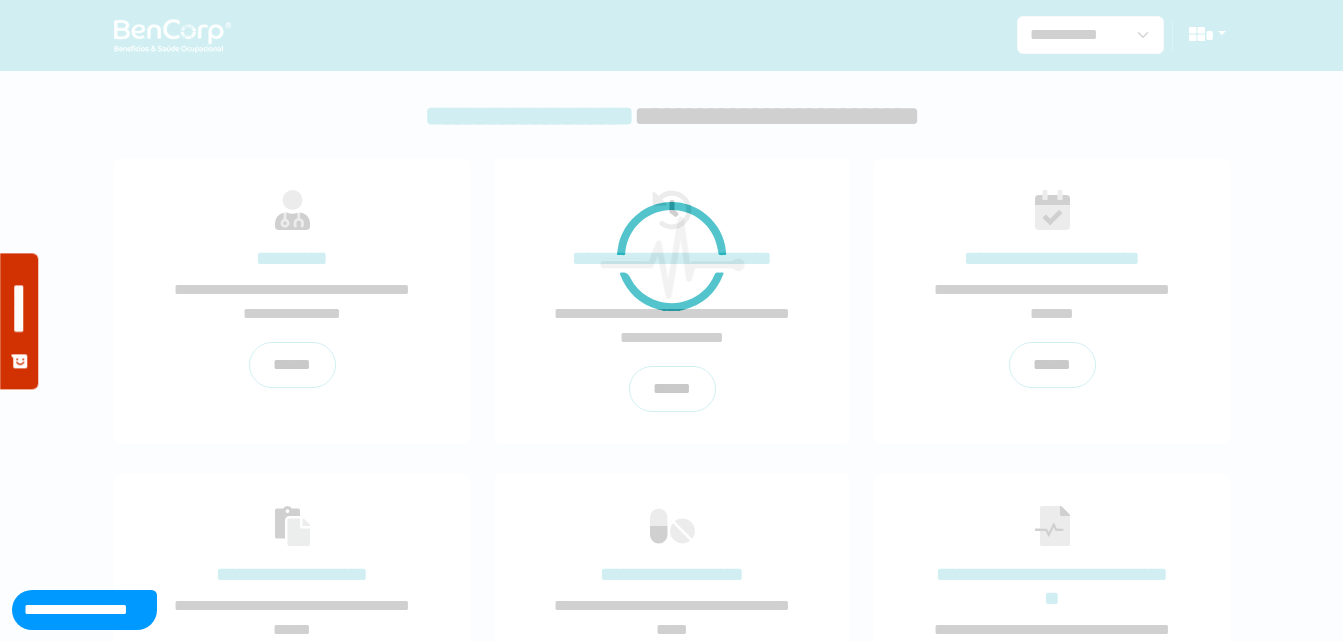 scroll, scrollTop: 0, scrollLeft: 0, axis: both 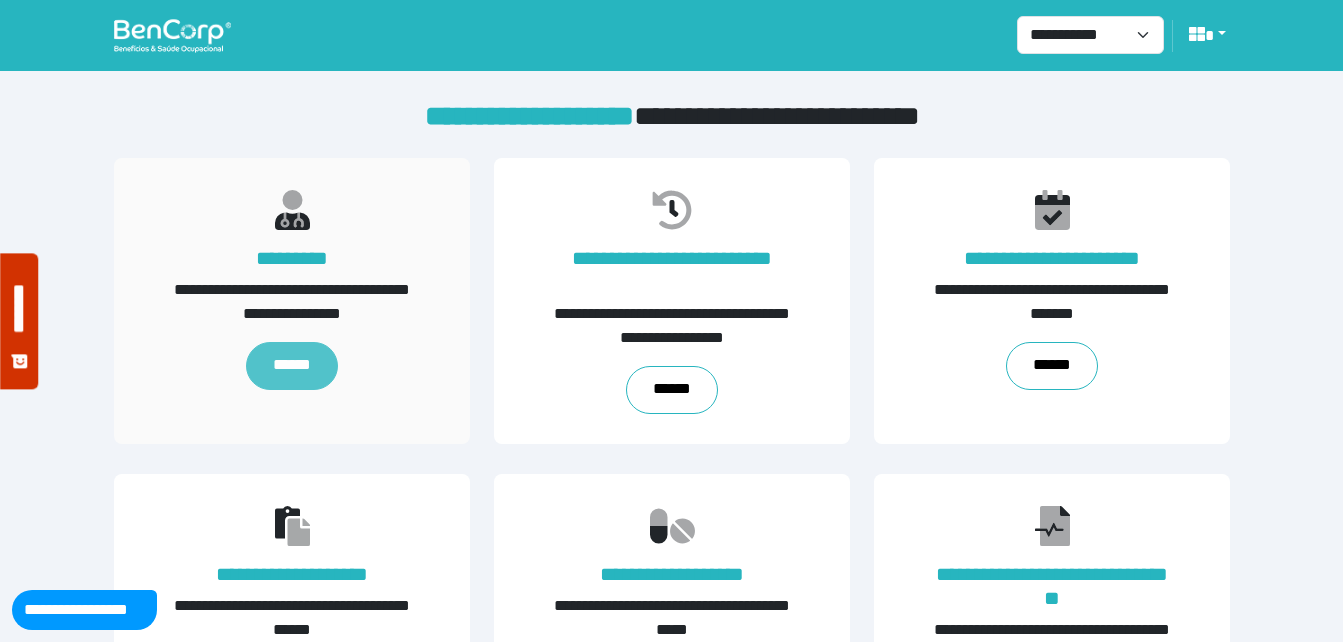 click on "******" at bounding box center (291, 366) 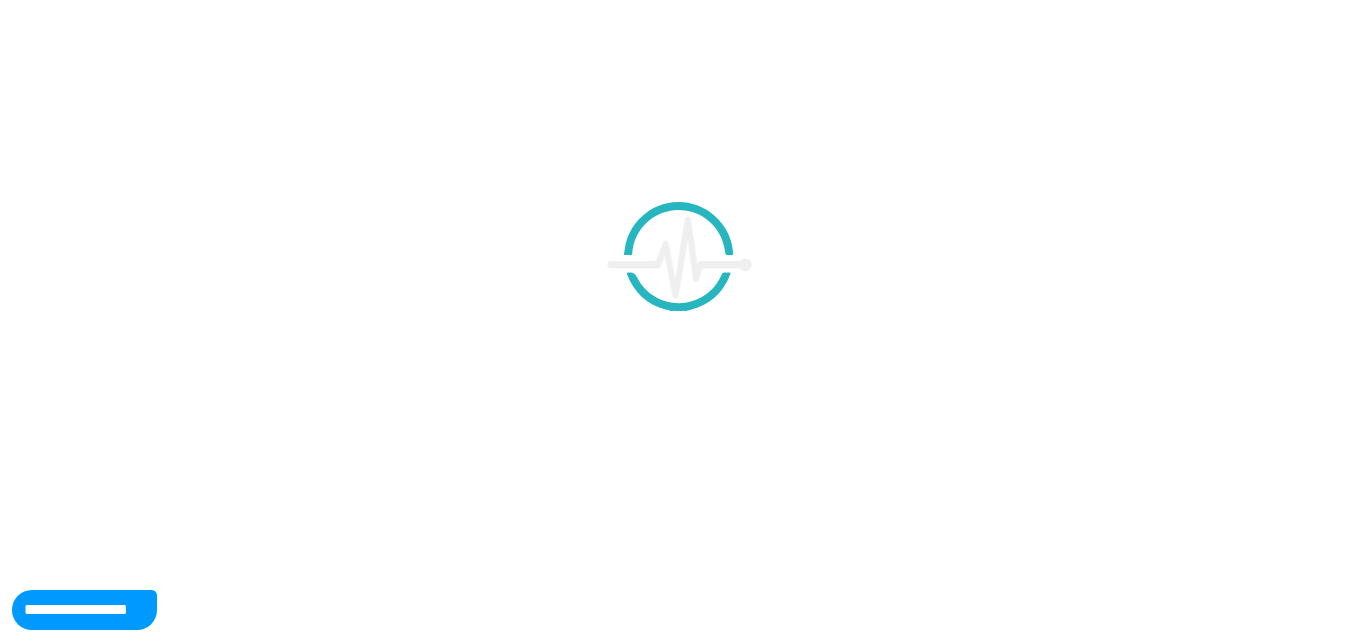 scroll, scrollTop: 0, scrollLeft: 0, axis: both 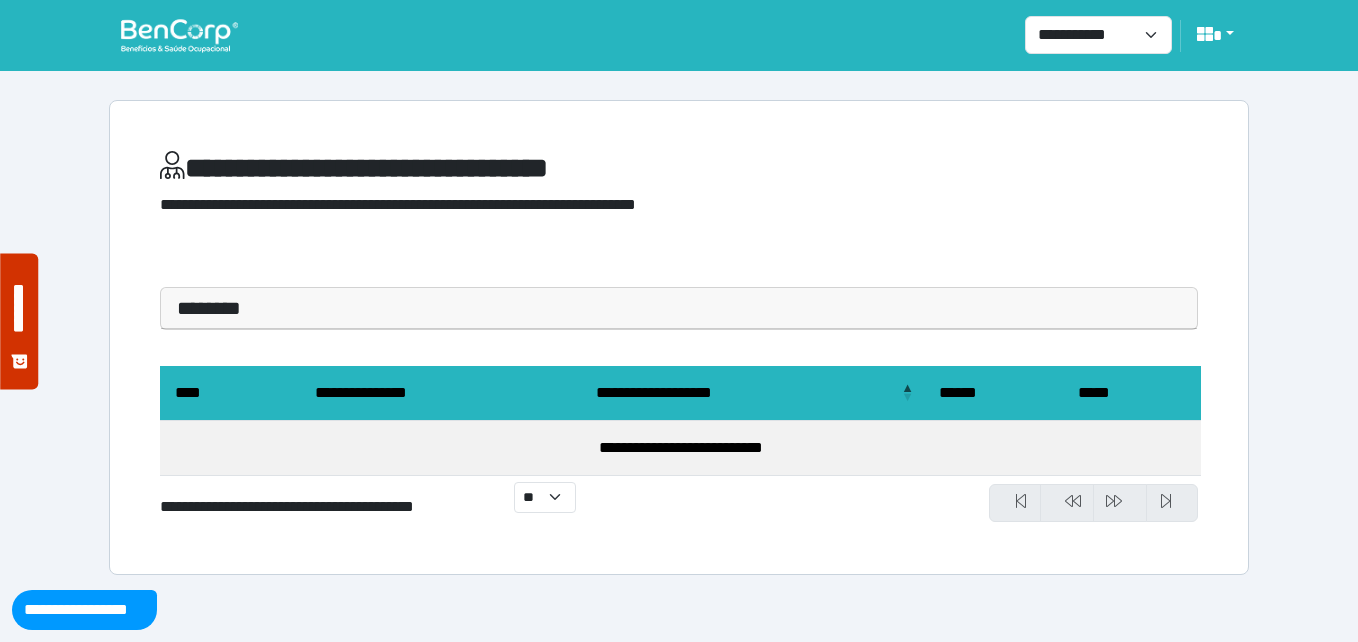 click at bounding box center (179, 35) 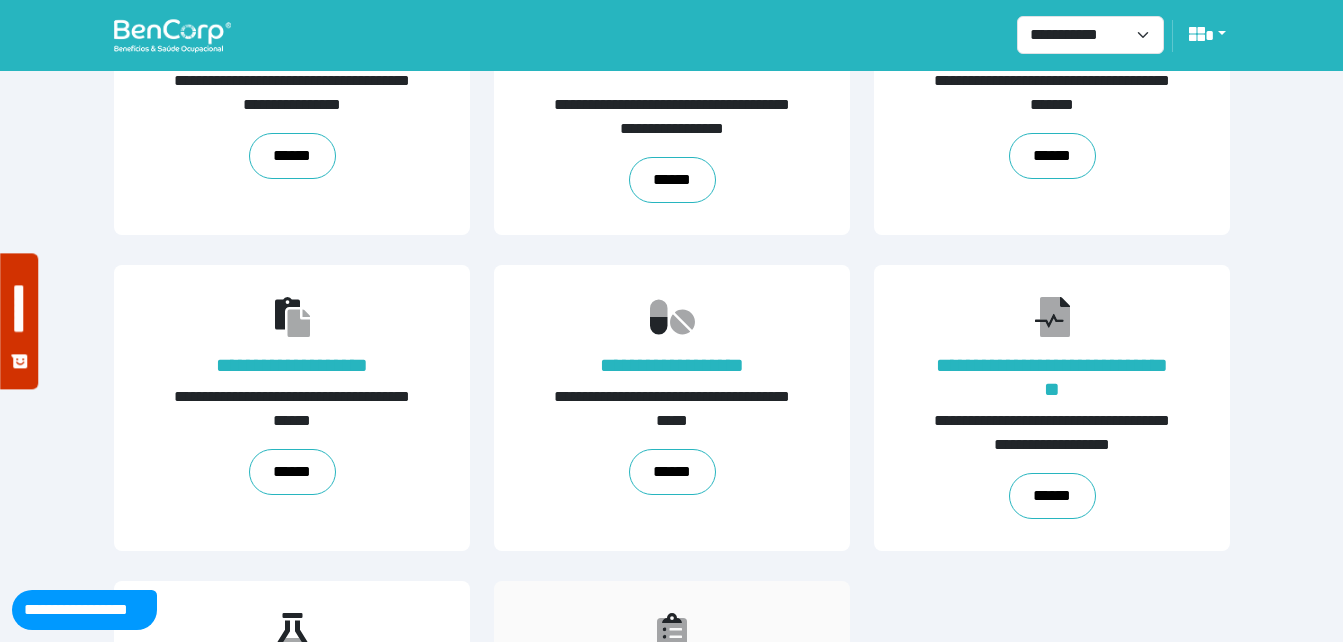scroll, scrollTop: 454, scrollLeft: 0, axis: vertical 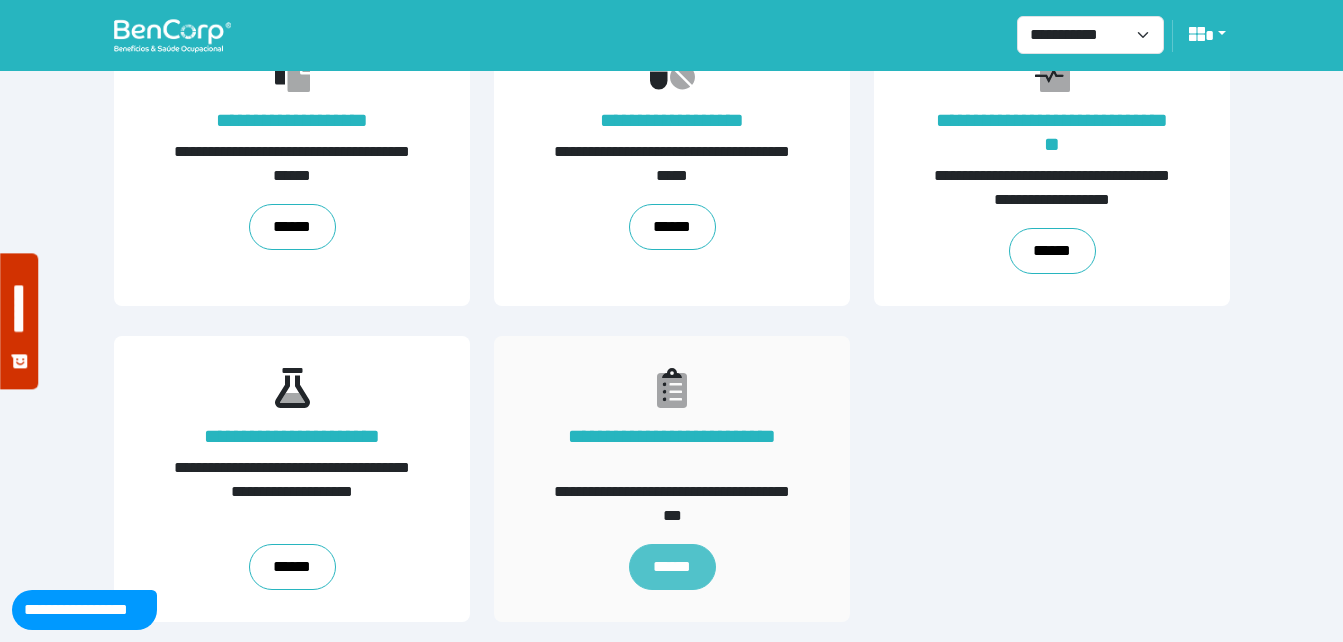 click on "******" at bounding box center [671, 567] 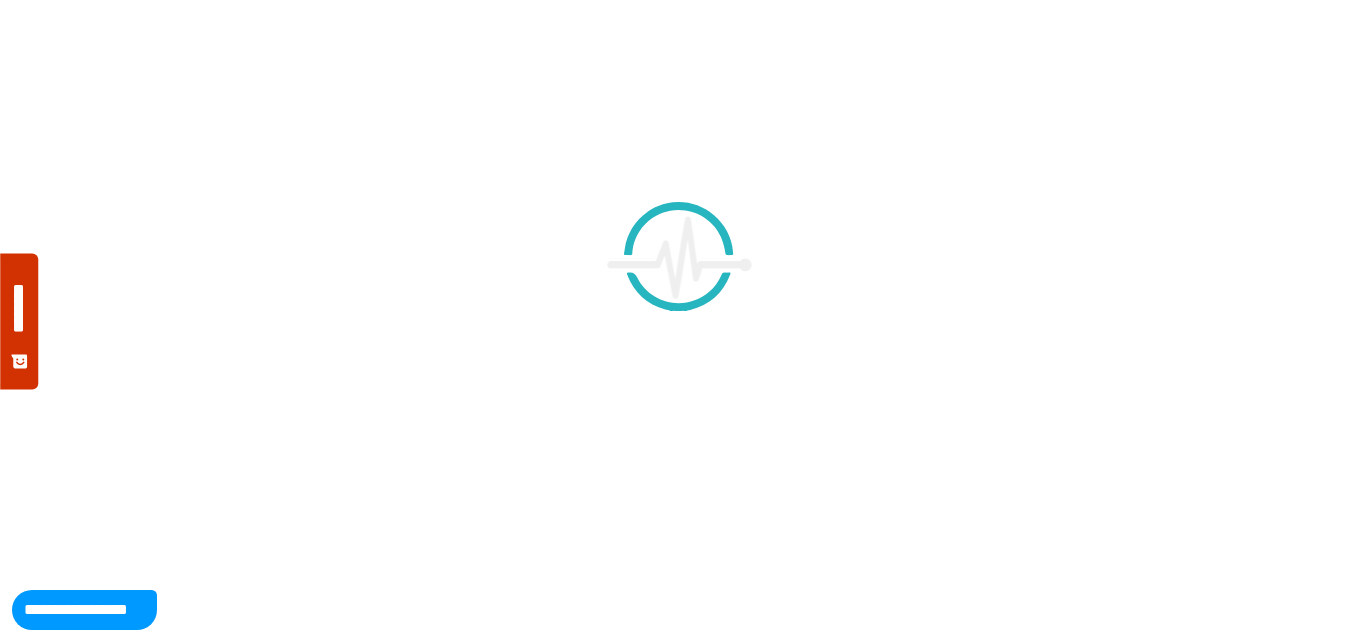 scroll, scrollTop: 0, scrollLeft: 0, axis: both 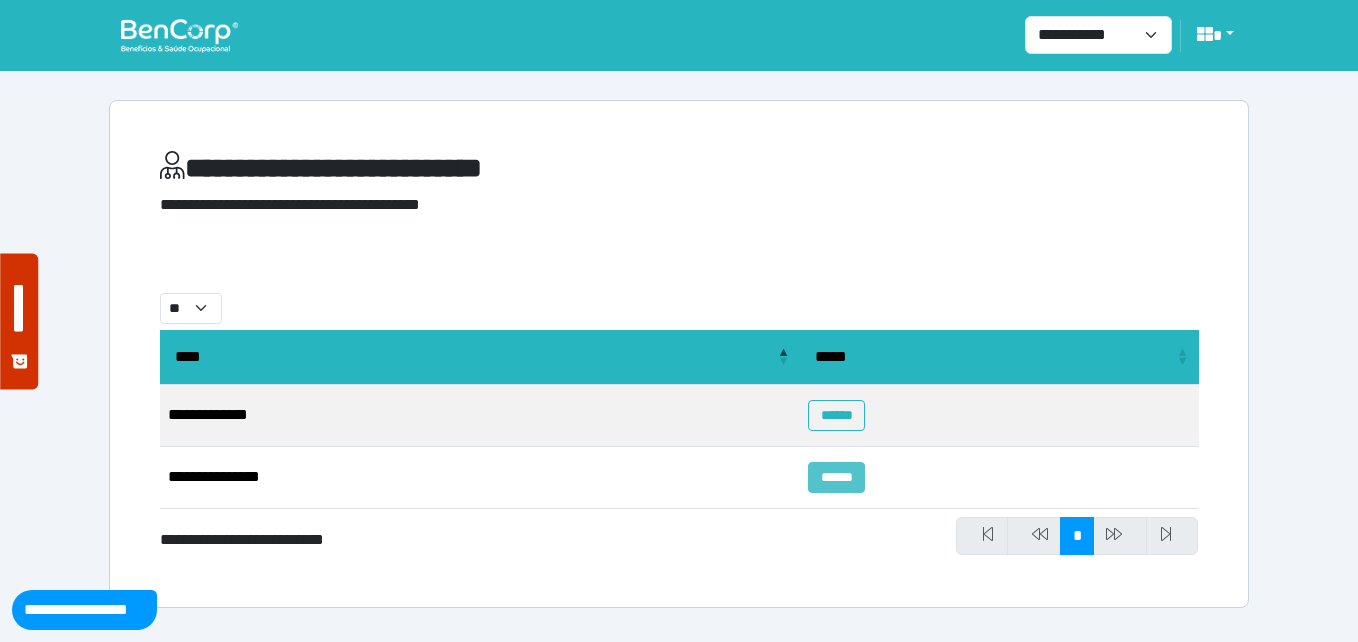 click on "******" at bounding box center [836, 477] 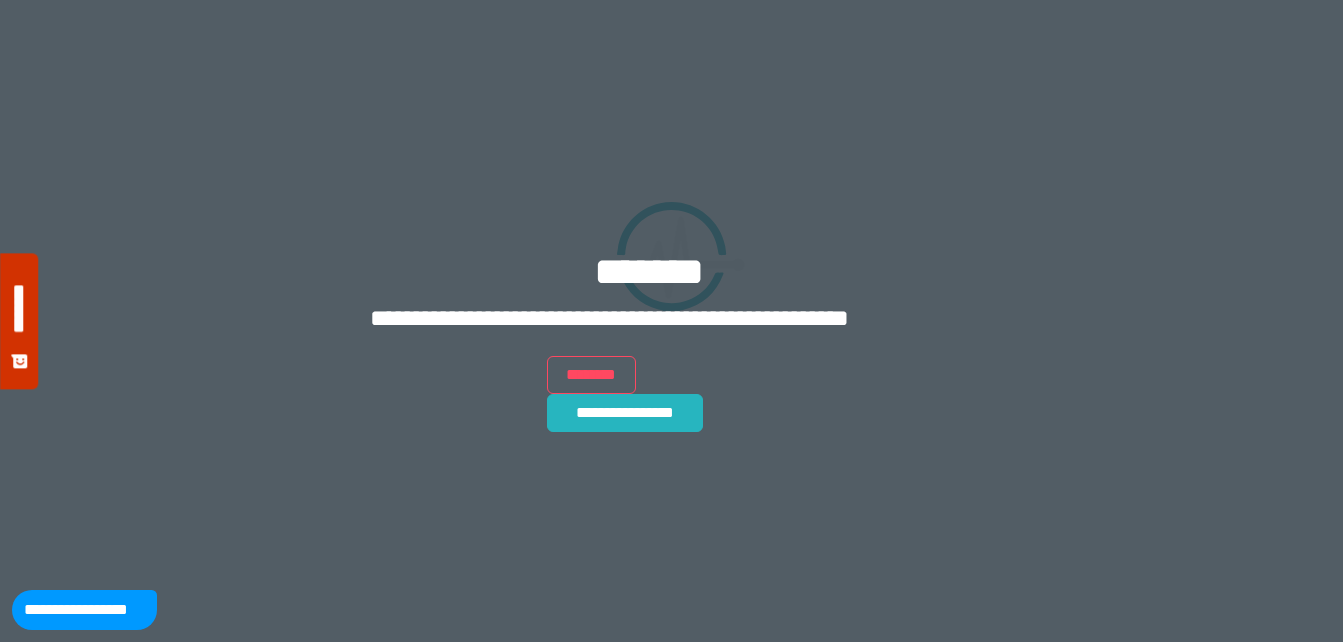 scroll, scrollTop: 0, scrollLeft: 0, axis: both 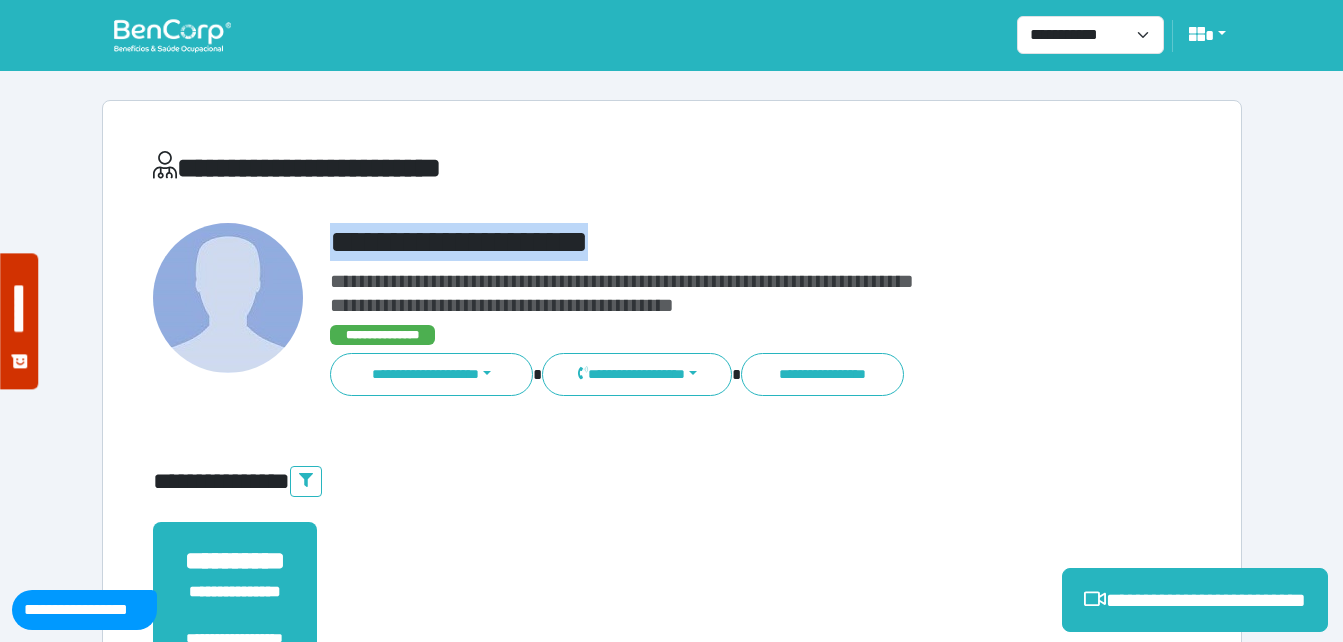 drag, startPoint x: 326, startPoint y: 241, endPoint x: 756, endPoint y: 254, distance: 430.19647 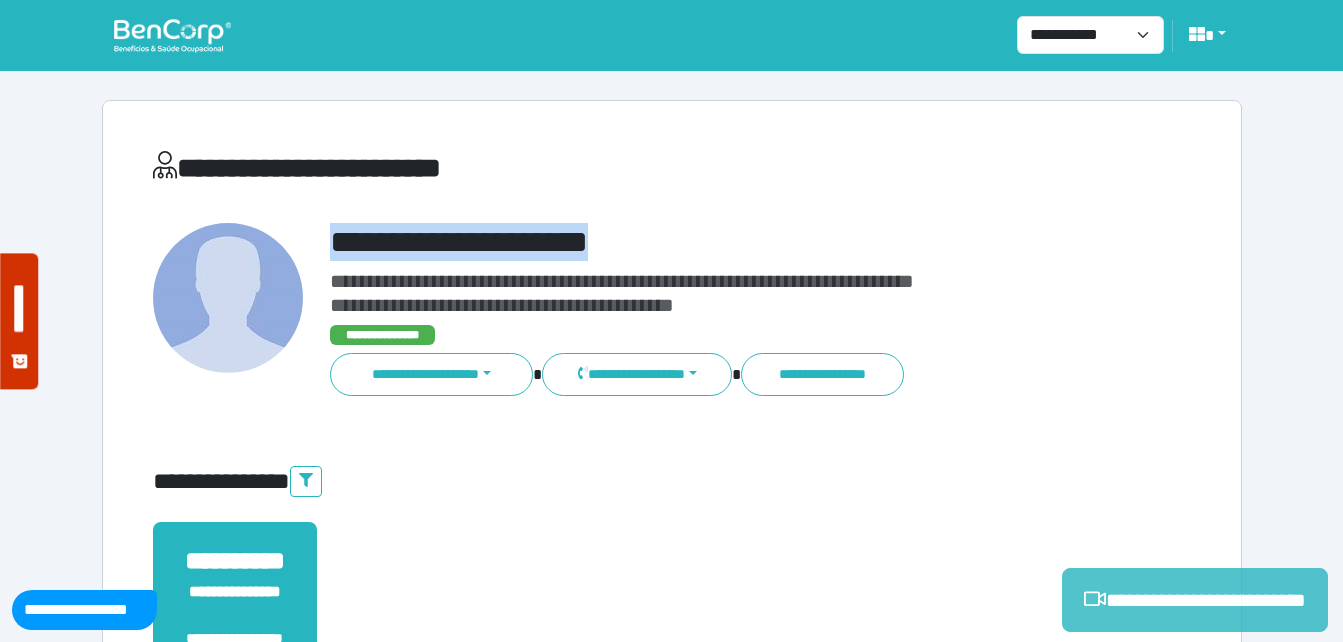 copy on "**********" 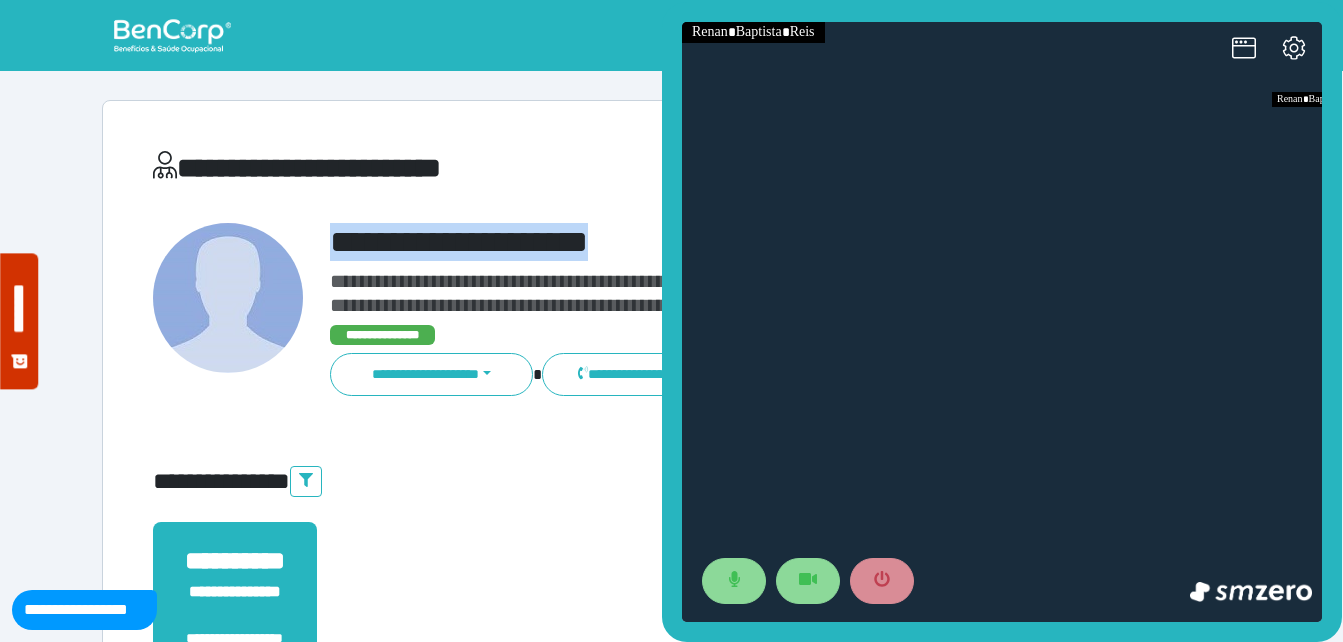 scroll, scrollTop: 0, scrollLeft: 0, axis: both 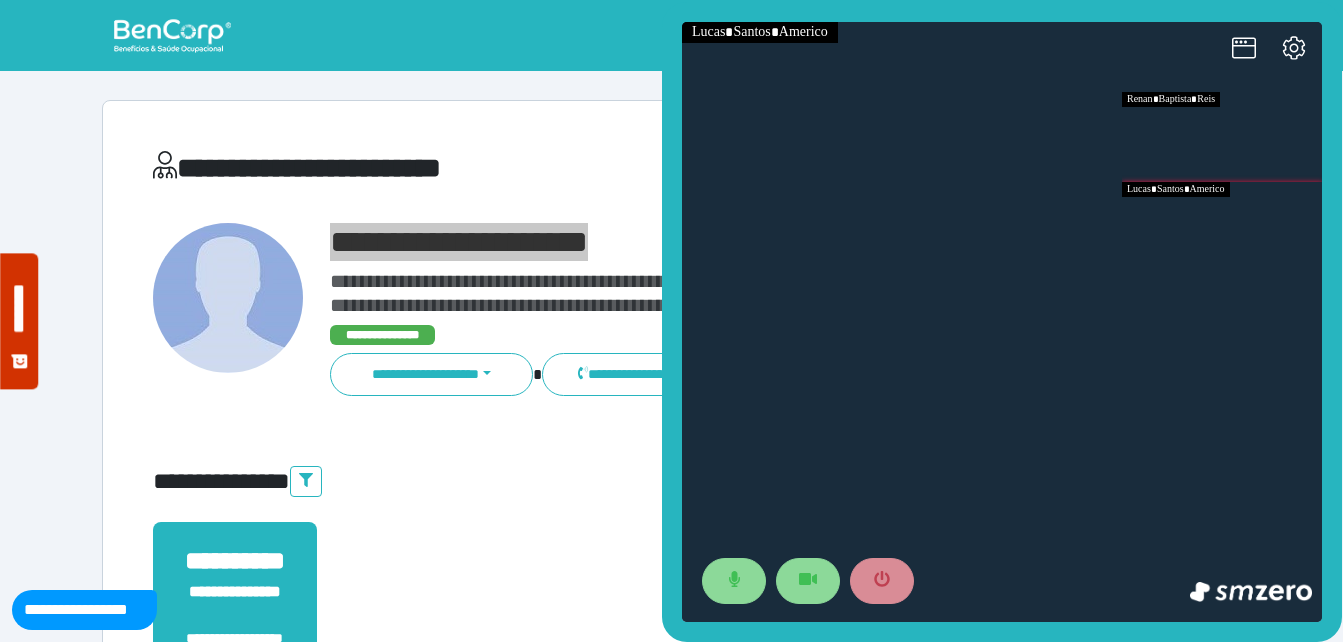 click at bounding box center [1222, 227] 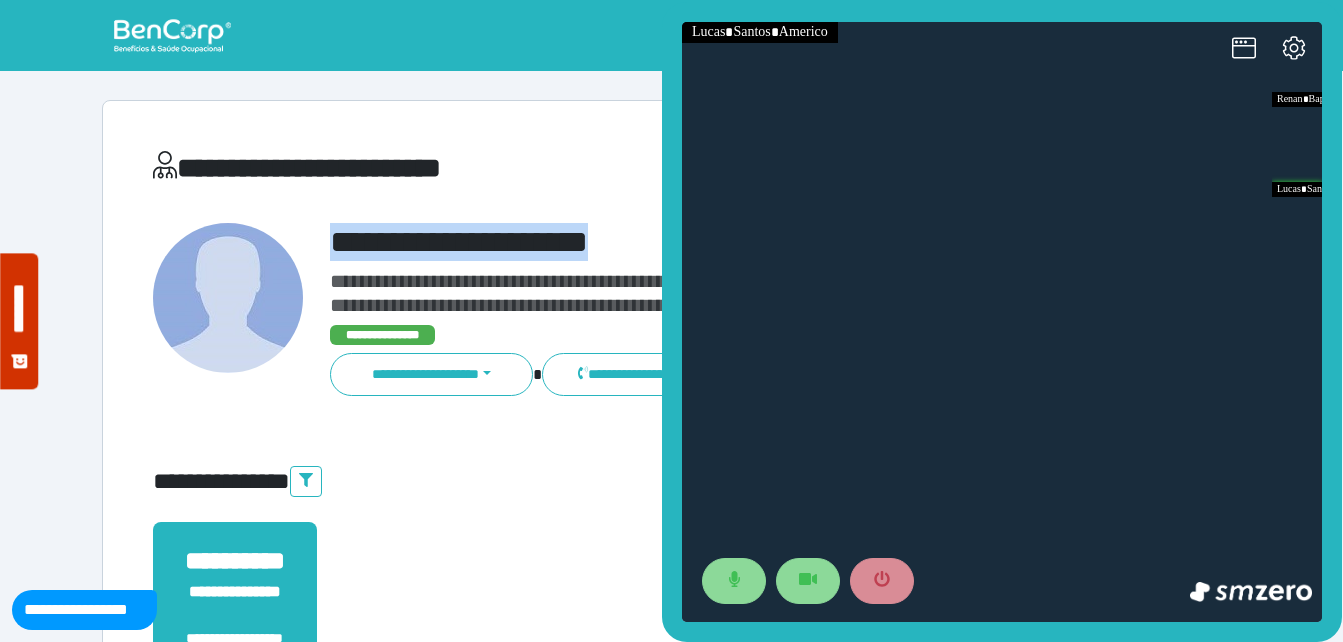 click on "**********" at bounding box center [716, 242] 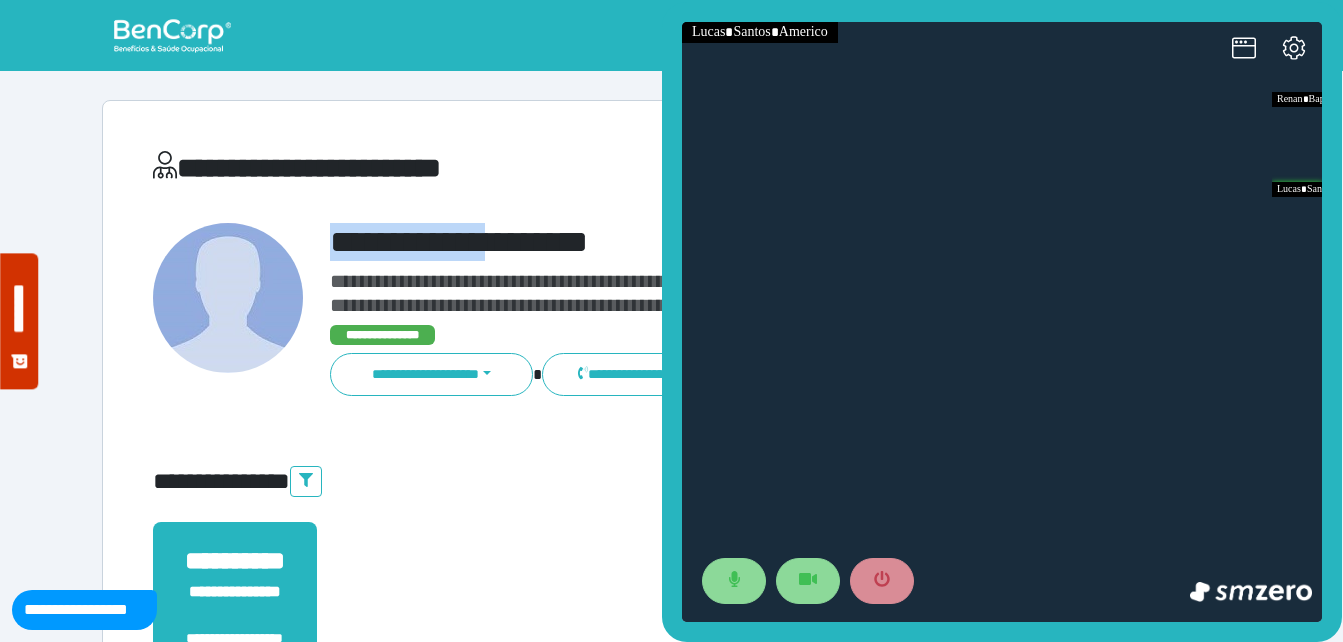 drag, startPoint x: 304, startPoint y: 233, endPoint x: 516, endPoint y: 216, distance: 212.68051 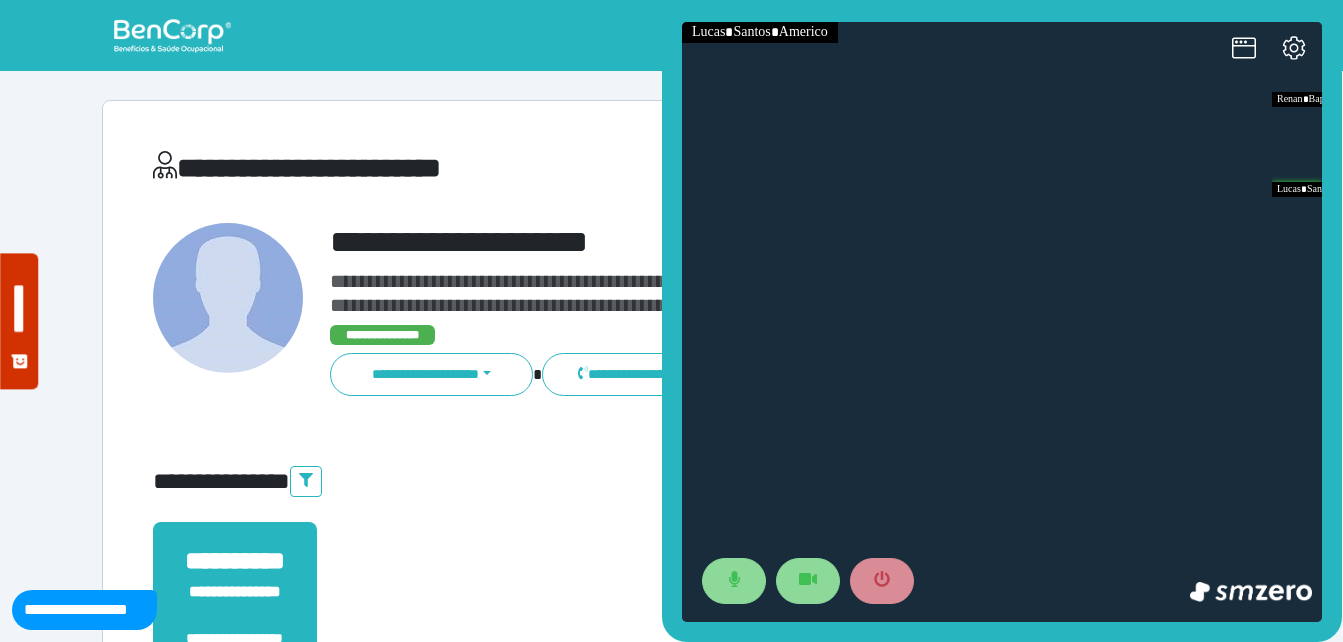 click on "**********" at bounding box center [716, 242] 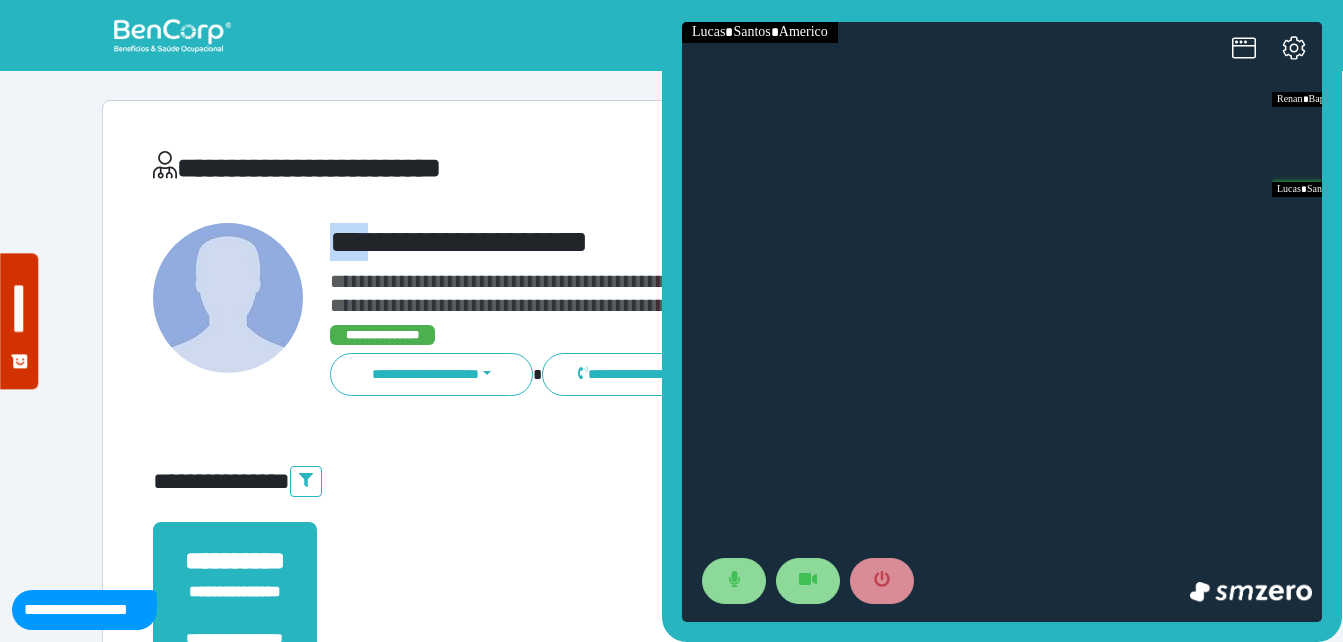 drag, startPoint x: 330, startPoint y: 249, endPoint x: 440, endPoint y: 241, distance: 110.29053 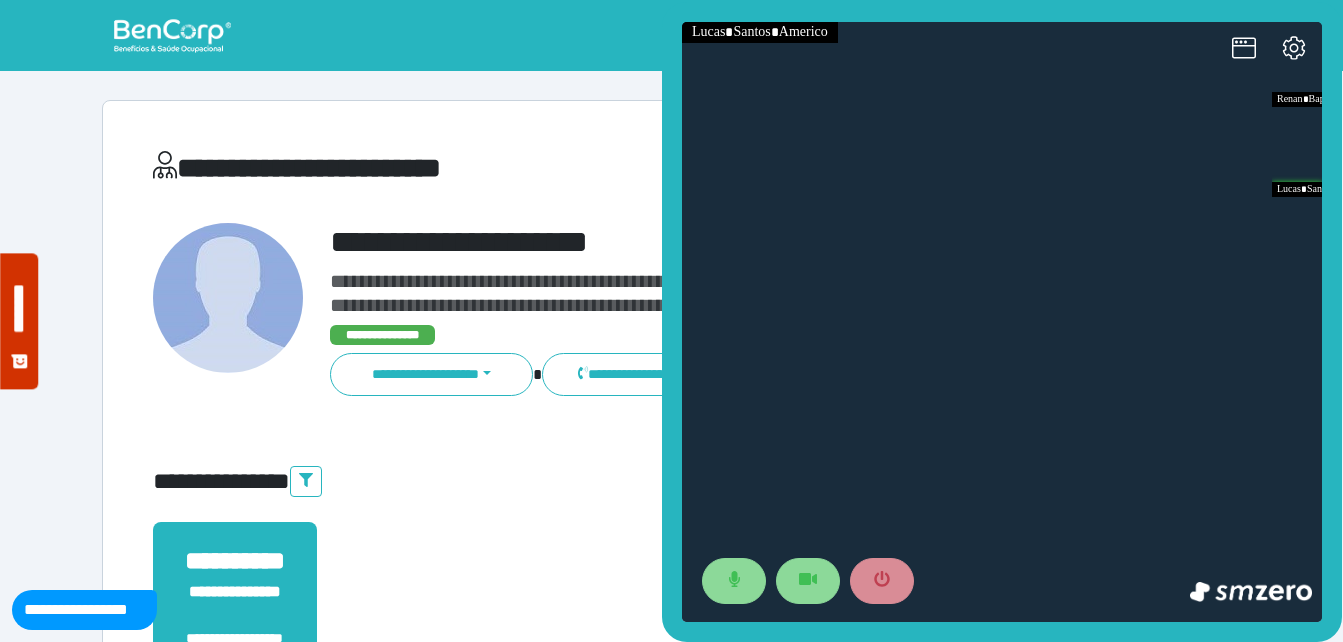 drag, startPoint x: 440, startPoint y: 241, endPoint x: 537, endPoint y: 258, distance: 98.478424 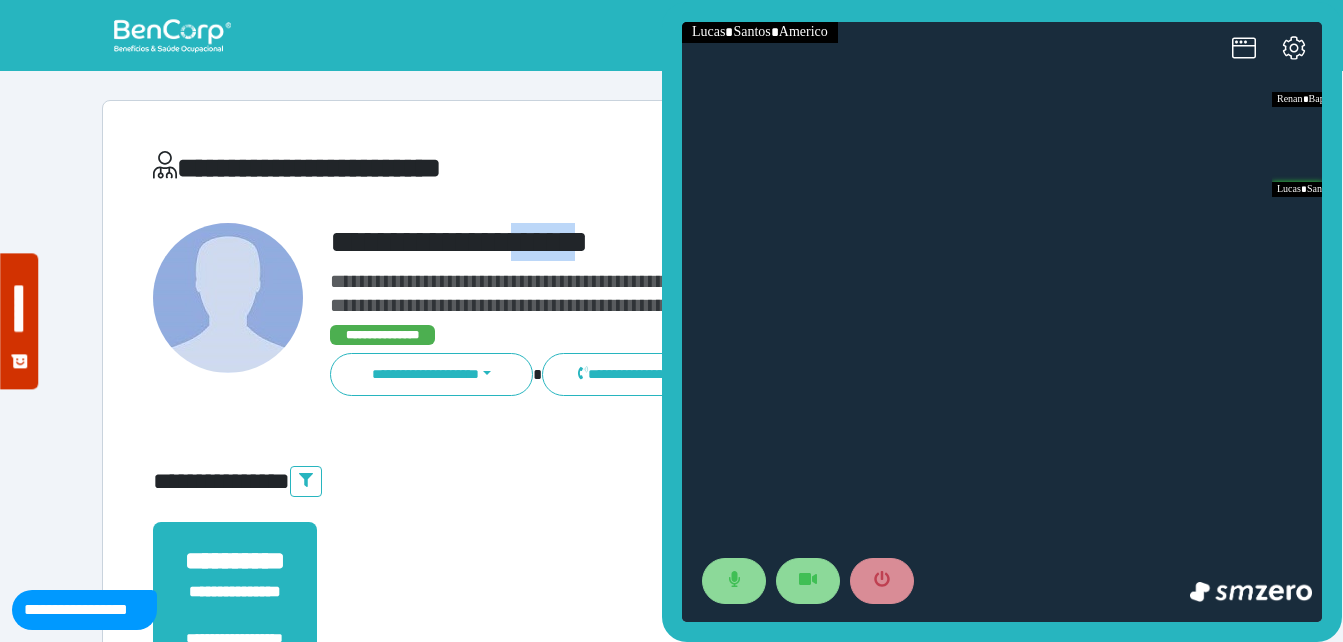 drag, startPoint x: 564, startPoint y: 239, endPoint x: 651, endPoint y: 234, distance: 87.14356 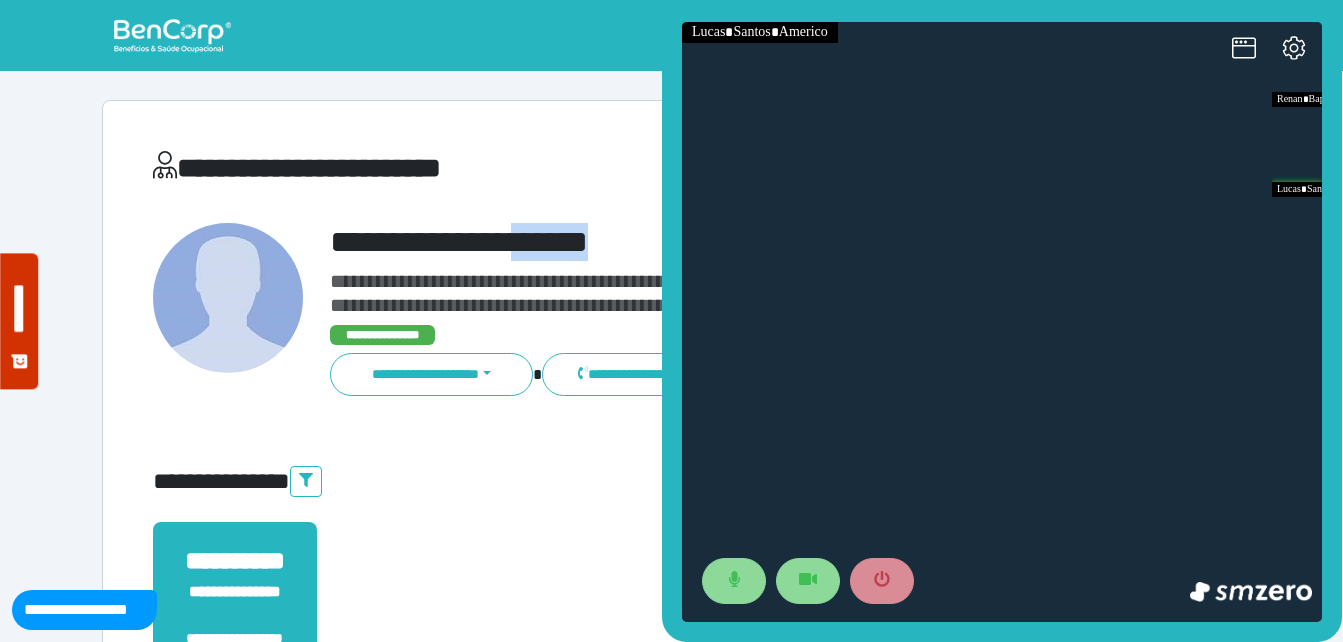 click on "**********" at bounding box center [716, 242] 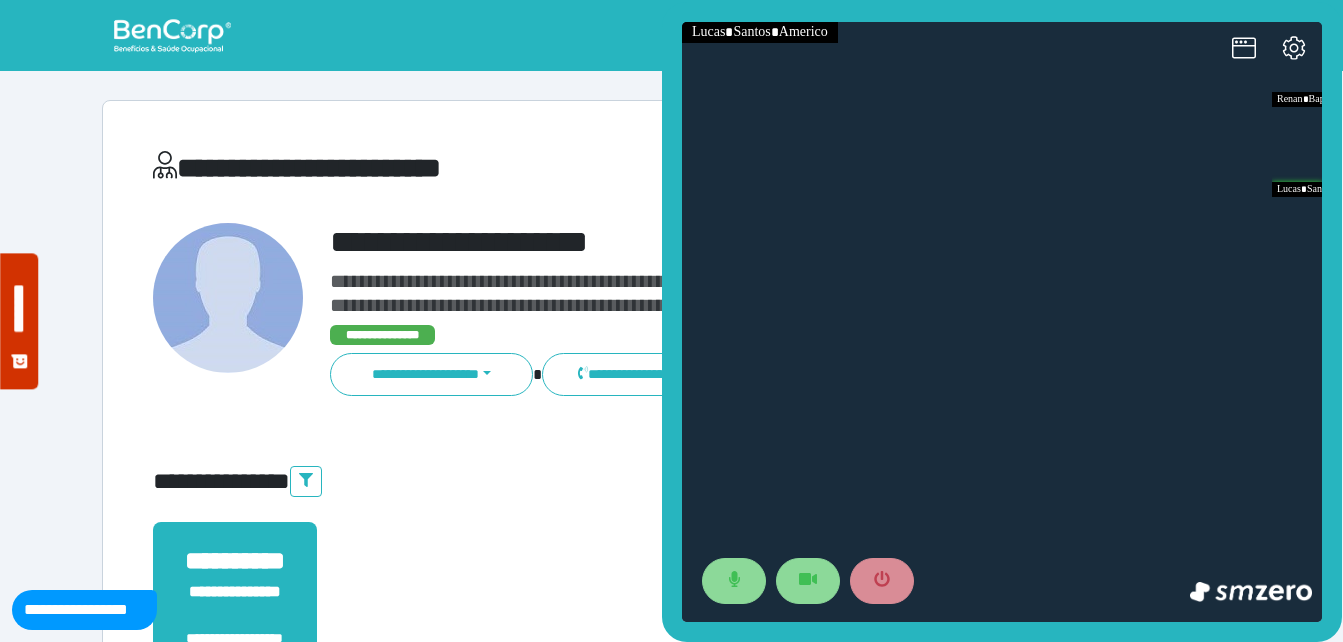 click on "**********" at bounding box center [716, 242] 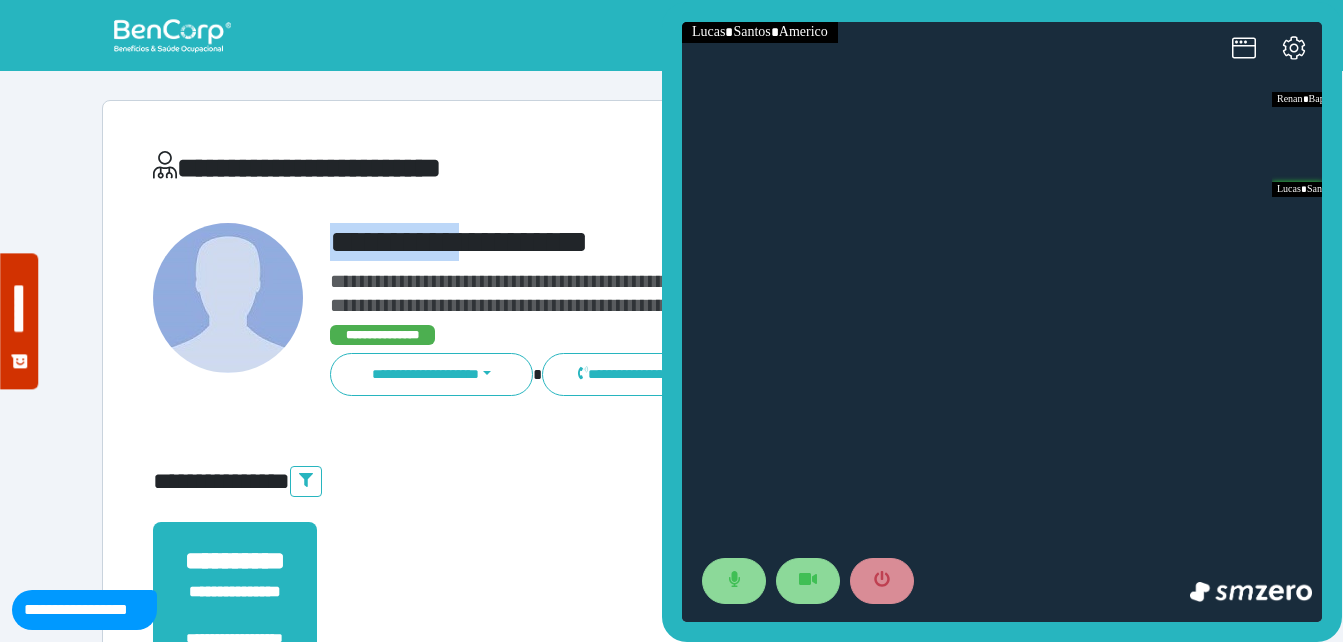 drag, startPoint x: 302, startPoint y: 238, endPoint x: 526, endPoint y: 229, distance: 224.18073 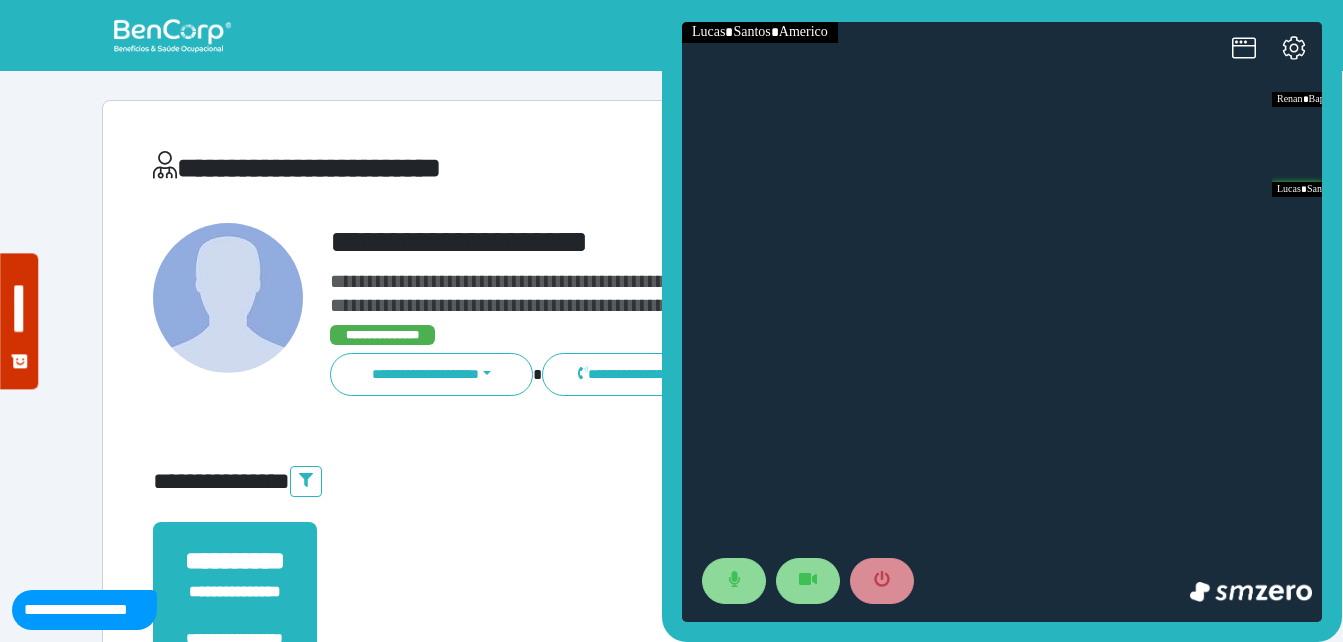 click on "**********" at bounding box center [716, 242] 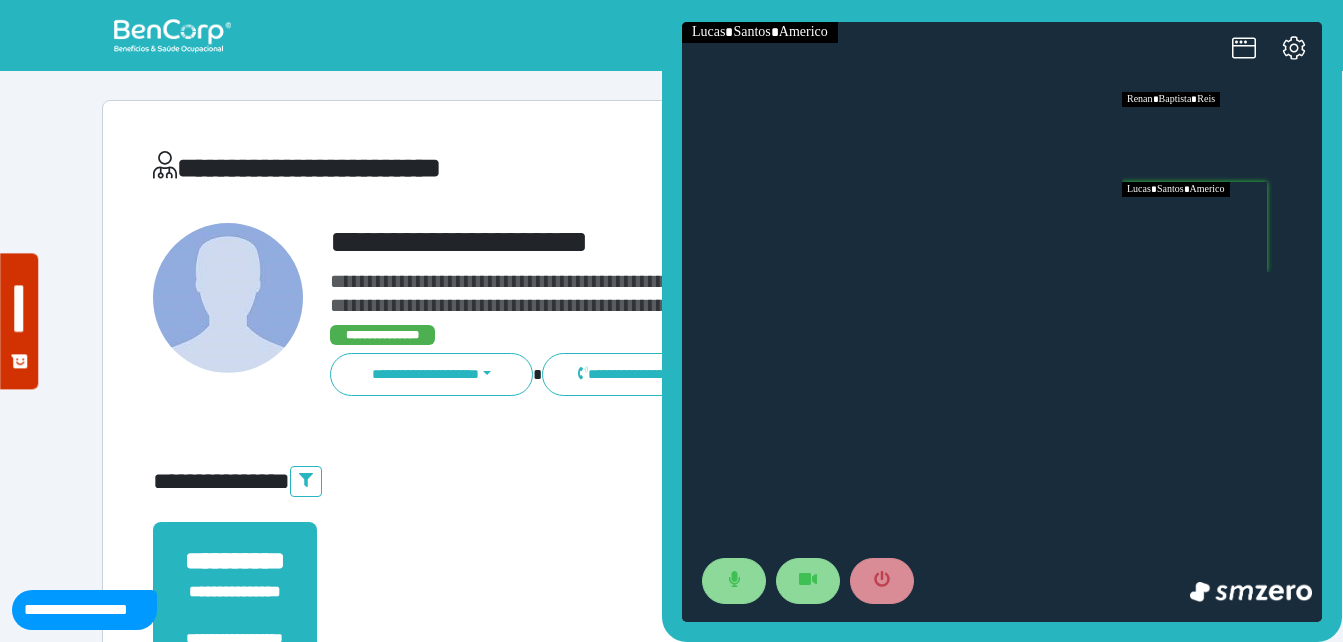 click at bounding box center [1222, 137] 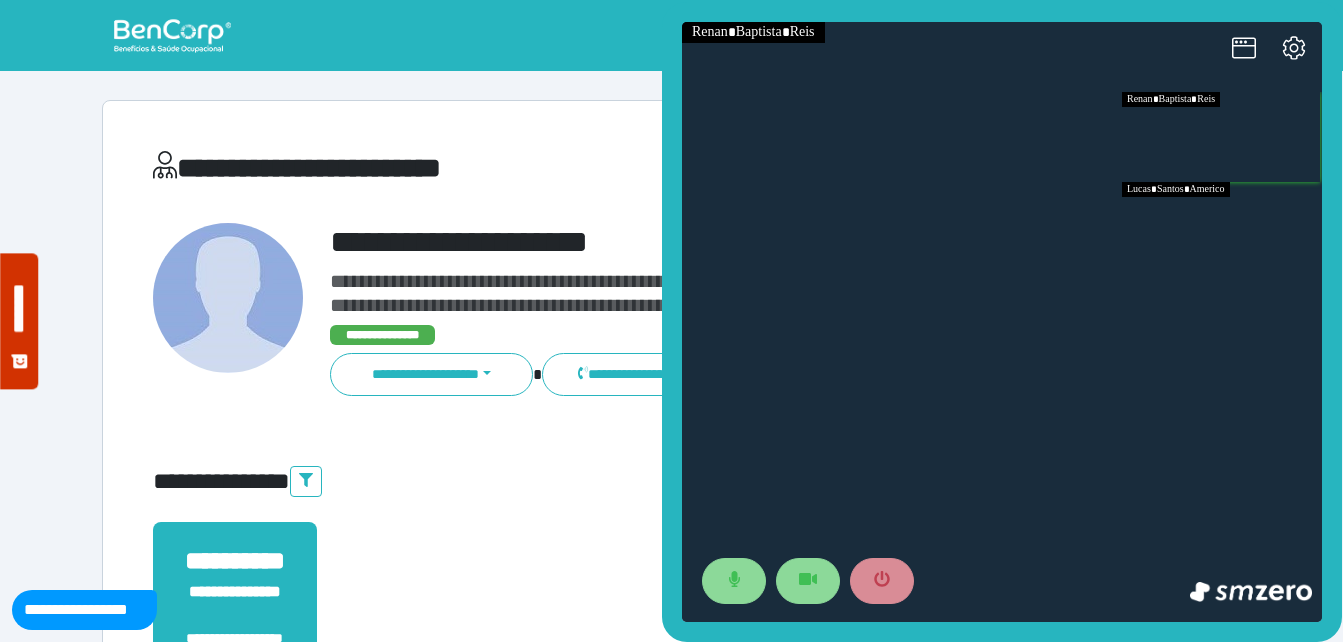 click at bounding box center [1222, 227] 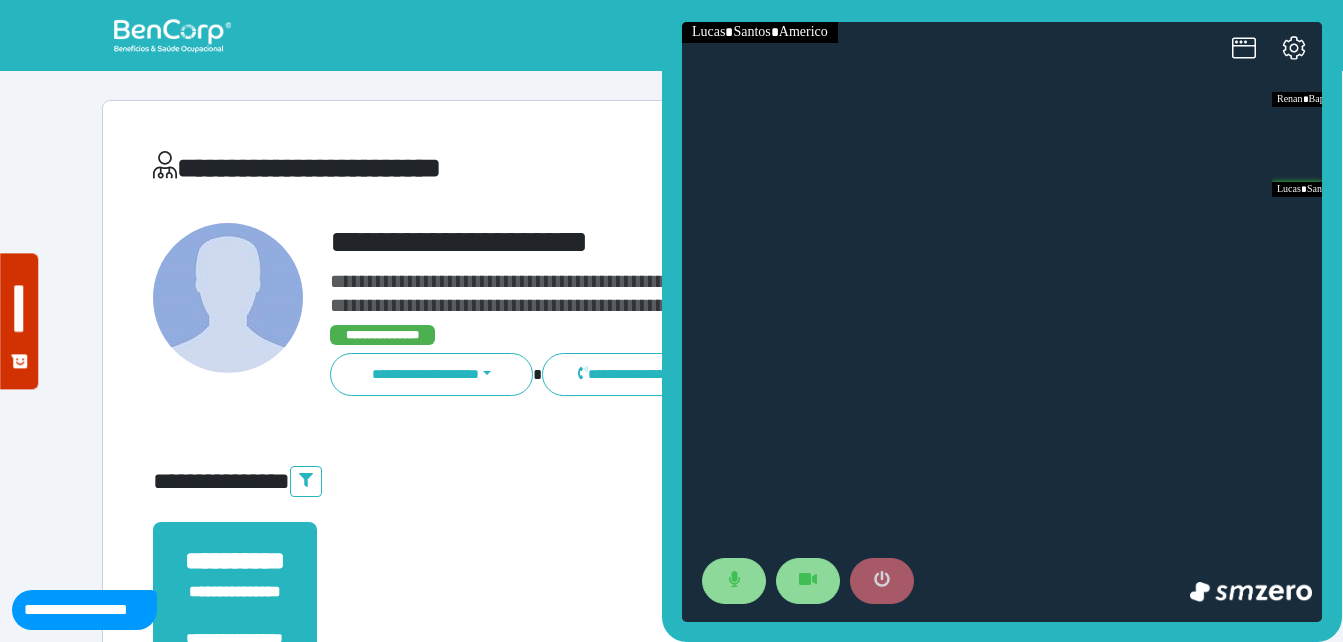 click 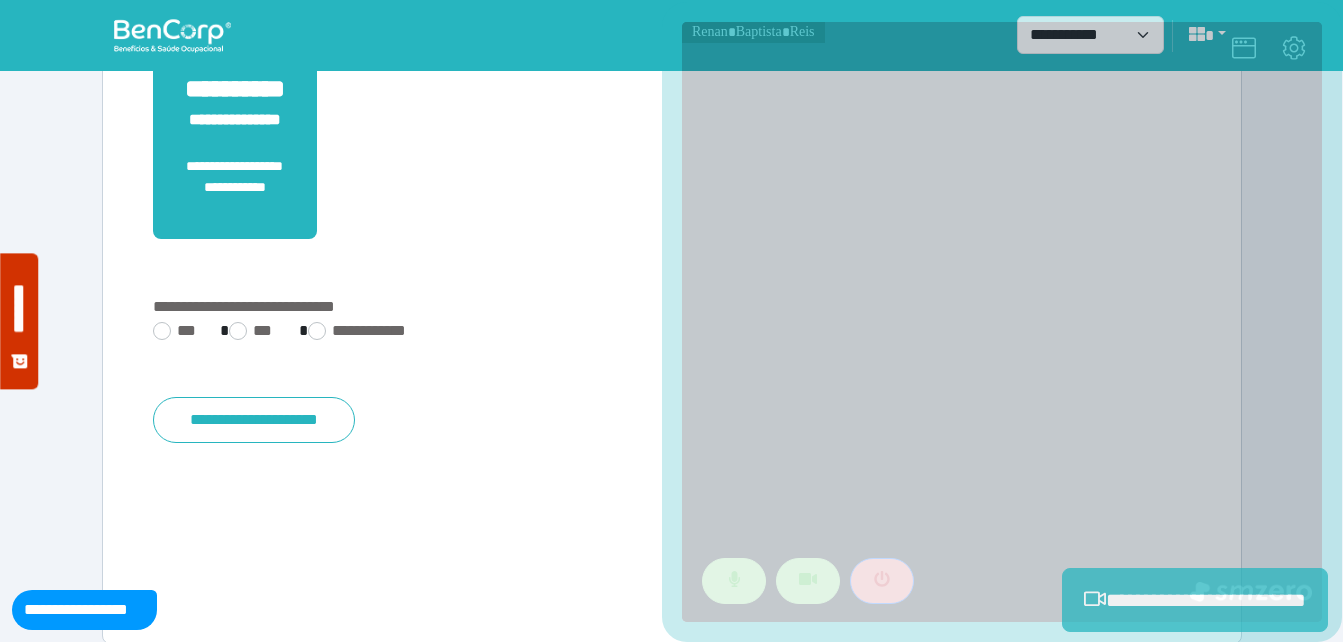scroll, scrollTop: 494, scrollLeft: 0, axis: vertical 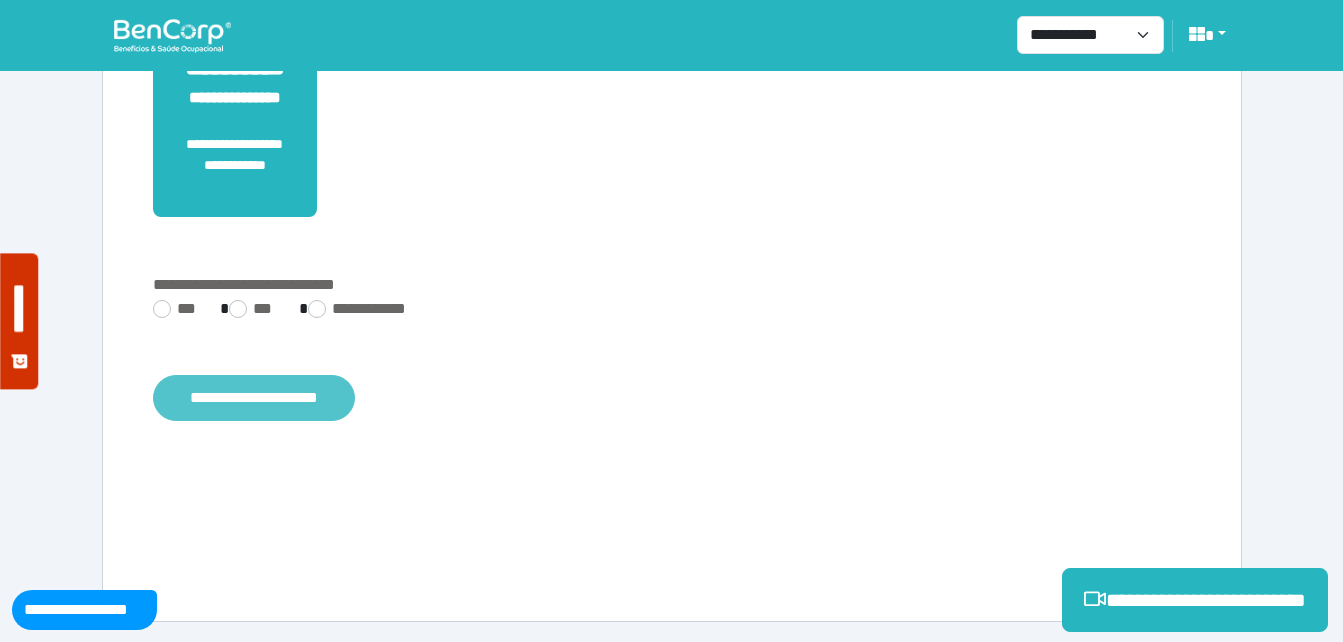 click on "**********" at bounding box center [254, 398] 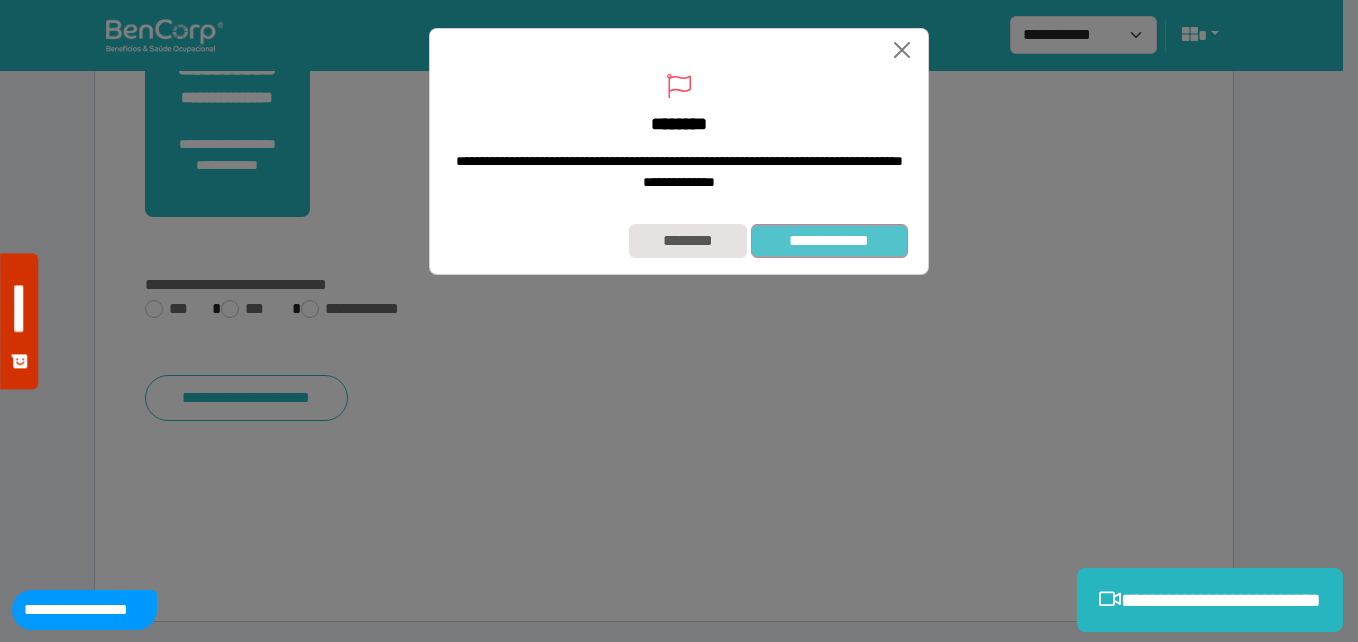 click on "**********" at bounding box center (829, 241) 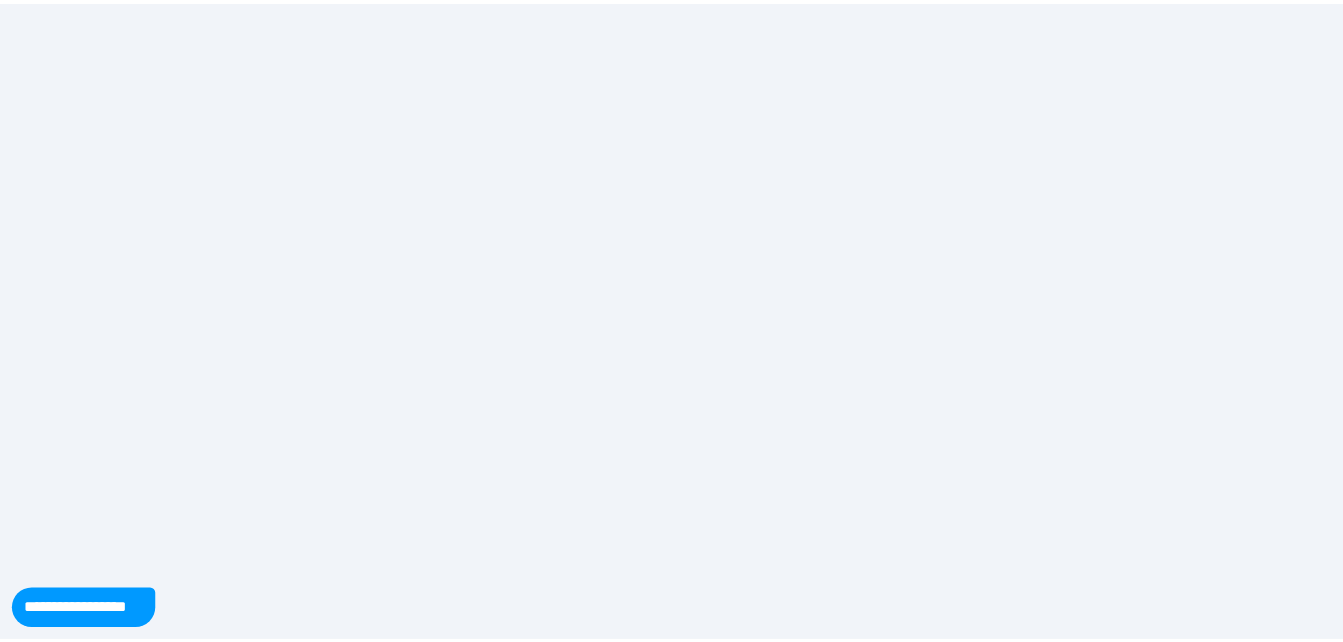 scroll, scrollTop: 0, scrollLeft: 0, axis: both 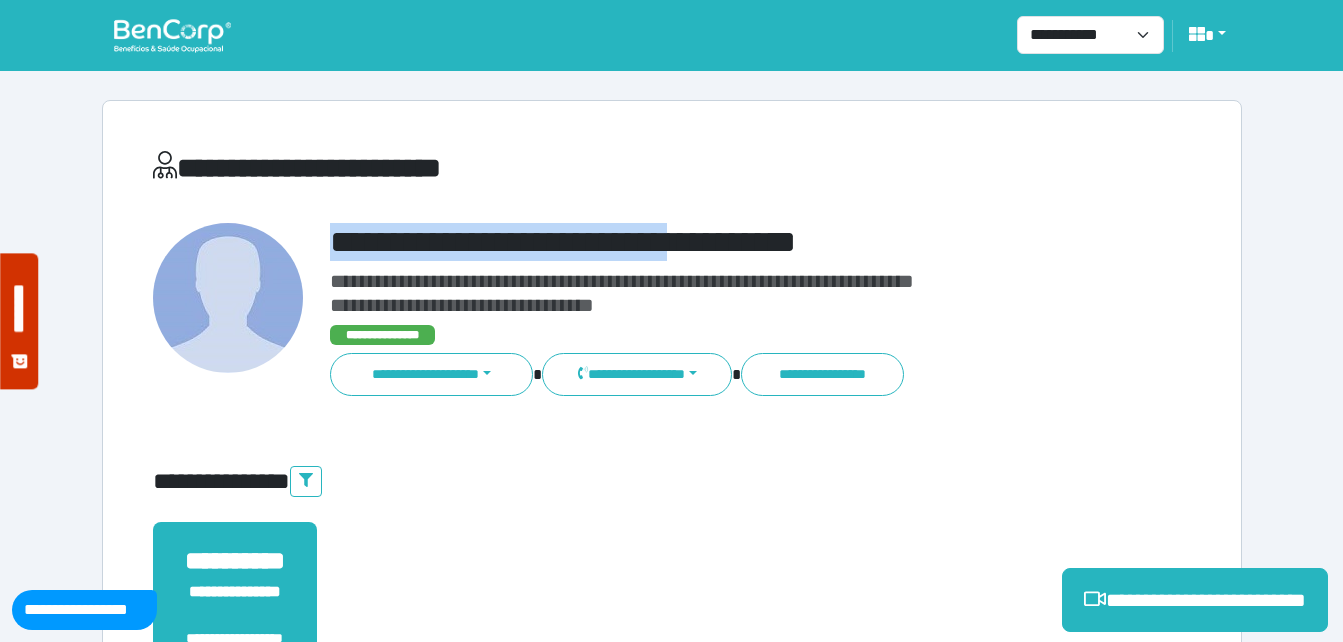 drag, startPoint x: 559, startPoint y: 213, endPoint x: 781, endPoint y: 237, distance: 223.29353 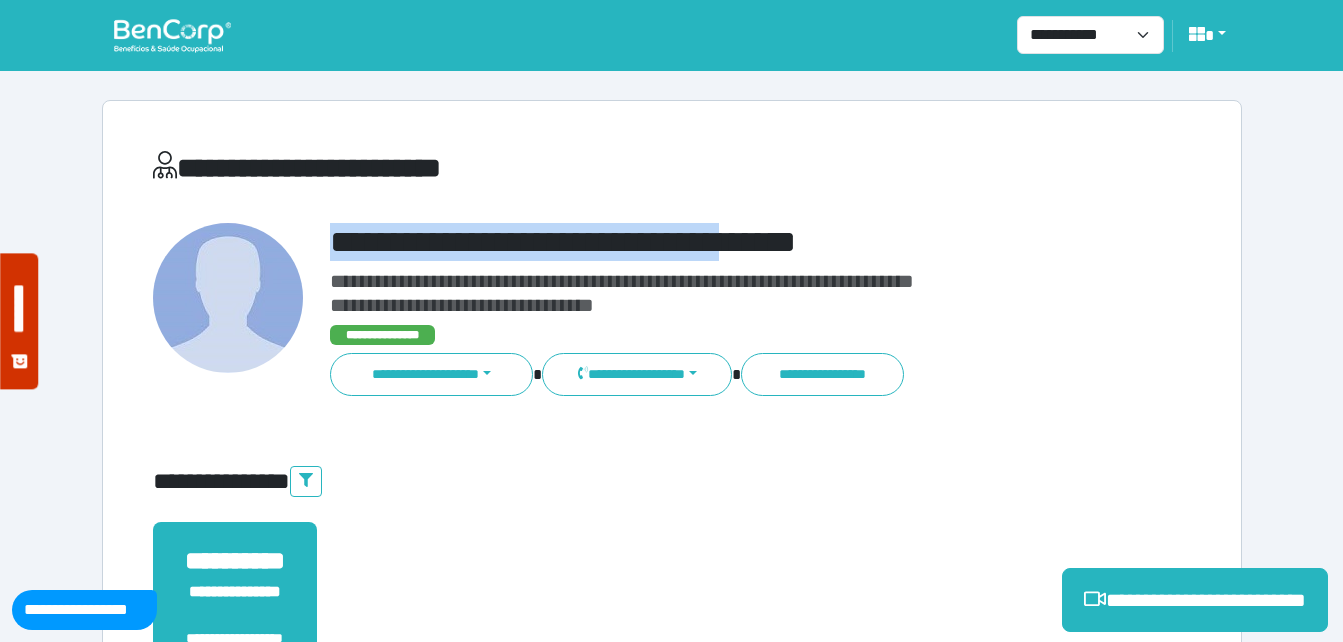 copy on "**********" 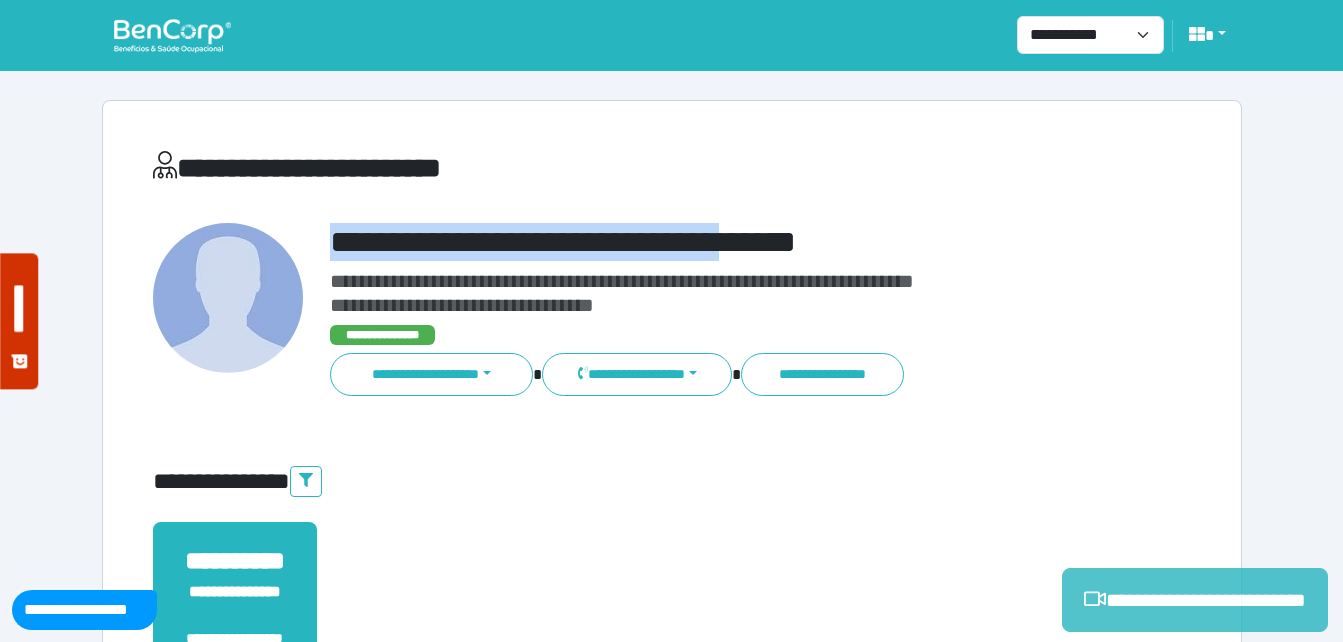 click on "**********" at bounding box center [1195, 600] 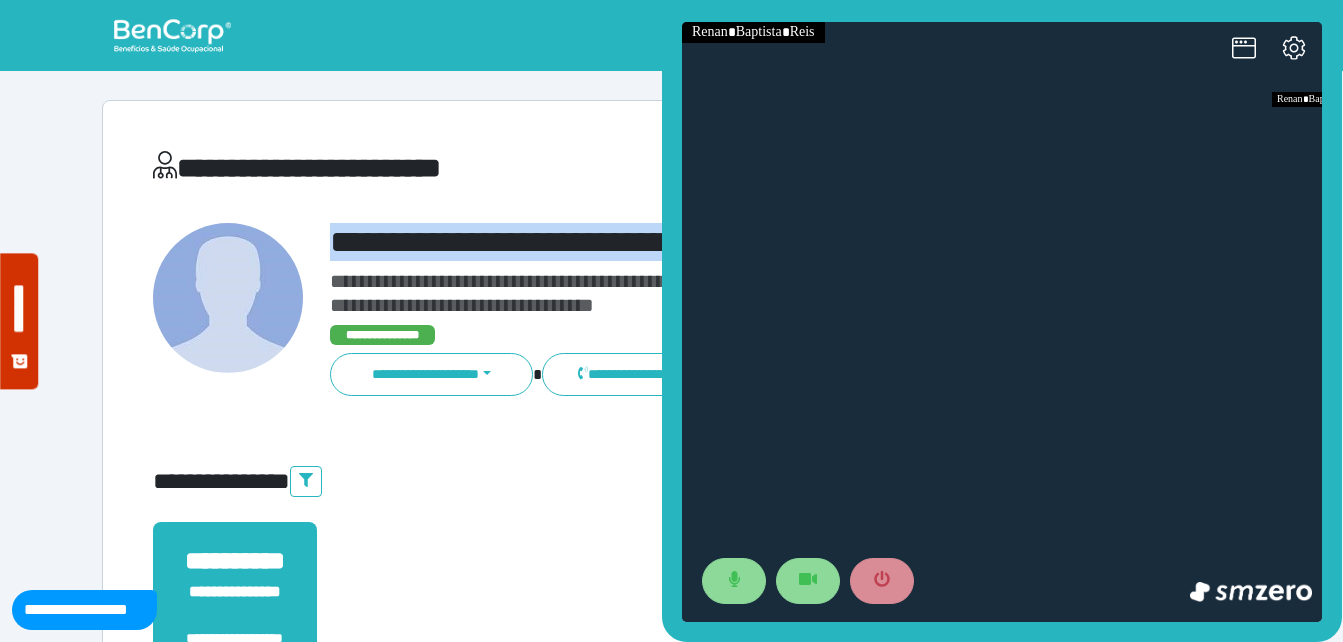 scroll, scrollTop: 0, scrollLeft: 0, axis: both 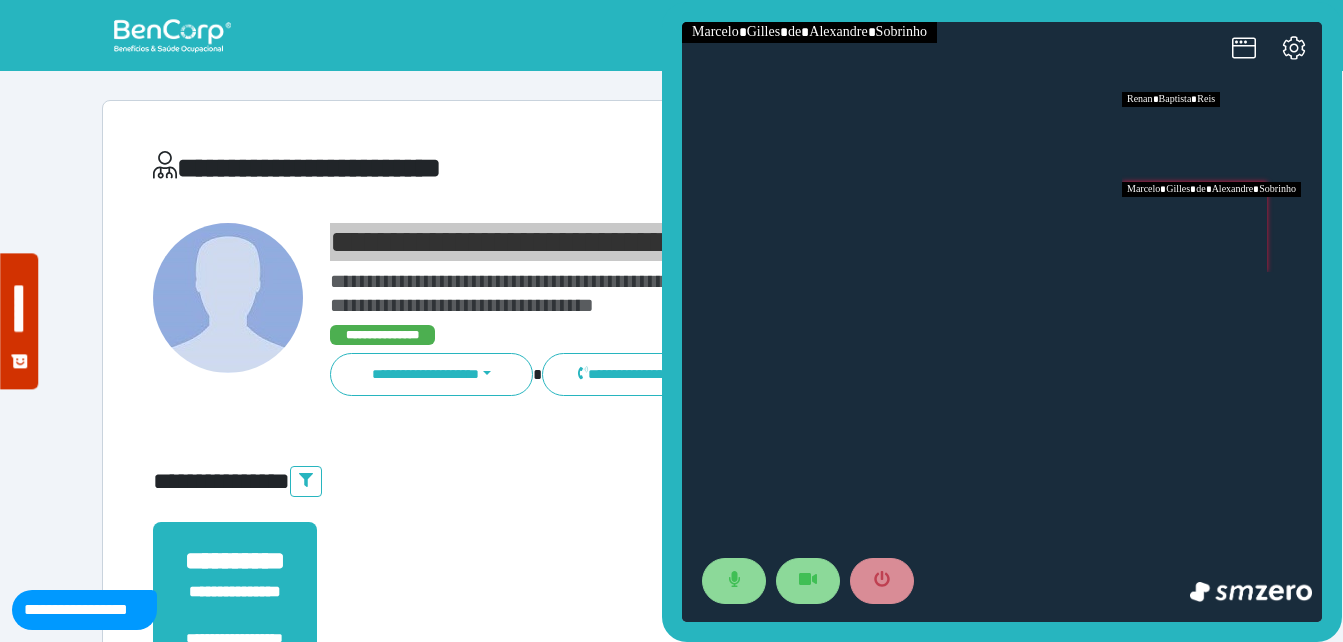 click at bounding box center (1222, 227) 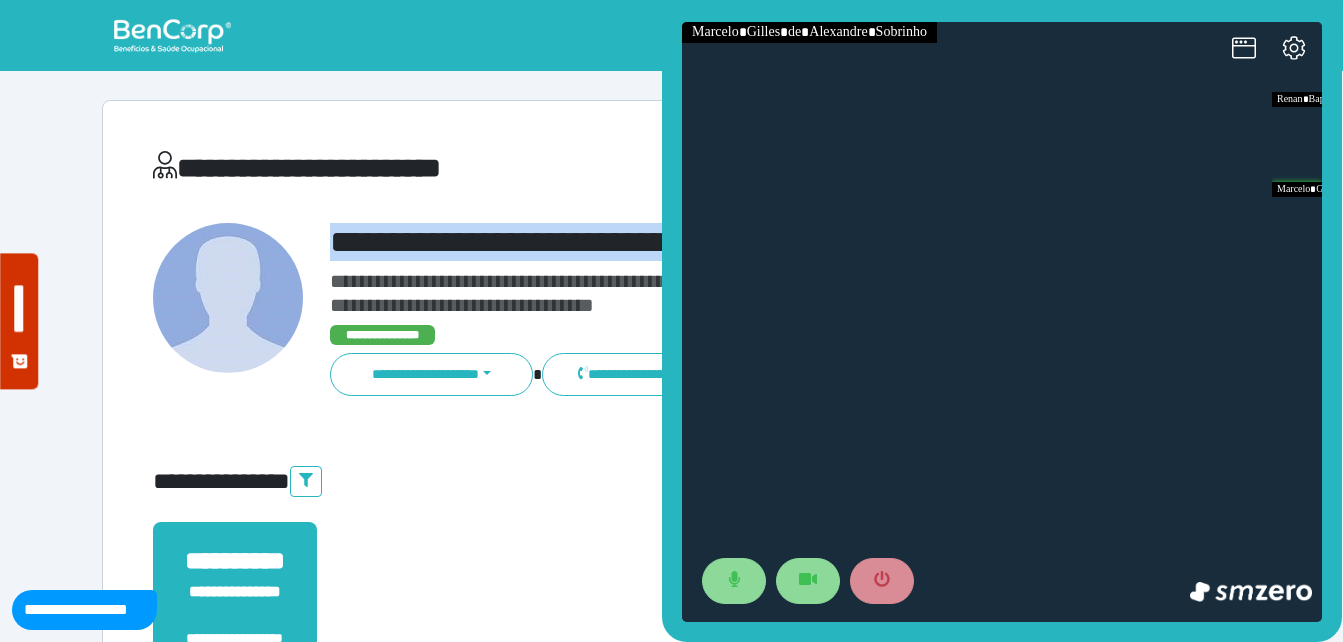 click on "**********" at bounding box center [716, 242] 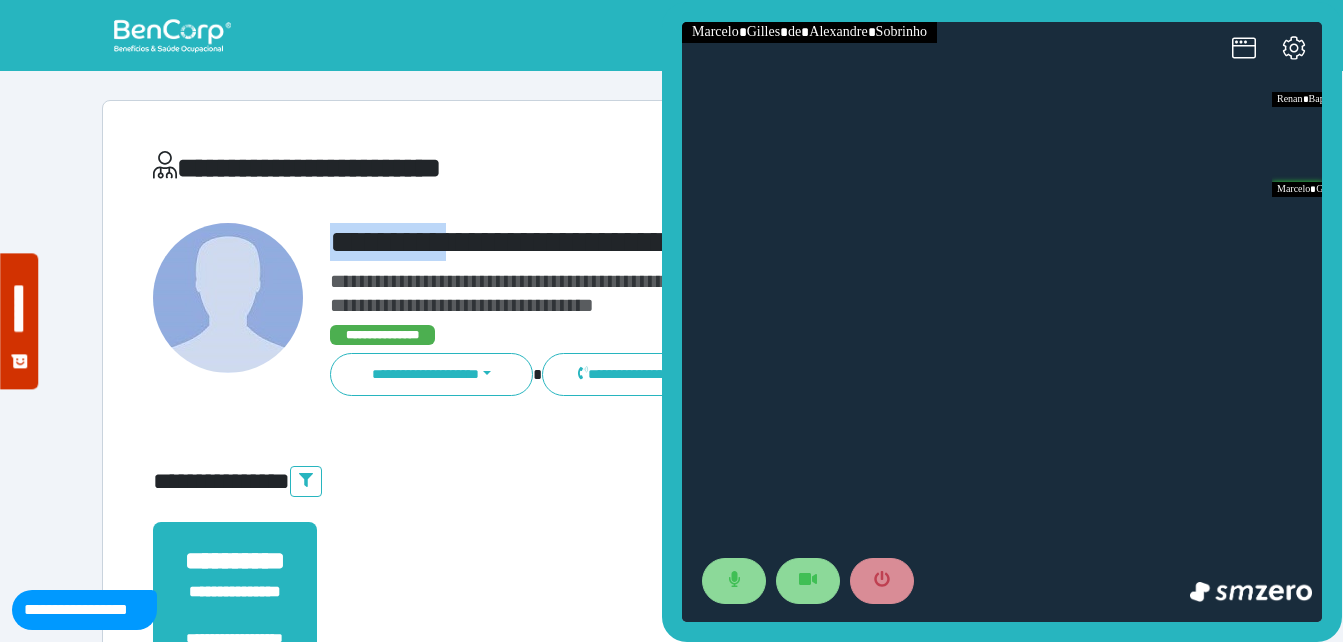 drag, startPoint x: 326, startPoint y: 235, endPoint x: 499, endPoint y: 228, distance: 173.14156 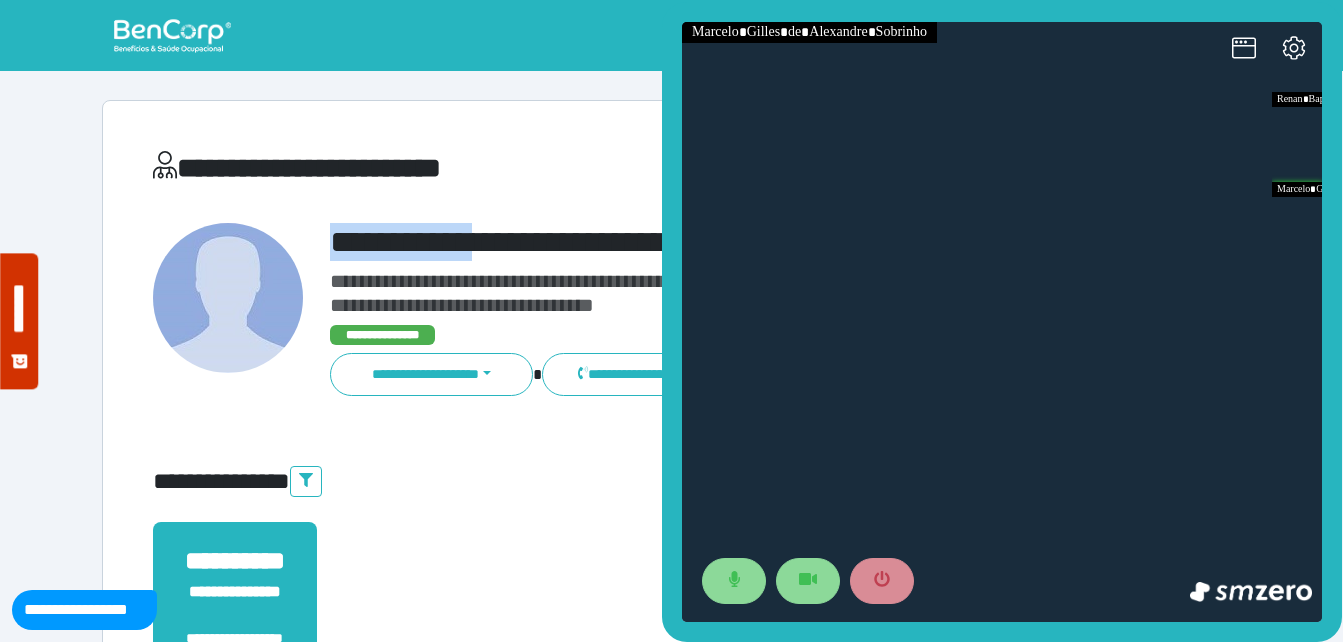 copy on "**********" 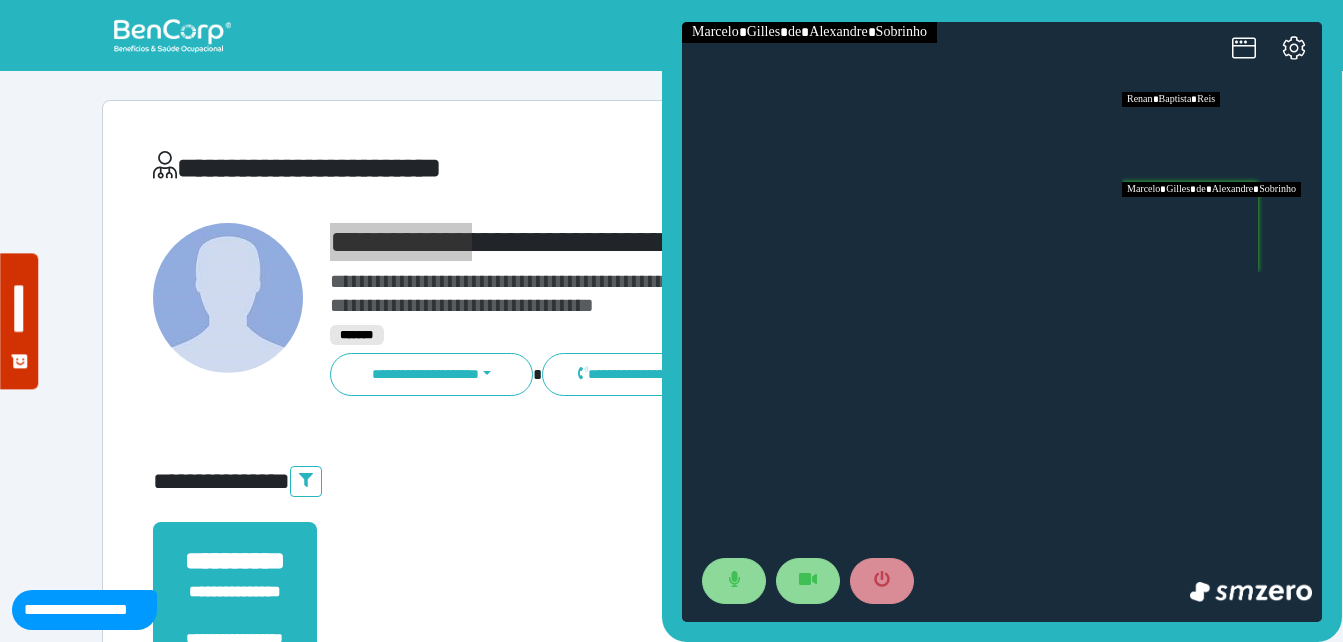 click at bounding box center [1222, 137] 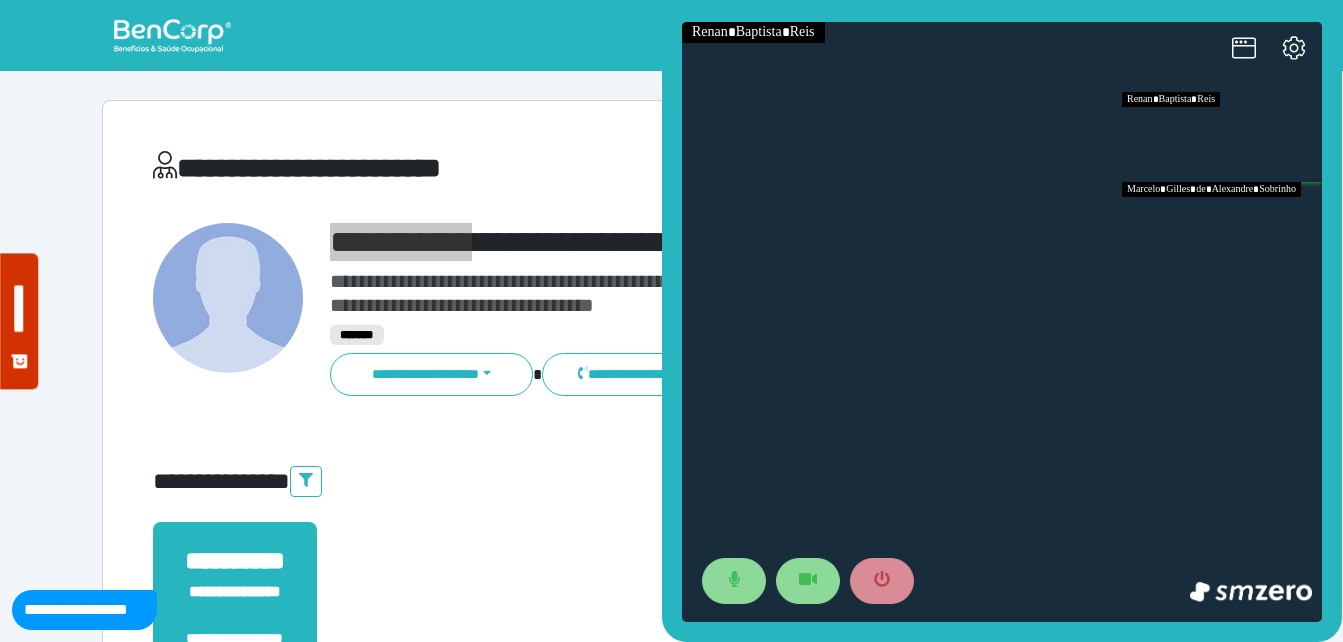 click at bounding box center (1222, 227) 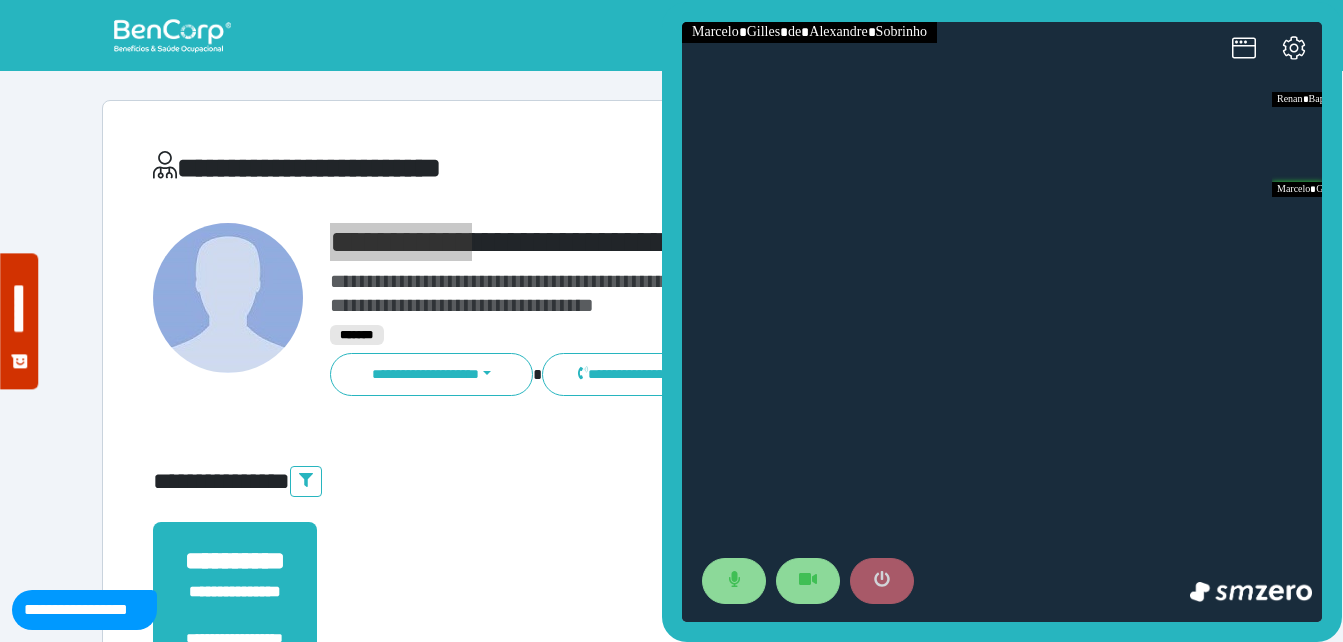 click at bounding box center (882, 581) 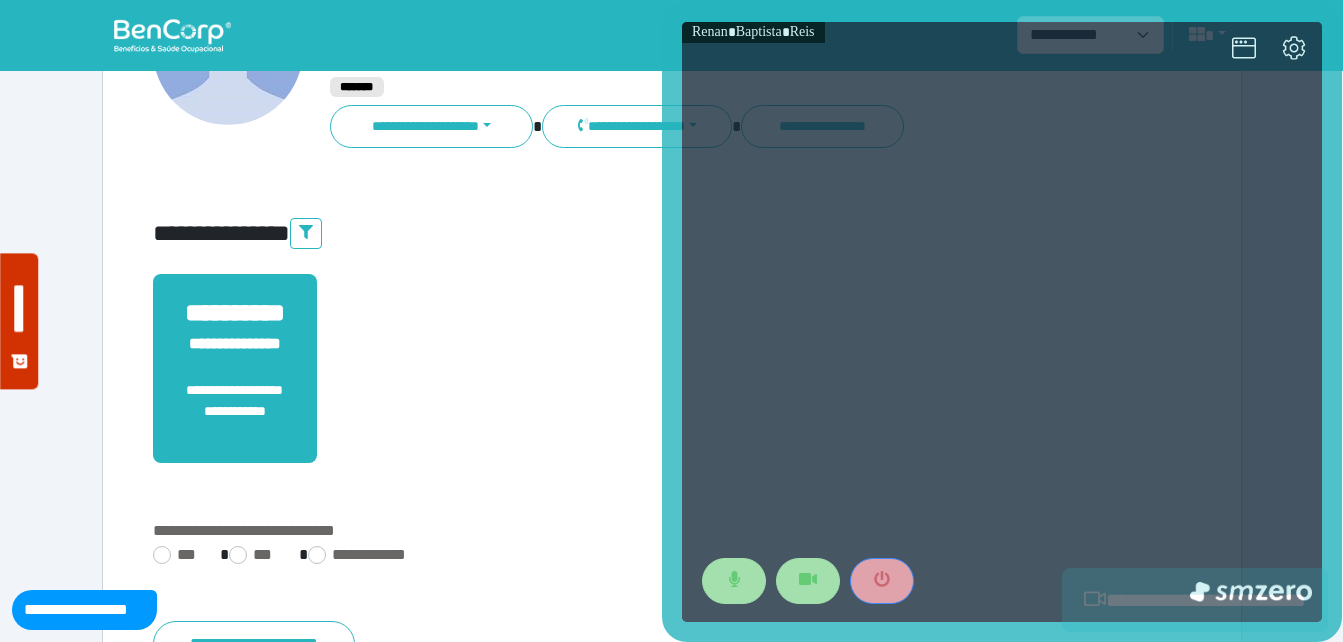 scroll, scrollTop: 400, scrollLeft: 0, axis: vertical 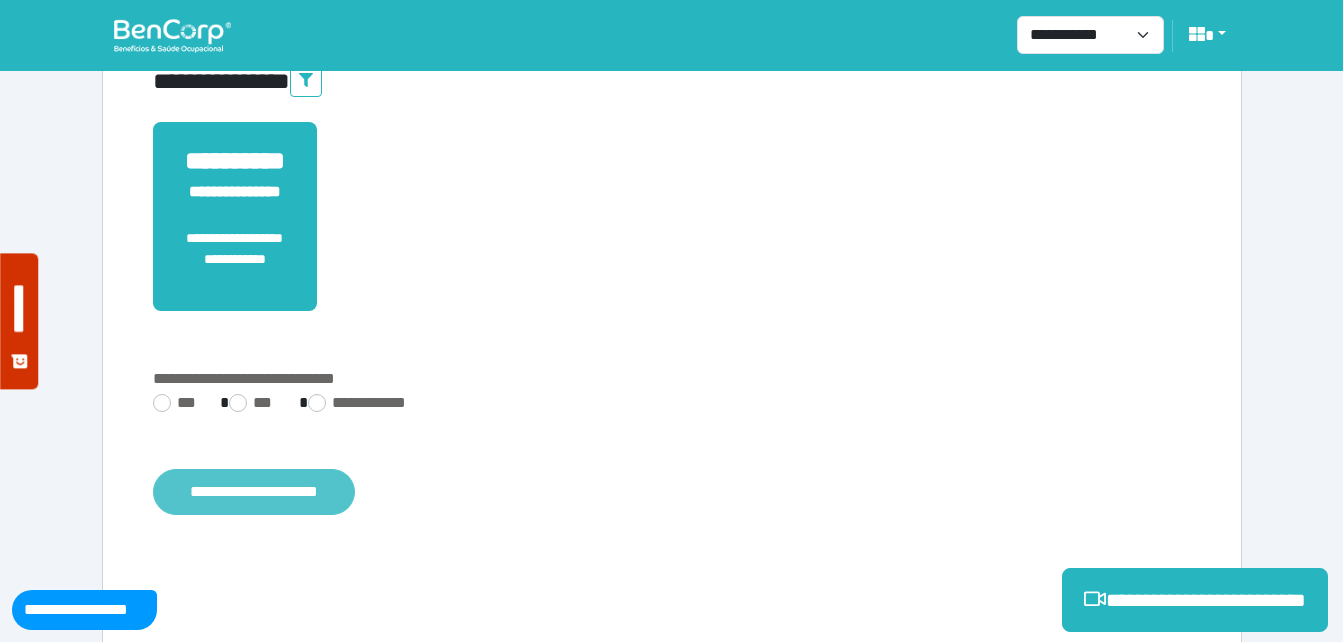click on "**********" at bounding box center [254, 492] 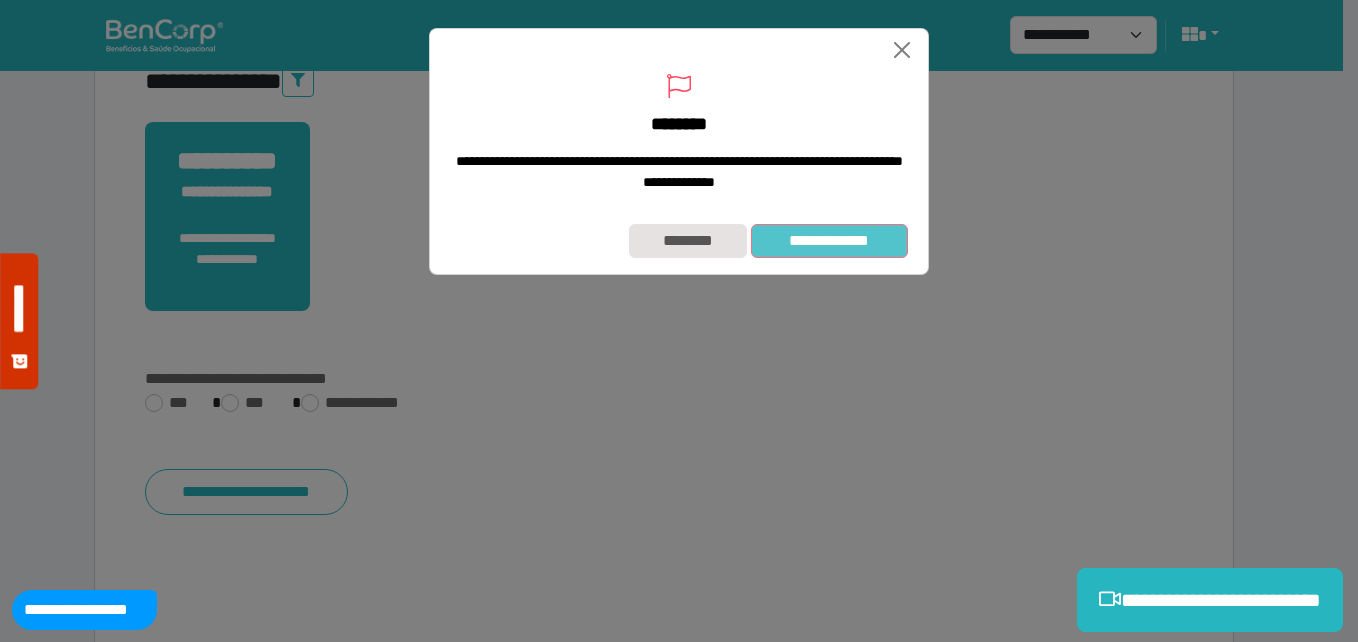 click on "**********" at bounding box center [829, 241] 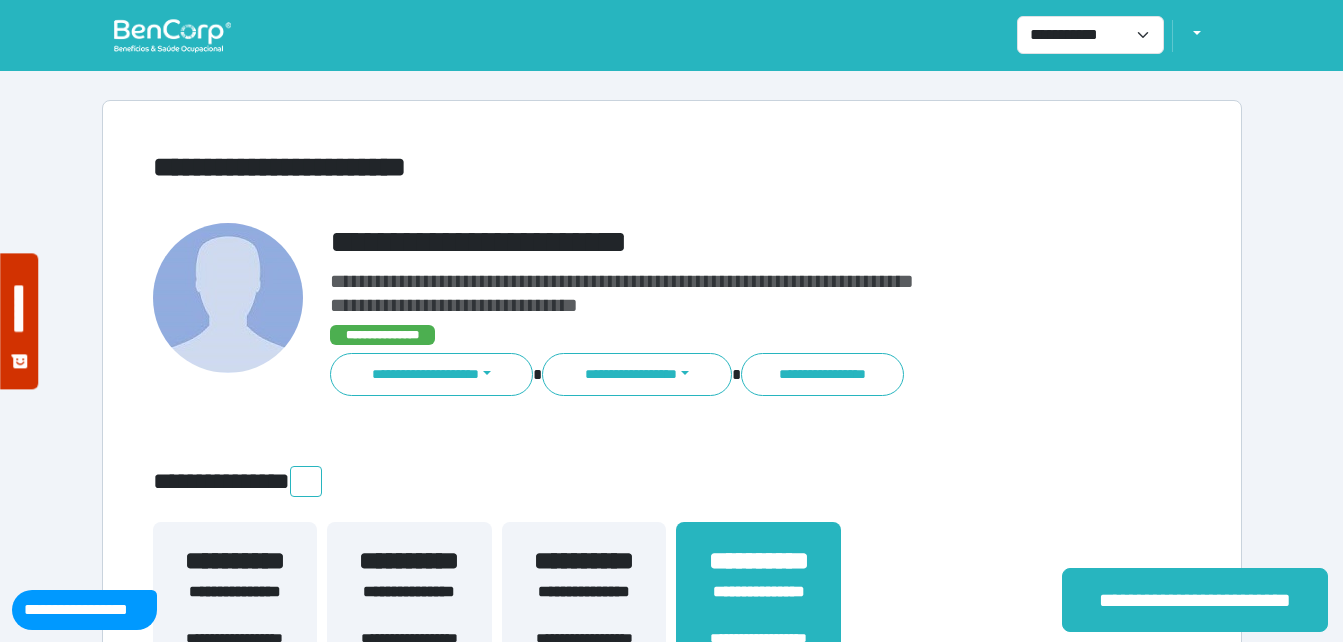 scroll, scrollTop: 0, scrollLeft: 0, axis: both 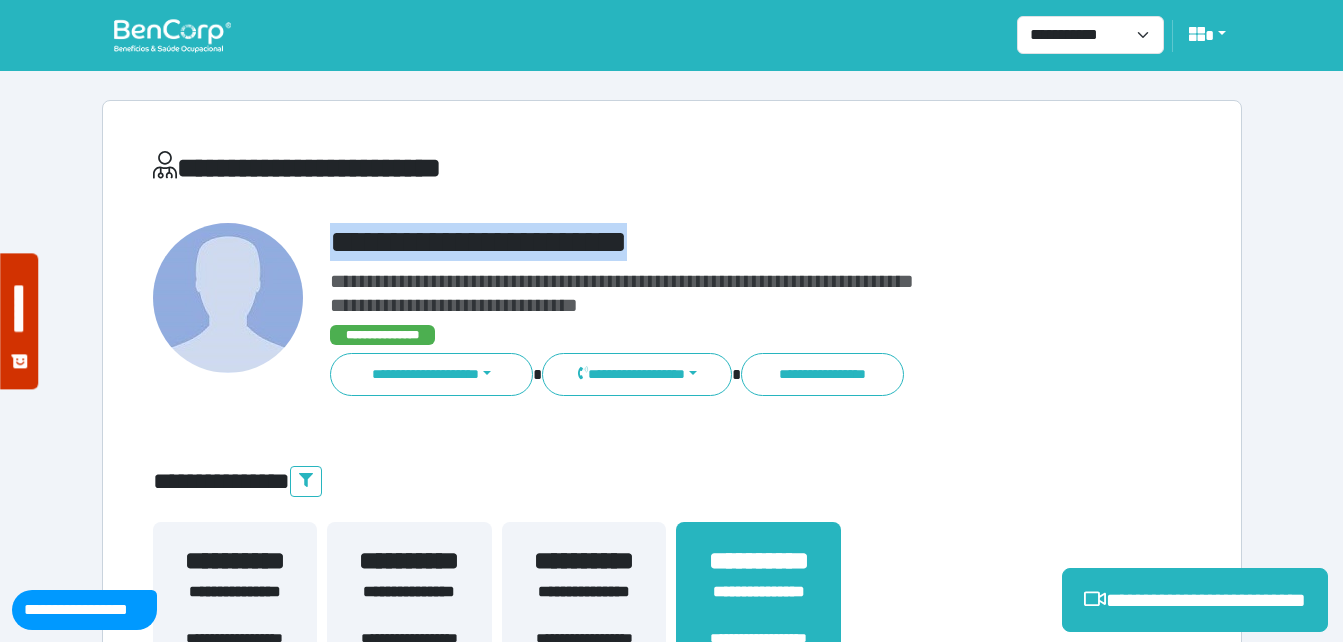 drag, startPoint x: 347, startPoint y: 238, endPoint x: 710, endPoint y: 209, distance: 364.15656 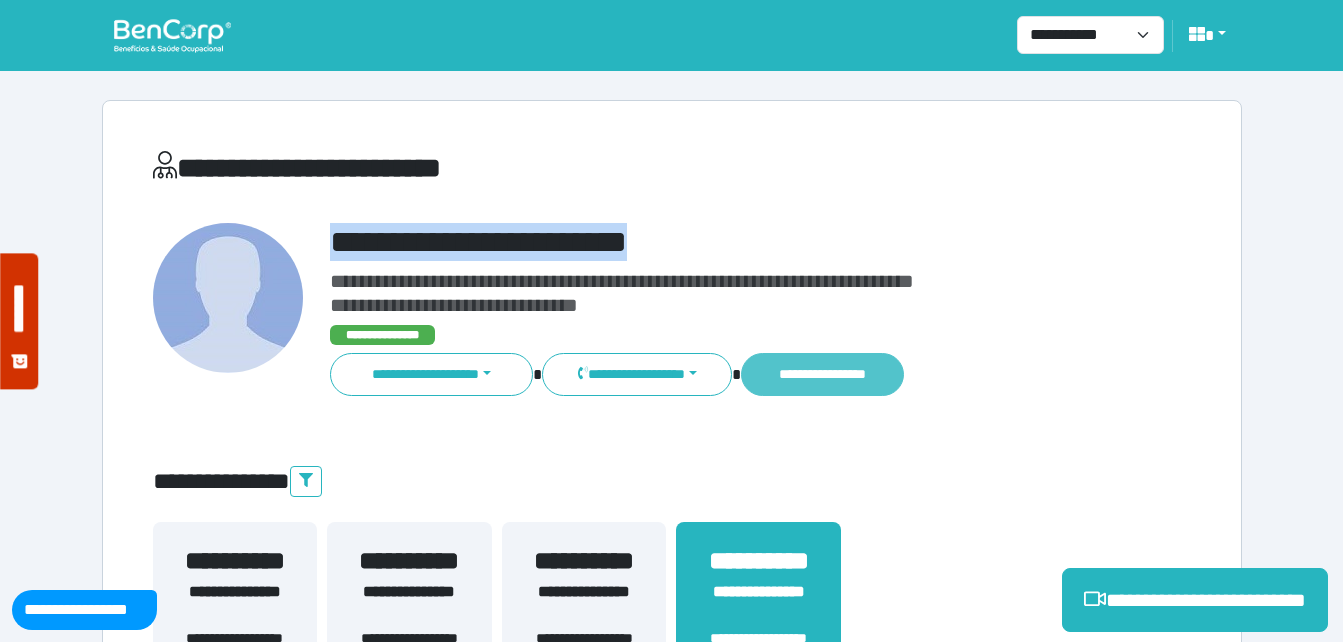 copy on "**********" 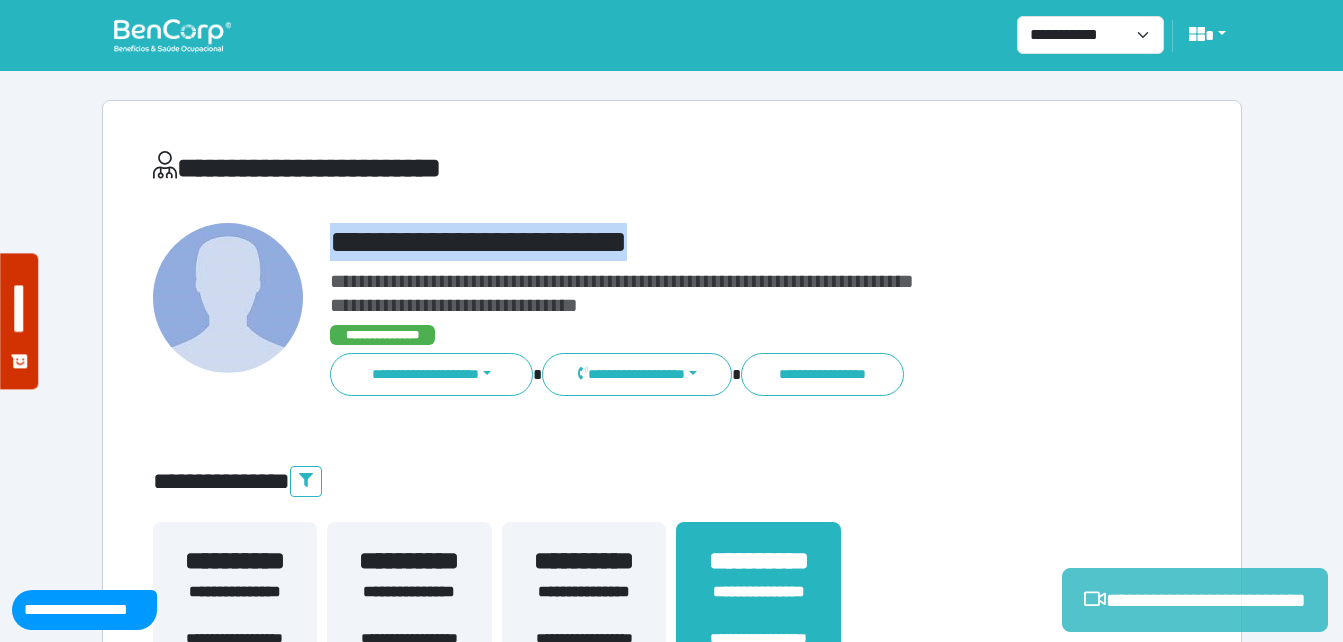 click on "**********" at bounding box center (1195, 600) 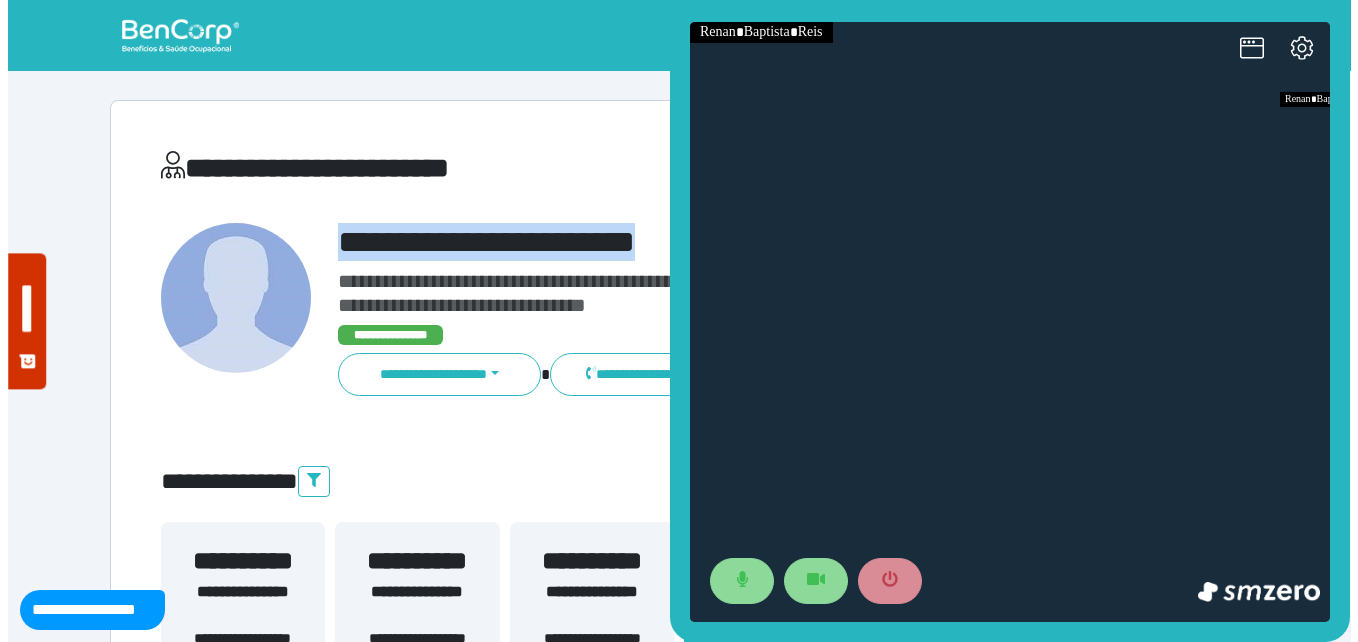 scroll, scrollTop: 0, scrollLeft: 0, axis: both 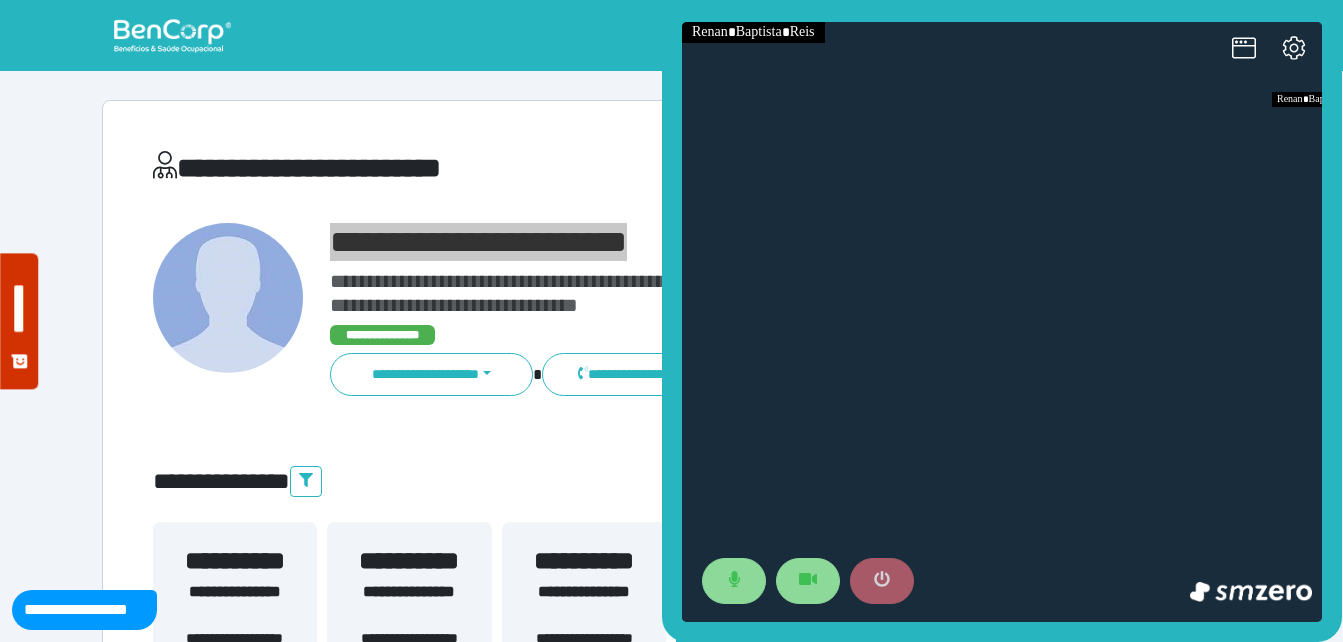 click at bounding box center [882, 581] 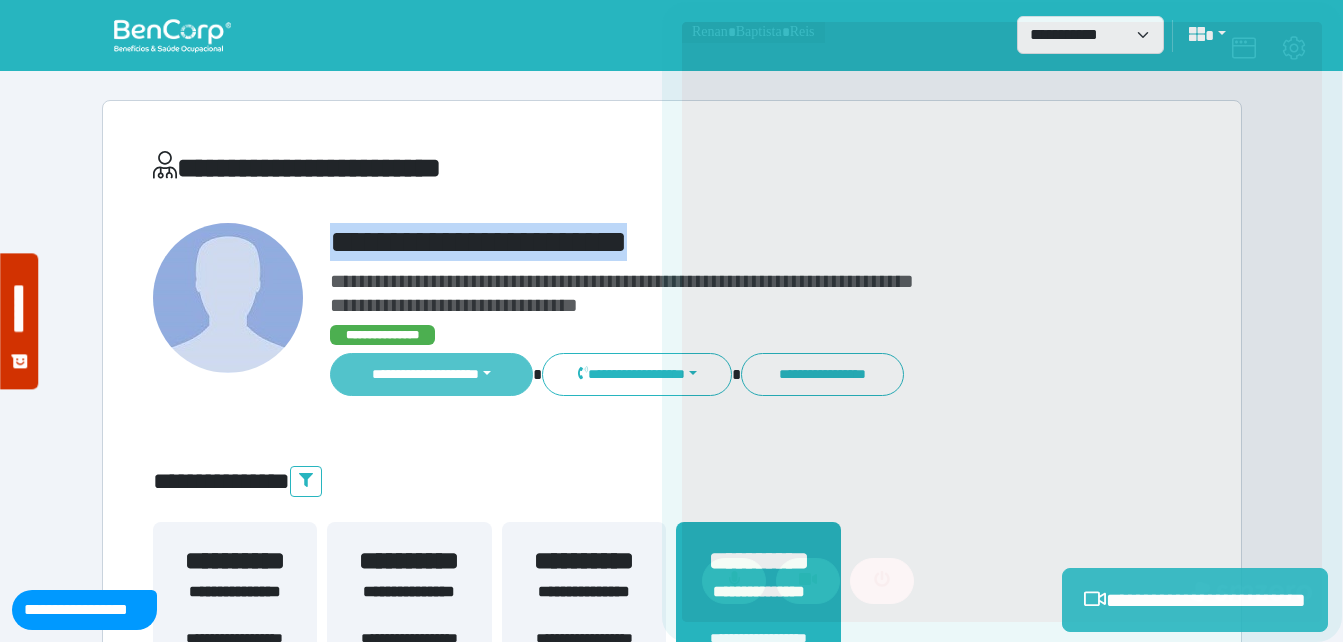 click on "**********" at bounding box center [432, 374] 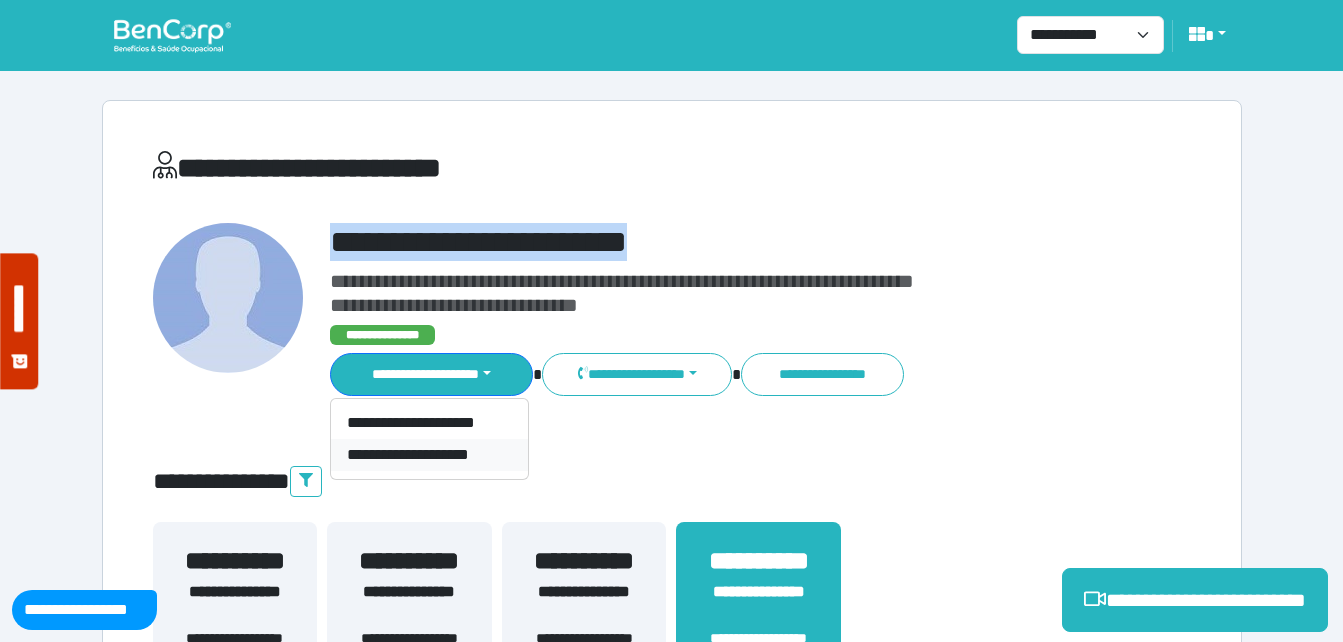 click on "**********" at bounding box center (429, 455) 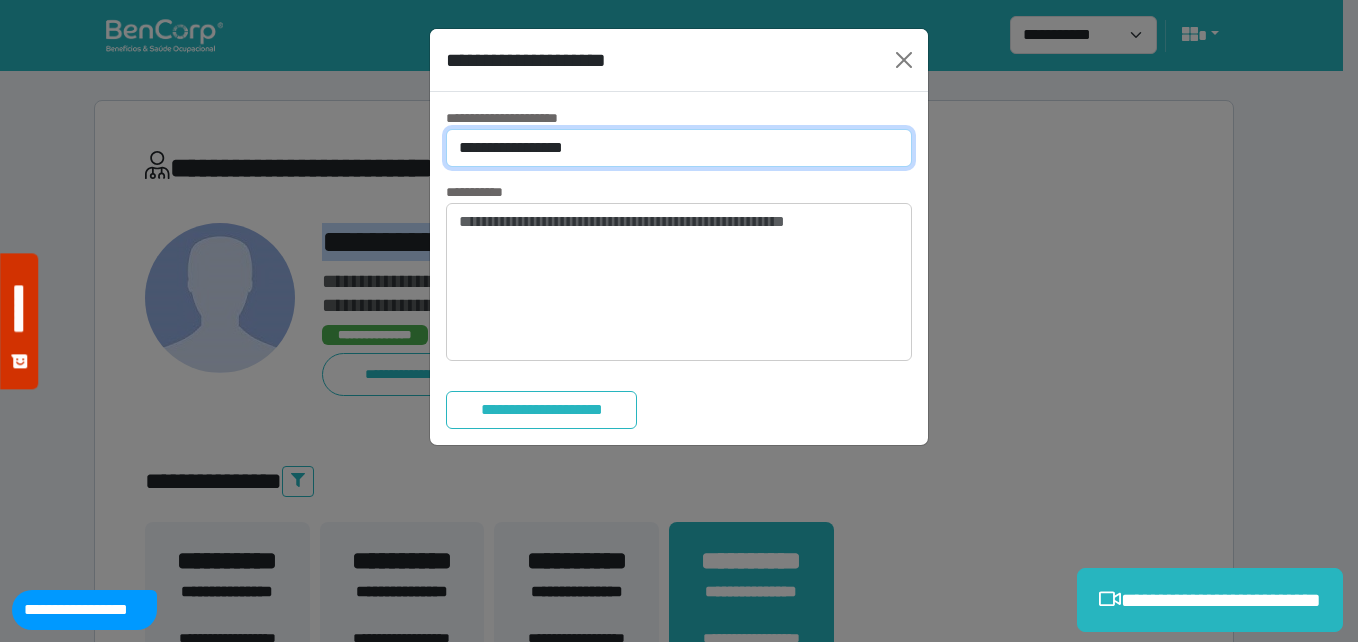 click on "**********" at bounding box center (679, 148) 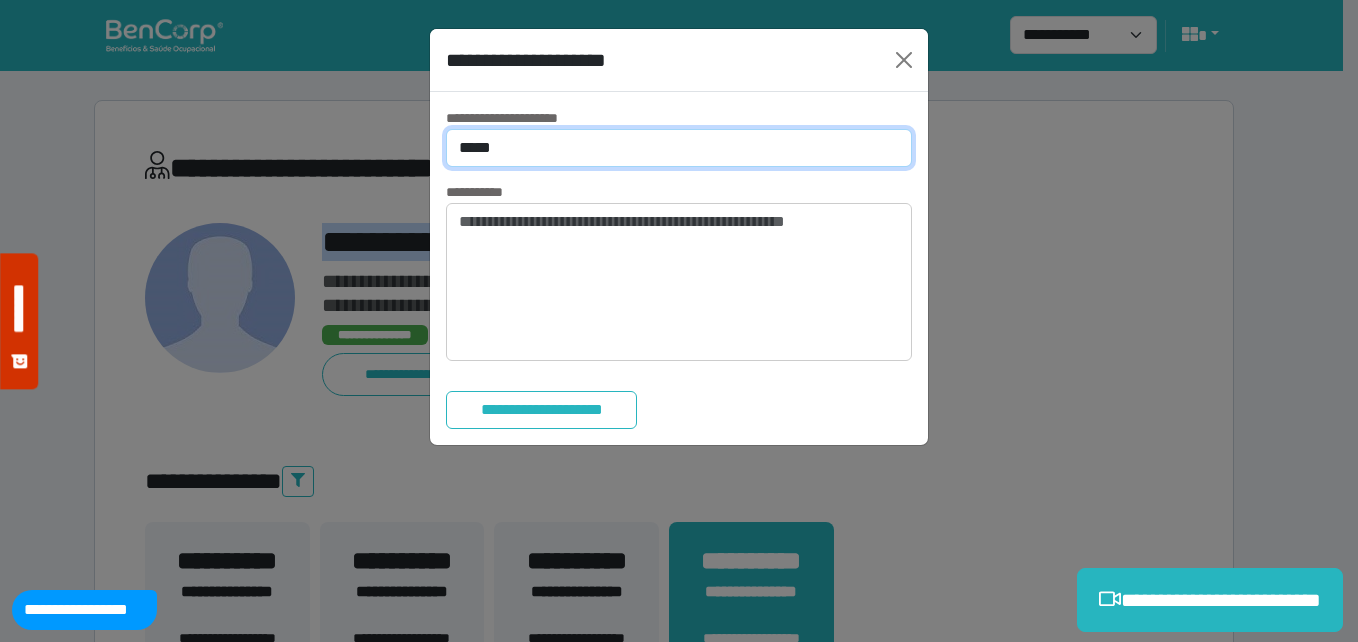 click on "**********" at bounding box center (679, 148) 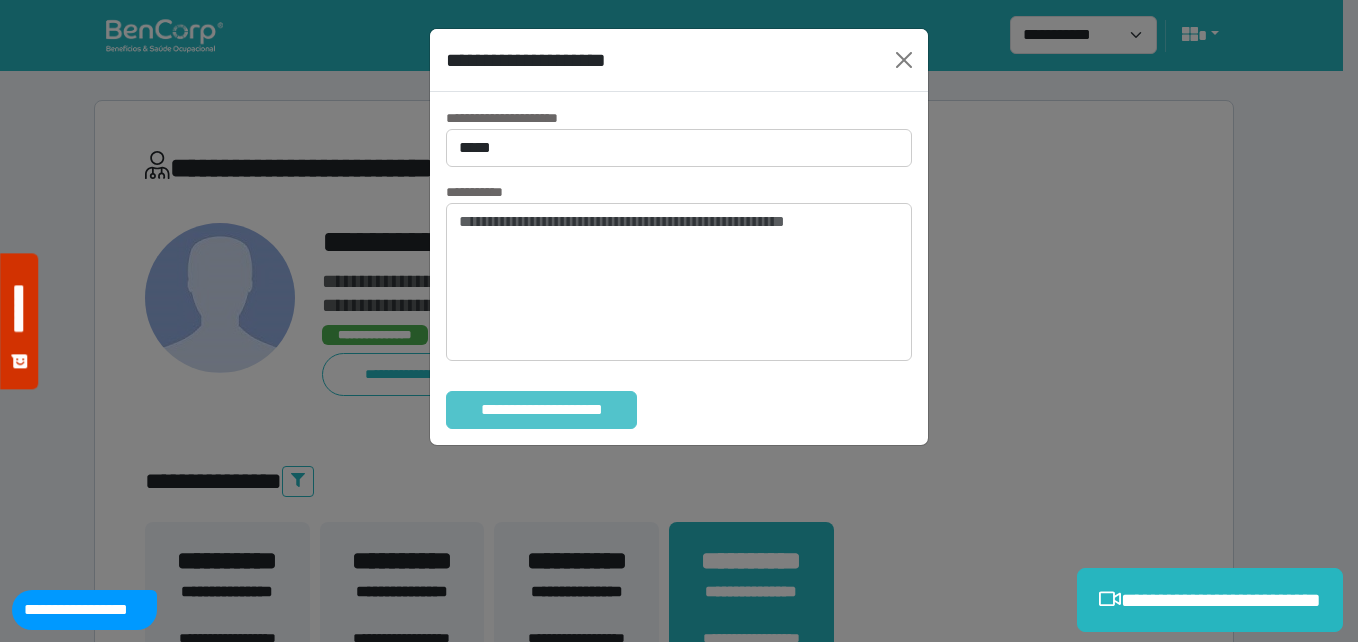 click on "**********" at bounding box center (679, 268) 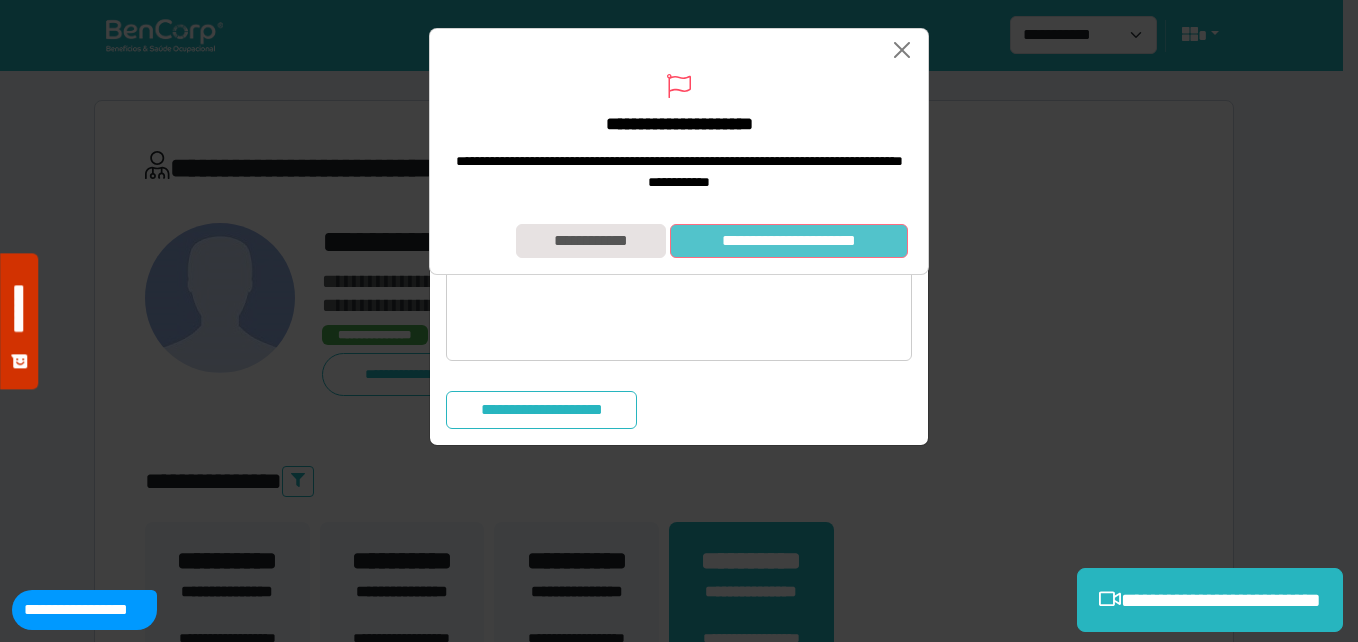 click on "**********" at bounding box center (789, 241) 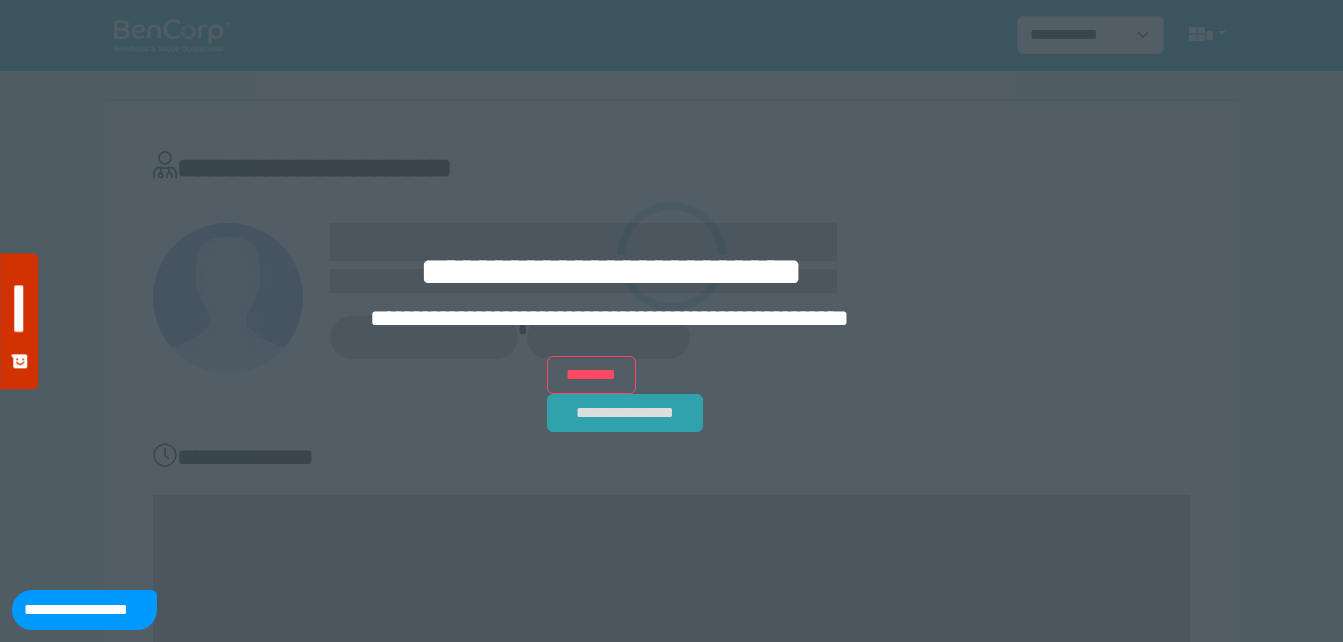 scroll, scrollTop: 0, scrollLeft: 0, axis: both 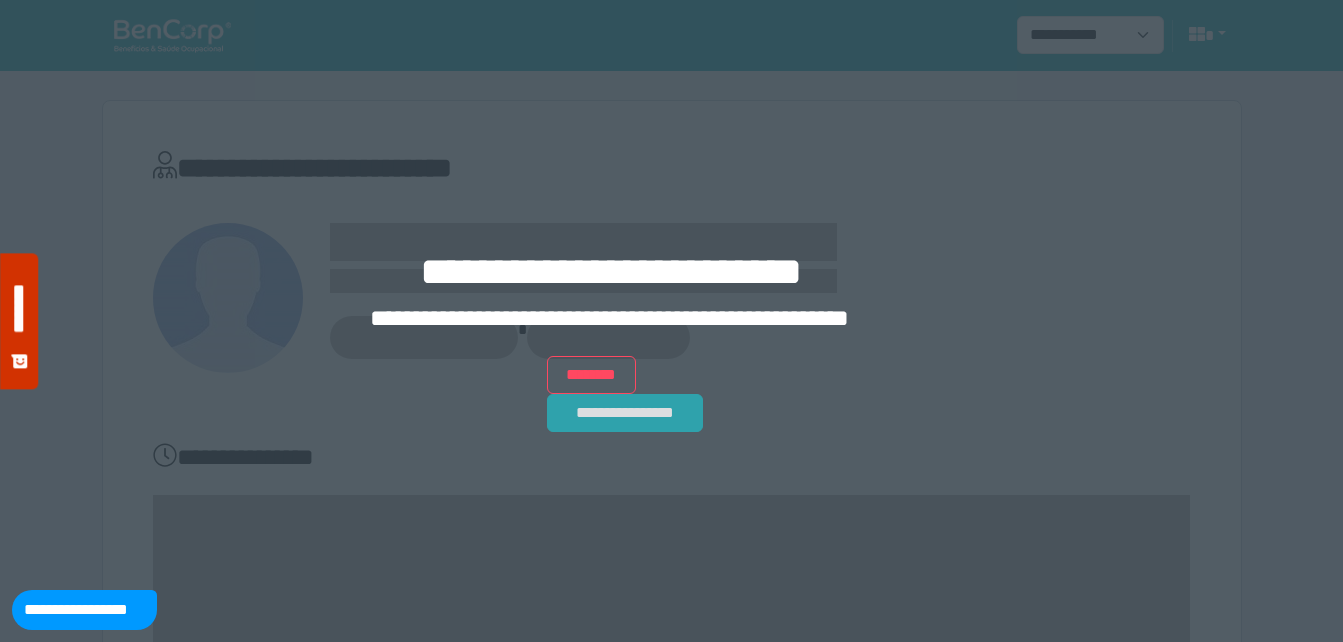 click on "**********" at bounding box center [625, 413] 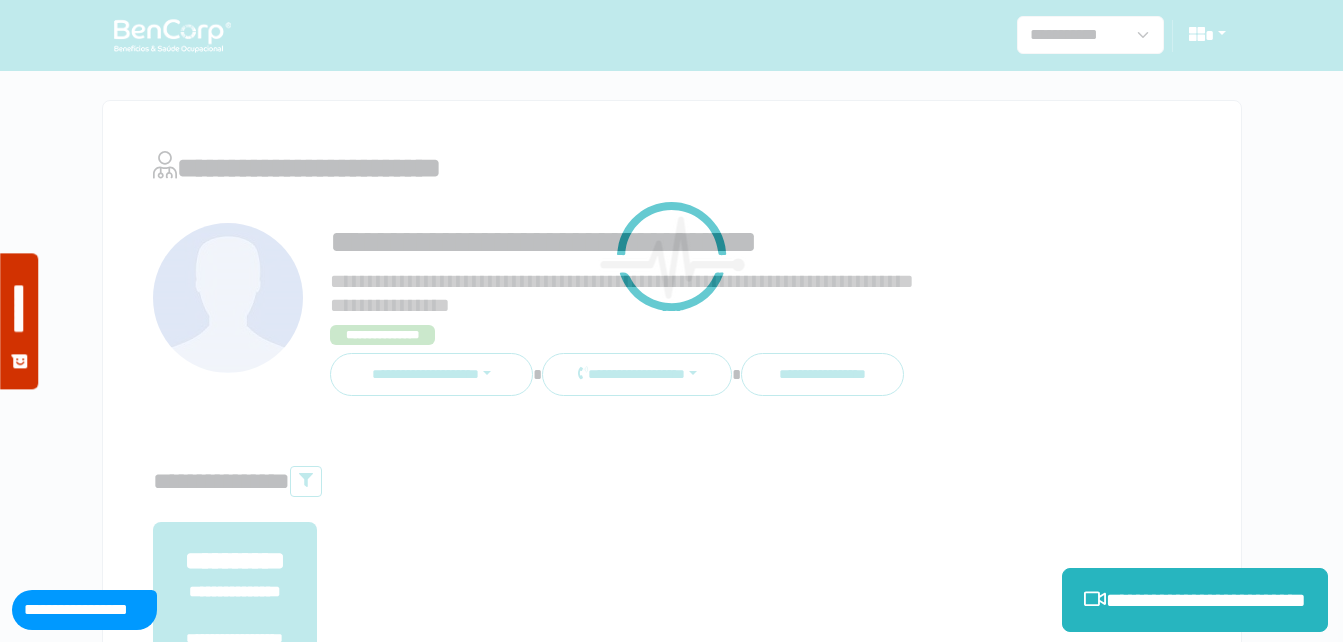 scroll, scrollTop: 0, scrollLeft: 0, axis: both 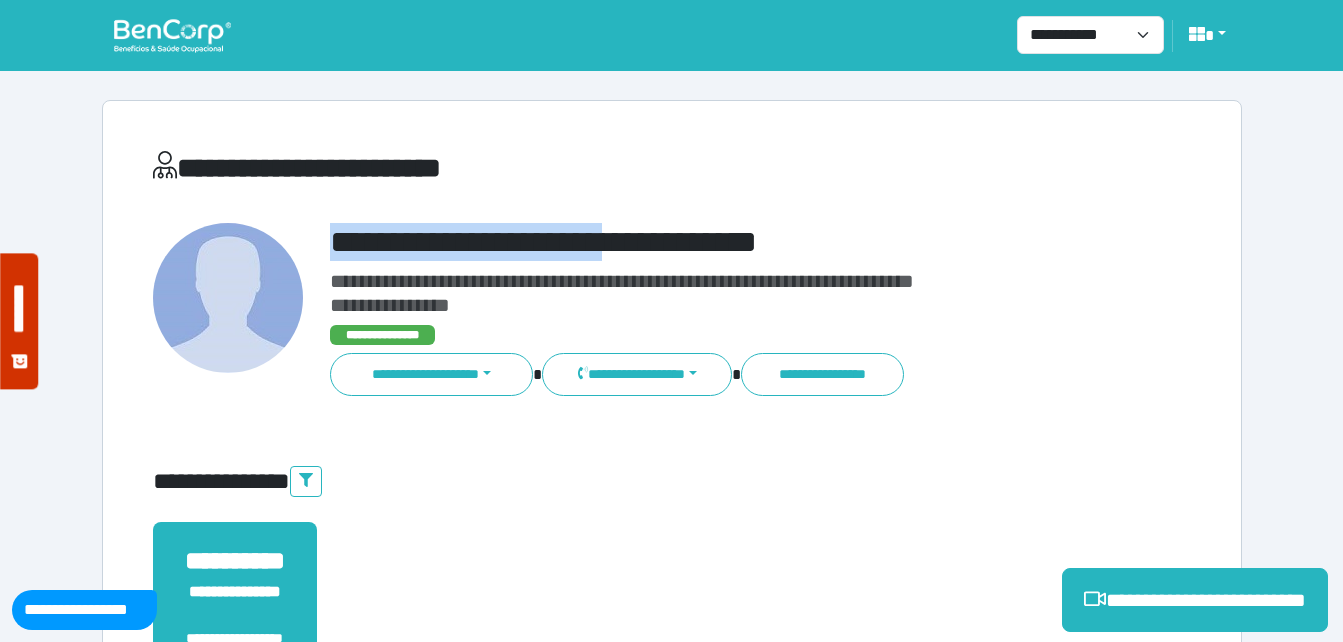 drag, startPoint x: 397, startPoint y: 240, endPoint x: 688, endPoint y: 243, distance: 291.01547 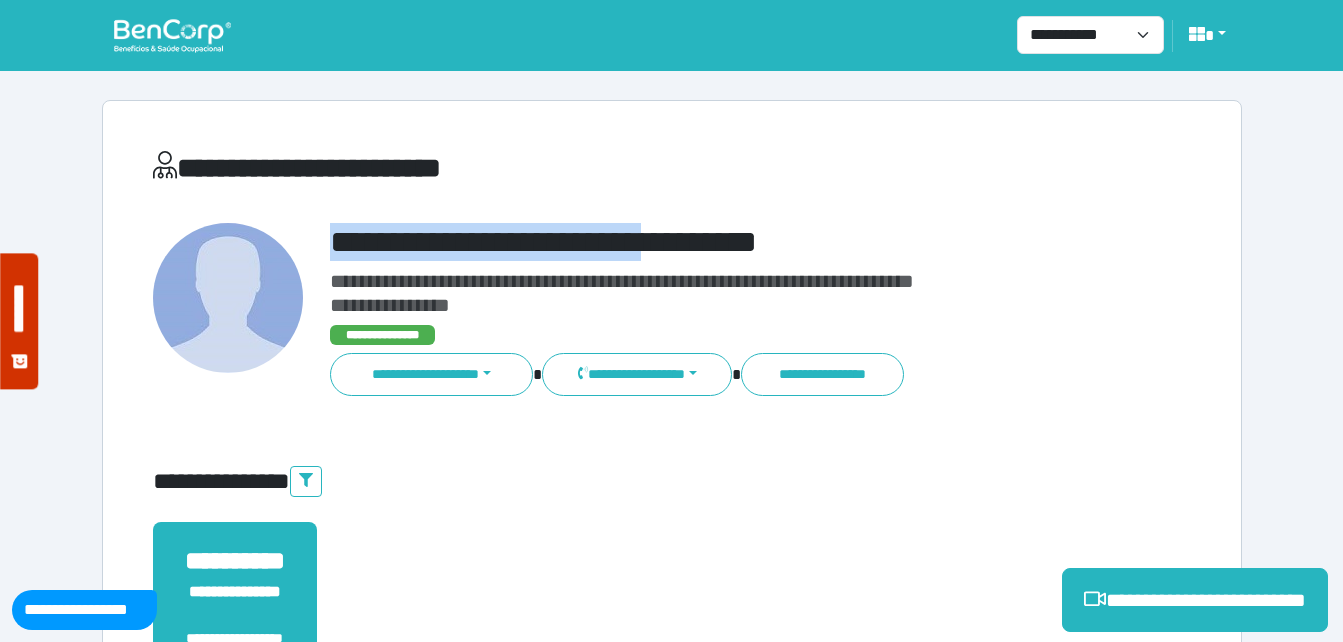 copy on "**********" 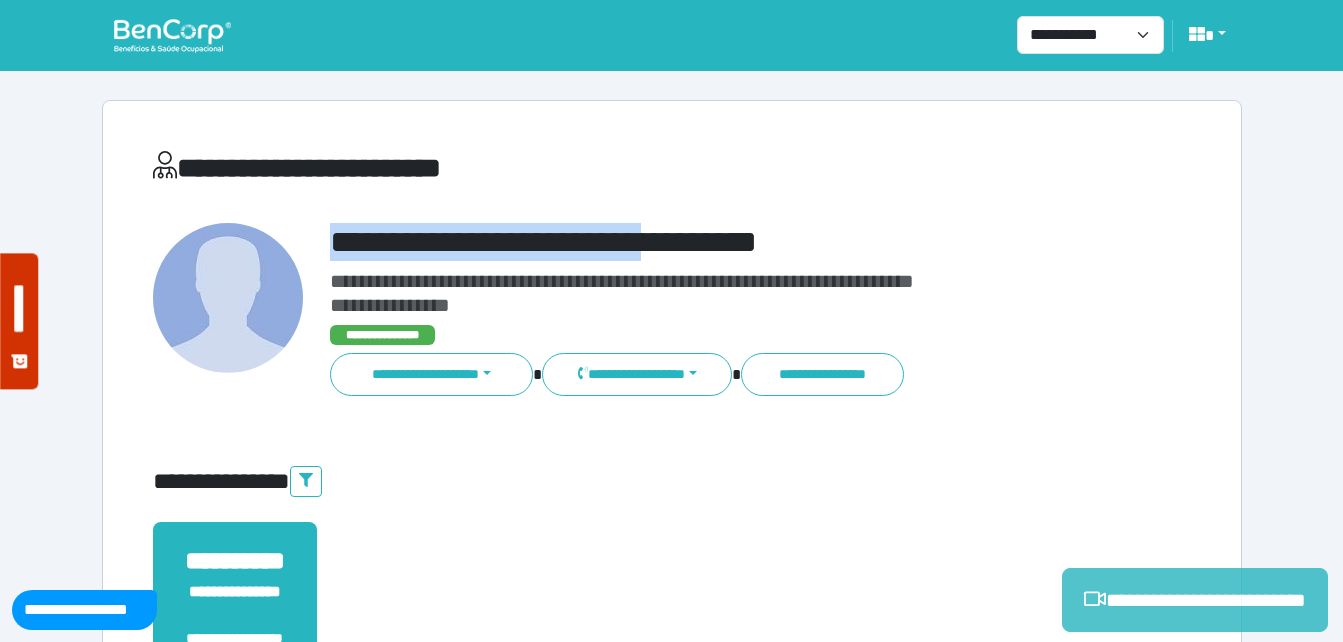 click on "**********" at bounding box center [1195, 600] 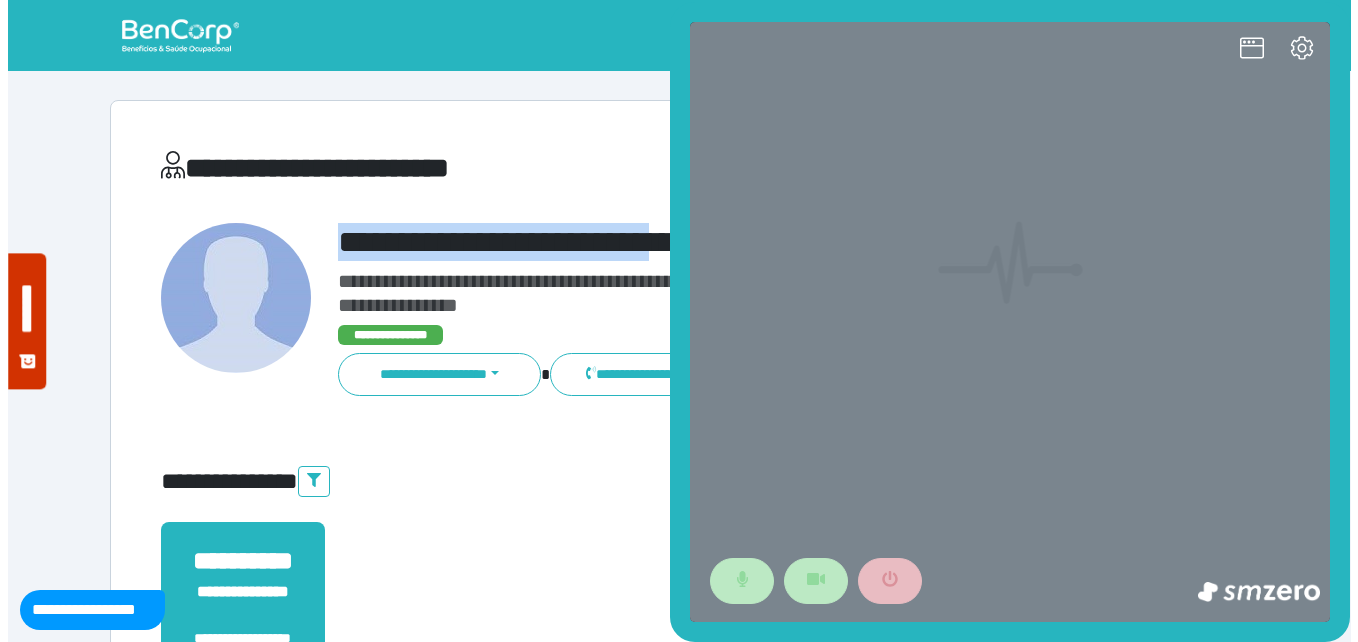 scroll, scrollTop: 0, scrollLeft: 0, axis: both 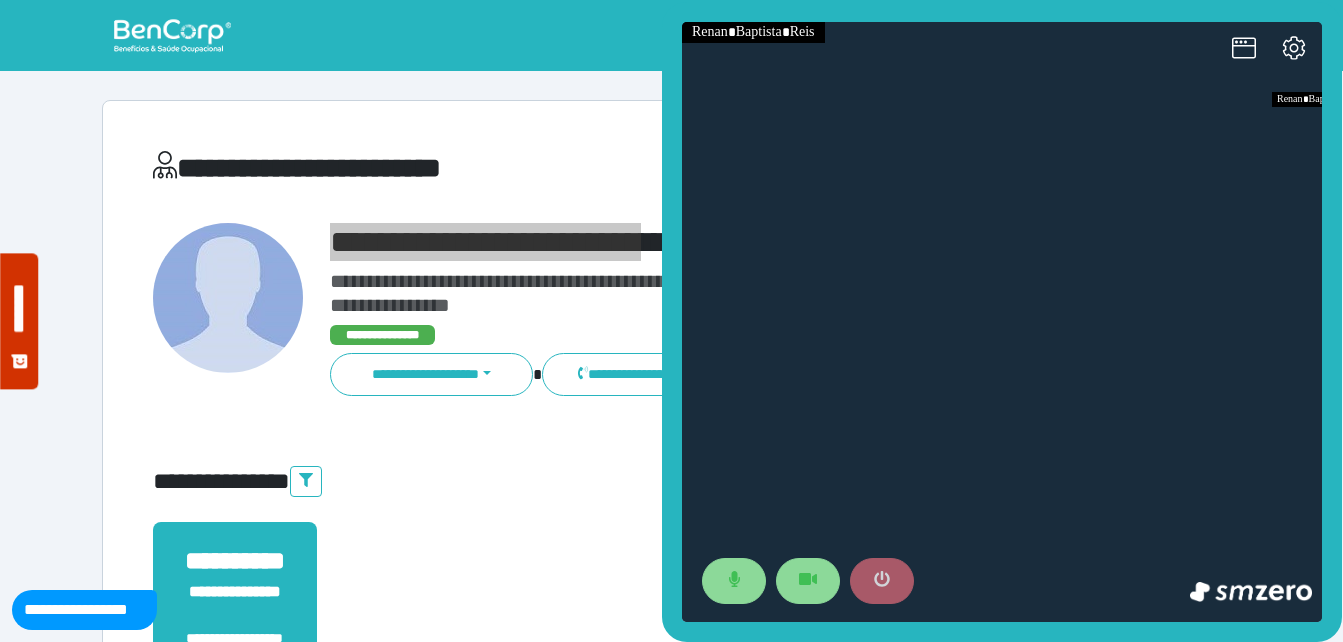 click at bounding box center [882, 581] 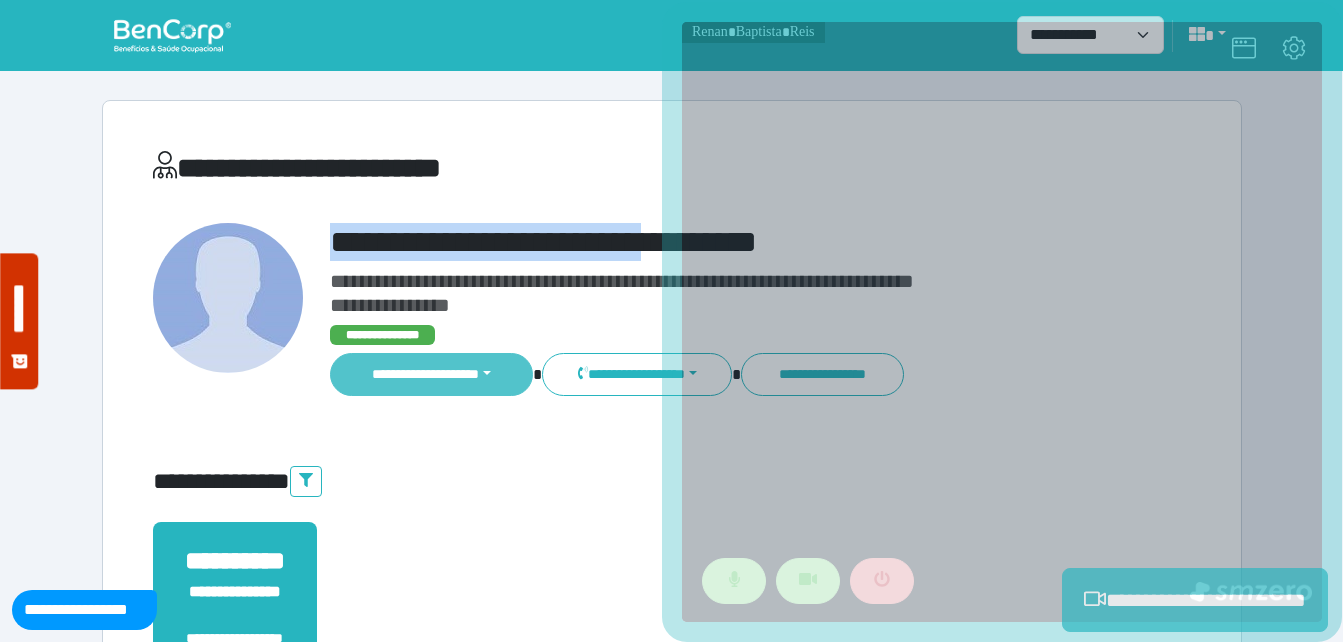 click on "**********" at bounding box center (432, 374) 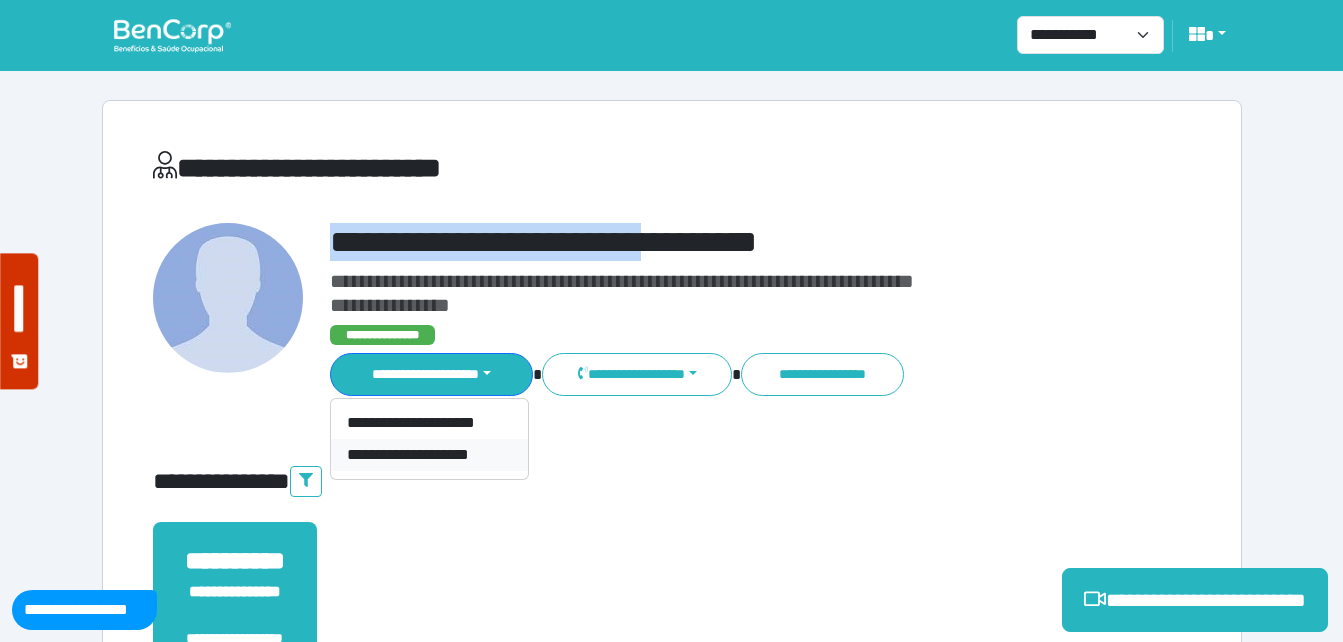 click on "**********" at bounding box center [429, 455] 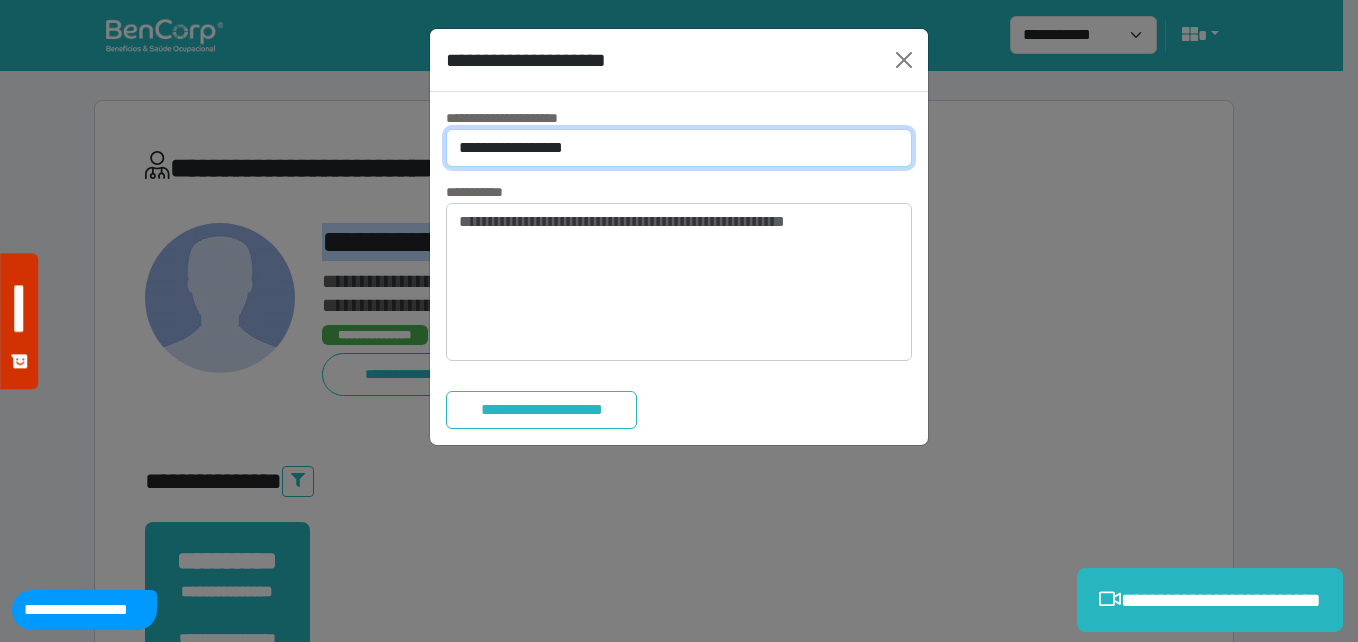 drag, startPoint x: 542, startPoint y: 133, endPoint x: 553, endPoint y: 154, distance: 23.70654 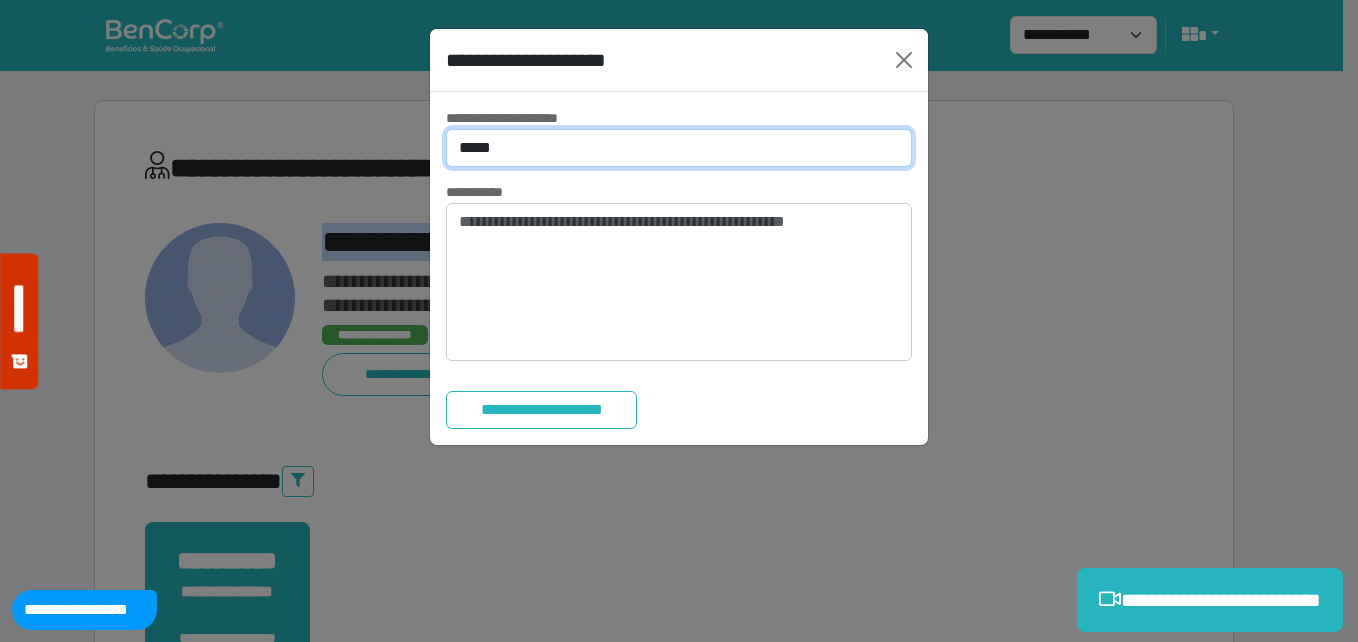 click on "**********" at bounding box center [679, 148] 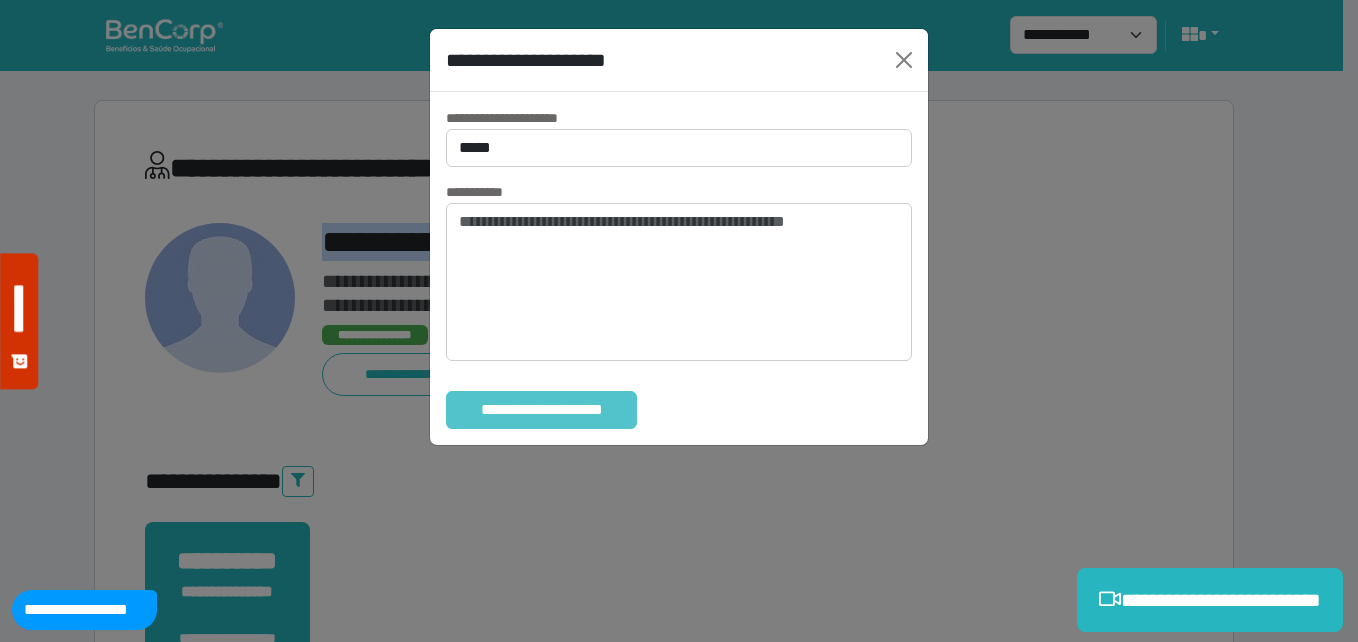 click on "**********" at bounding box center [541, 410] 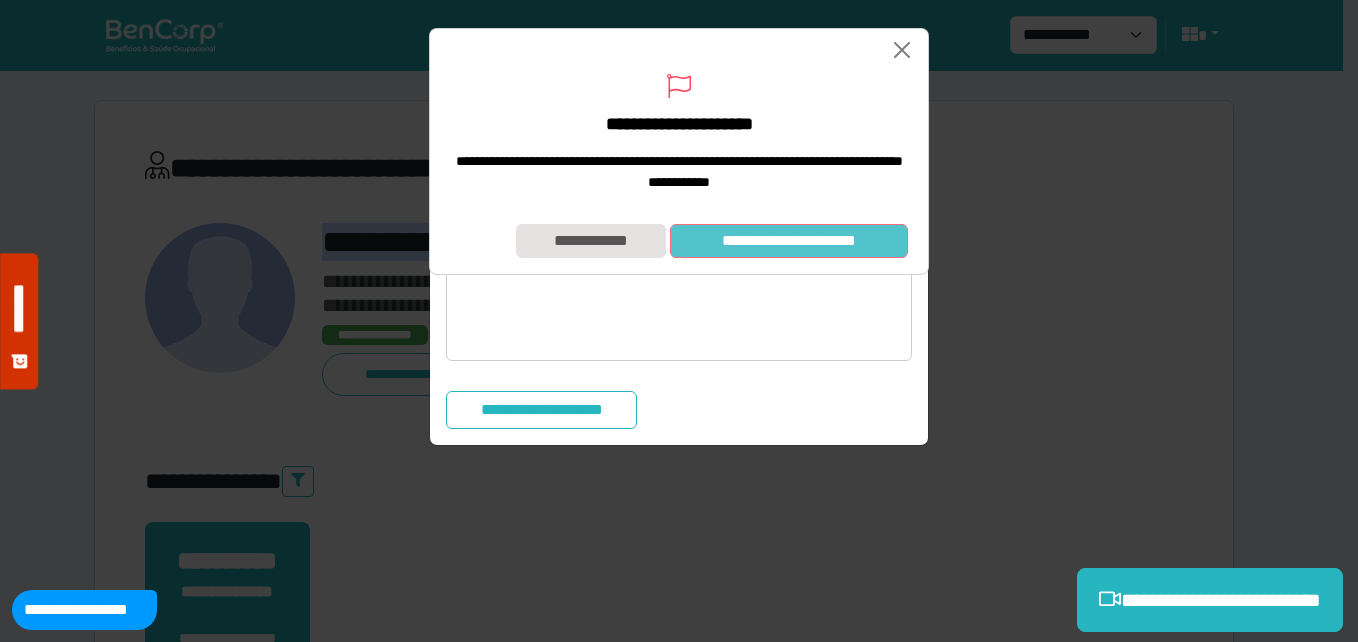 click on "**********" at bounding box center [789, 241] 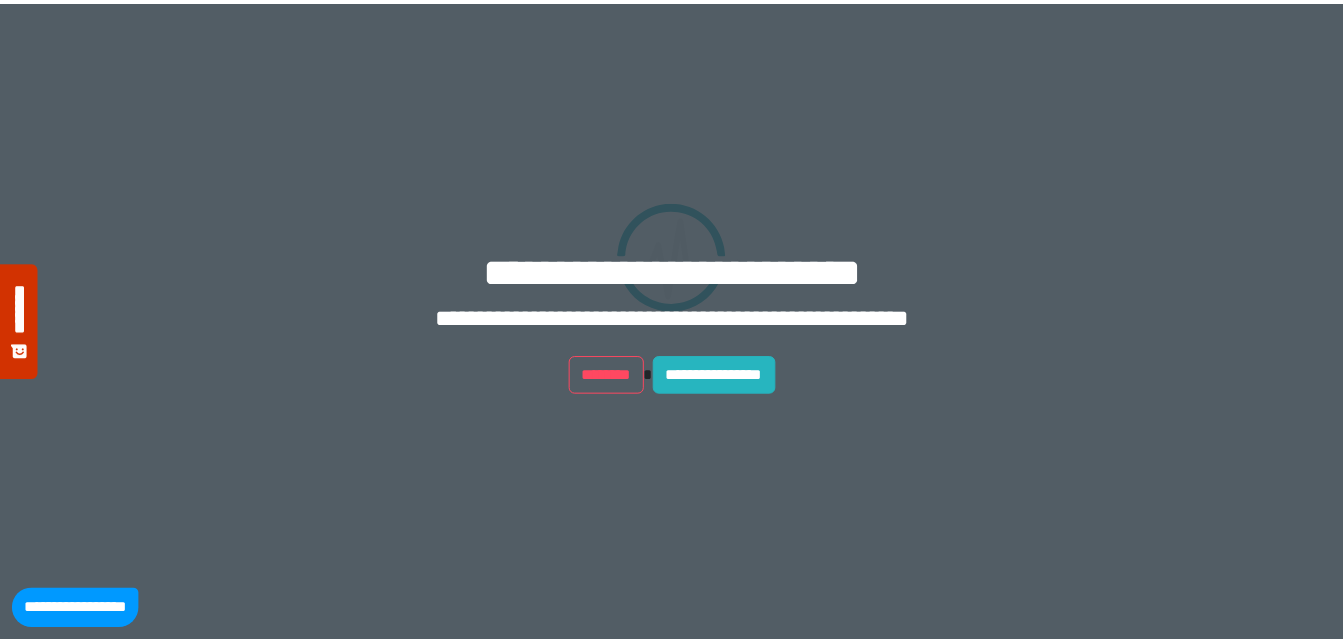 scroll, scrollTop: 0, scrollLeft: 0, axis: both 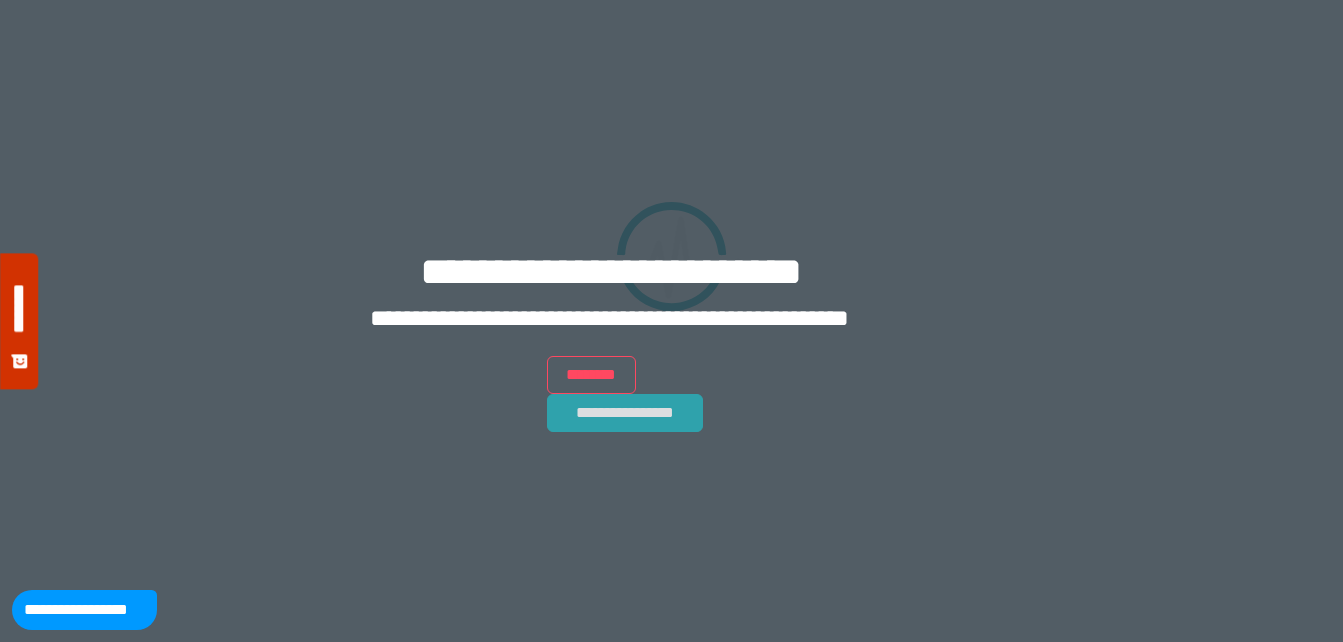 click on "**********" at bounding box center [625, 413] 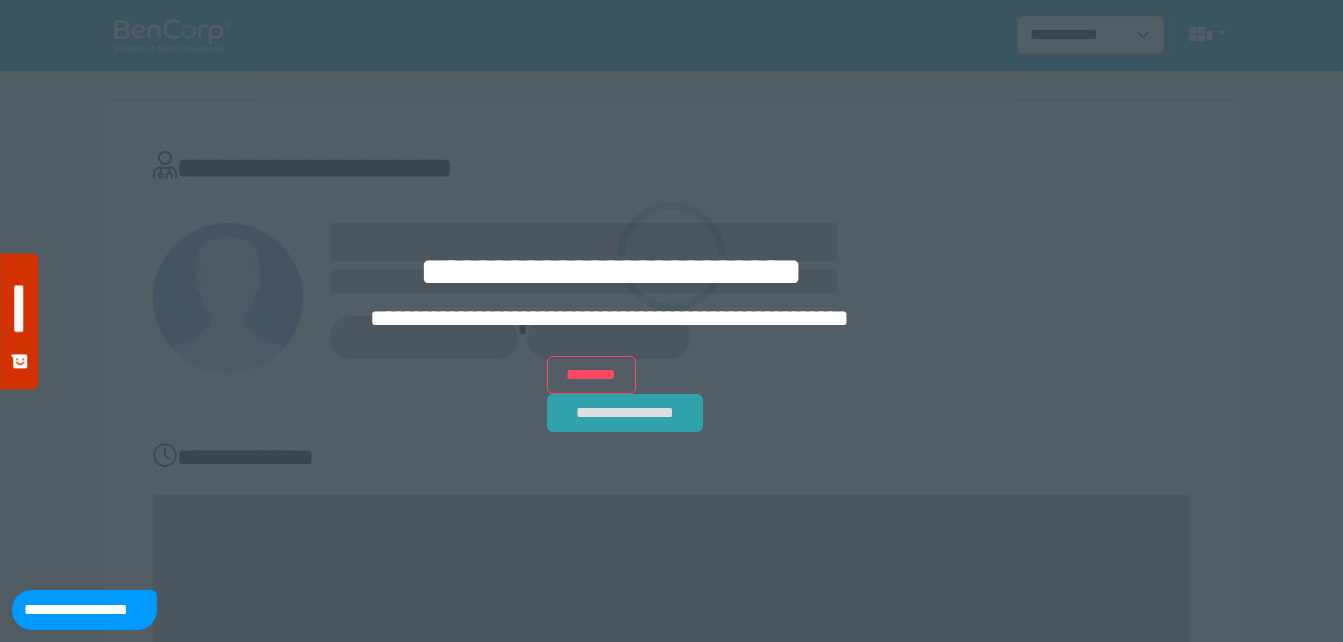 click on "**********" at bounding box center (625, 413) 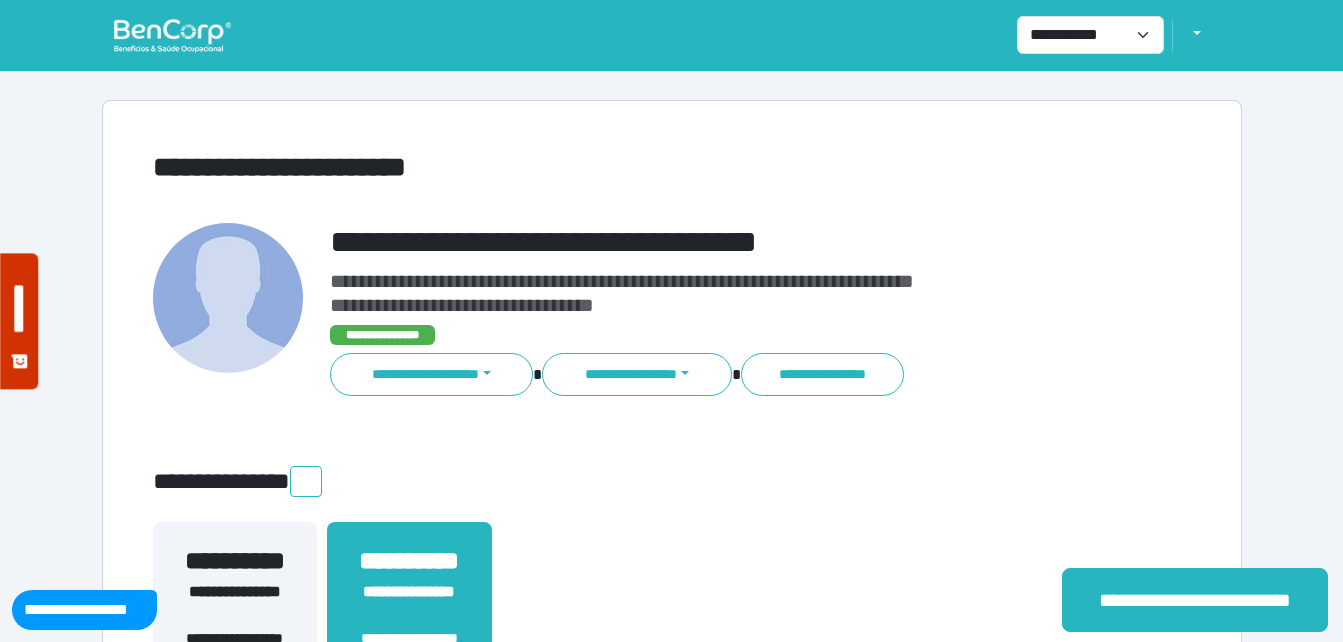 scroll, scrollTop: 0, scrollLeft: 0, axis: both 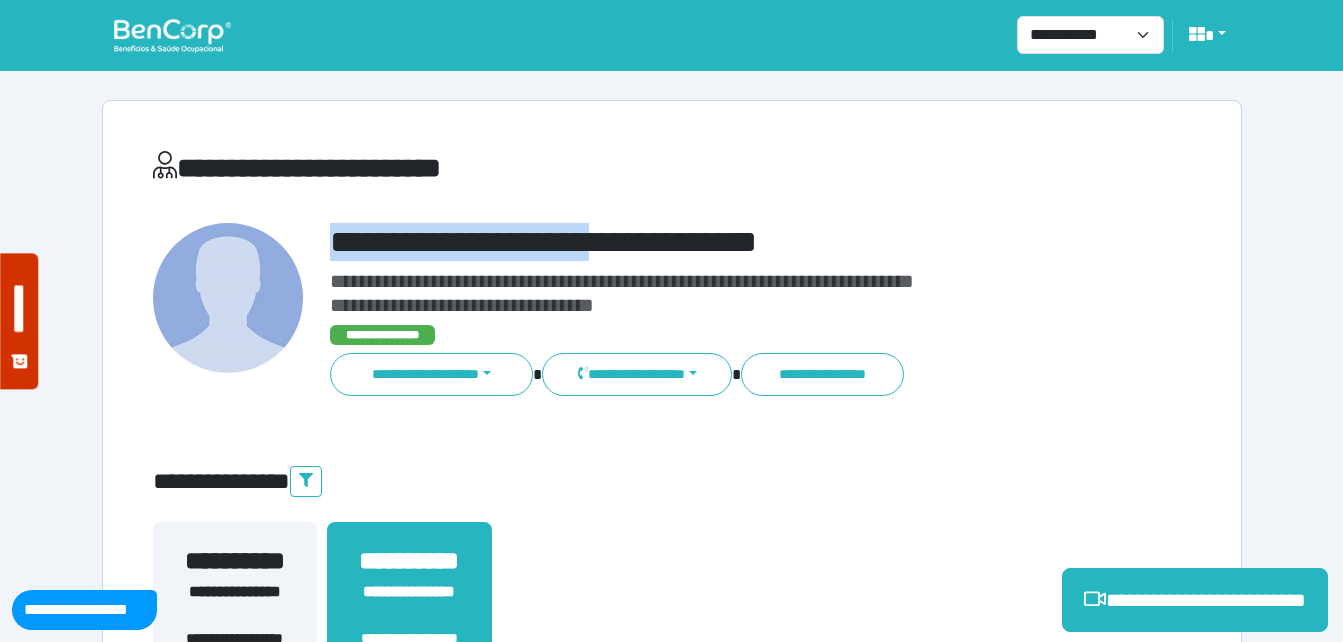 drag, startPoint x: 446, startPoint y: 238, endPoint x: 657, endPoint y: 243, distance: 211.05923 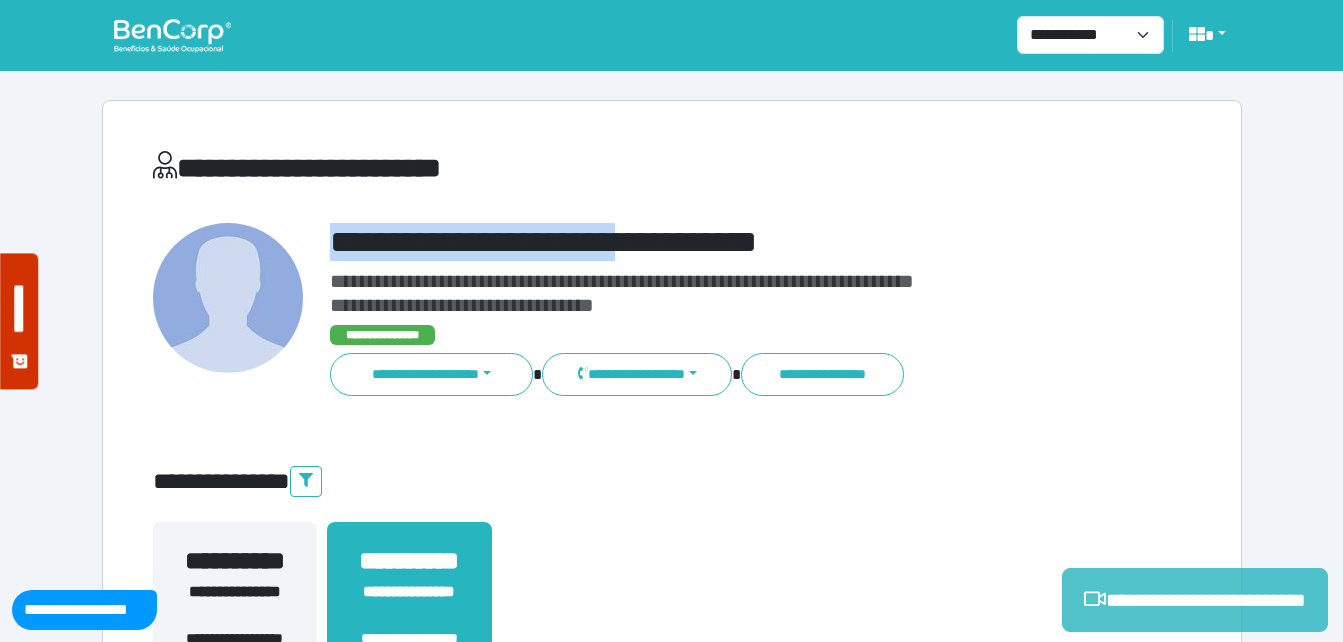 copy on "**********" 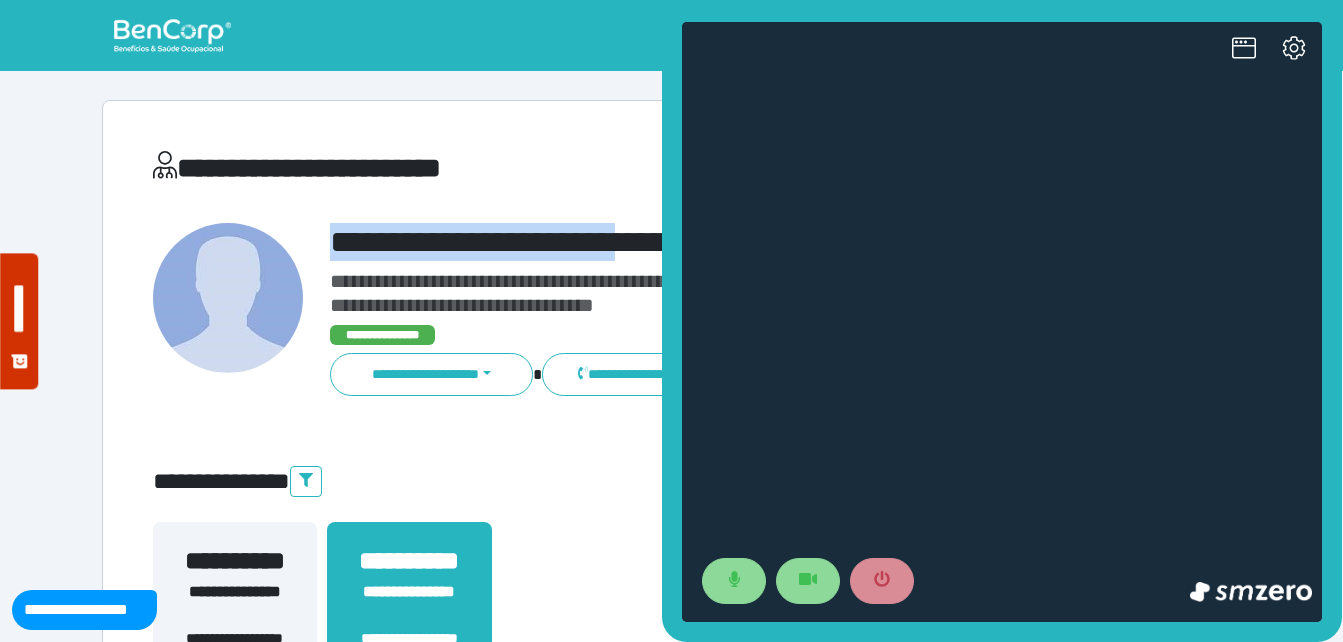scroll, scrollTop: 0, scrollLeft: 0, axis: both 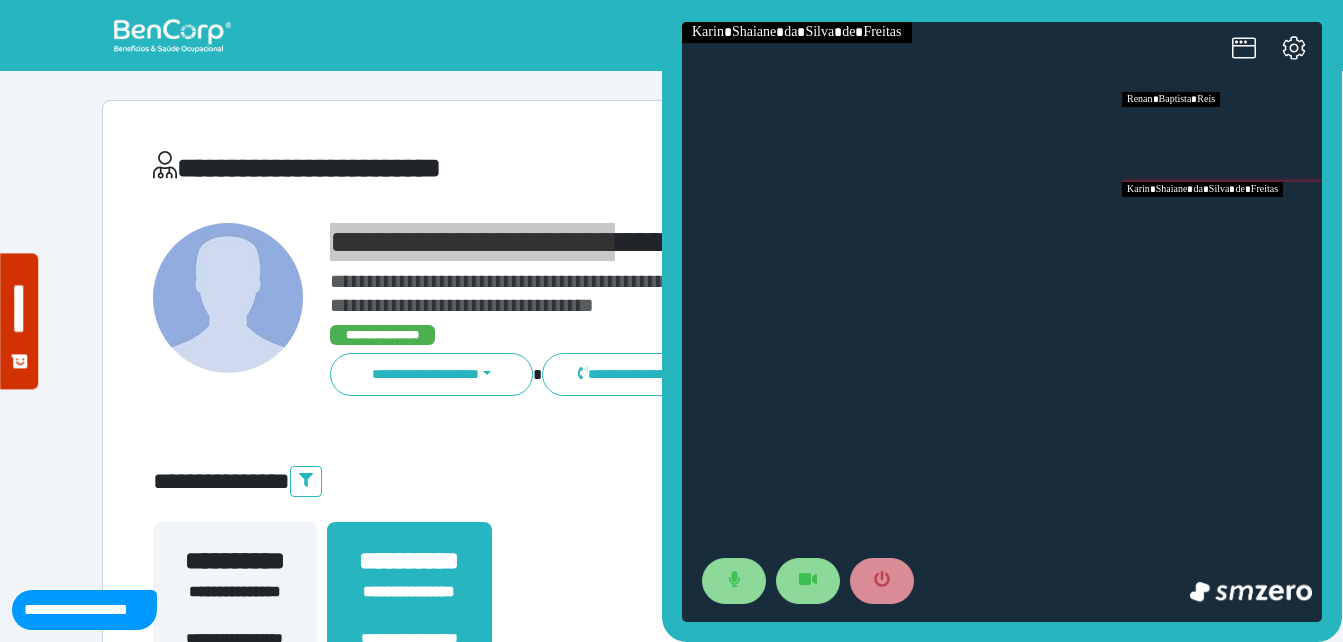 click at bounding box center (1222, 227) 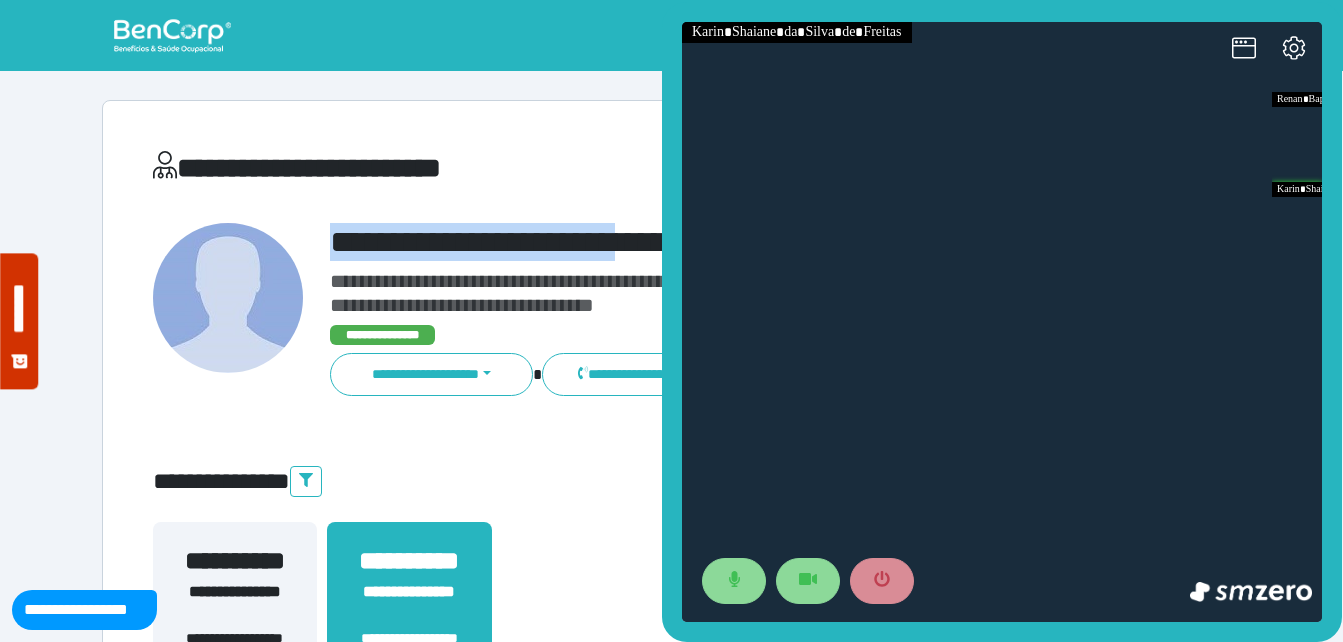 click on "**********" at bounding box center [716, 242] 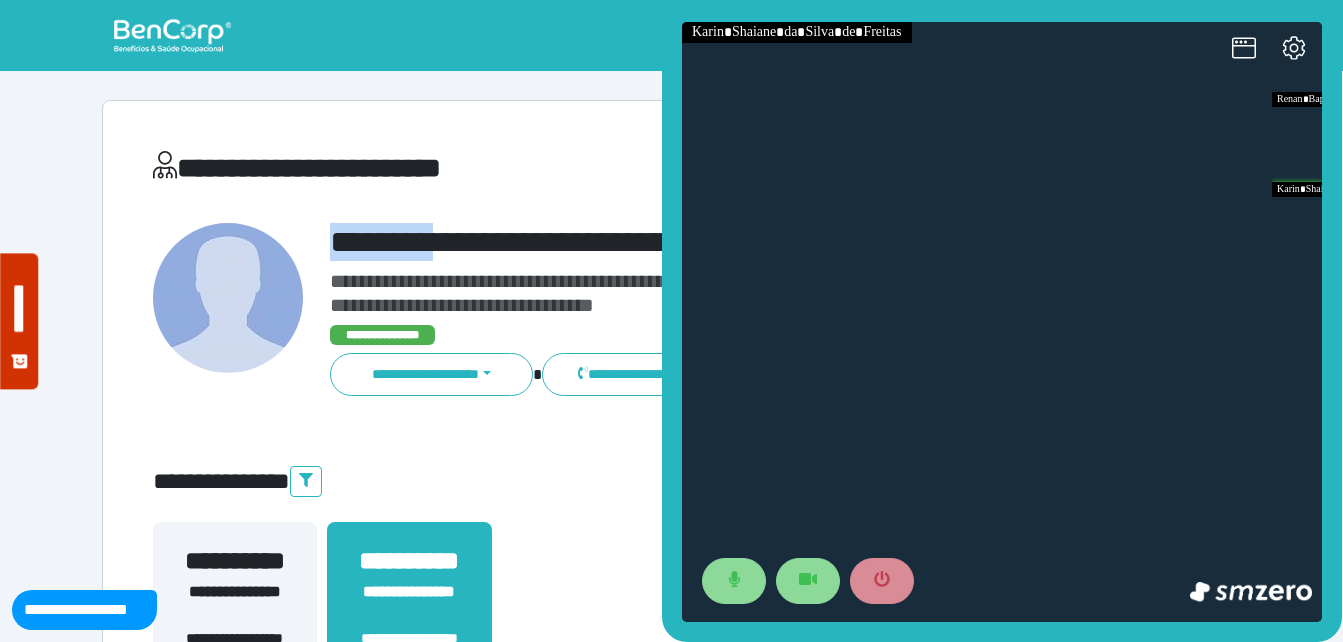 drag, startPoint x: 328, startPoint y: 236, endPoint x: 549, endPoint y: 226, distance: 221.22614 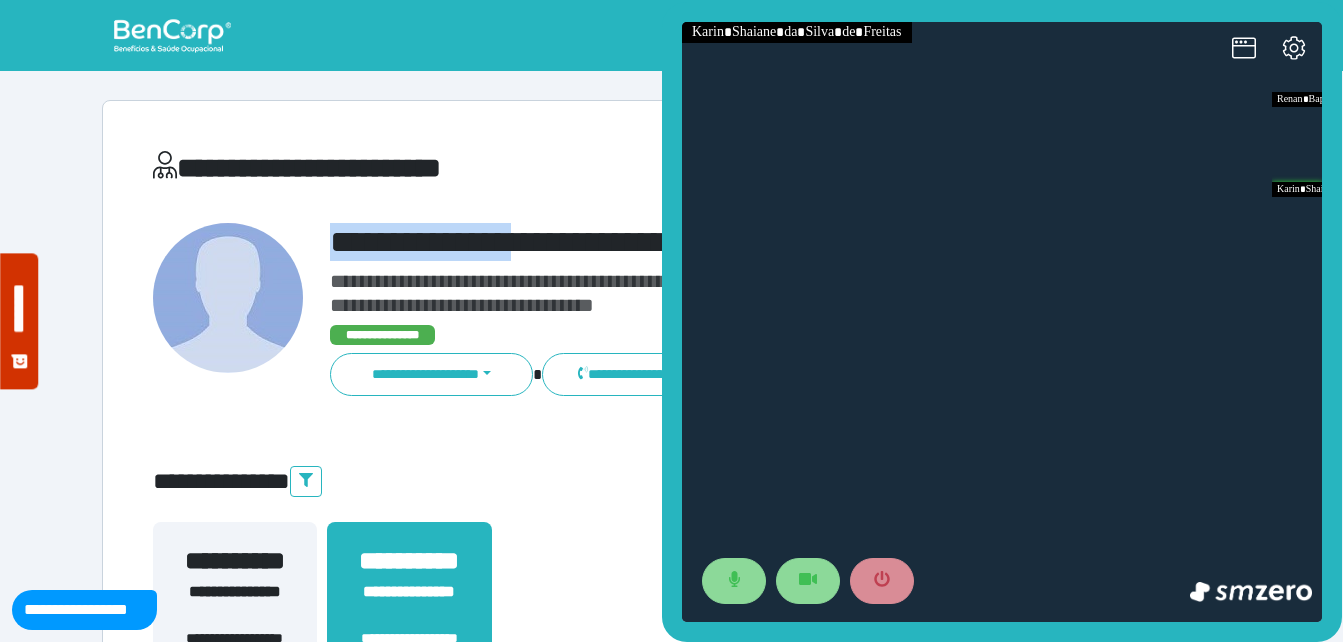 copy on "**********" 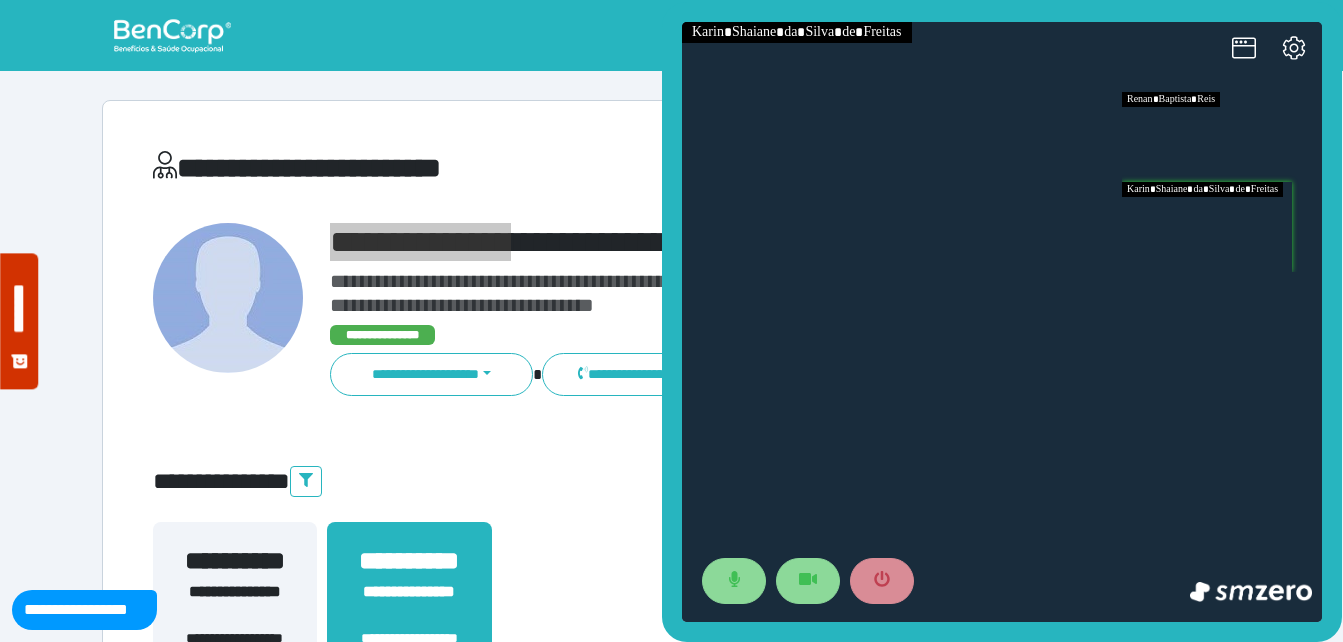 click at bounding box center [1222, 137] 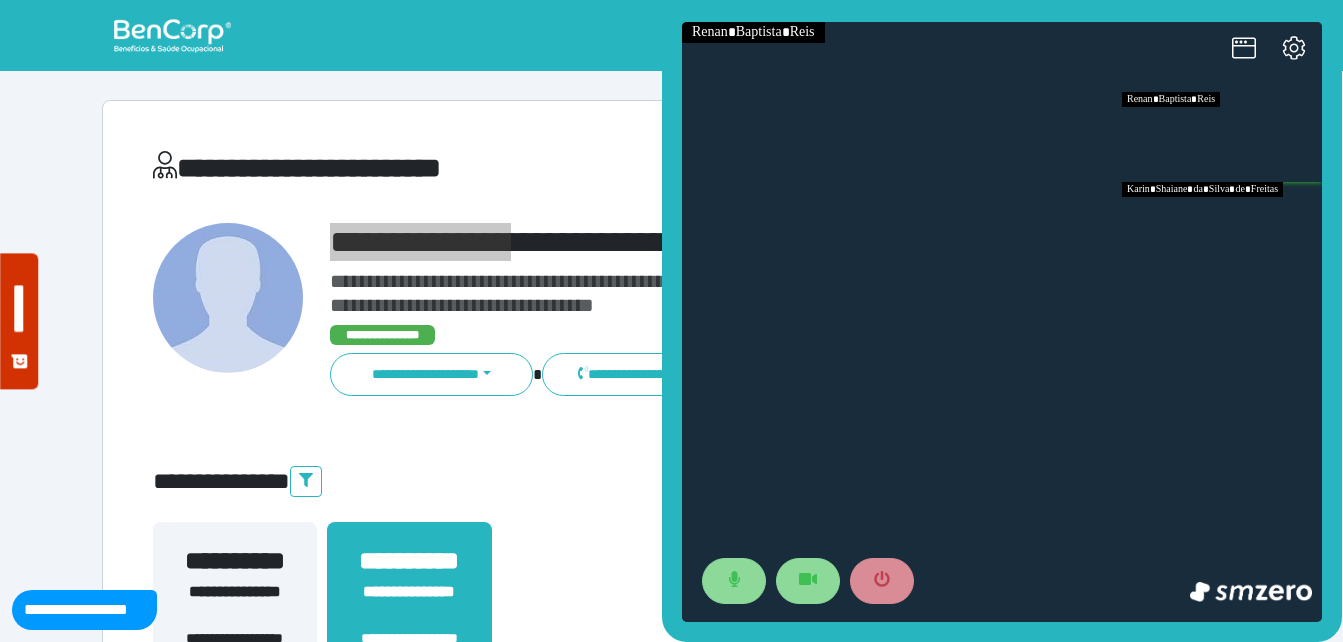 click at bounding box center (1222, 227) 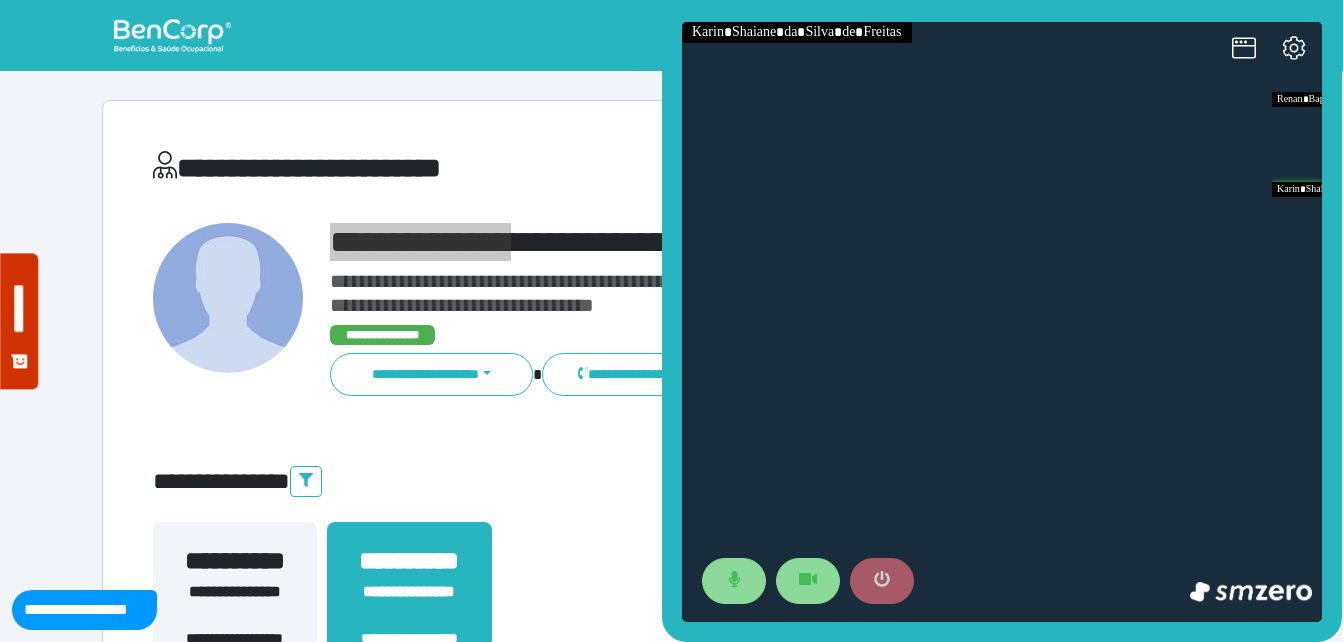 click at bounding box center [882, 581] 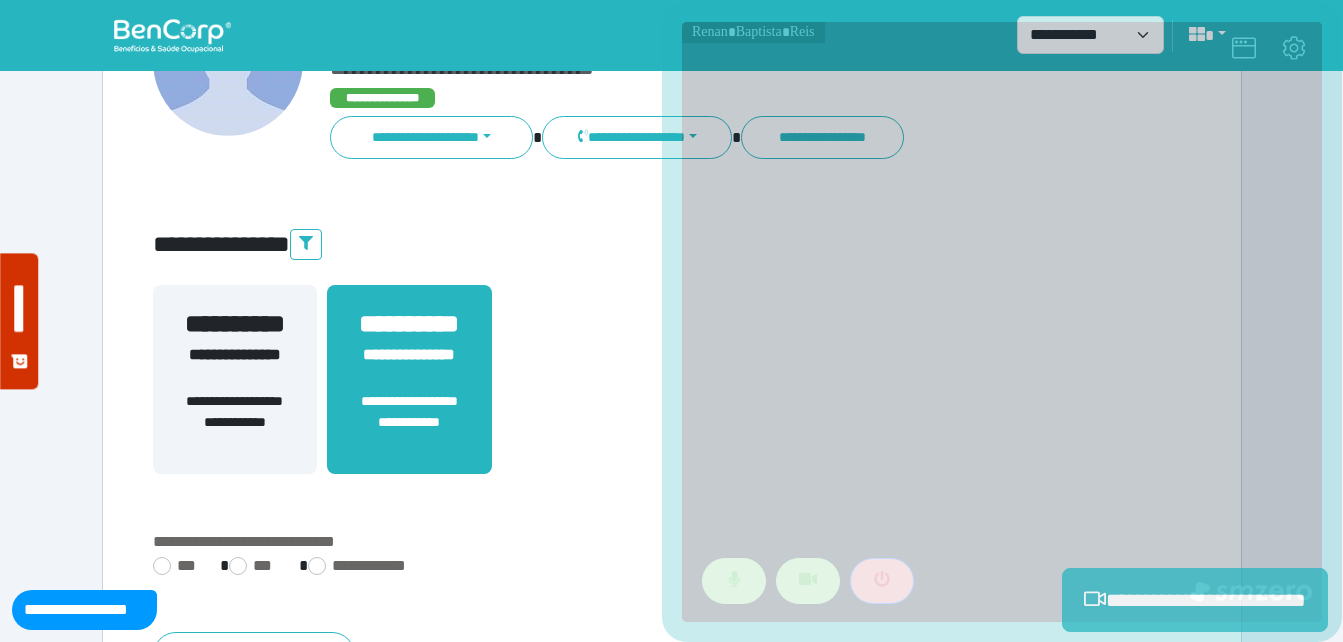 scroll, scrollTop: 300, scrollLeft: 0, axis: vertical 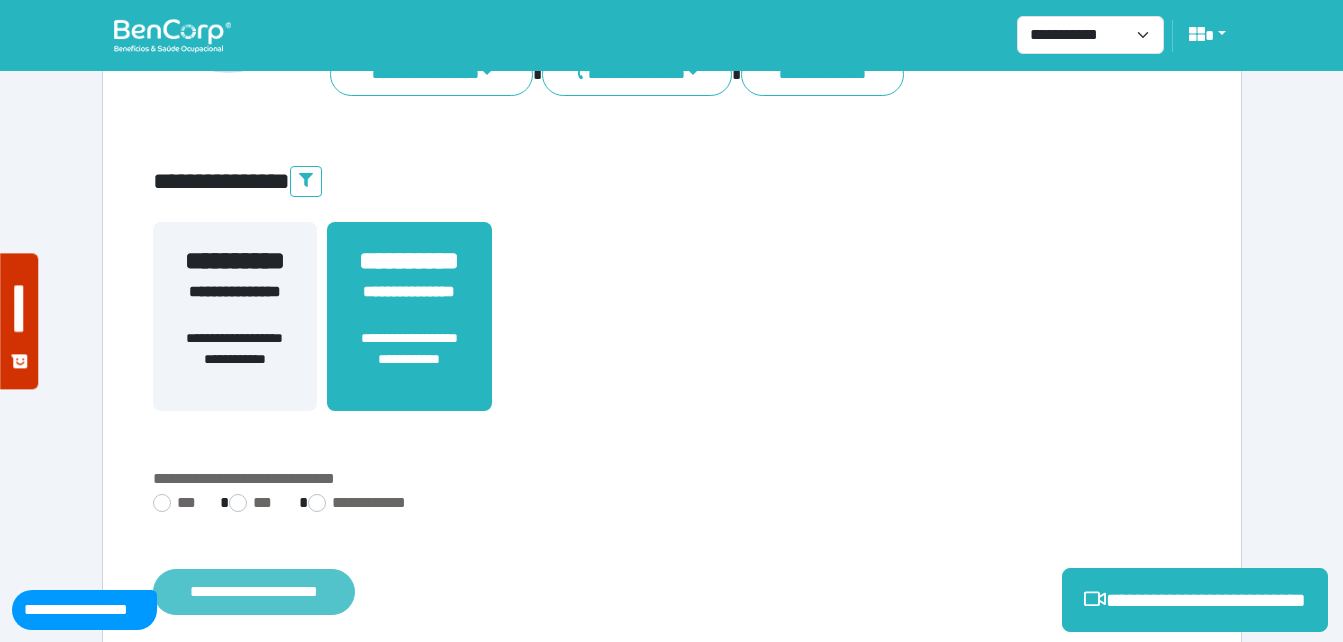 click on "**********" at bounding box center [254, 592] 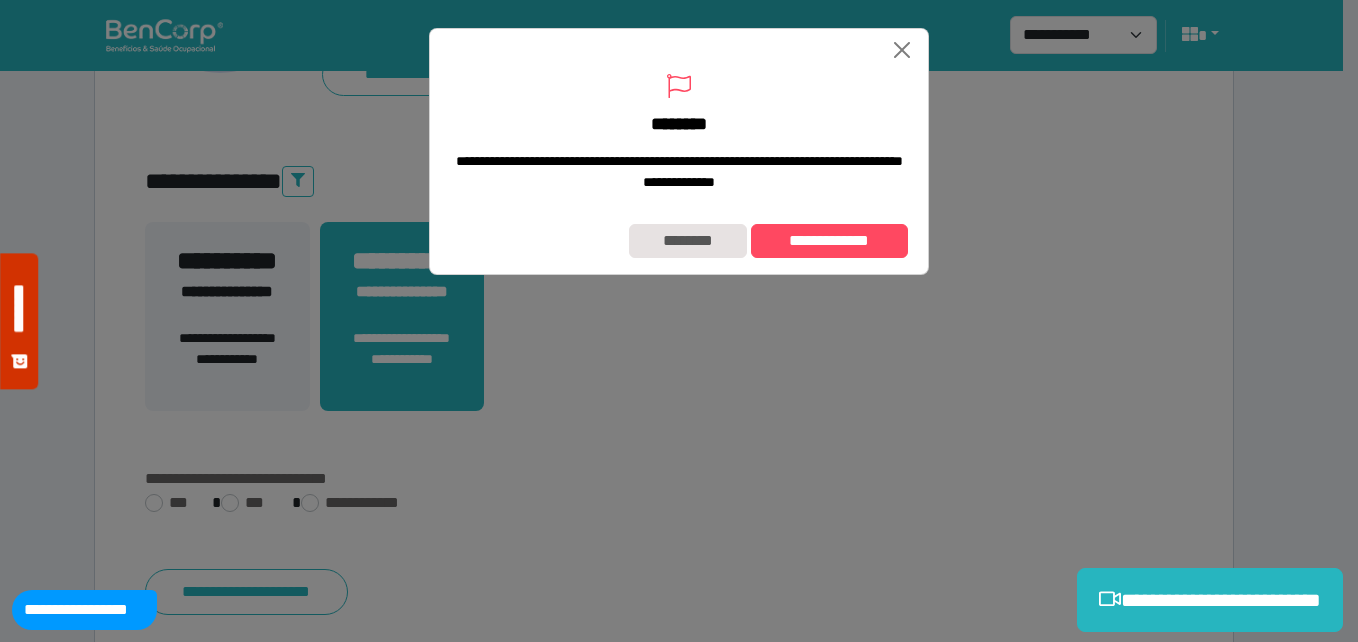 click on "**********" at bounding box center [679, 241] 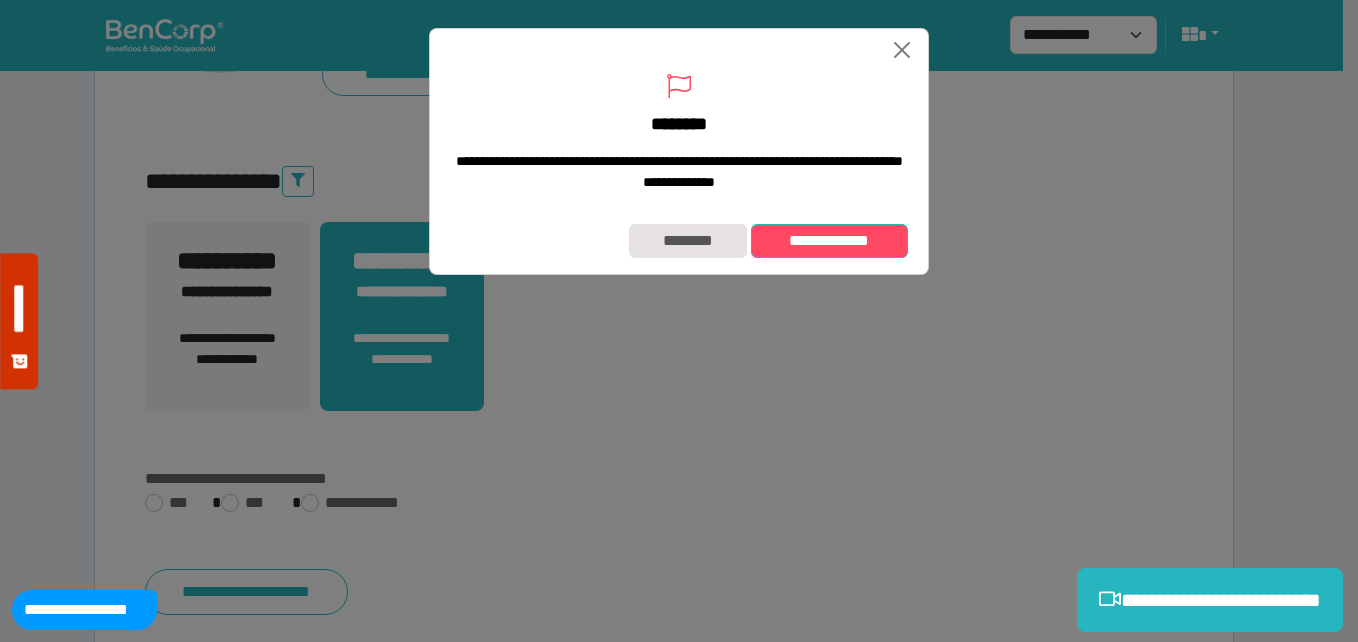 click on "**********" at bounding box center [829, 241] 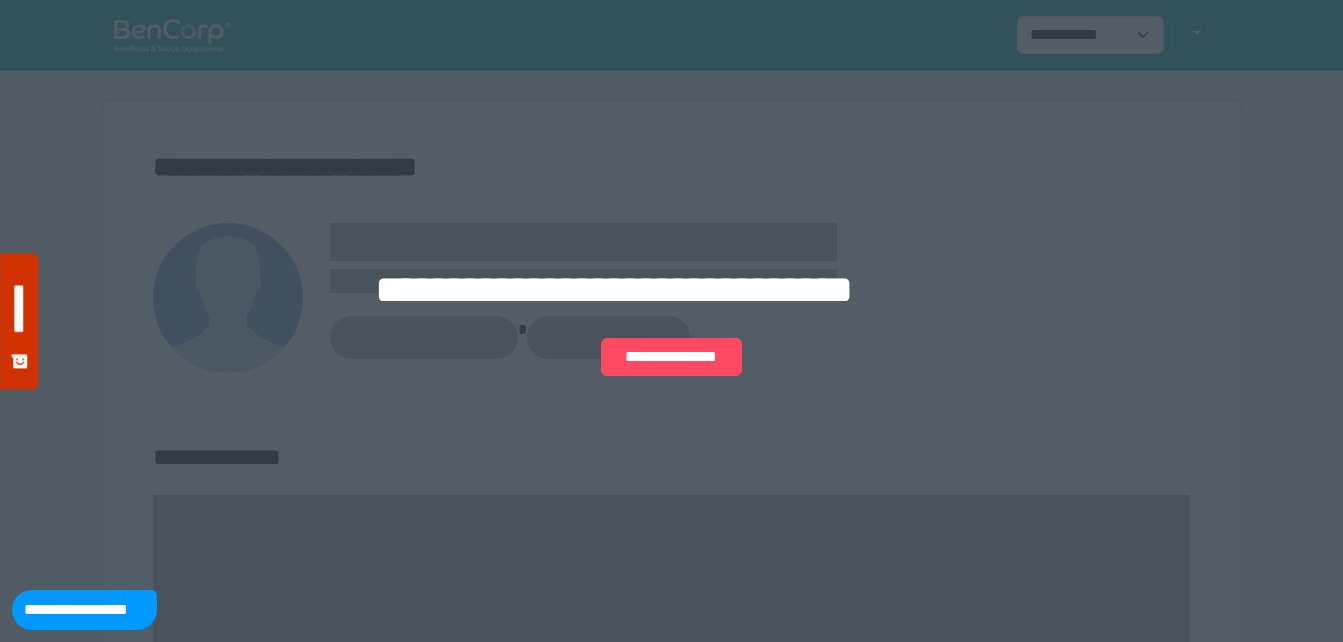 scroll, scrollTop: 0, scrollLeft: 0, axis: both 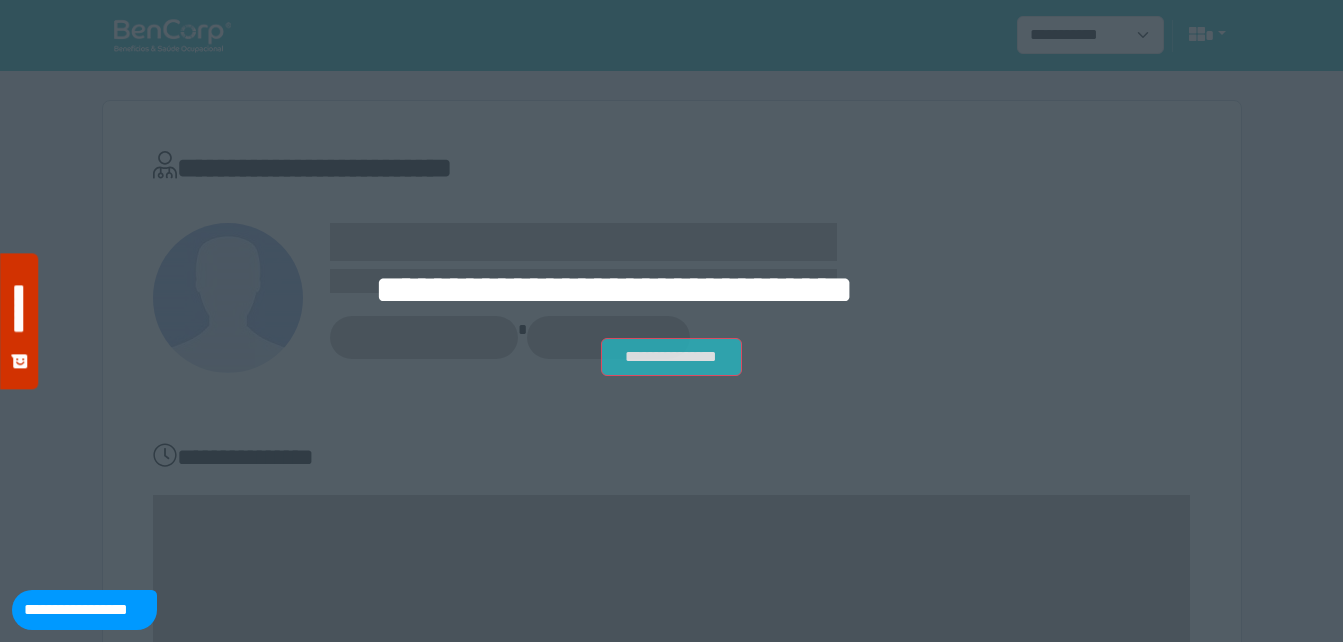 click on "**********" at bounding box center (671, 357) 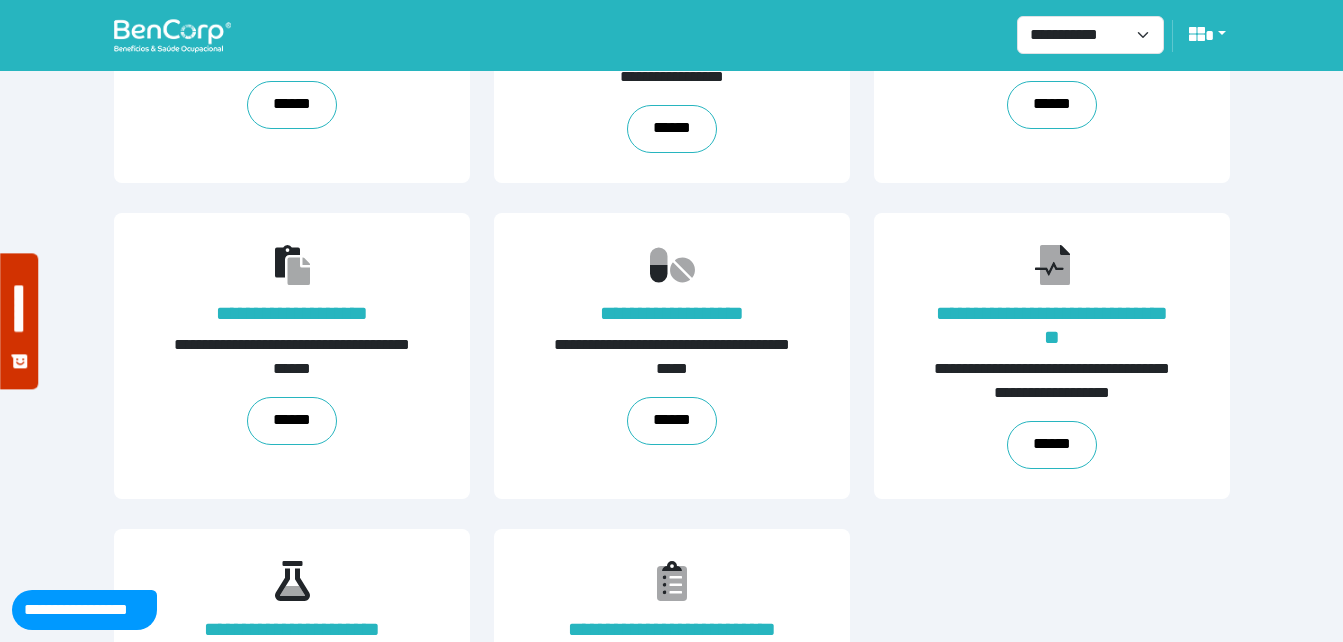 scroll, scrollTop: 454, scrollLeft: 0, axis: vertical 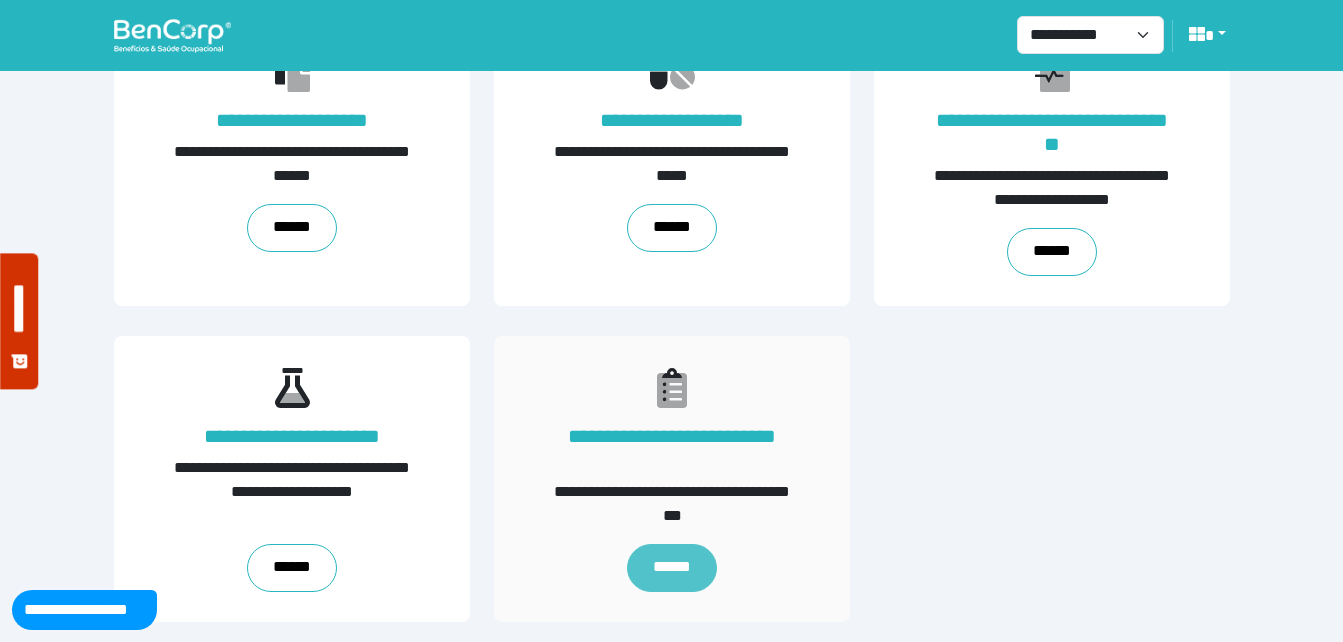 click on "******" at bounding box center [671, 568] 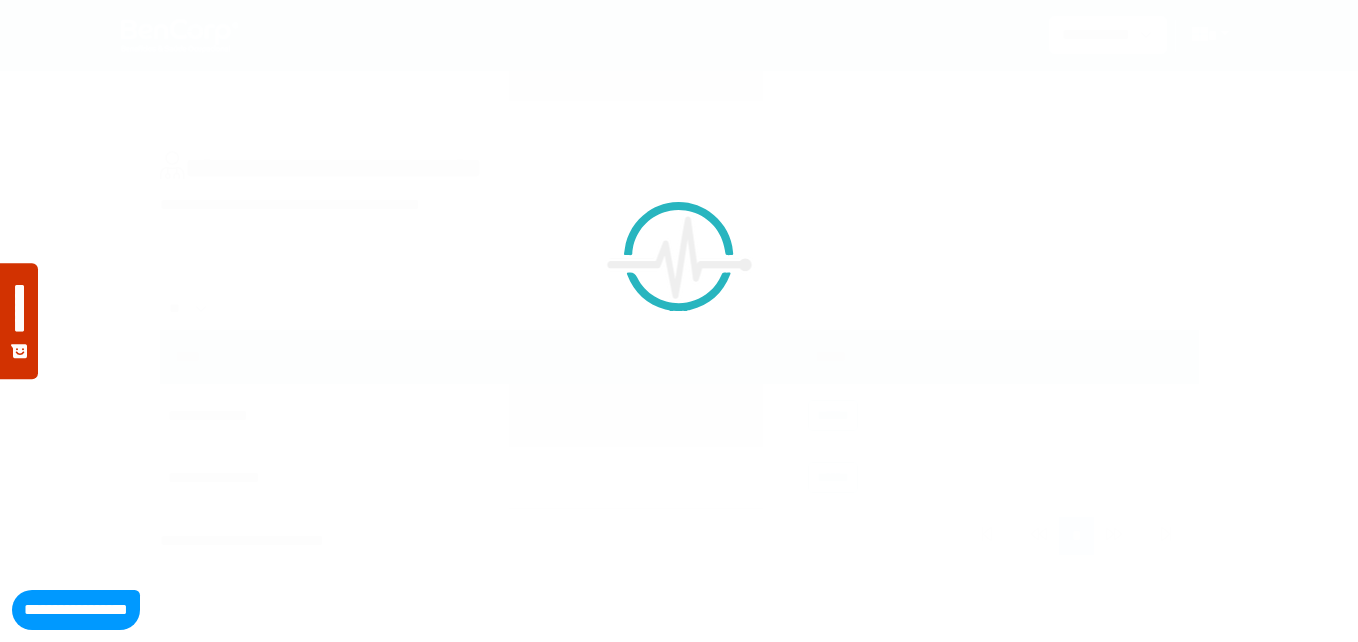 scroll, scrollTop: 0, scrollLeft: 0, axis: both 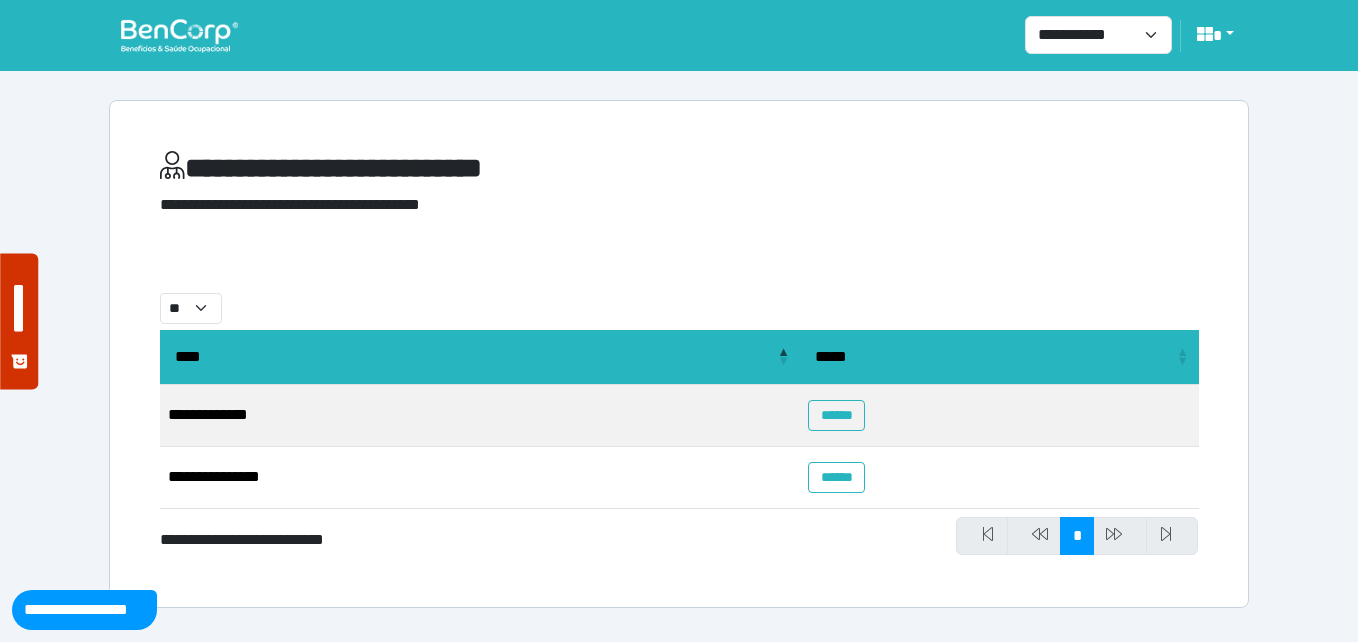 click on "******" at bounding box center (999, 478) 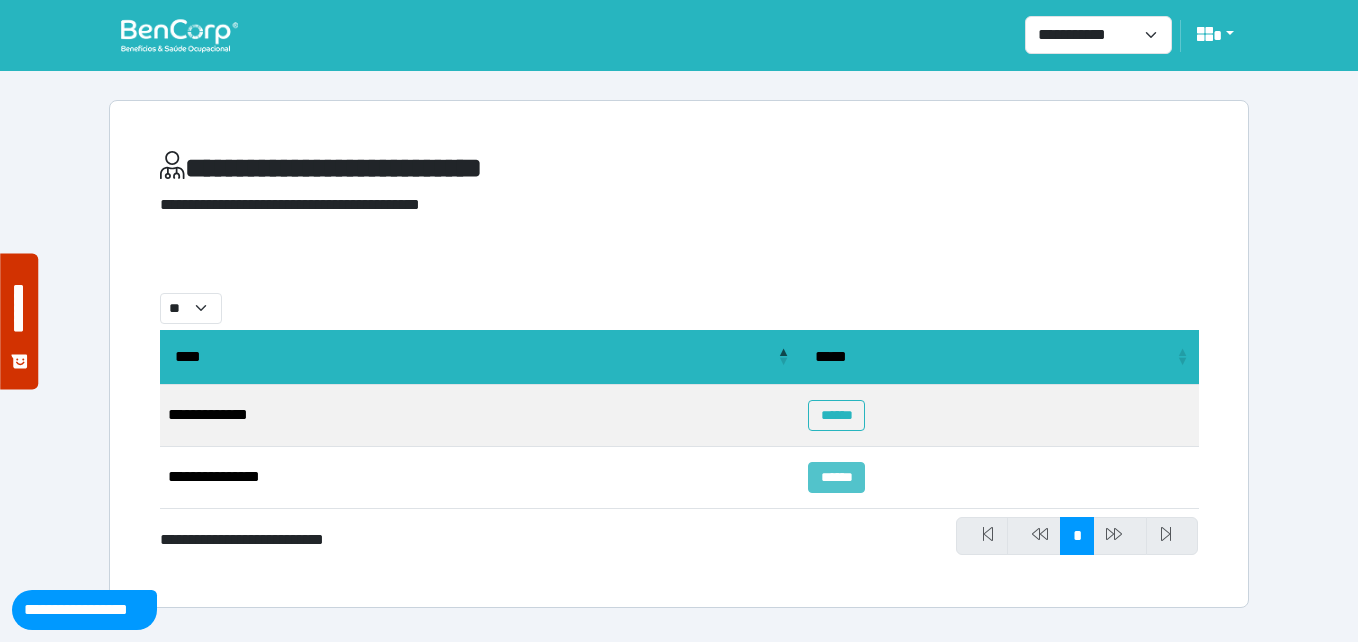 click on "******" at bounding box center [836, 477] 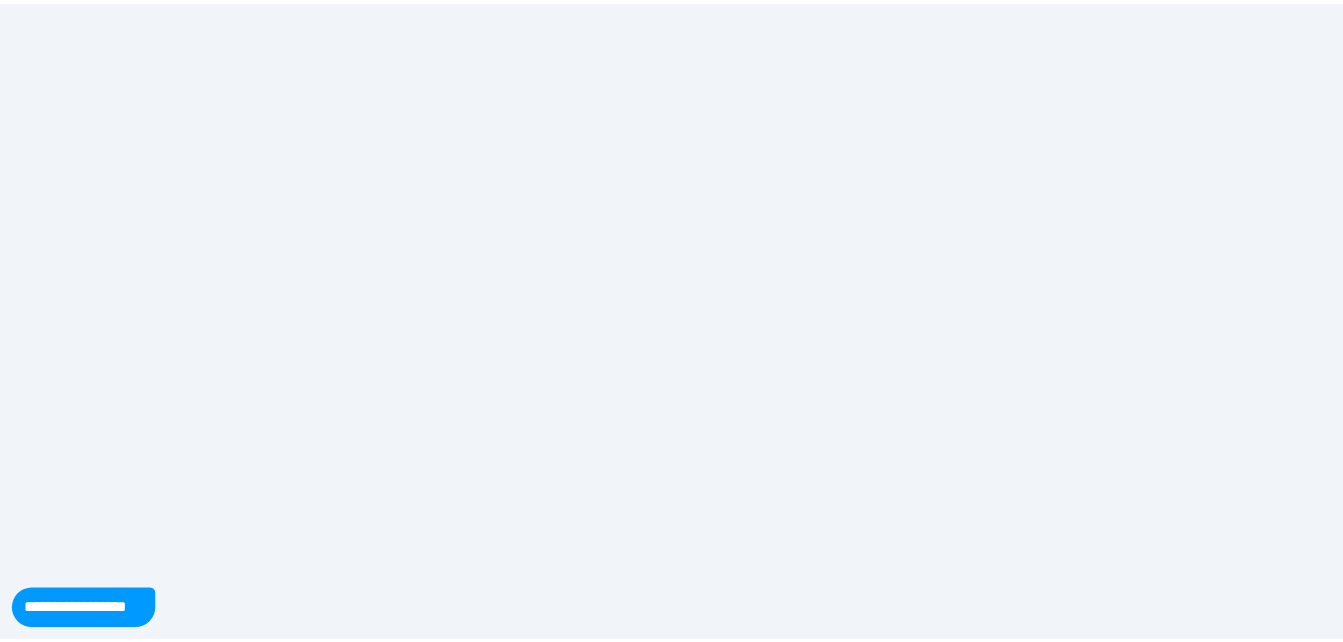 scroll, scrollTop: 0, scrollLeft: 0, axis: both 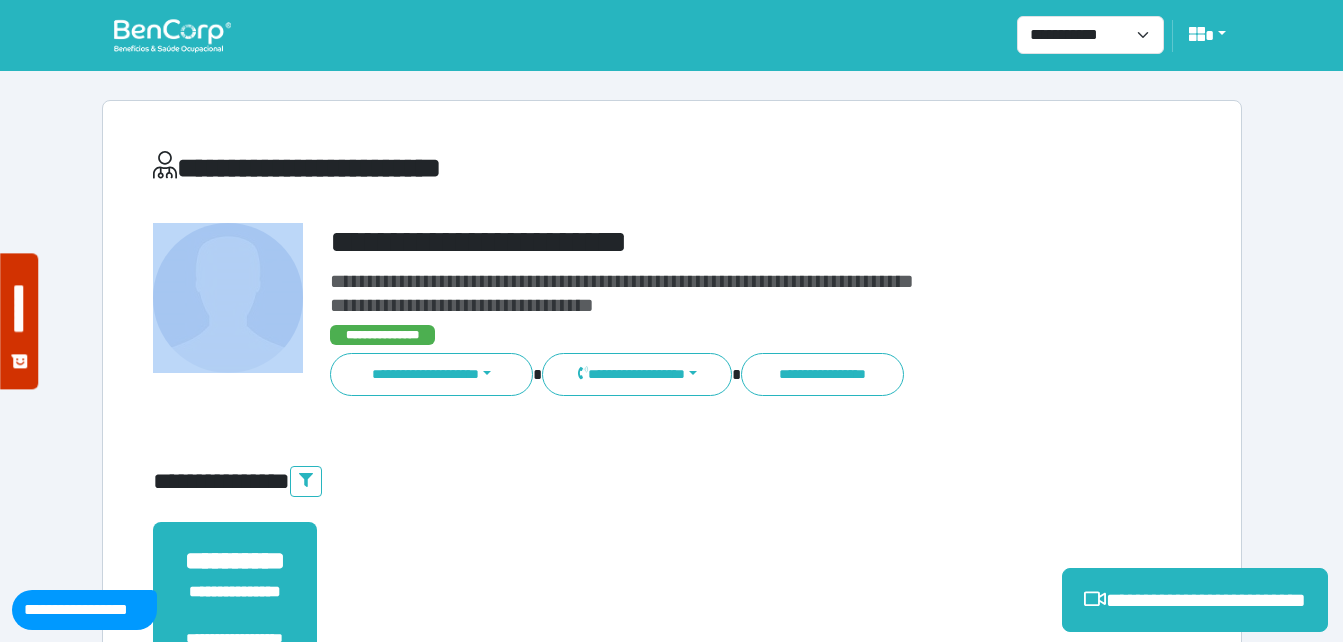 drag, startPoint x: 381, startPoint y: 232, endPoint x: 730, endPoint y: 184, distance: 352.2854 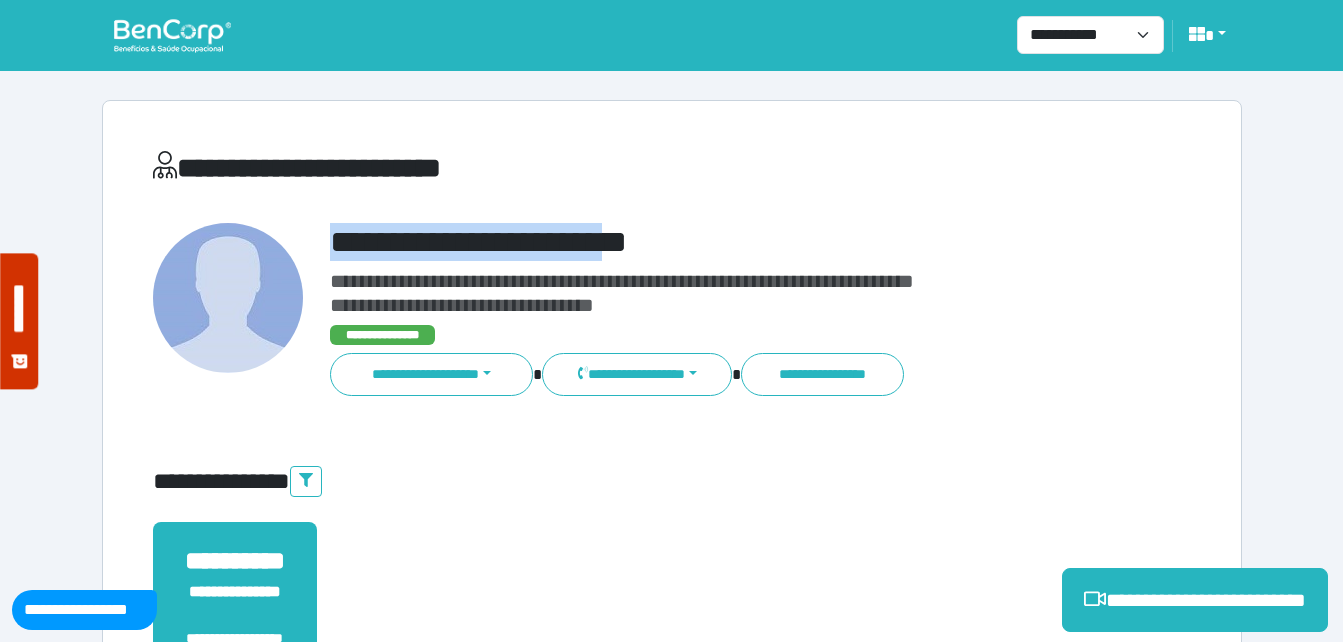 click on "**********" at bounding box center (716, 242) 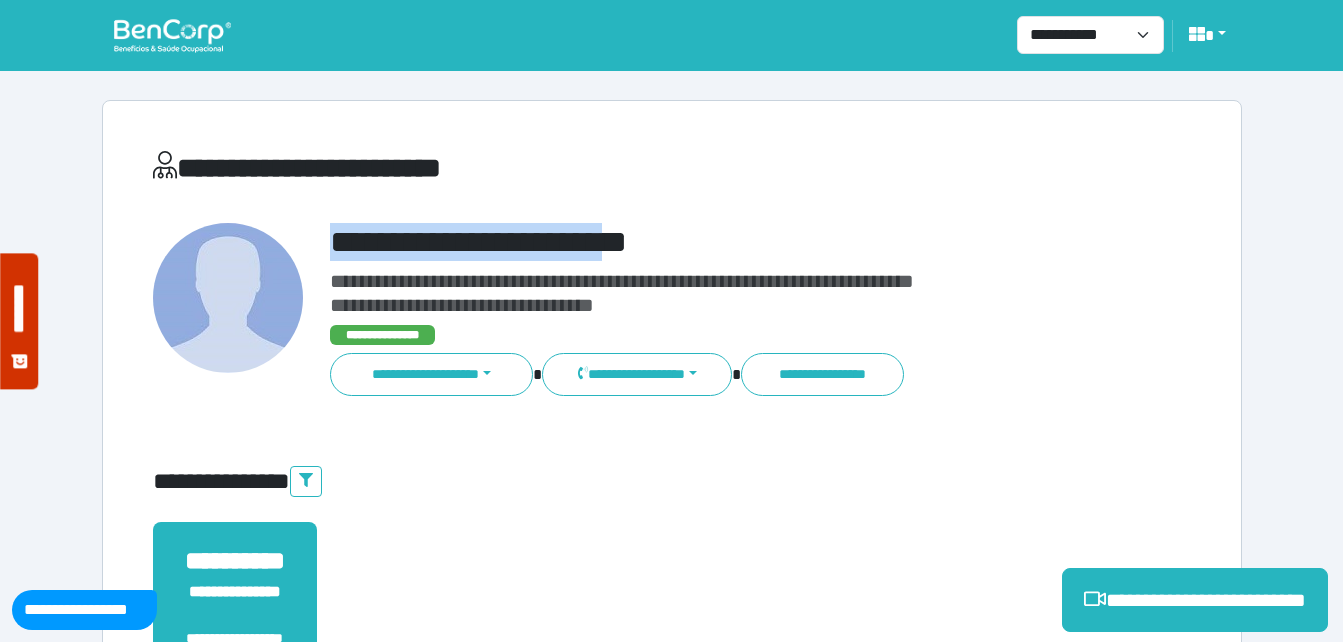 drag, startPoint x: 1166, startPoint y: 572, endPoint x: 1159, endPoint y: 558, distance: 15.652476 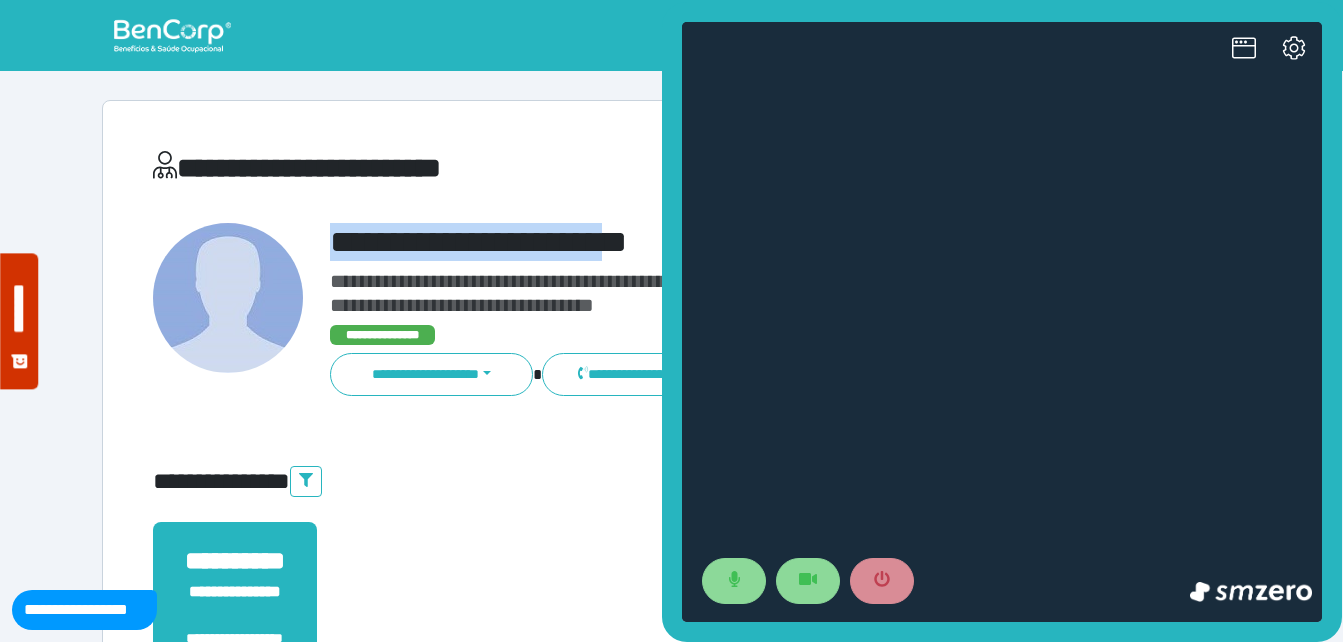 scroll, scrollTop: 0, scrollLeft: 0, axis: both 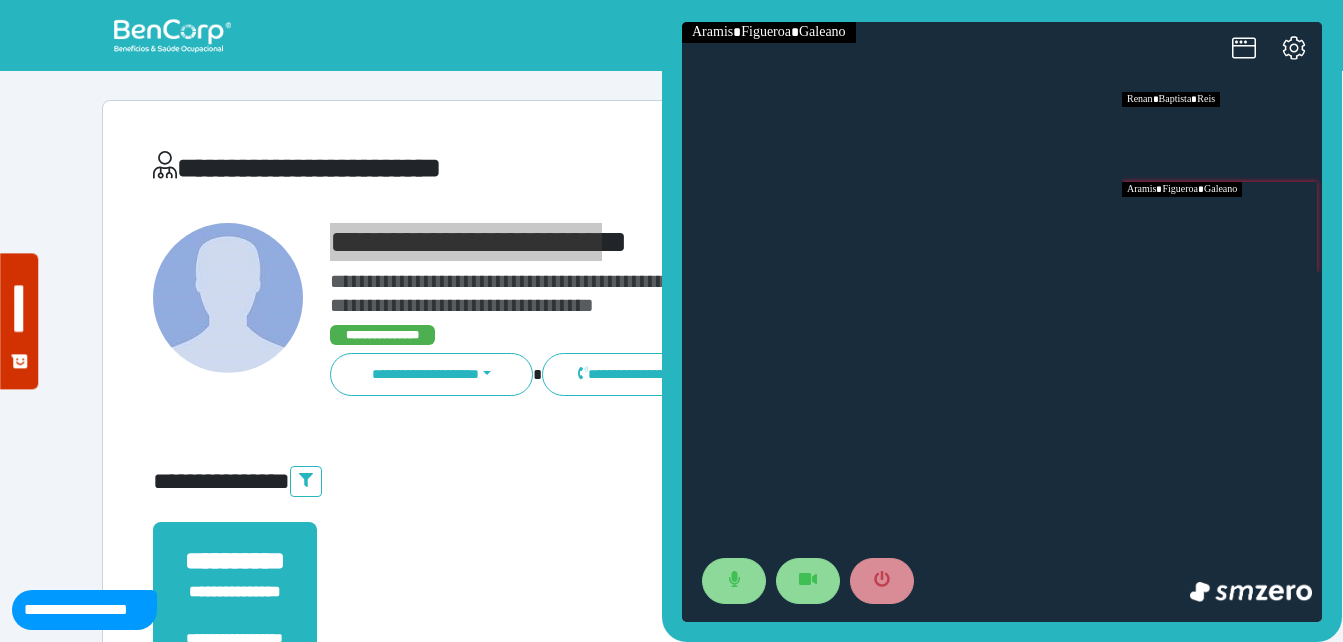 click at bounding box center (1222, 227) 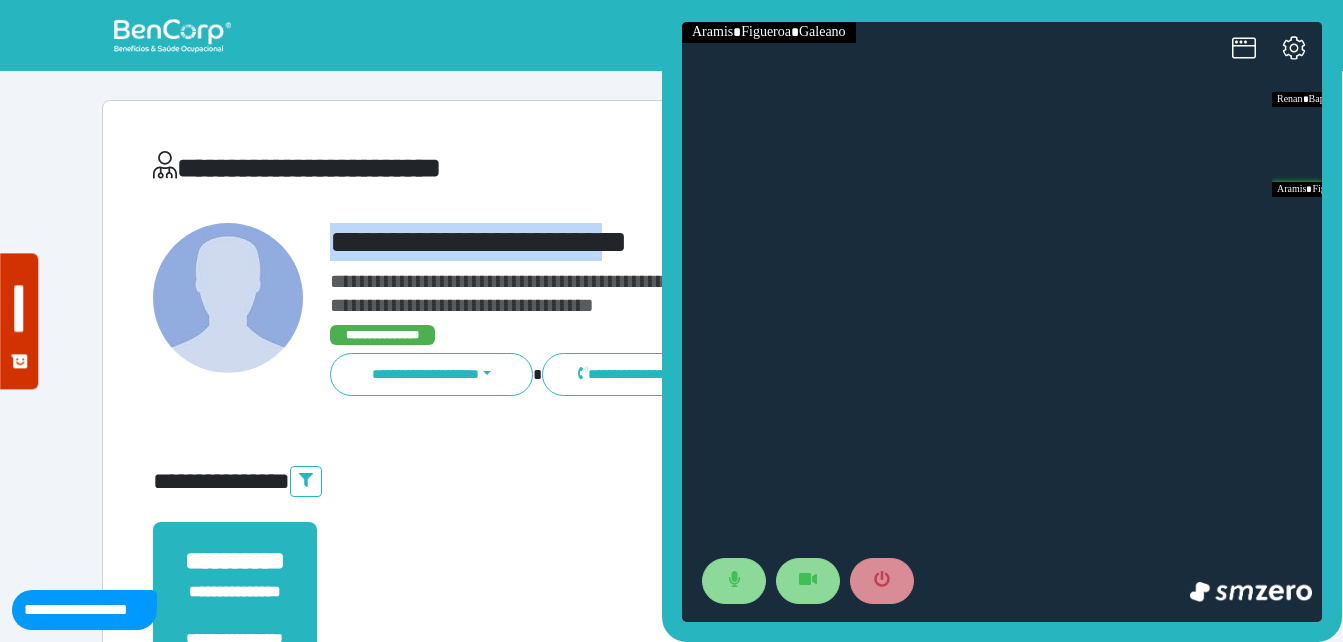 click on "**********" at bounding box center (672, 608) 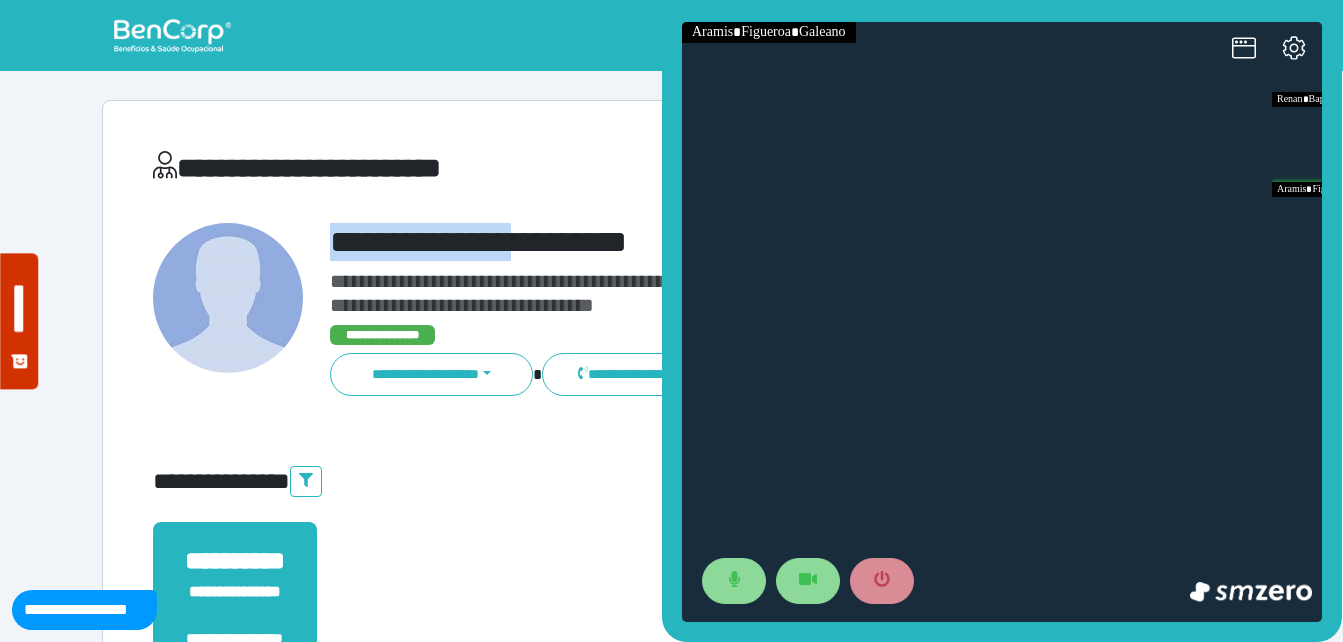 drag, startPoint x: 310, startPoint y: 242, endPoint x: 578, endPoint y: 248, distance: 268.06717 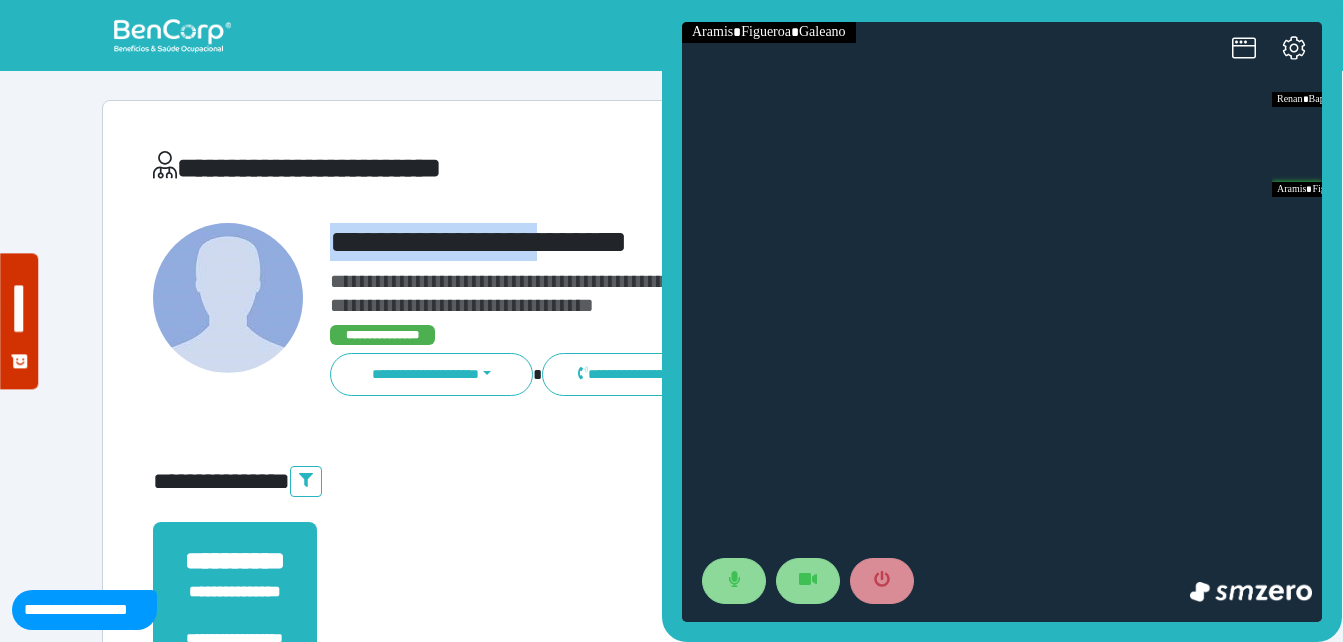copy on "**********" 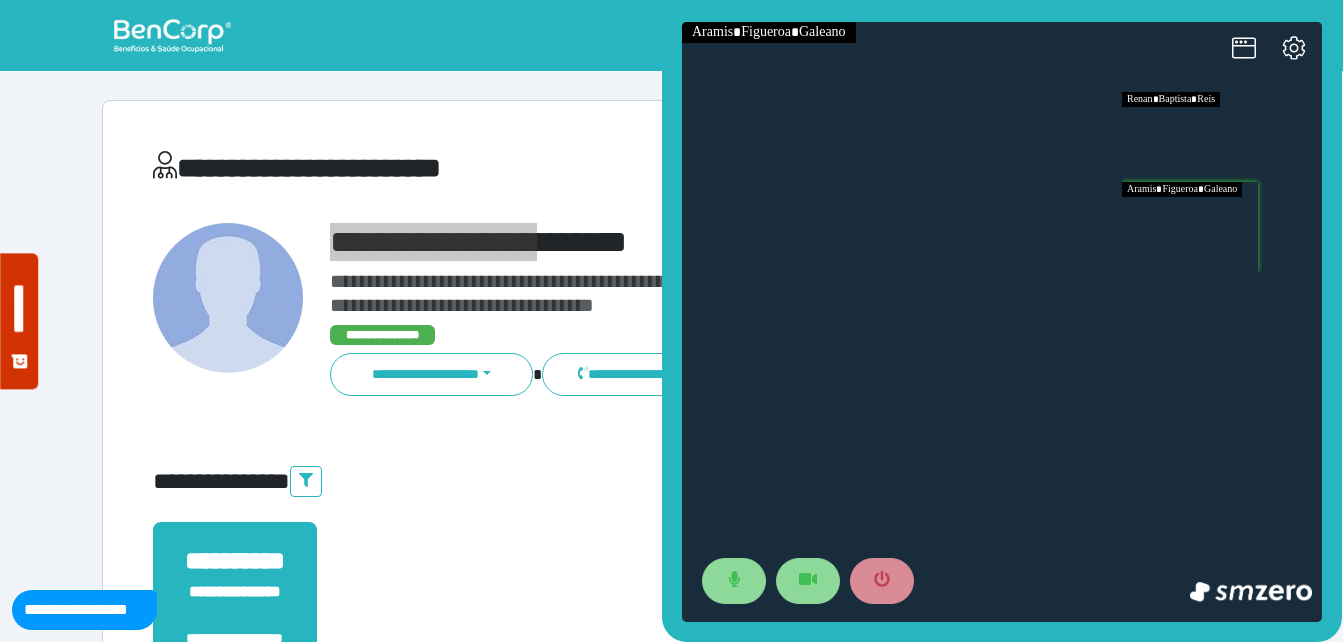 click at bounding box center (1222, 137) 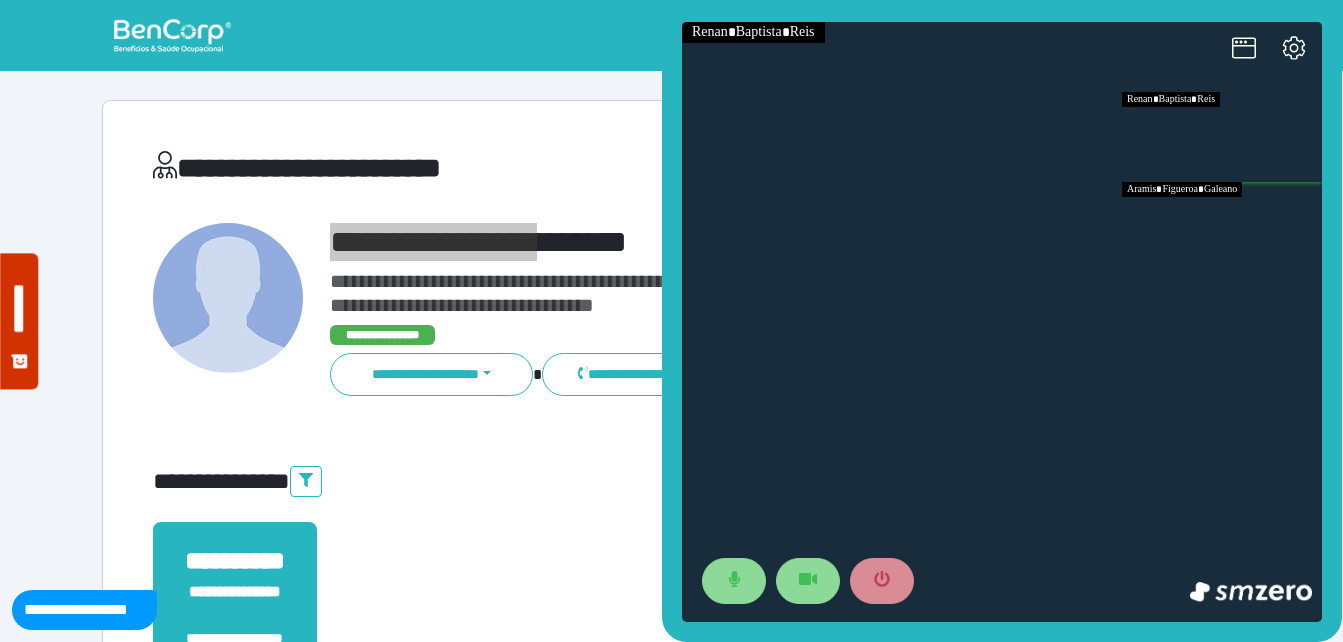 click at bounding box center [1222, 227] 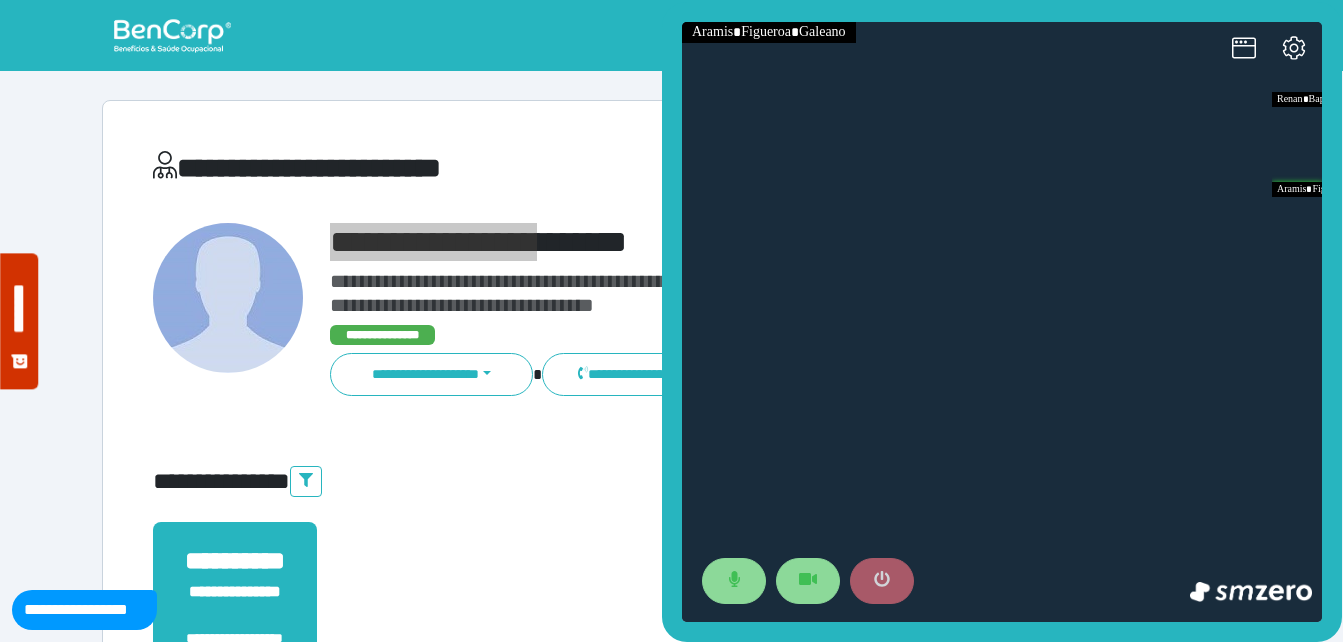 click 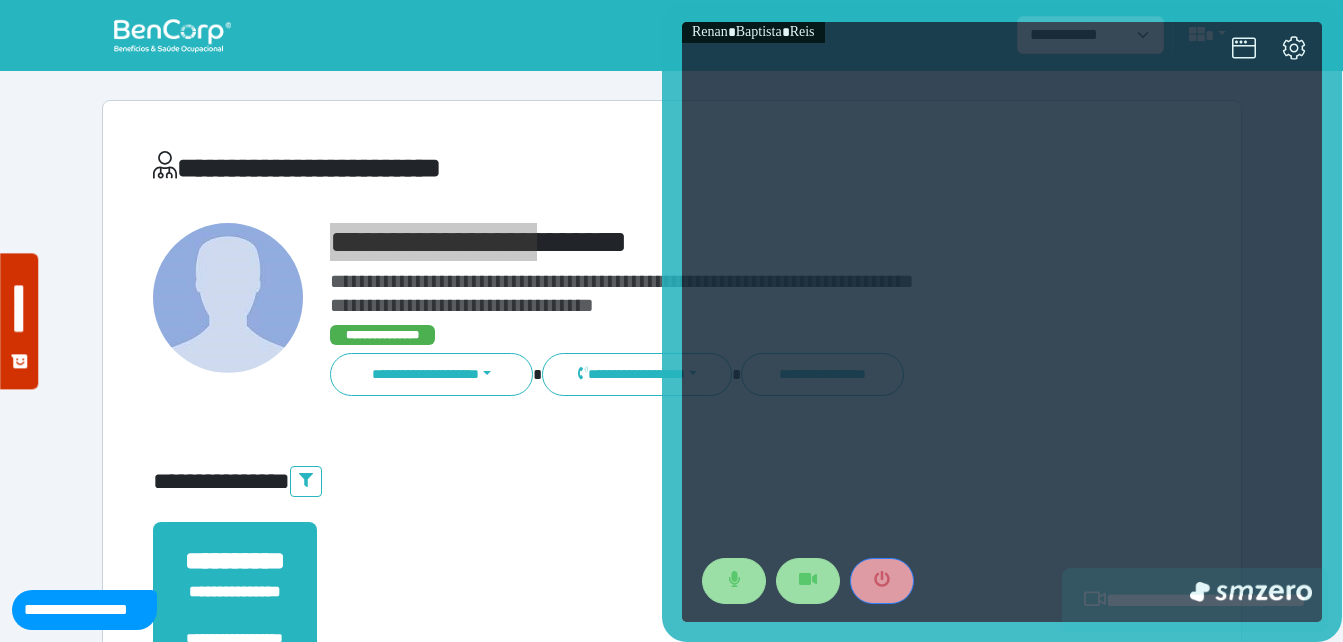 scroll, scrollTop: 494, scrollLeft: 0, axis: vertical 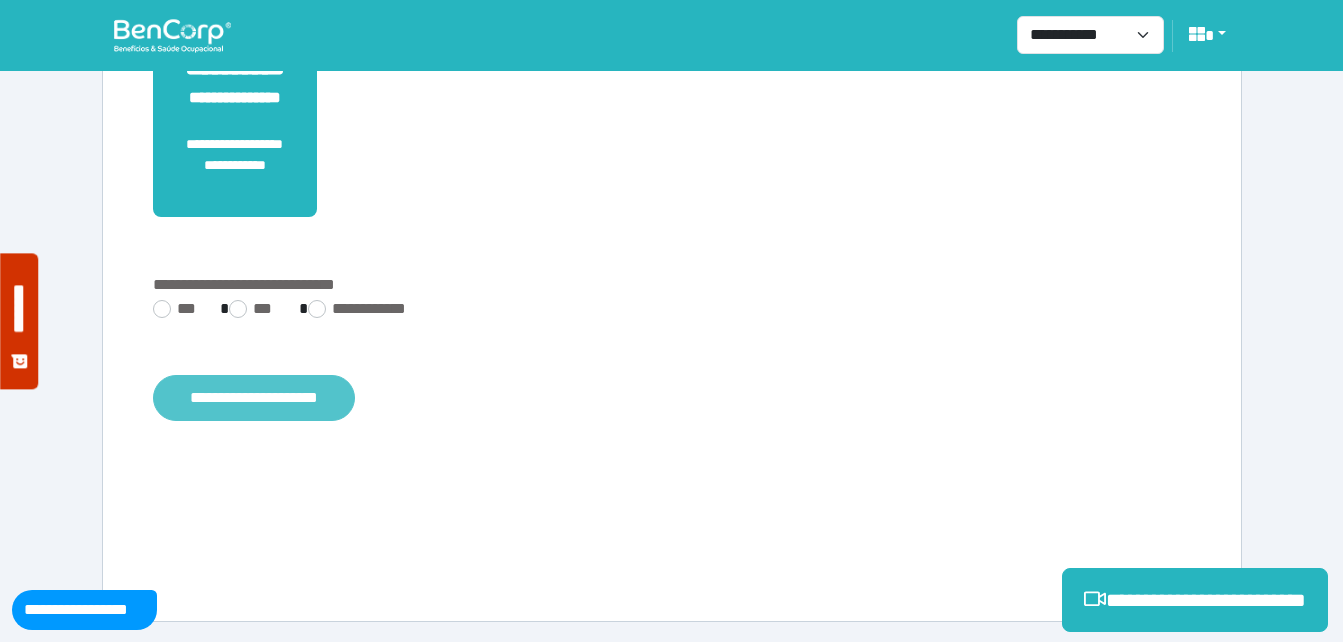 click on "**********" at bounding box center (254, 398) 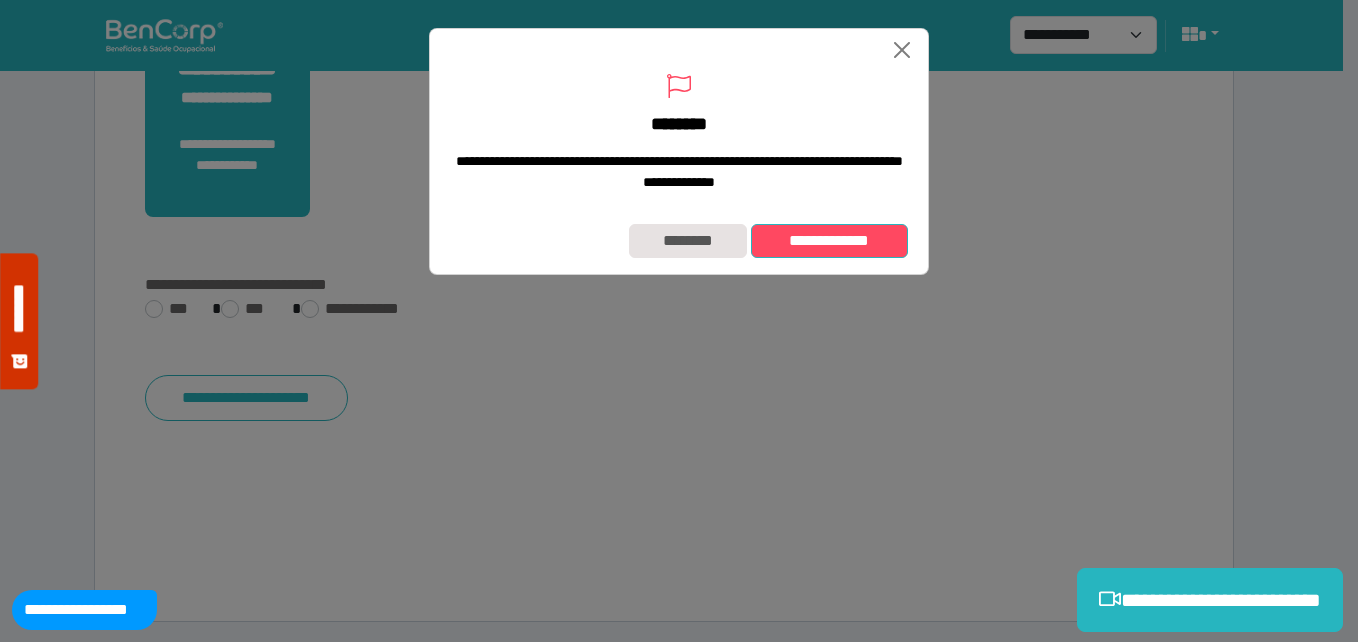 click on "**********" at bounding box center [829, 241] 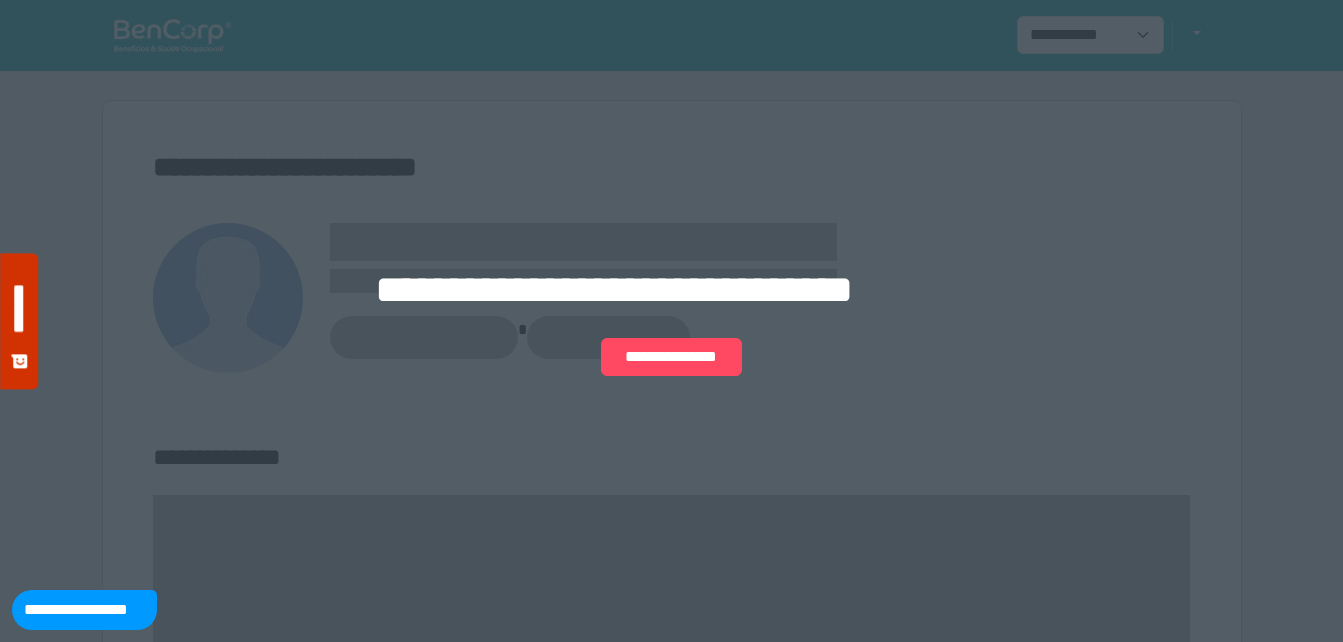 scroll, scrollTop: 0, scrollLeft: 0, axis: both 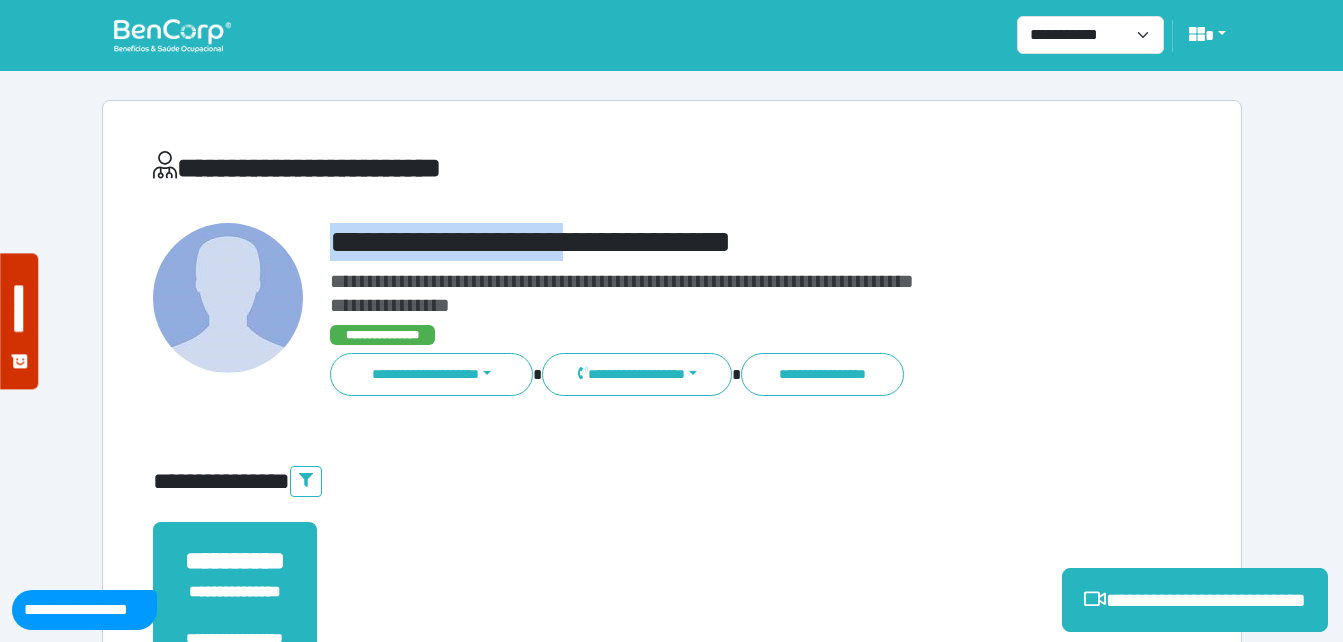 drag, startPoint x: 325, startPoint y: 255, endPoint x: 616, endPoint y: 228, distance: 292.24988 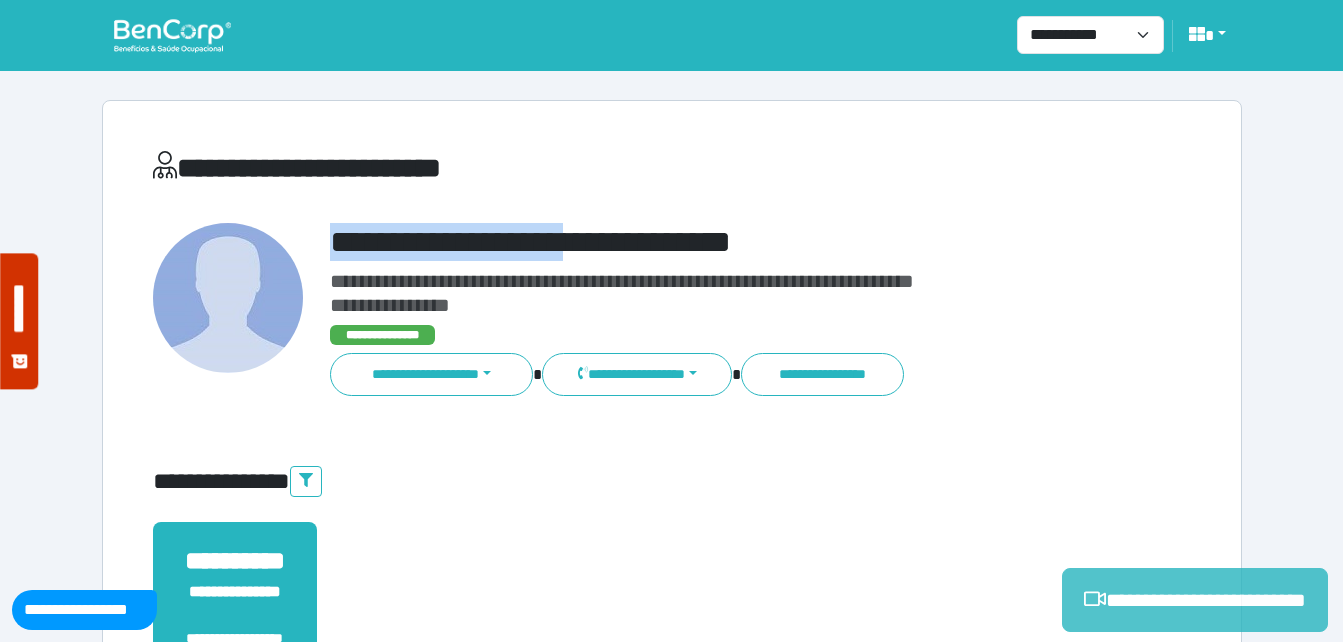 click 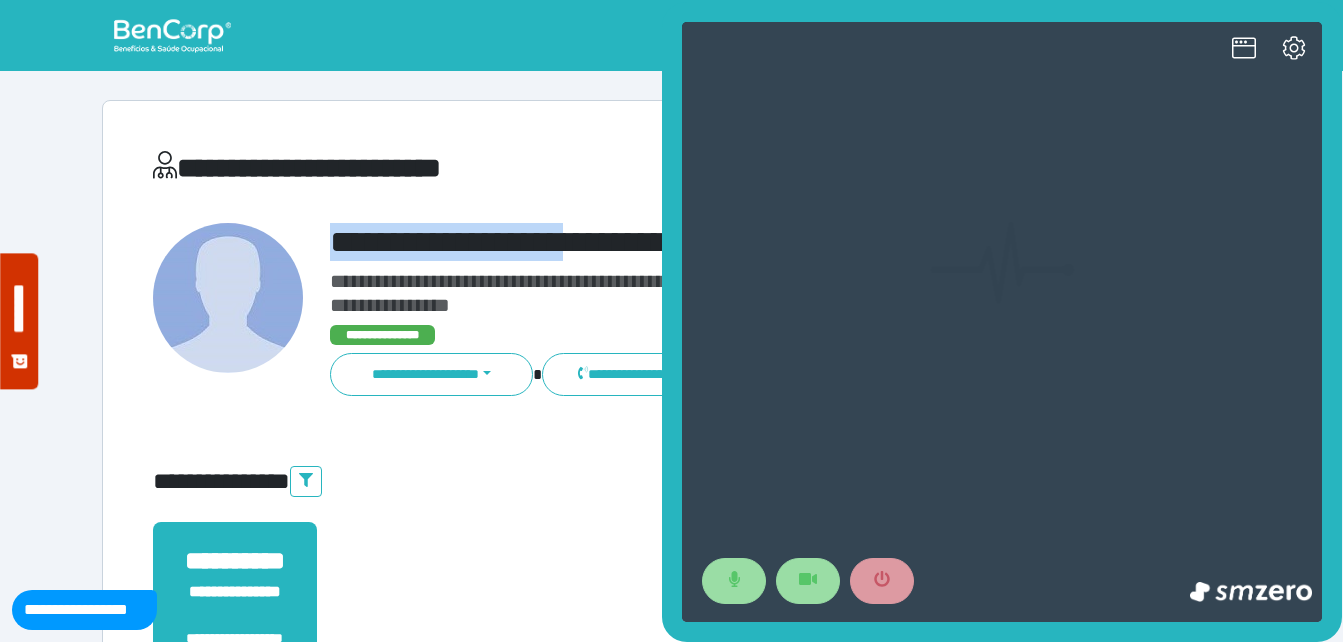scroll, scrollTop: 0, scrollLeft: 0, axis: both 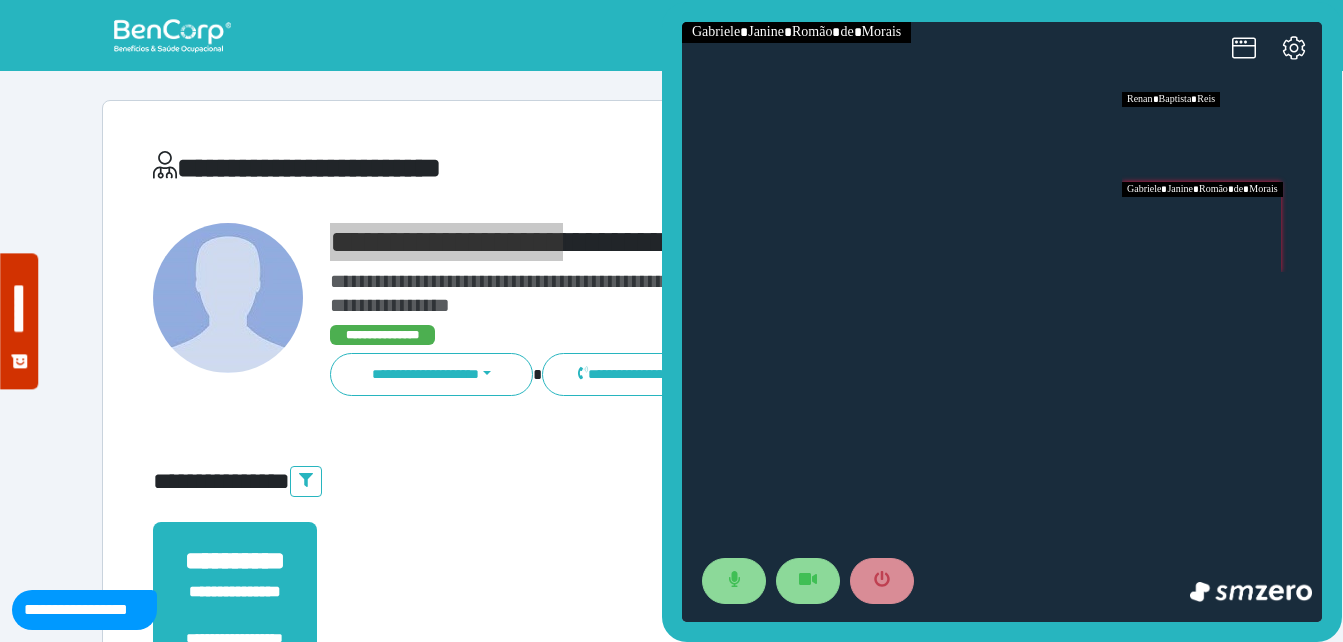 click at bounding box center [1222, 227] 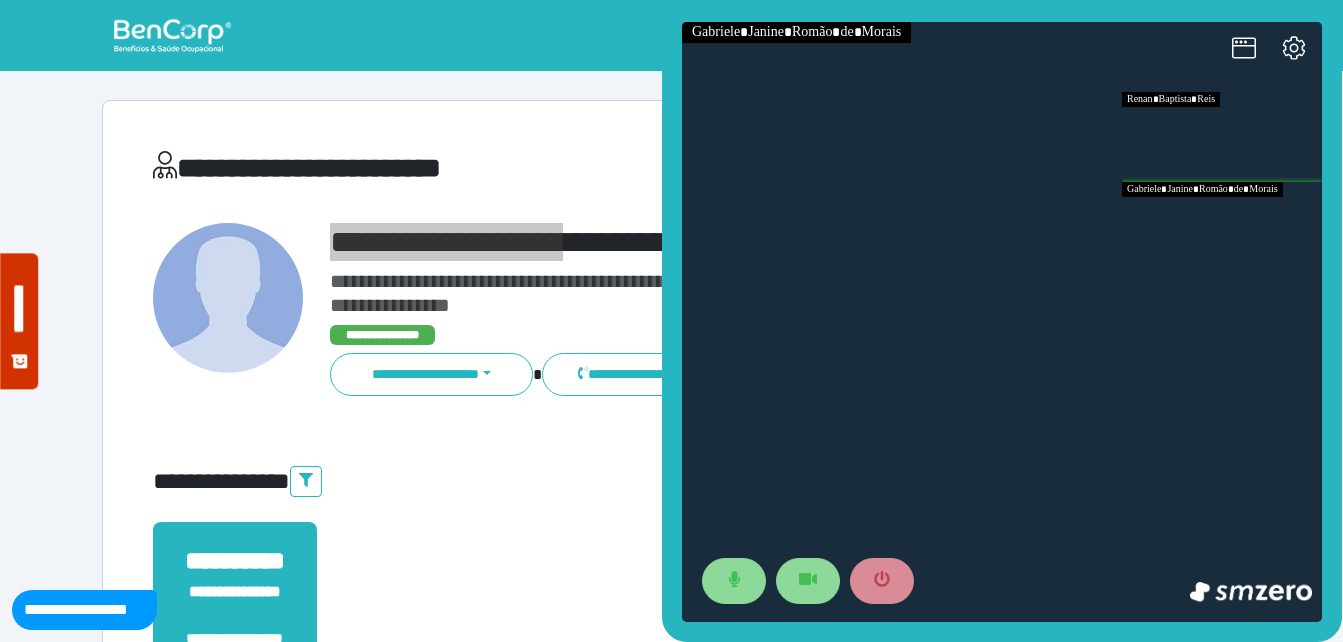 click at bounding box center (1222, 227) 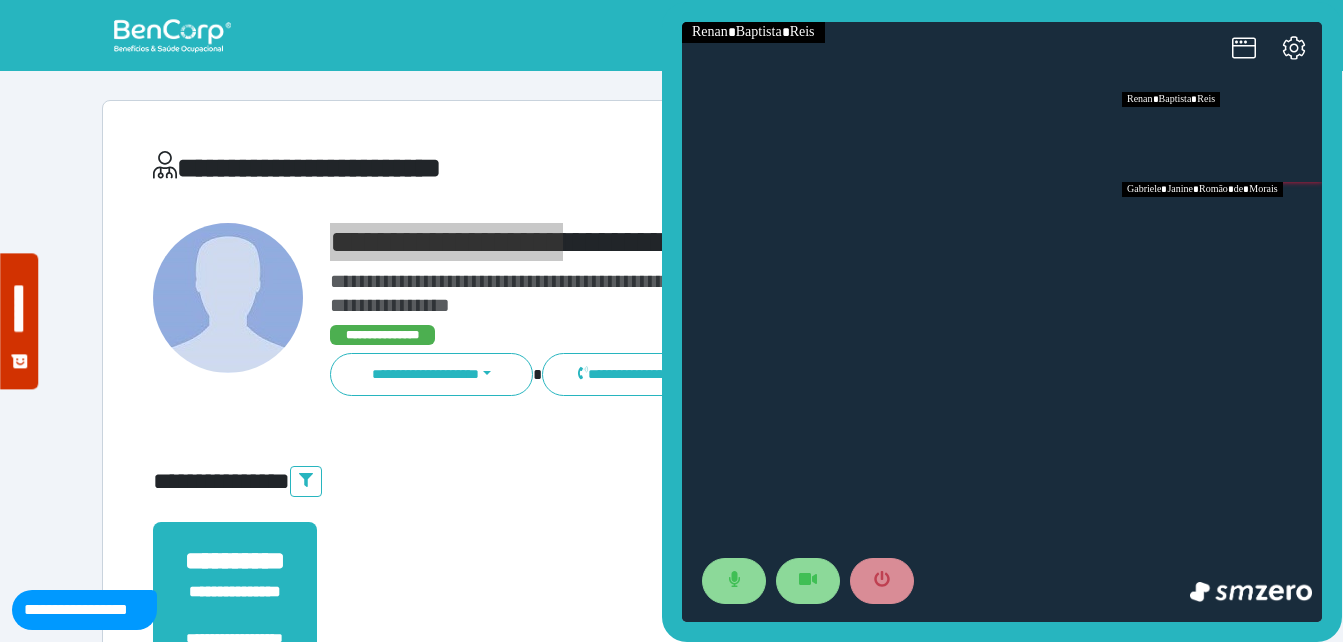 click at bounding box center (1222, 227) 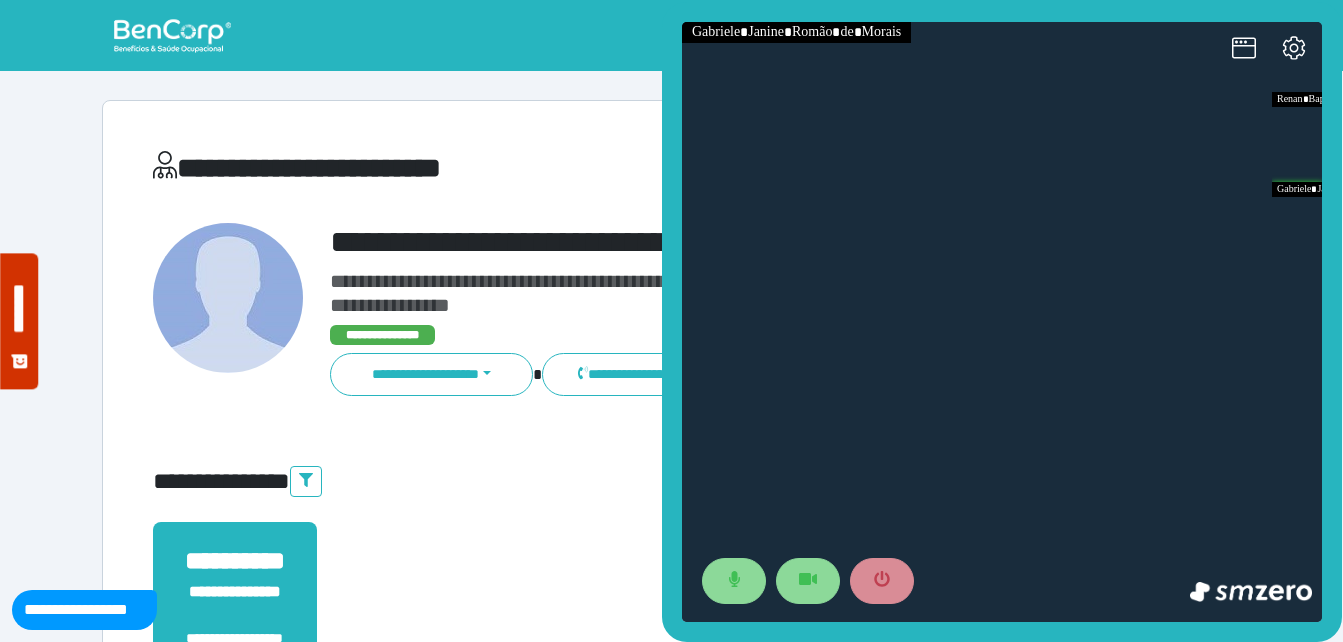 click on "**********" at bounding box center (495, 172) 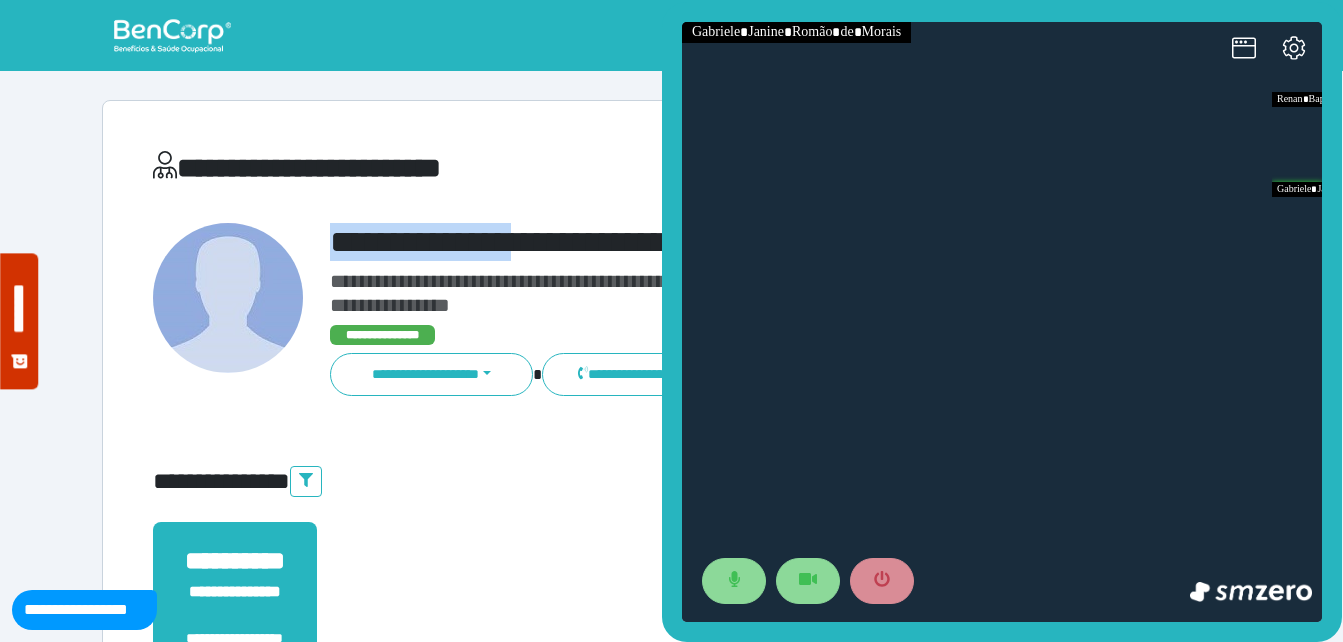 drag, startPoint x: 299, startPoint y: 232, endPoint x: 553, endPoint y: 222, distance: 254.19678 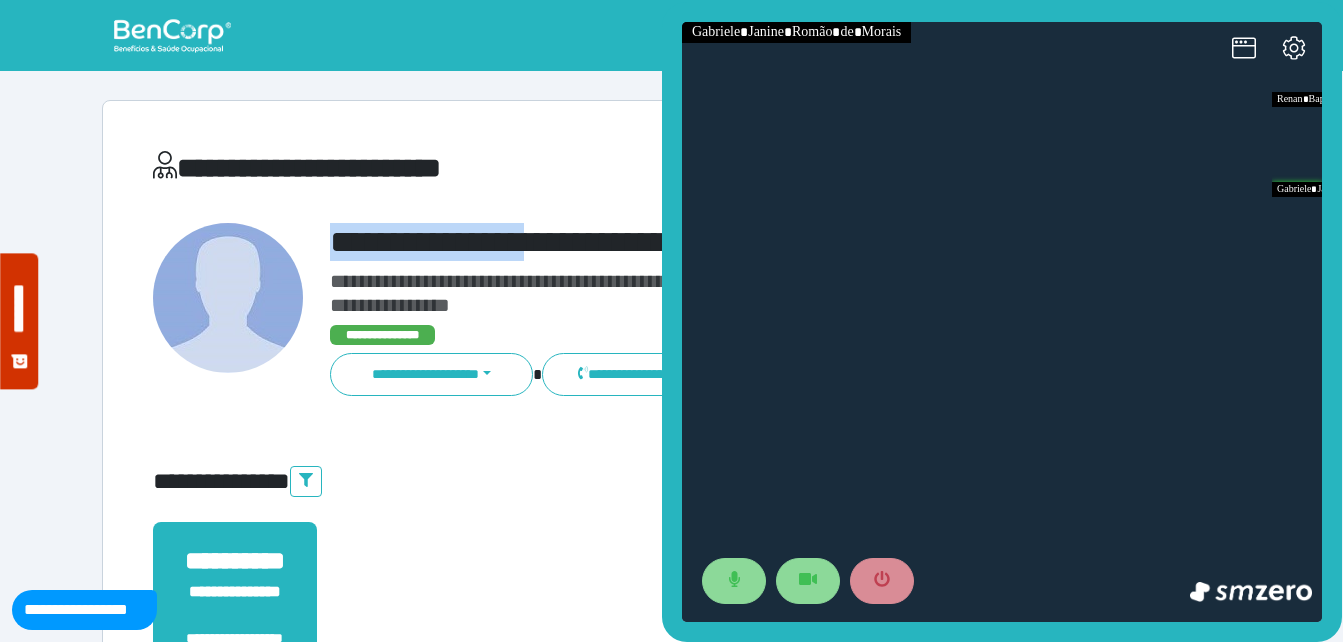 copy on "**********" 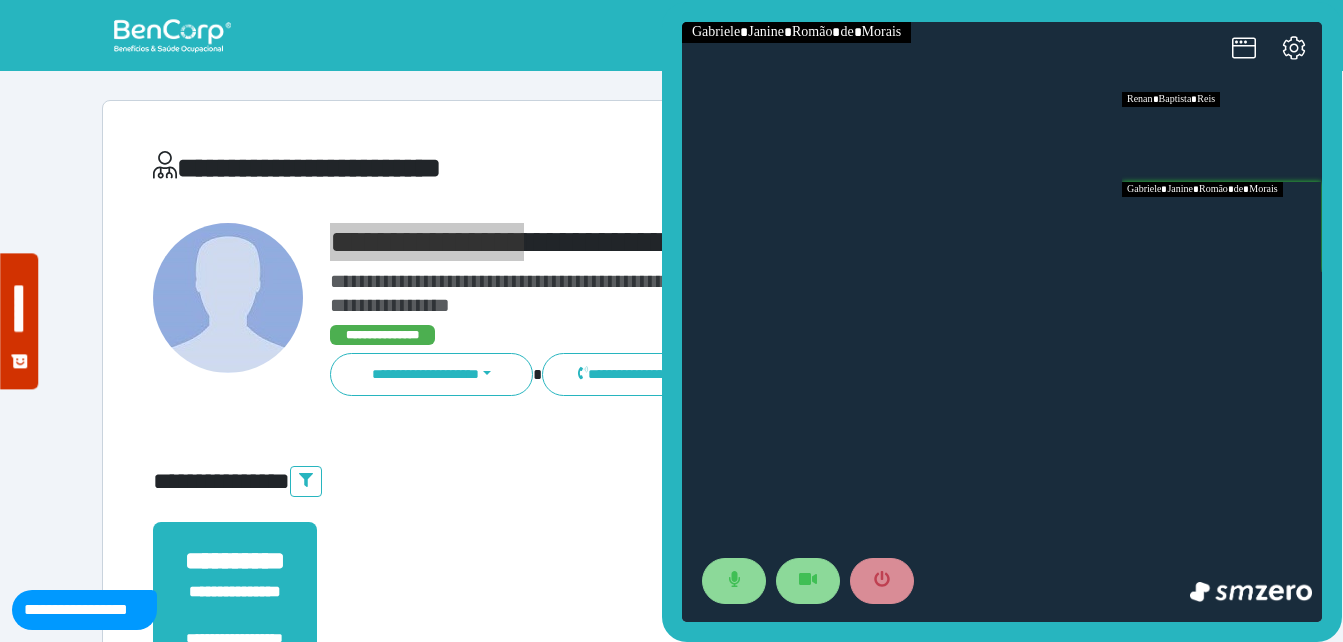 click at bounding box center (1222, 137) 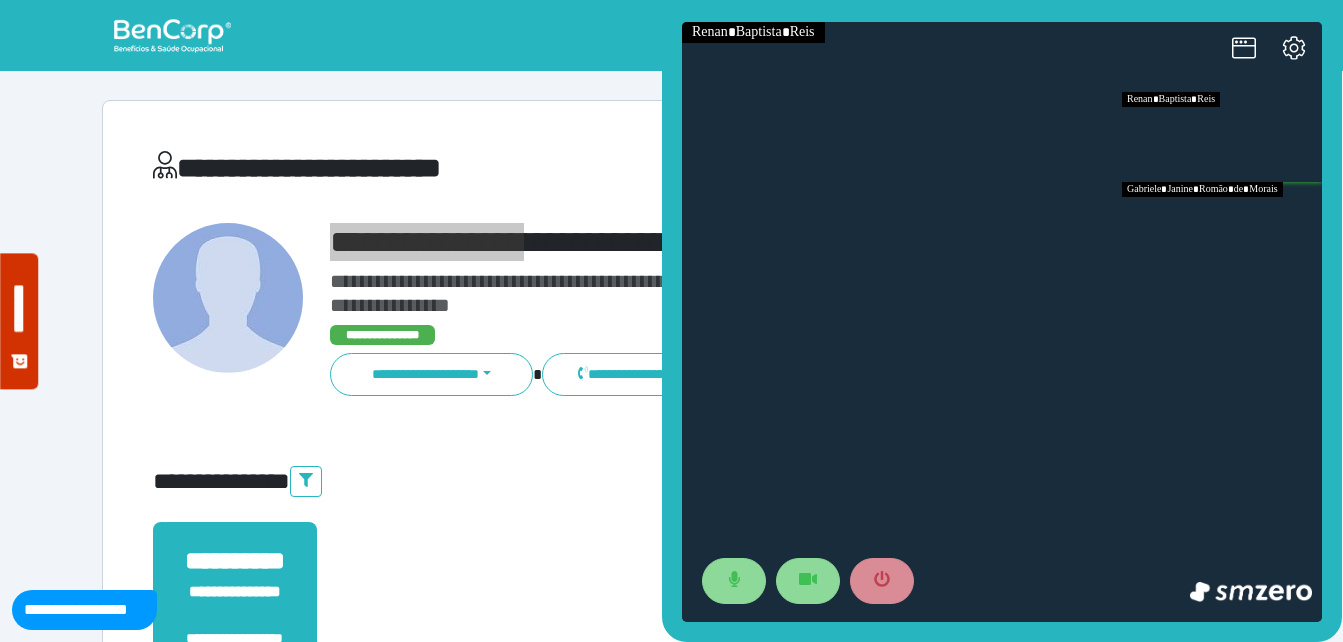 click at bounding box center (1222, 227) 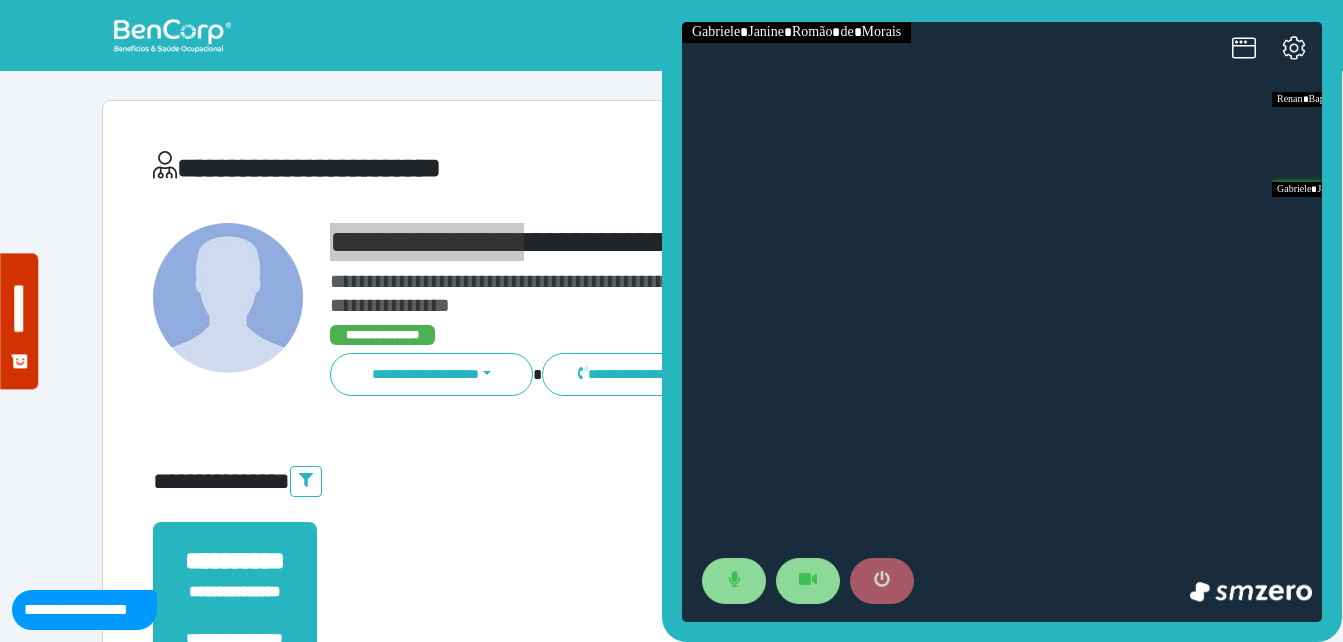 click at bounding box center [882, 581] 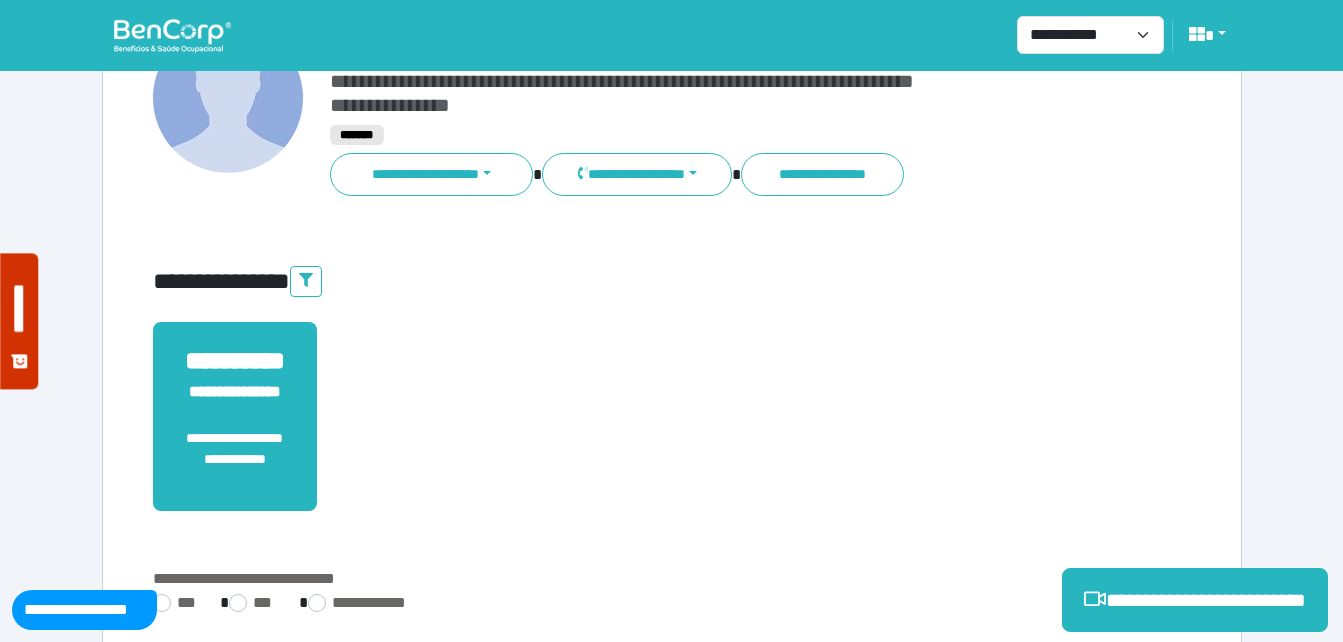 scroll, scrollTop: 494, scrollLeft: 0, axis: vertical 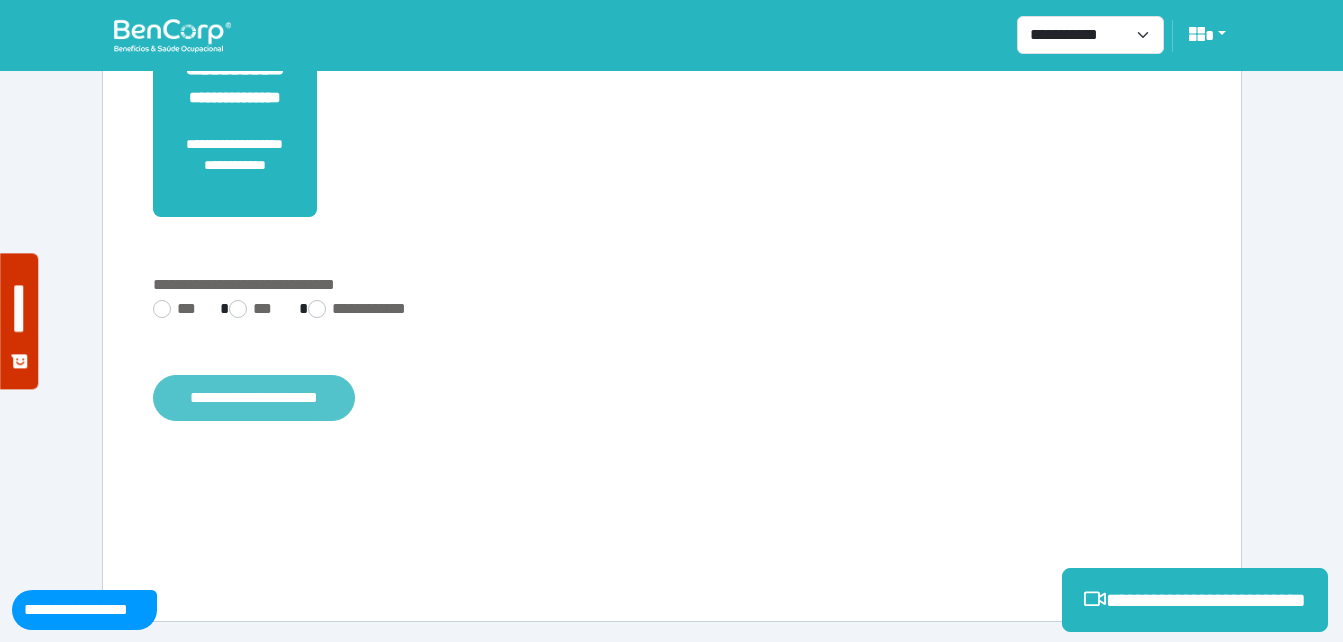 click on "**********" at bounding box center (254, 398) 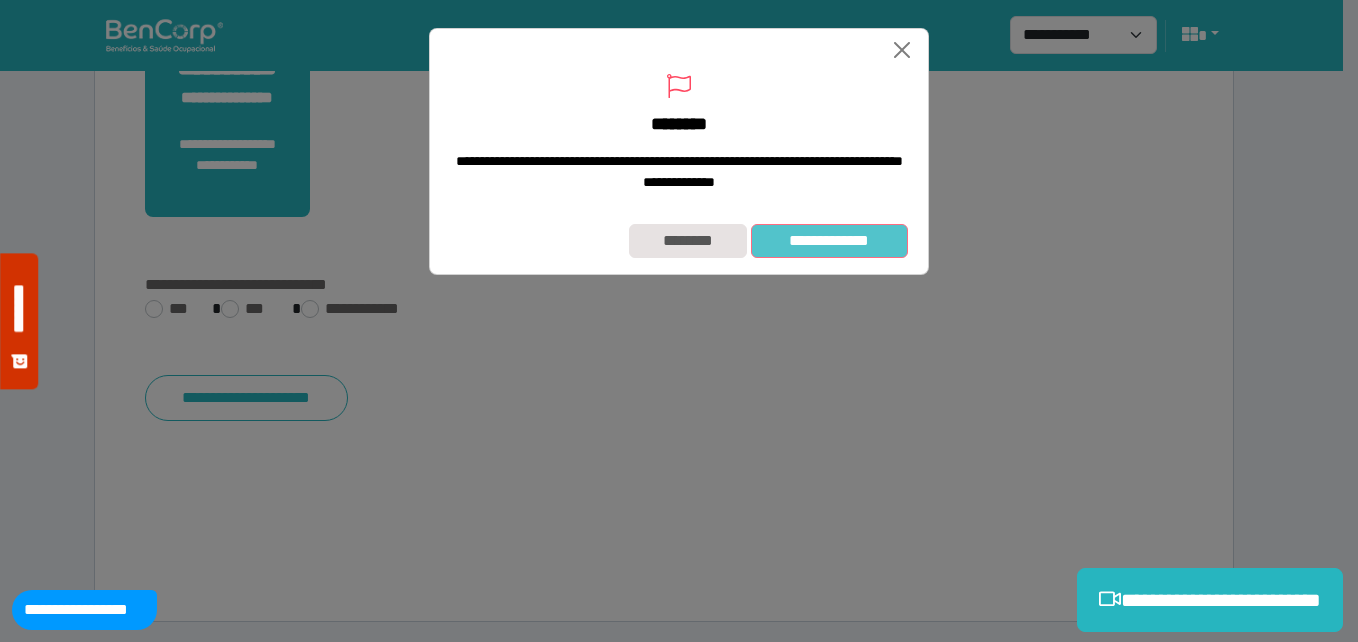 click on "**********" at bounding box center (829, 241) 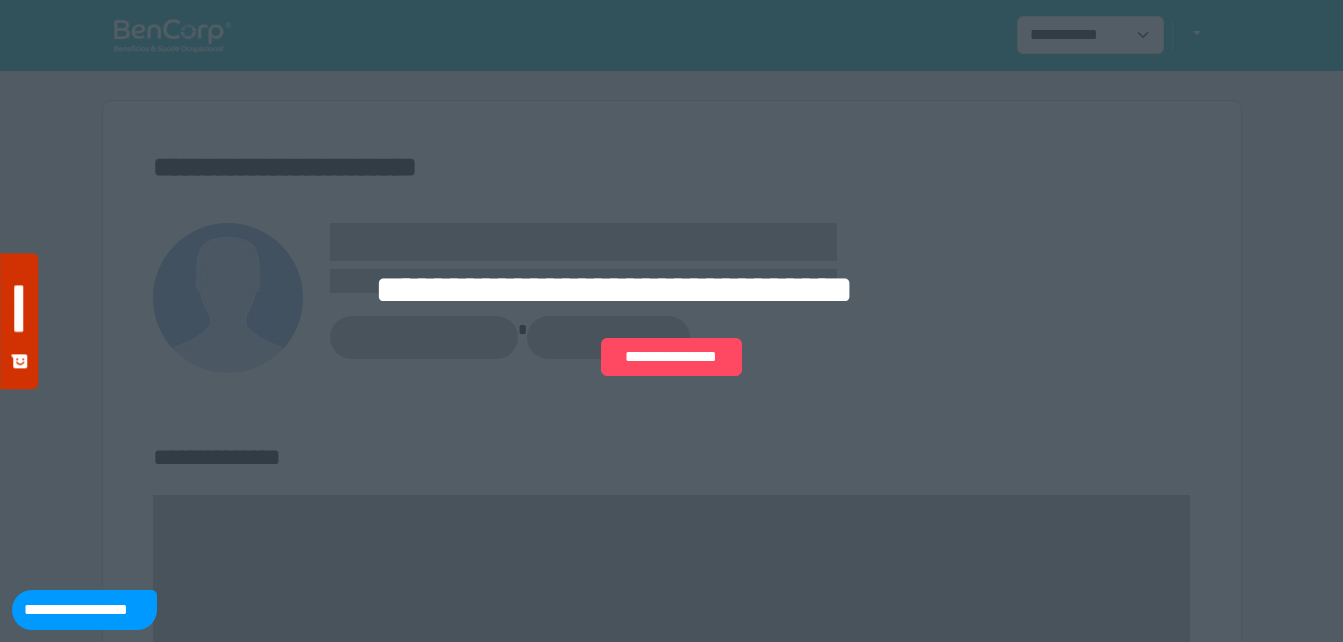 scroll, scrollTop: 0, scrollLeft: 0, axis: both 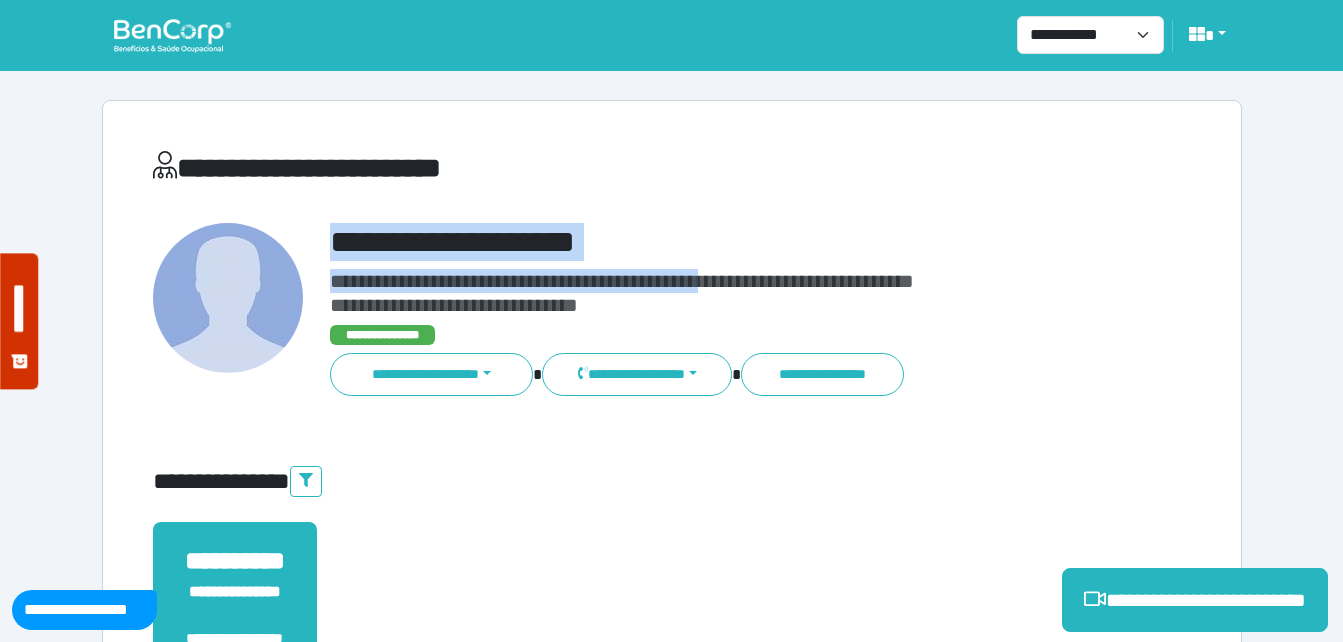 drag, startPoint x: 328, startPoint y: 253, endPoint x: 733, endPoint y: 281, distance: 405.96674 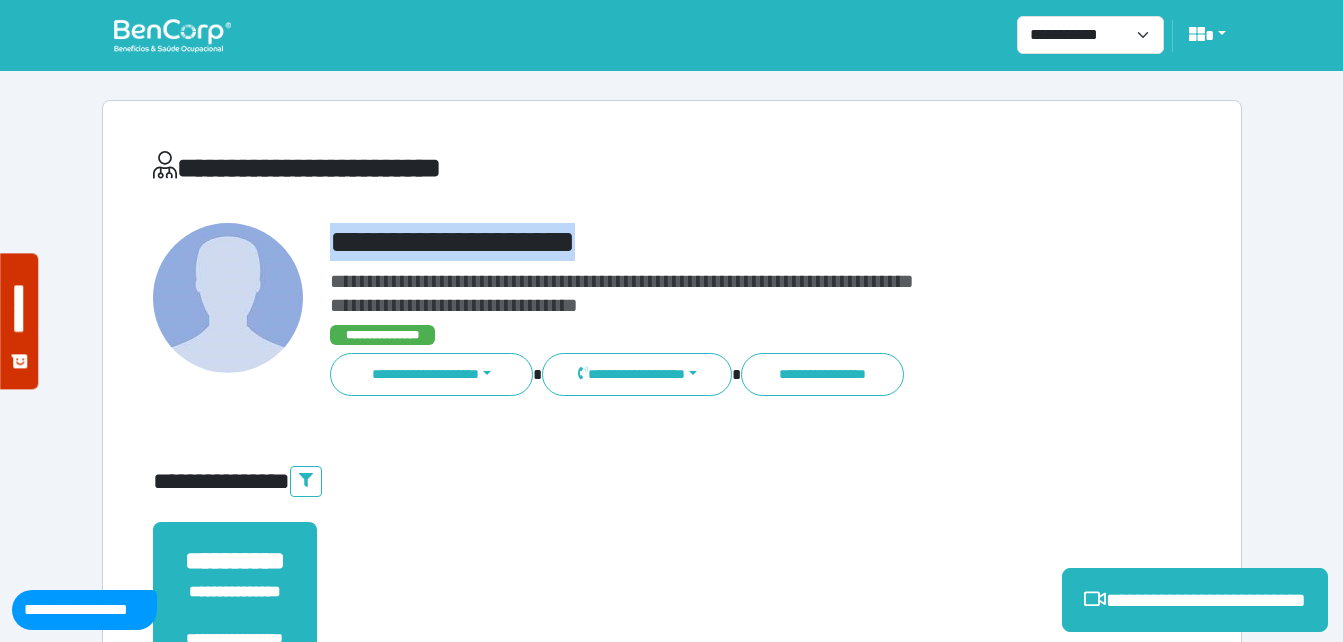 click on "**********" at bounding box center [672, 608] 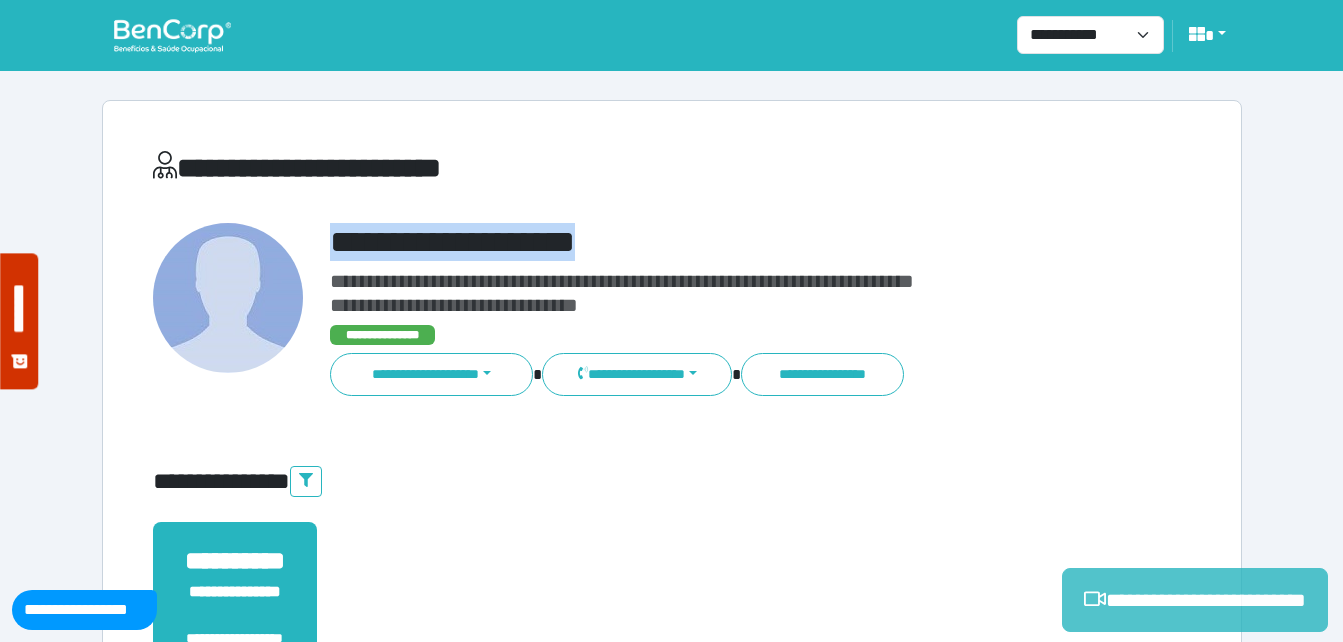 click on "**********" at bounding box center [1195, 600] 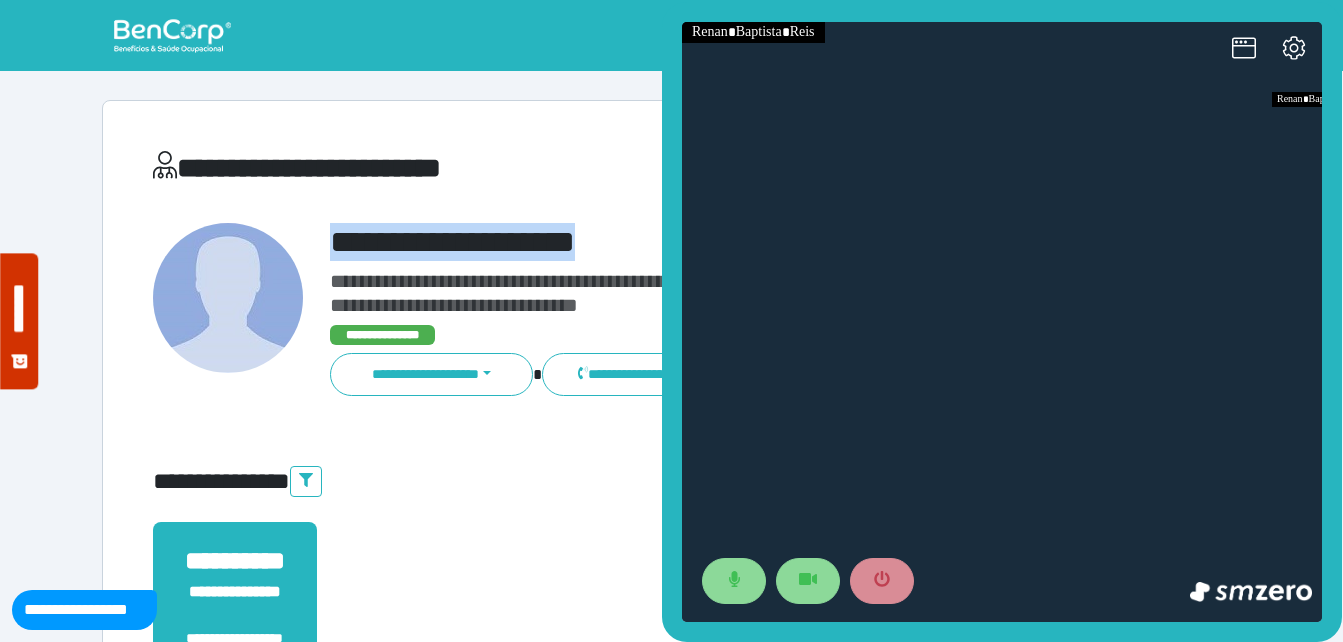 scroll, scrollTop: 0, scrollLeft: 0, axis: both 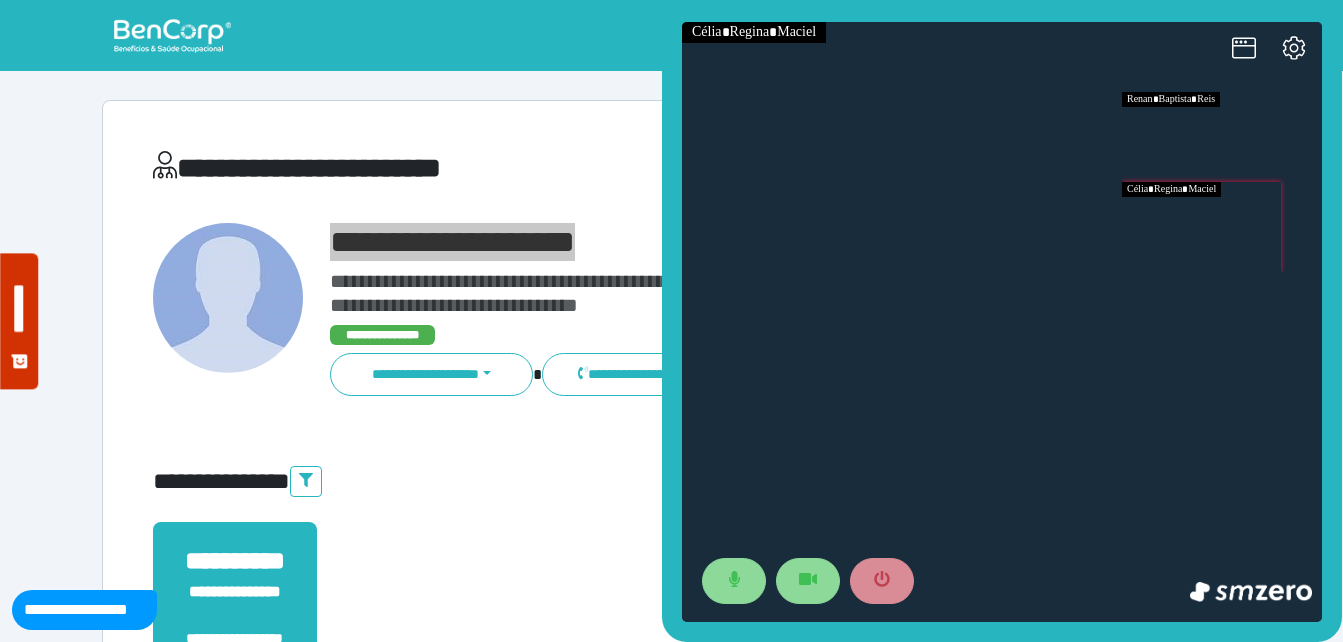 click at bounding box center [1222, 227] 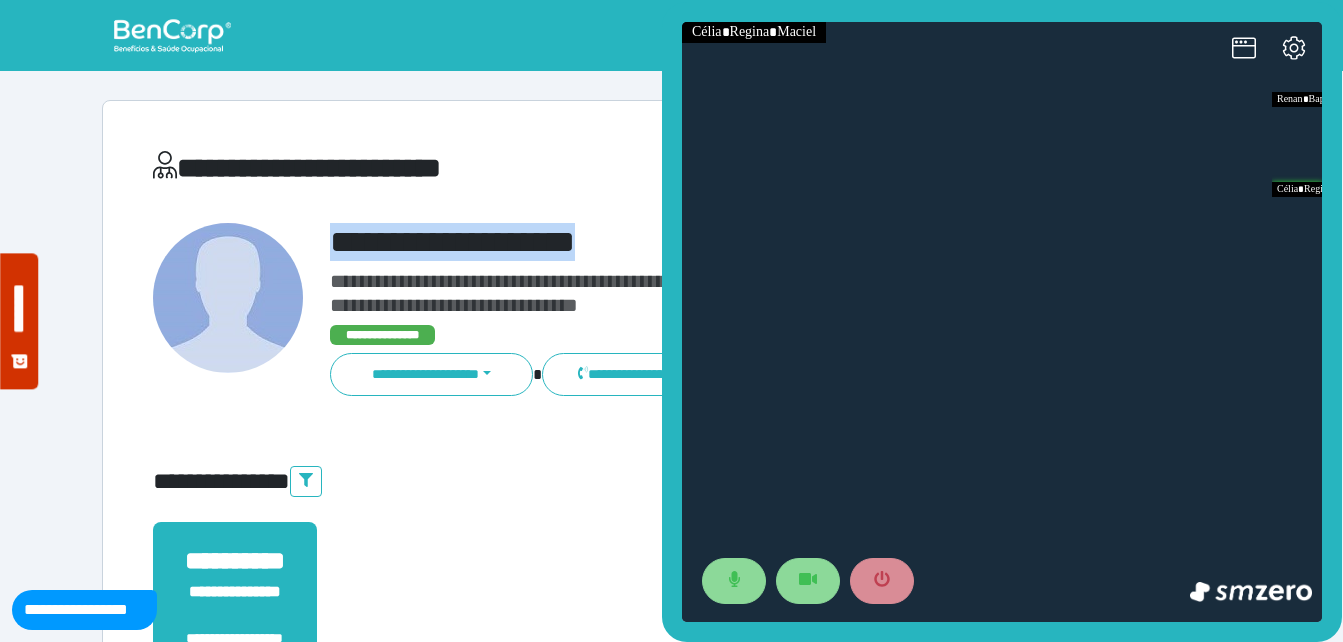 click on "**********" at bounding box center (672, 608) 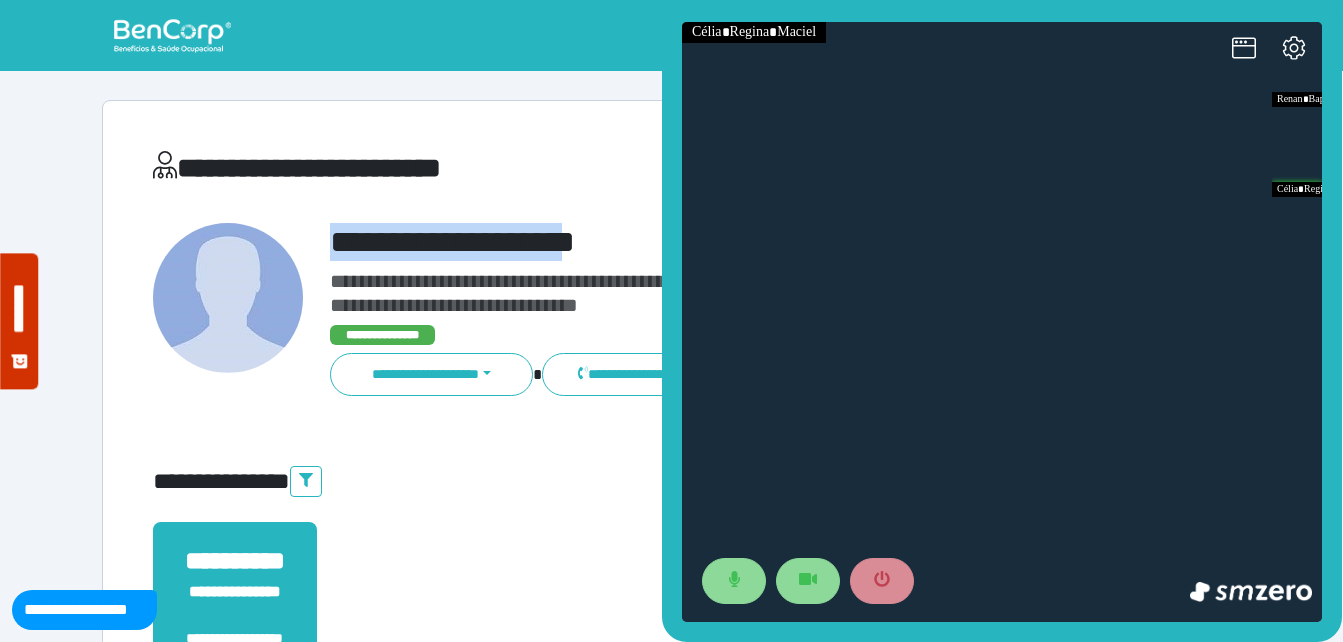 drag, startPoint x: 1059, startPoint y: 258, endPoint x: 736, endPoint y: 251, distance: 323.07584 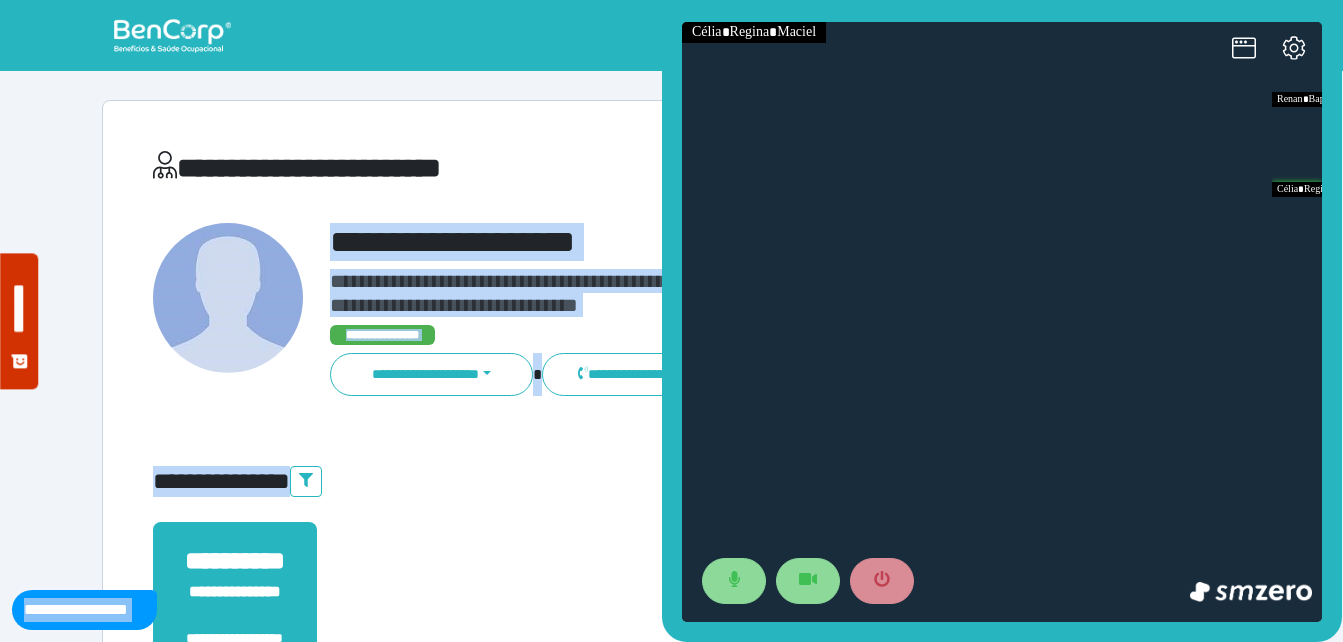 copy on "**********" 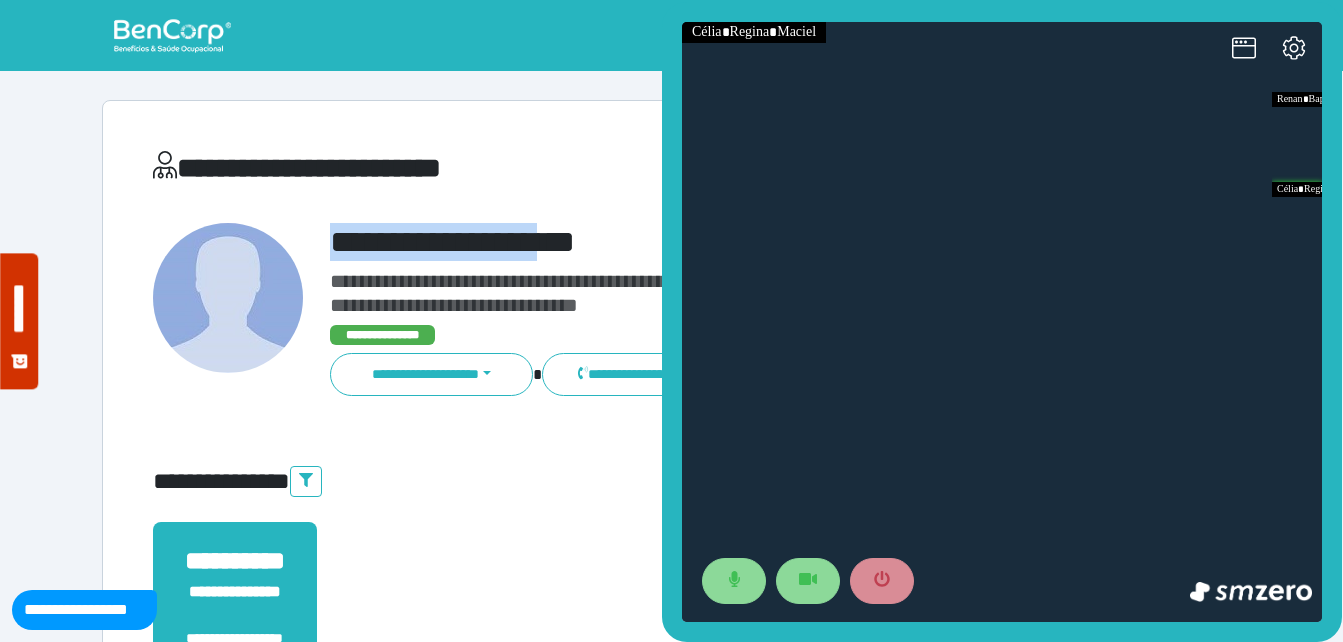 click on "**********" at bounding box center (716, 242) 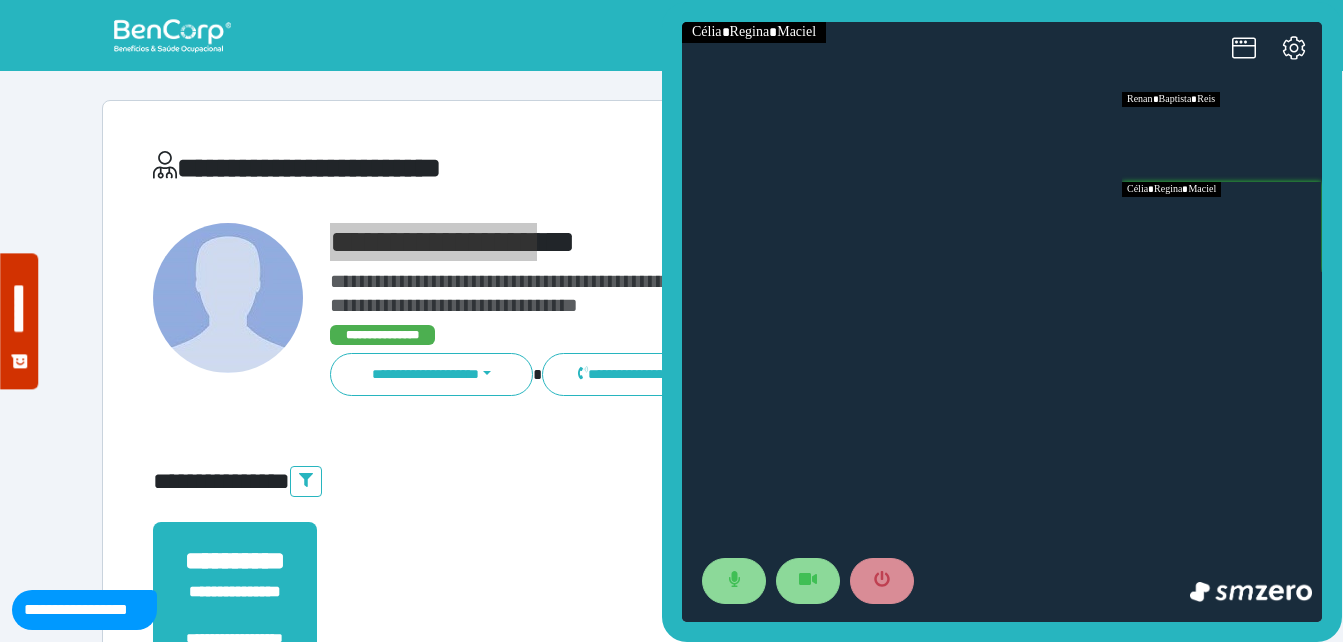 click at bounding box center (1222, 137) 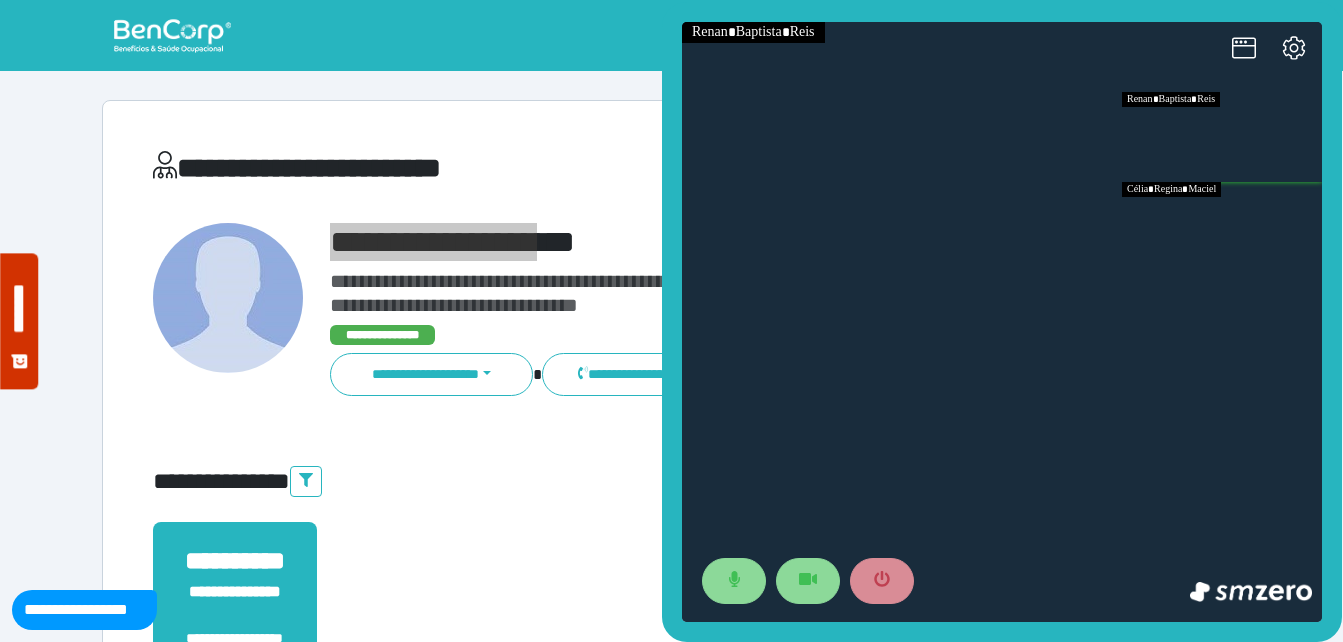 click at bounding box center [1222, 227] 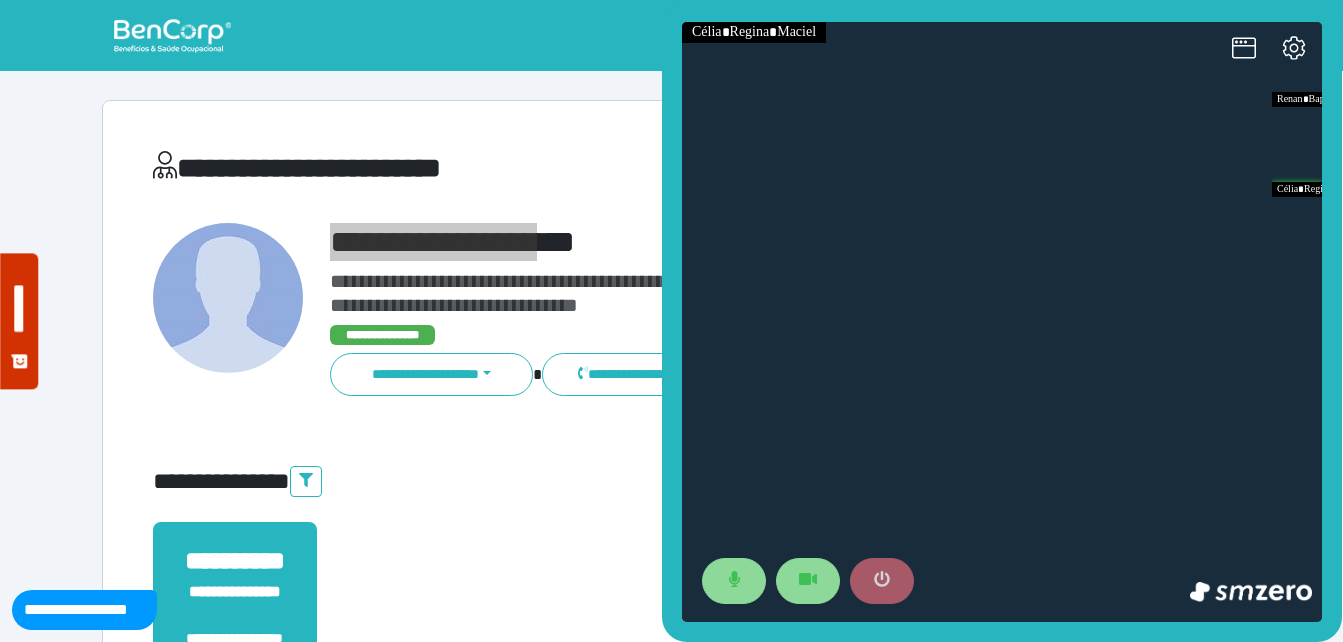 click at bounding box center [882, 581] 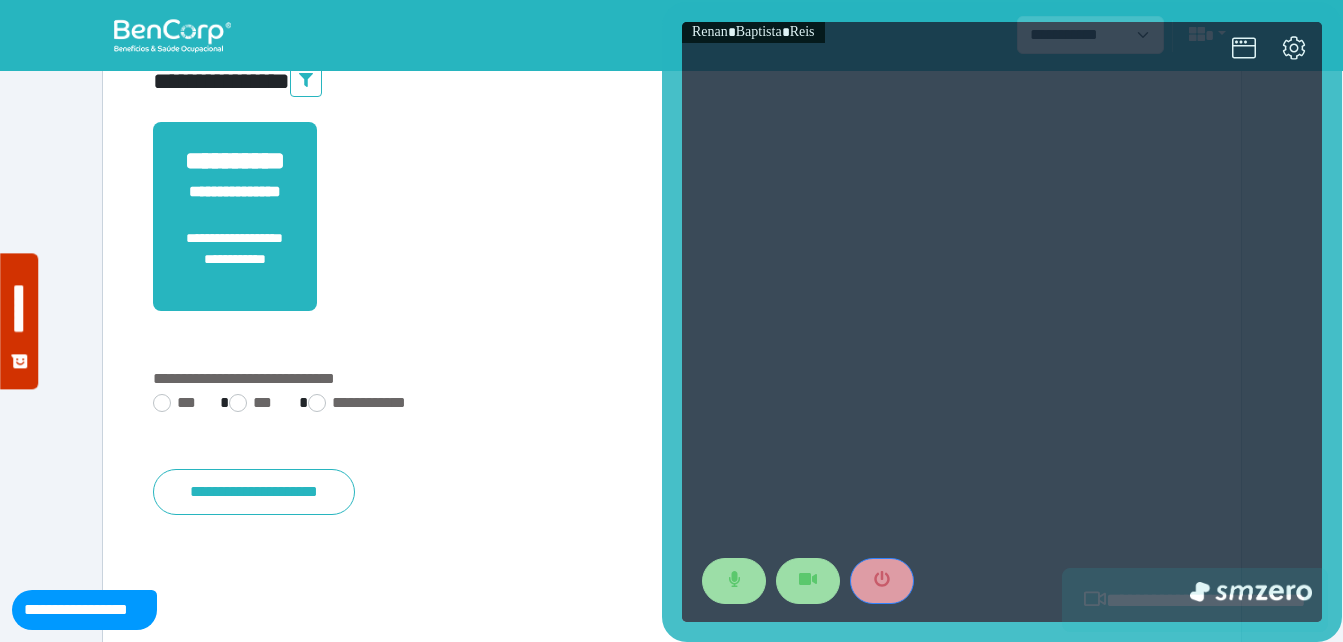 scroll, scrollTop: 494, scrollLeft: 0, axis: vertical 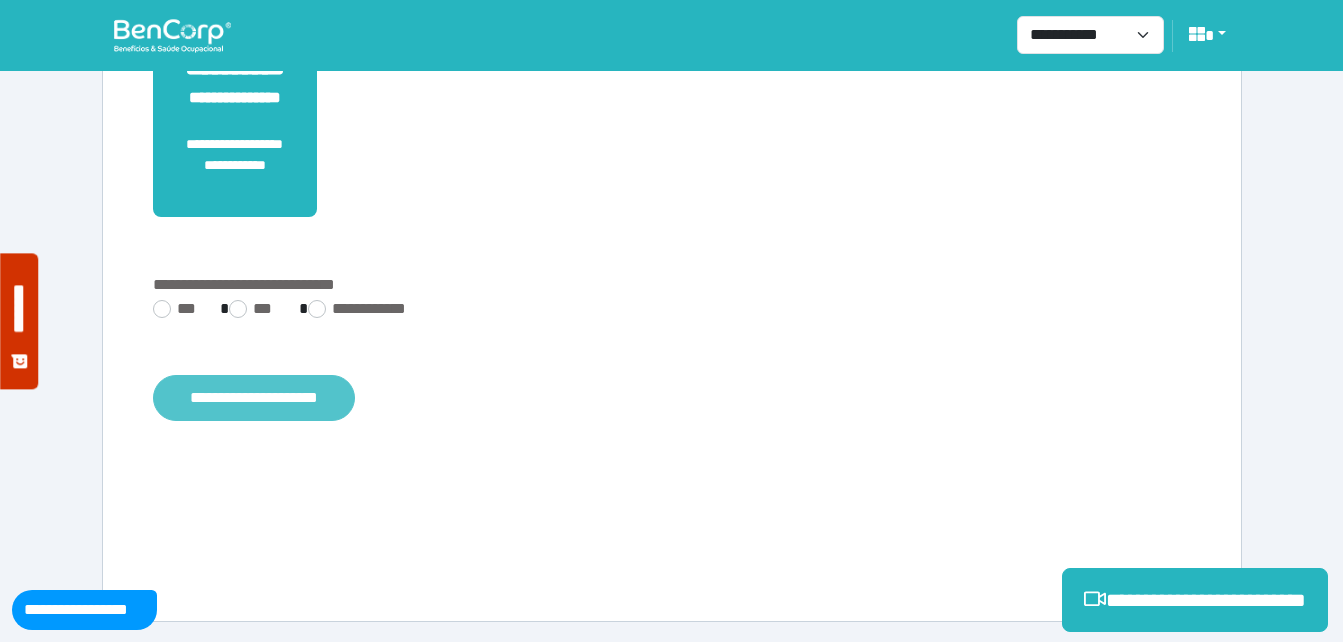 click on "**********" at bounding box center (254, 398) 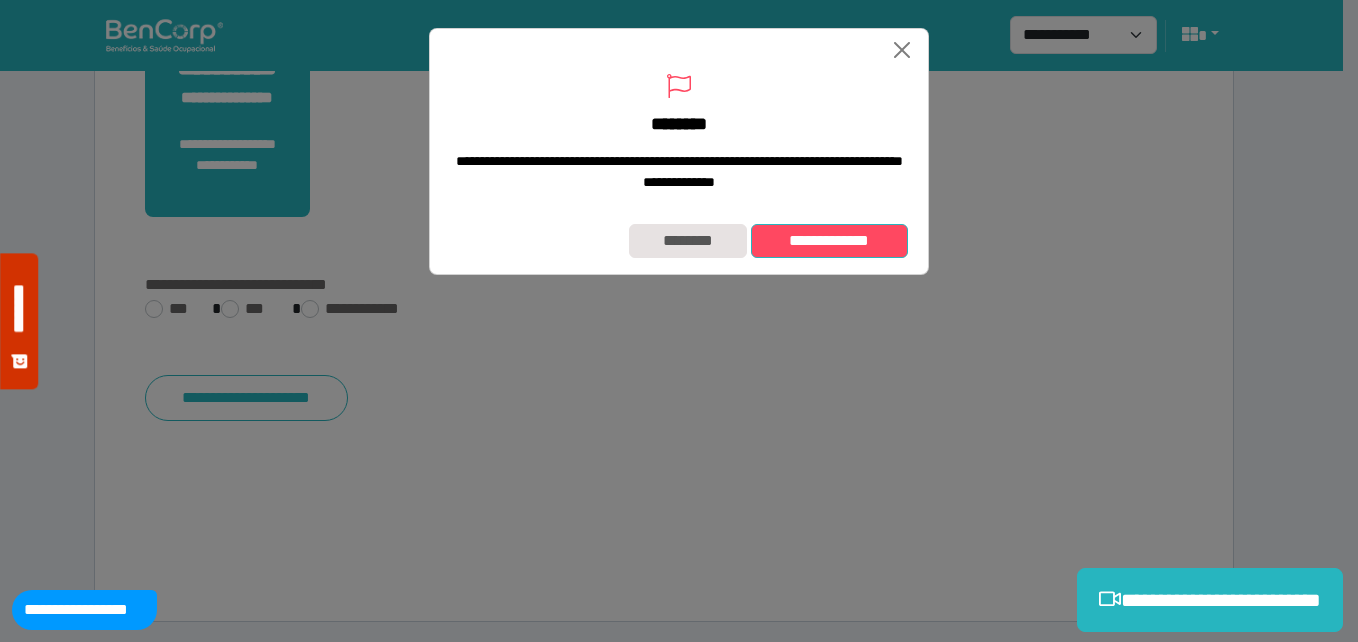 click on "**********" at bounding box center [829, 241] 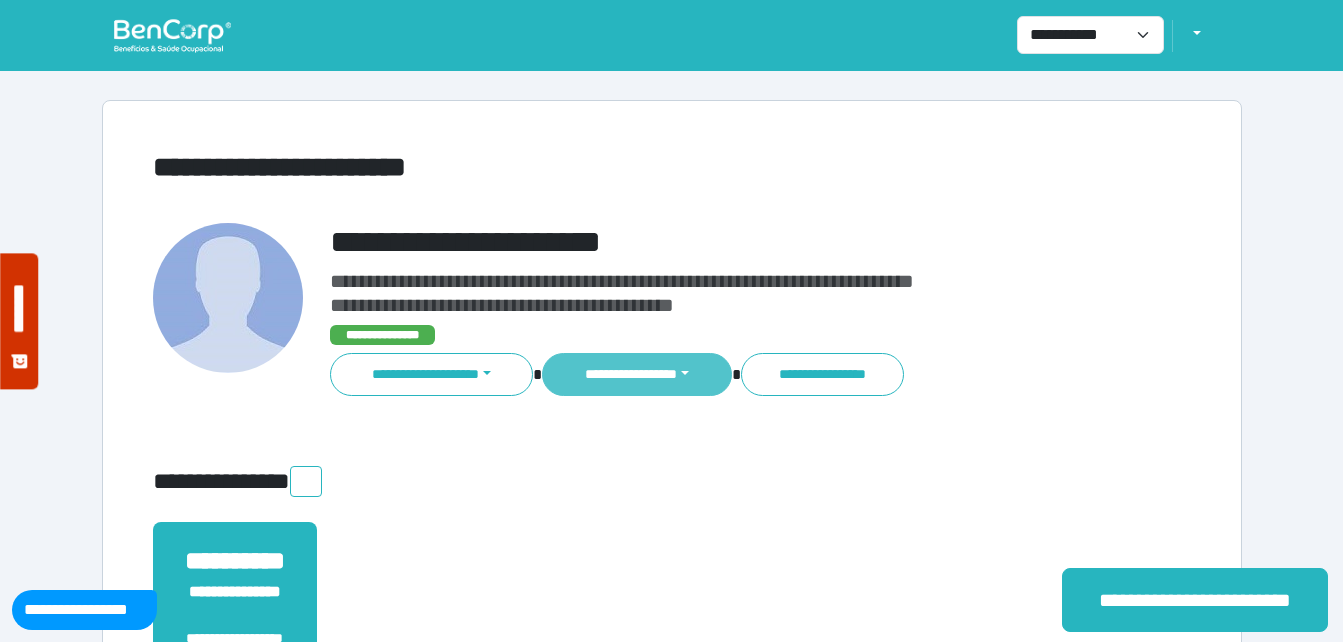 scroll, scrollTop: 0, scrollLeft: 0, axis: both 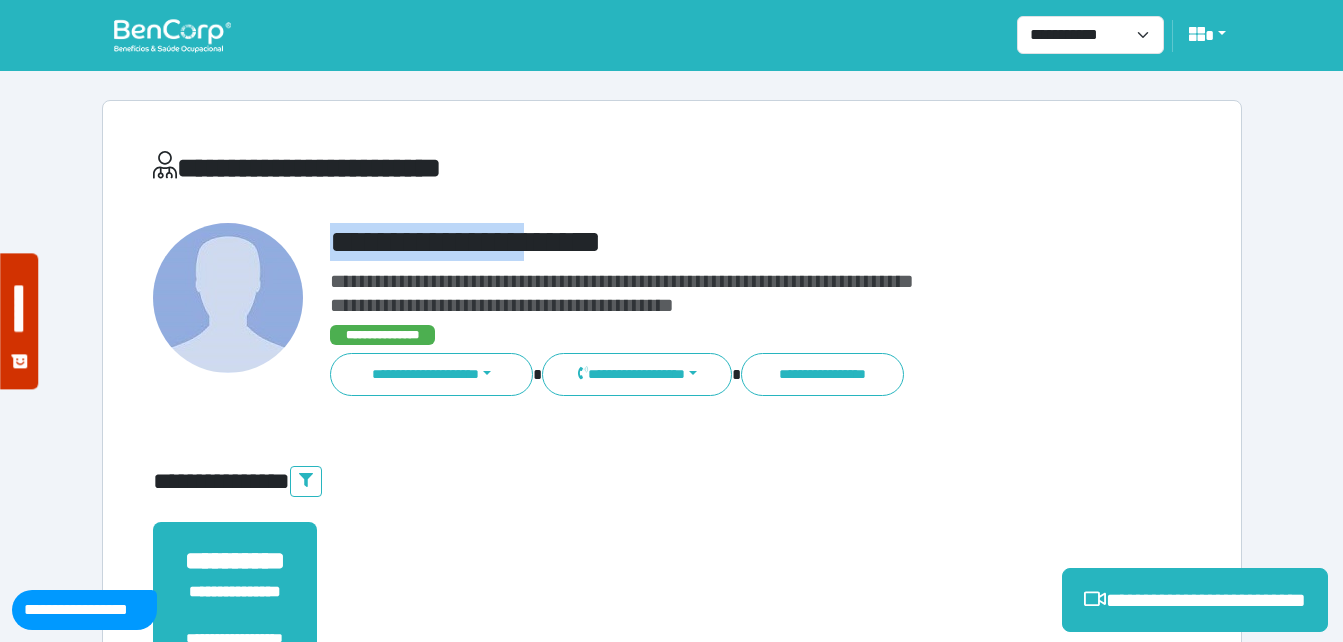 drag, startPoint x: 312, startPoint y: 235, endPoint x: 655, endPoint y: 206, distance: 344.22375 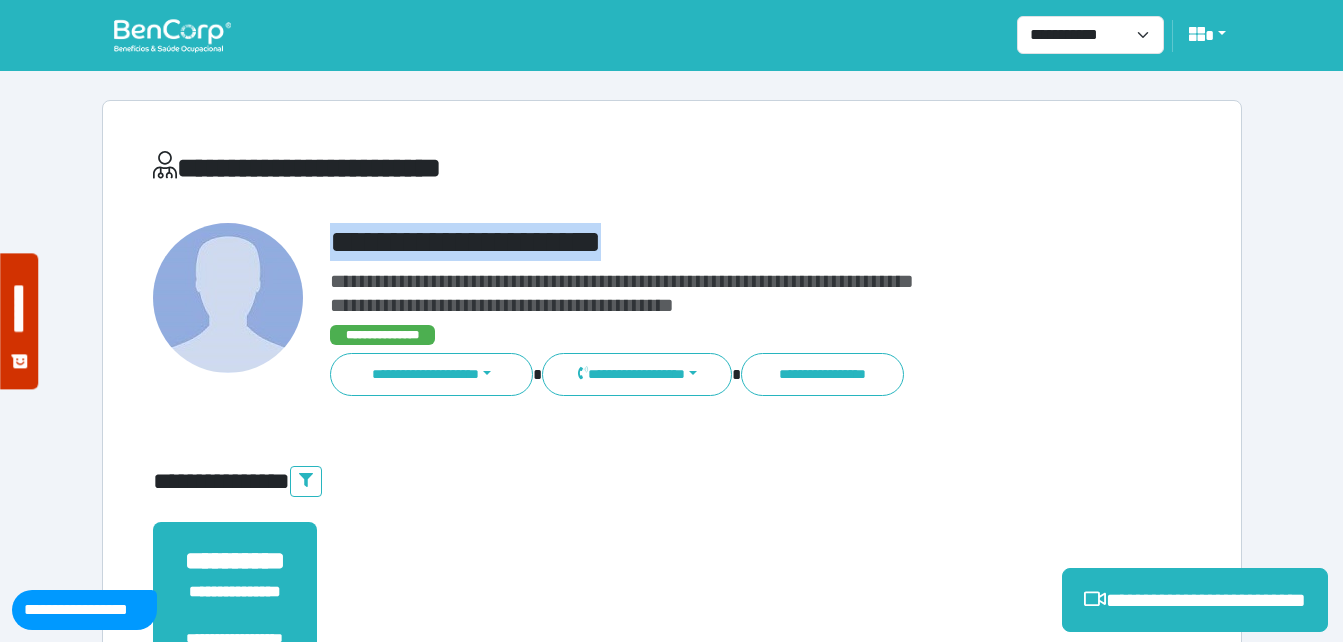 copy on "**********" 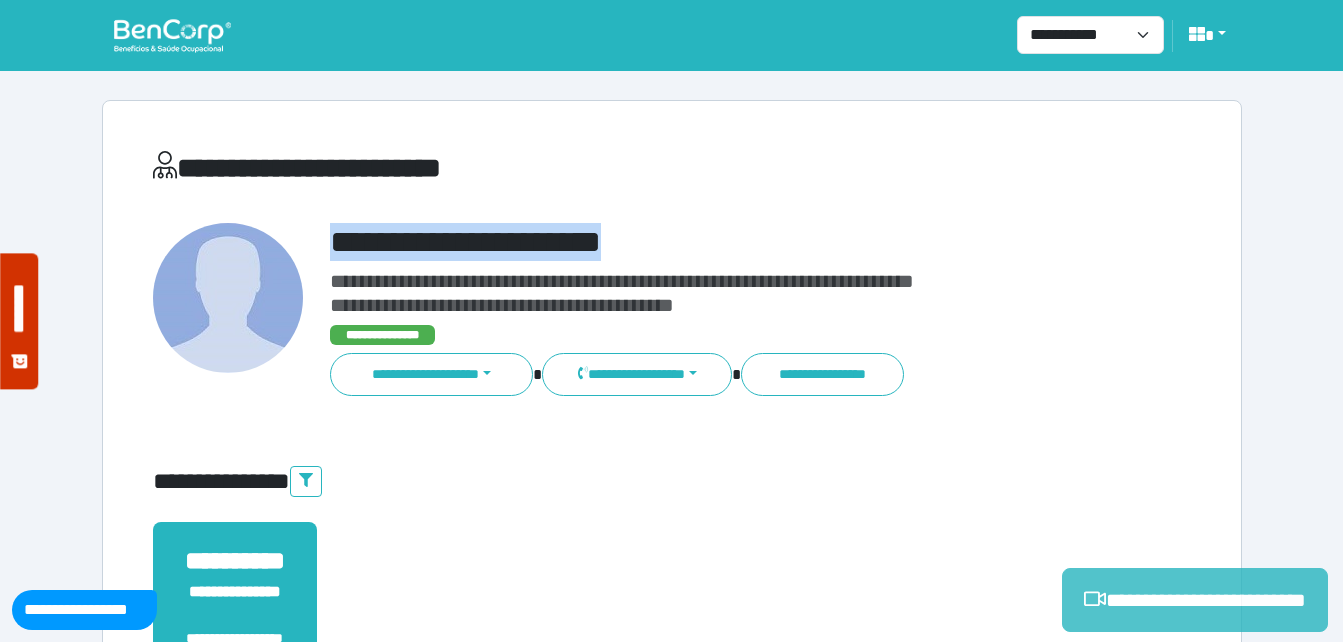 click on "**********" at bounding box center [1195, 600] 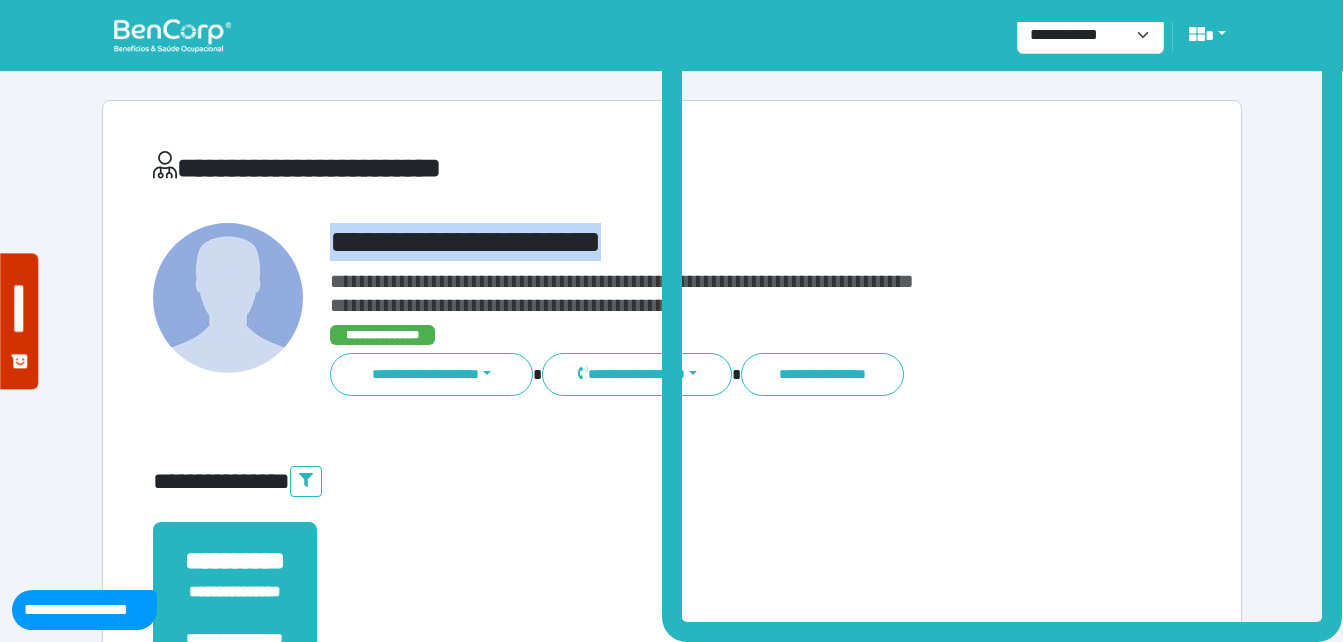 click at bounding box center [172, 35] 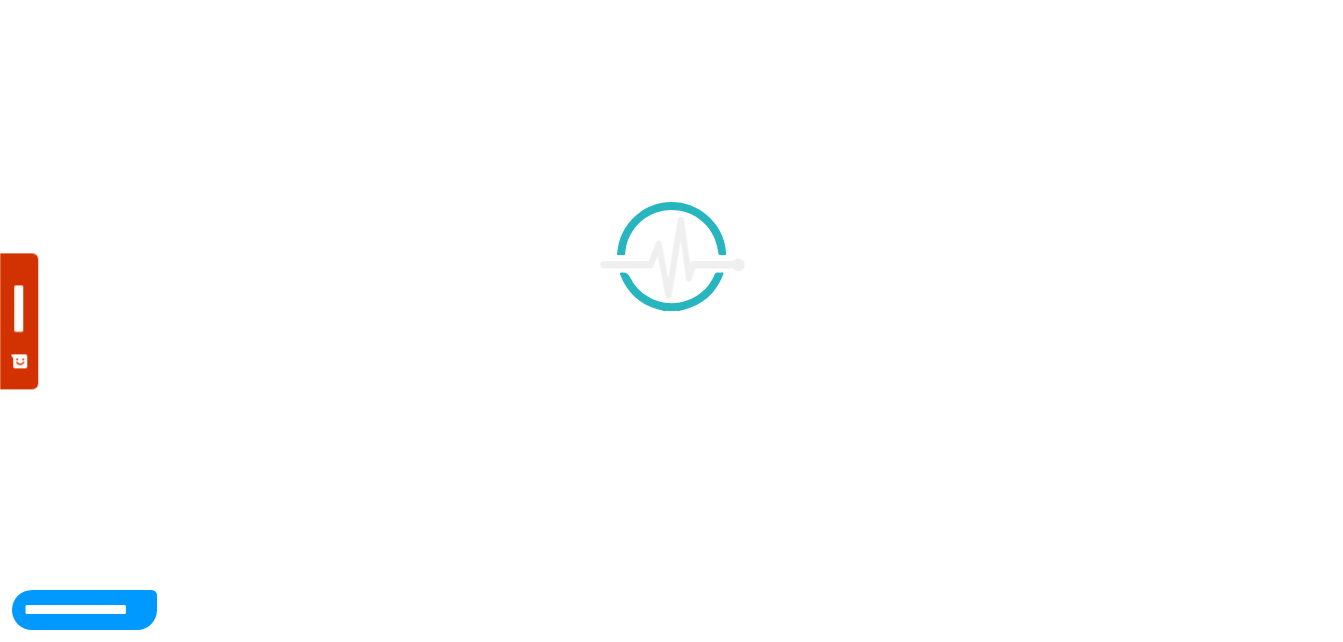 scroll, scrollTop: 0, scrollLeft: 0, axis: both 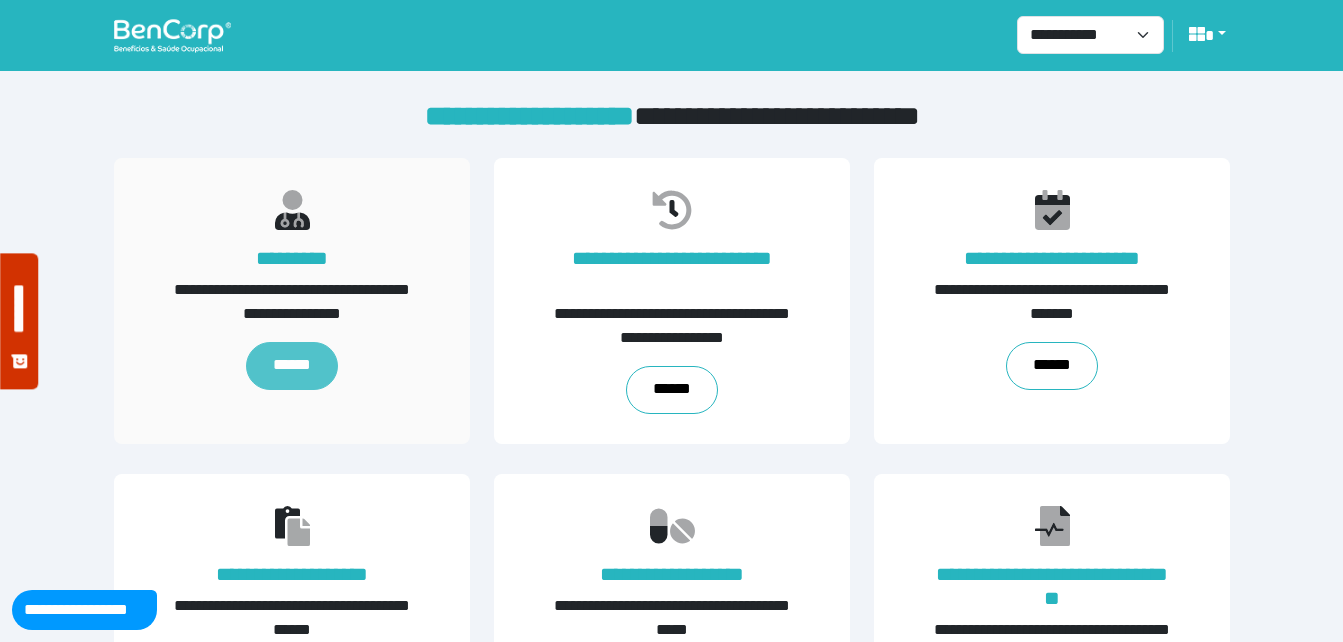 click on "******" at bounding box center [291, 366] 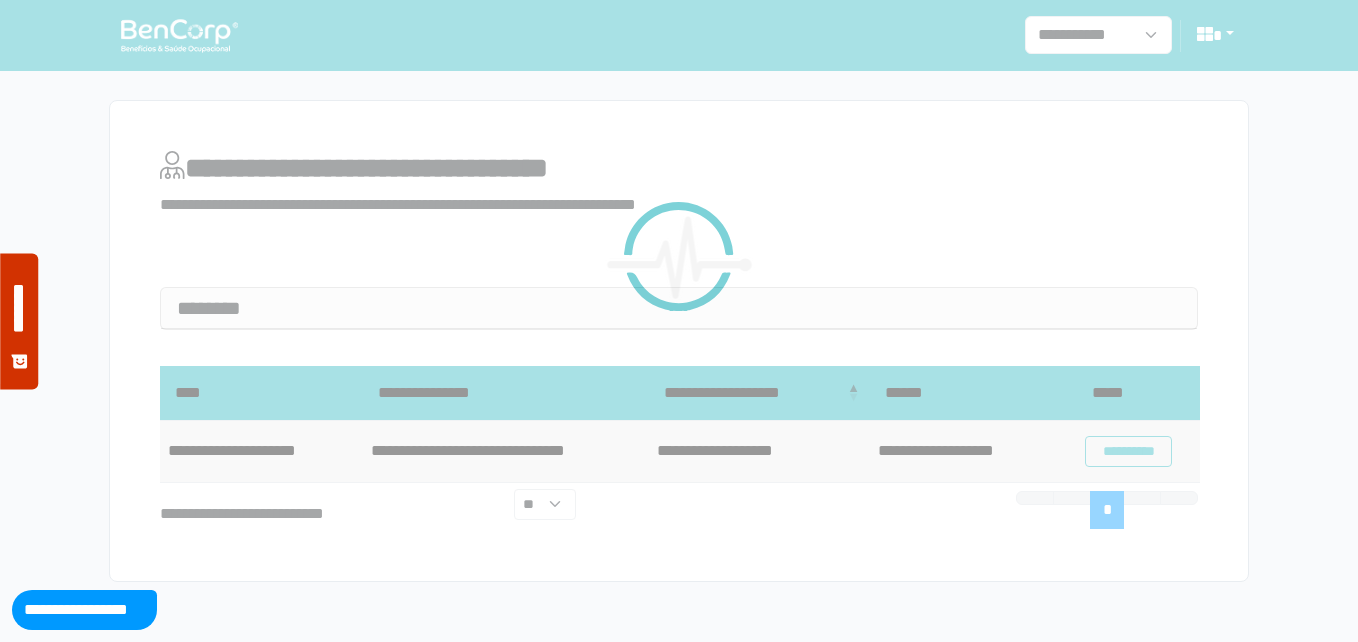 scroll, scrollTop: 0, scrollLeft: 0, axis: both 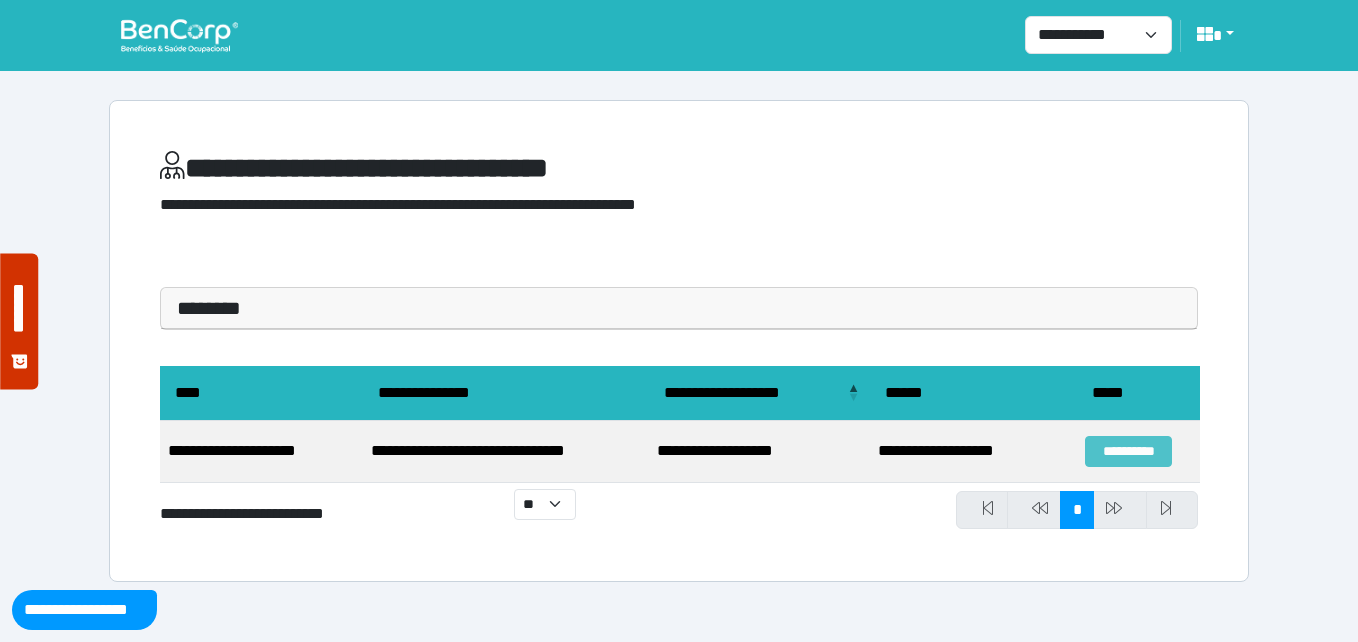 click on "**********" at bounding box center (1128, 451) 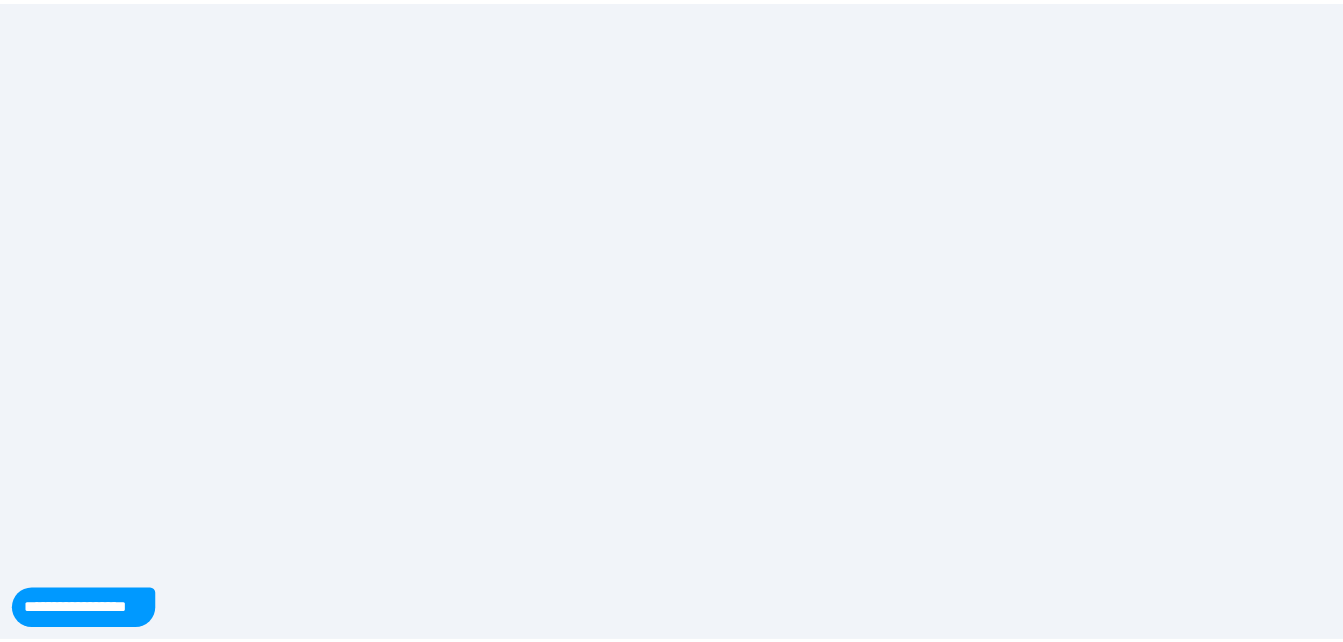 scroll, scrollTop: 0, scrollLeft: 0, axis: both 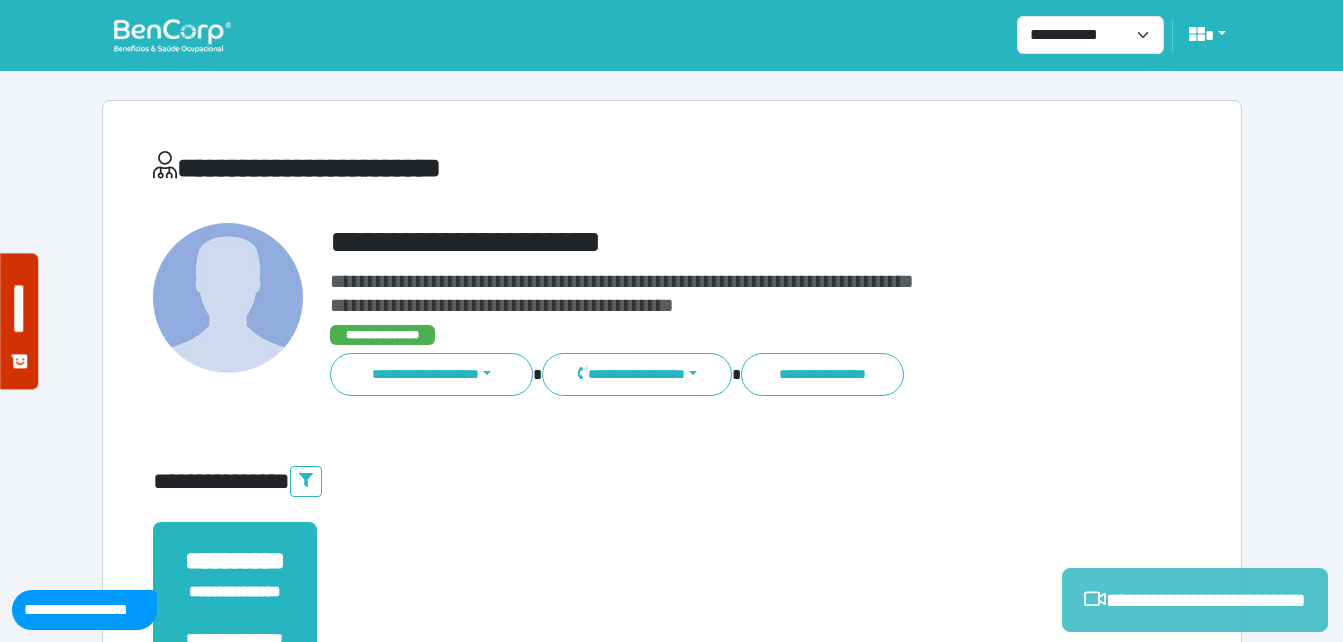 click on "**********" at bounding box center (1195, 600) 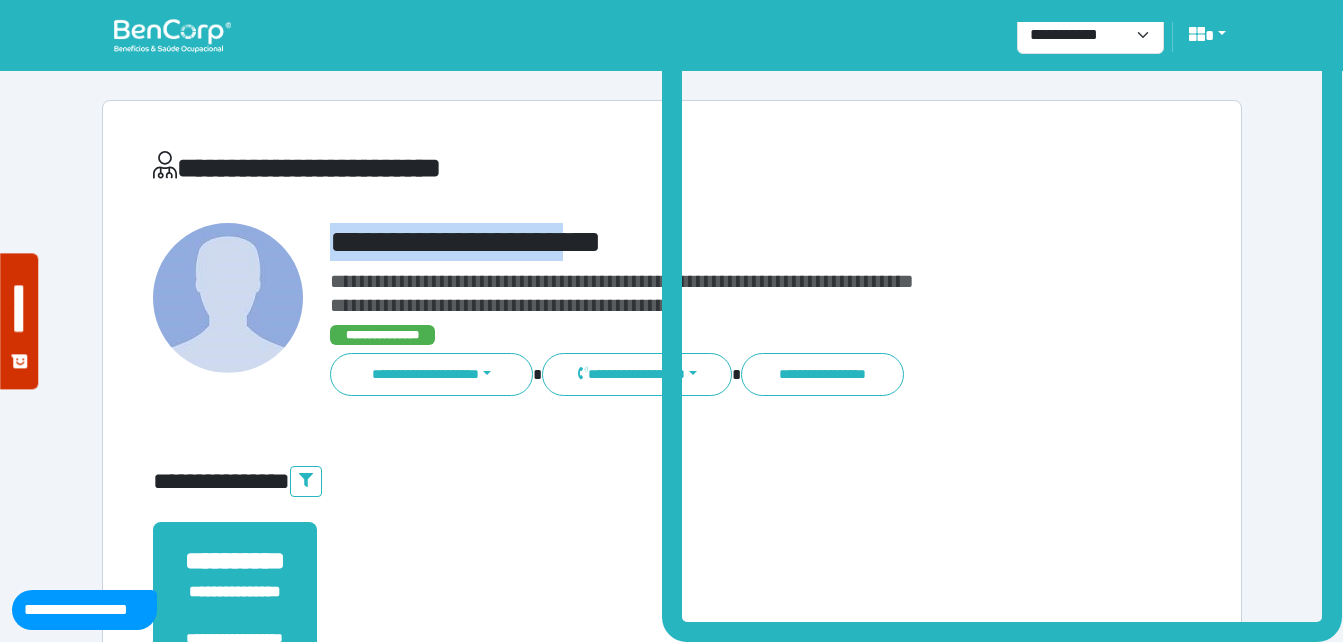 drag, startPoint x: 344, startPoint y: 242, endPoint x: 597, endPoint y: 239, distance: 253.01779 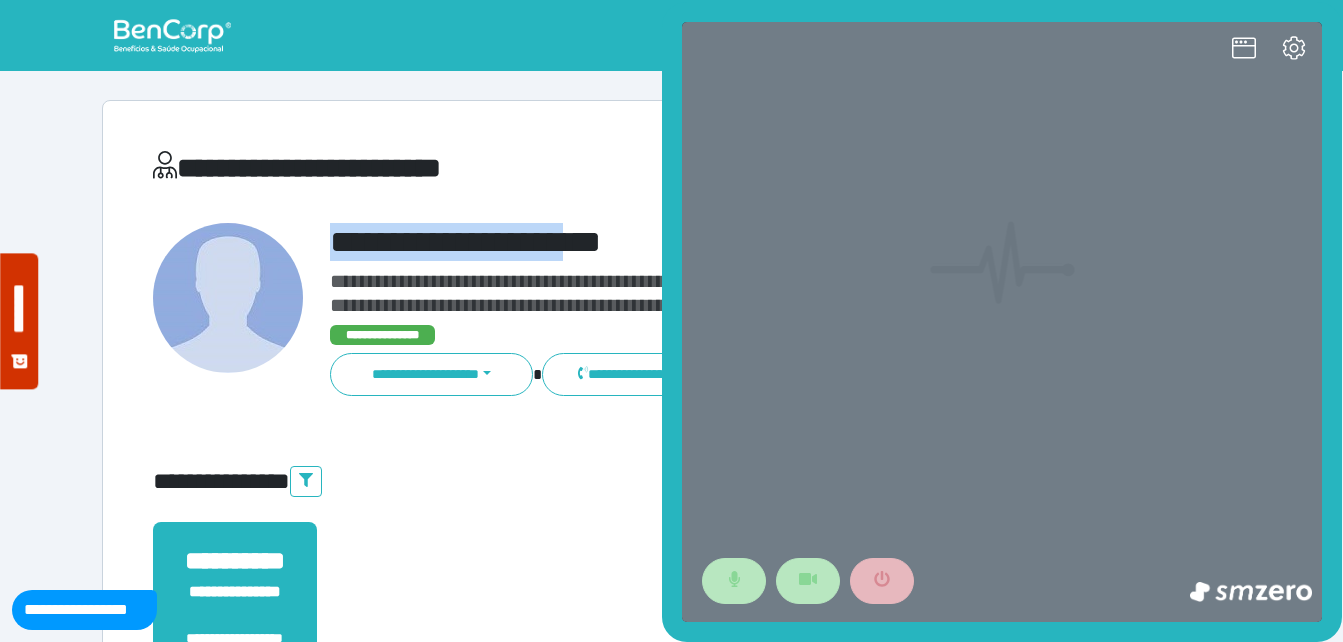 scroll, scrollTop: 0, scrollLeft: 0, axis: both 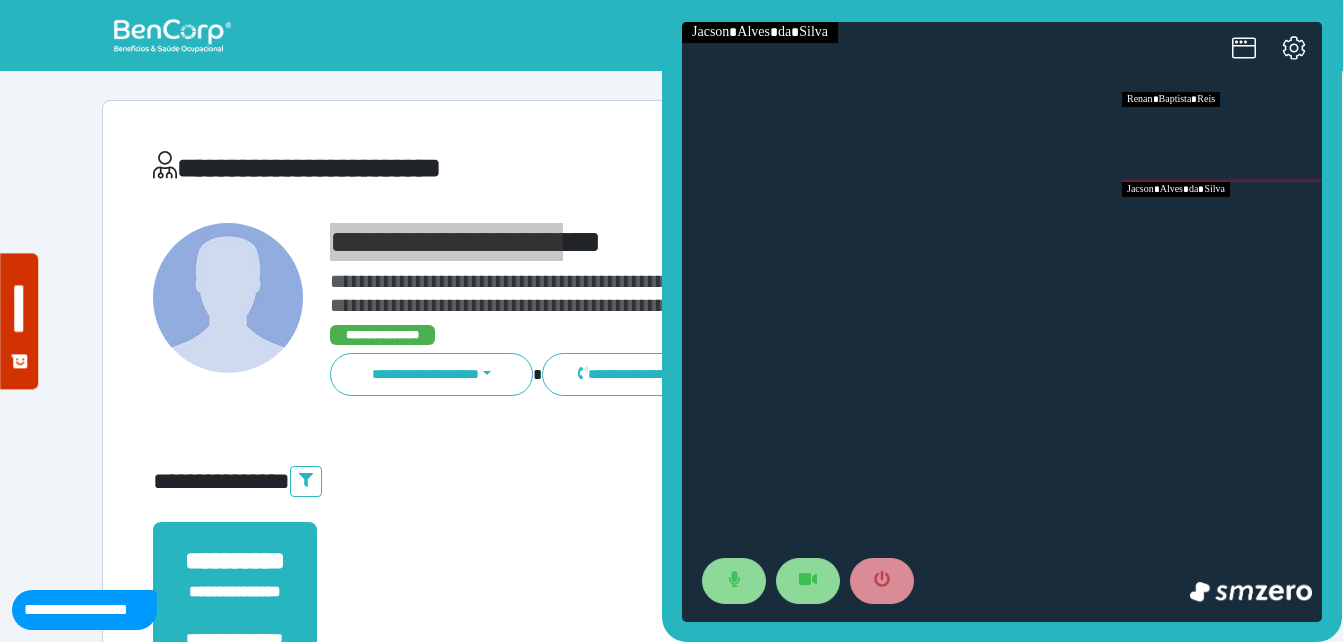 click at bounding box center (1222, 227) 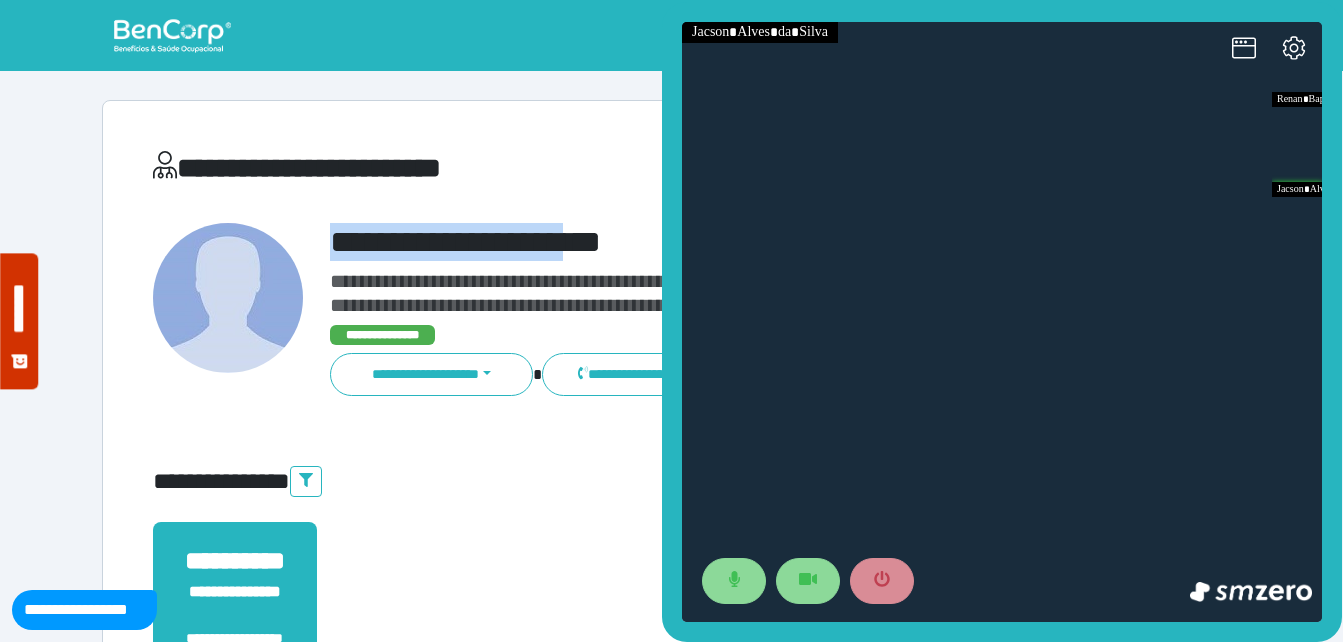 click on "**********" at bounding box center (716, 242) 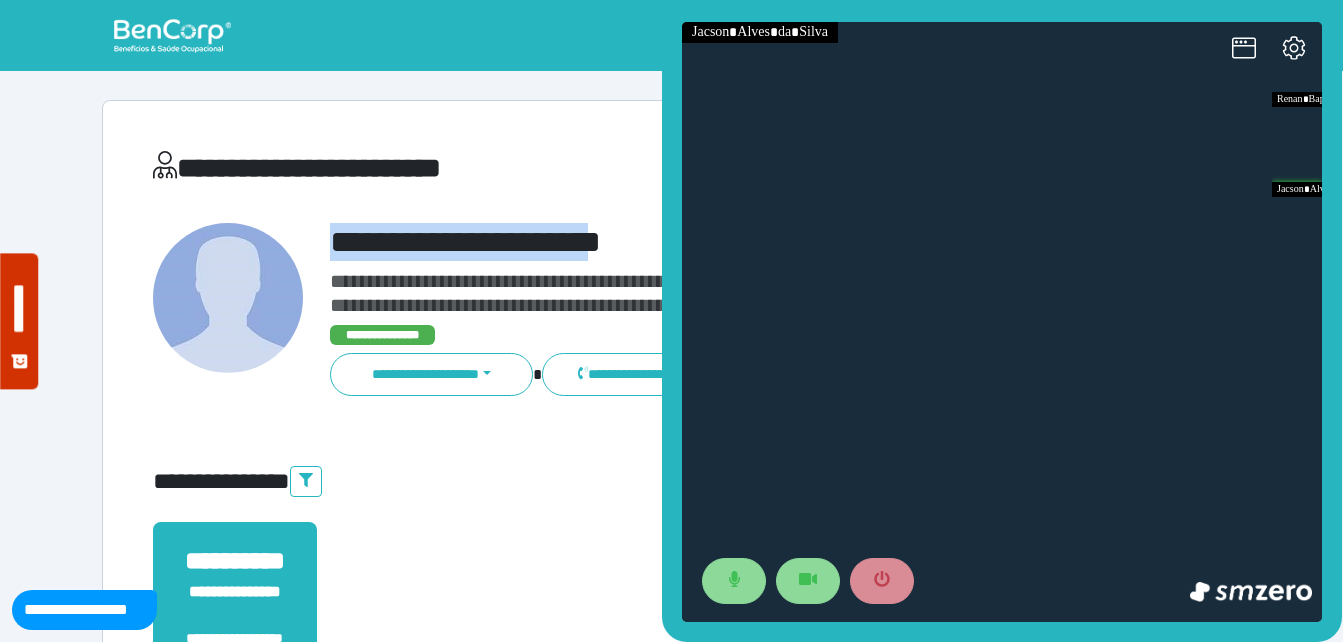 drag, startPoint x: 545, startPoint y: 226, endPoint x: 619, endPoint y: 228, distance: 74.02702 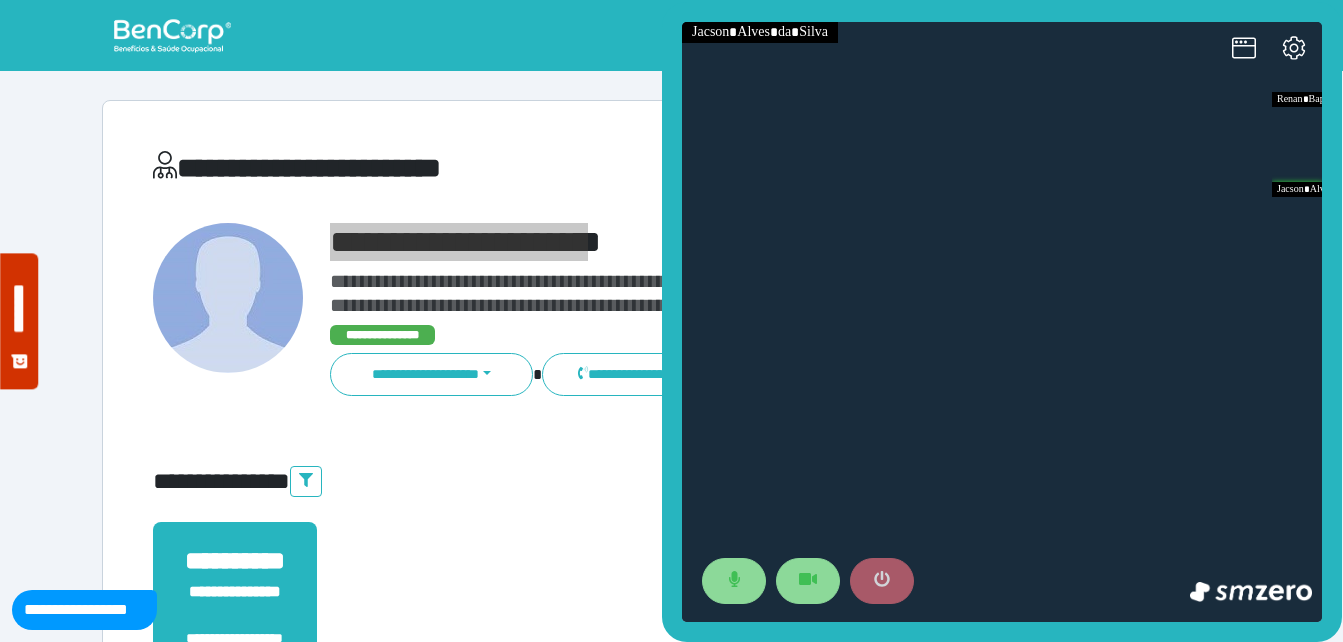 click 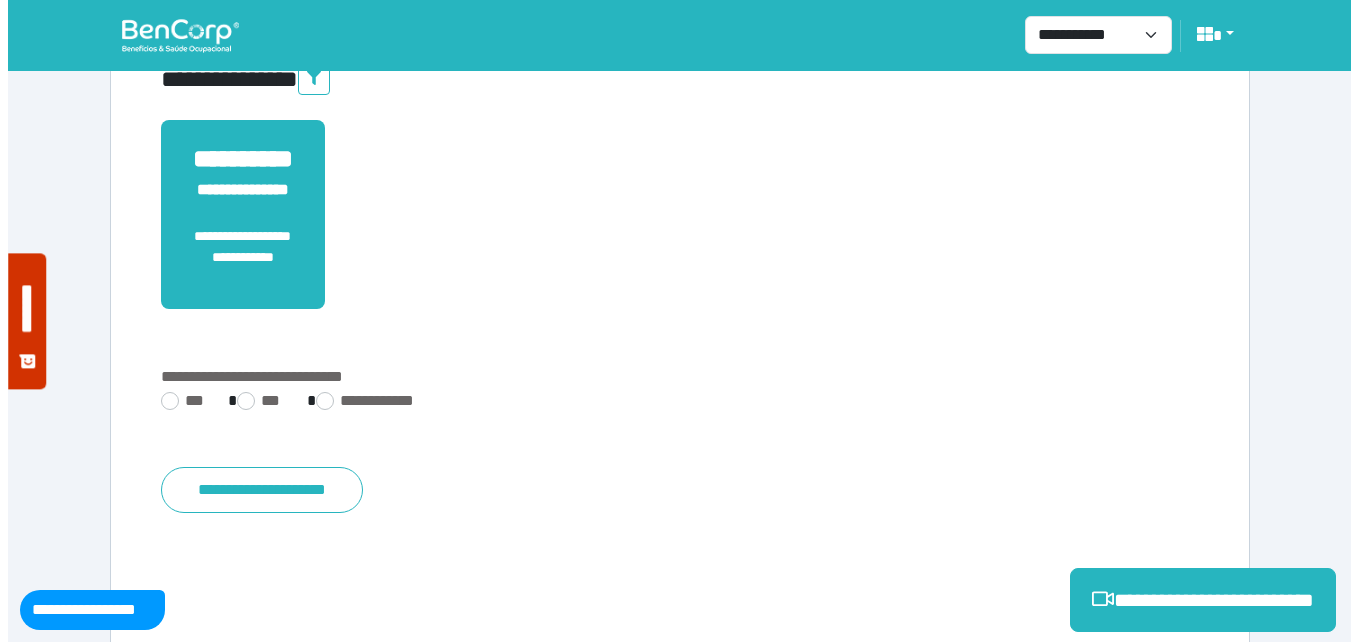scroll, scrollTop: 494, scrollLeft: 0, axis: vertical 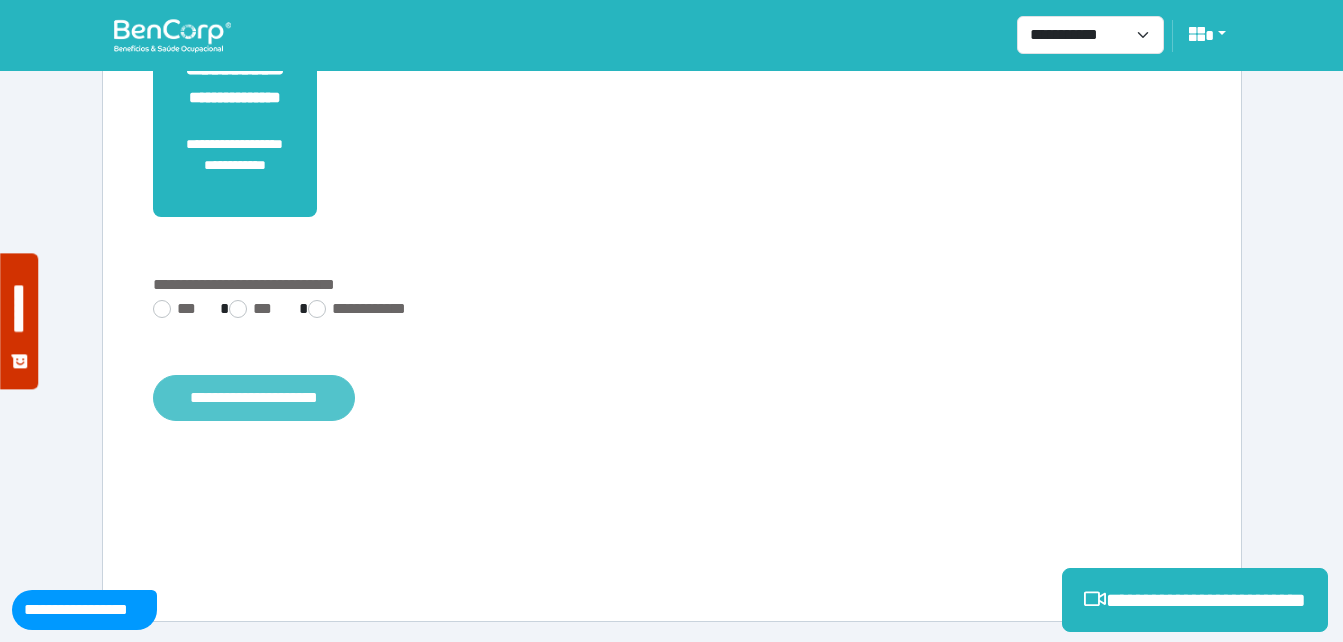 click on "**********" at bounding box center [254, 398] 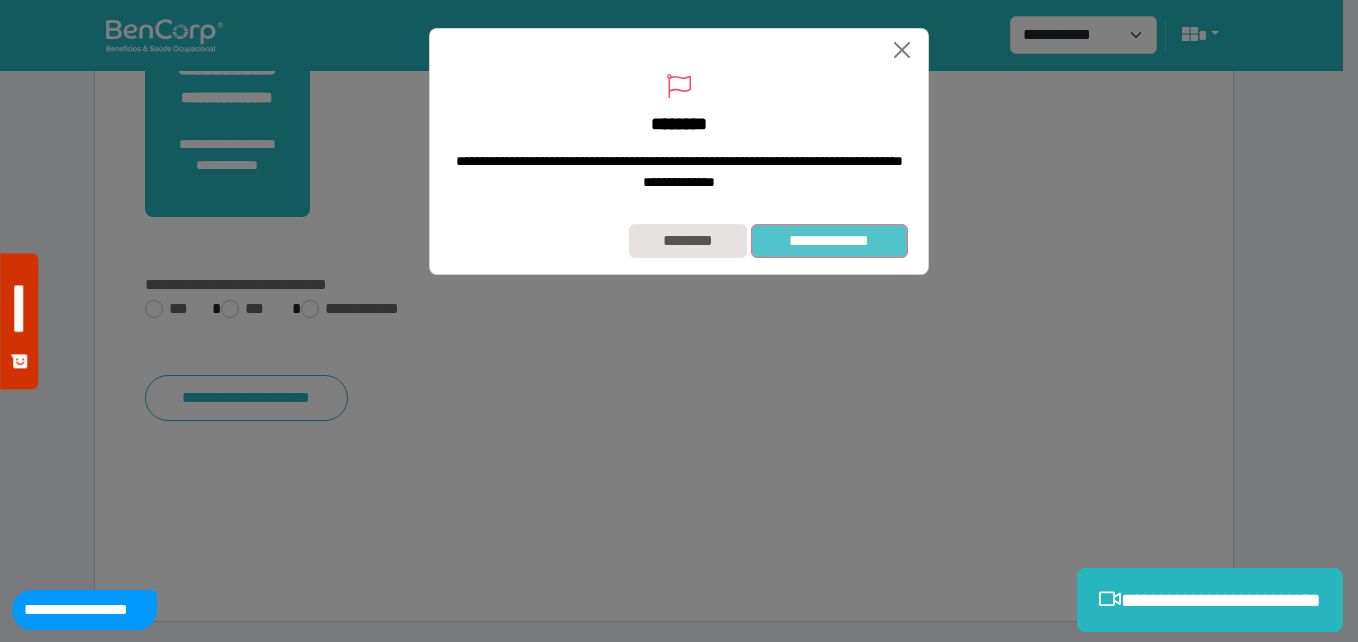 click on "**********" at bounding box center (829, 241) 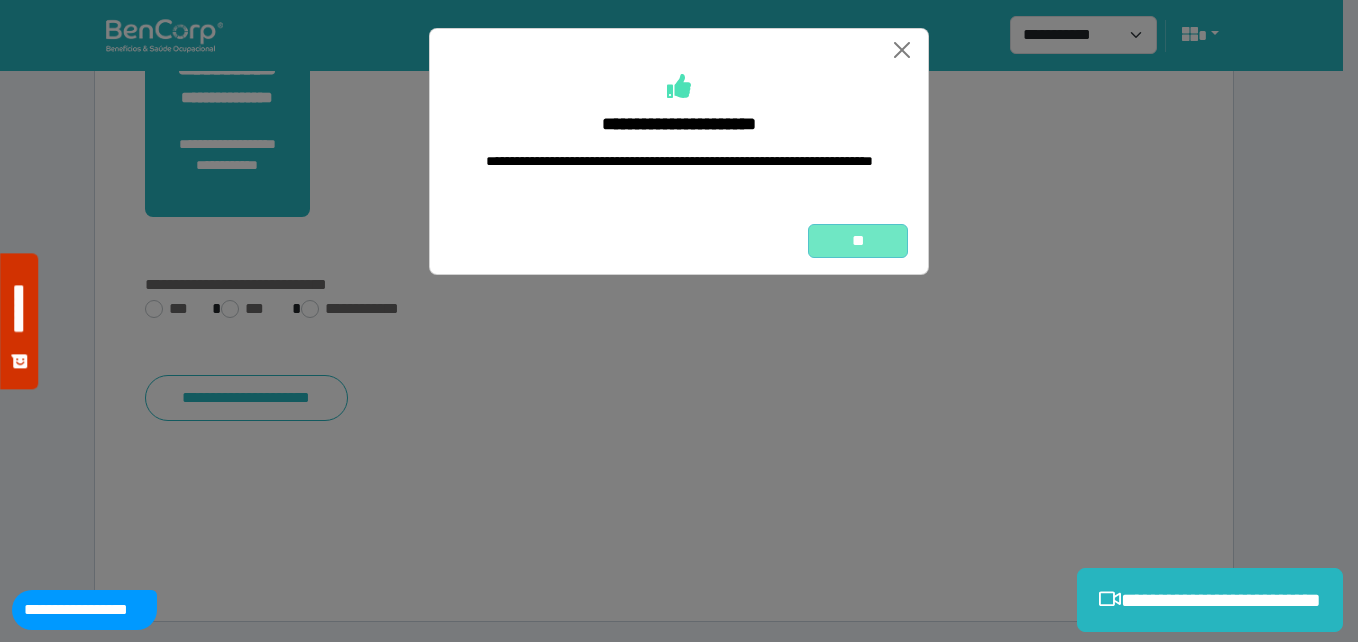 click on "**" at bounding box center [858, 241] 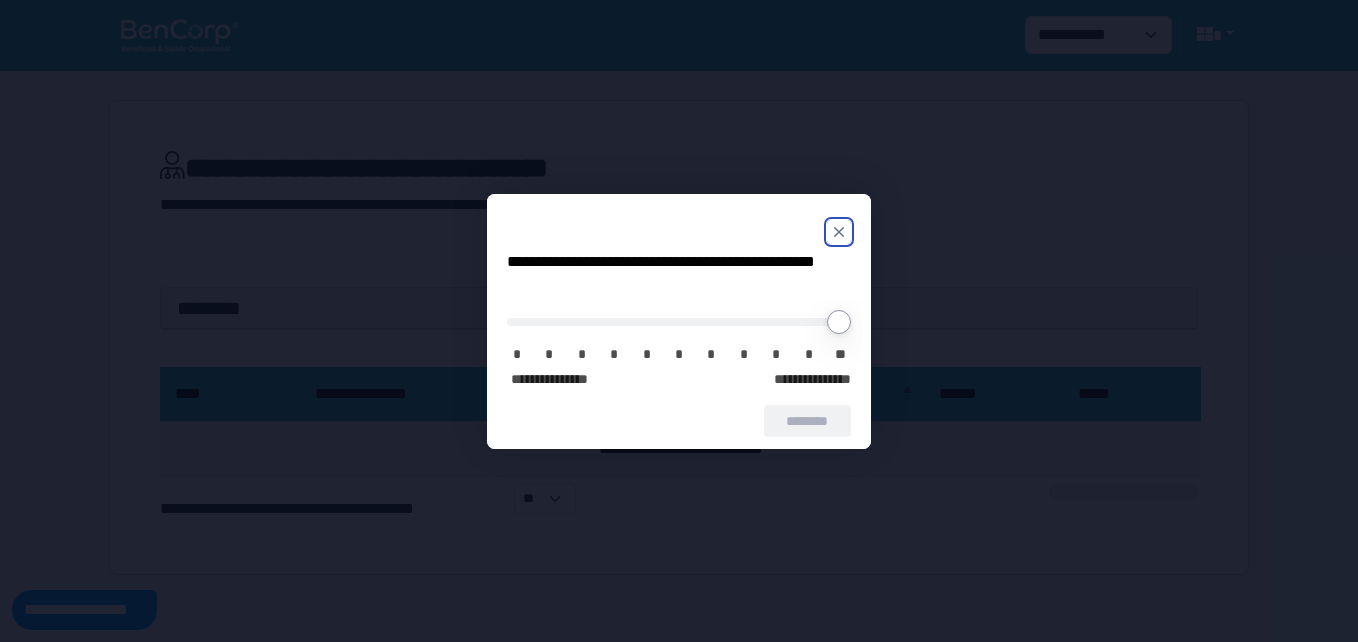 scroll, scrollTop: 0, scrollLeft: 0, axis: both 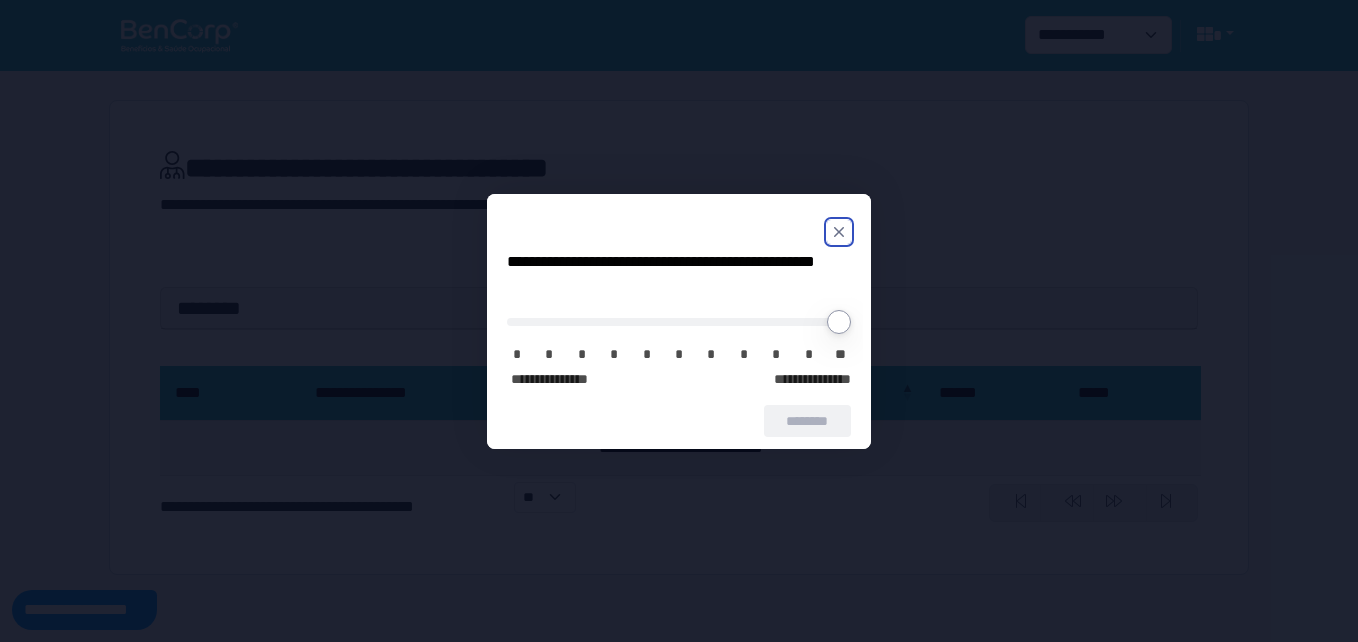 click 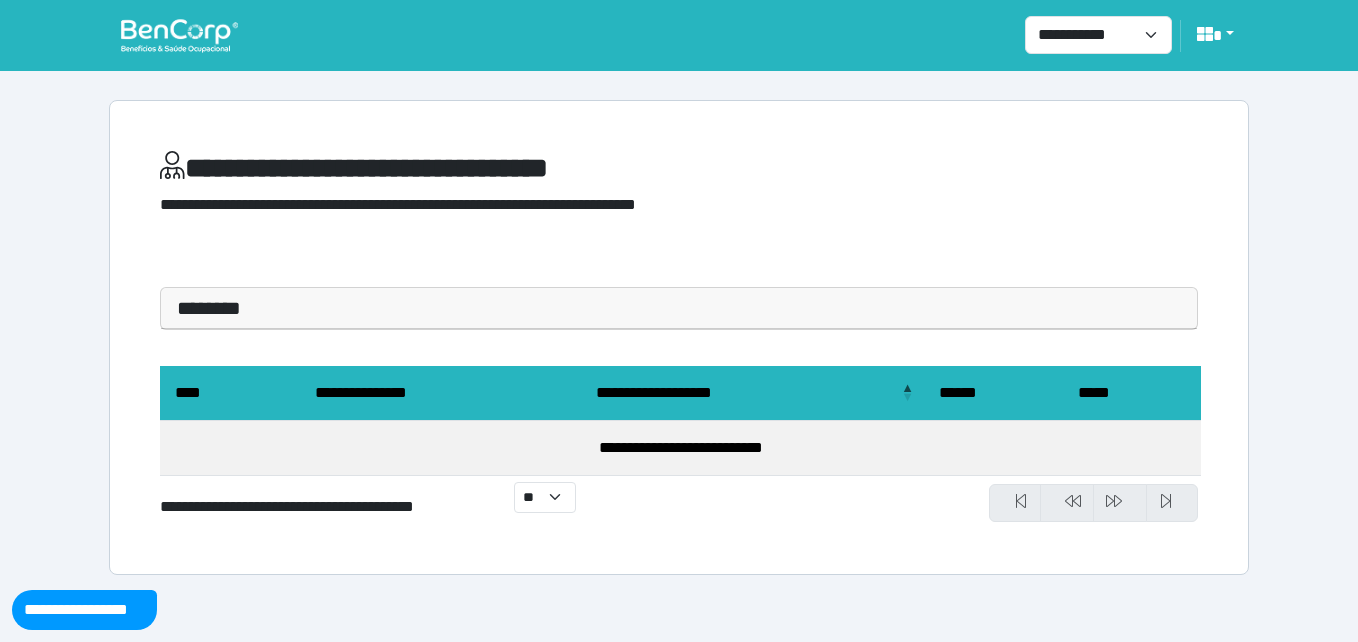 click at bounding box center (179, 35) 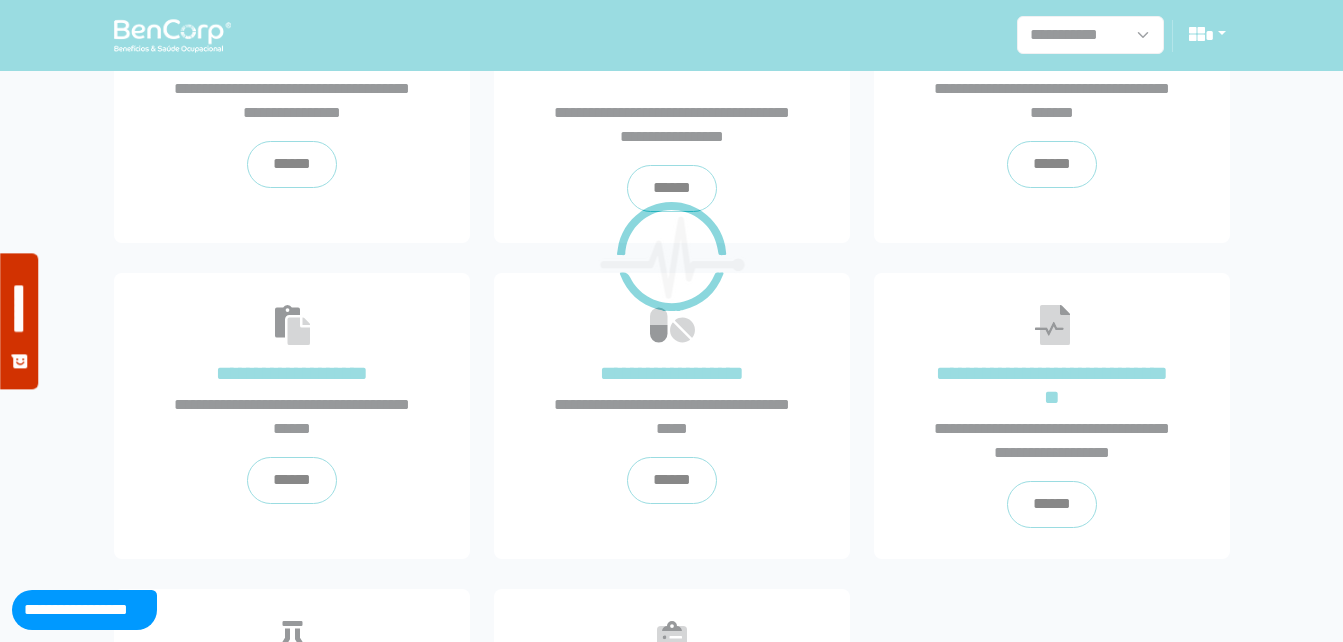 scroll, scrollTop: 454, scrollLeft: 0, axis: vertical 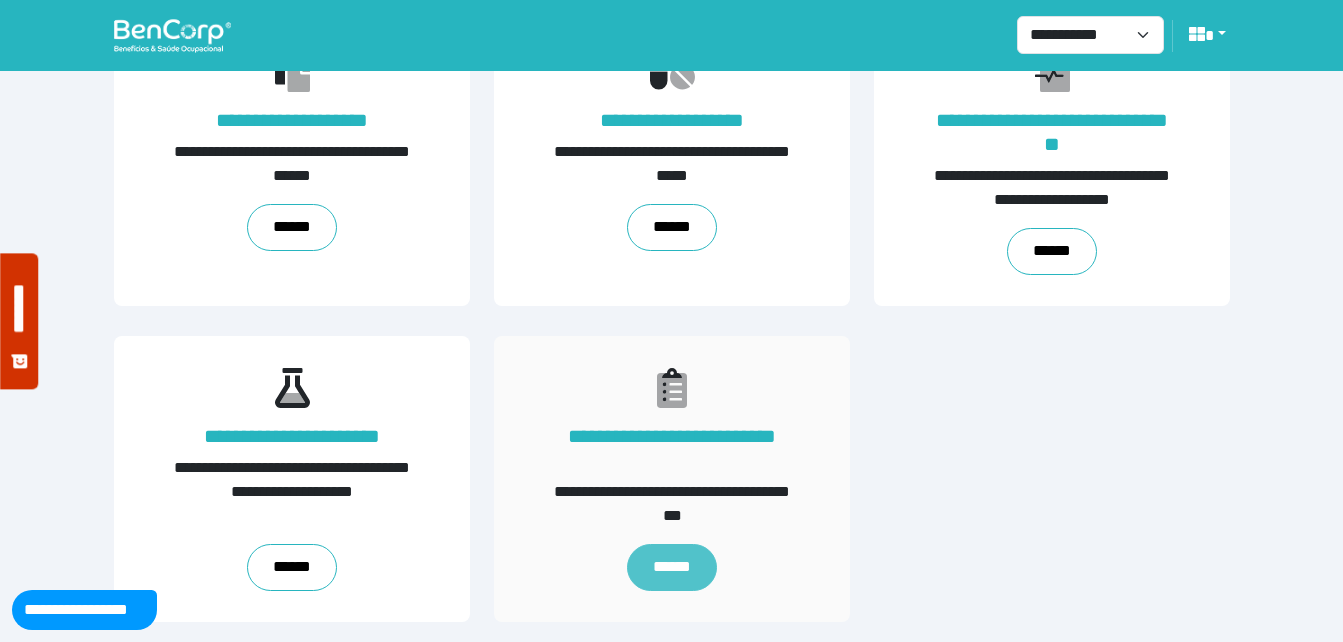 click on "******" at bounding box center (672, 567) 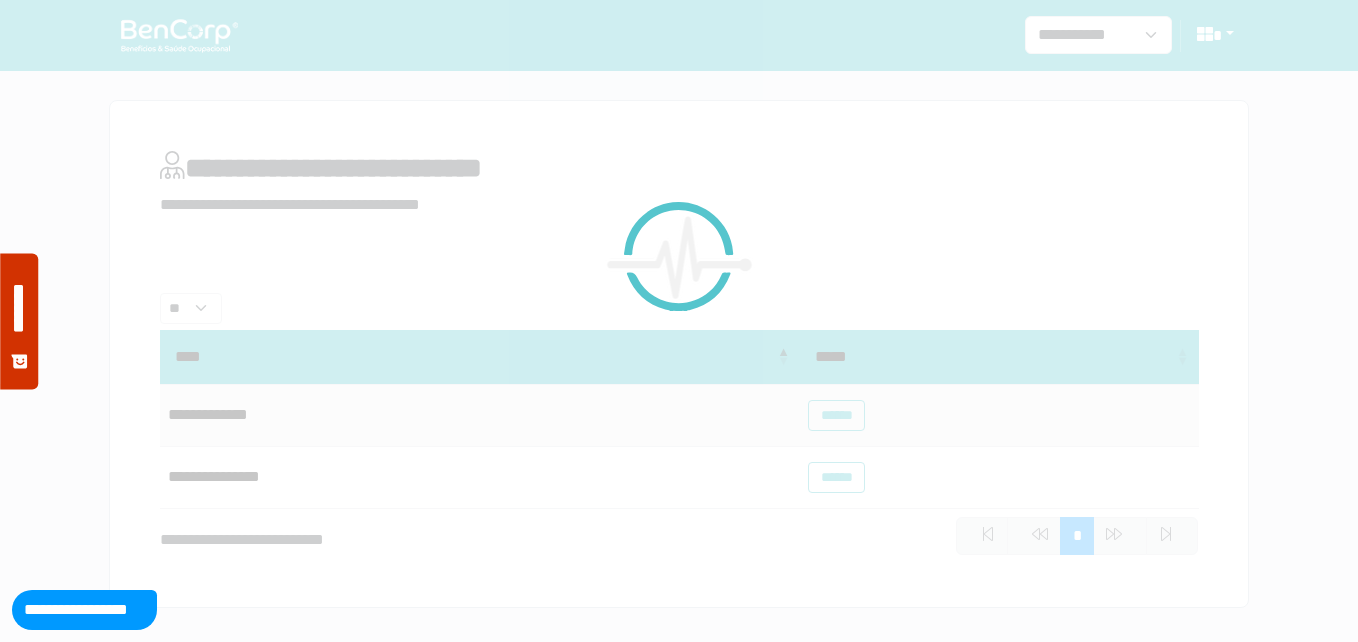 scroll, scrollTop: 0, scrollLeft: 0, axis: both 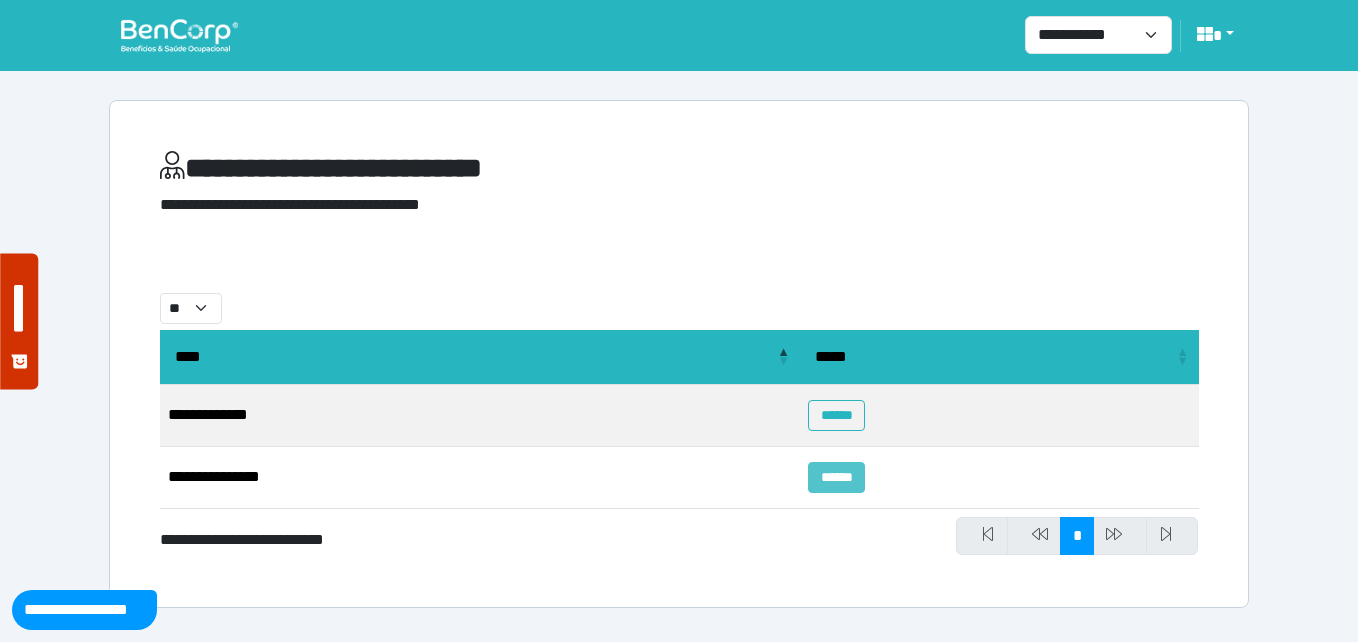 click on "******" at bounding box center (836, 477) 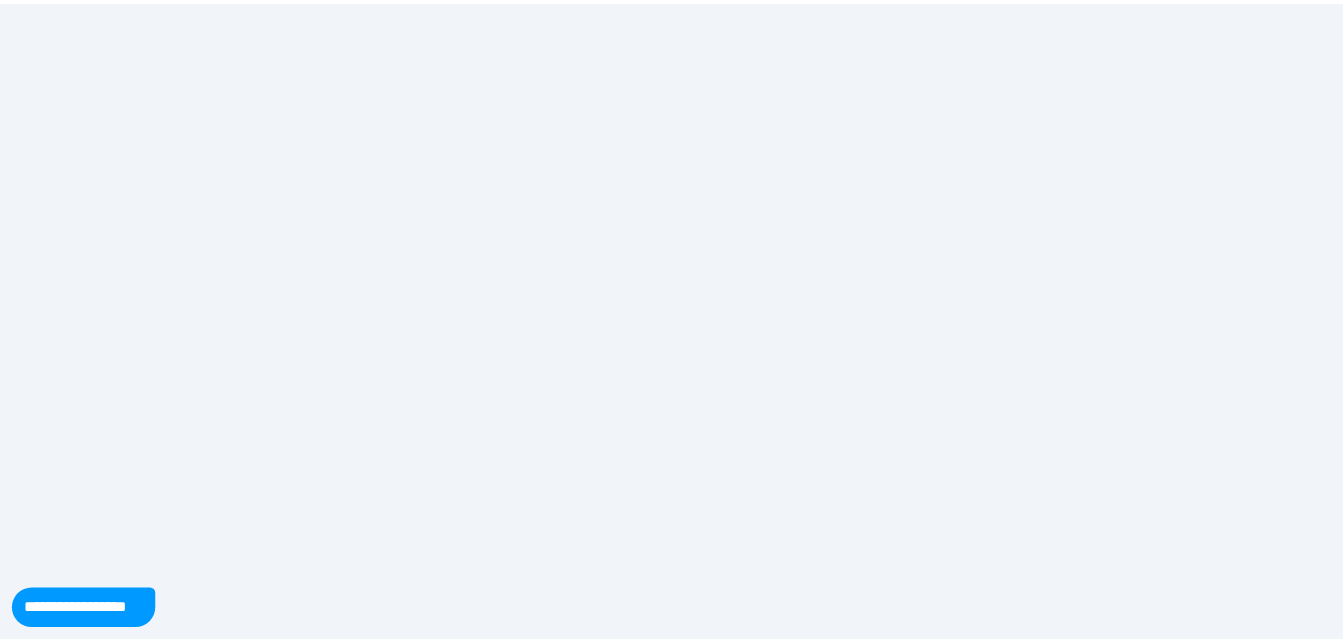 scroll, scrollTop: 0, scrollLeft: 0, axis: both 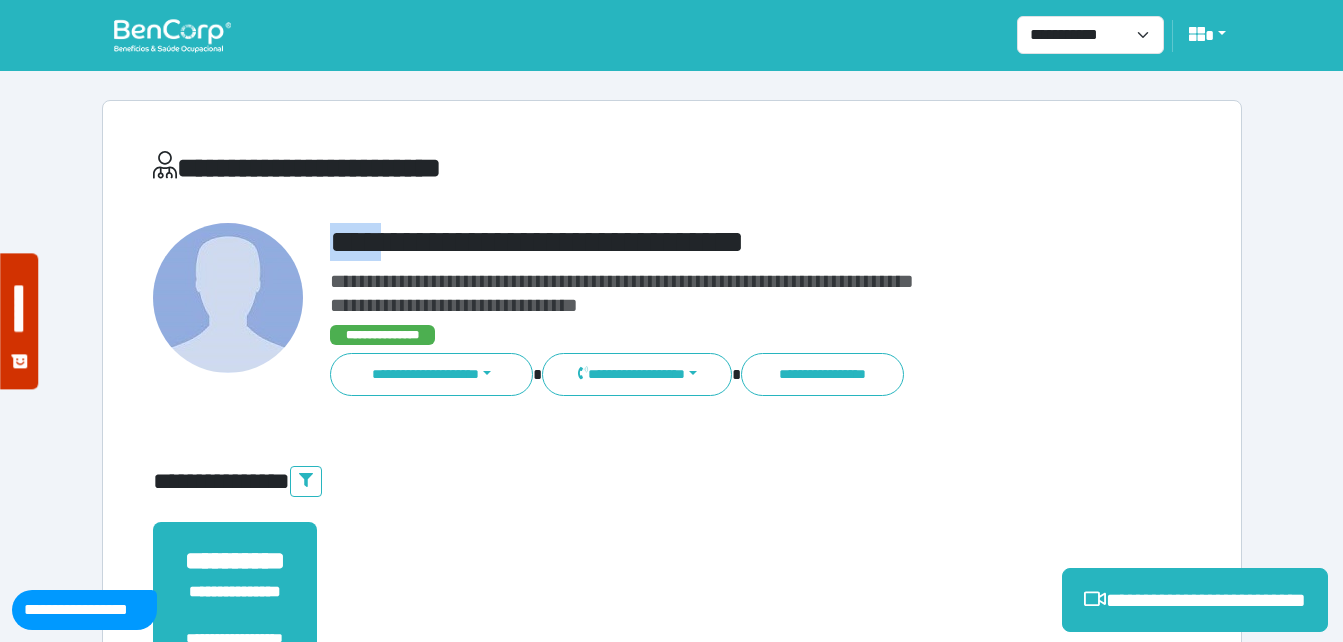drag, startPoint x: 331, startPoint y: 237, endPoint x: 529, endPoint y: 211, distance: 199.69977 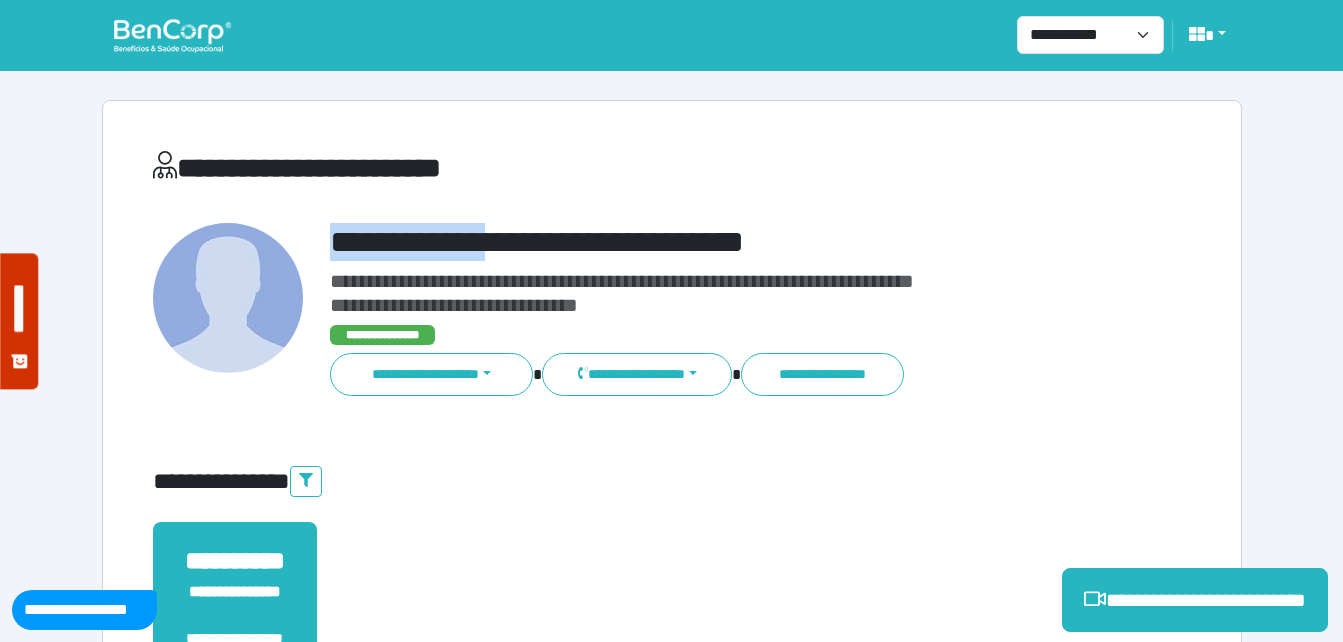 copy on "**********" 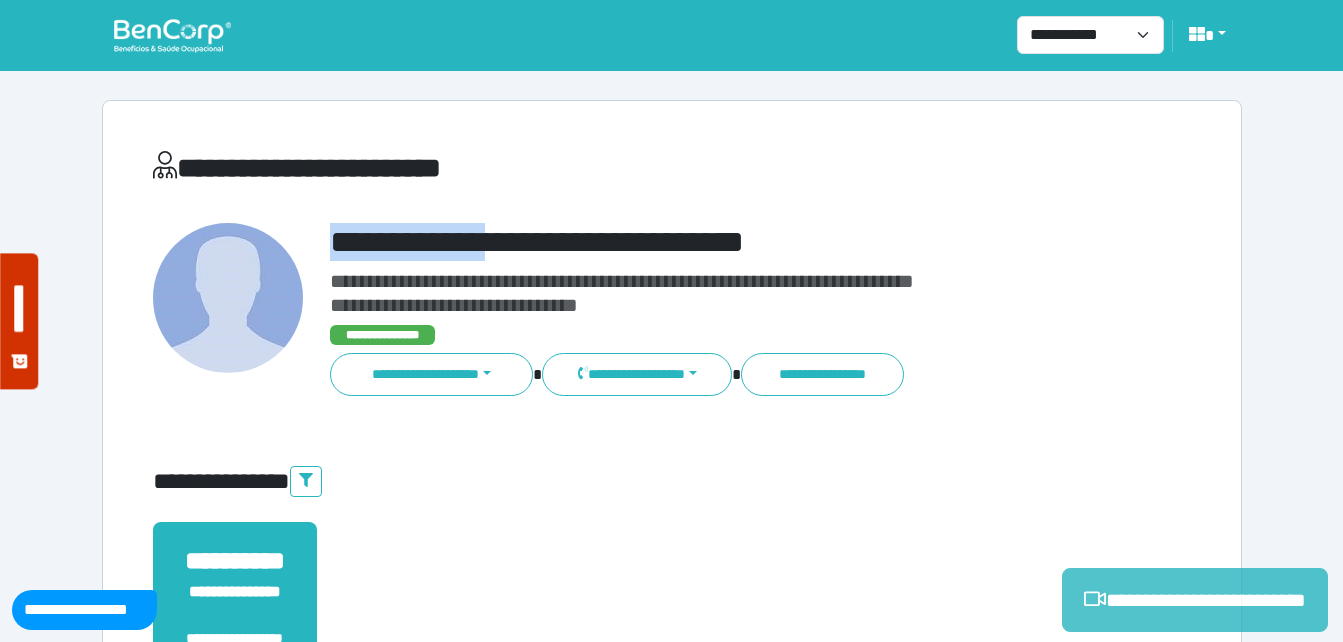 click on "**********" at bounding box center [1195, 600] 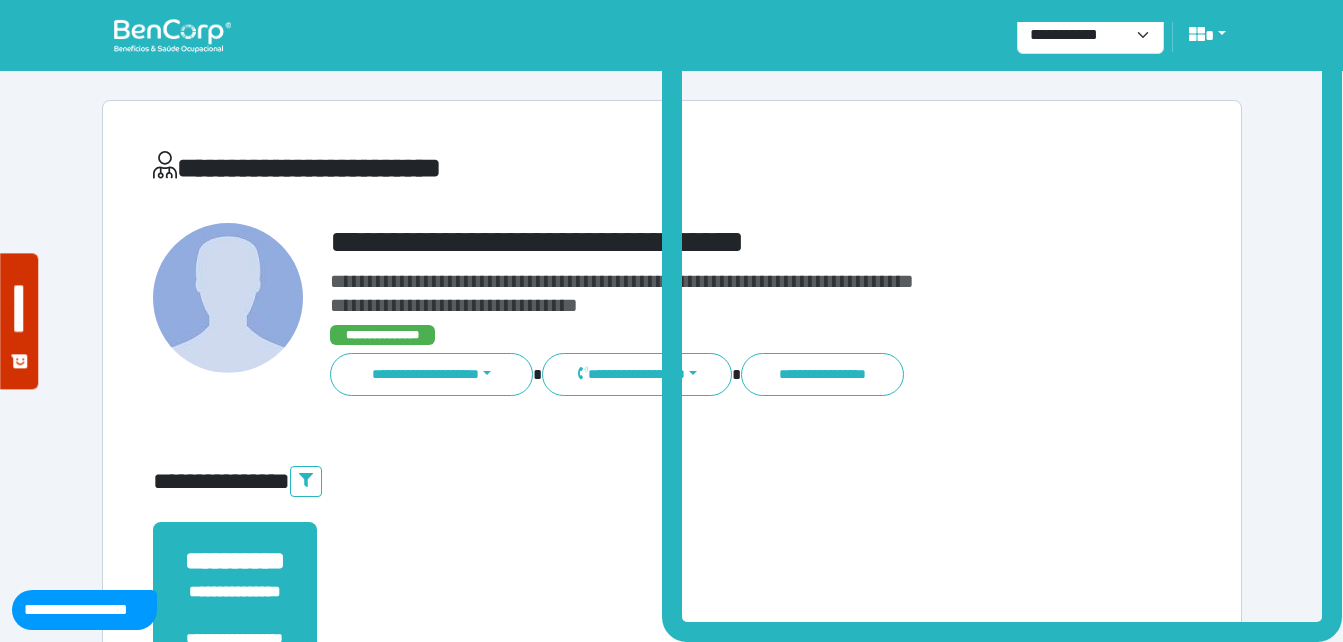drag, startPoint x: 107, startPoint y: 4, endPoint x: 131, endPoint y: 20, distance: 28.84441 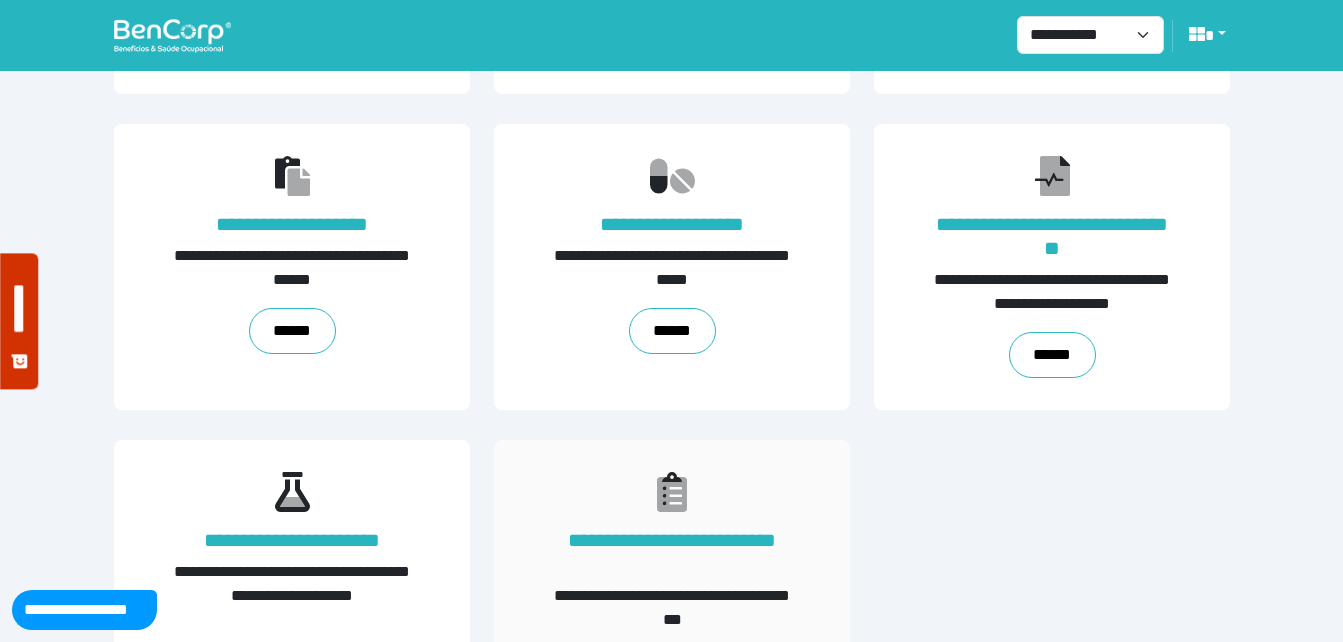 scroll, scrollTop: 454, scrollLeft: 0, axis: vertical 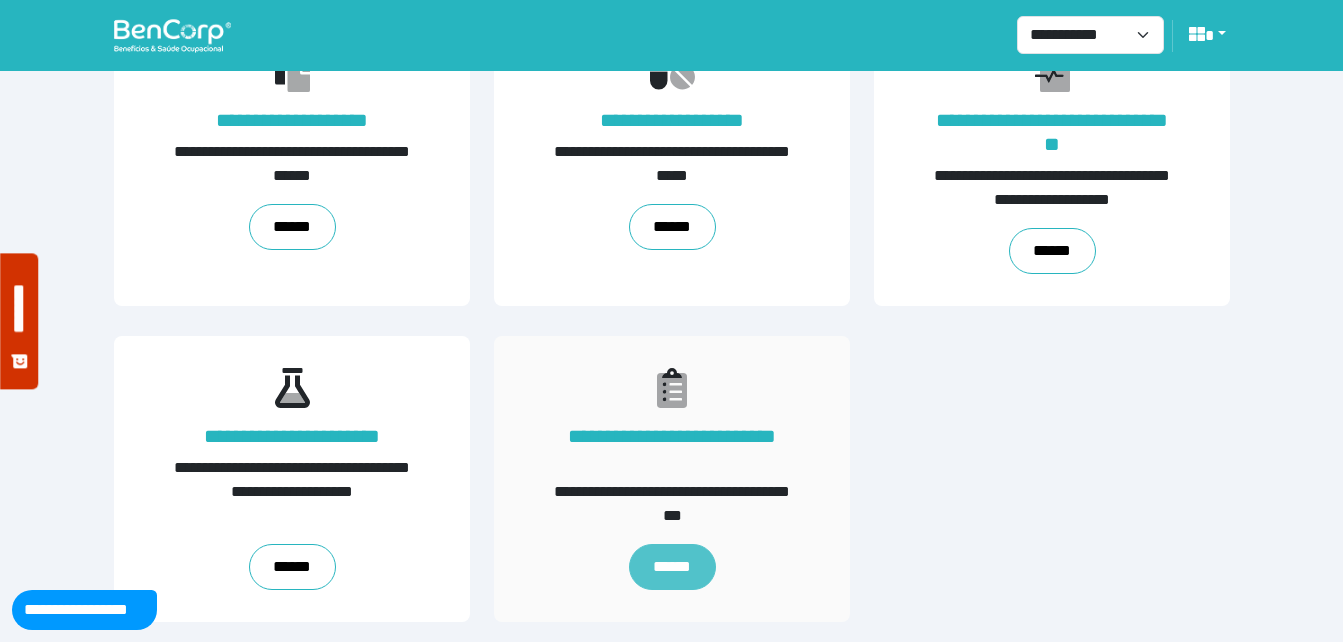 click on "******" at bounding box center (671, 567) 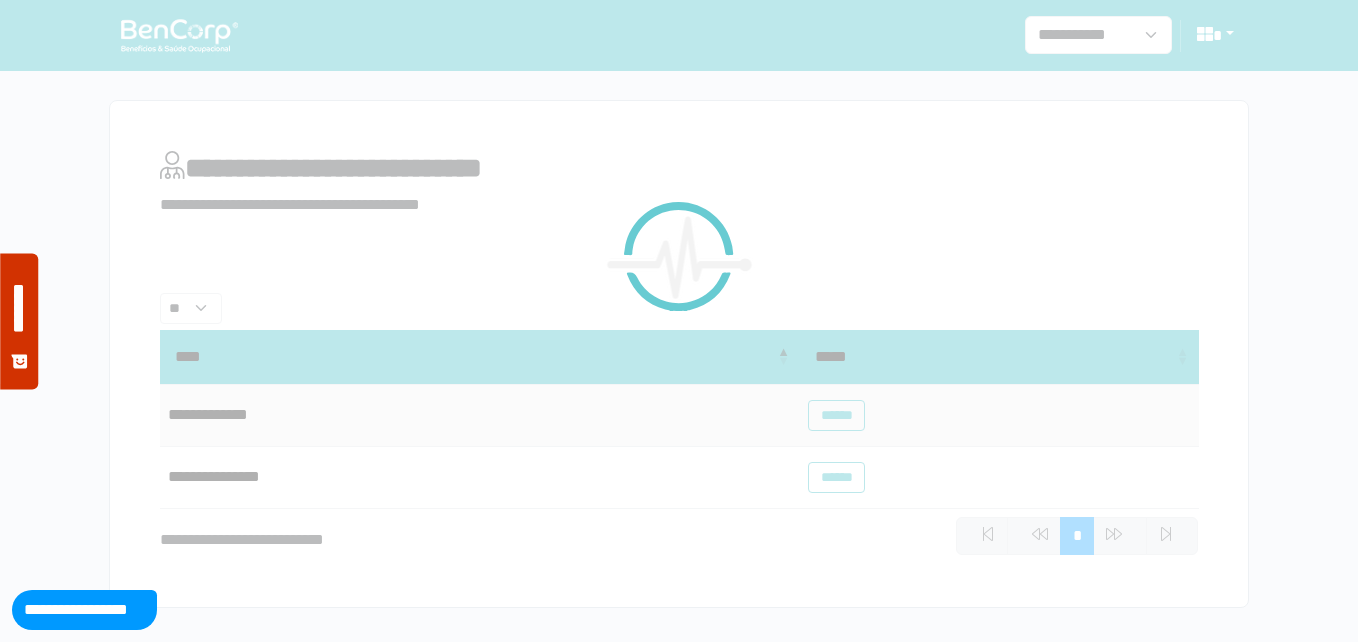 scroll, scrollTop: 0, scrollLeft: 0, axis: both 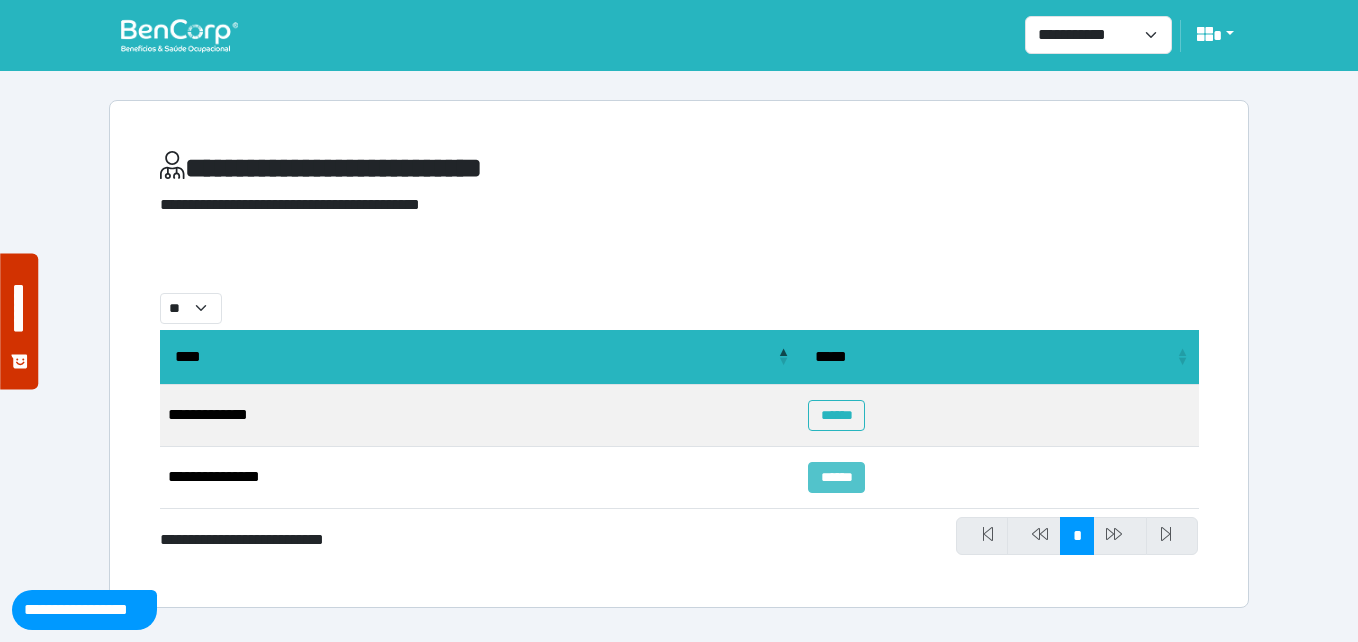 click on "******" at bounding box center [836, 477] 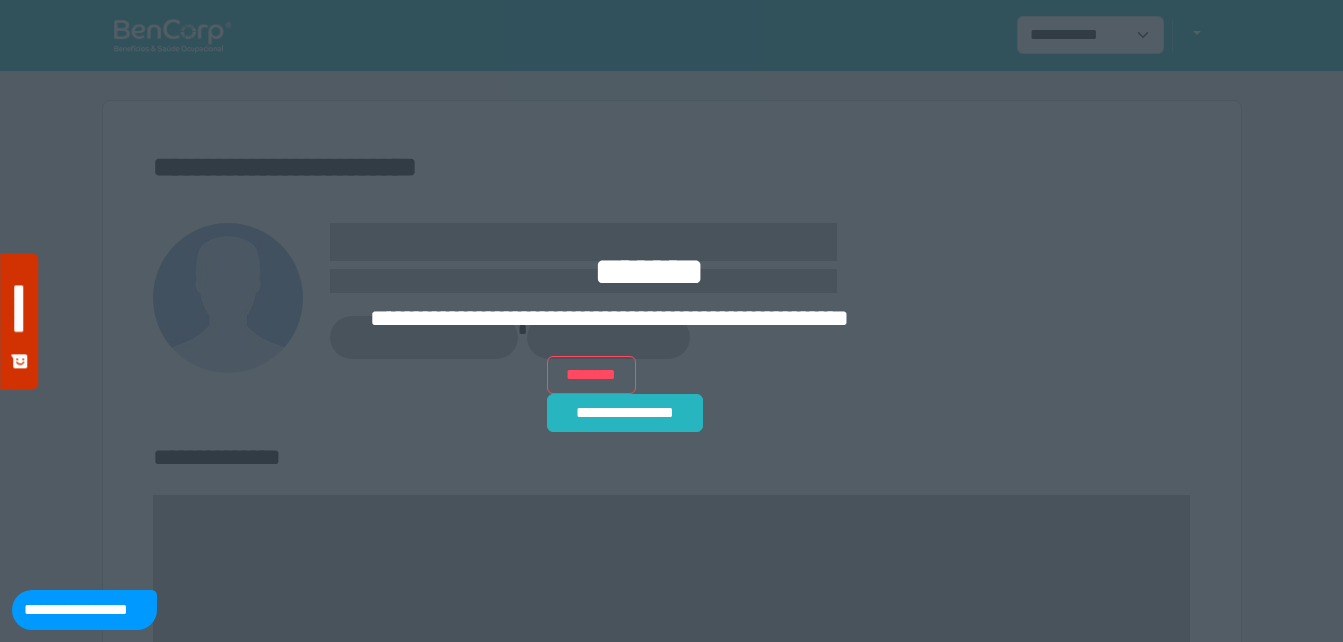scroll, scrollTop: 0, scrollLeft: 0, axis: both 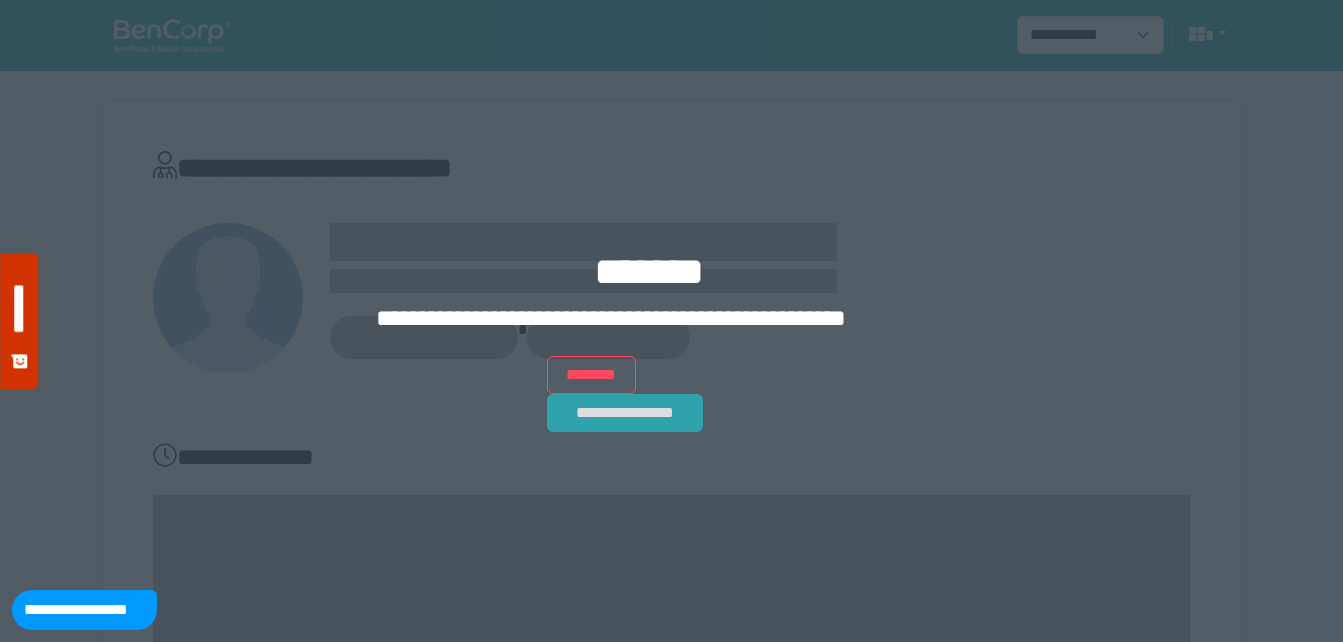 click on "**********" at bounding box center (625, 413) 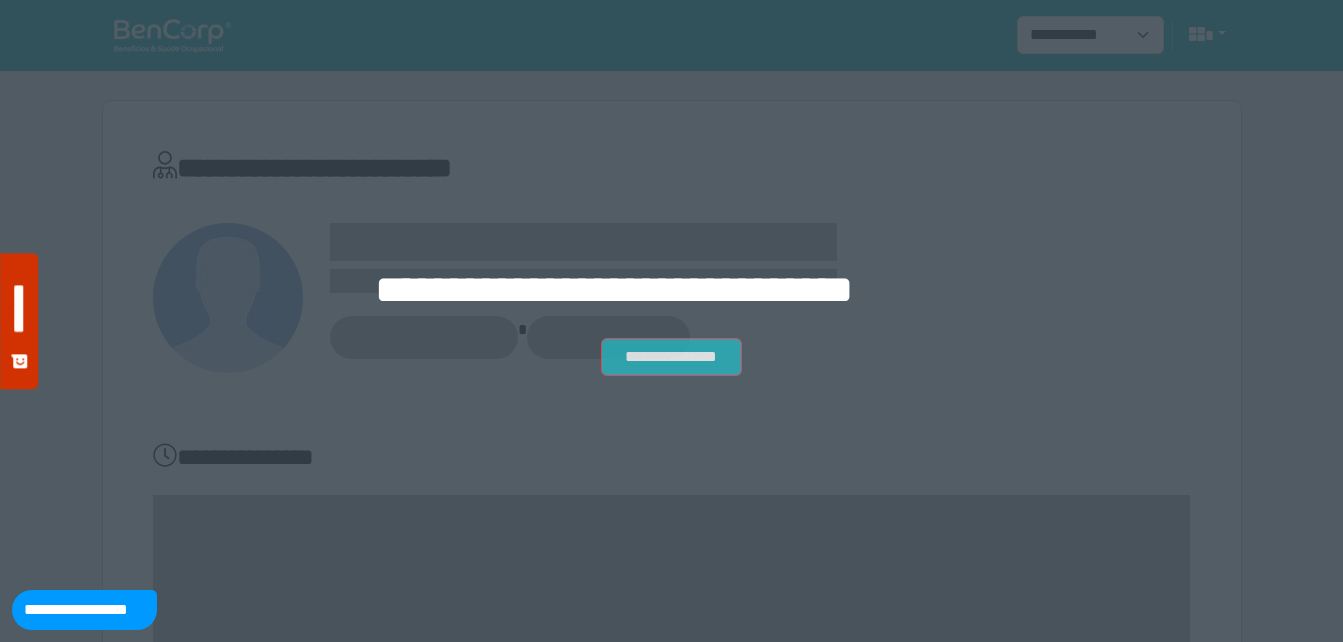 click on "**********" at bounding box center [671, 357] 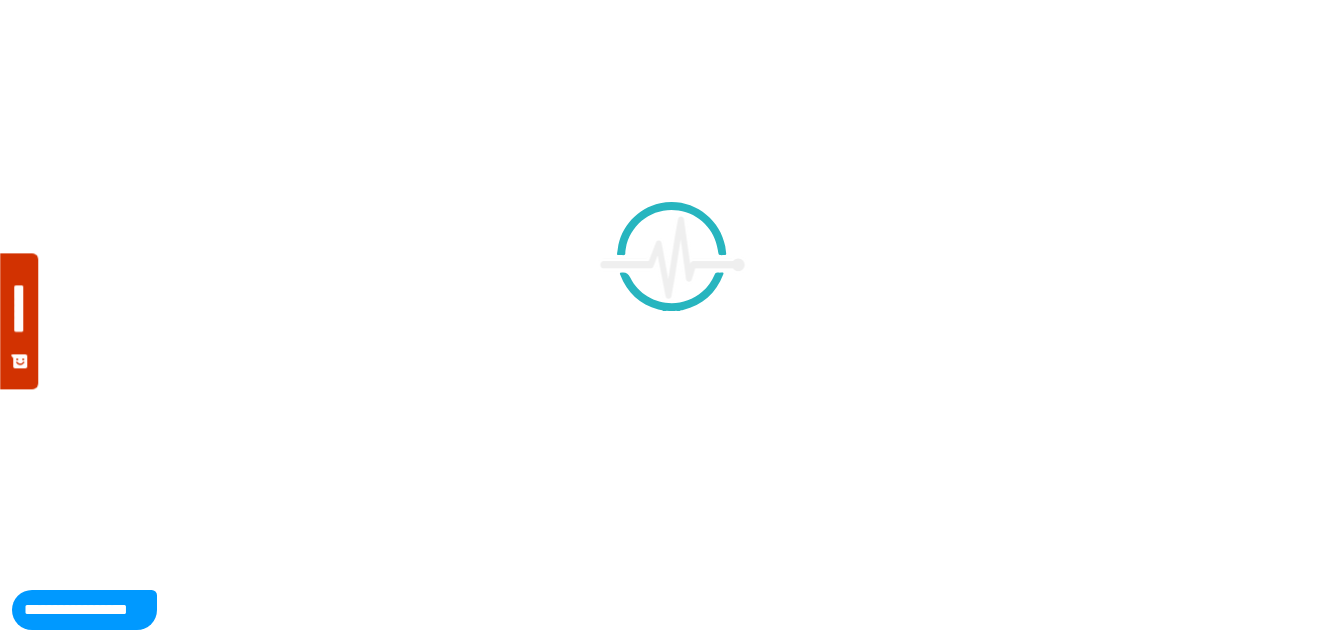scroll, scrollTop: 0, scrollLeft: 0, axis: both 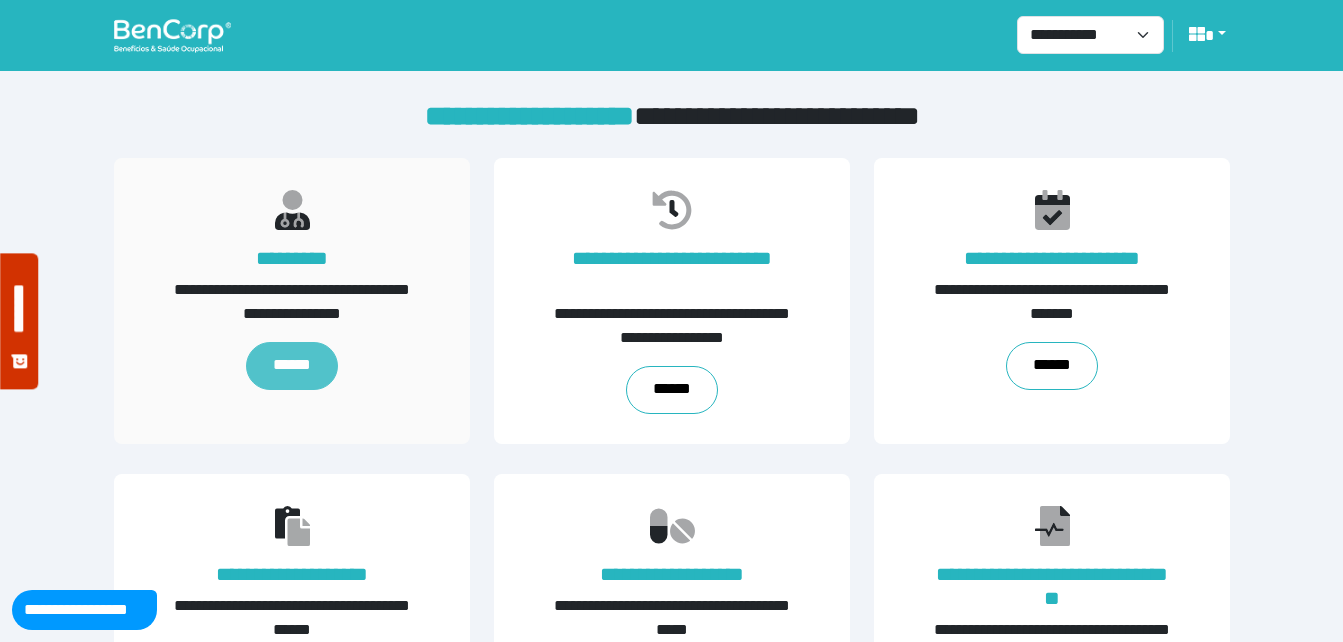 click on "******" at bounding box center [291, 366] 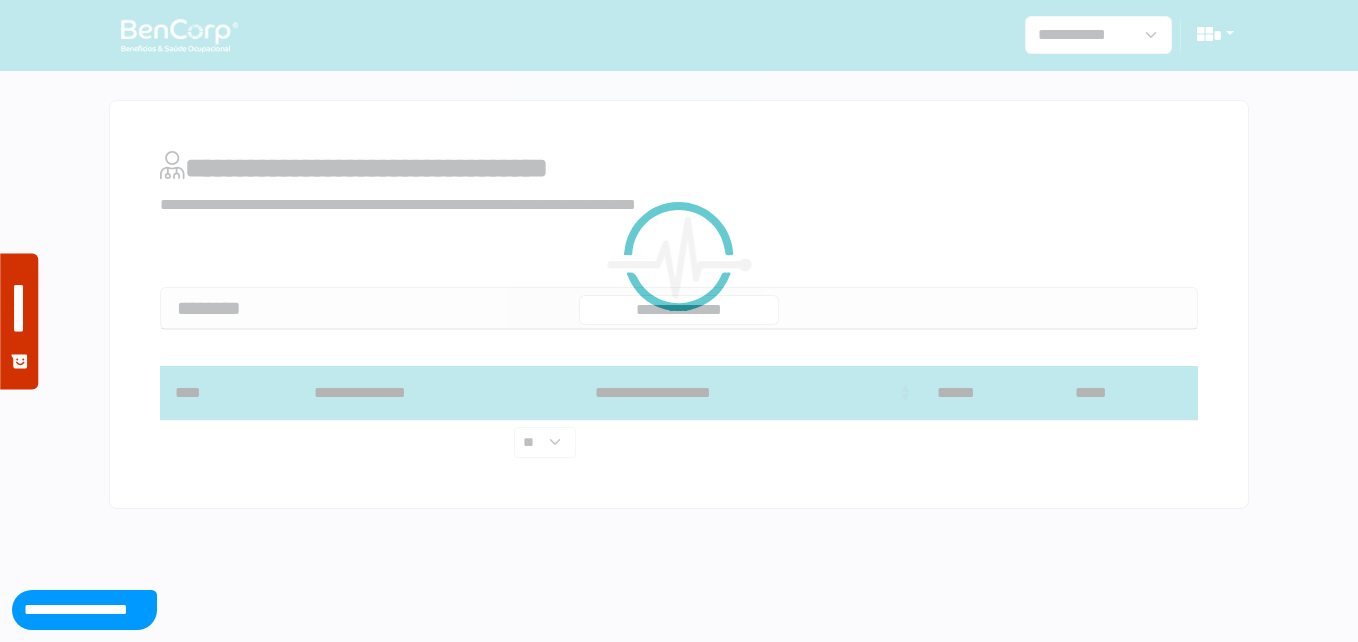 scroll, scrollTop: 0, scrollLeft: 0, axis: both 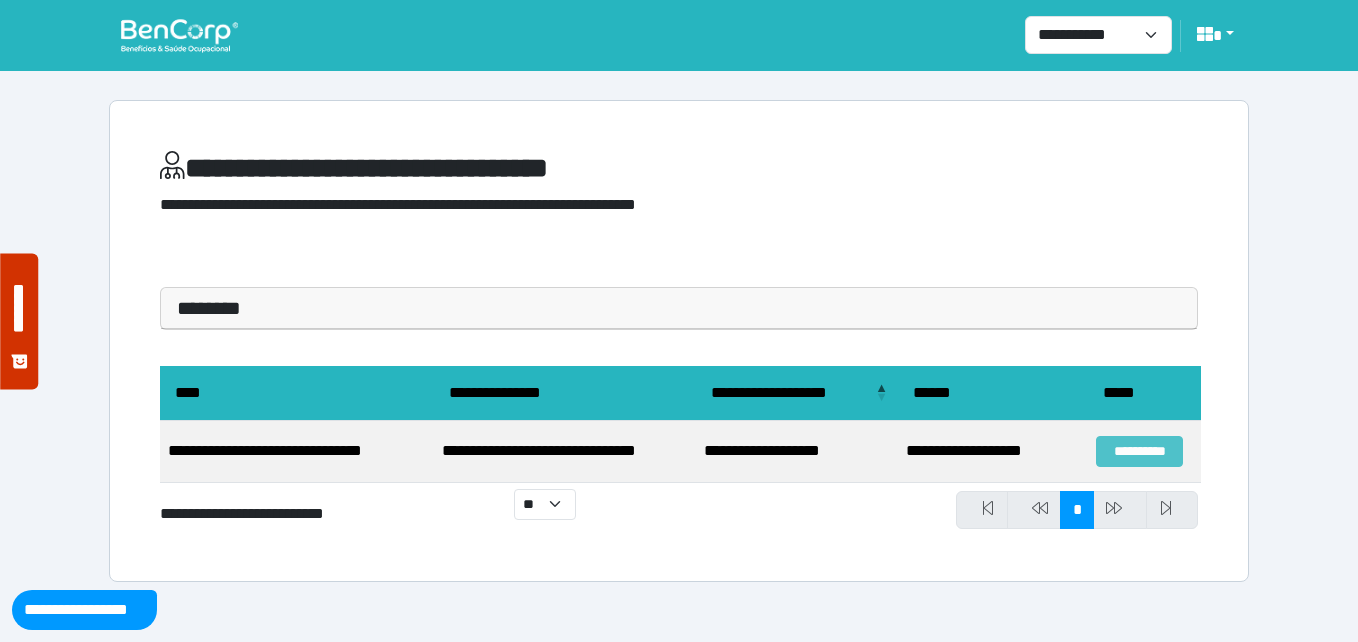click on "**********" at bounding box center (1139, 451) 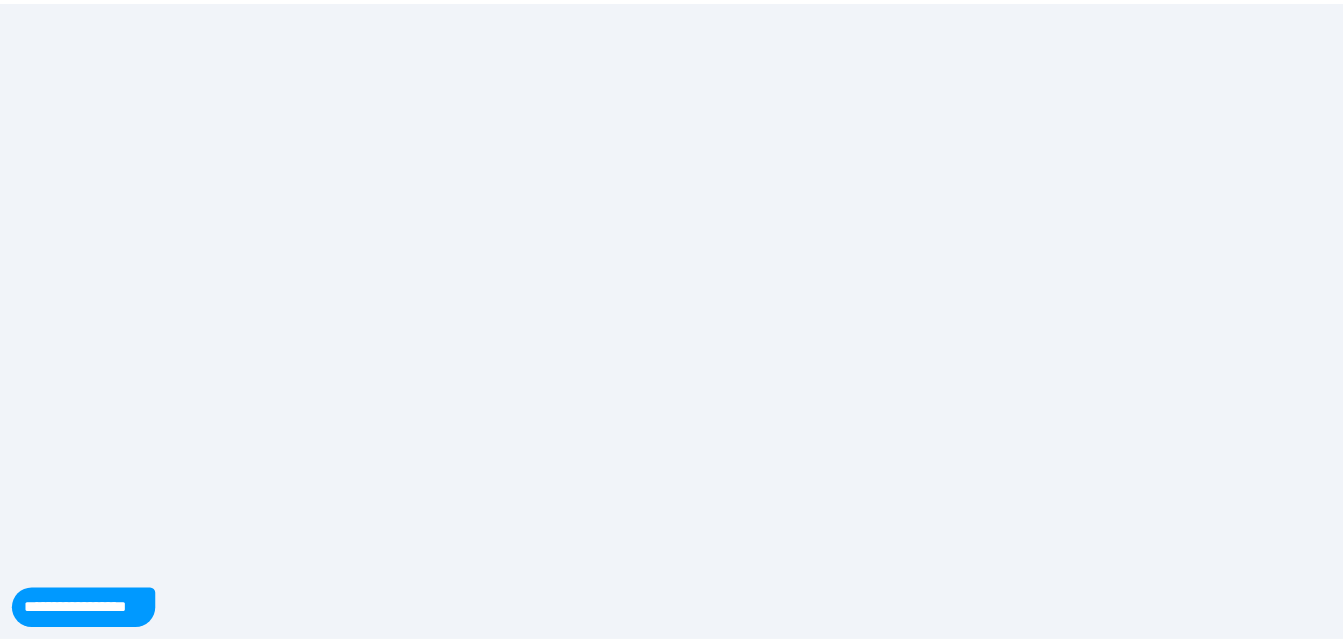 scroll, scrollTop: 0, scrollLeft: 0, axis: both 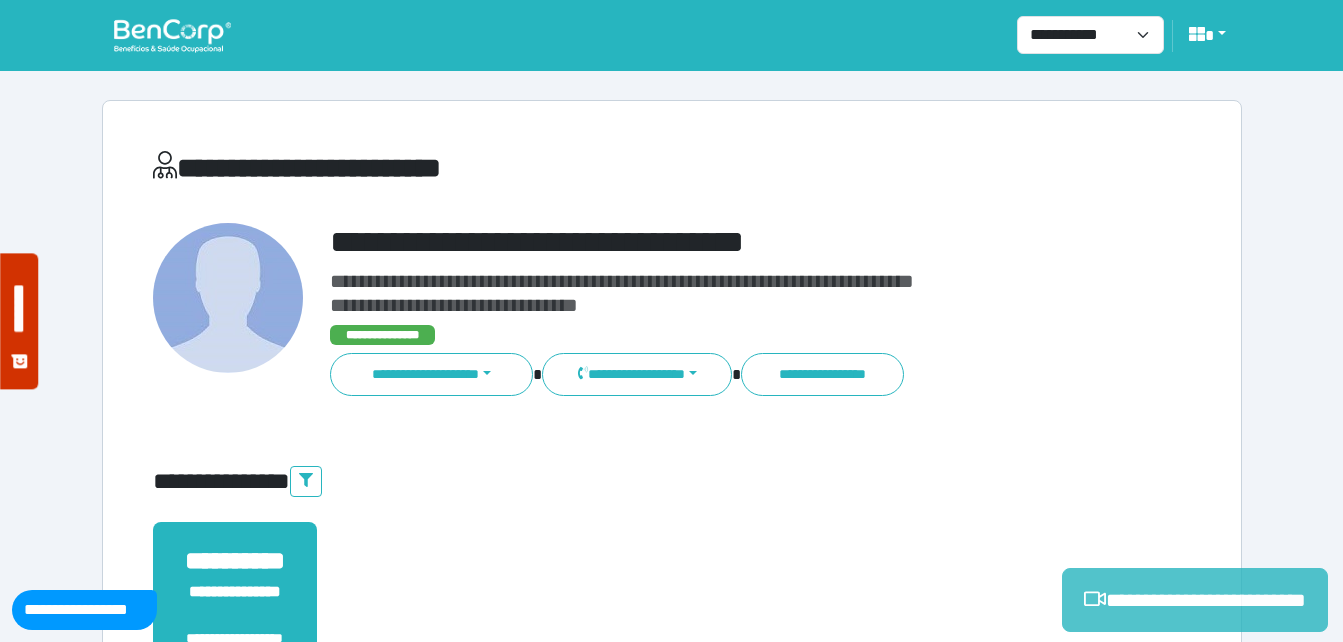 click on "**********" at bounding box center [1195, 600] 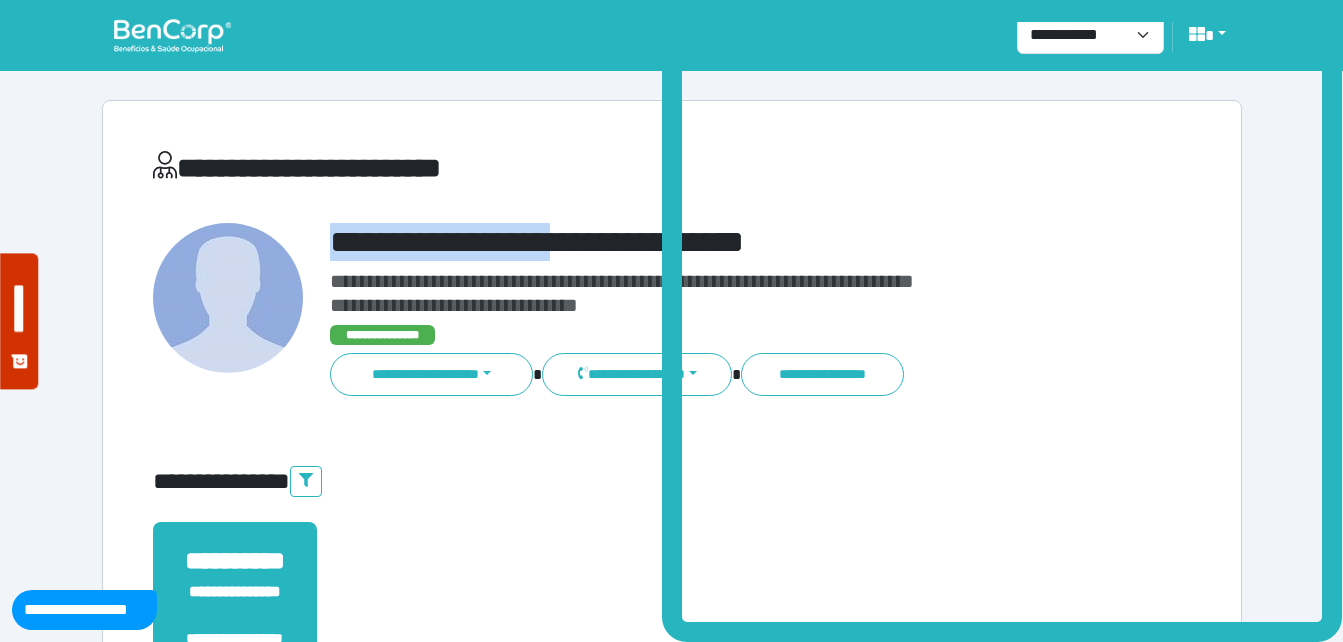 drag, startPoint x: 309, startPoint y: 228, endPoint x: 608, endPoint y: 234, distance: 299.06018 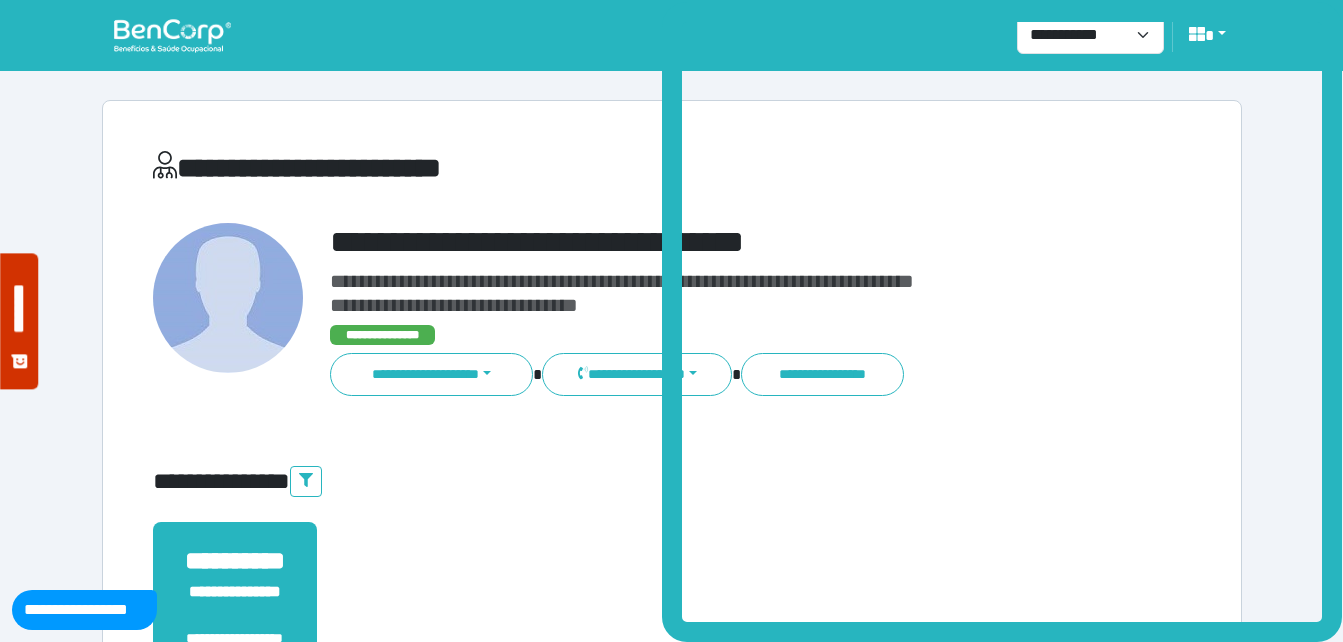 click on "**********" at bounding box center (672, 481) 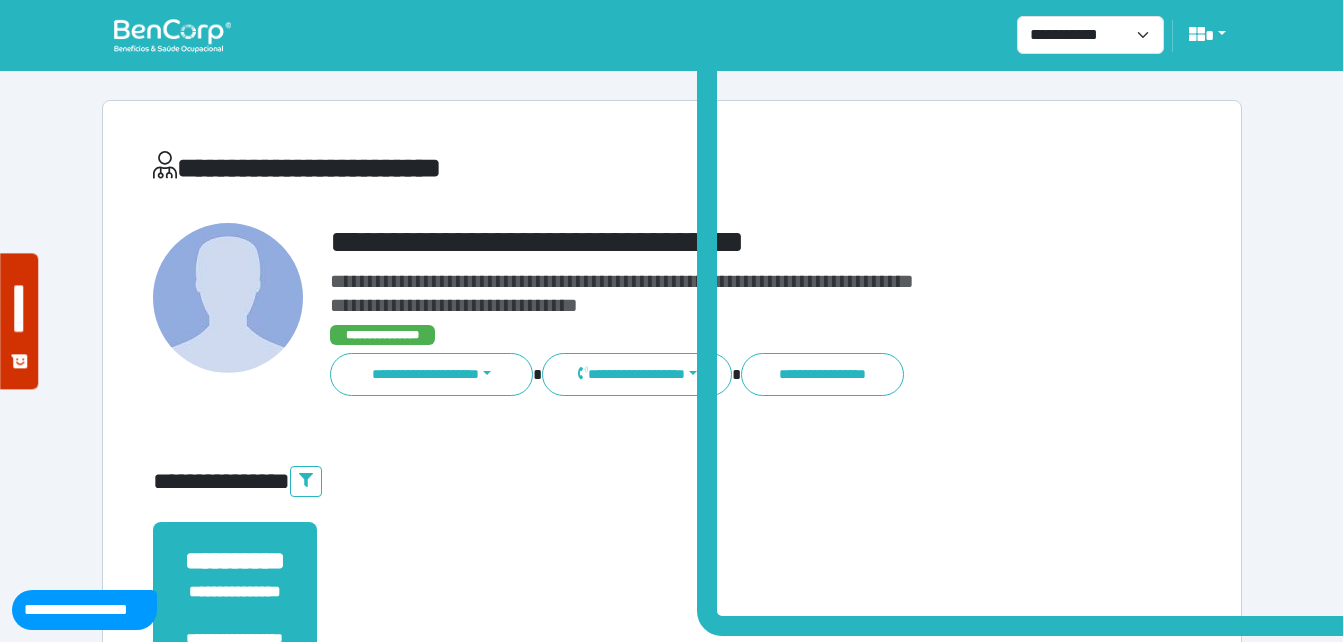 drag, startPoint x: 673, startPoint y: 328, endPoint x: 493, endPoint y: 276, distance: 187.36061 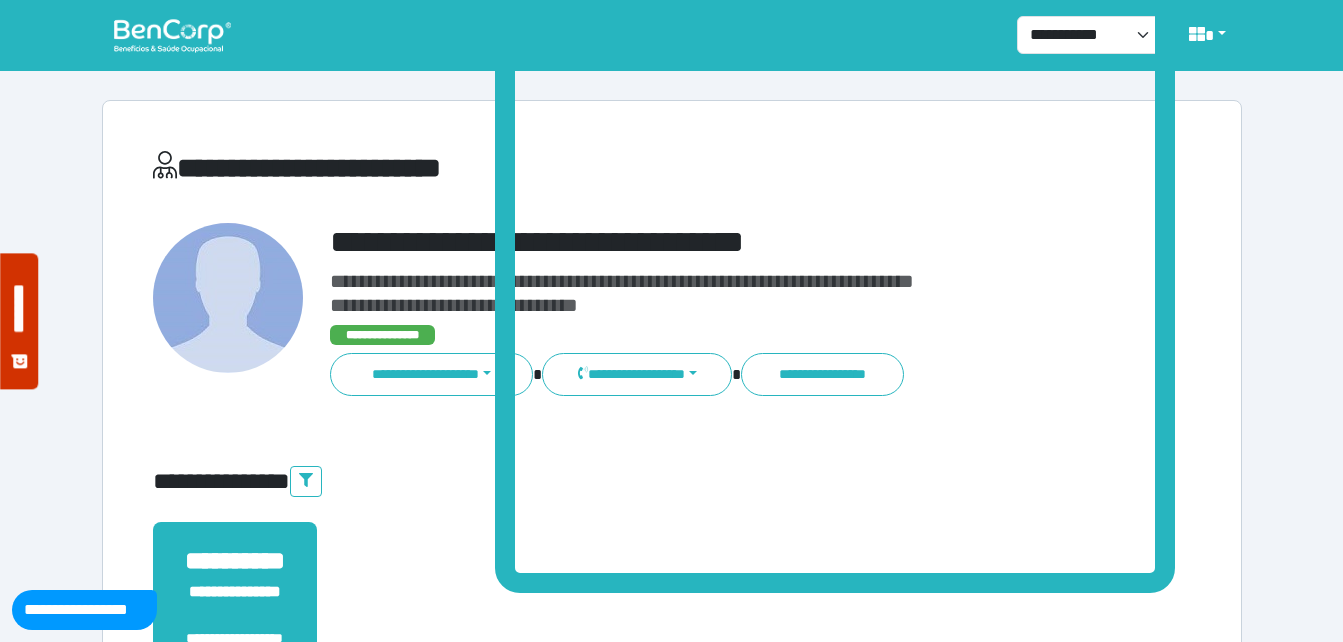click at bounding box center (172, 35) 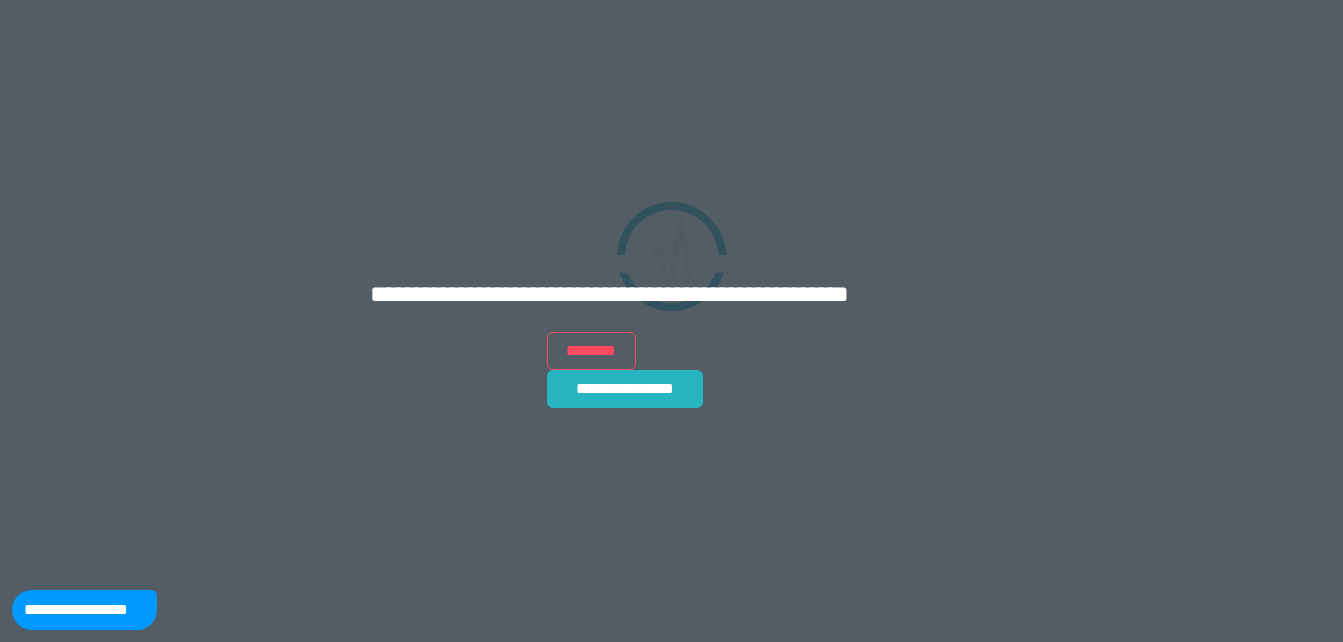 scroll, scrollTop: 0, scrollLeft: 0, axis: both 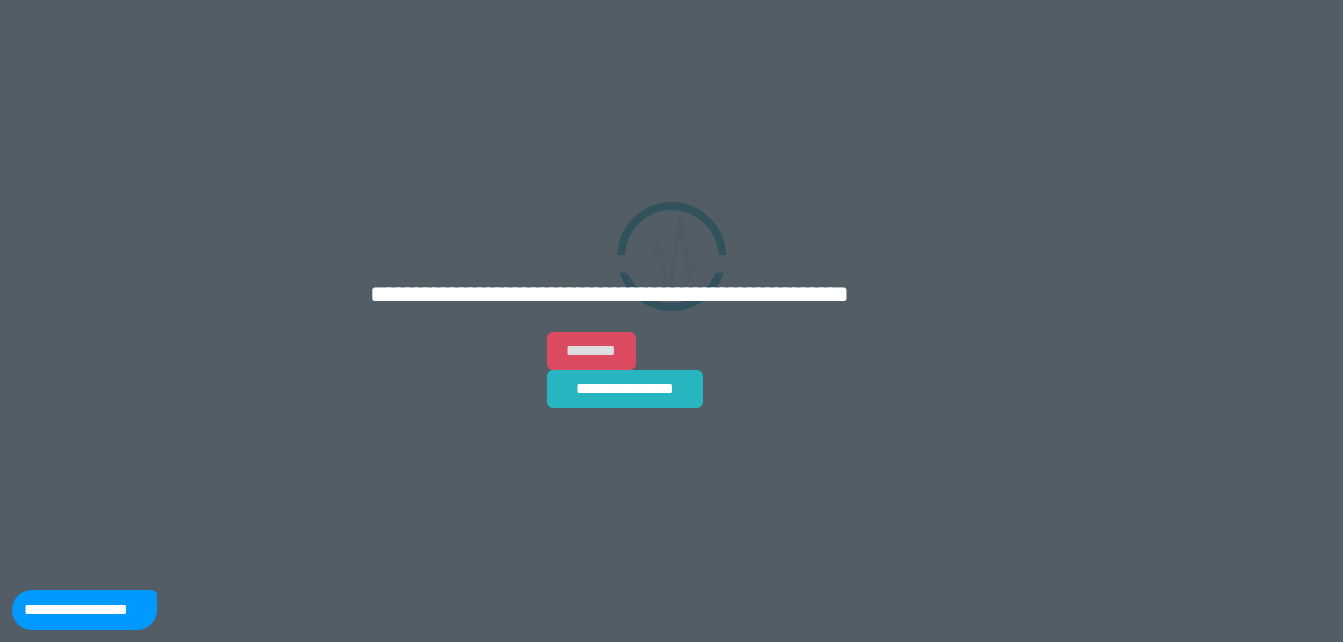 click on "********" at bounding box center (591, 351) 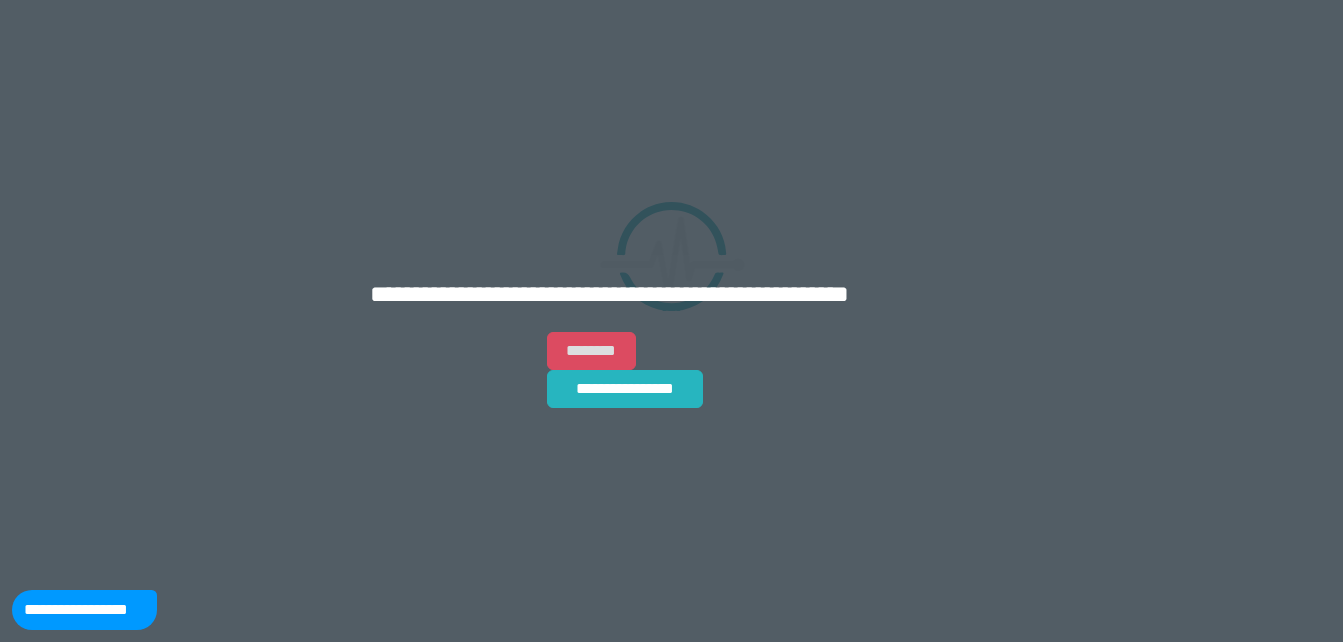 click on "********" at bounding box center (591, 351) 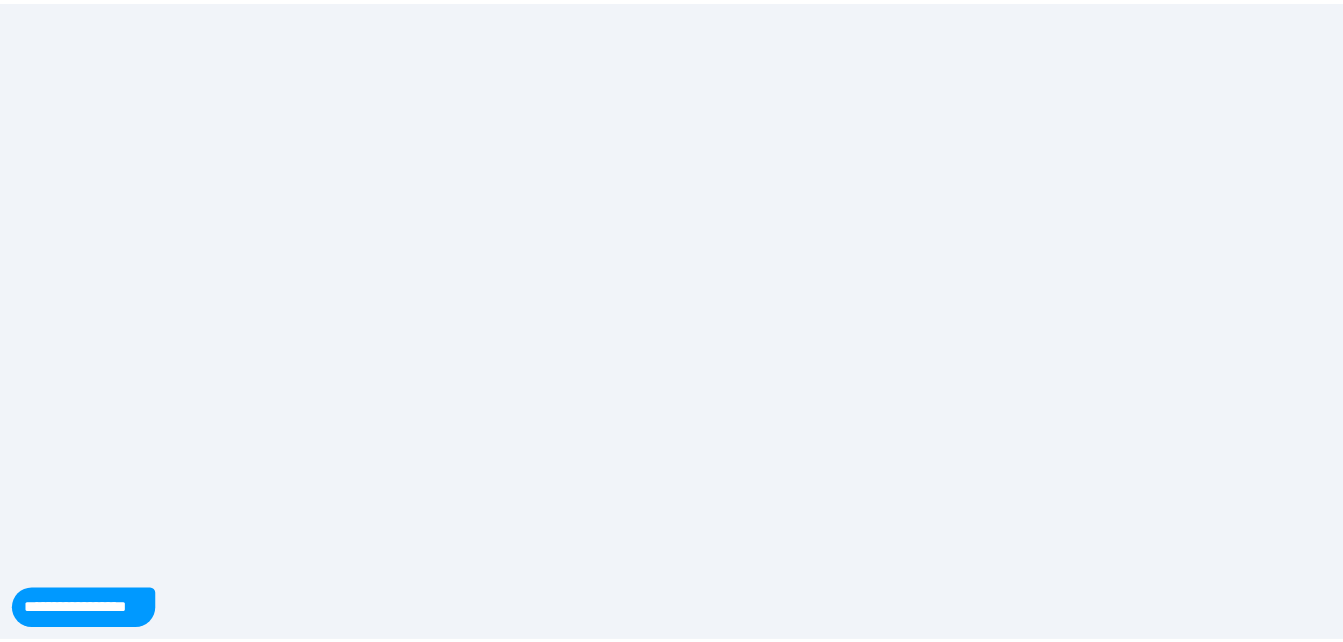 scroll, scrollTop: 0, scrollLeft: 0, axis: both 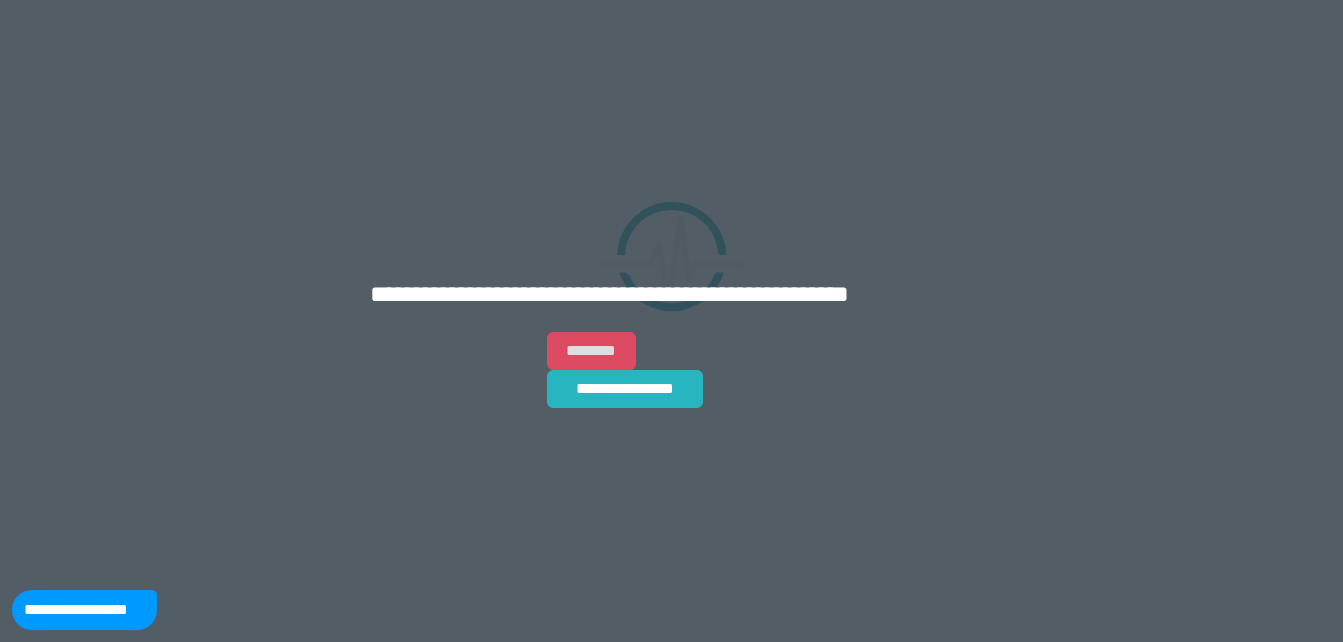 click on "********" at bounding box center [591, 351] 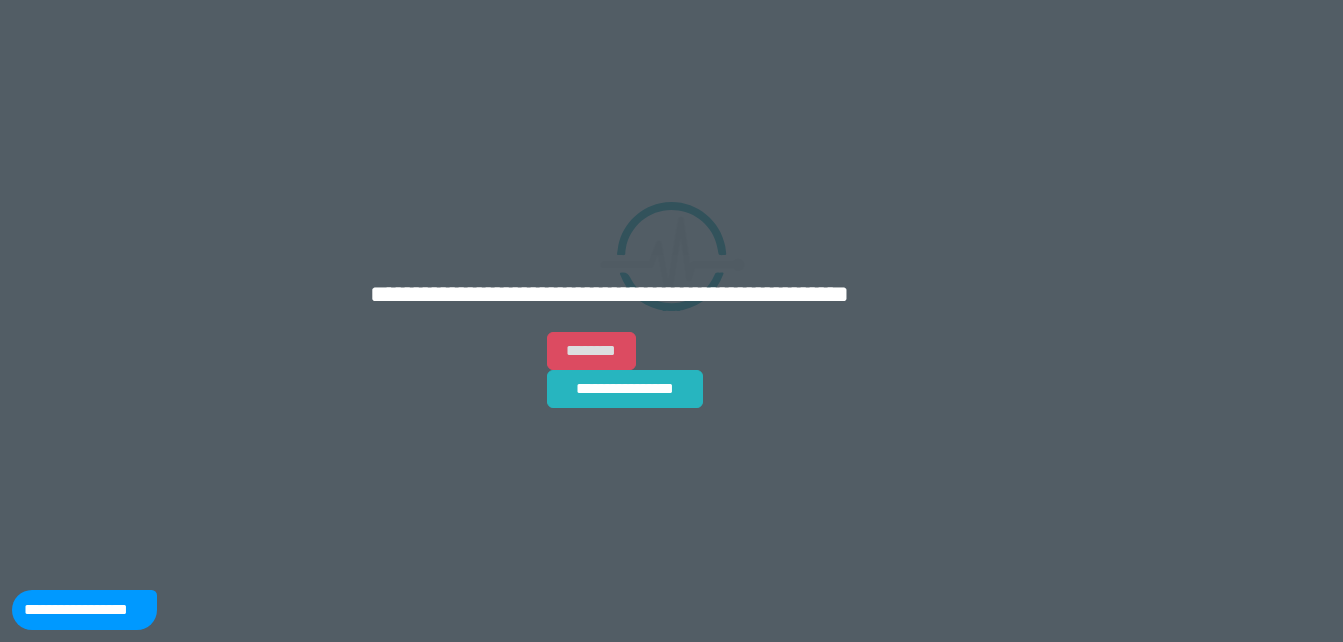 click on "********" at bounding box center [591, 351] 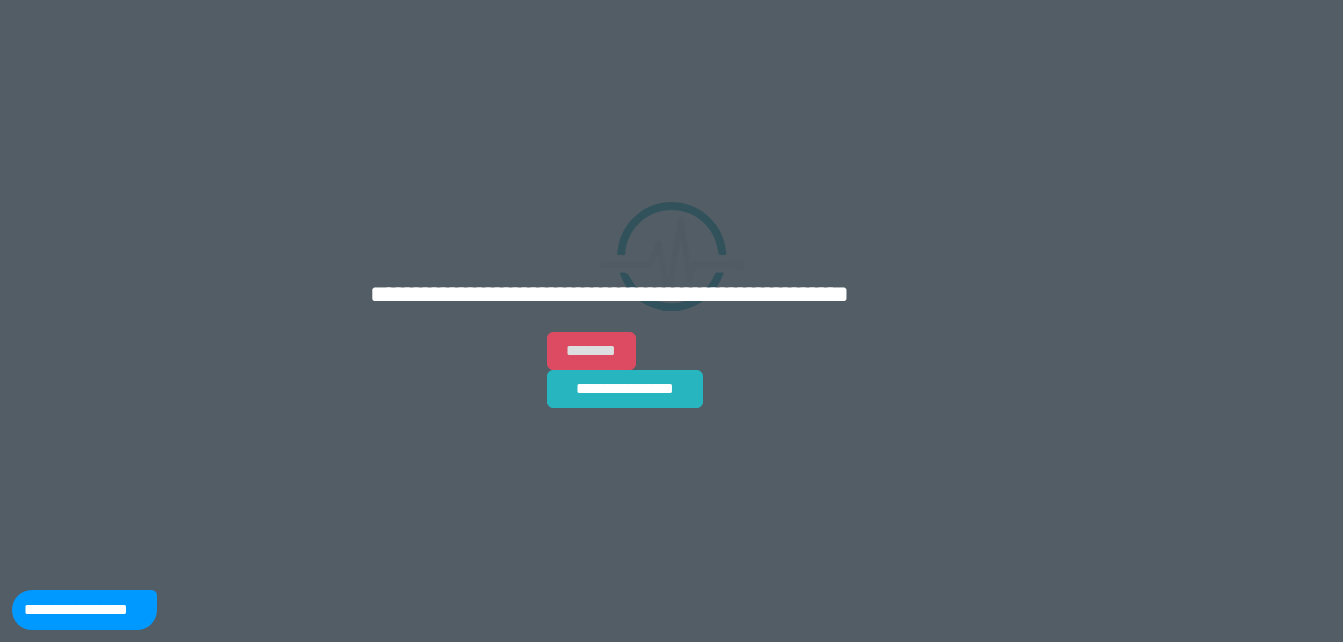 click on "********" at bounding box center (591, 351) 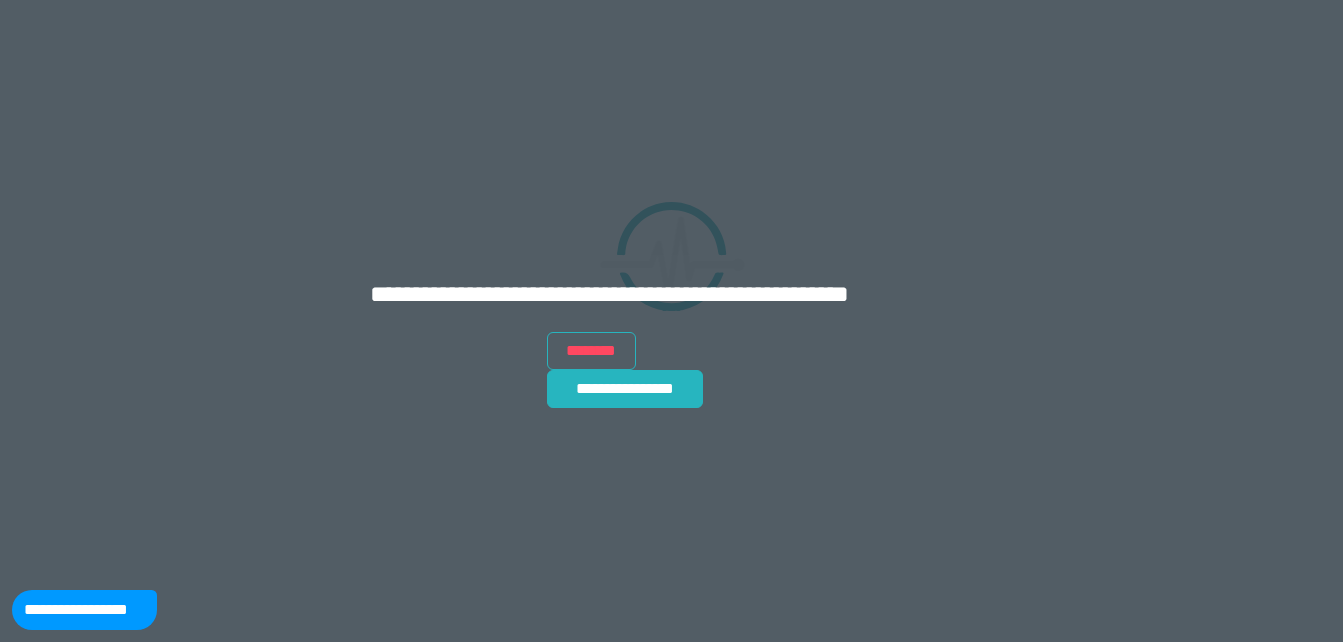 type 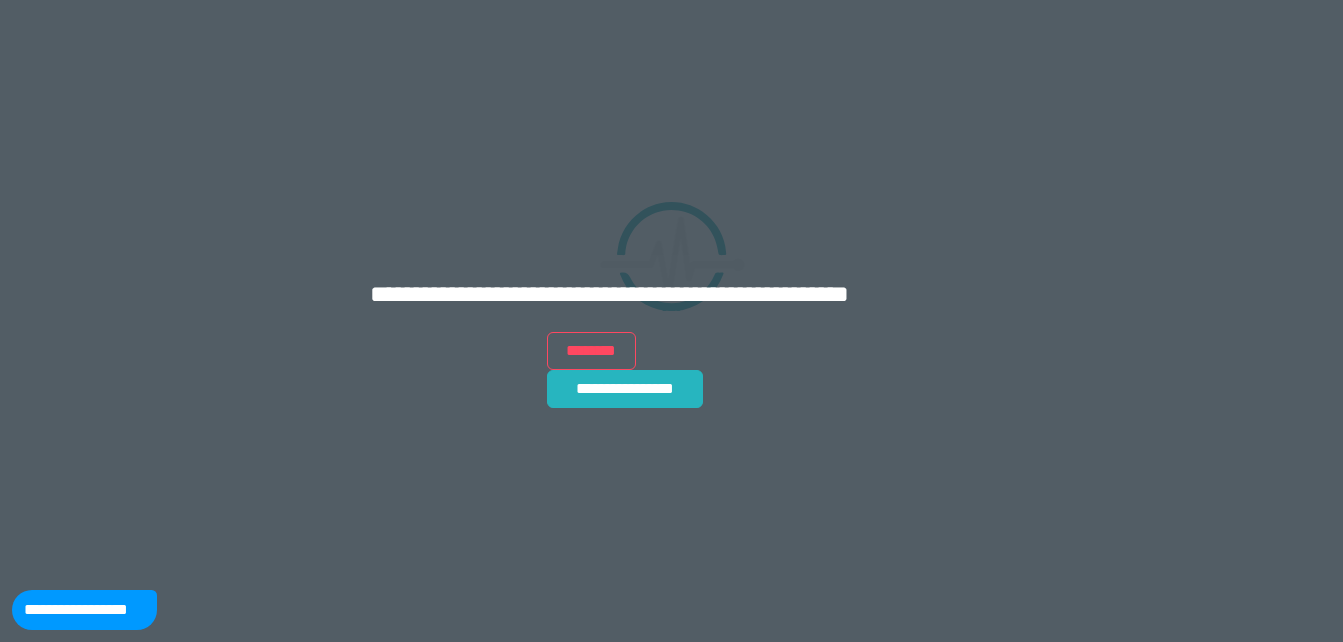 click on "**********" at bounding box center [671, 321] 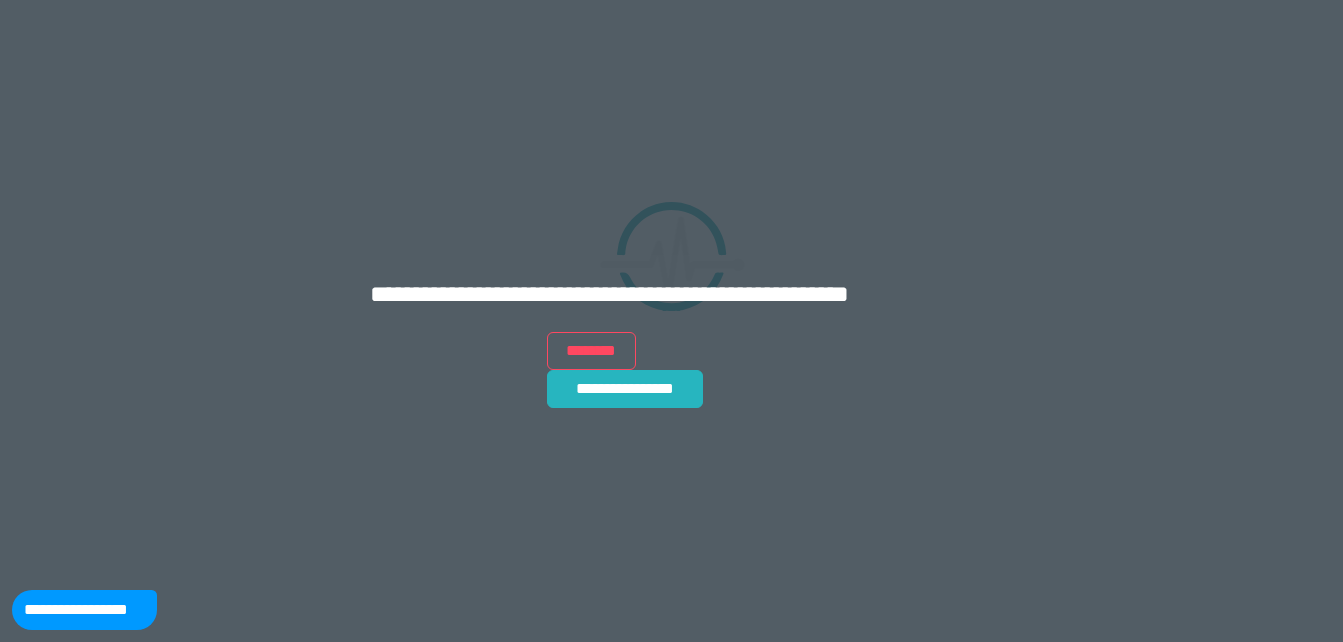 scroll, scrollTop: 0, scrollLeft: 0, axis: both 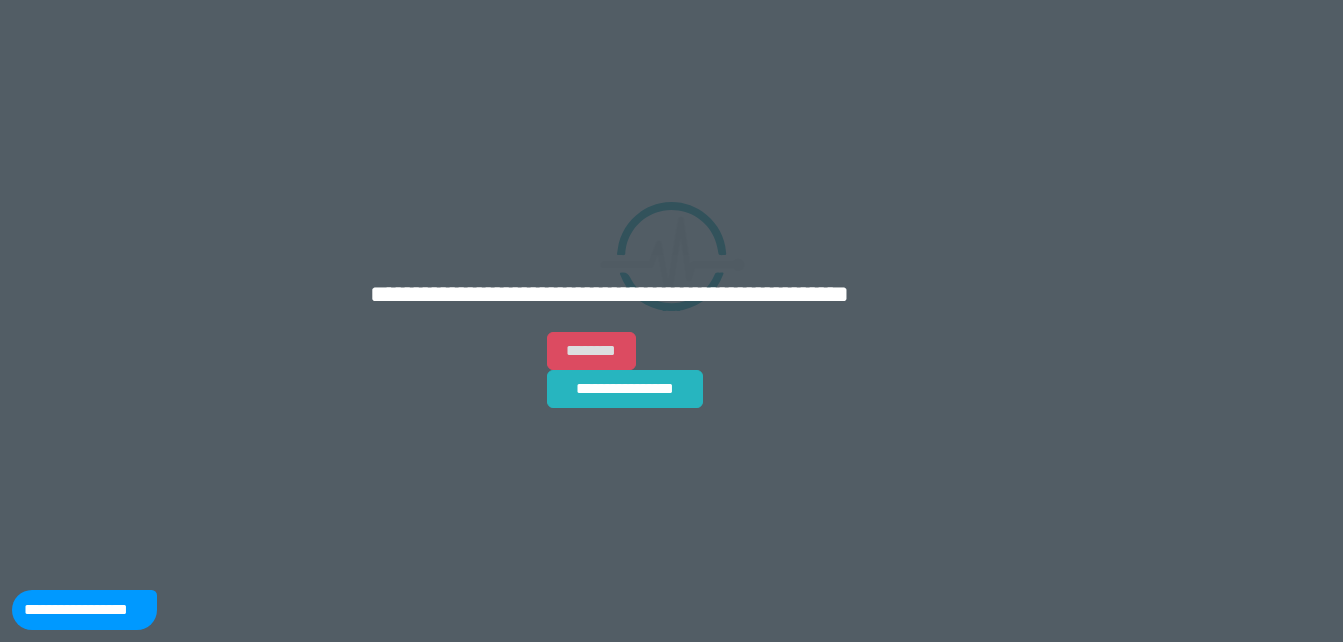 click on "********" at bounding box center (591, 351) 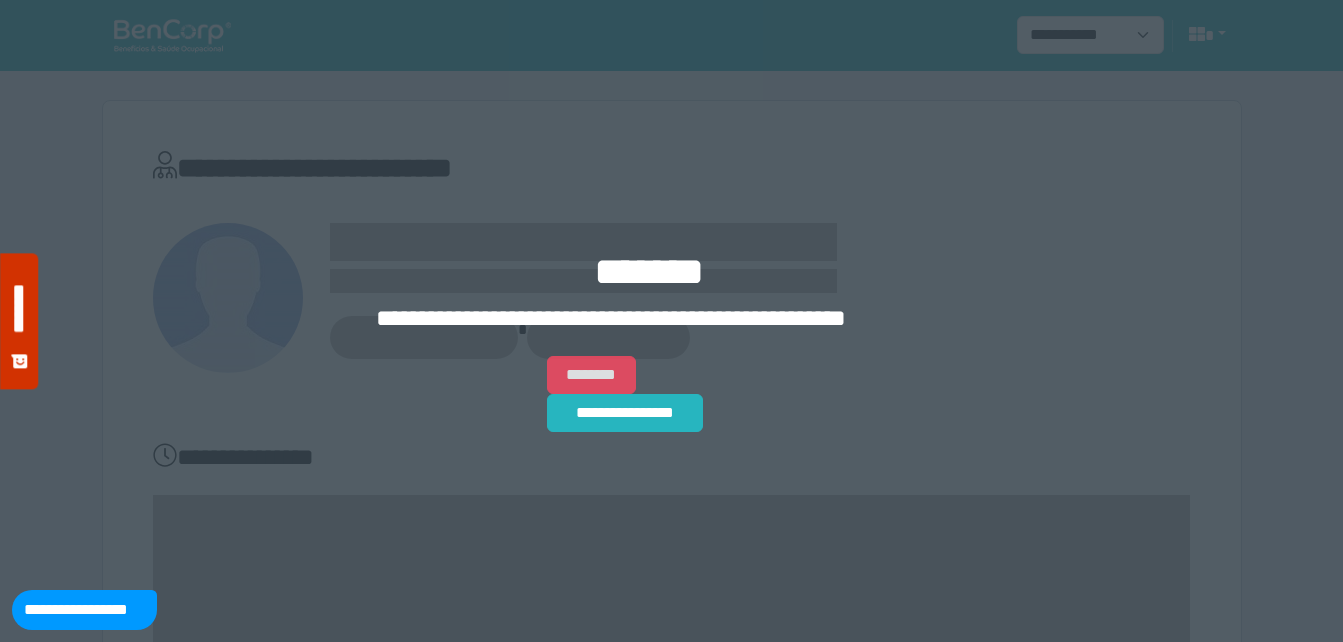 click on "********" at bounding box center (591, 375) 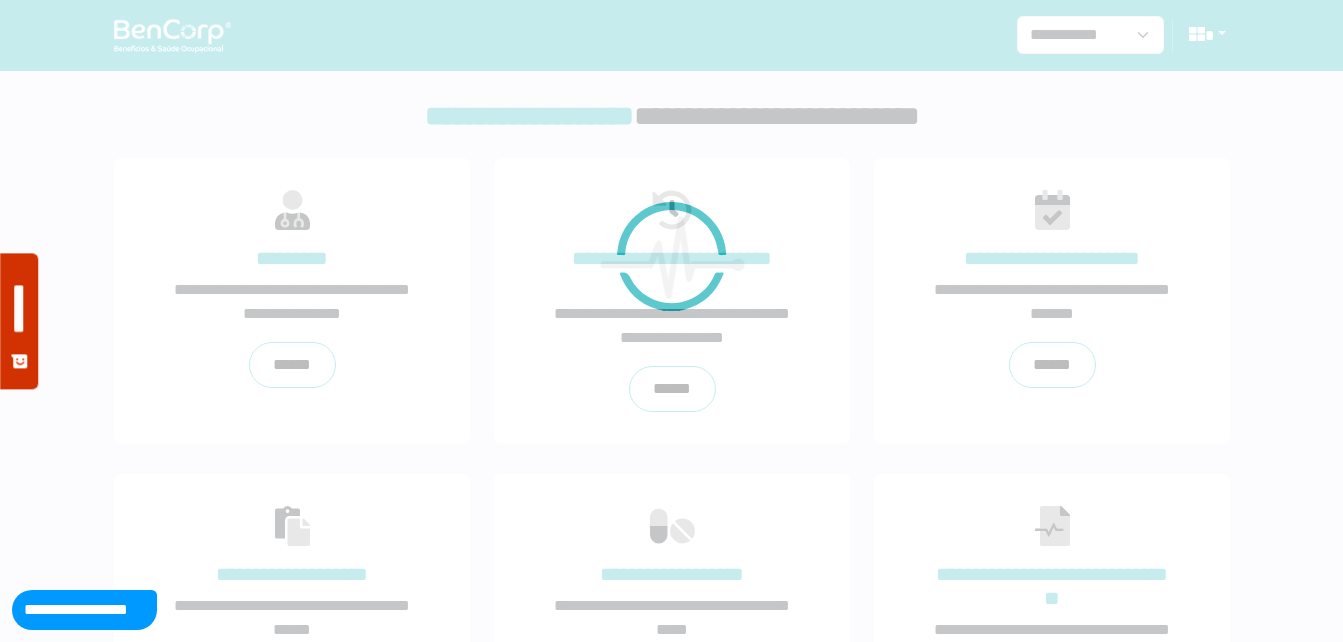 scroll, scrollTop: 0, scrollLeft: 0, axis: both 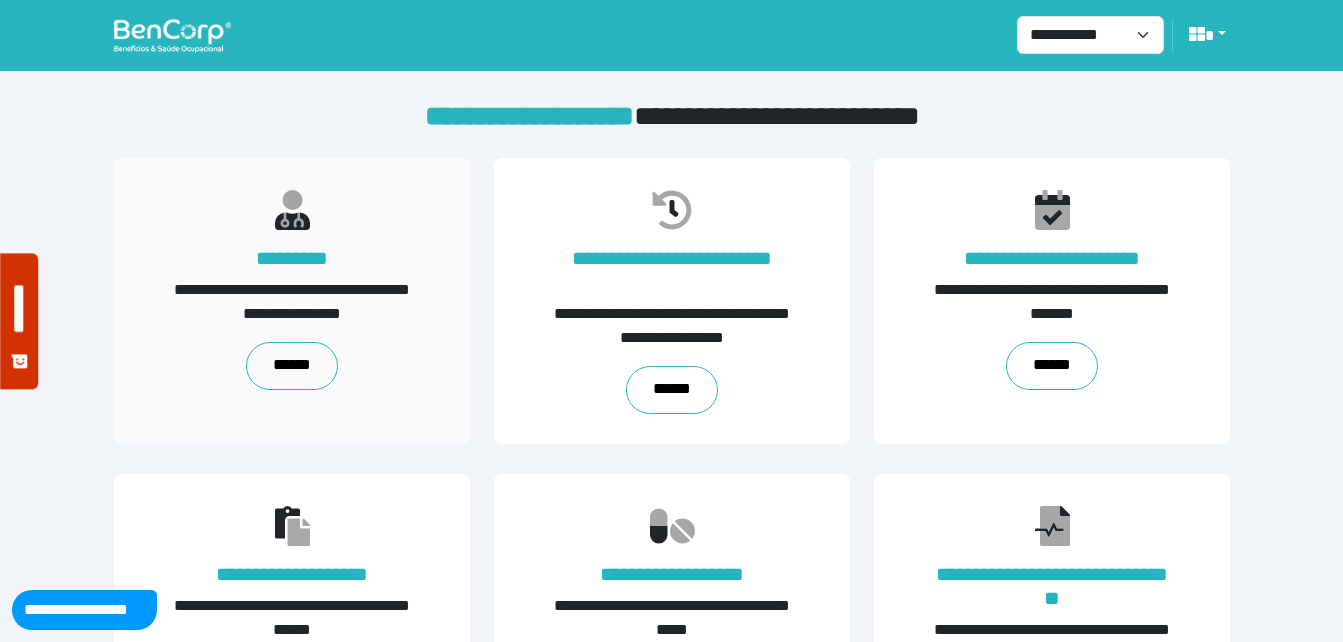 click on "**********" at bounding box center [292, 301] 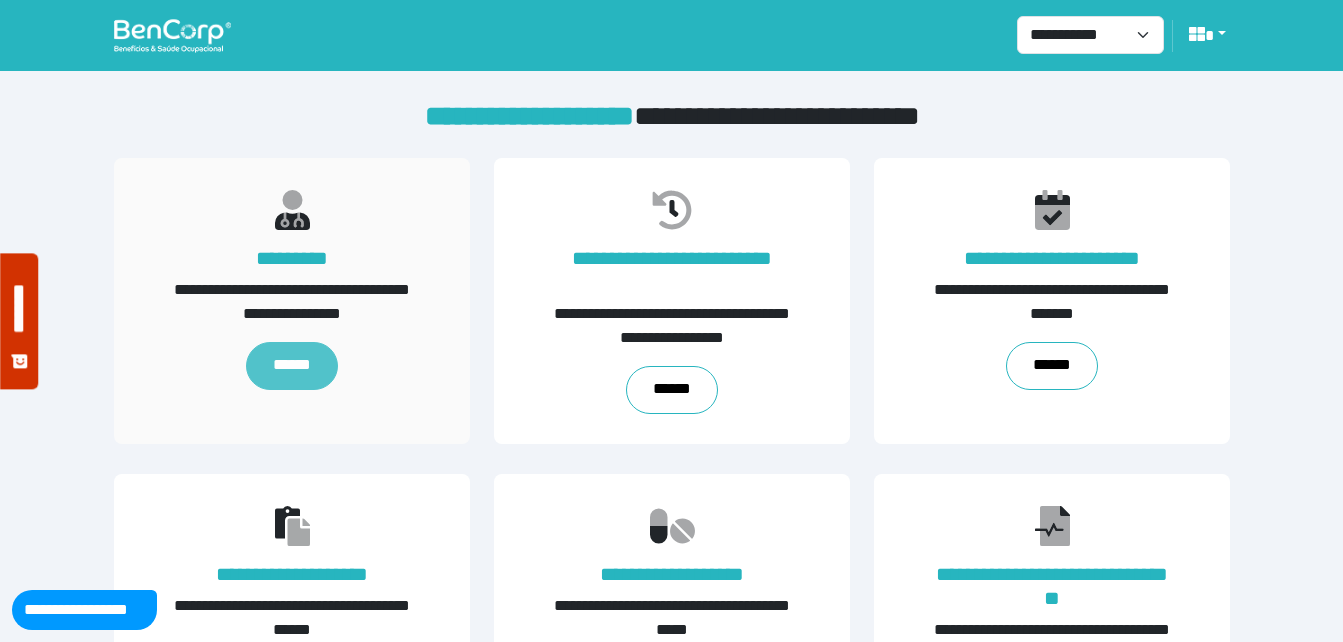 click on "******" at bounding box center (291, 366) 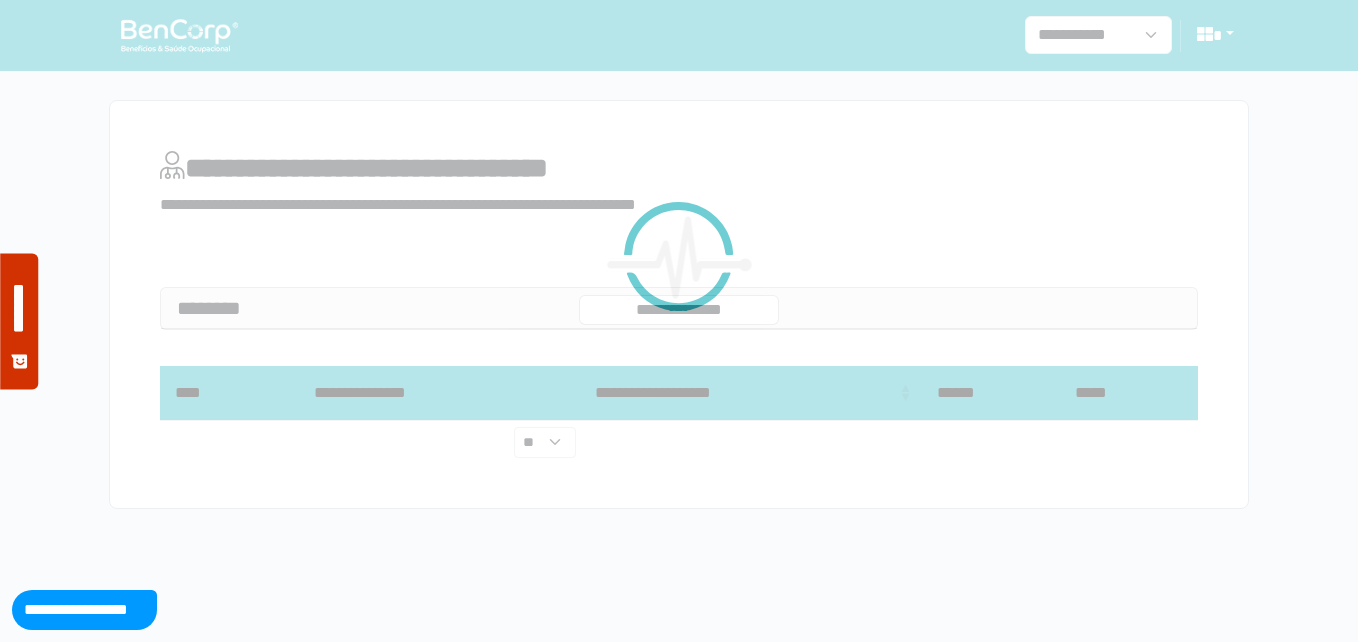 scroll, scrollTop: 0, scrollLeft: 0, axis: both 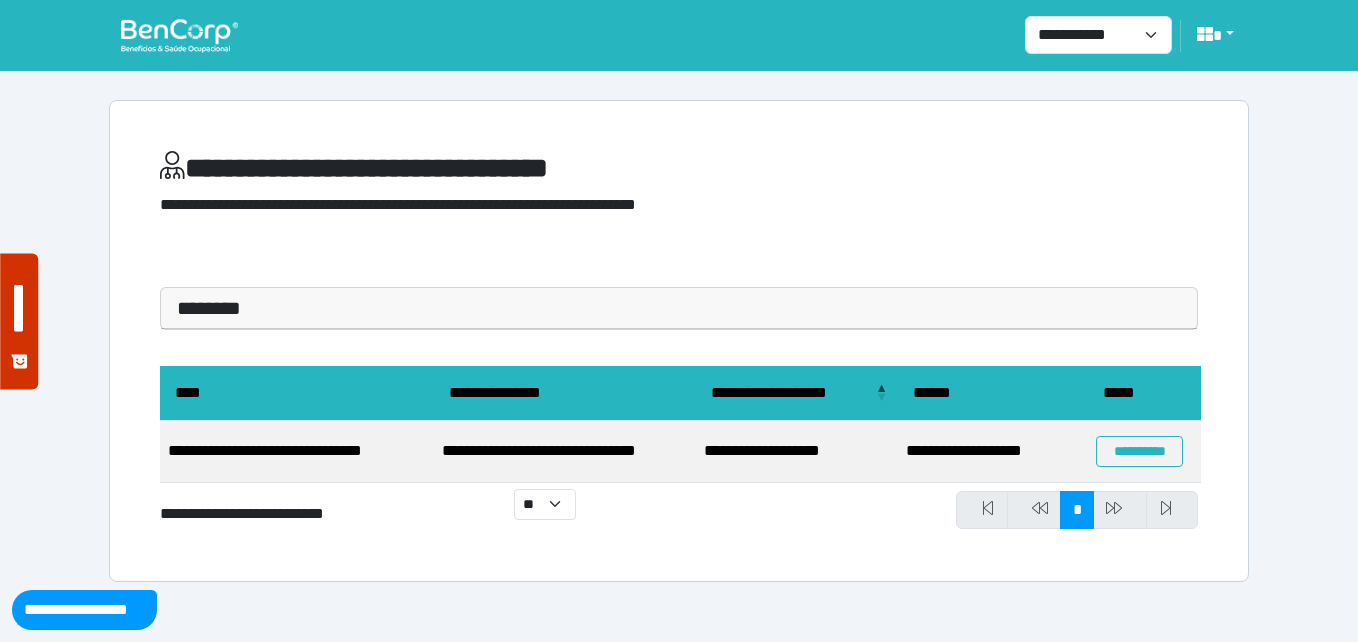 click on "**********" at bounding box center (1144, 452) 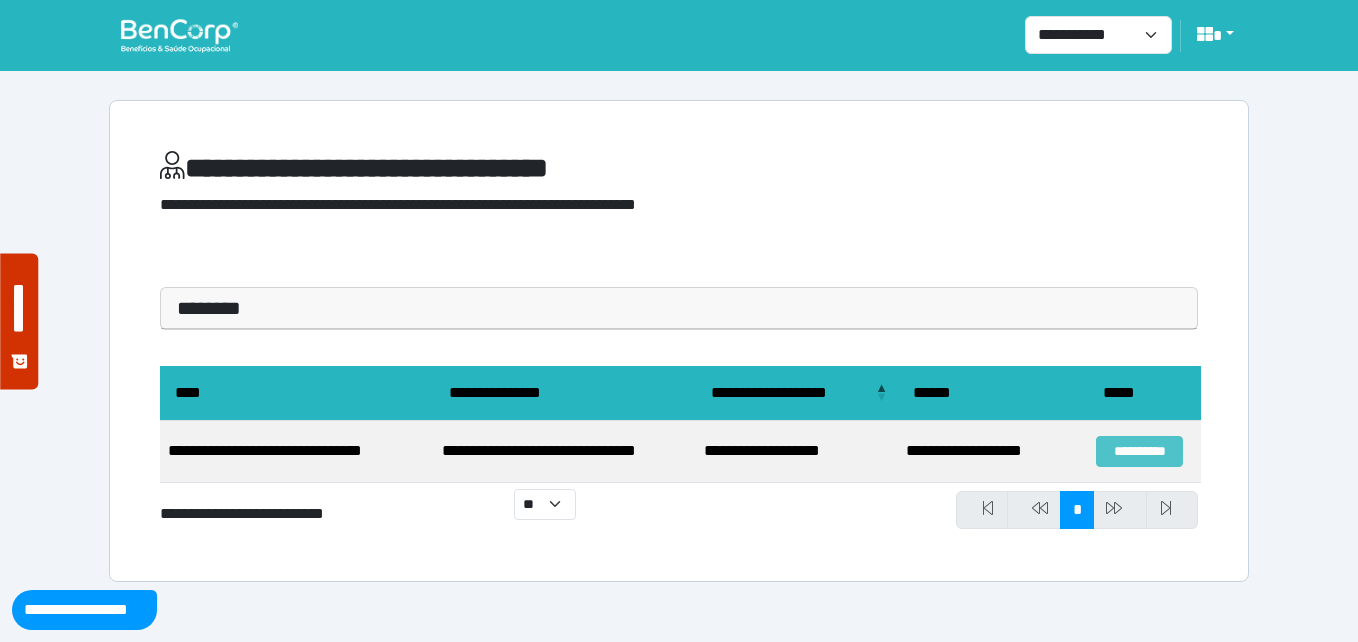 click on "**********" at bounding box center [1139, 451] 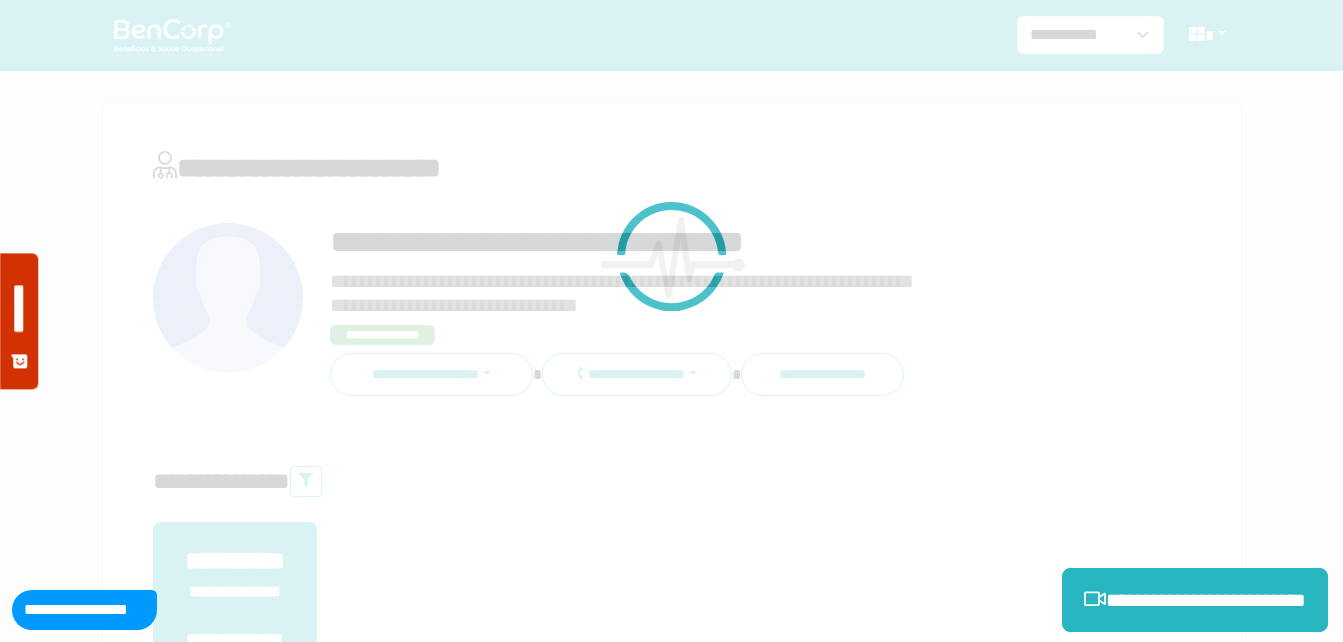 scroll, scrollTop: 0, scrollLeft: 0, axis: both 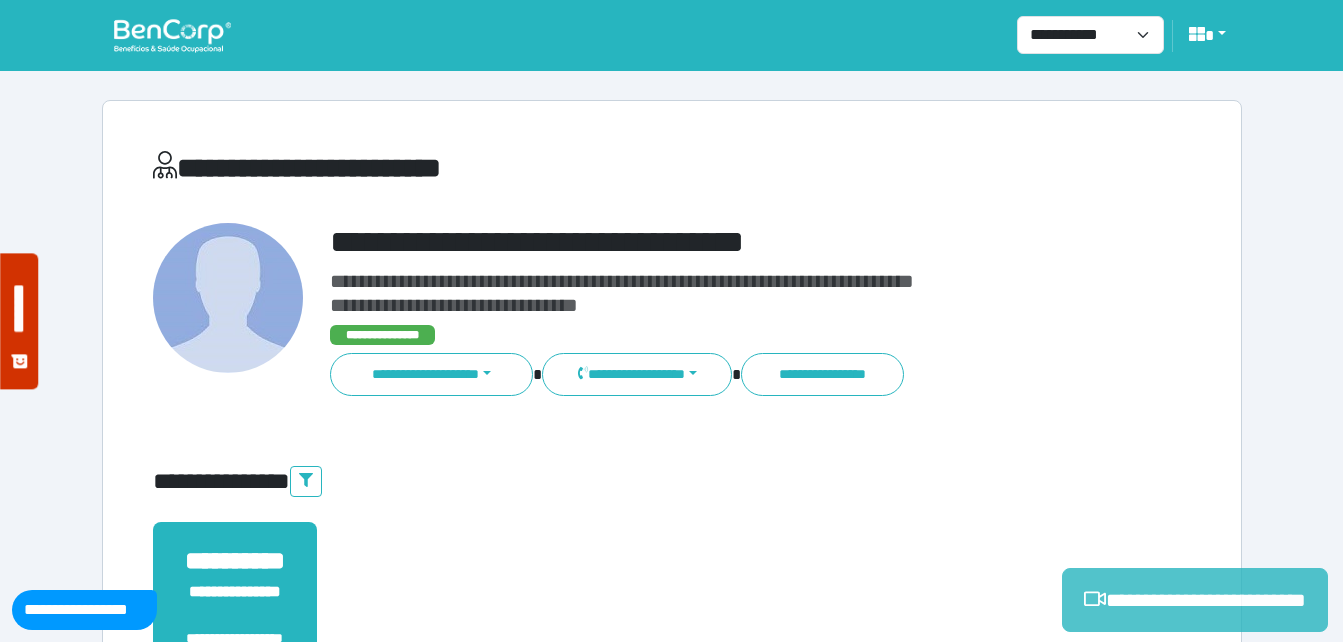 click on "**********" at bounding box center (1195, 600) 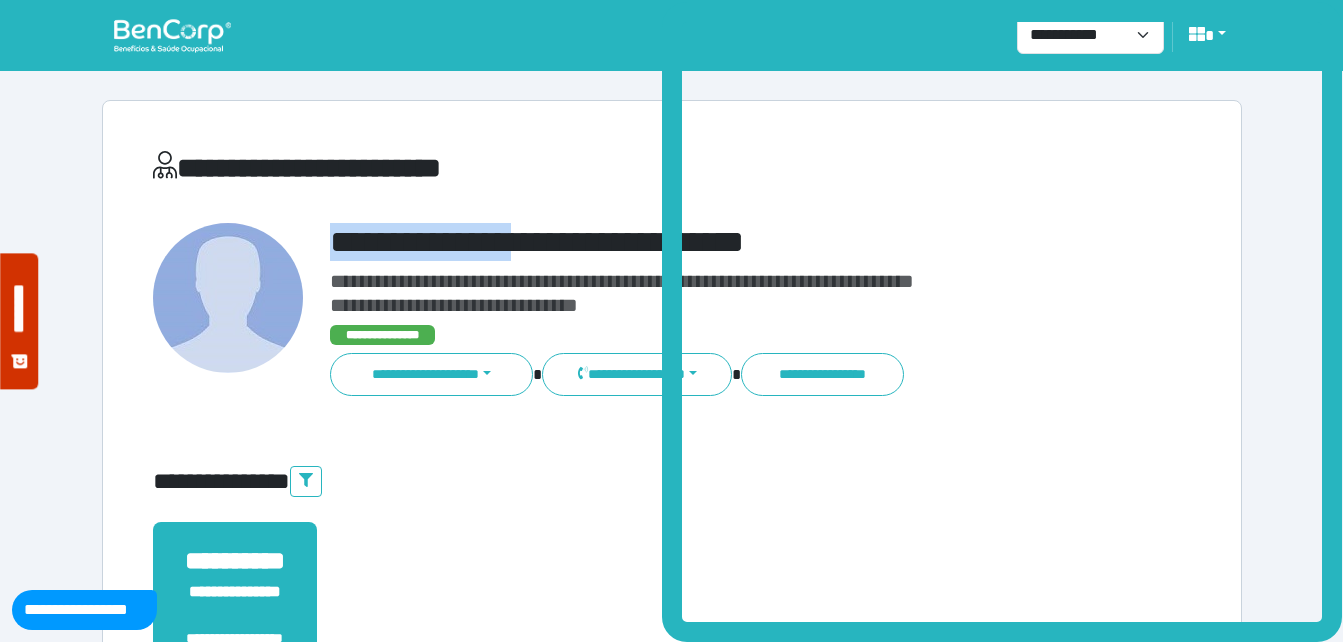 drag, startPoint x: 339, startPoint y: 241, endPoint x: 548, endPoint y: 238, distance: 209.02153 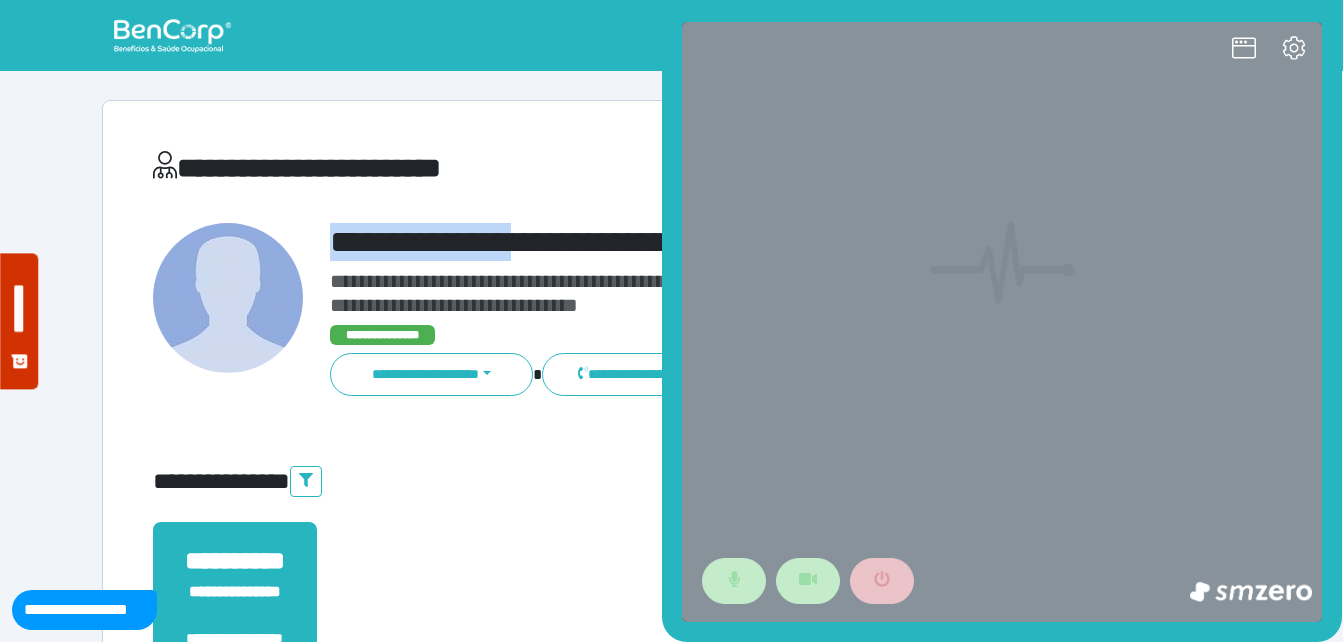 scroll, scrollTop: 0, scrollLeft: 0, axis: both 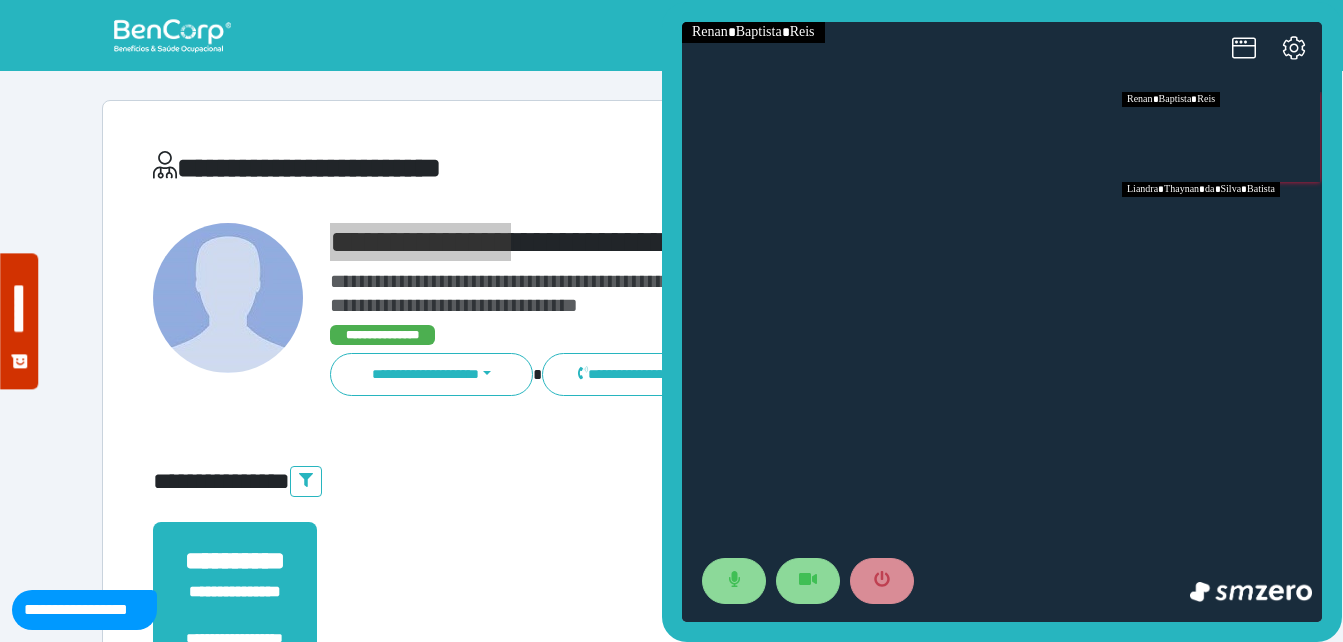 click at bounding box center (1222, 227) 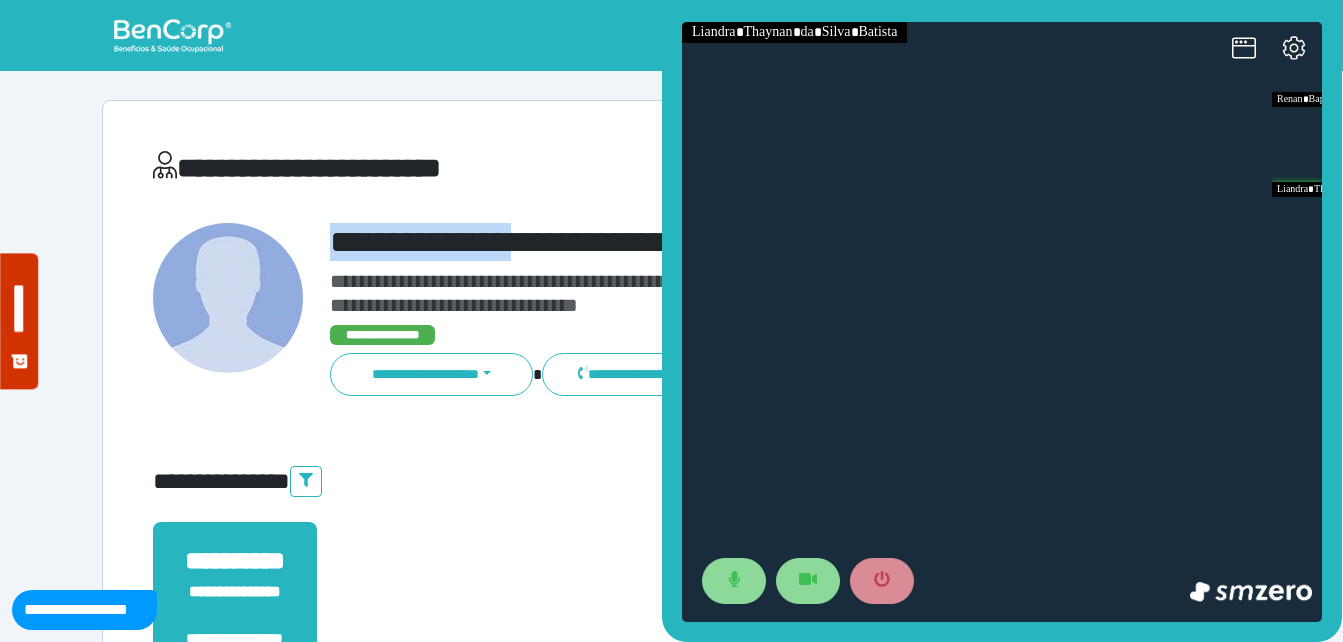 click on "**********" at bounding box center (716, 242) 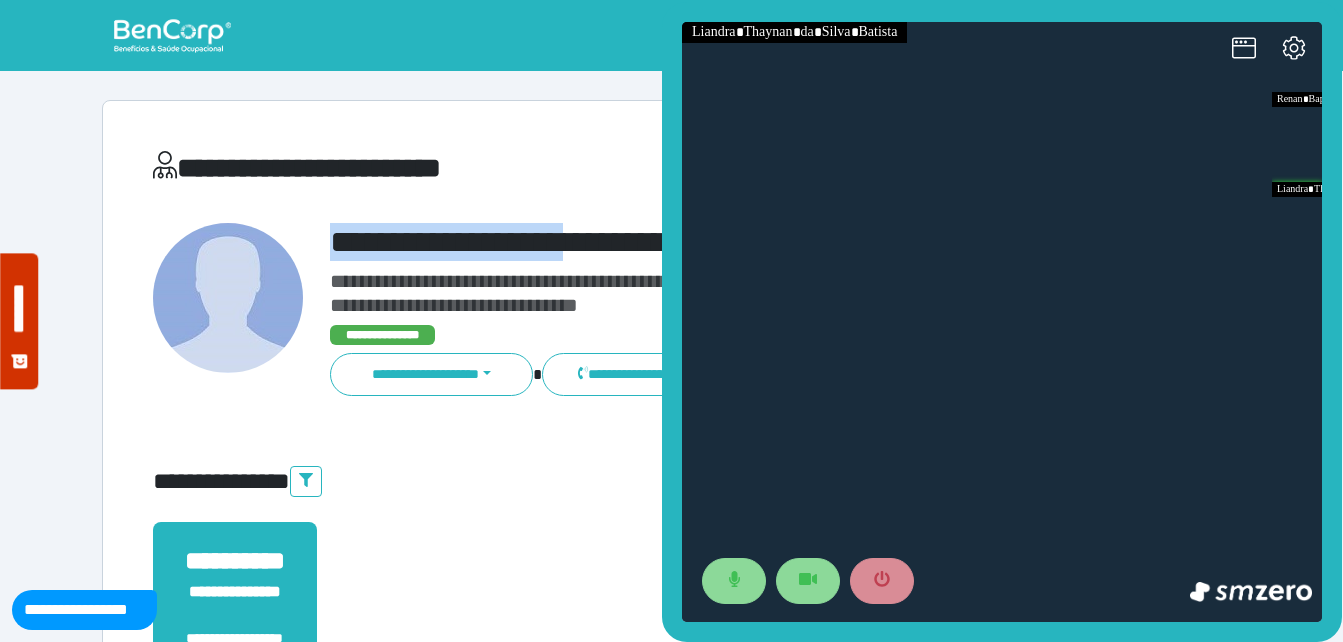 drag, startPoint x: 329, startPoint y: 246, endPoint x: 648, endPoint y: 231, distance: 319.35248 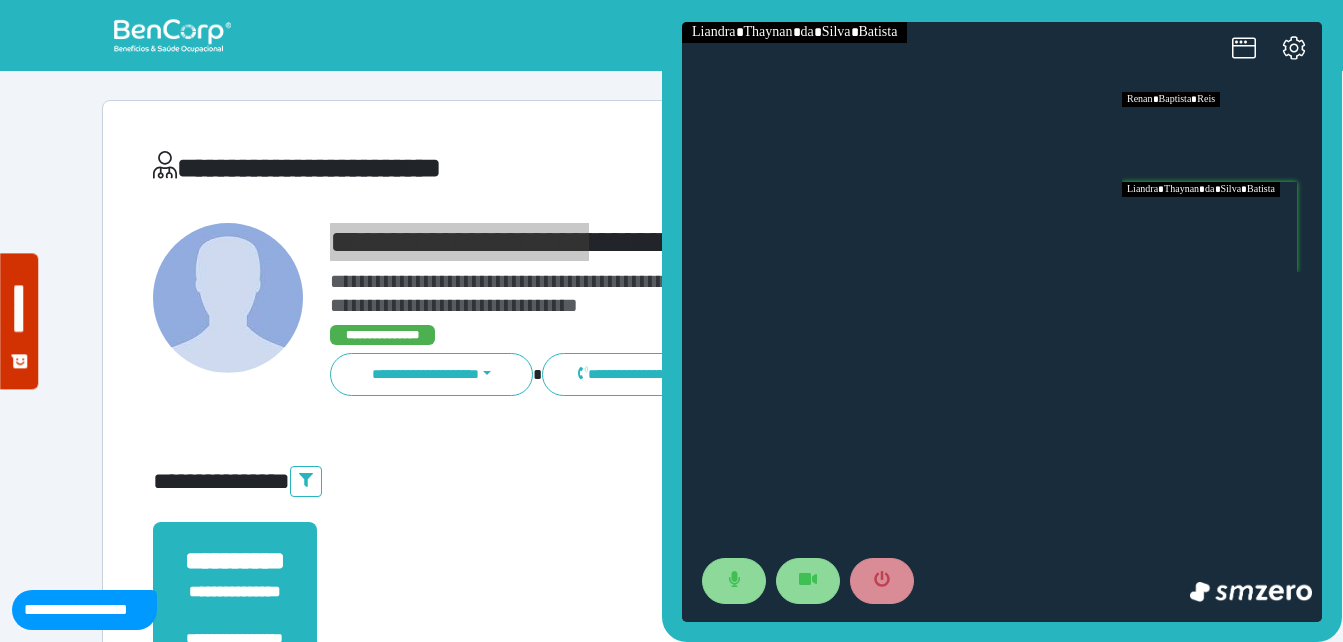 click at bounding box center [1222, 137] 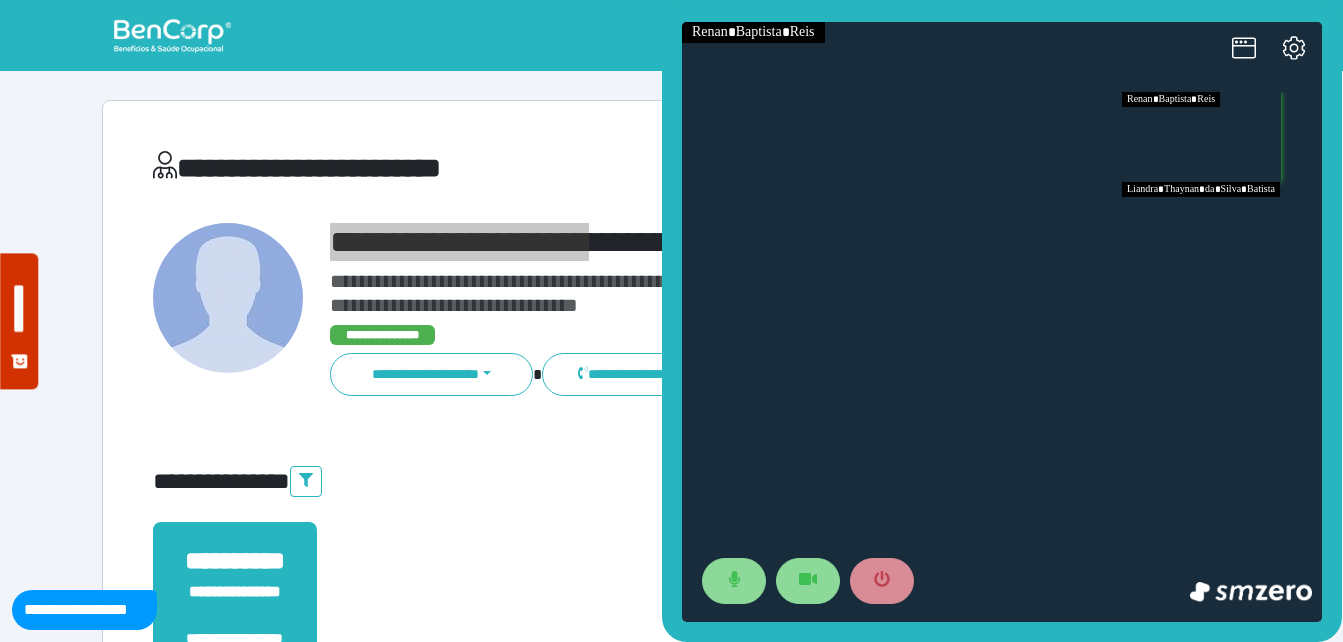 click at bounding box center (1222, 227) 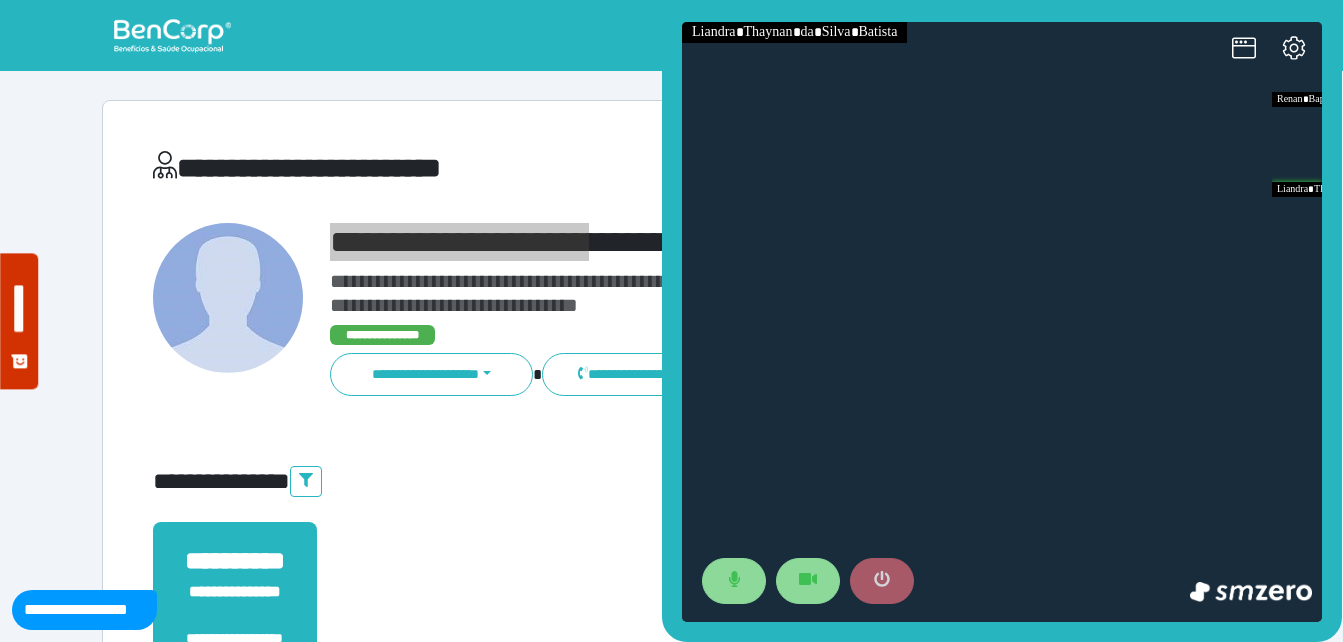 click 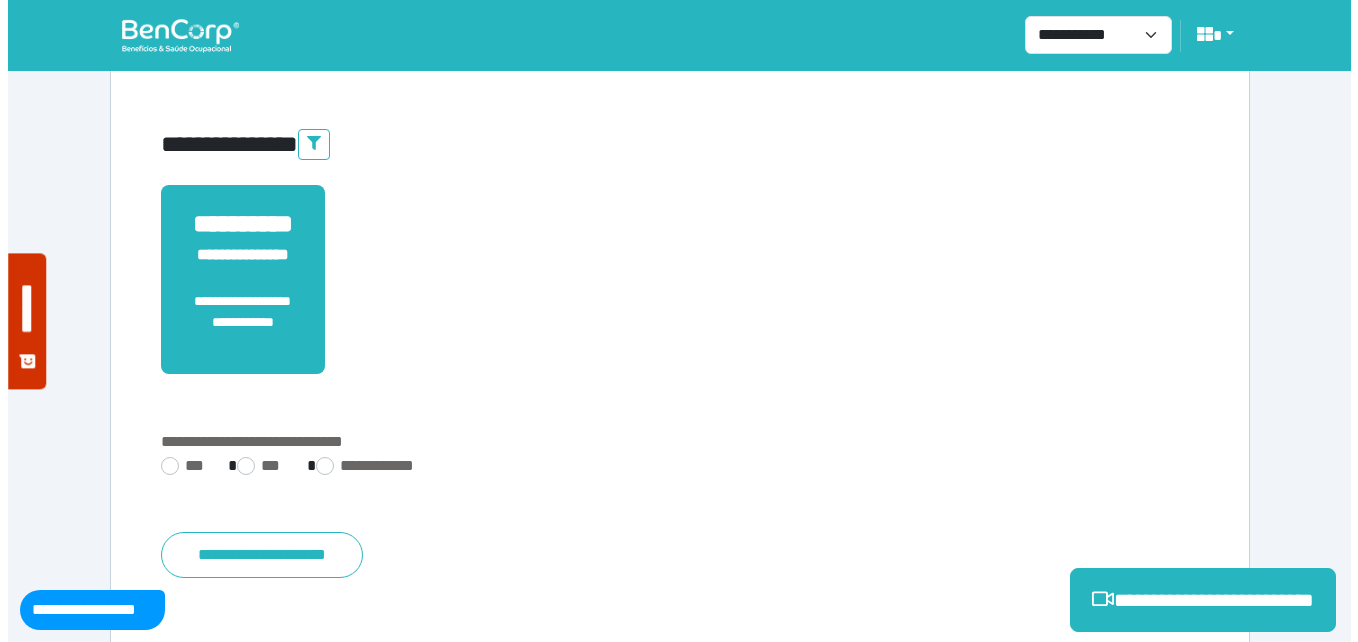 scroll, scrollTop: 400, scrollLeft: 0, axis: vertical 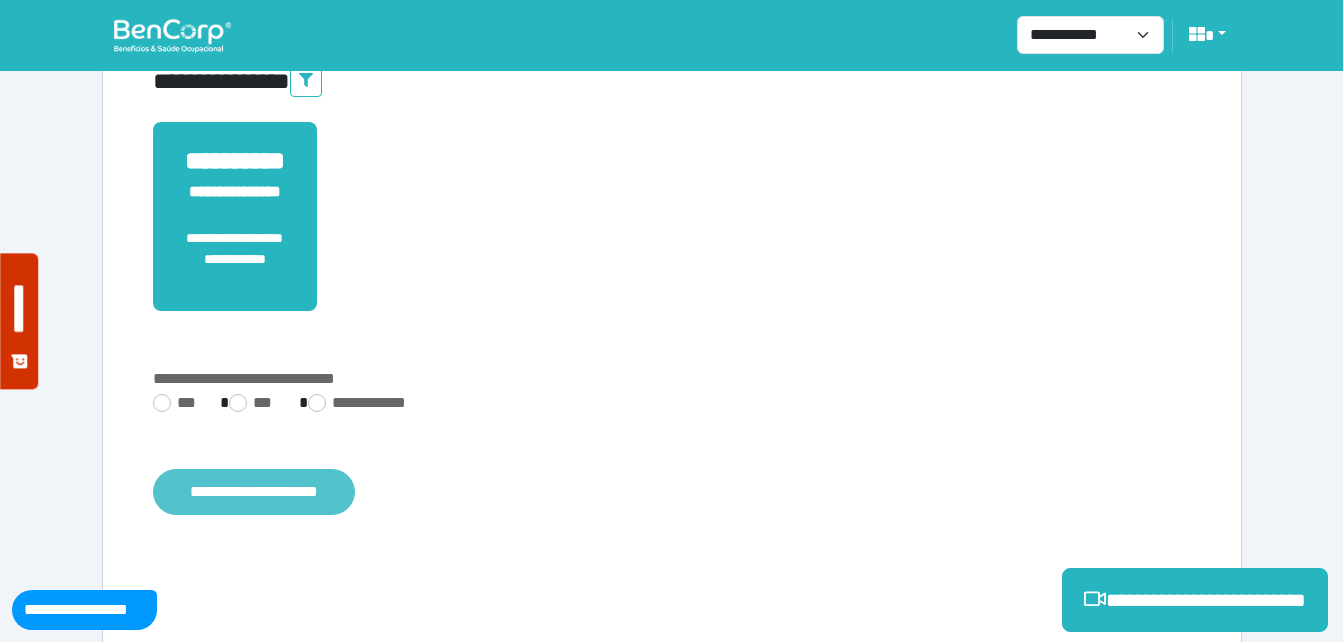click on "**********" at bounding box center [254, 492] 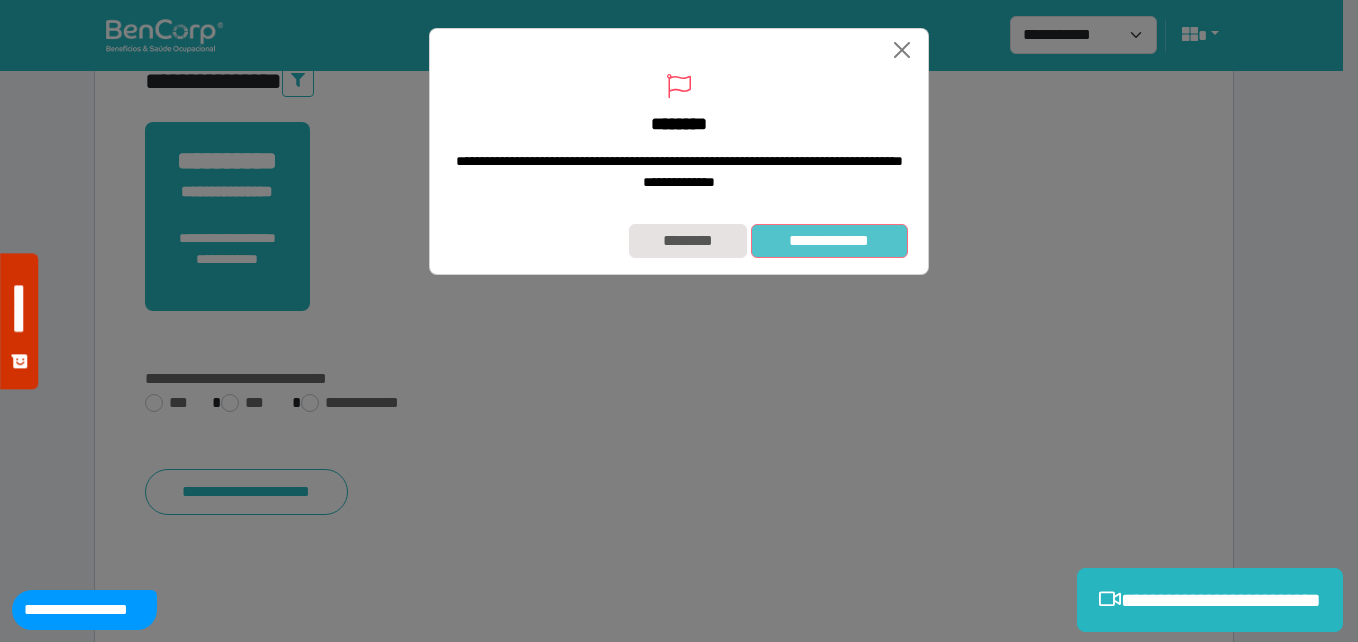 click on "**********" at bounding box center [829, 241] 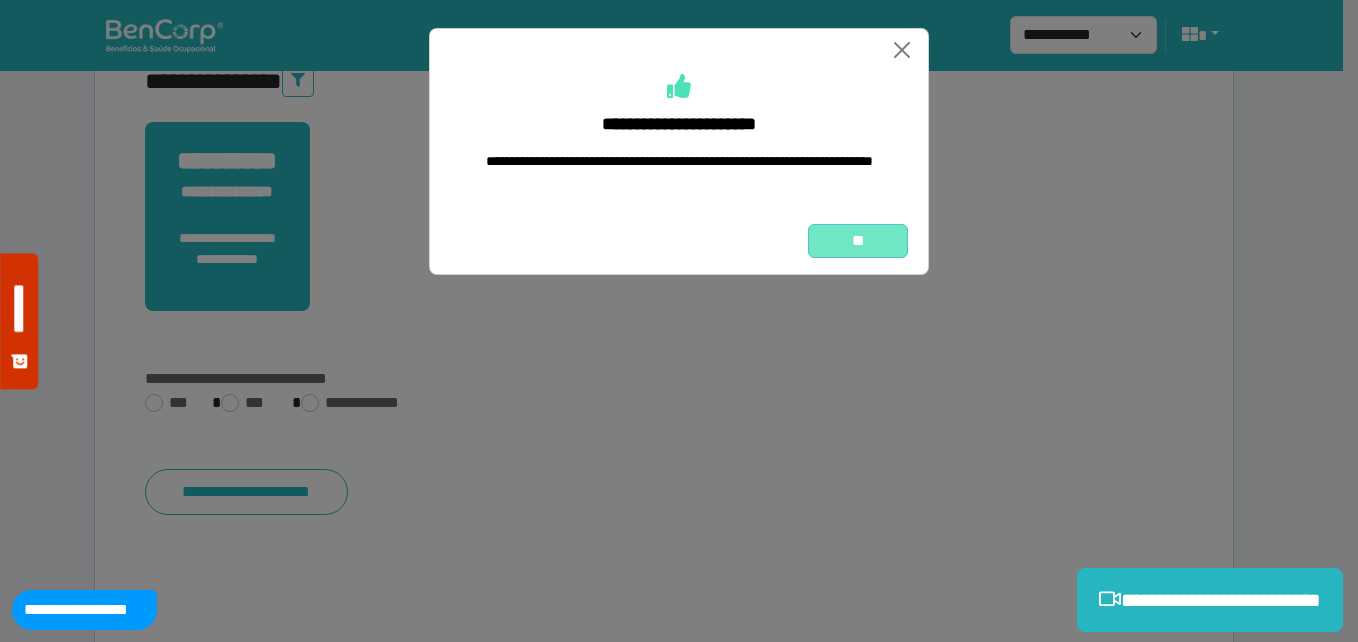 click on "**" at bounding box center [858, 241] 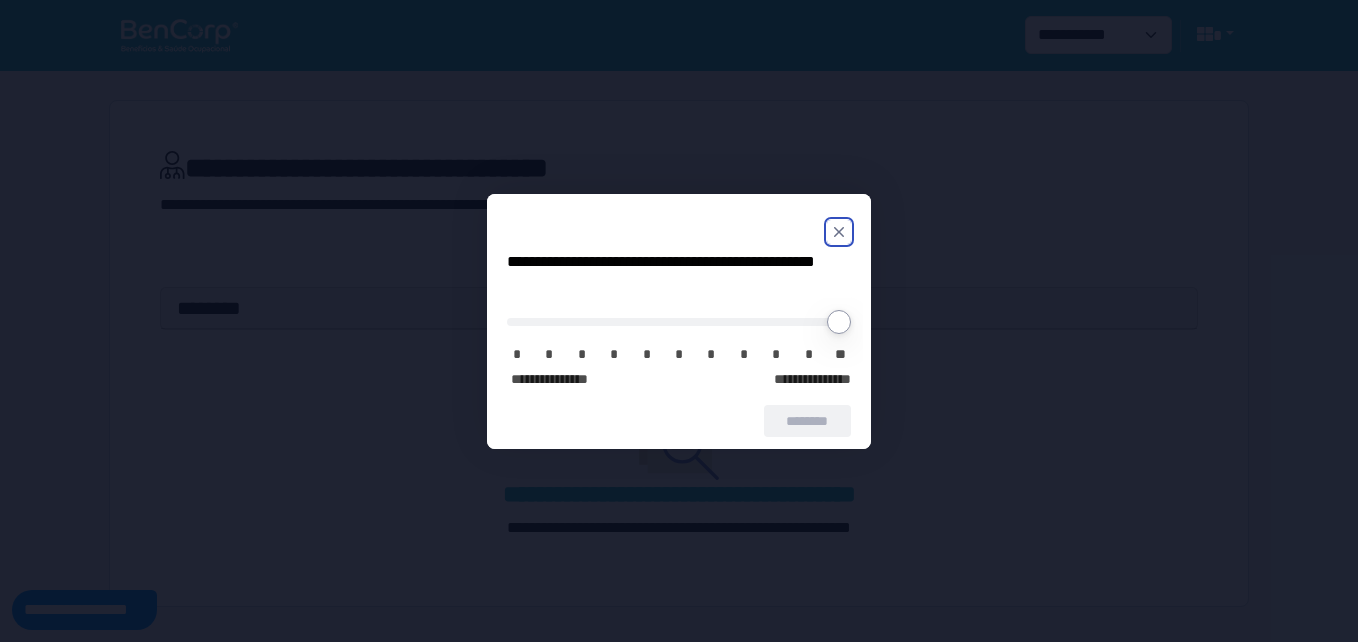 scroll, scrollTop: 0, scrollLeft: 0, axis: both 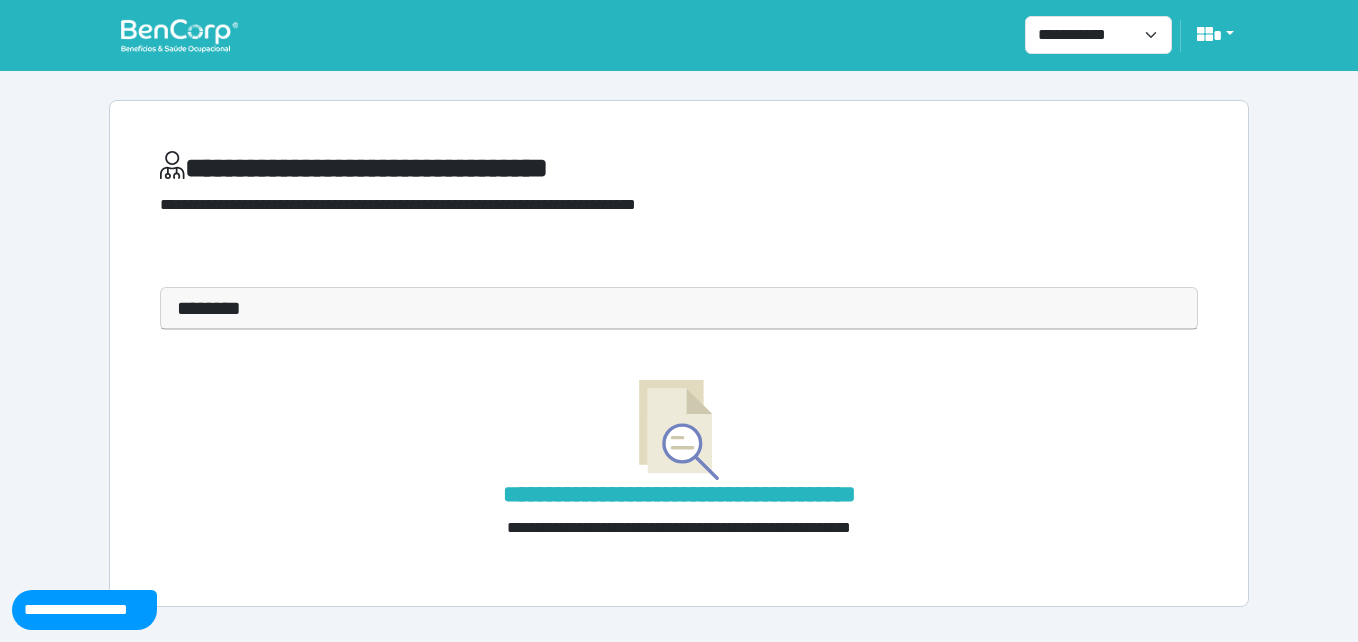 click at bounding box center [179, 35] 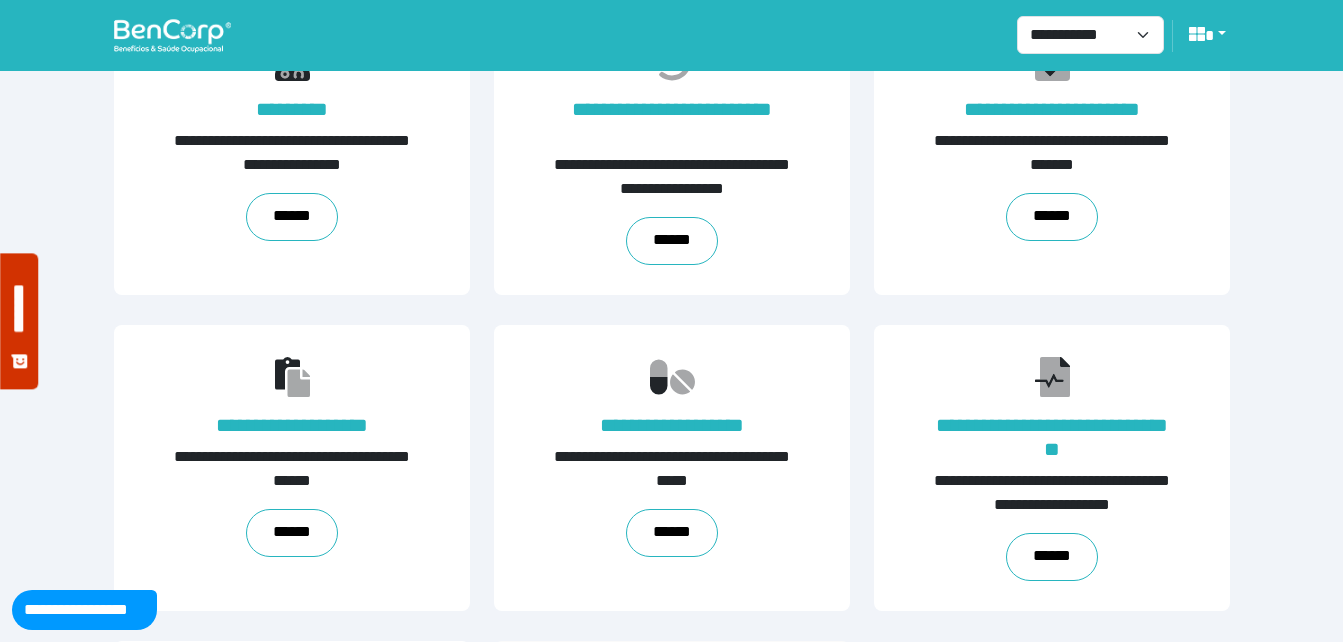 scroll, scrollTop: 454, scrollLeft: 0, axis: vertical 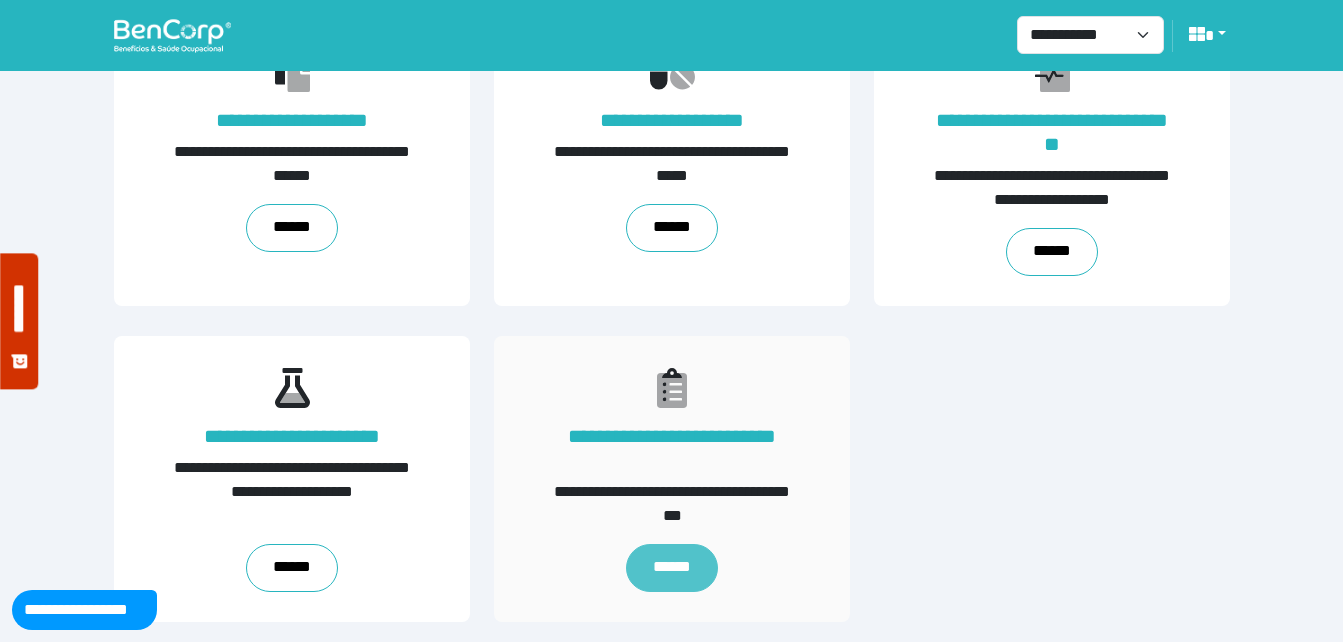click on "******" at bounding box center [671, 568] 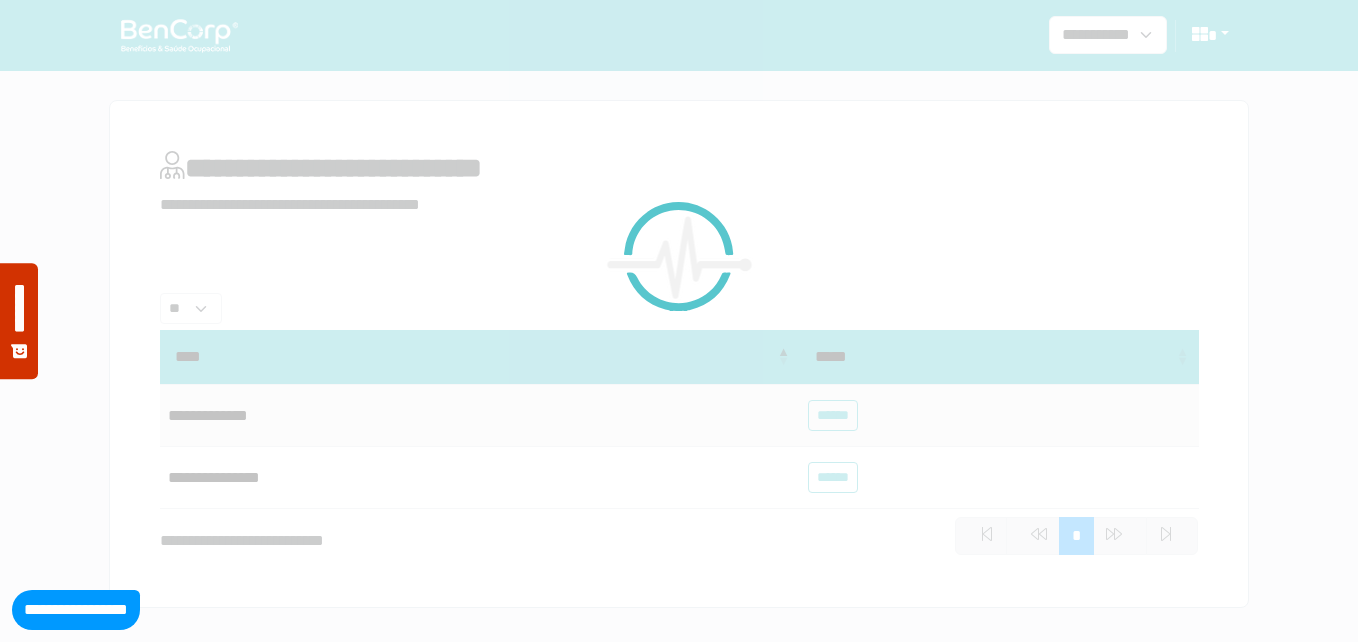 scroll, scrollTop: 0, scrollLeft: 0, axis: both 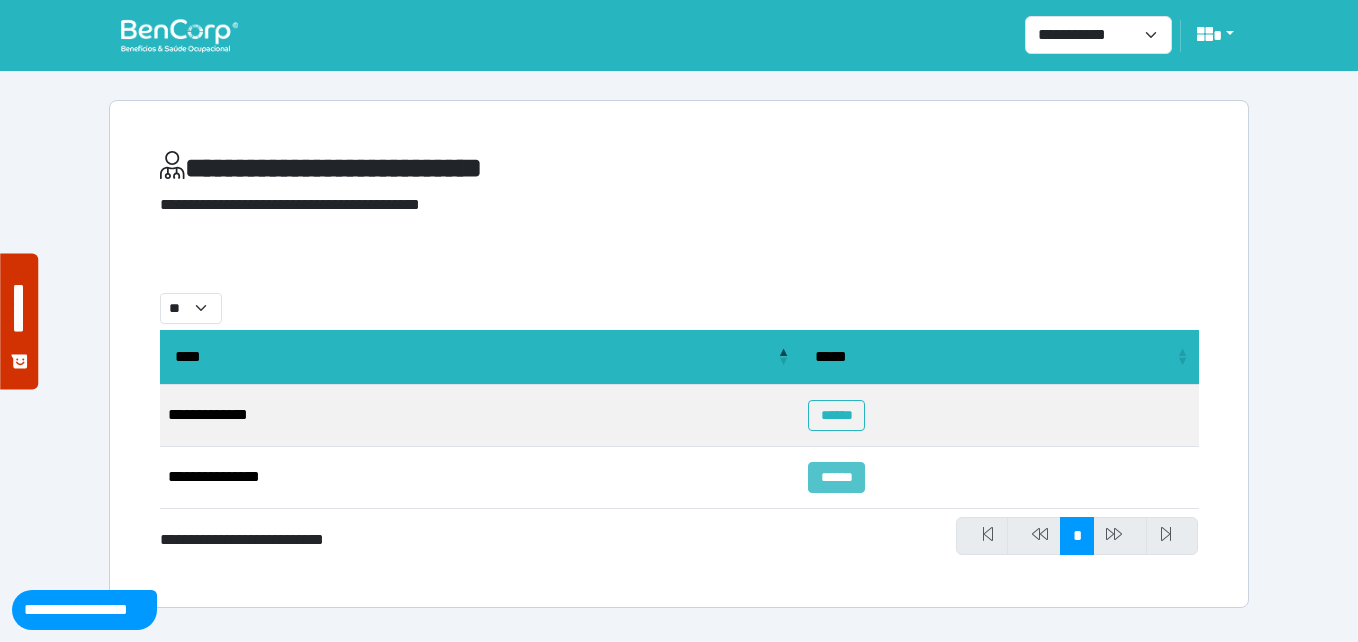 click on "******" at bounding box center [836, 477] 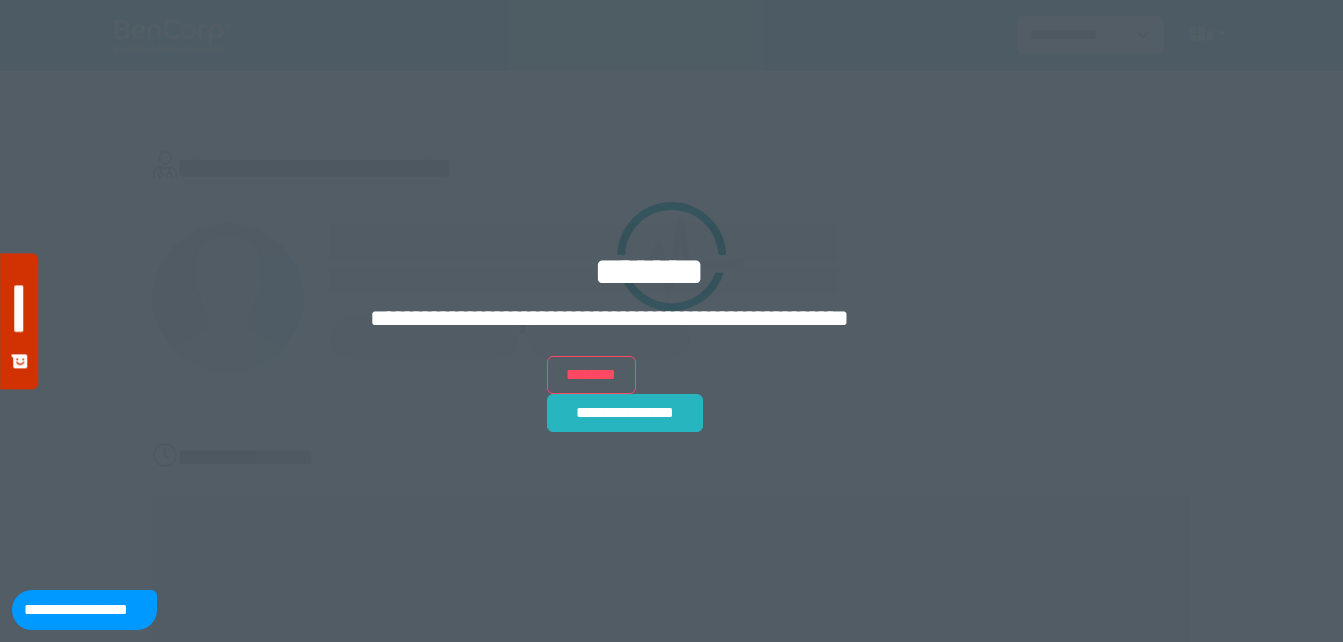scroll, scrollTop: 0, scrollLeft: 0, axis: both 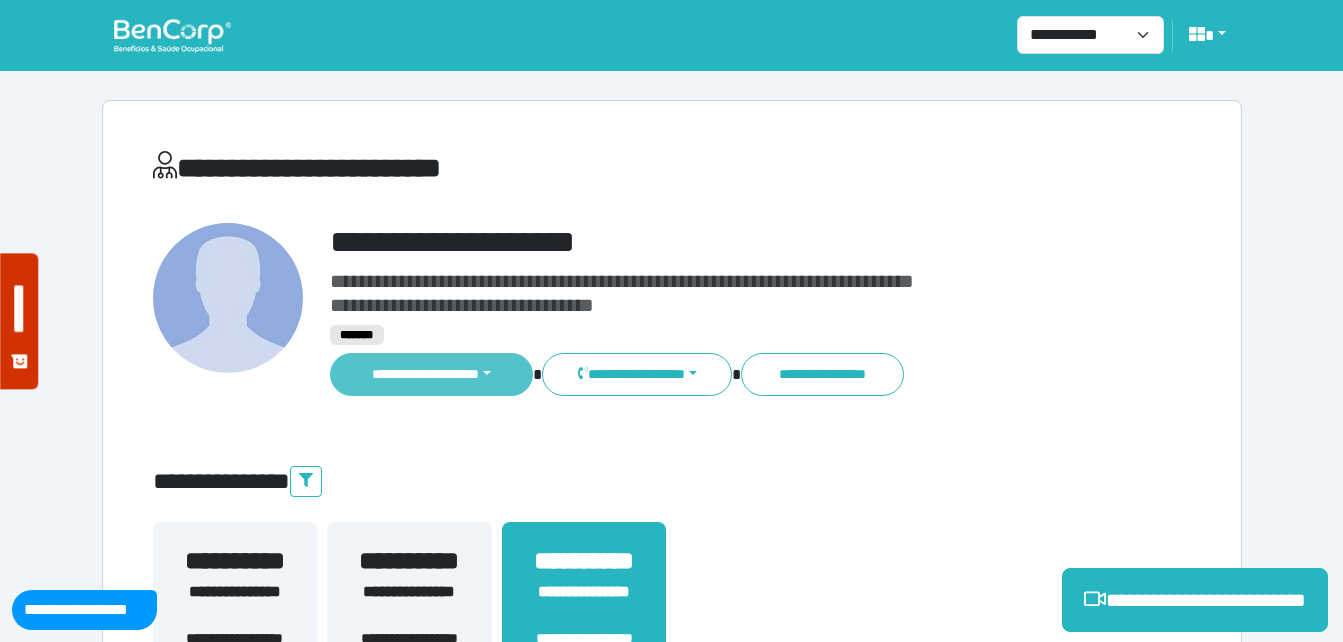 click on "**********" at bounding box center [432, 374] 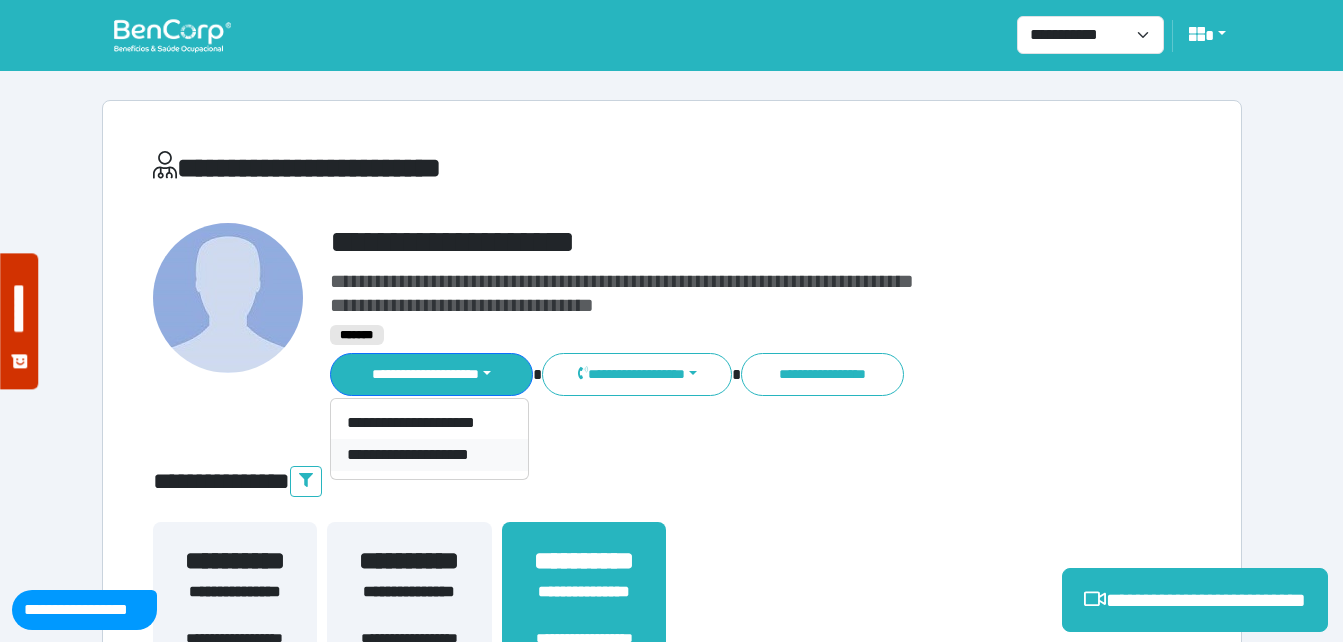 click on "**********" at bounding box center [429, 455] 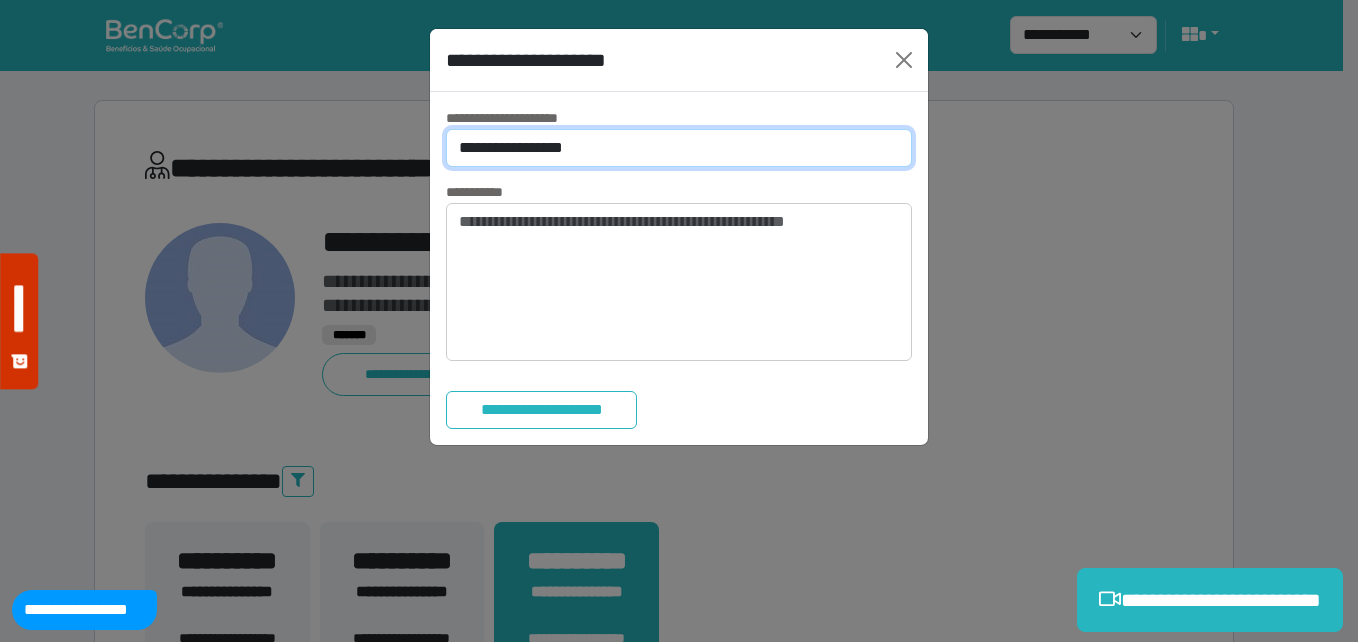 click on "**********" at bounding box center (679, 148) 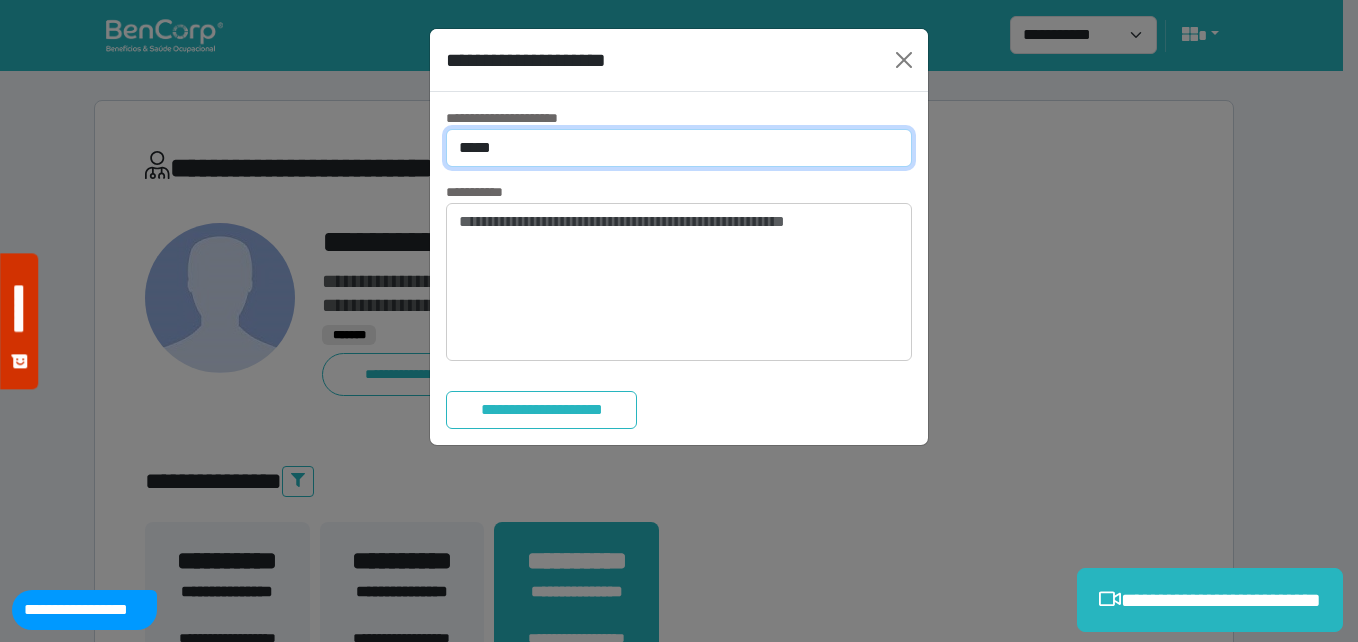 click on "**********" at bounding box center (679, 148) 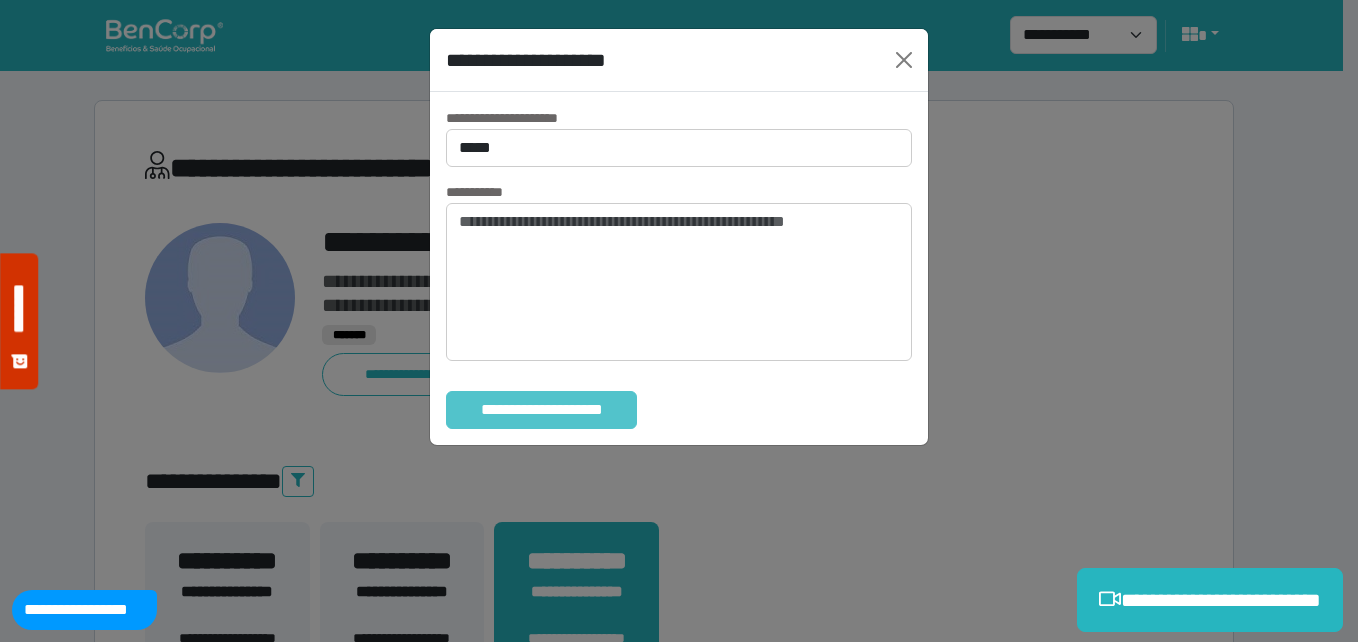 click on "**********" at bounding box center (541, 410) 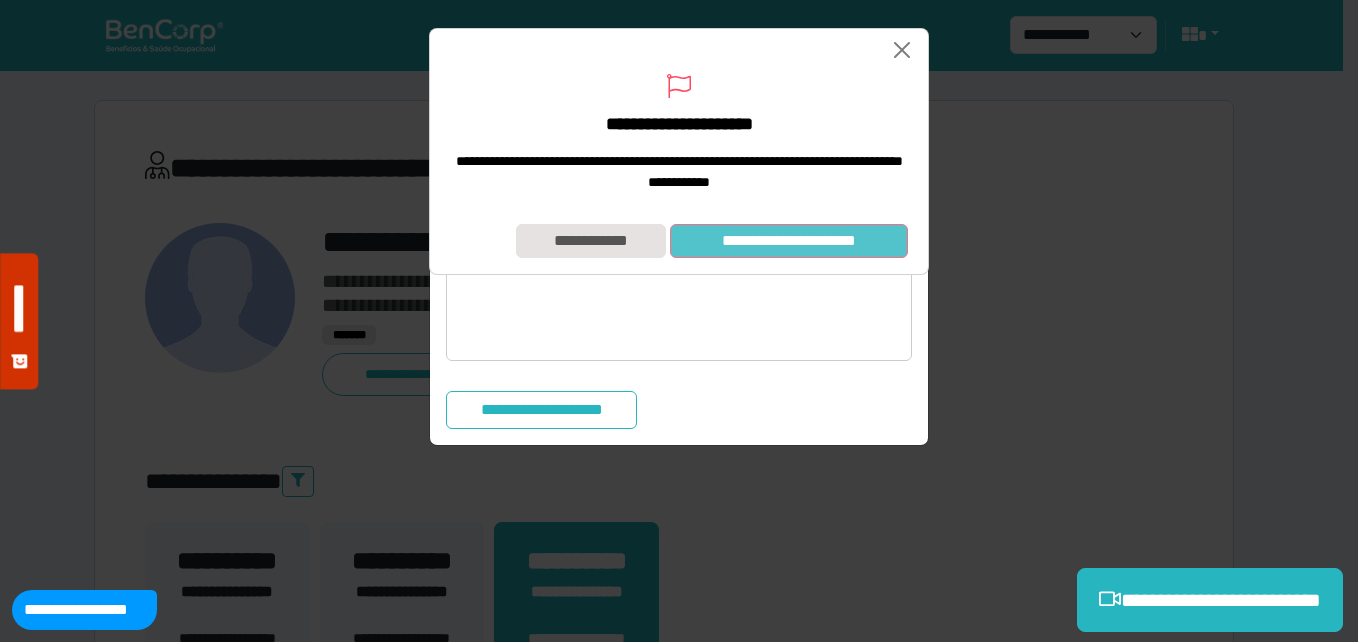 click on "**********" at bounding box center (789, 241) 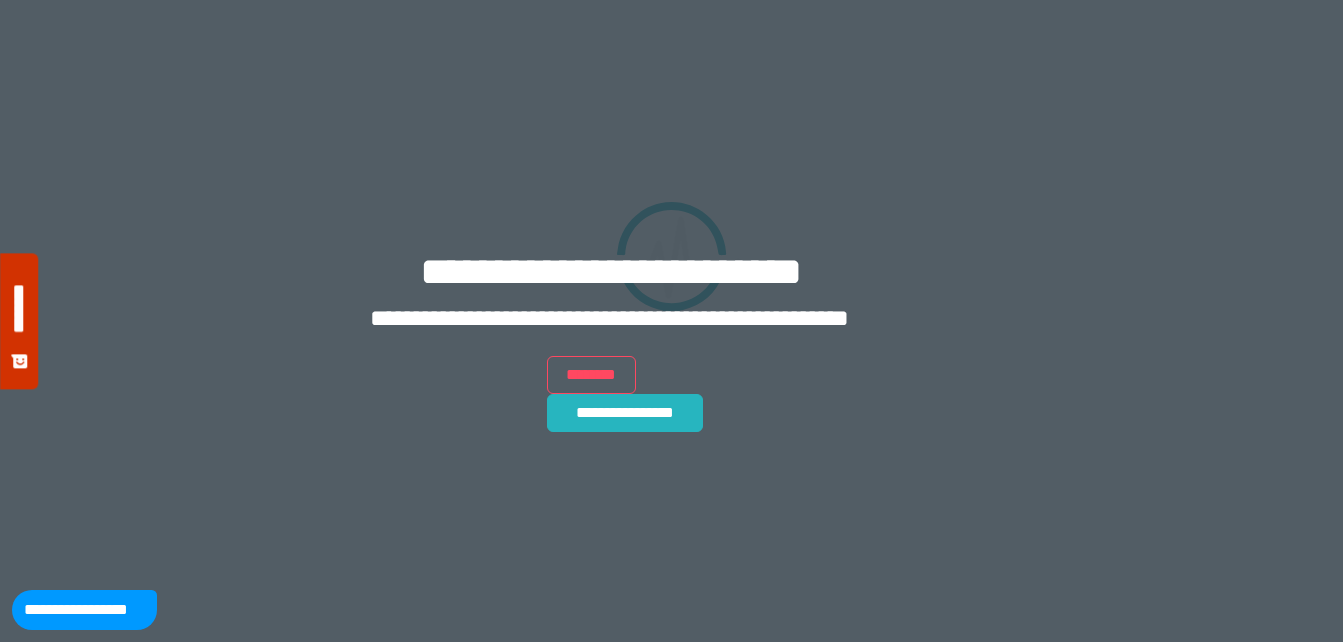 scroll, scrollTop: 0, scrollLeft: 0, axis: both 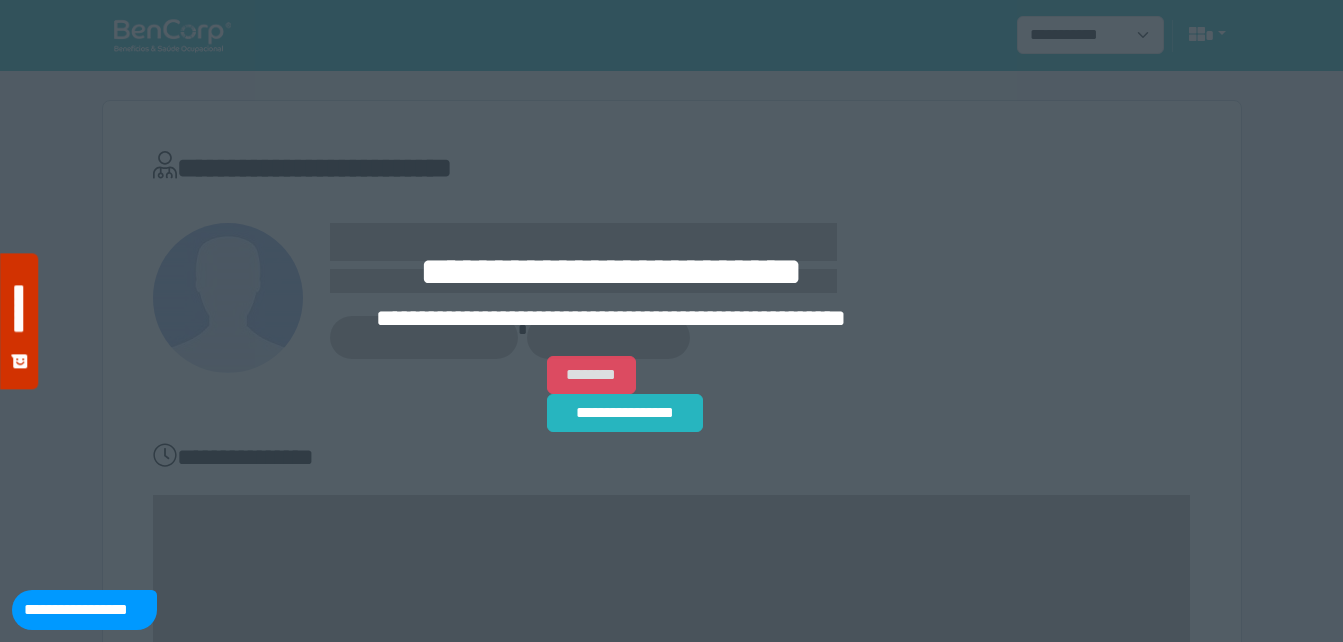 click on "********" at bounding box center [591, 375] 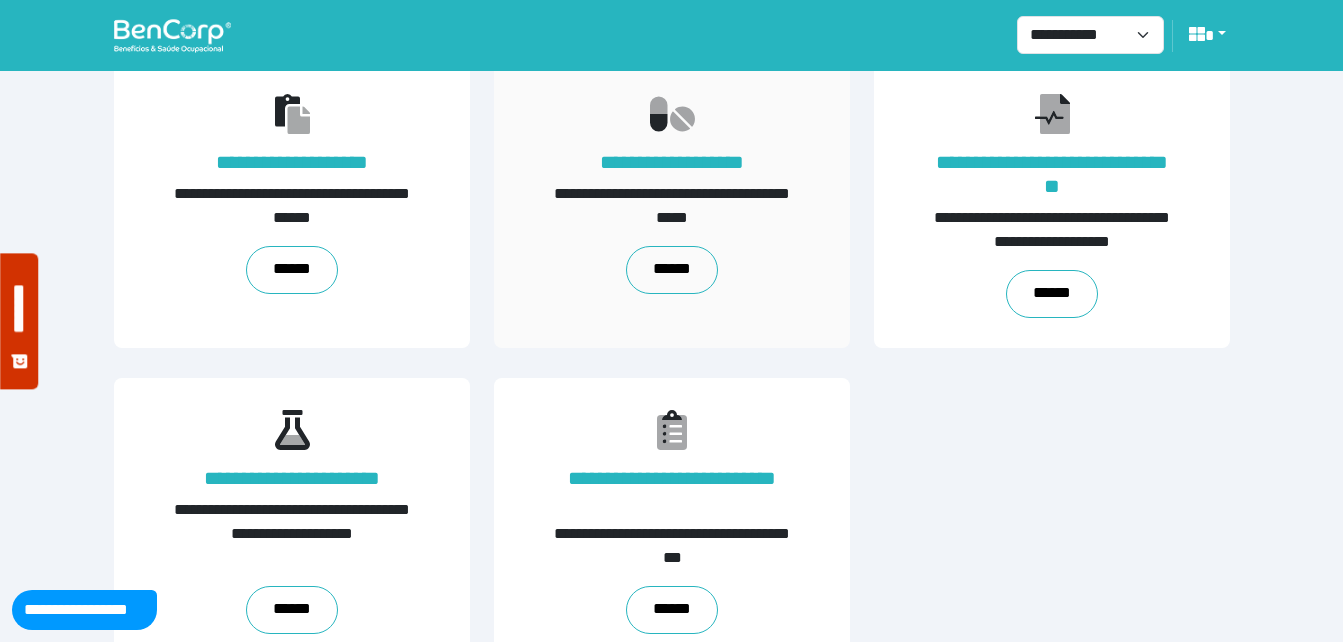 scroll, scrollTop: 454, scrollLeft: 0, axis: vertical 